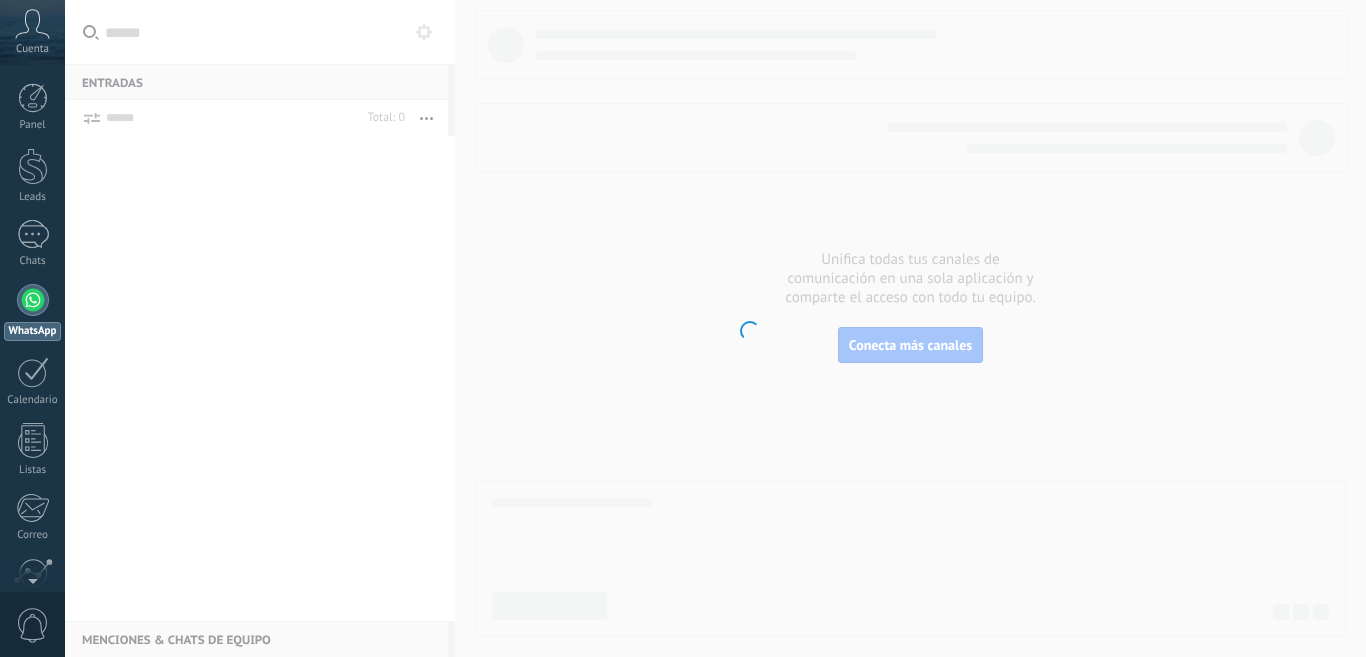 scroll, scrollTop: 0, scrollLeft: 0, axis: both 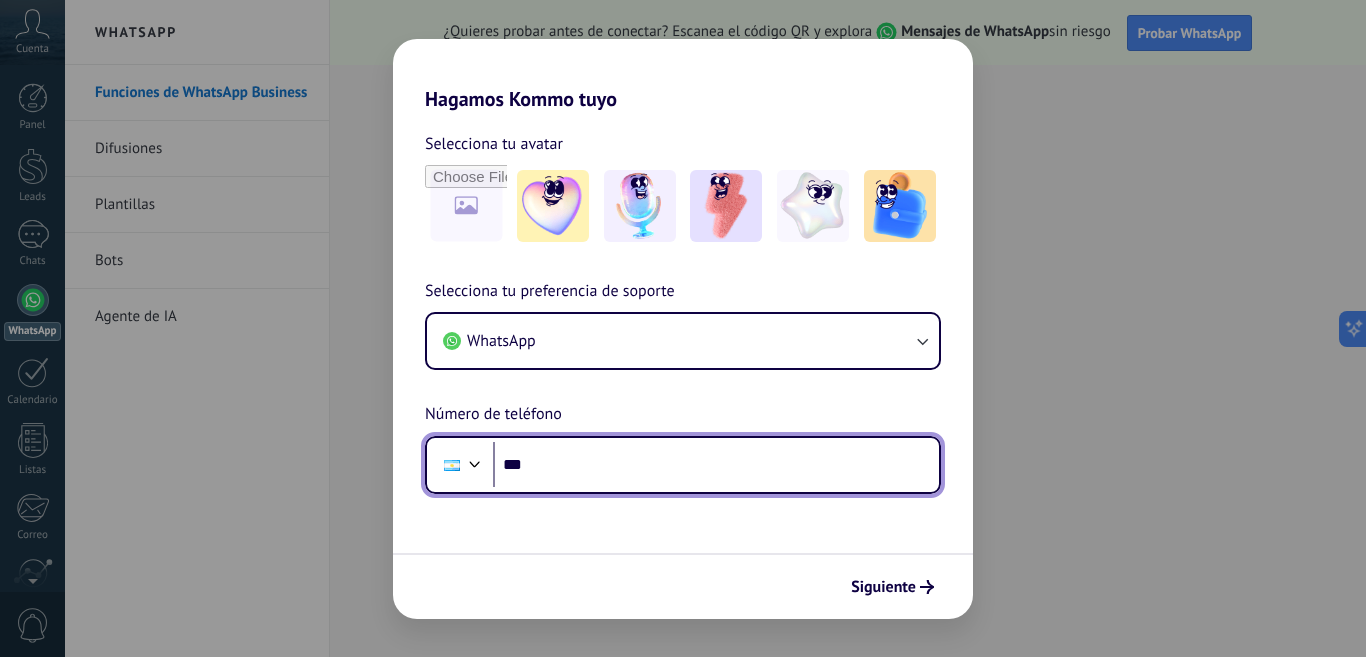click on "***" at bounding box center (716, 465) 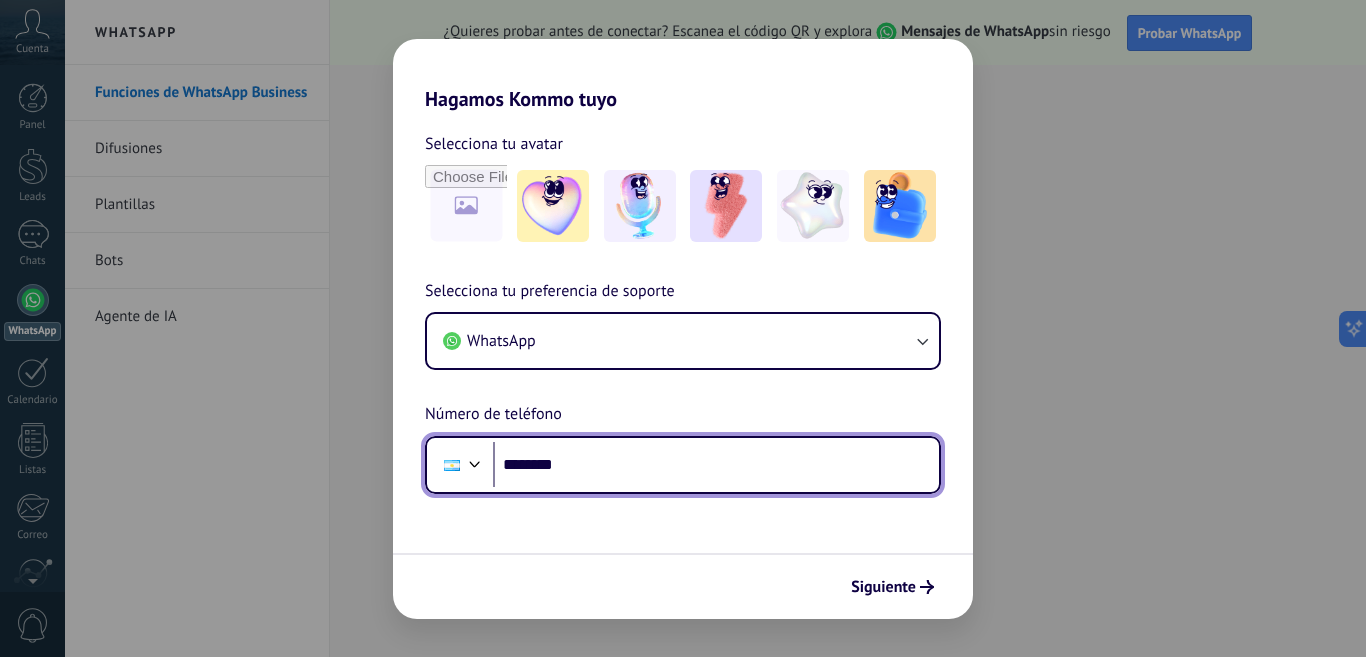 click on "********" at bounding box center (716, 465) 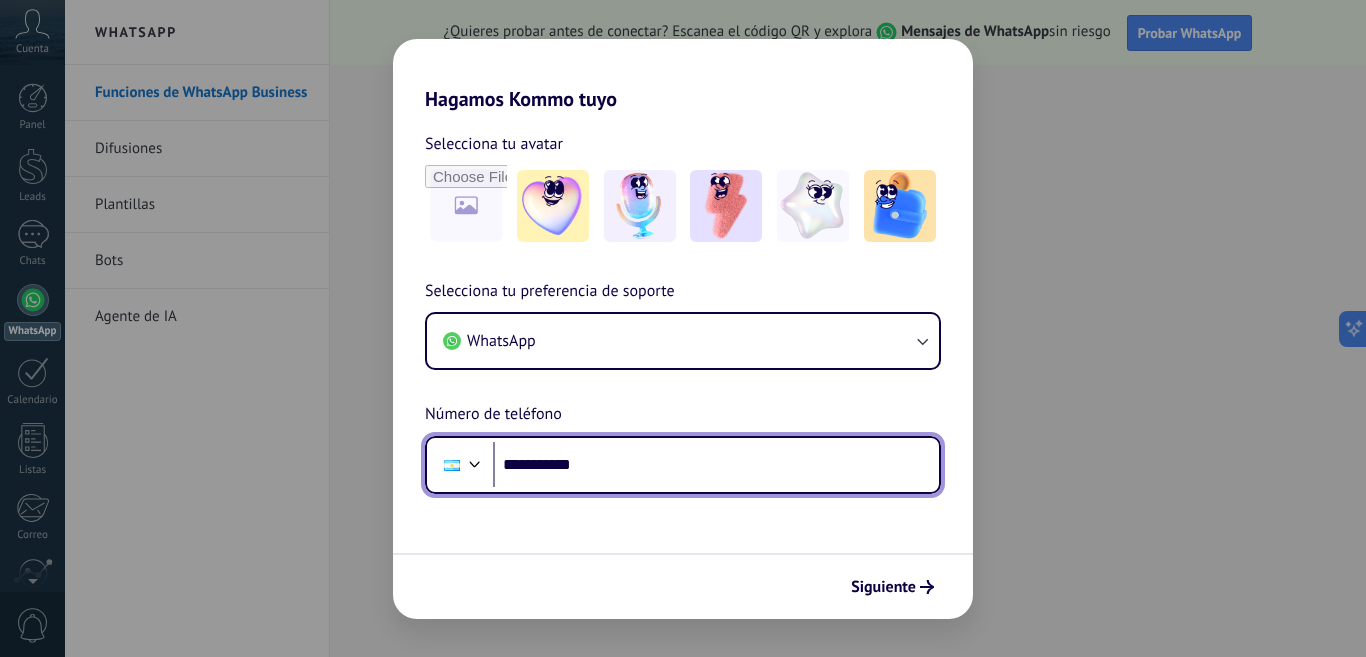 scroll, scrollTop: 0, scrollLeft: 0, axis: both 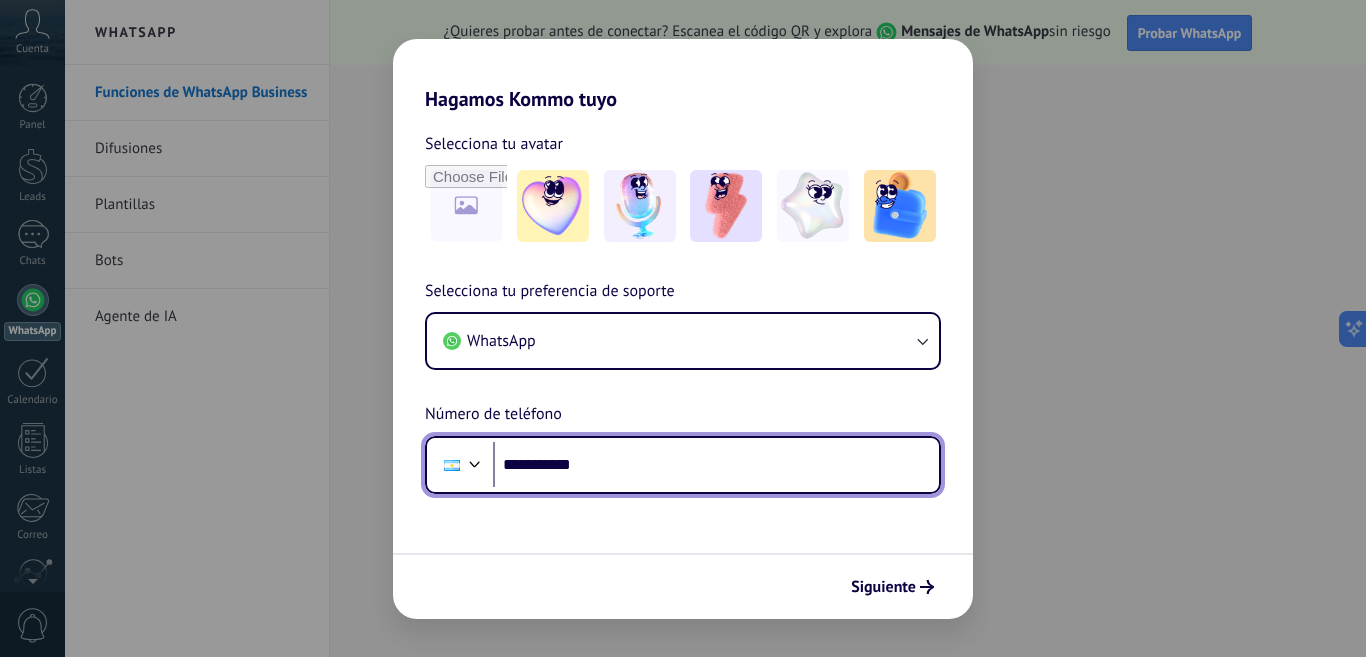 click on "**********" at bounding box center (716, 465) 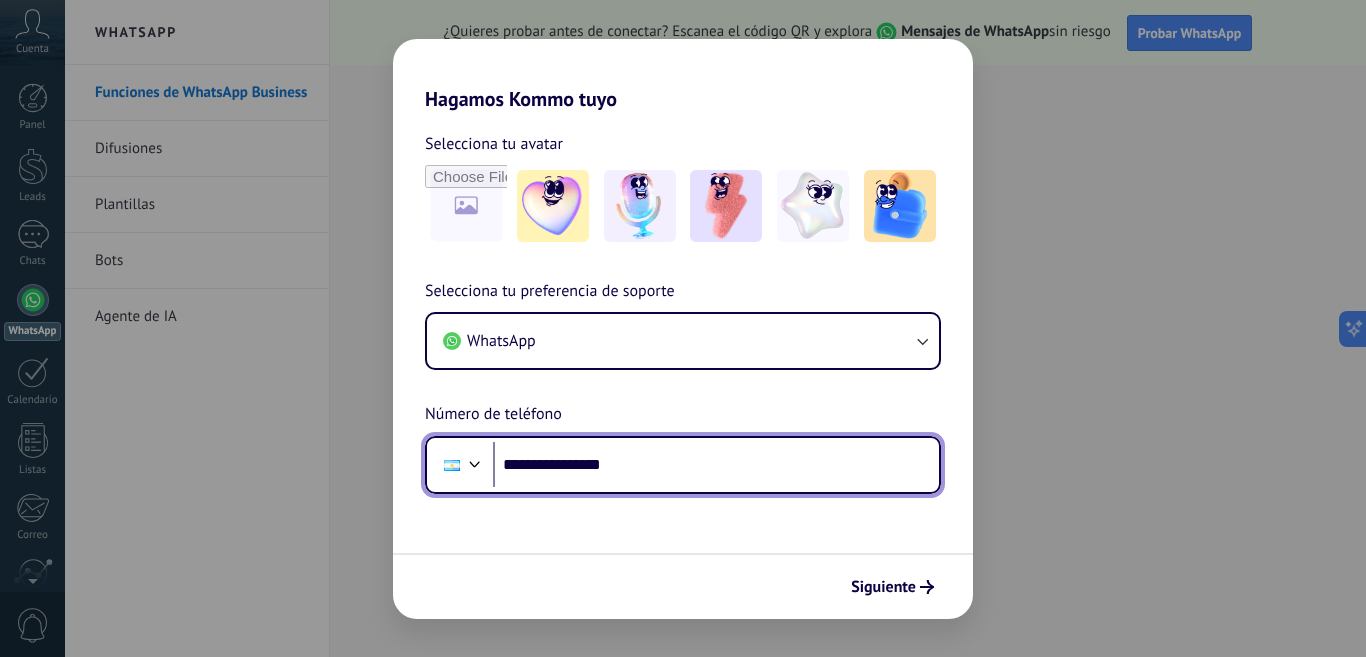 type on "**********" 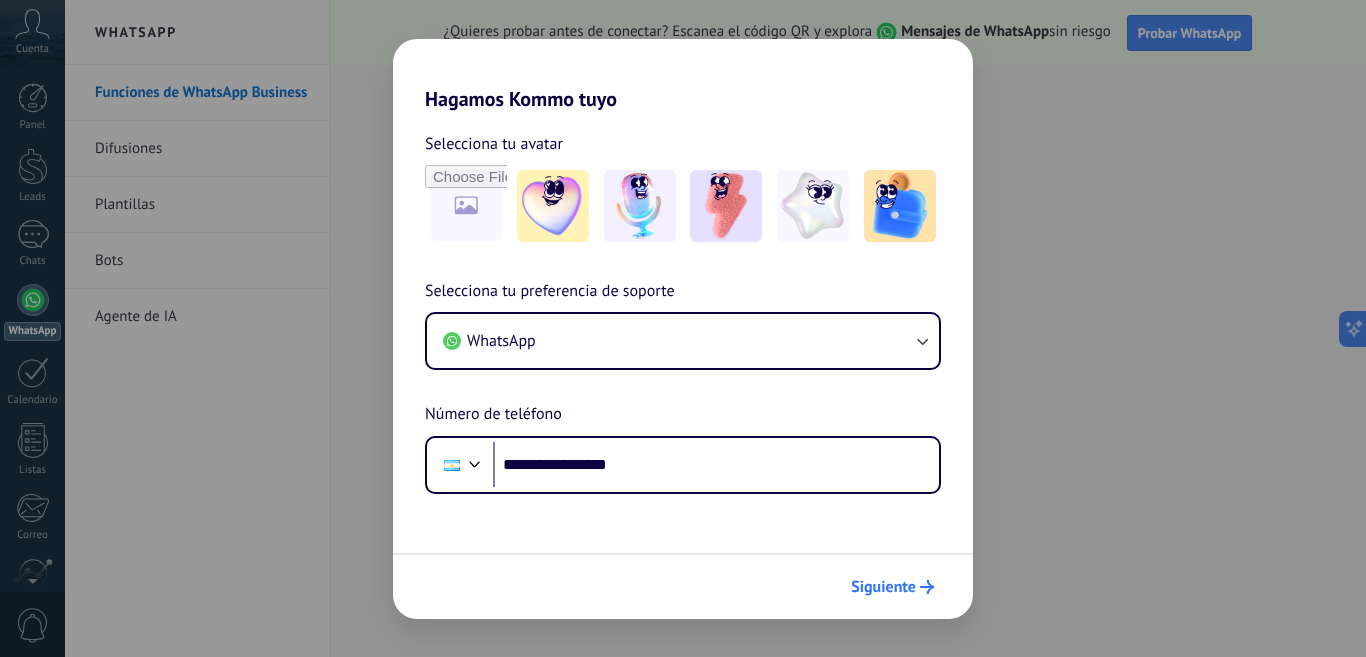 click on "Siguiente" at bounding box center [883, 587] 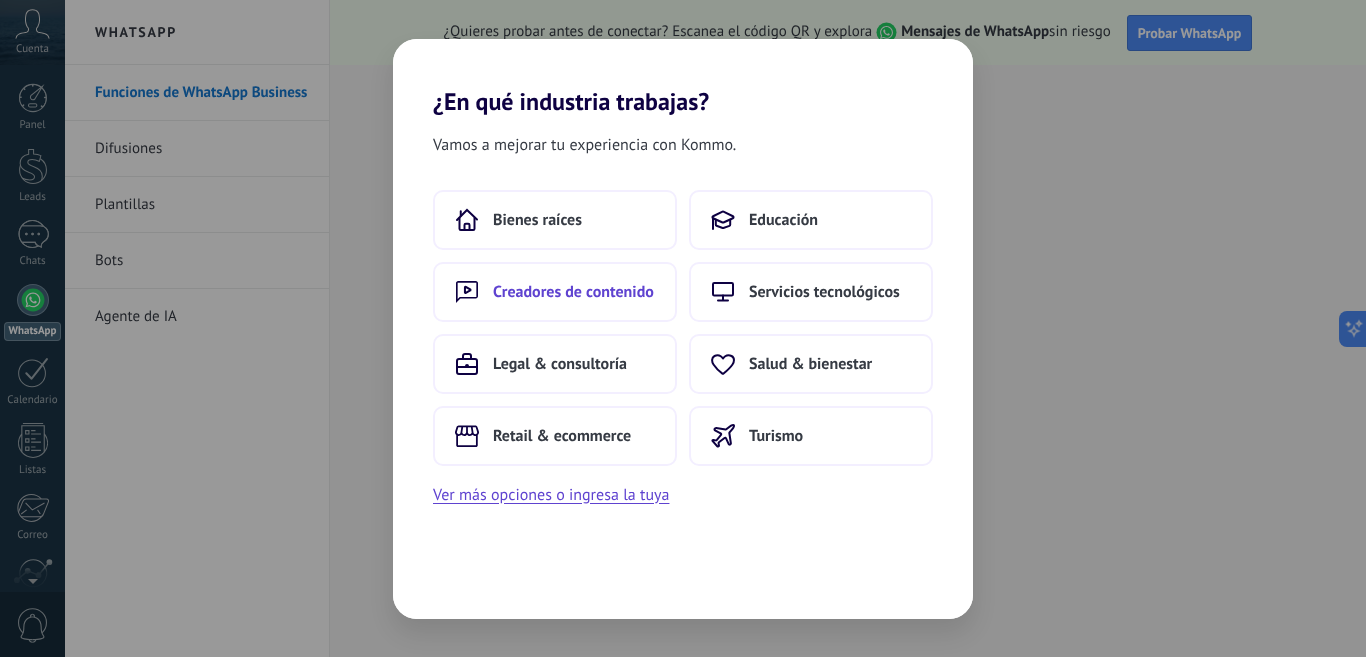 click on "Creadores de contenido" at bounding box center (573, 292) 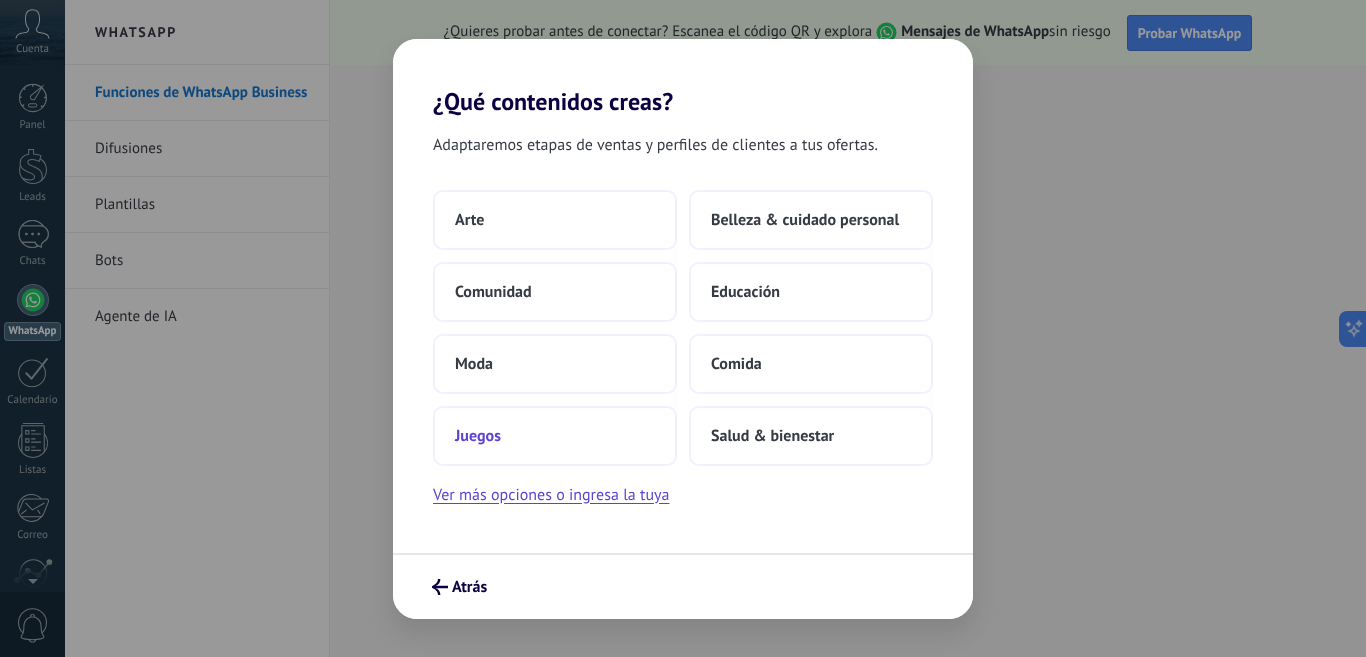 click on "Juegos" at bounding box center [555, 436] 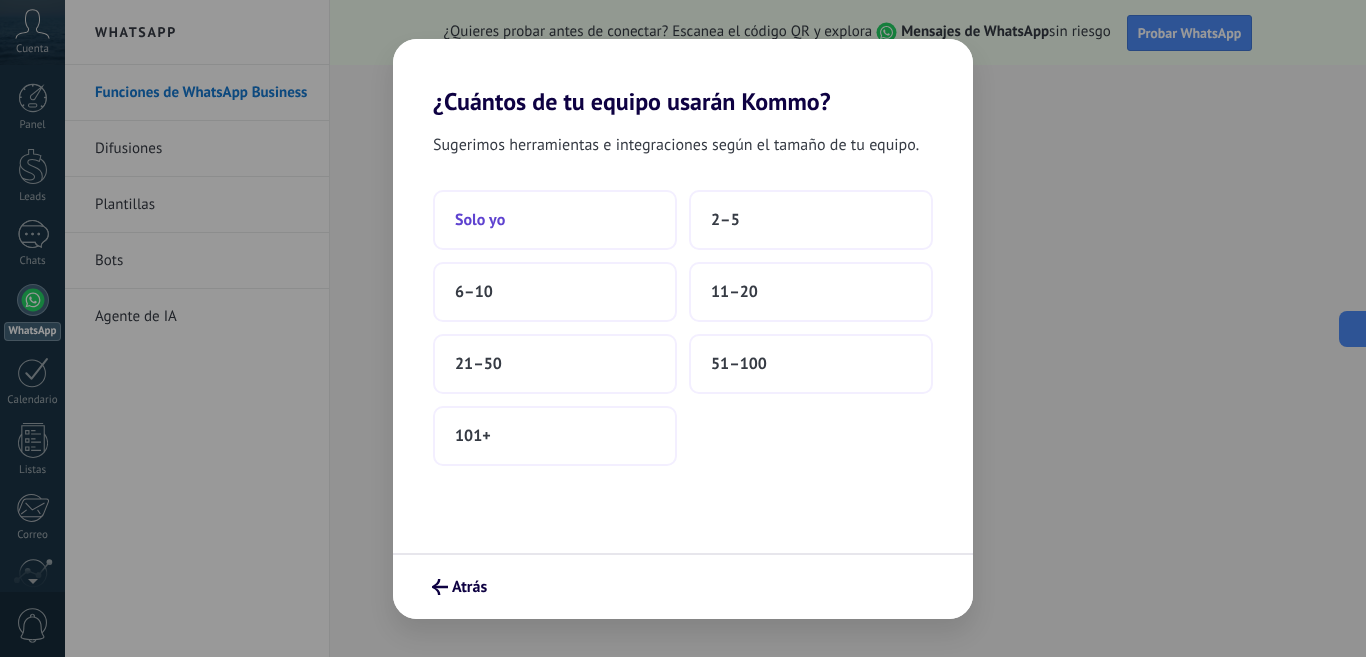 click on "Solo yo" at bounding box center [555, 220] 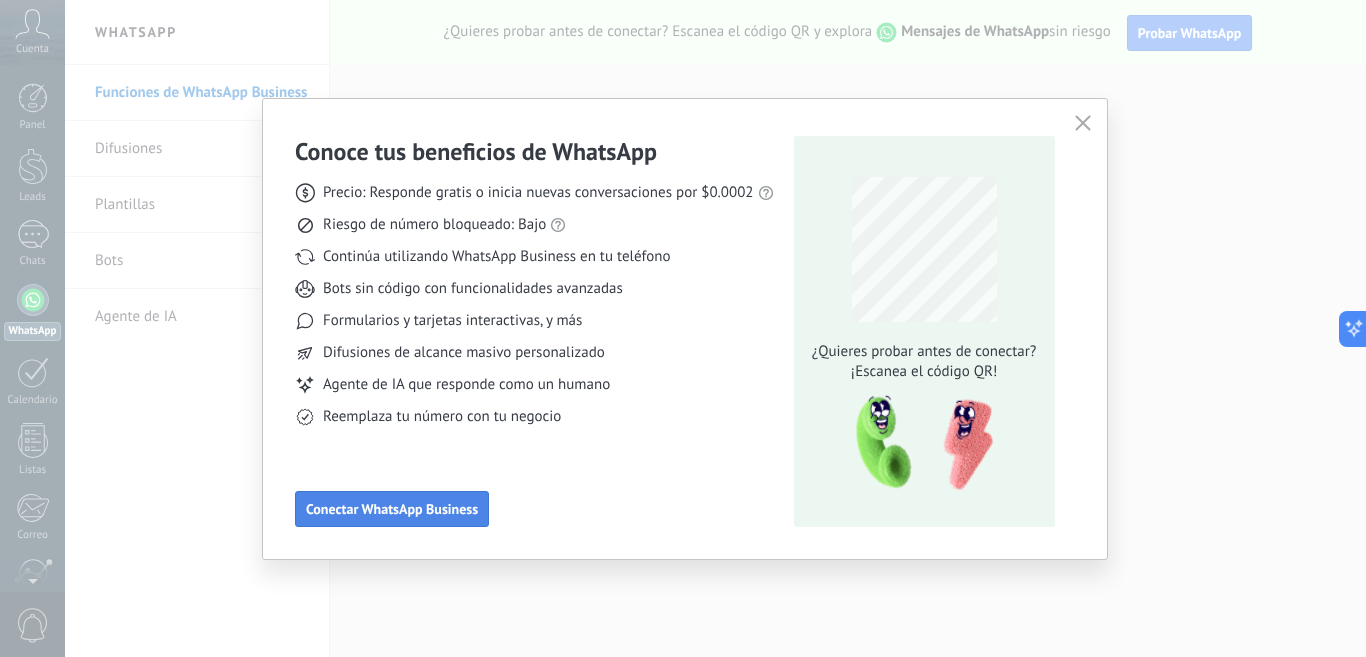 click on "Conectar WhatsApp Business" at bounding box center [392, 509] 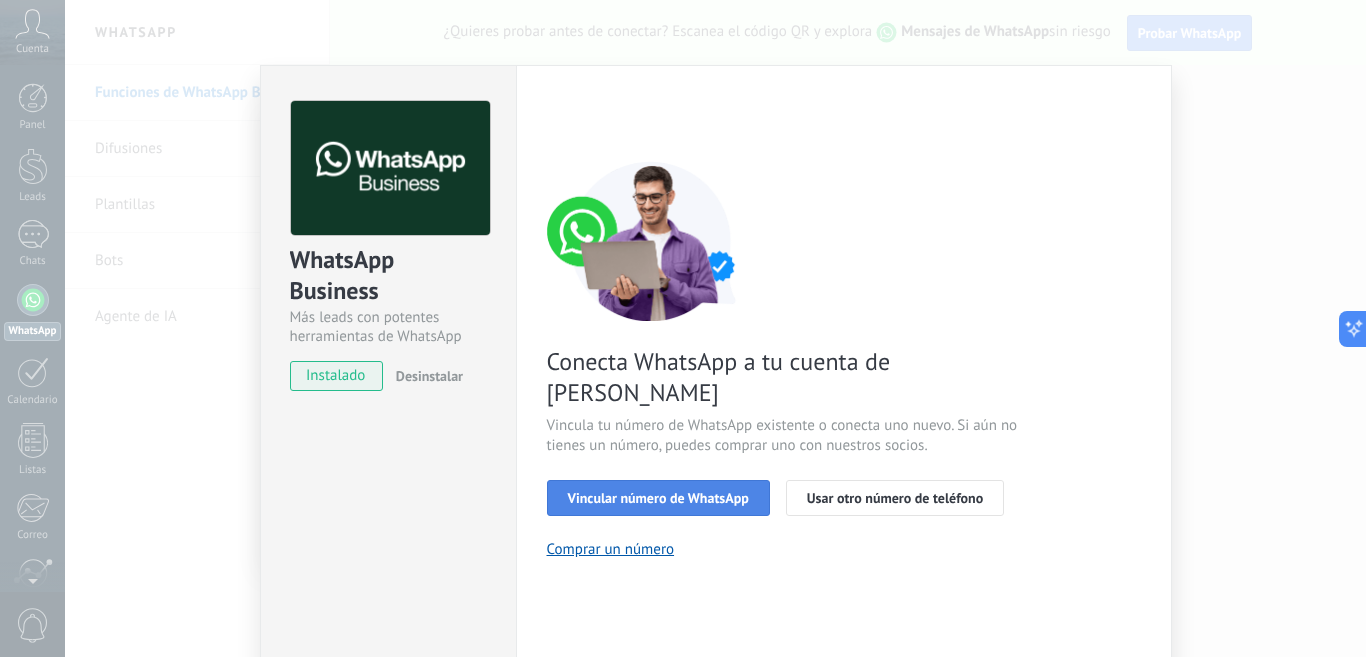 click on "Vincular número de WhatsApp" at bounding box center [658, 498] 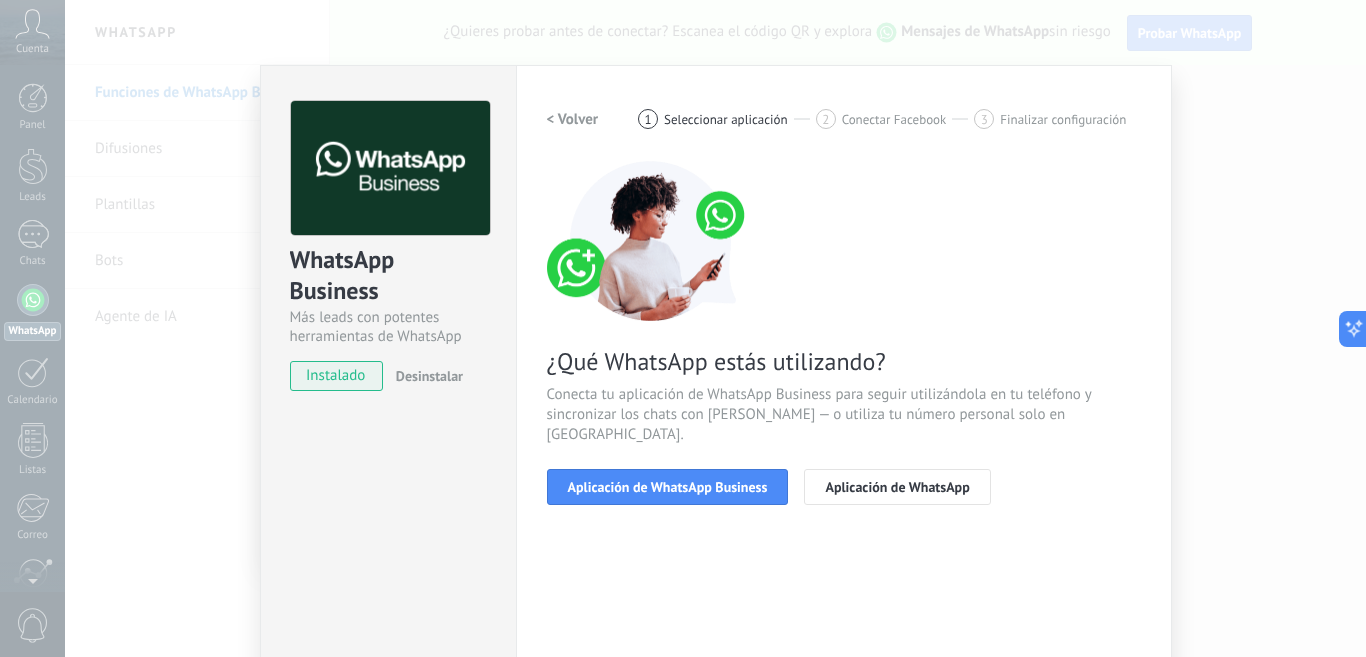 click on "Aplicación de WhatsApp Business" at bounding box center (668, 487) 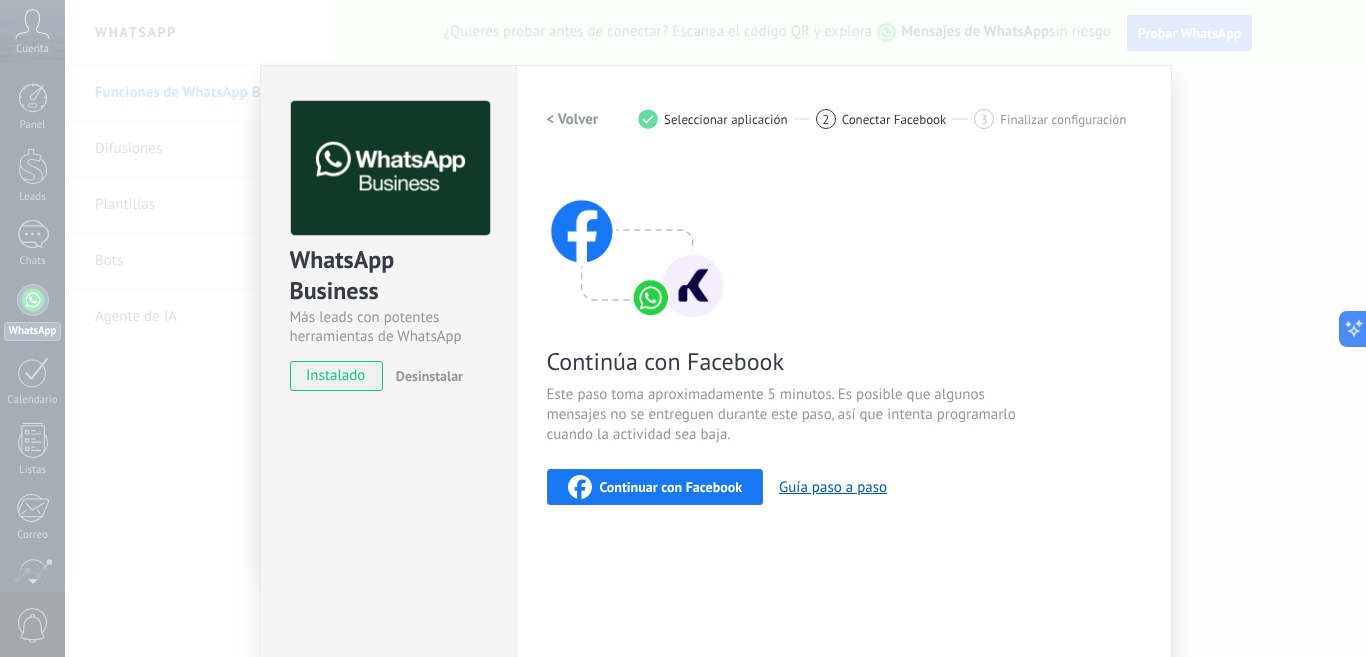 click on "Continuar con Facebook" at bounding box center [671, 487] 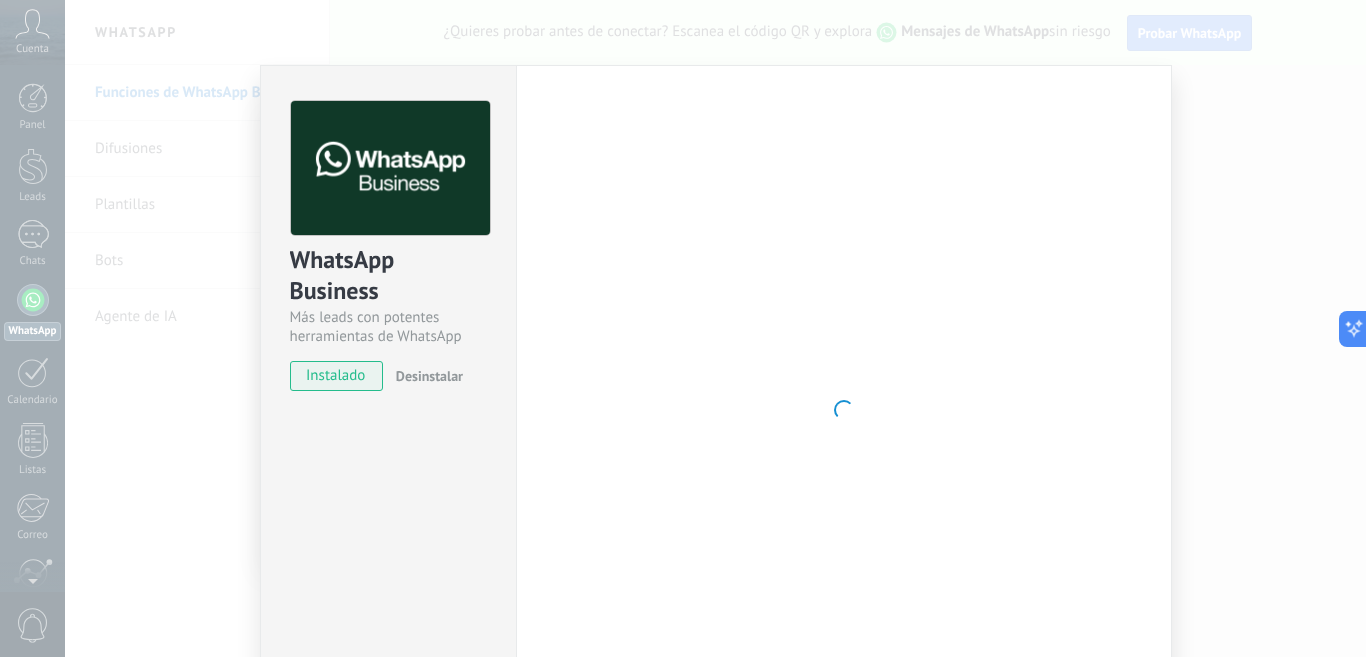 click on "Desinstalar" at bounding box center [429, 376] 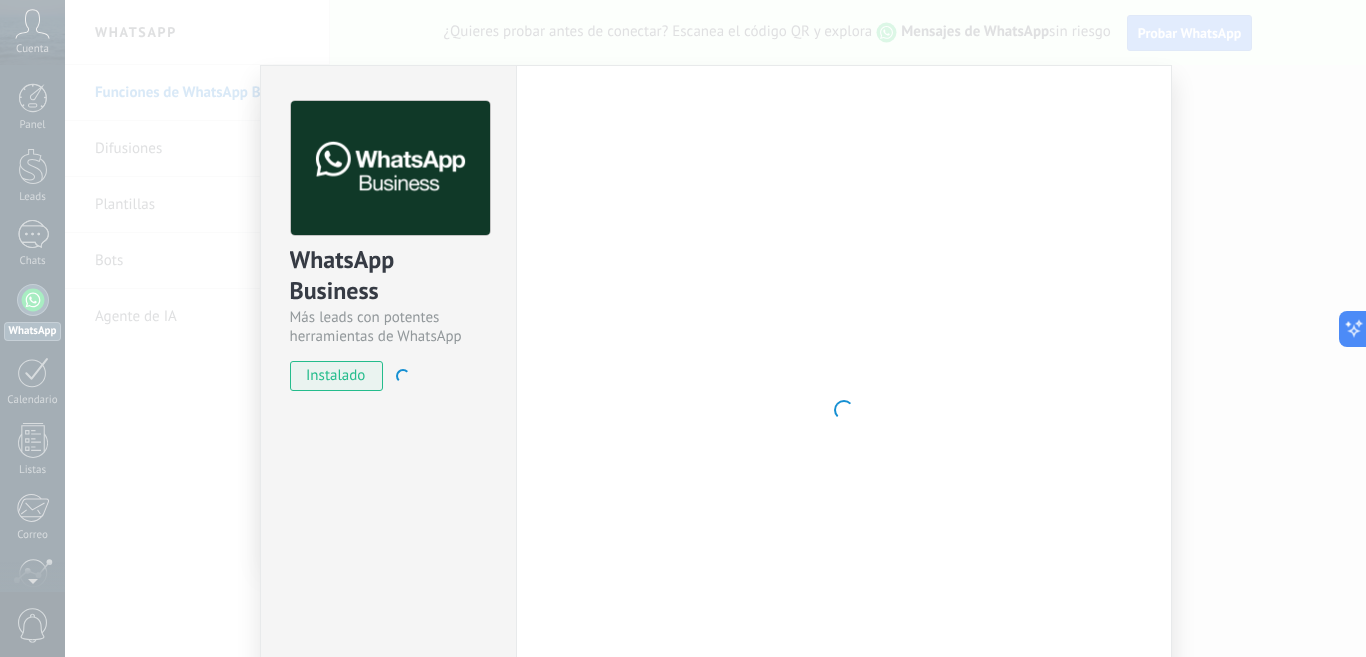 click on "WhatsApp Business Más leads con potentes herramientas de WhatsApp instalado Desinstalar ¿Quieres probar la integración primero?   Escanea el código QR   para ver cómo funciona. Configuraciones Autorizaciones This tab logs the users who have granted integration access to this account. If you want to to remove a user's ability to send requests to the account on behalf of this integration, you can revoke access. If access is revoked from all users, the integration will stop working. This app is installed, but no one has given it access yet. WhatsApp Cloud API más _:  Guardar < Volver 1 Seleccionar aplicación 2 Conectar Facebook  3 Finalizar configuración Continúa con Facebook Este paso toma aproximadamente 5 minutos. Es posible que algunos mensajes no se entreguen durante este paso, así que intenta programarlo cuando la actividad sea baja. Continuar con Facebook Guía paso a paso ¿Necesitas ayuda?" at bounding box center [715, 328] 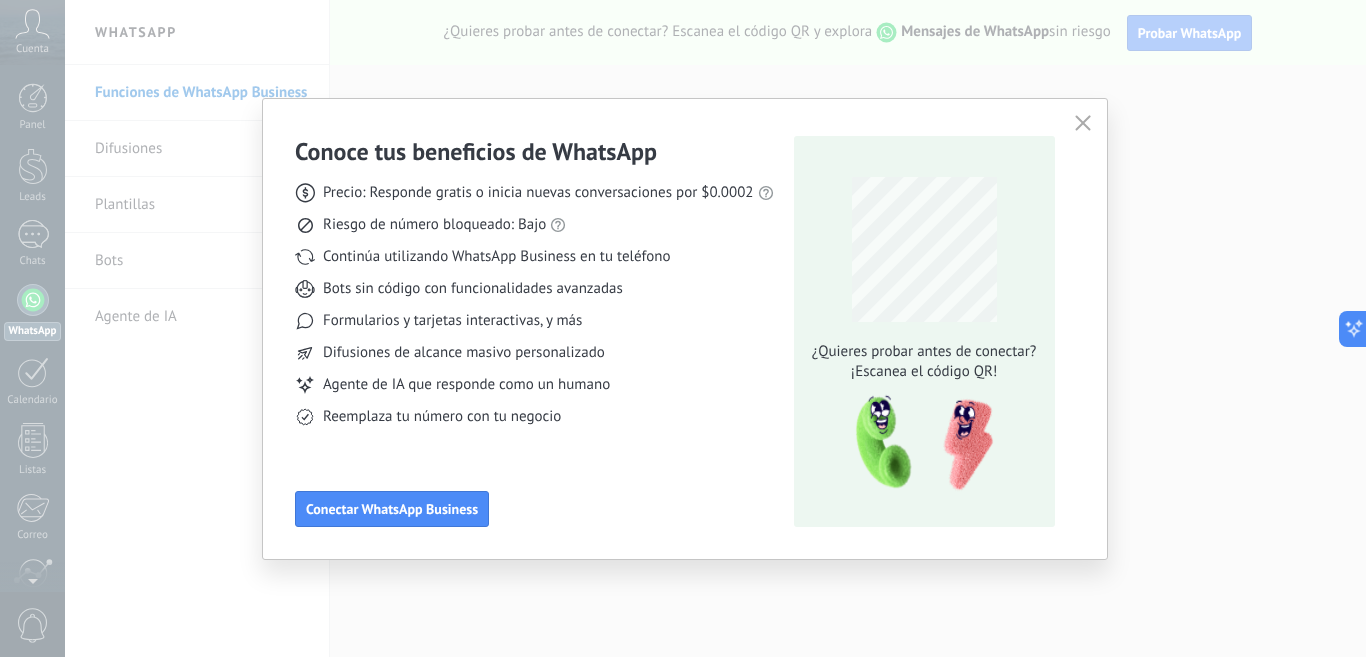 click at bounding box center [715, 328] 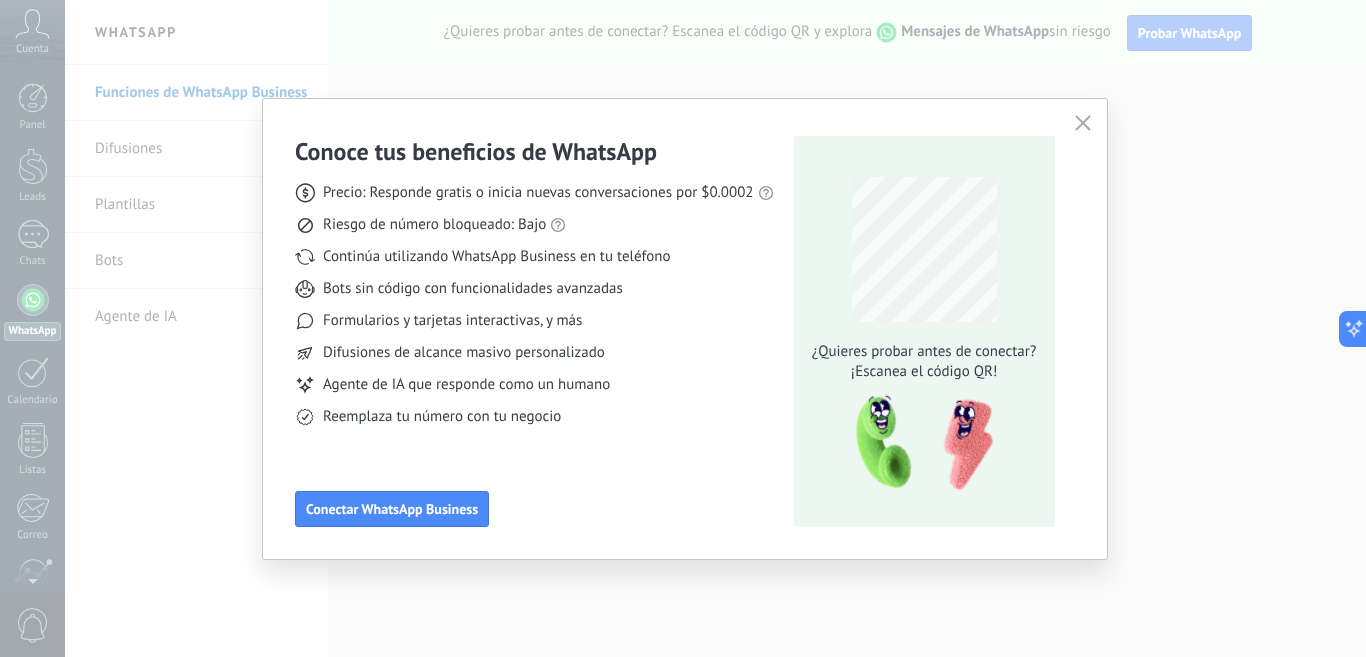 click 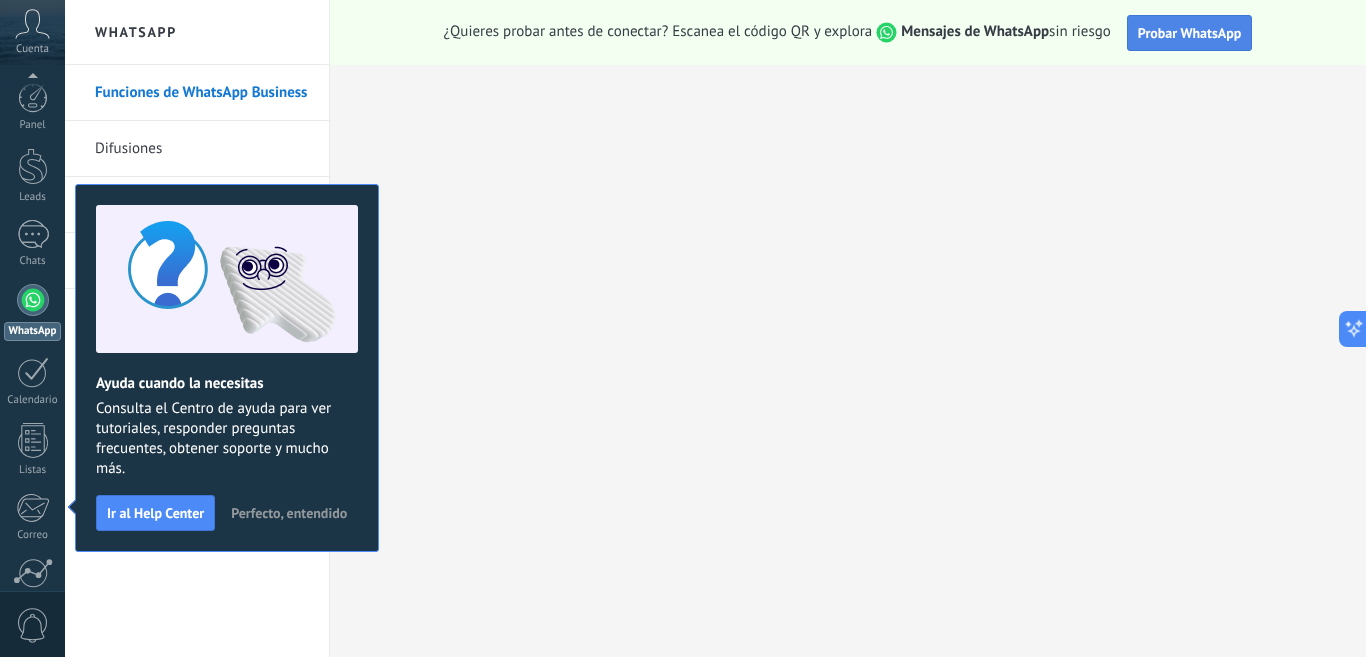scroll, scrollTop: 175, scrollLeft: 0, axis: vertical 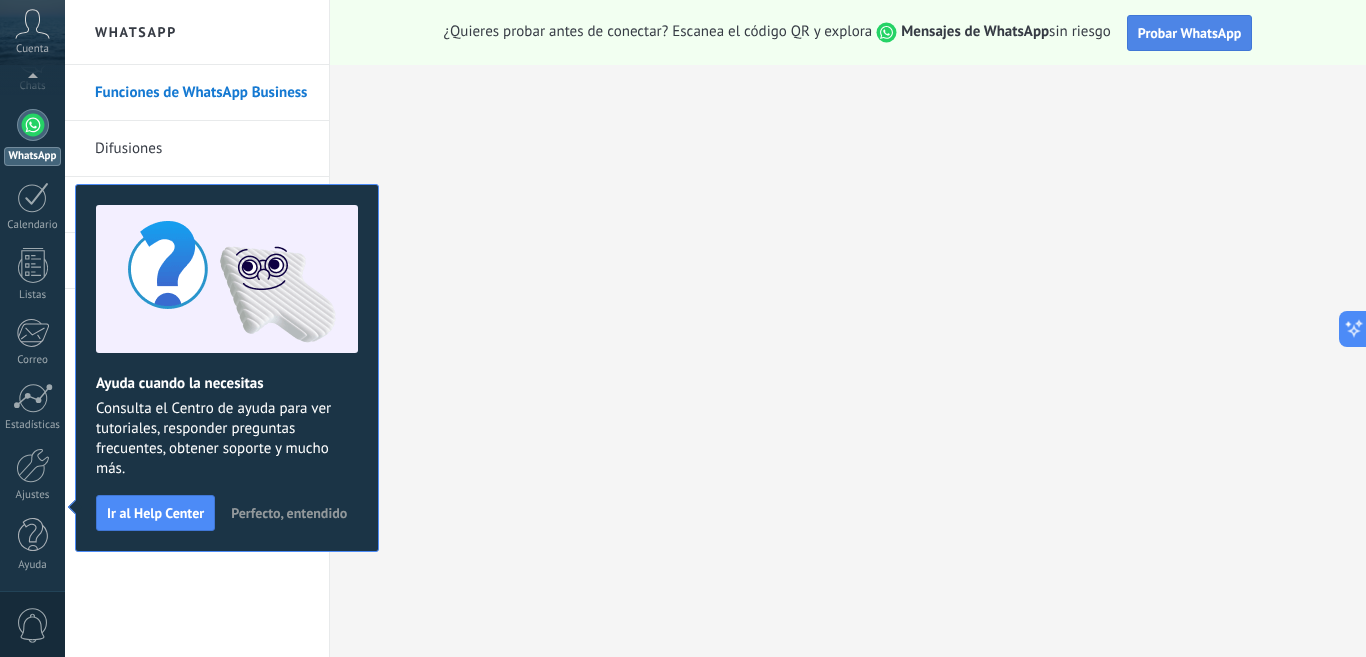 click on "Probar WhatsApp" at bounding box center (1190, 33) 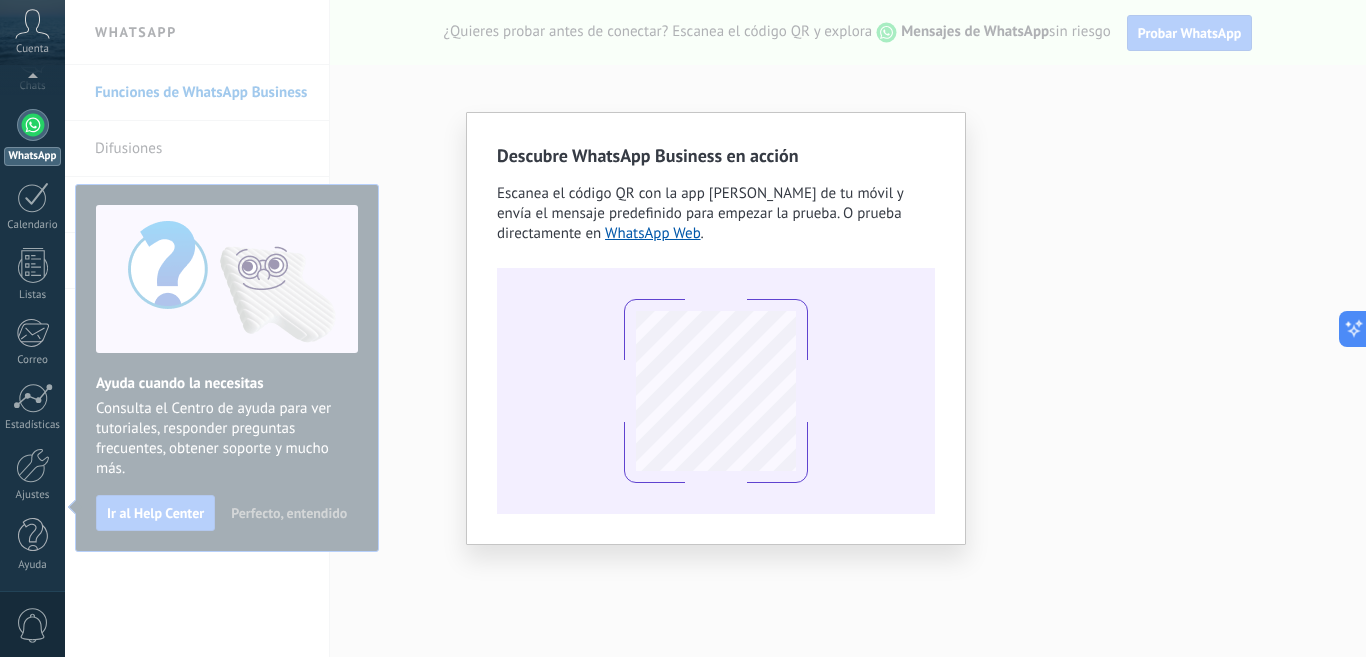click on "Descubre WhatsApp Business en acción Escanea el código QR con la app de cámara de tu móvil y envía el mensaje predefinido para empezar la prueba. O prueba directamente en   WhatsApp Web ." at bounding box center (715, 328) 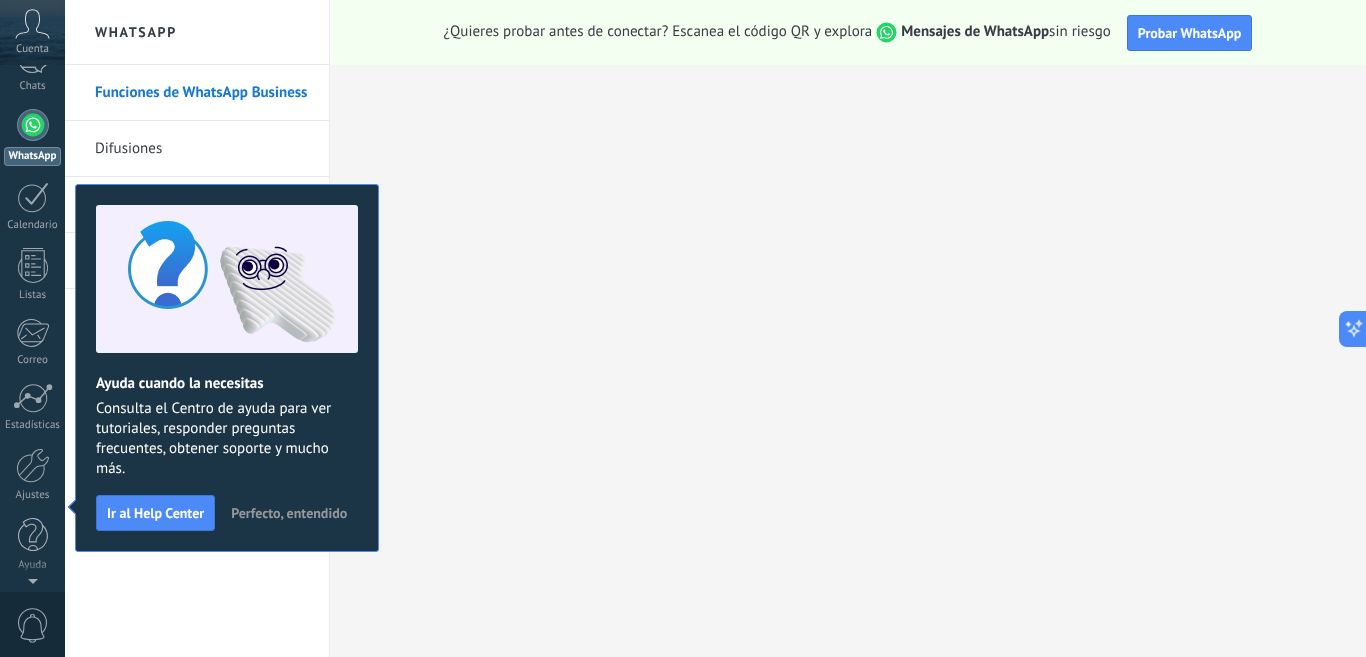 scroll, scrollTop: 0, scrollLeft: 0, axis: both 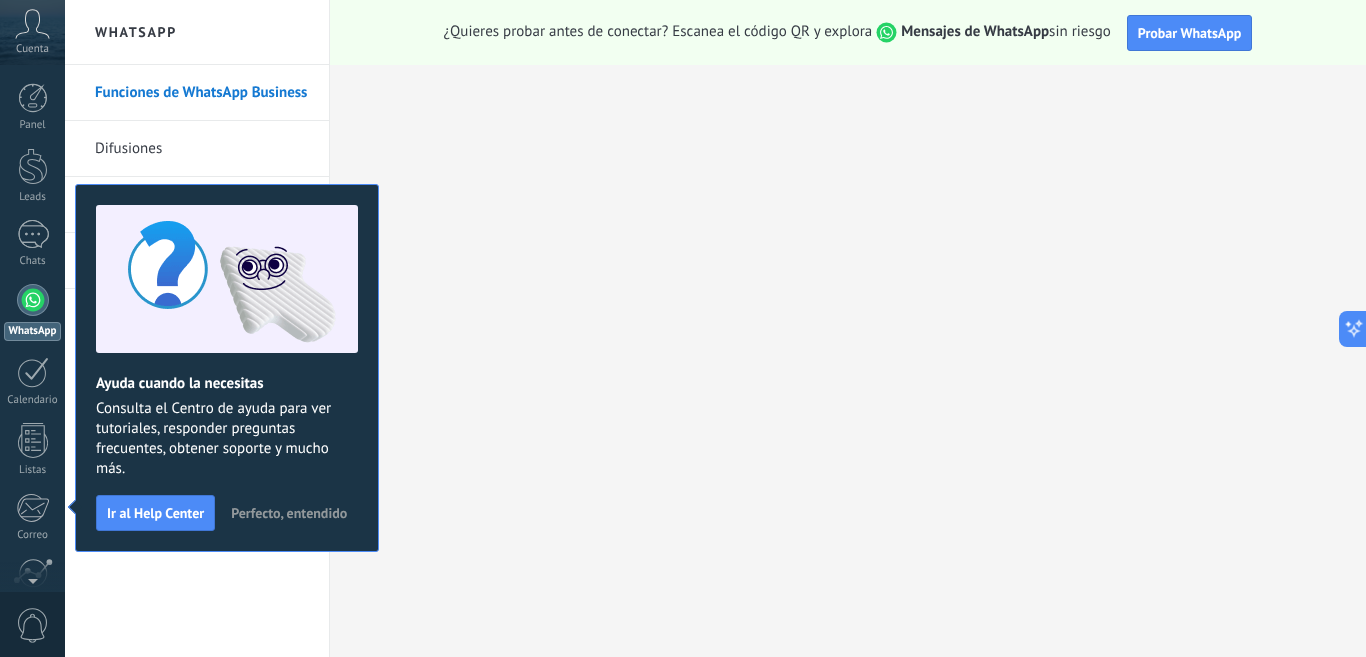 click at bounding box center [33, 300] 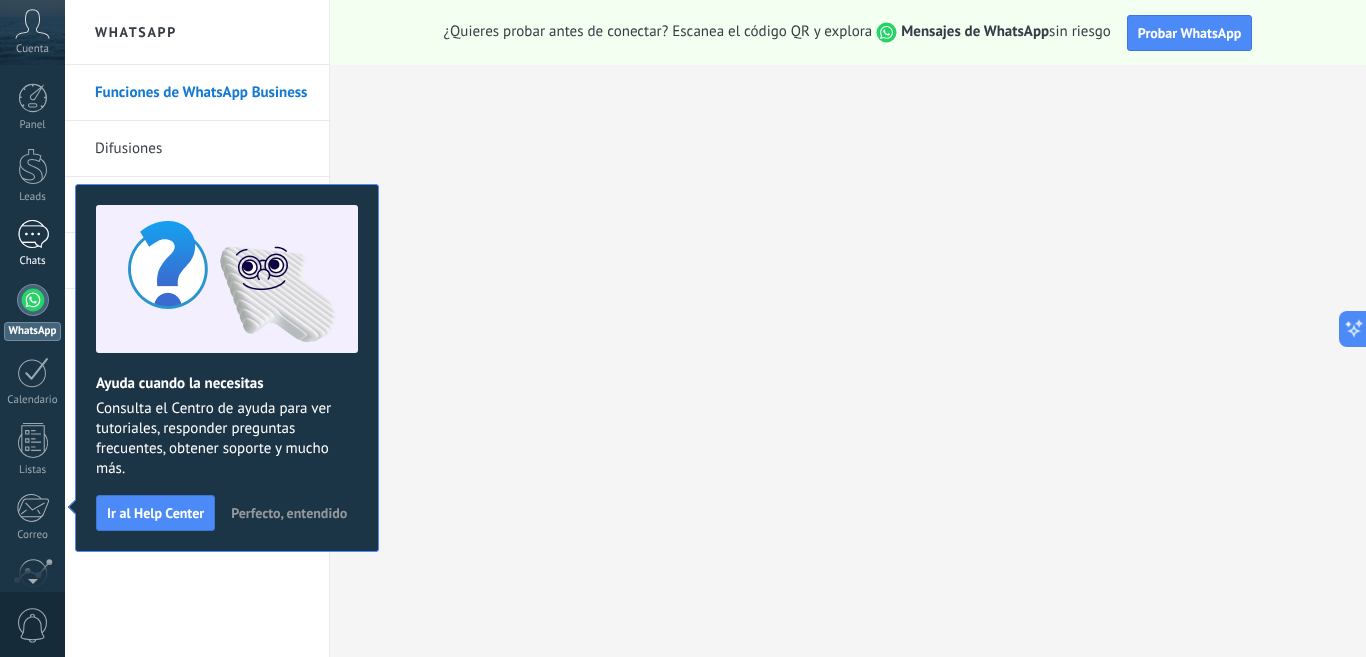 click at bounding box center (33, 234) 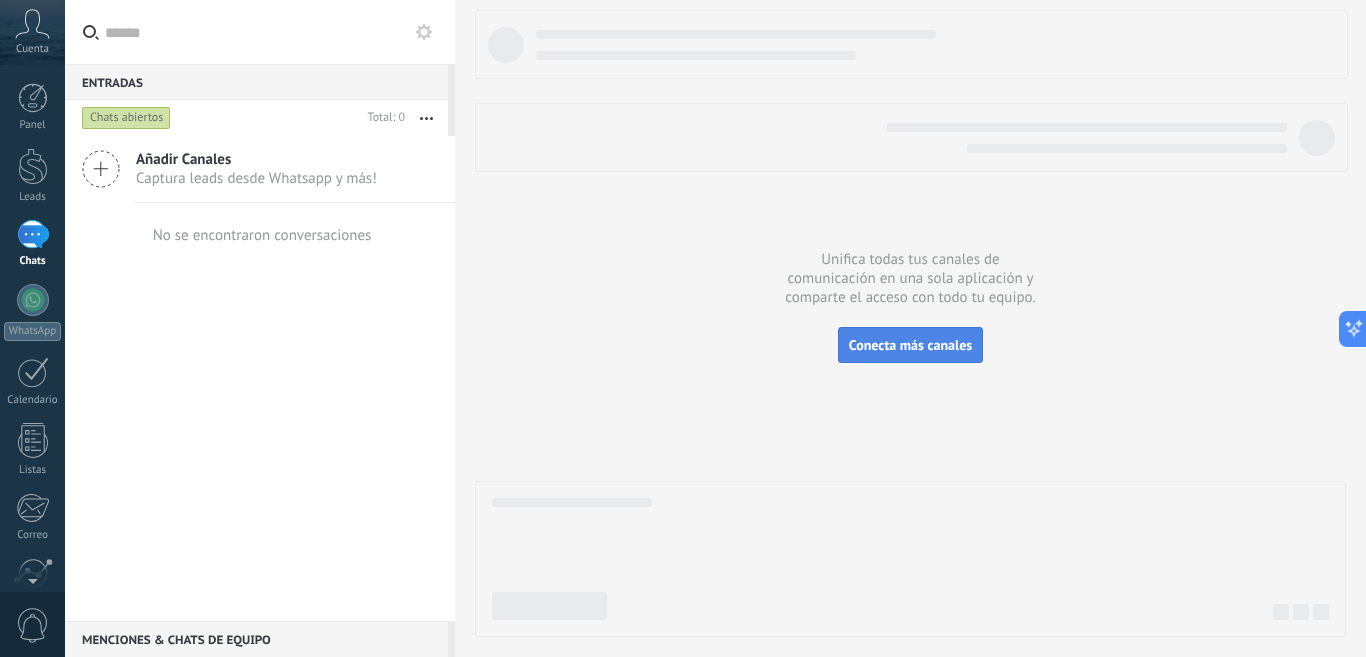 click on "Conecta más canales" at bounding box center [910, 345] 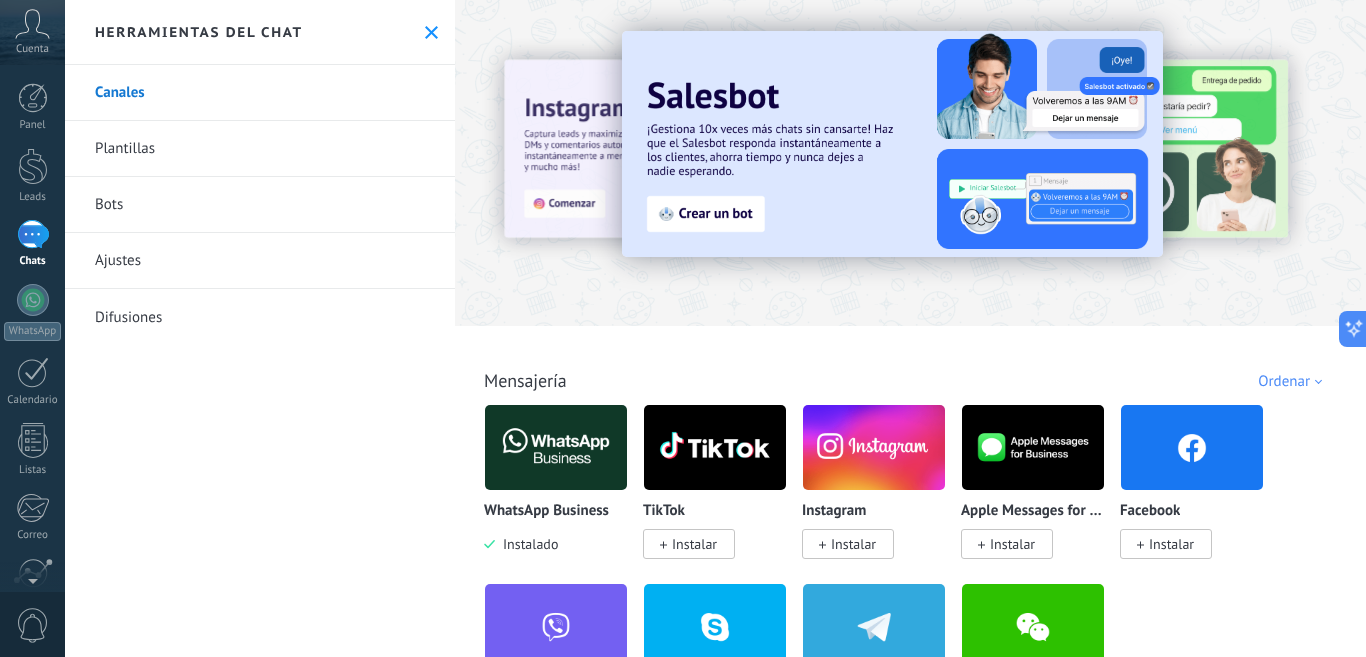 click on "Instalar" at bounding box center [1171, 544] 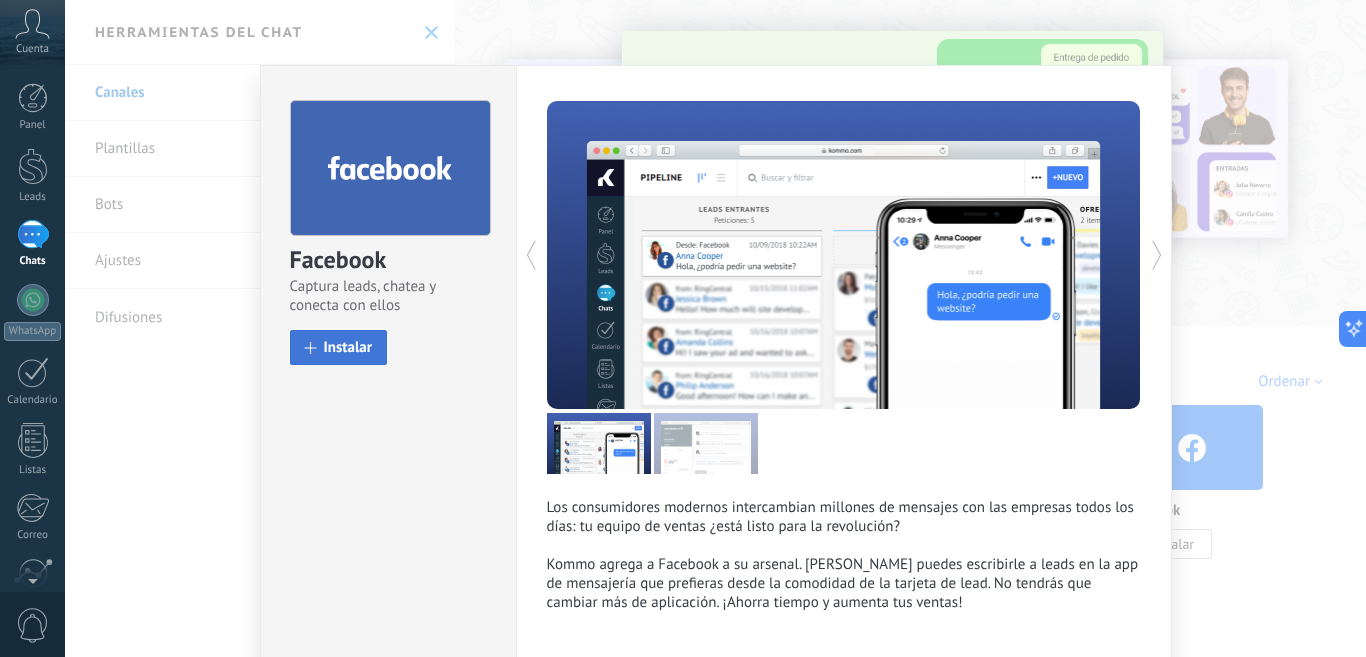 click on "Instalar" at bounding box center (339, 347) 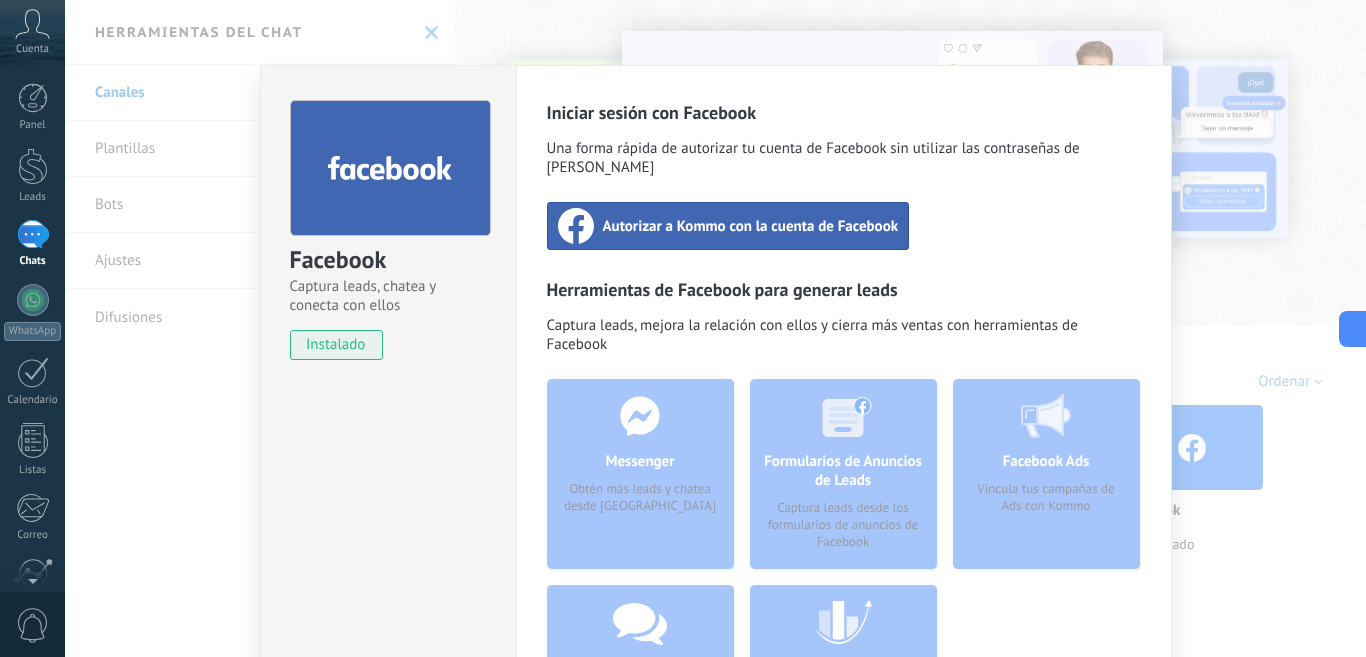 click on "Autorizar a Kommo con la cuenta de Facebook" at bounding box center [751, 226] 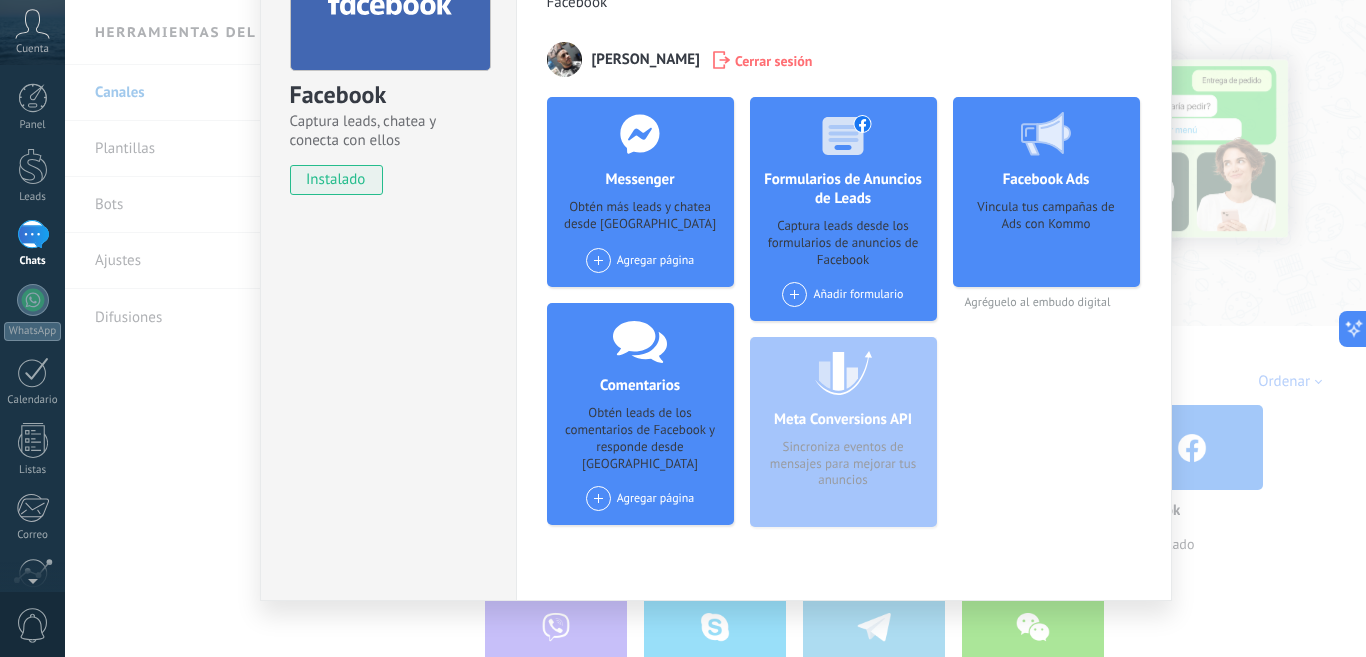 scroll, scrollTop: 0, scrollLeft: 0, axis: both 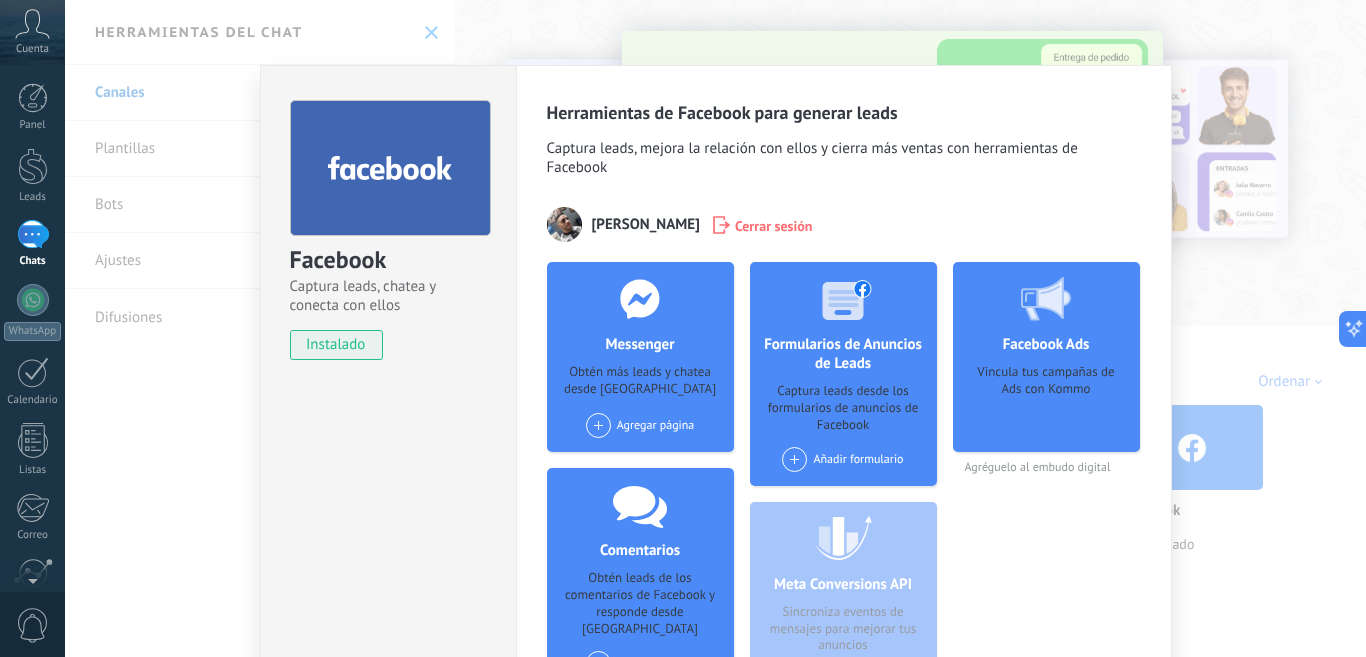 click on "Agregar página" at bounding box center [640, 425] 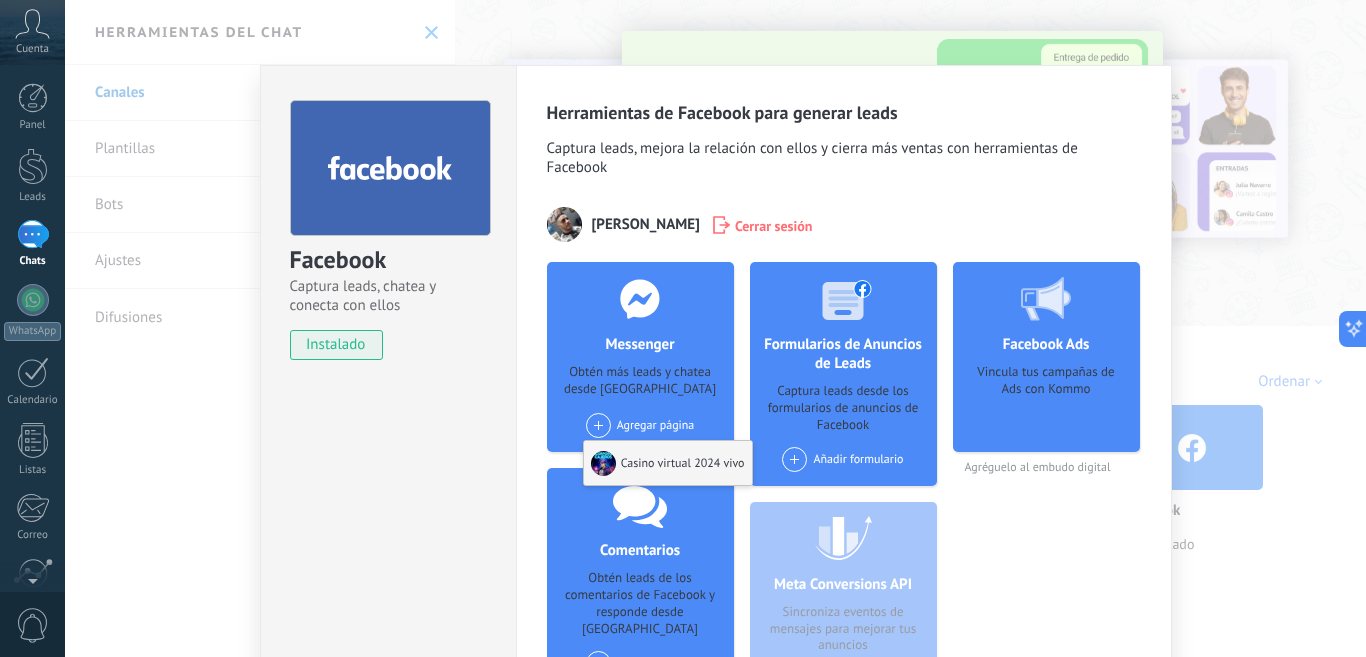 click on "Casino virtual 2024 vivo" at bounding box center [668, 463] 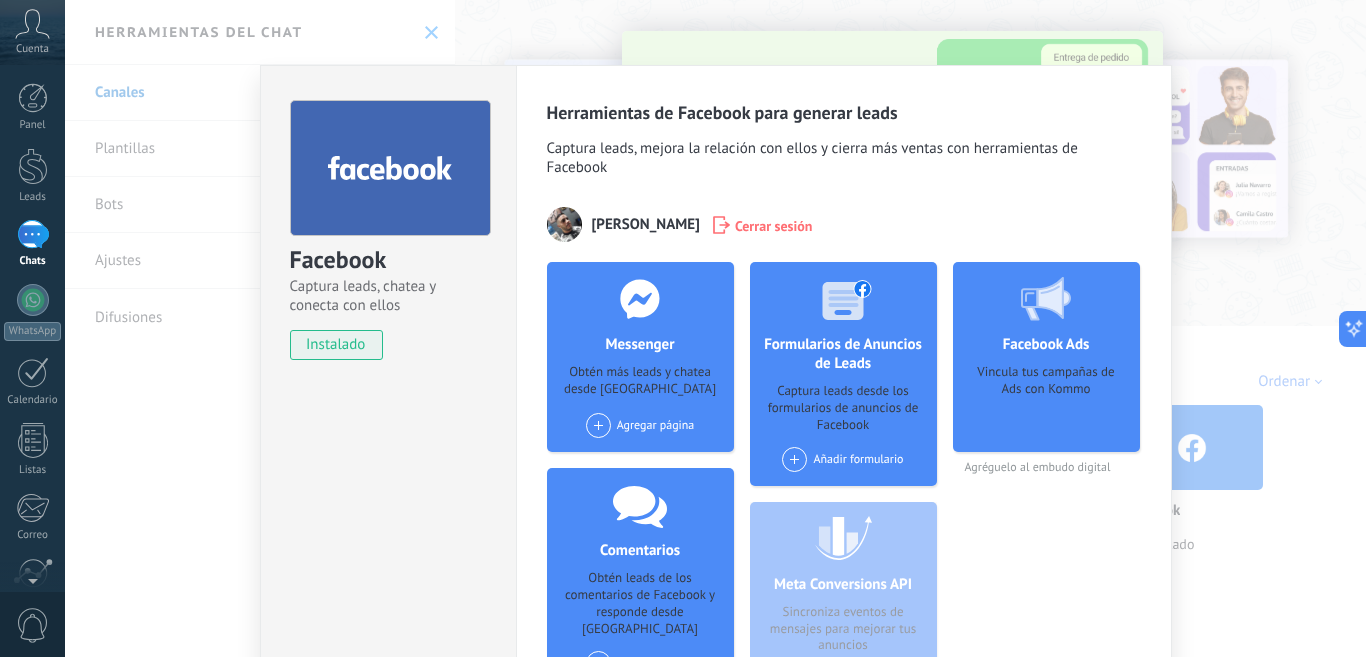 click on "Agregar página Casino virtual 2024 vivo" at bounding box center [640, 425] 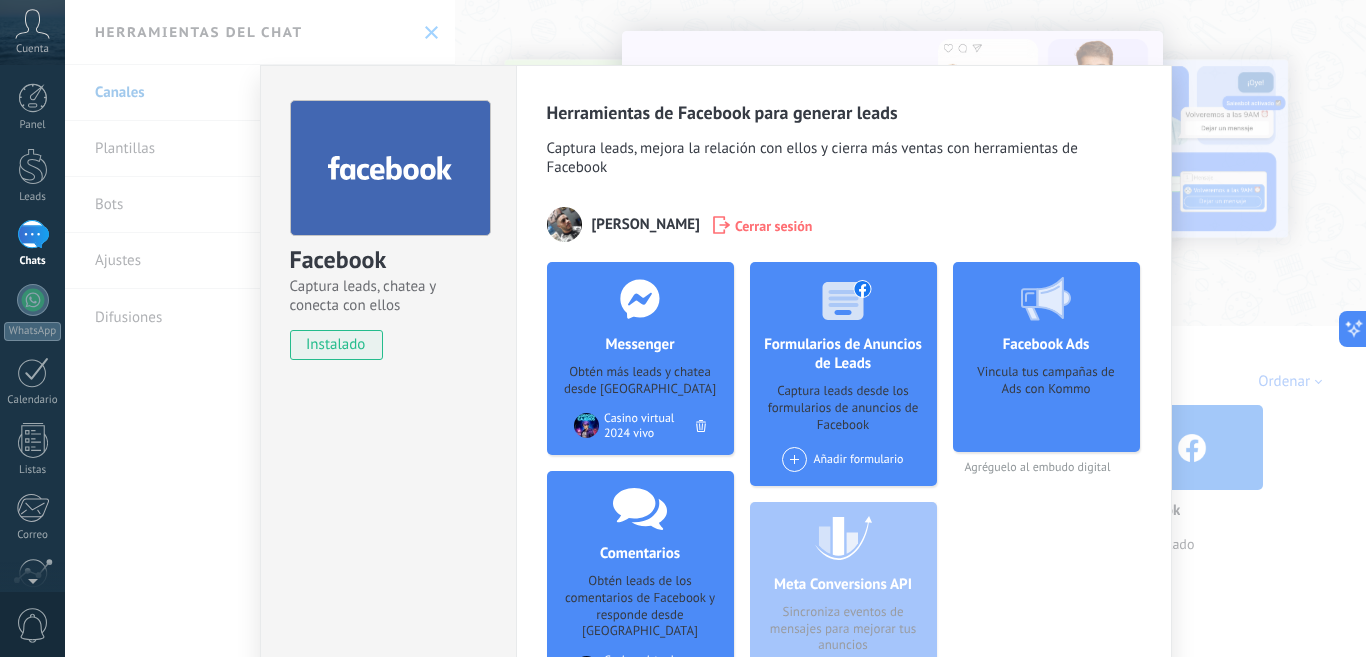 click on "Añadir formulario" at bounding box center [842, 459] 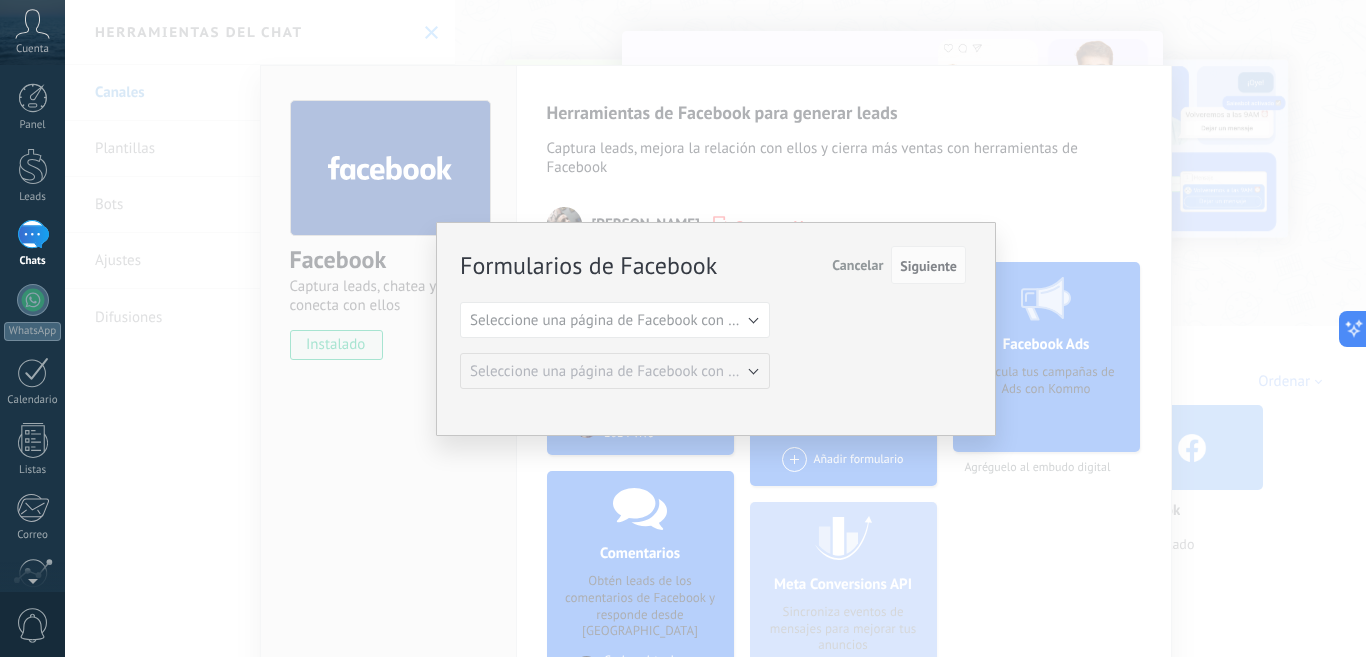 click on "Formularios de Facebook Siguiente Cancelar Seleccione una página de Facebook con formas Casino virtual 2024 vivo Seleccione una página de Facebook con formas Seleccione una página de Facebook con formas Seleccione una página de Facebook con formas" at bounding box center [715, 328] 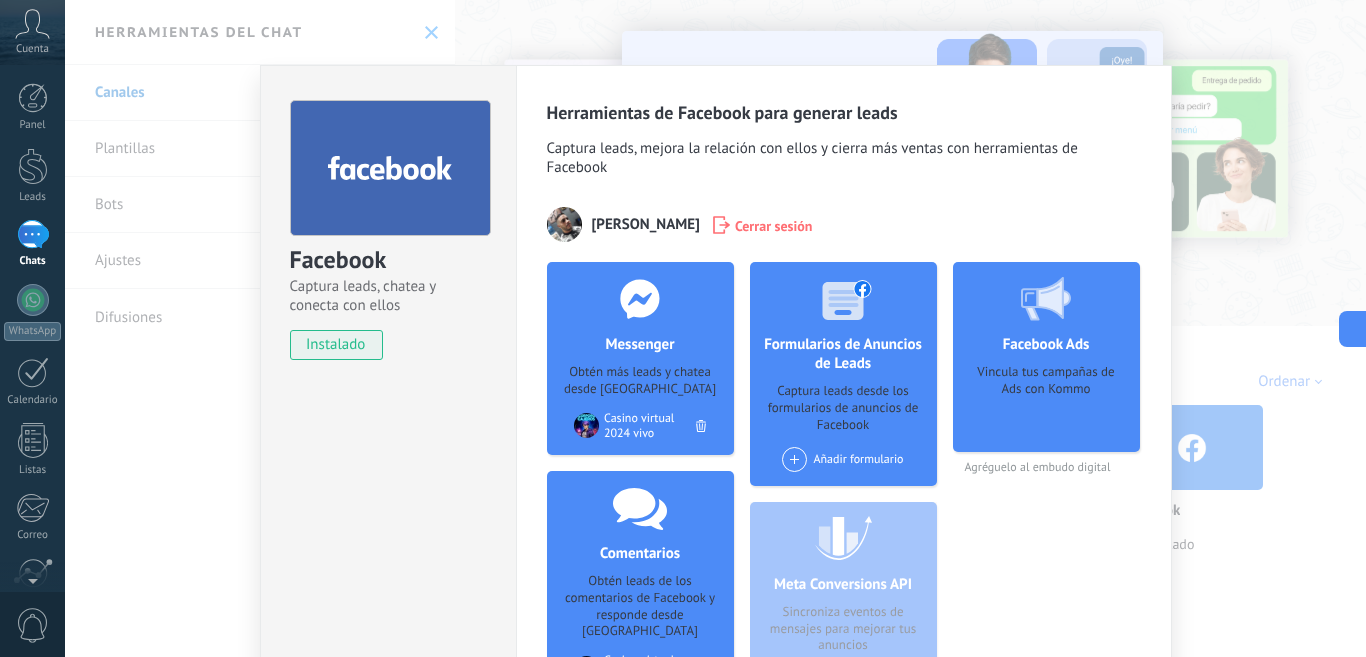 scroll, scrollTop: 165, scrollLeft: 0, axis: vertical 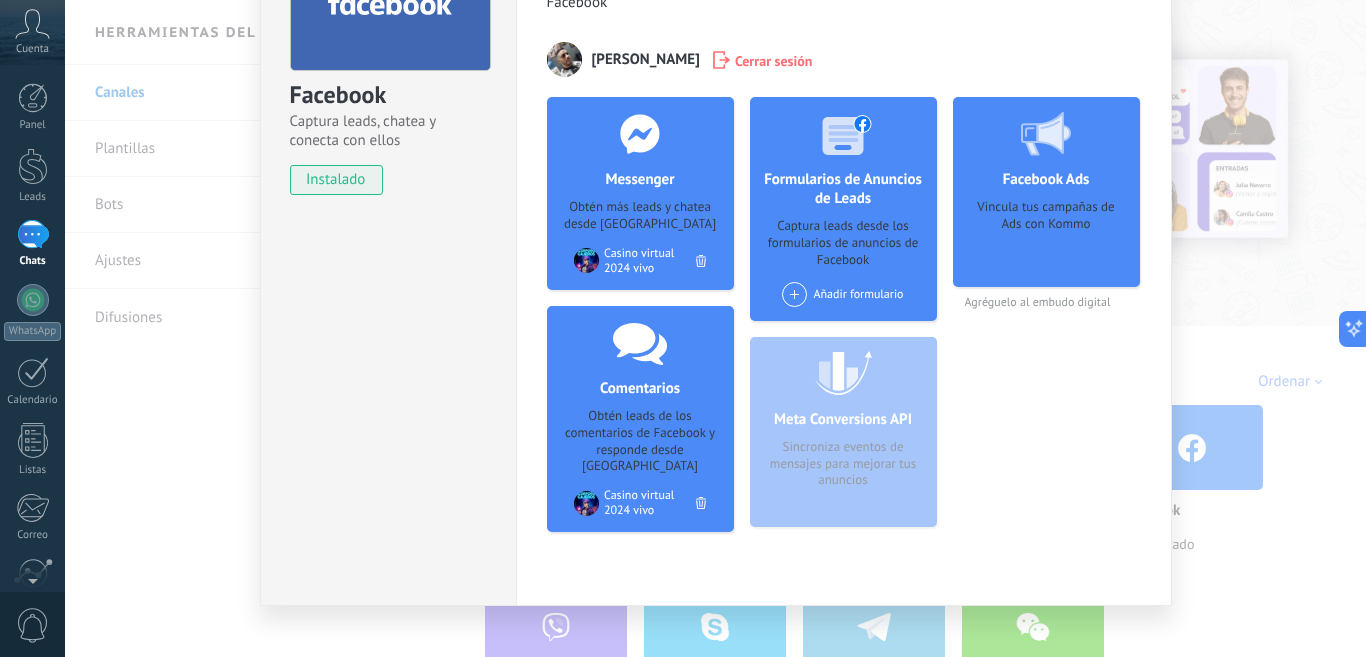 click on "Añadir formulario" at bounding box center [842, 294] 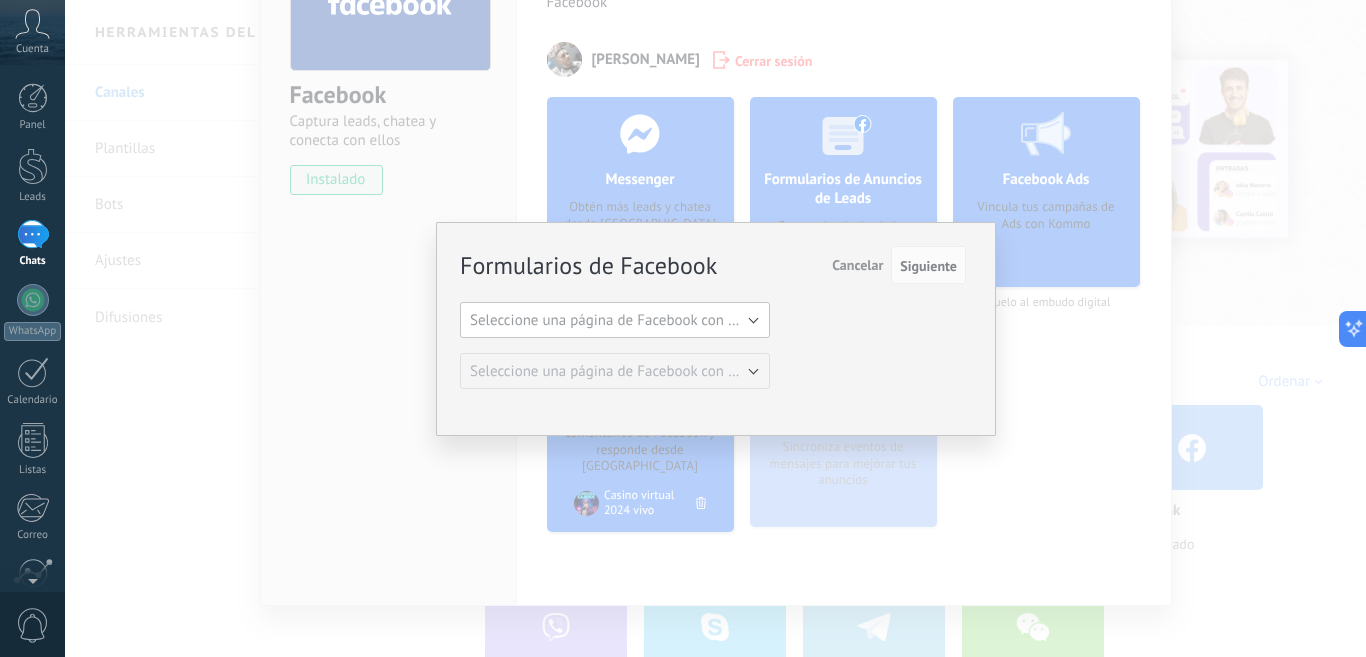 click on "Seleccione una página de Facebook con formas" at bounding box center [615, 320] 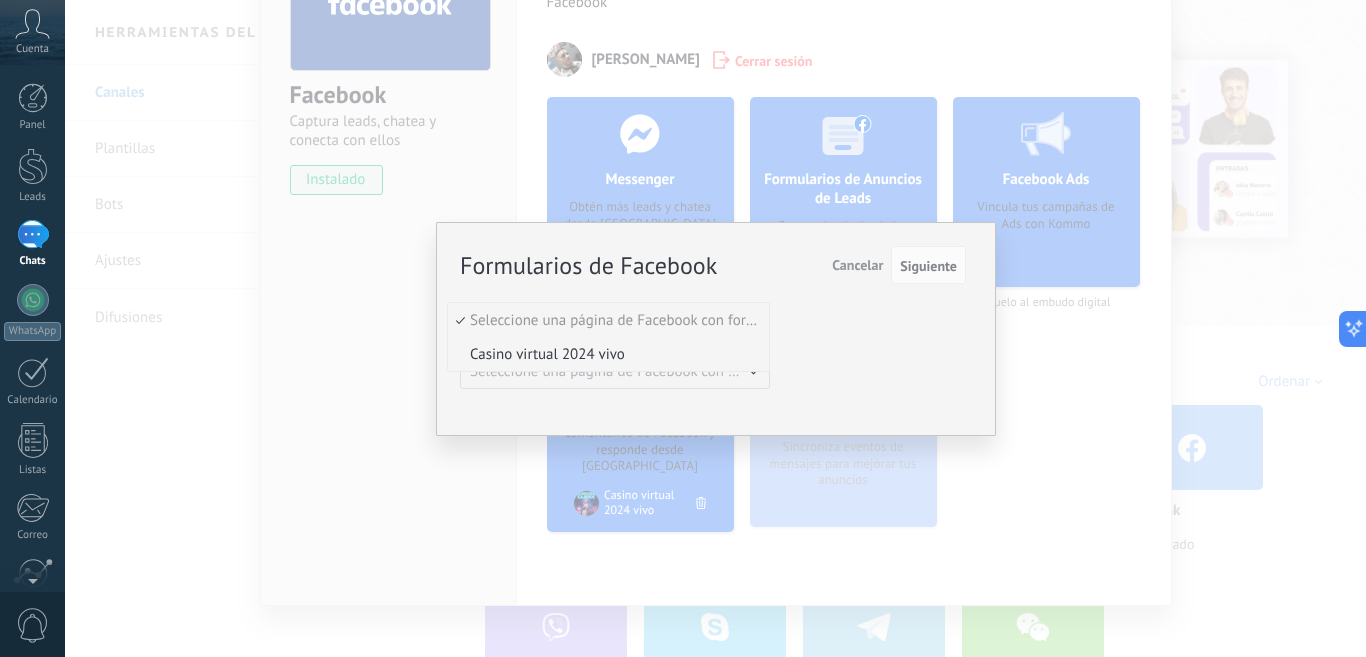 click on "Casino virtual 2024 vivo" at bounding box center [605, 354] 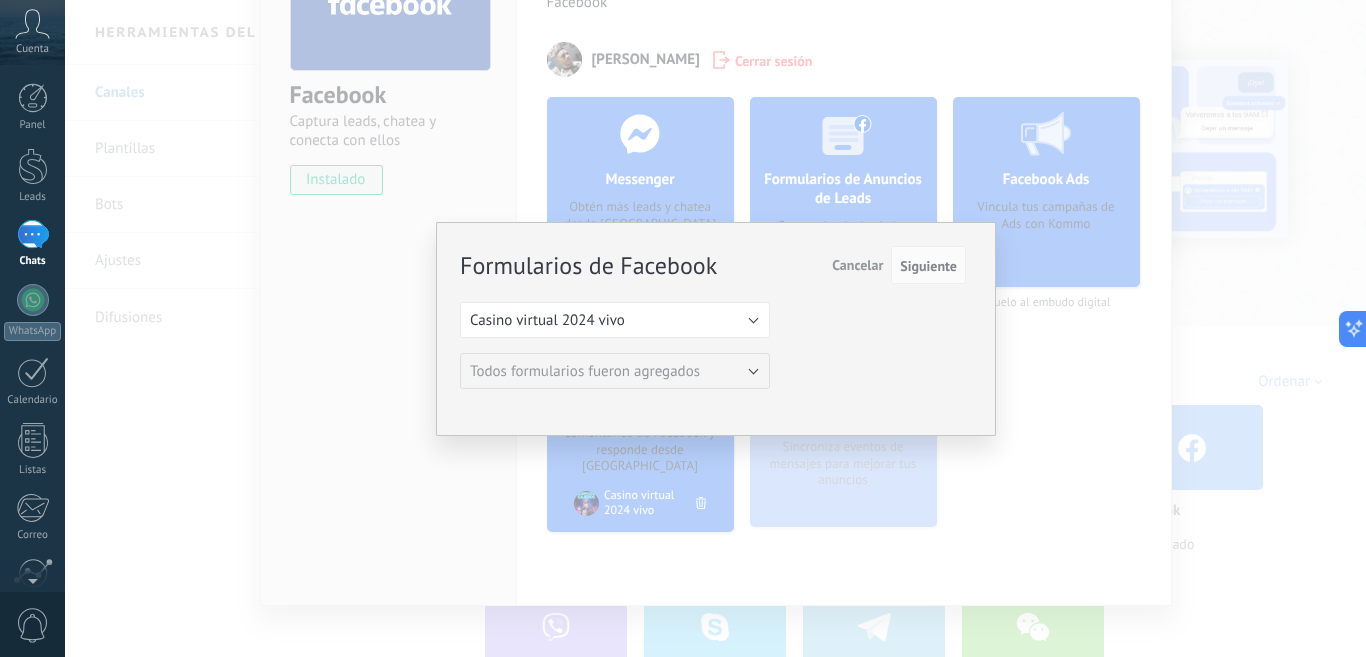 click on "Todos formularios fueron agregados" at bounding box center (585, 371) 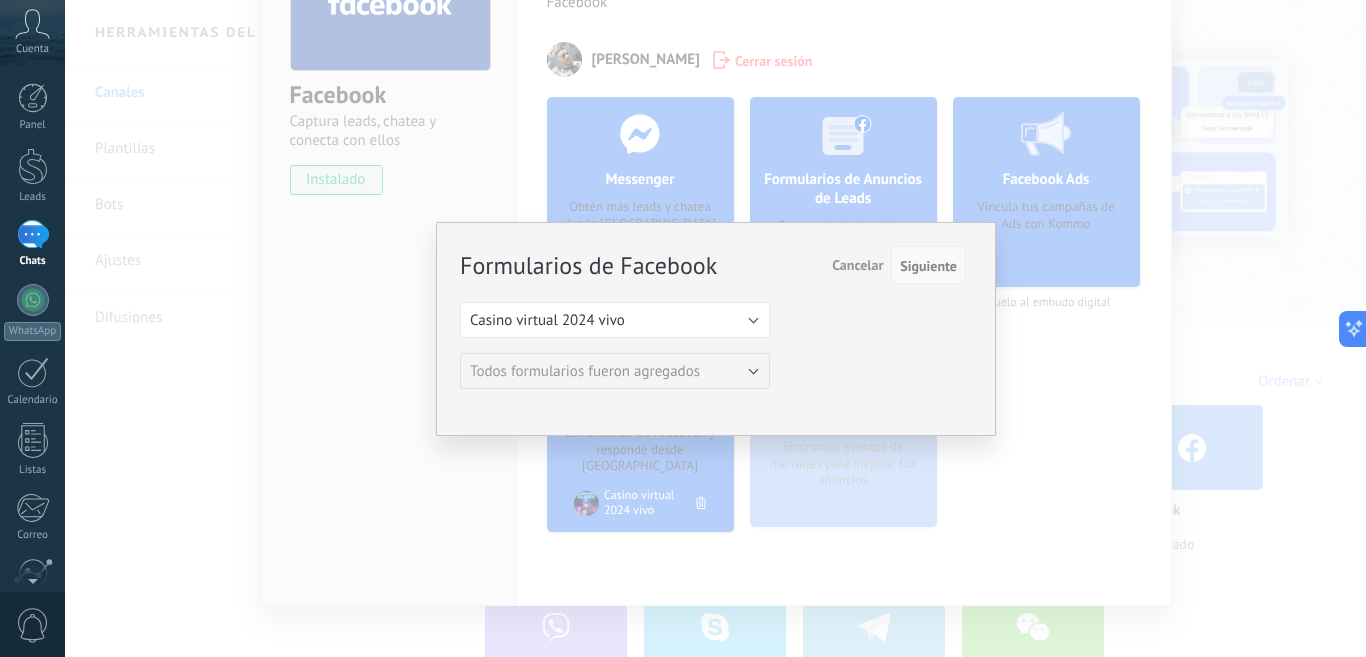 click on "Siguiente" at bounding box center (928, 266) 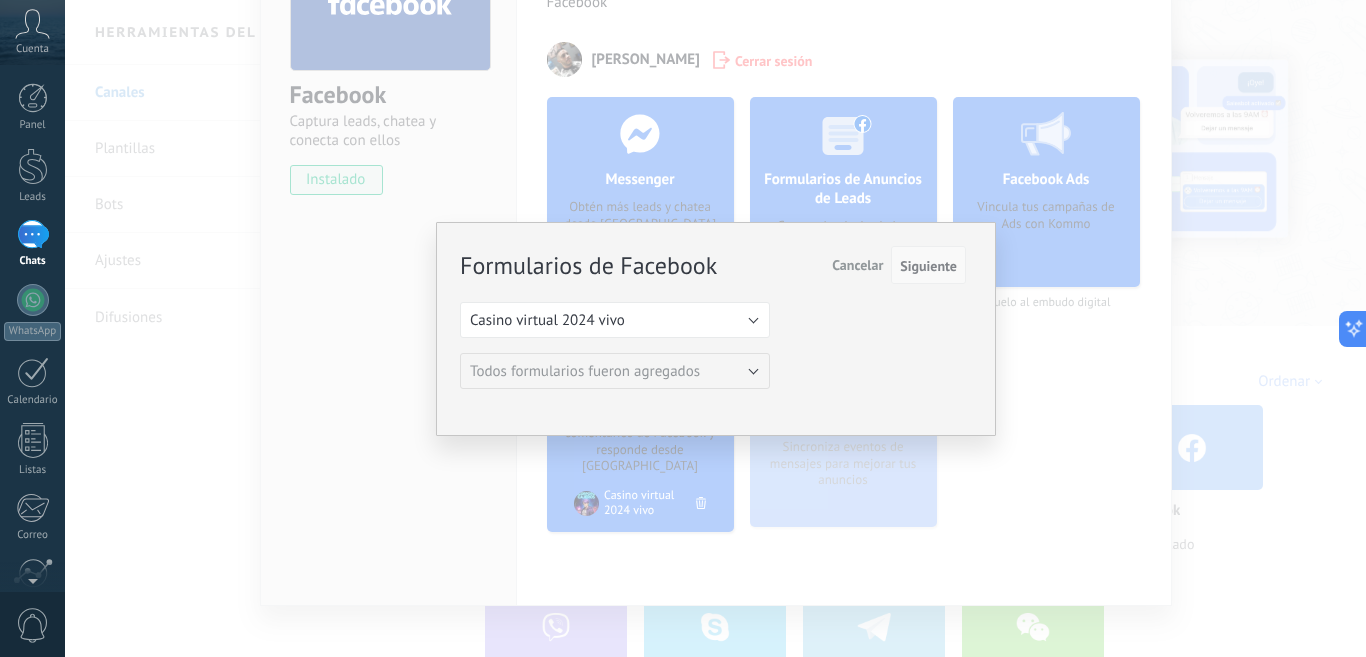 click on "Siguiente" at bounding box center [928, 266] 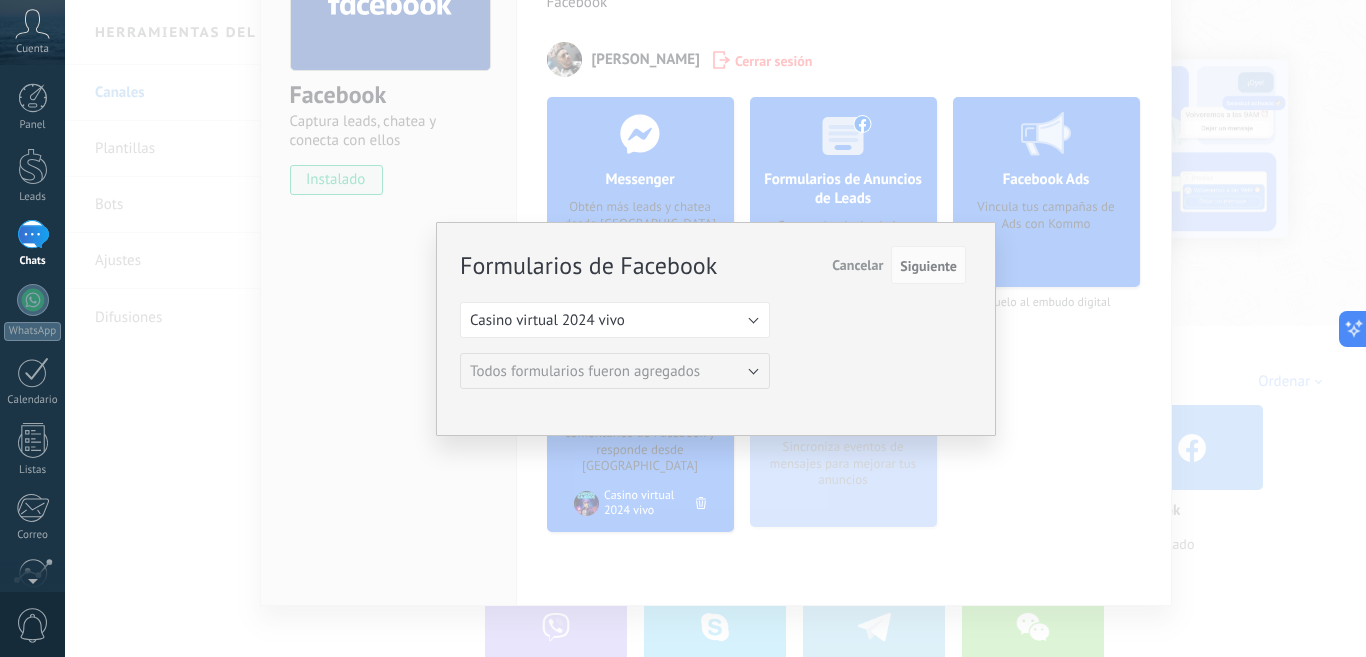 click on "Formularios de Facebook Siguiente Cancelar Seleccione una página de Facebook con formas Casino virtual 2024 vivo Casino virtual 2024 vivo Todos formularios fueron agregados Todos formularios fueron agregados" at bounding box center (713, 318) 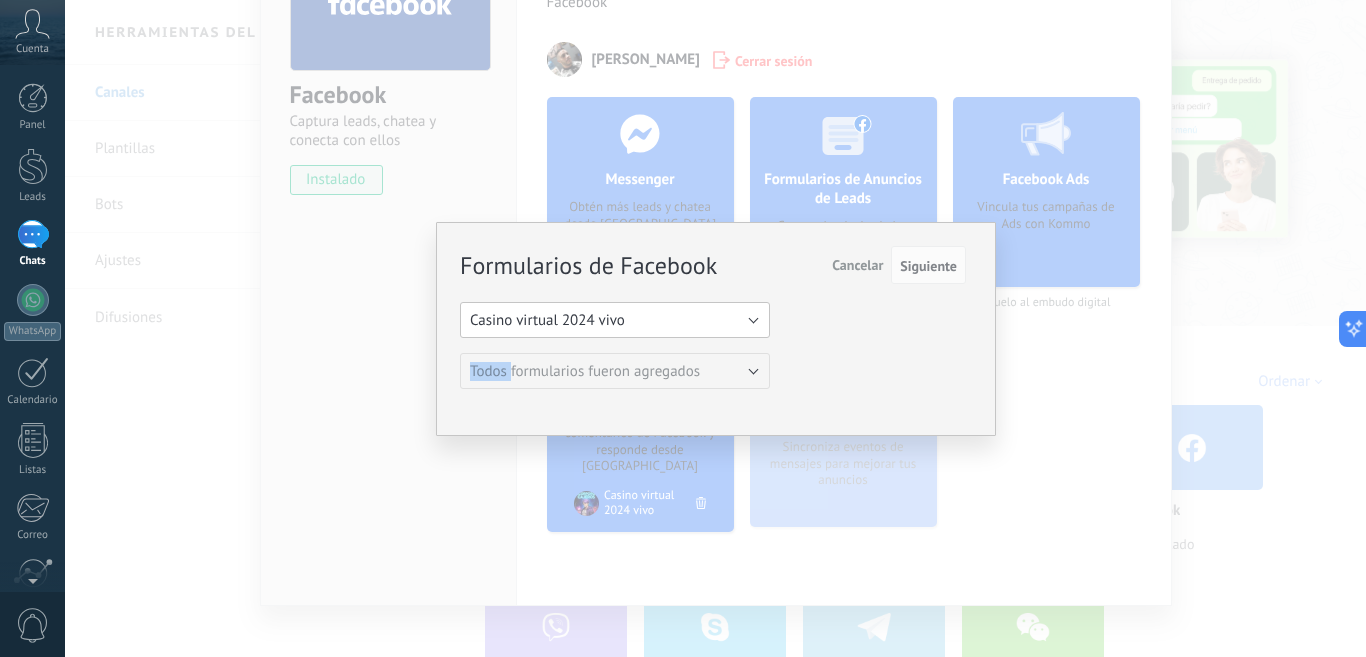 click on "Casino virtual 2024 vivo" at bounding box center (615, 320) 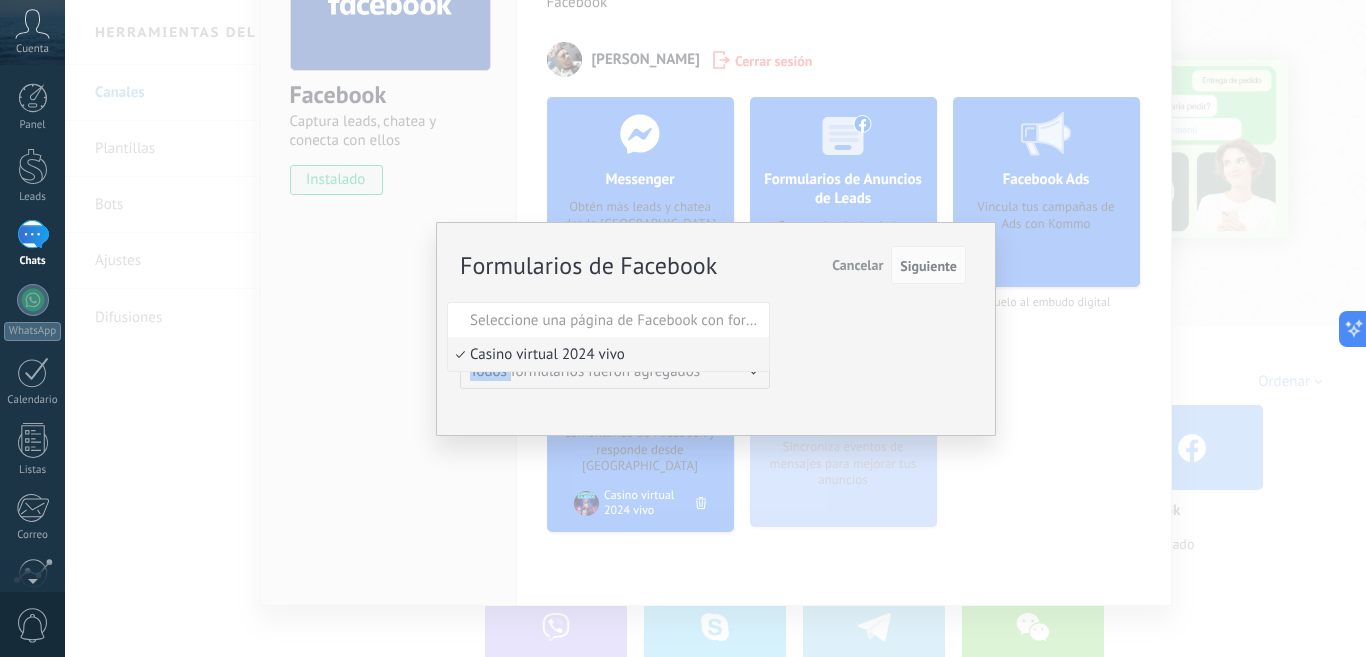 click on "Casino virtual 2024 vivo" at bounding box center [605, 354] 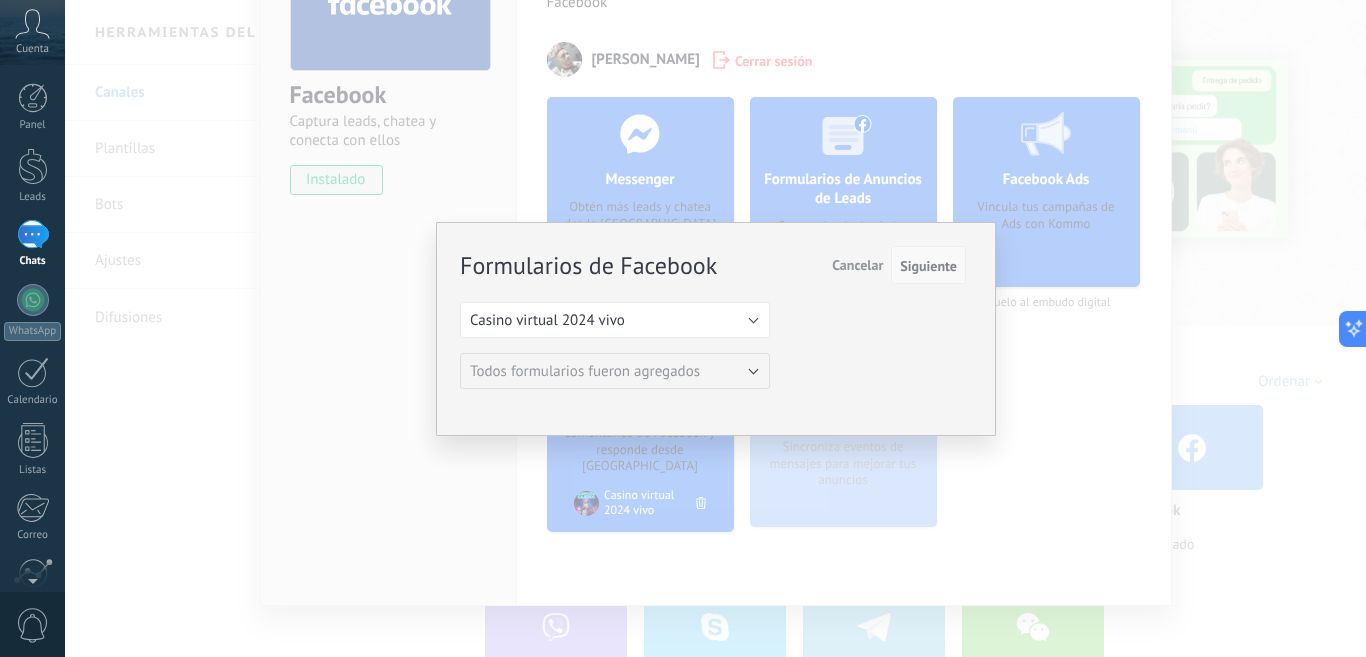 click on "Siguiente" at bounding box center (928, 266) 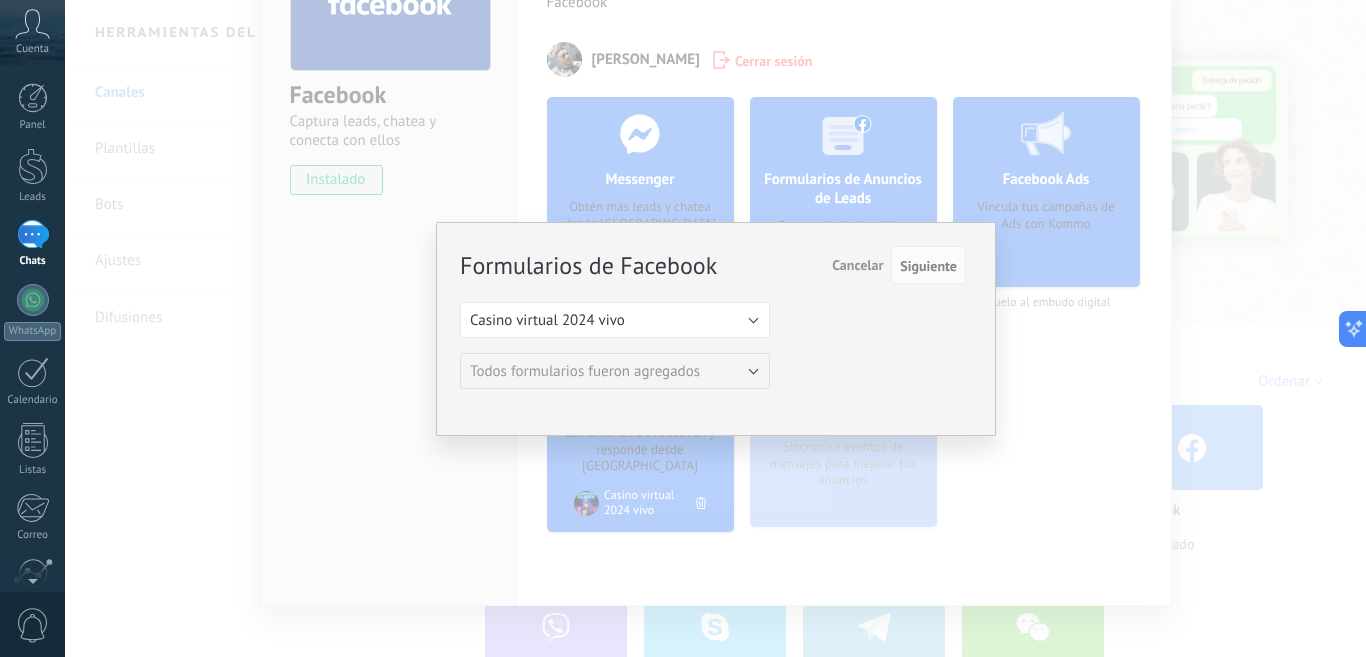click on "Cancelar" at bounding box center [857, 265] 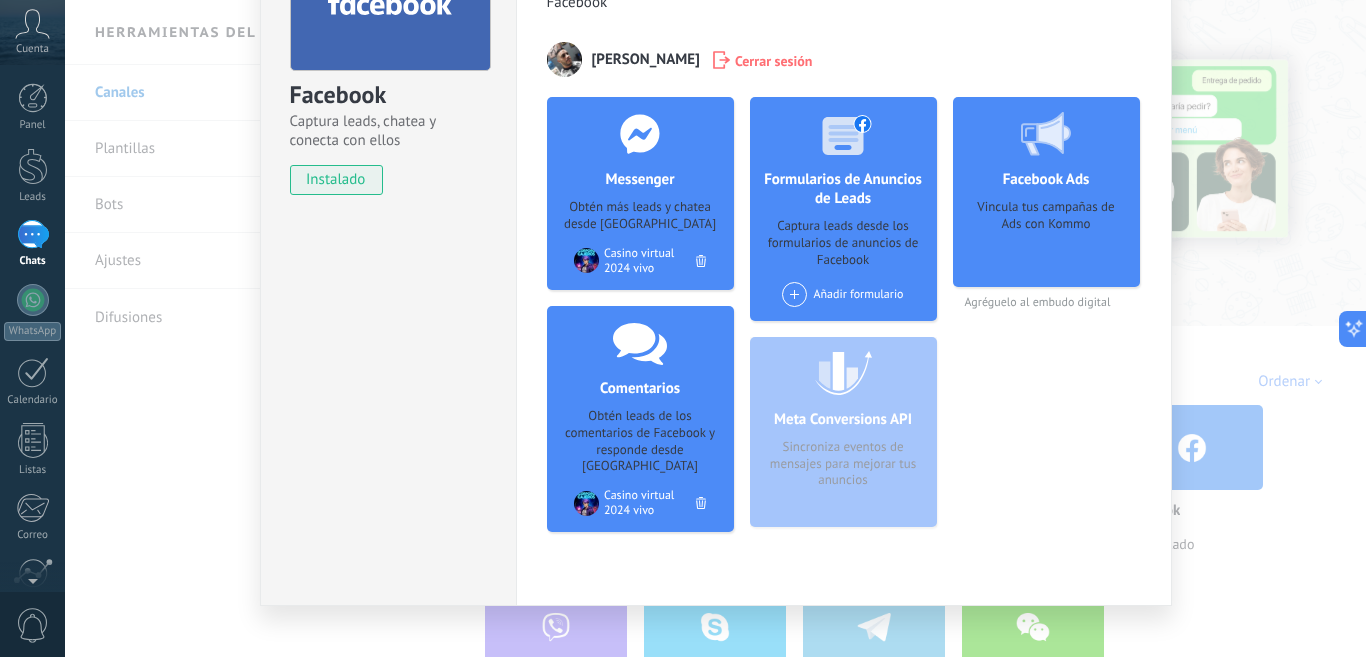 scroll, scrollTop: 0, scrollLeft: 0, axis: both 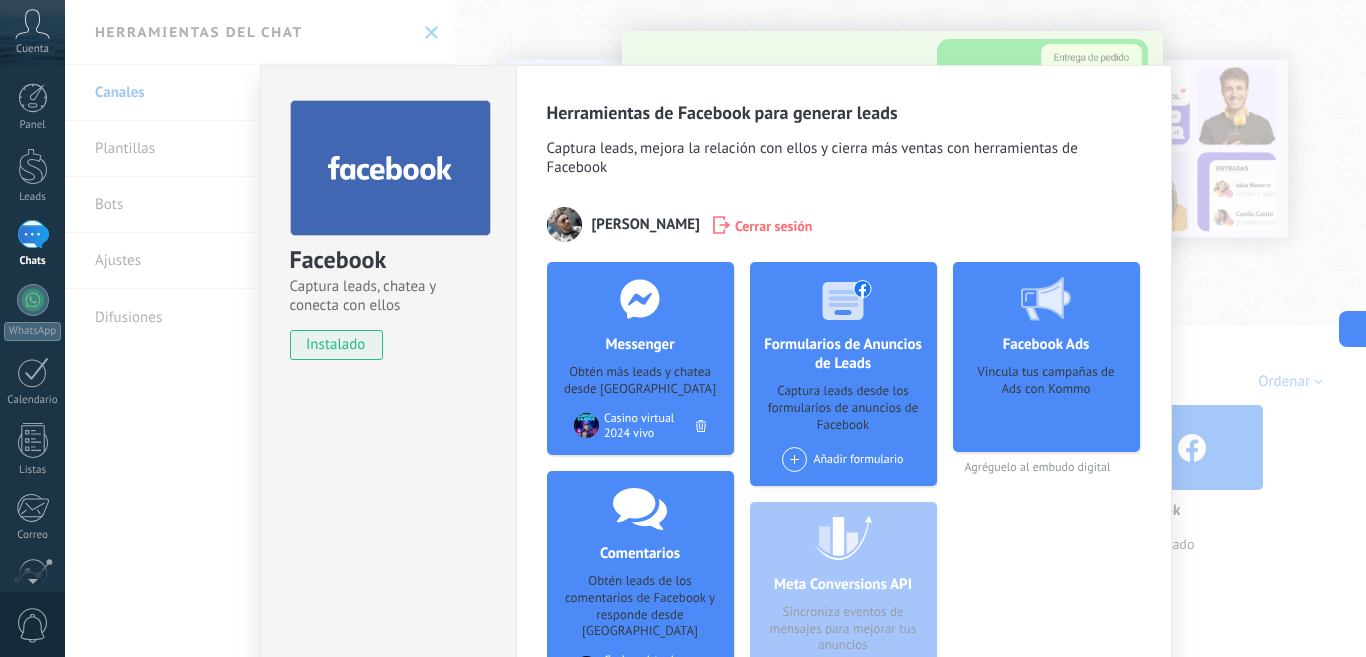 click on "Facebook Captura leads, chatea y conecta con ellos instalado Desinstalar Herramientas de Facebook para generar leads Captura leads, mejora la relación con ellos y cierra más ventas con herramientas de Facebook Jona Brizu Cerrar sesión Messenger Obtén más leads y chatea desde Kommo Agregar página Casino virtual 2024 vivo Comentarios Obtén leads de los comentarios de Facebook y responde desde Kommo Agregar página Casino virtual 2024 vivo Formularios de Anuncios de Leads Captura leads desde los formularios de anuncios de Facebook Añadir formulario Meta Conversions API Sincroniza eventos de mensajes para mejorar tus anuncios Facebook Ads Vincula tus campañas de Ads con Kommo Agréguelo al embudo digital más" at bounding box center (715, 328) 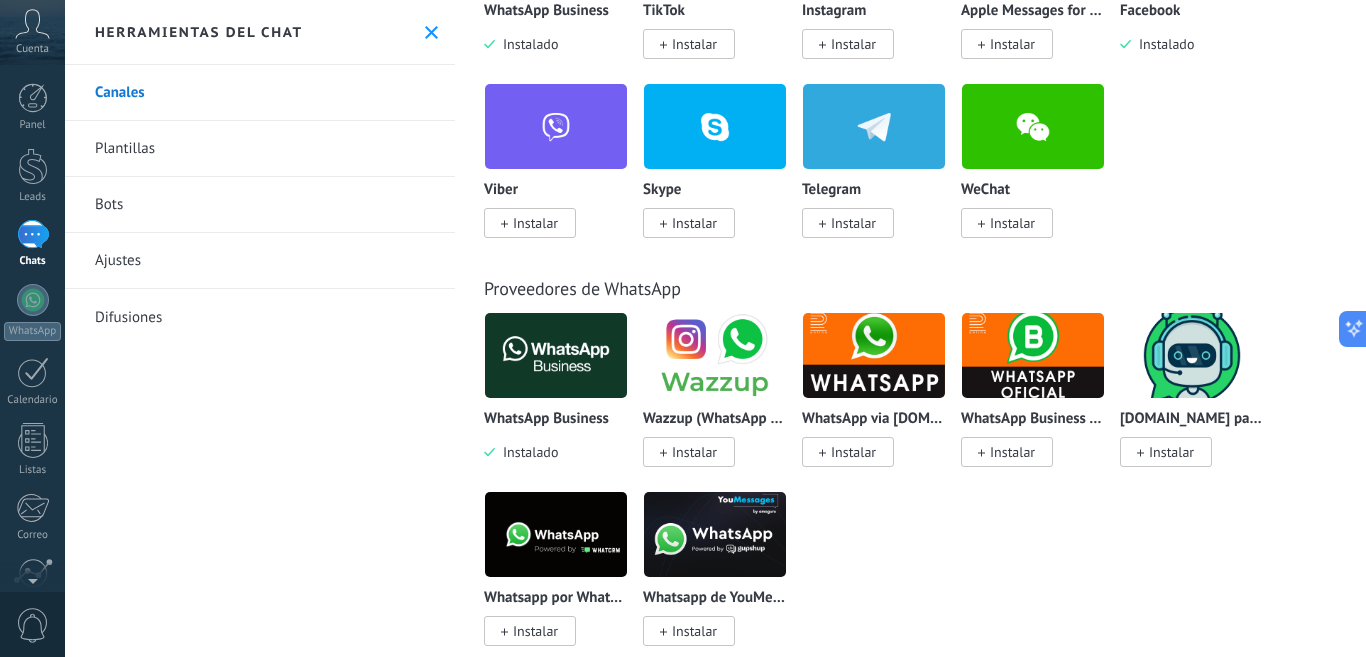 scroll, scrollTop: 0, scrollLeft: 0, axis: both 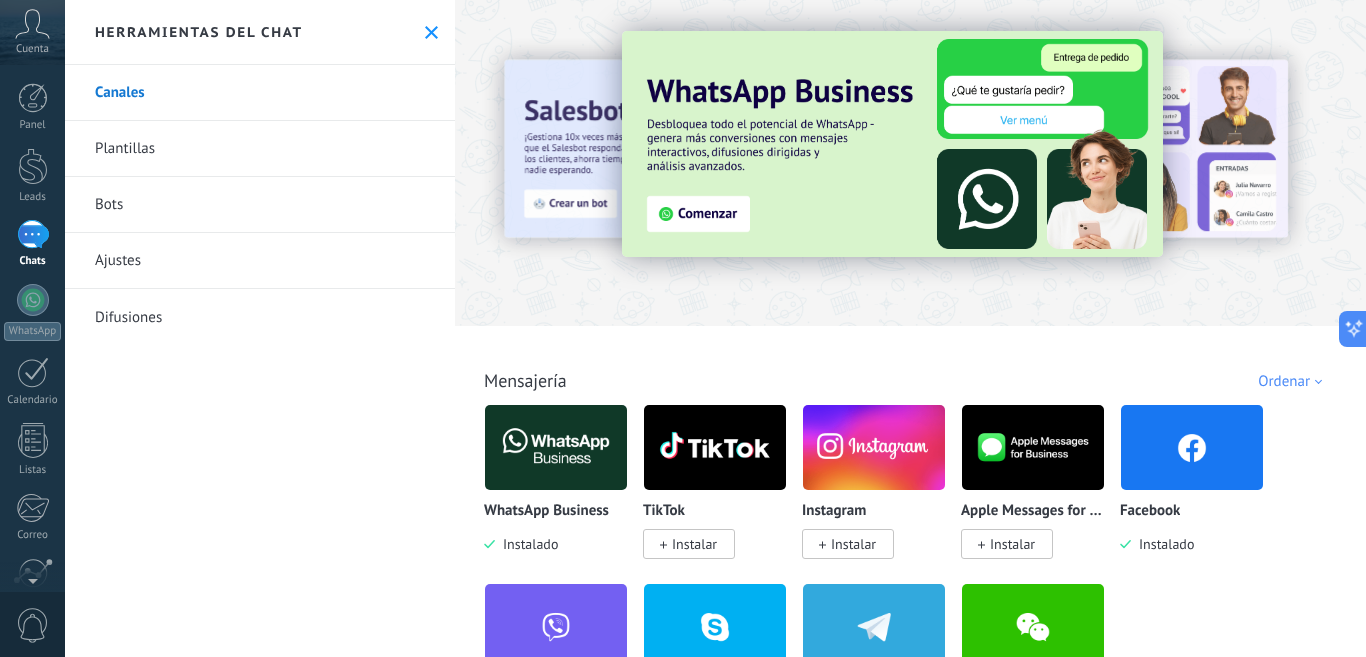 click on "Plantillas" at bounding box center [260, 149] 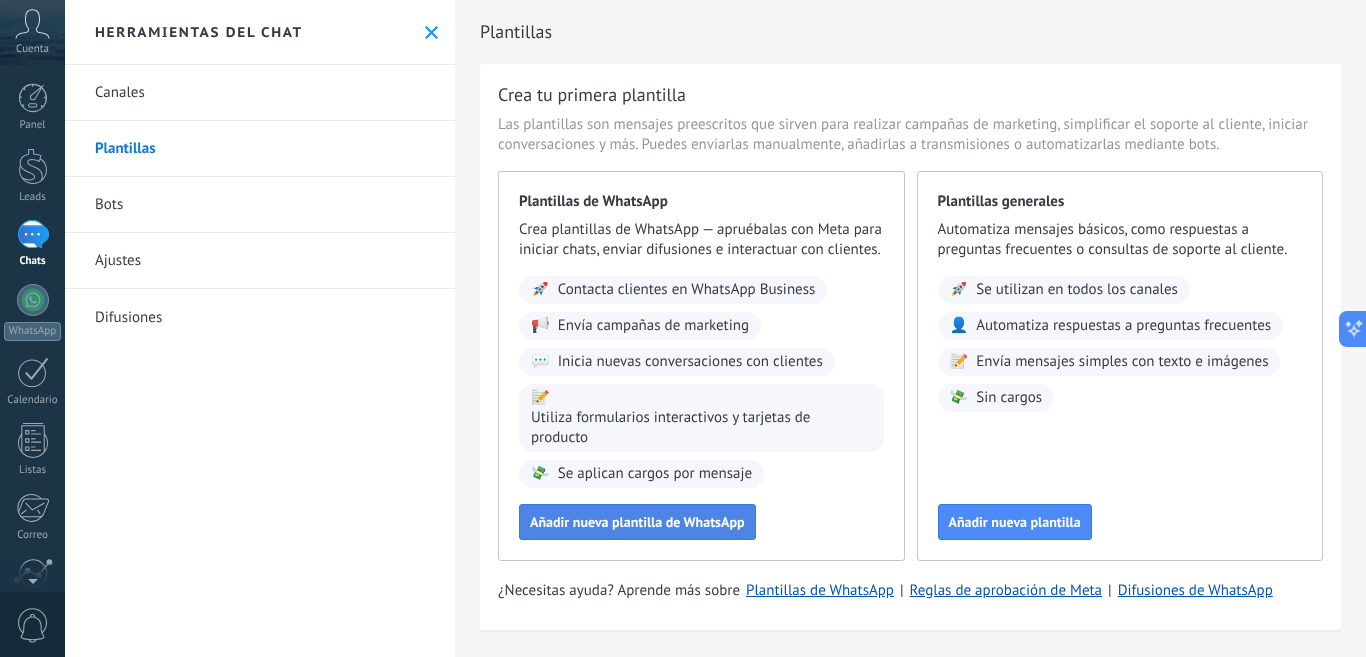 click on "Añadir nueva plantilla de WhatsApp" at bounding box center (637, 522) 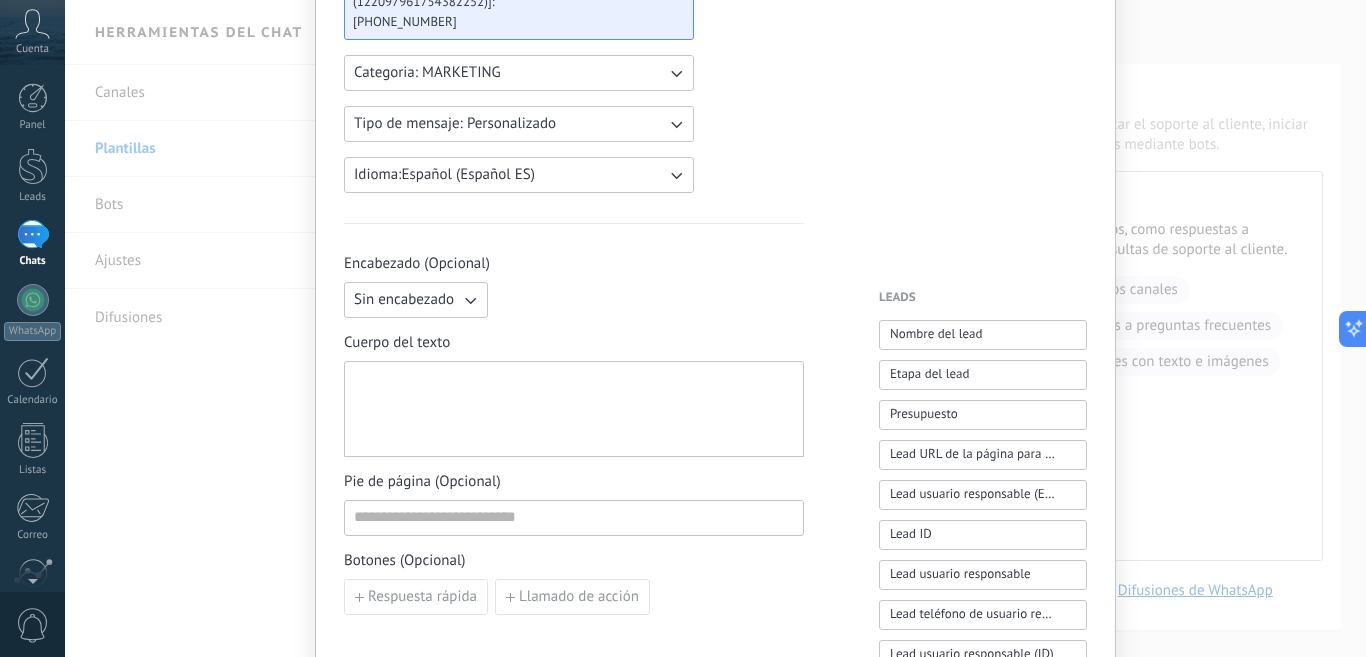 scroll, scrollTop: 0, scrollLeft: 0, axis: both 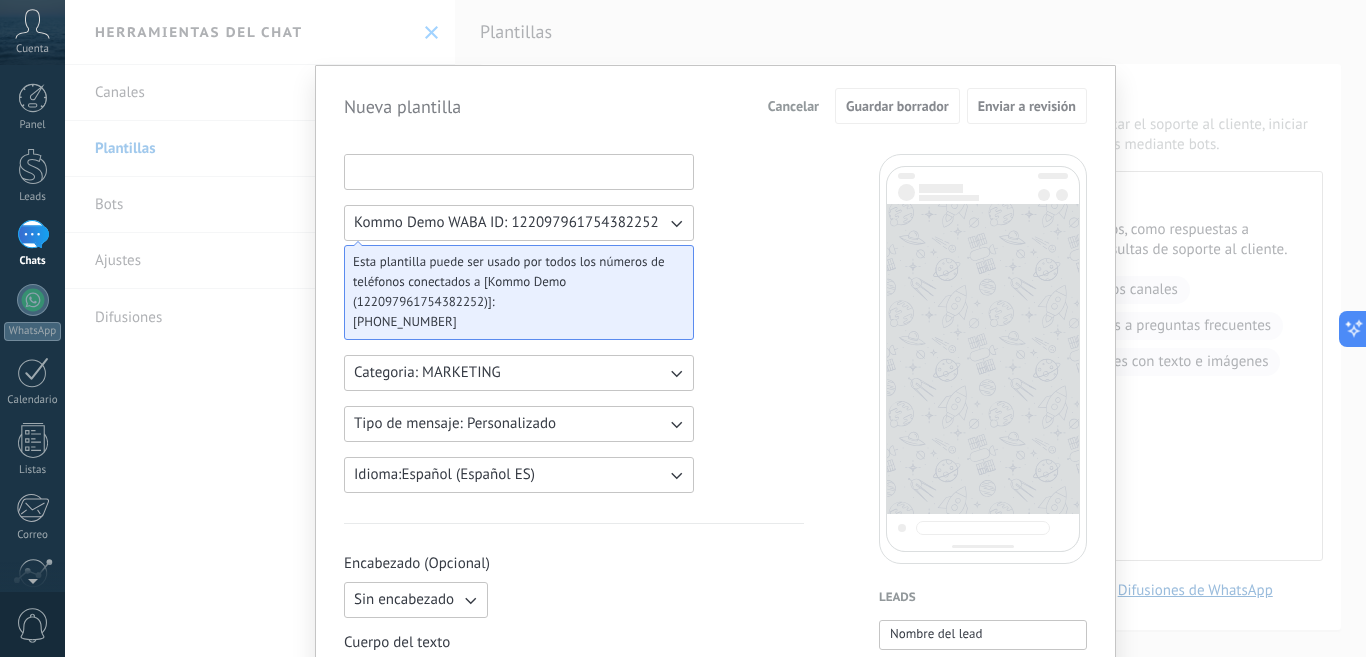 click at bounding box center (519, 171) 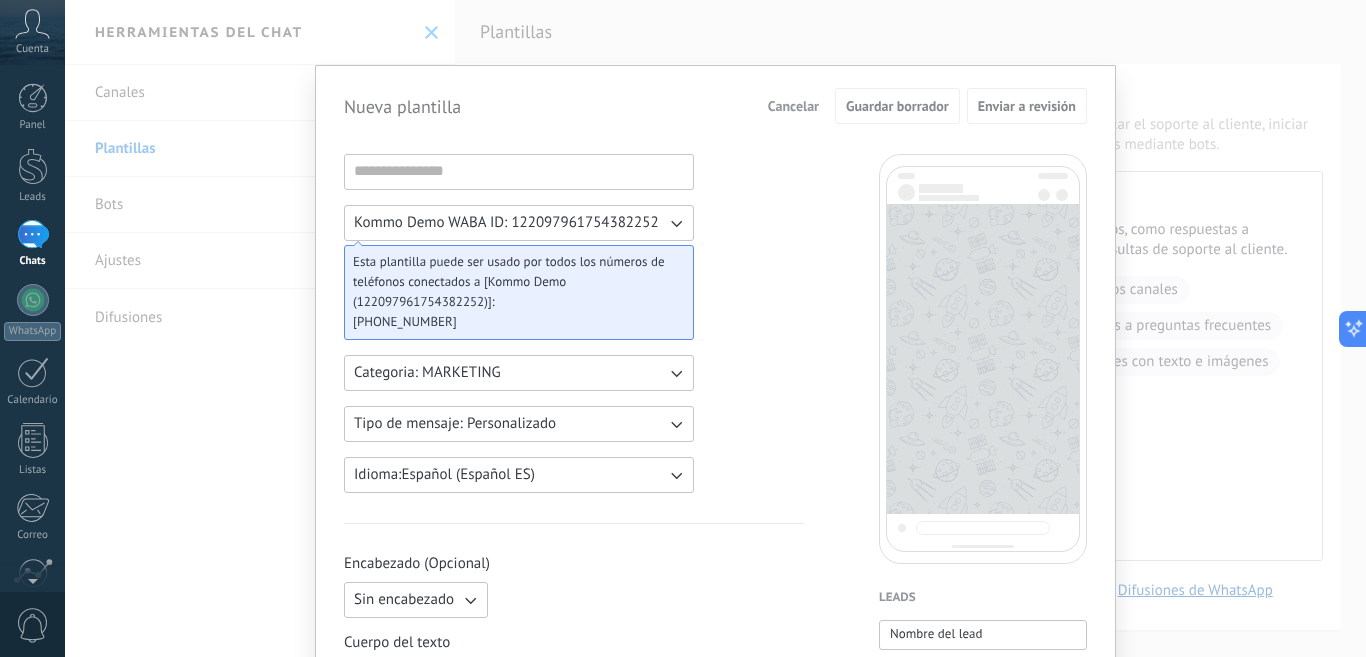 click on "Categoria: MARKETING" at bounding box center (519, 373) 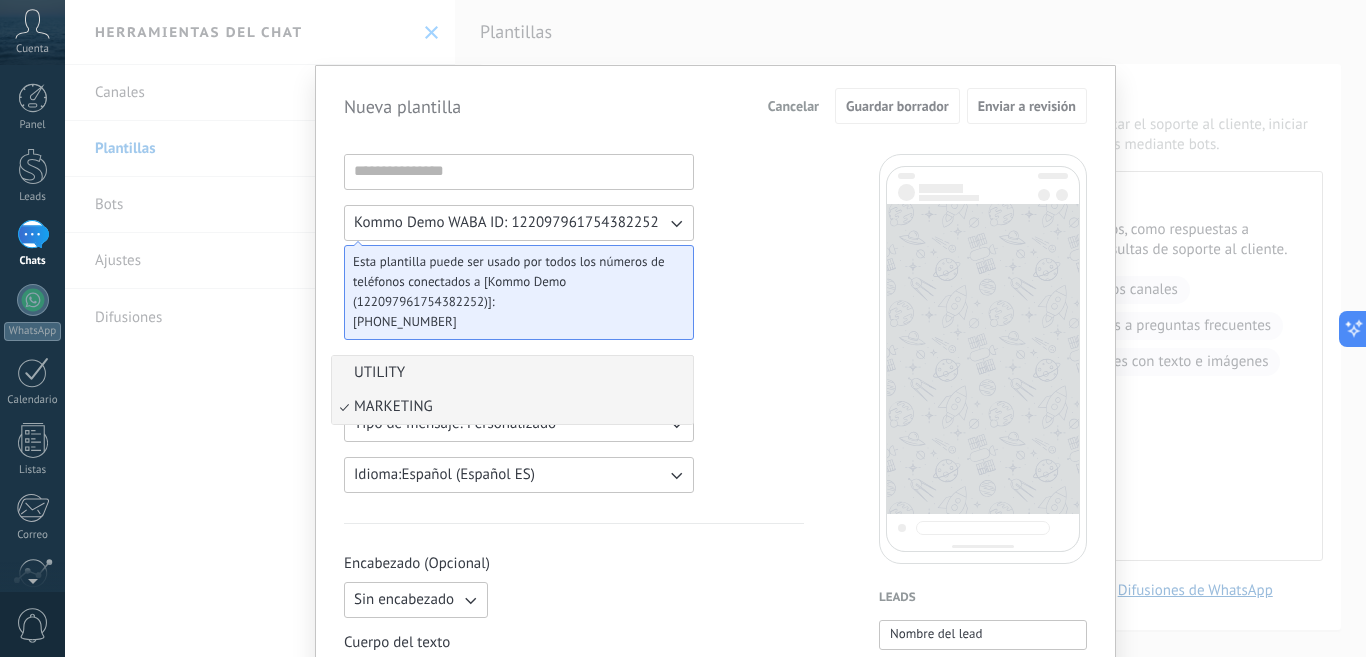 click on "UTILITY" at bounding box center [512, 373] 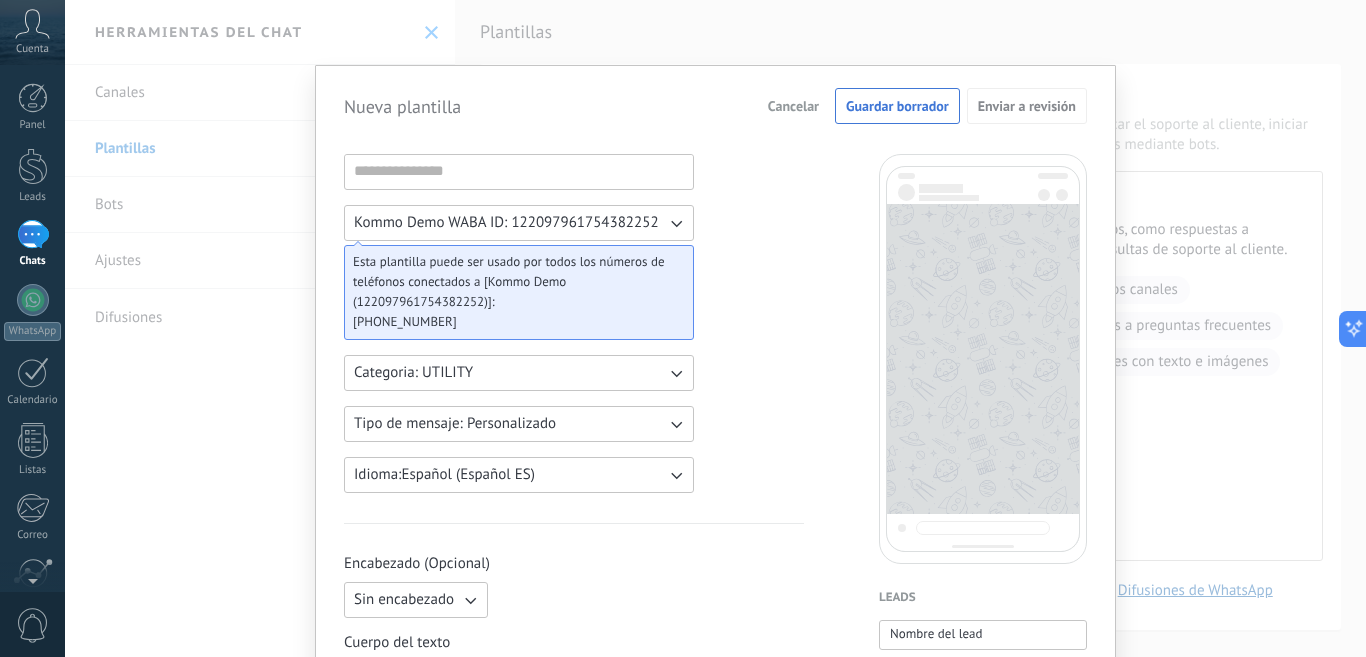 click 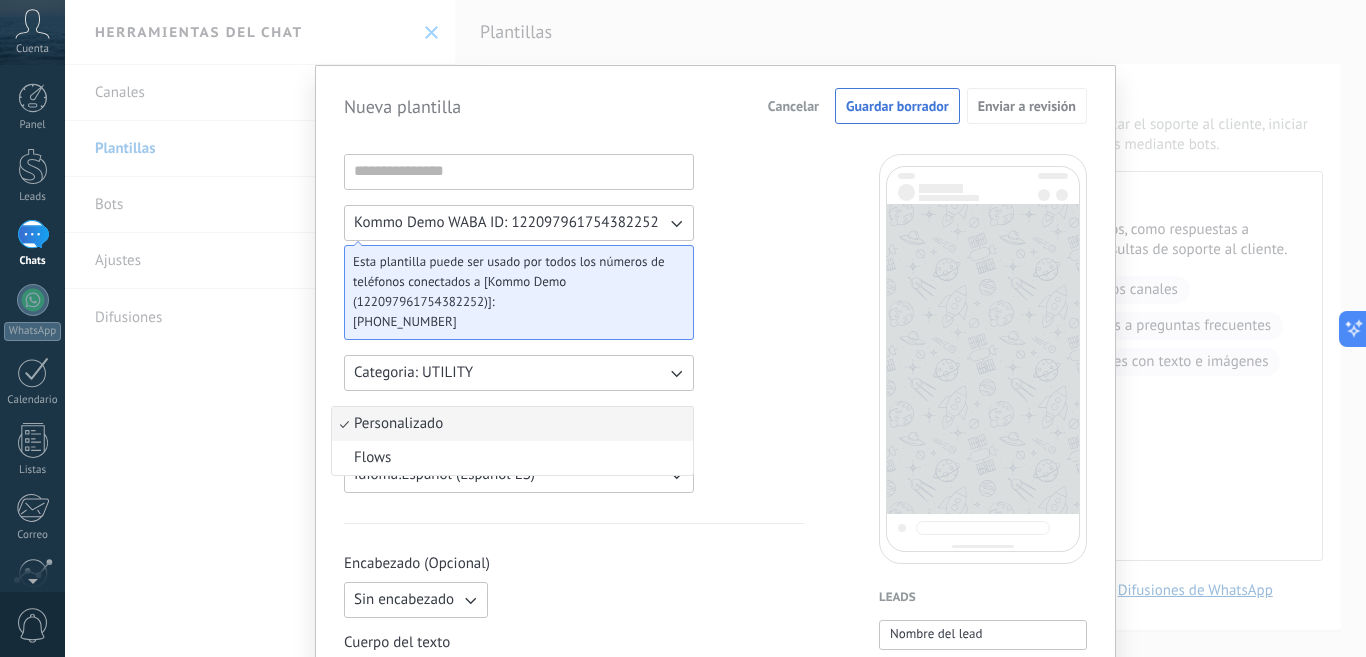click on "Personalizado" at bounding box center (512, 424) 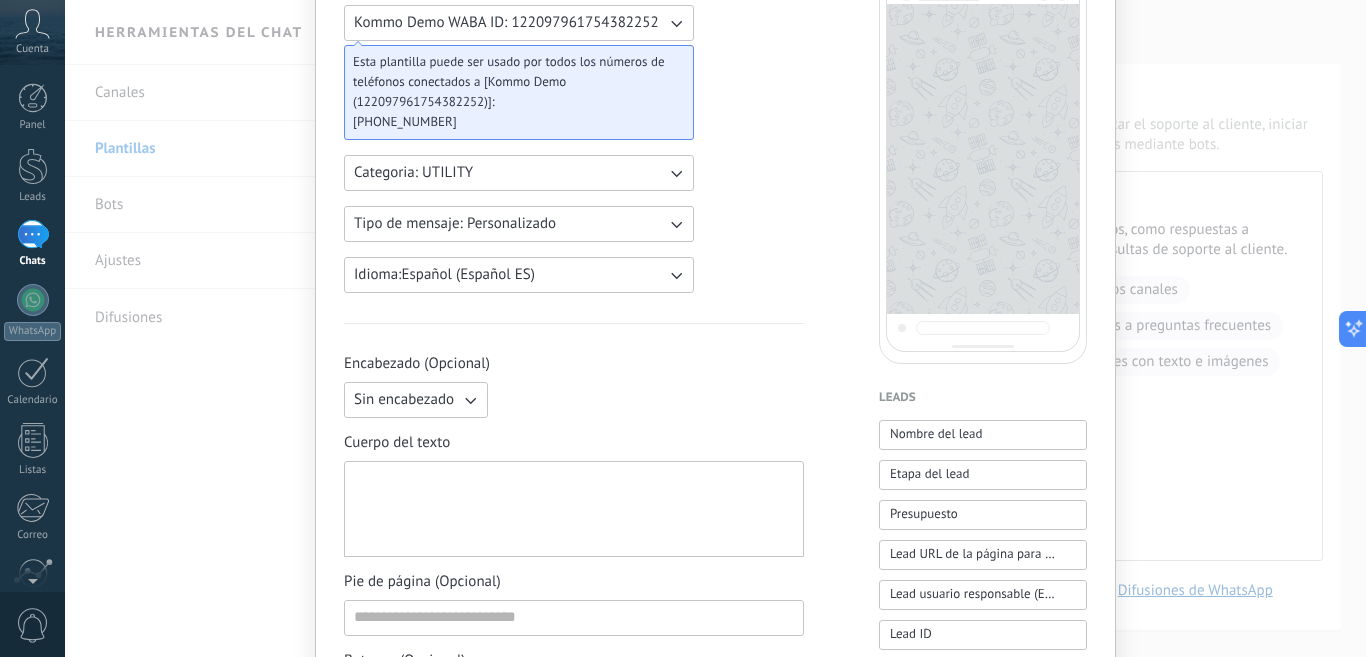 scroll, scrollTop: 0, scrollLeft: 0, axis: both 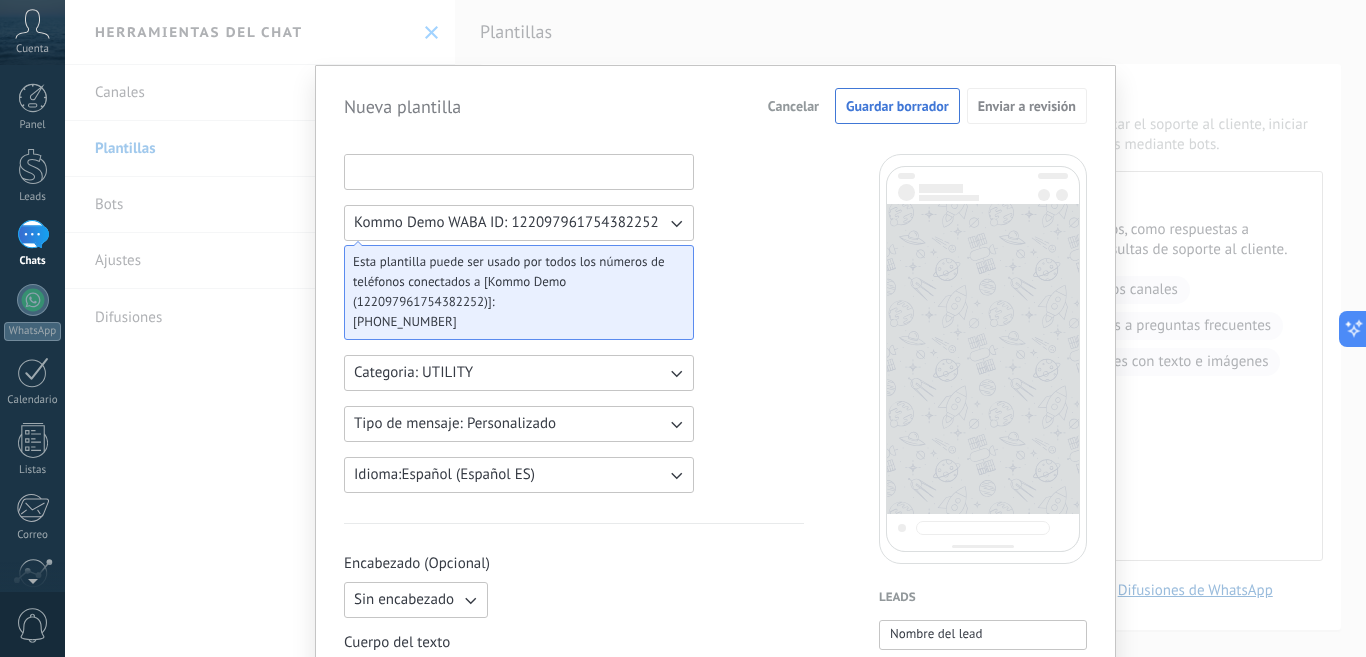 click at bounding box center [519, 171] 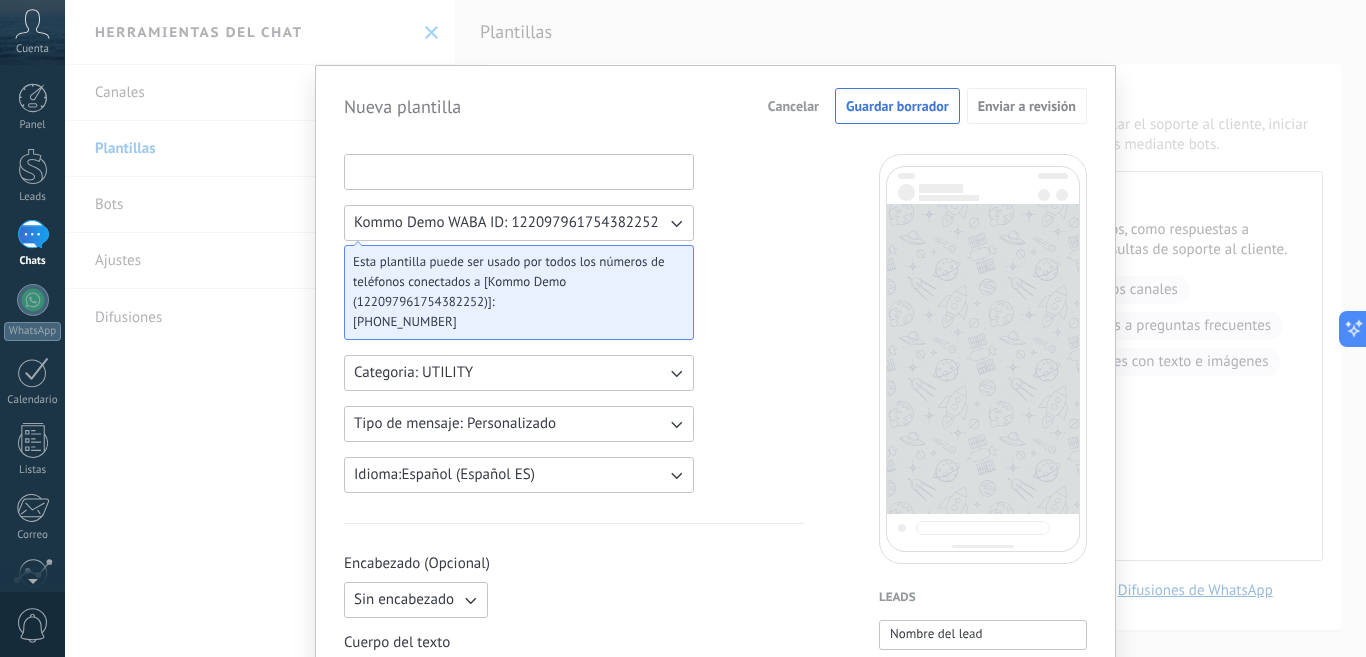 click at bounding box center [519, 171] 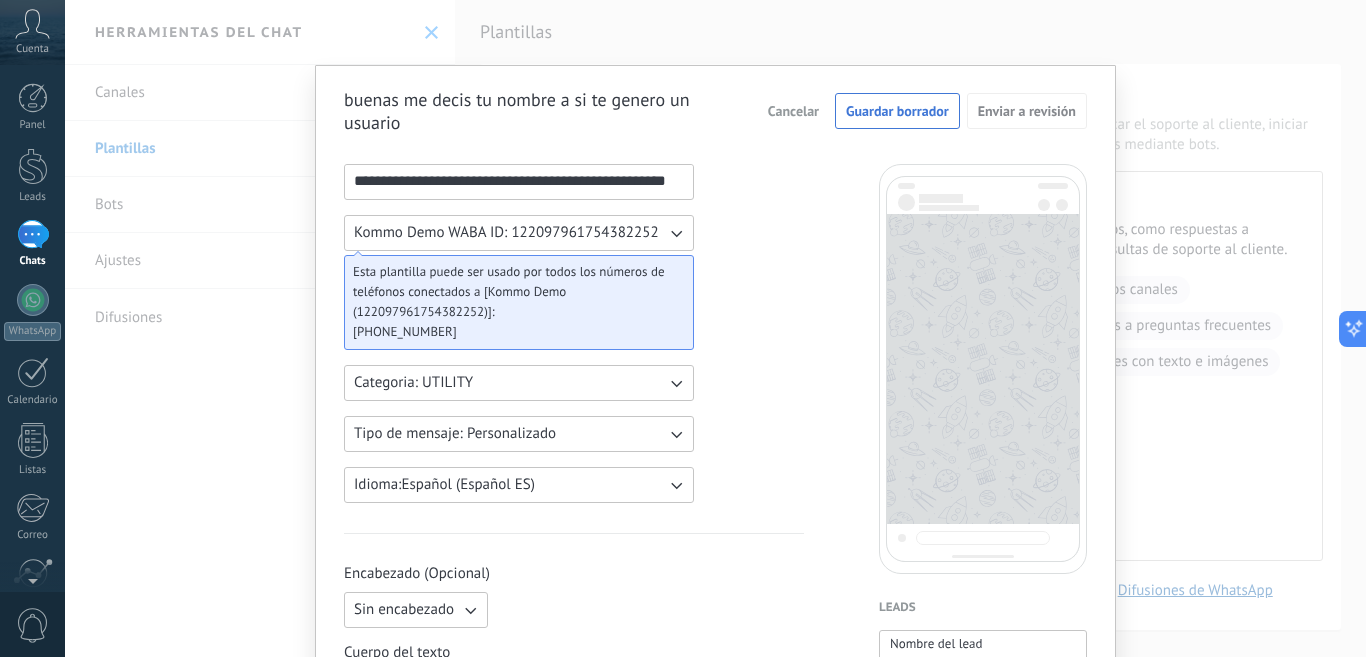 scroll, scrollTop: 0, scrollLeft: 14, axis: horizontal 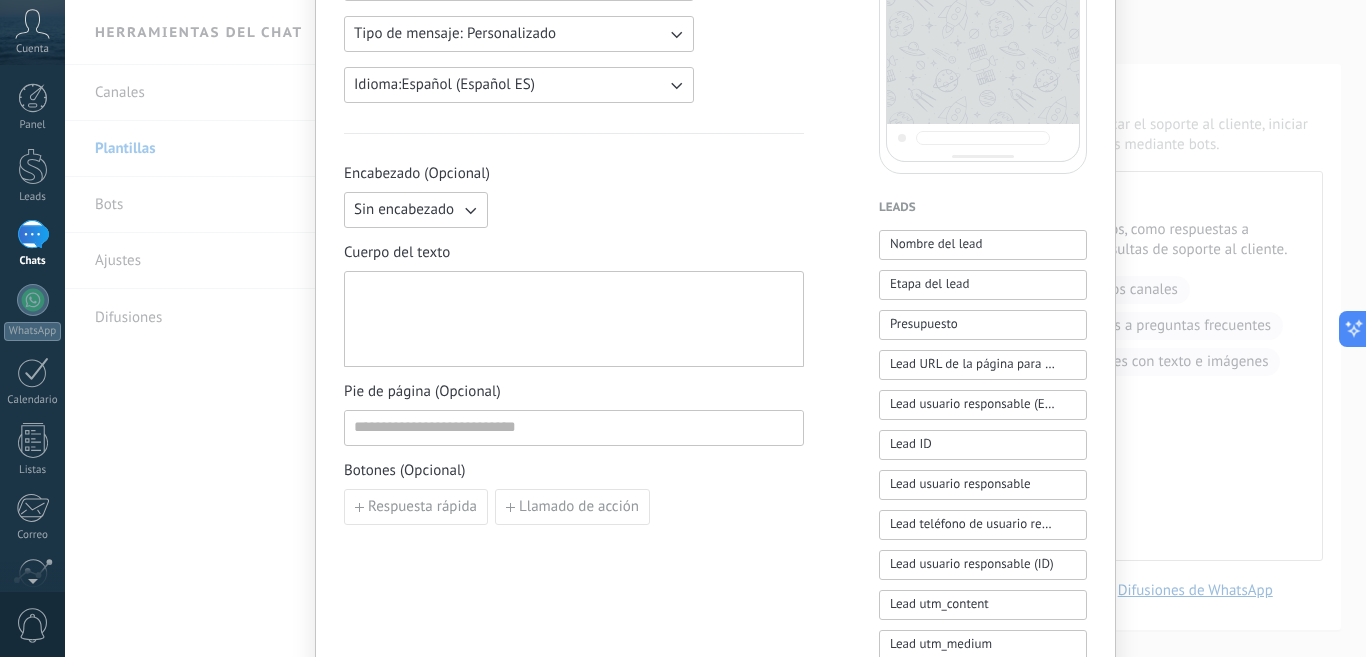 click at bounding box center (574, 319) 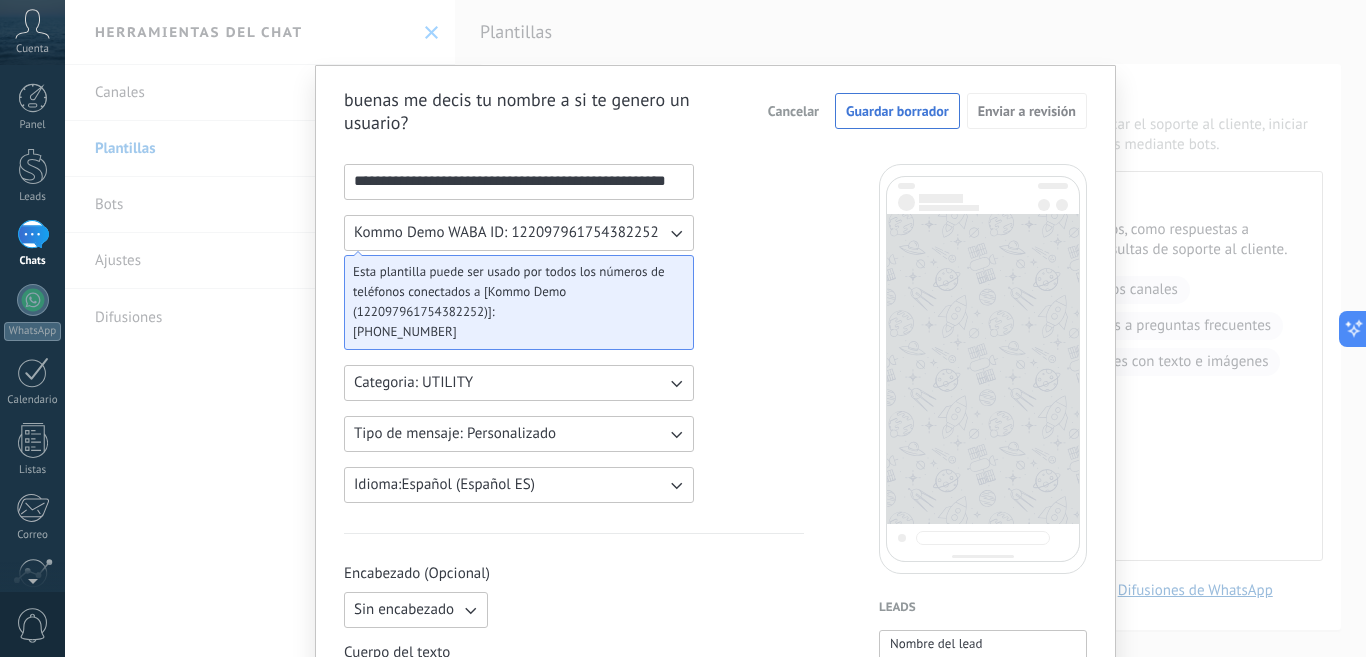 click on "**********" at bounding box center (519, 181) 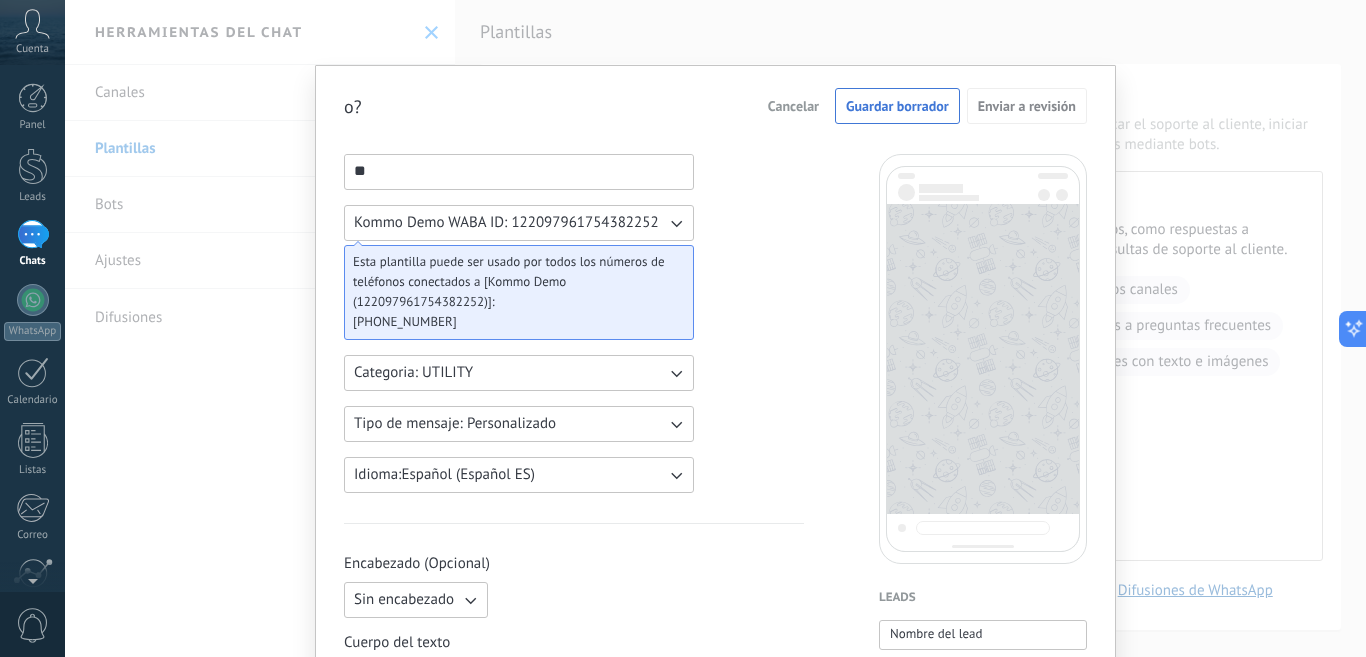 click on "**" at bounding box center [519, 171] 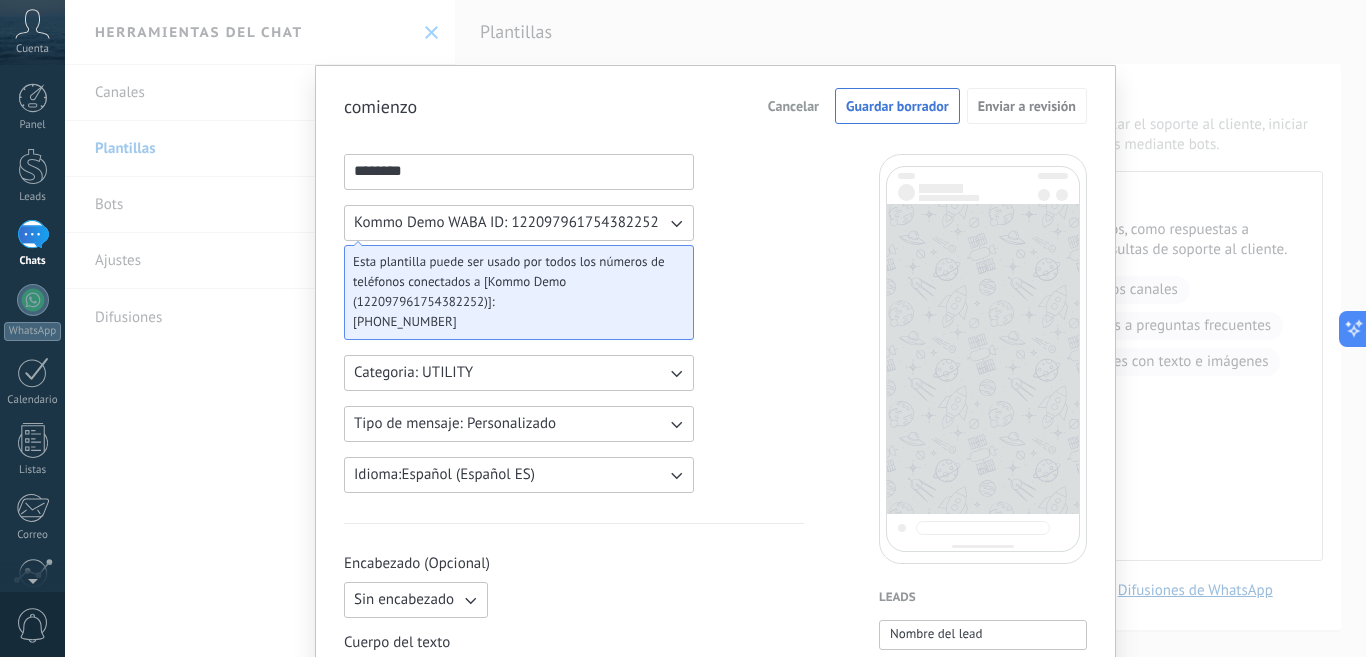 scroll, scrollTop: 600, scrollLeft: 0, axis: vertical 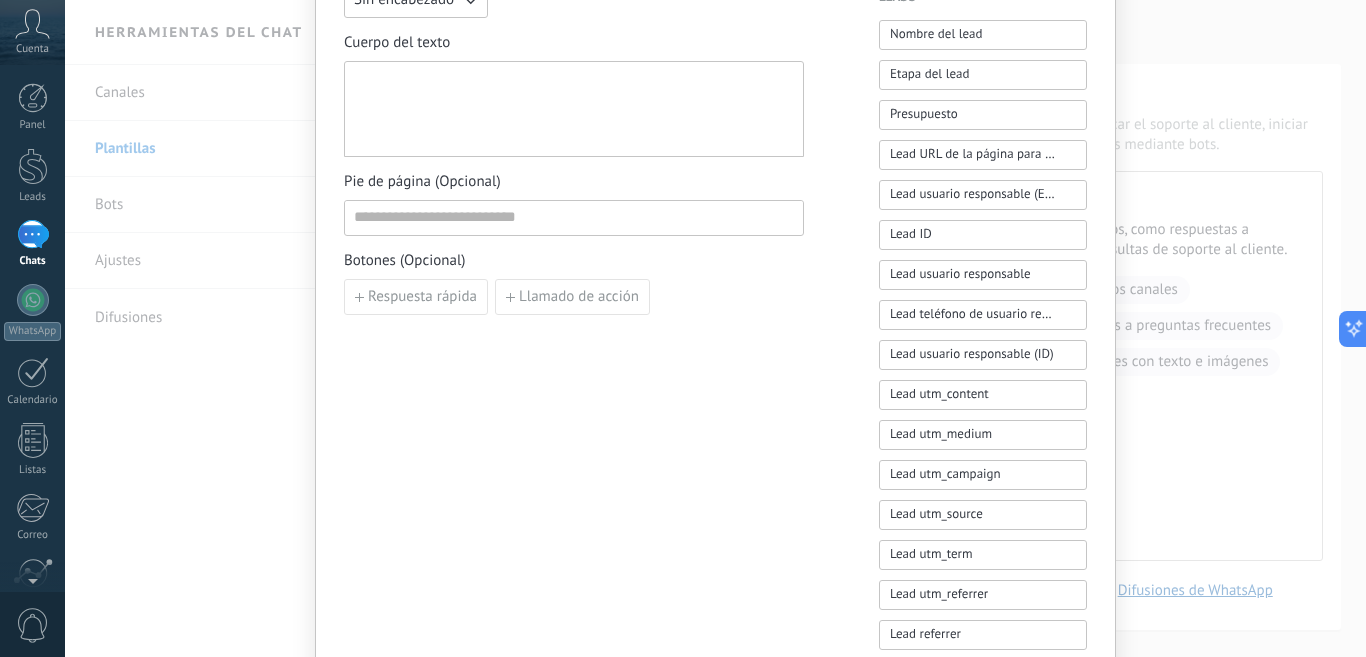 type on "********" 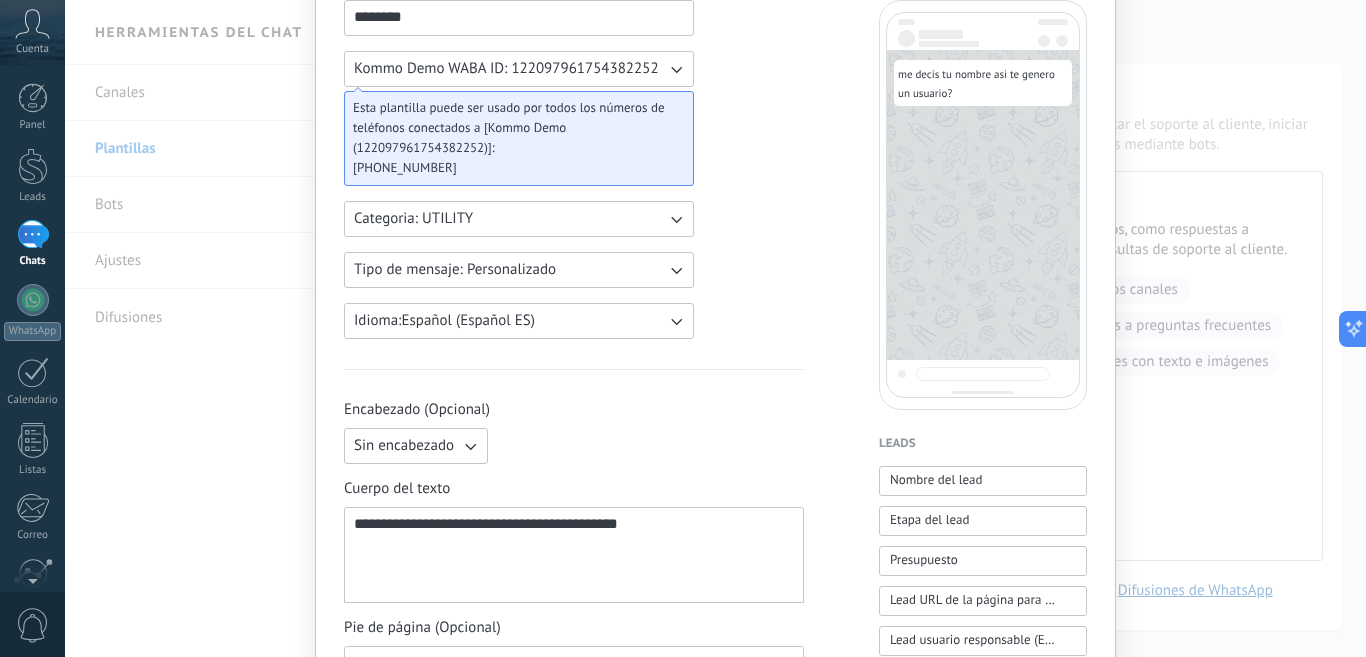 scroll, scrollTop: 0, scrollLeft: 0, axis: both 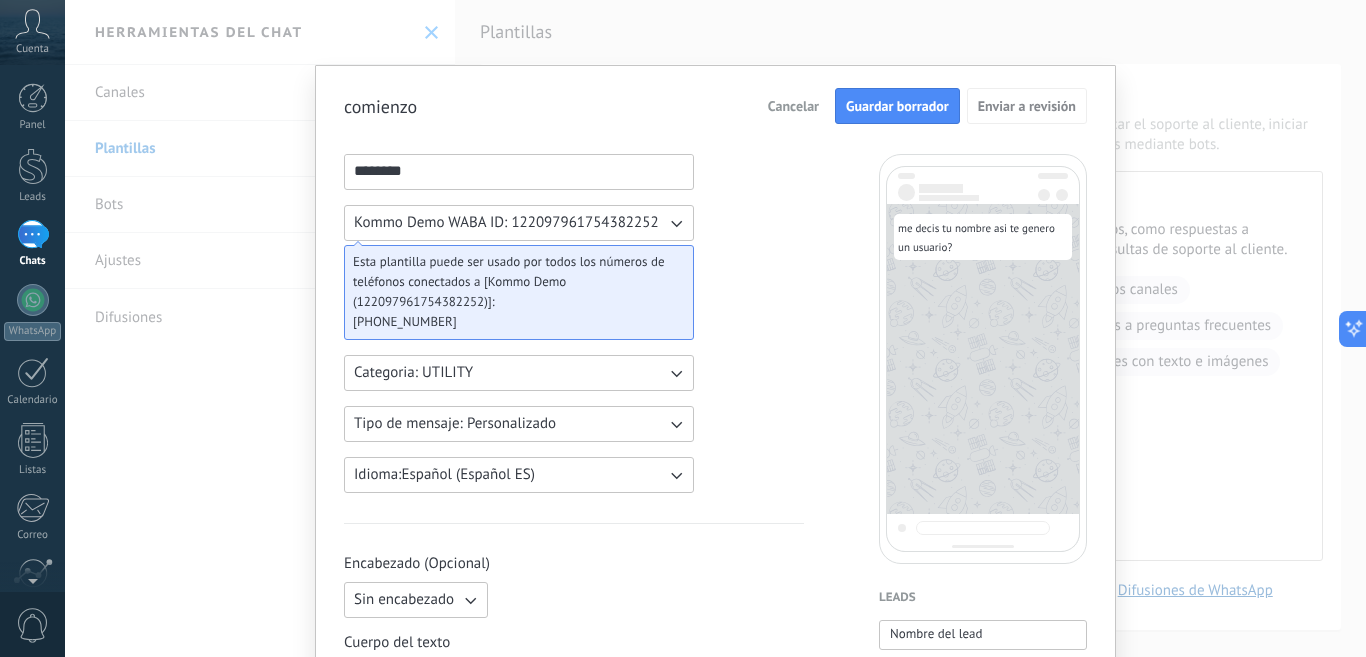 drag, startPoint x: 1020, startPoint y: 108, endPoint x: 937, endPoint y: 108, distance: 83 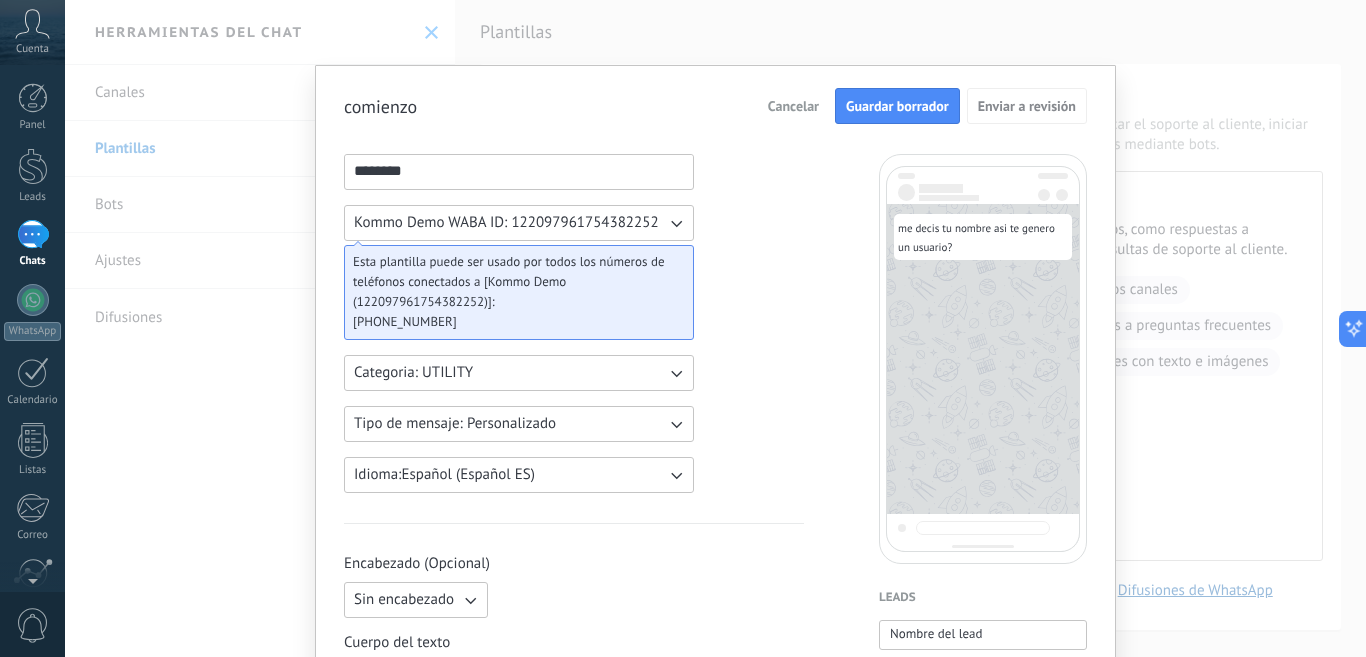 click on "Guardar borrador" at bounding box center [897, 106] 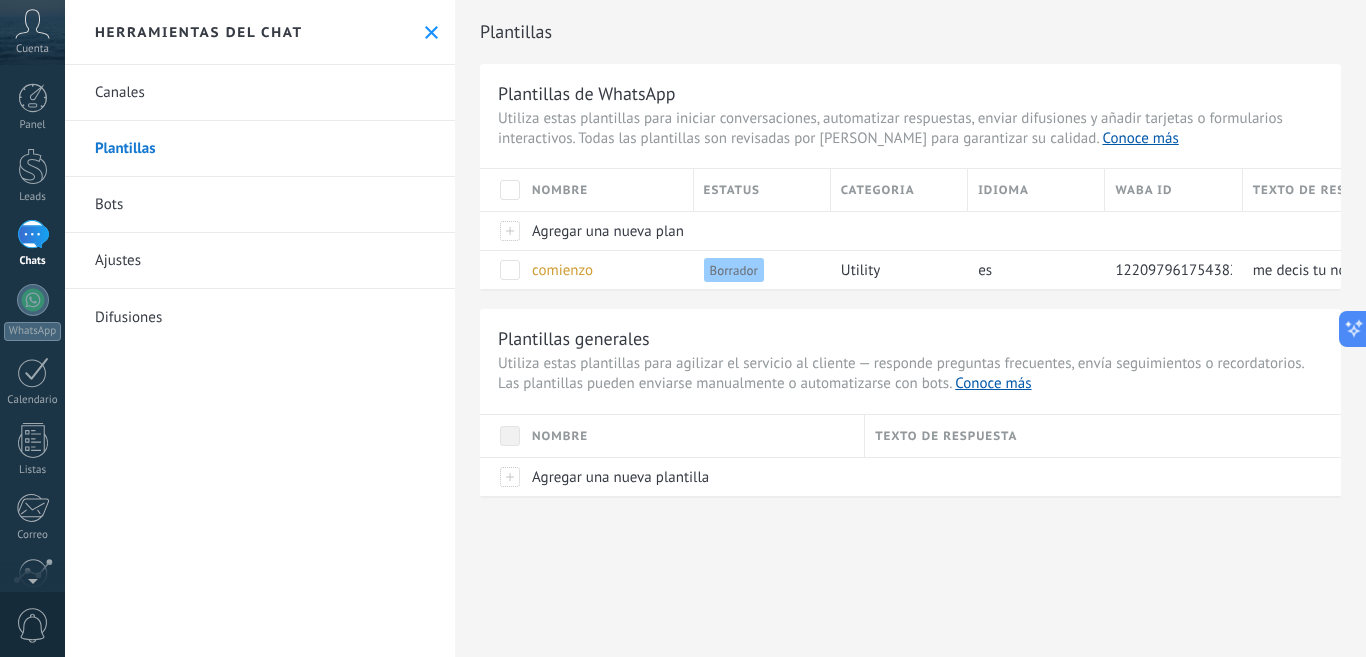 click at bounding box center (33, 234) 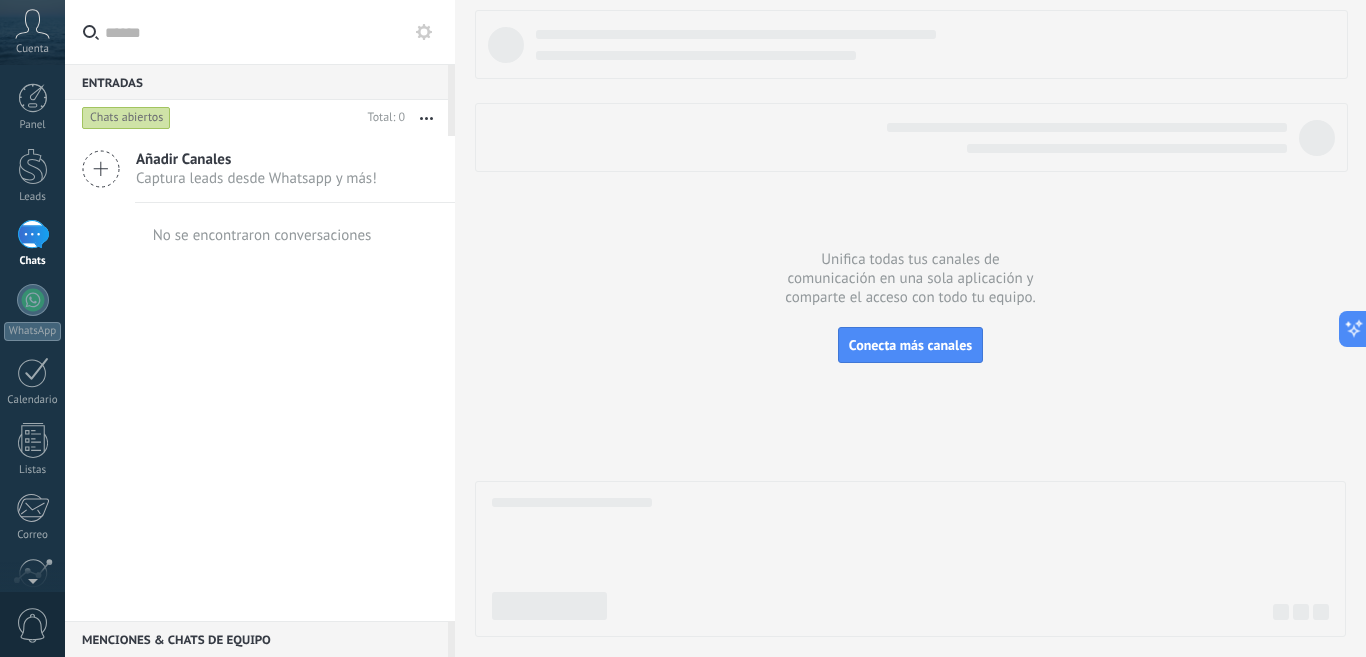 click on "Captura leads desde Whatsapp y más!" at bounding box center [256, 178] 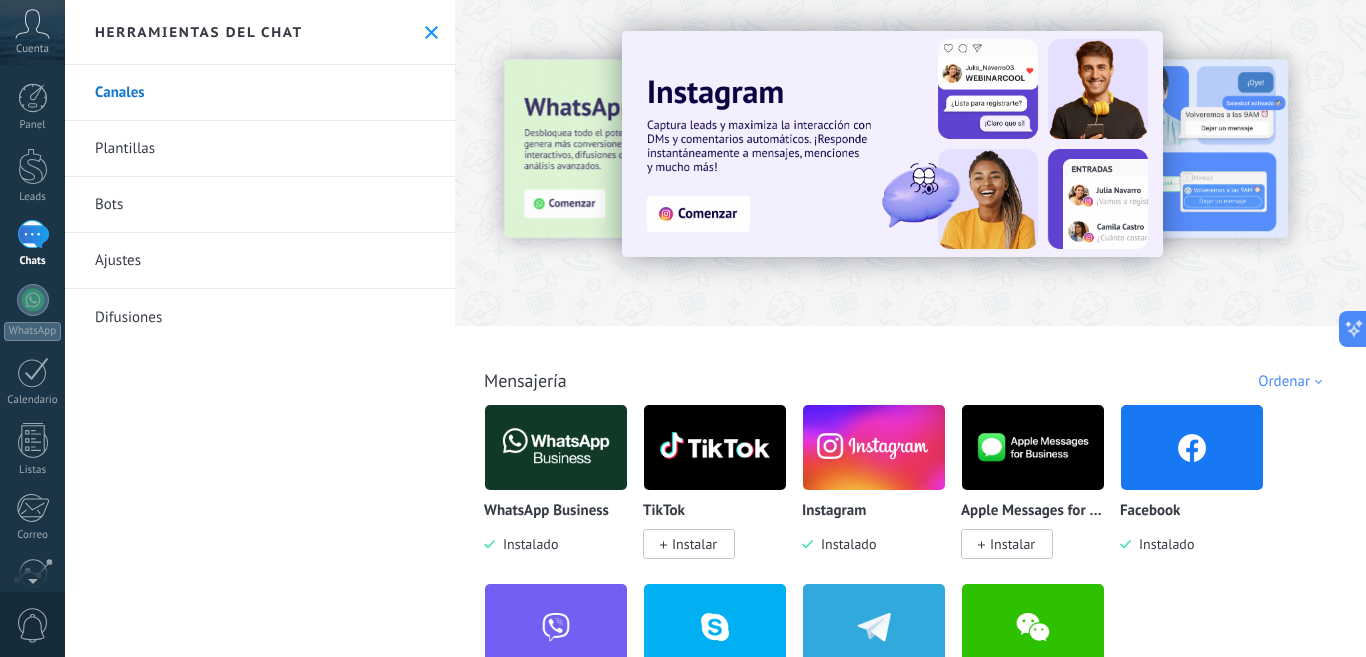 click on "Plantillas" at bounding box center [260, 149] 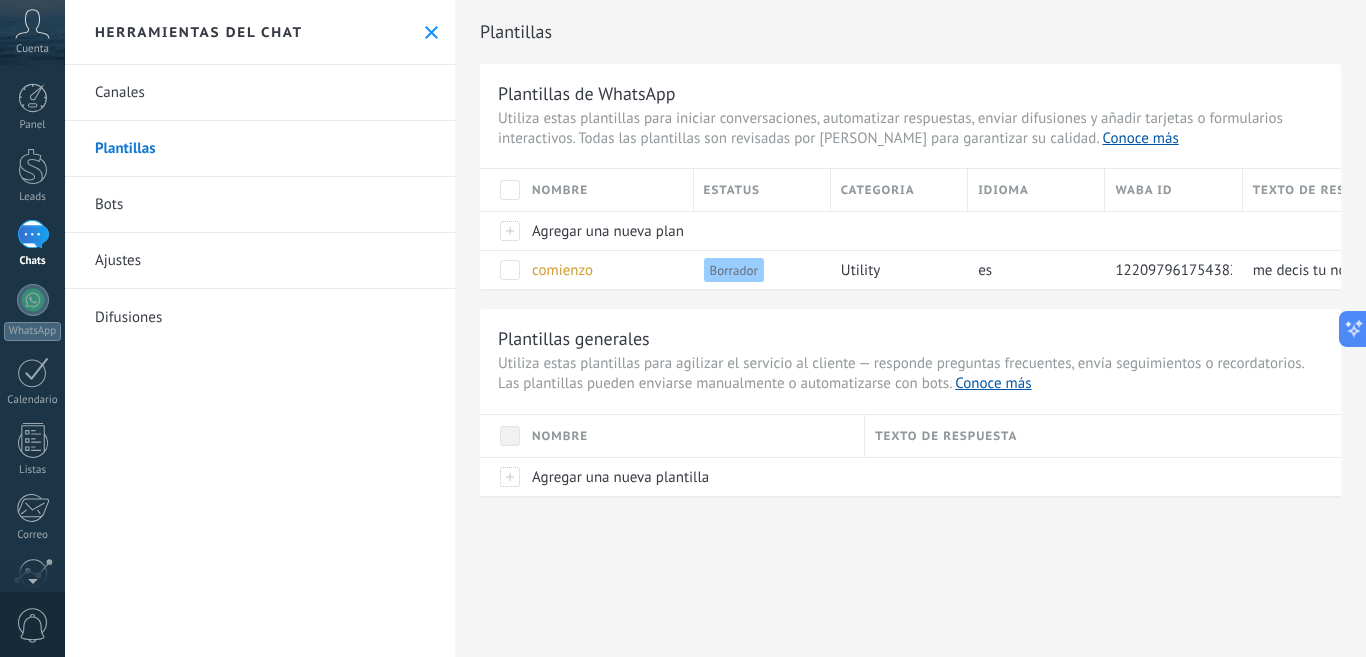 click at bounding box center (33, 234) 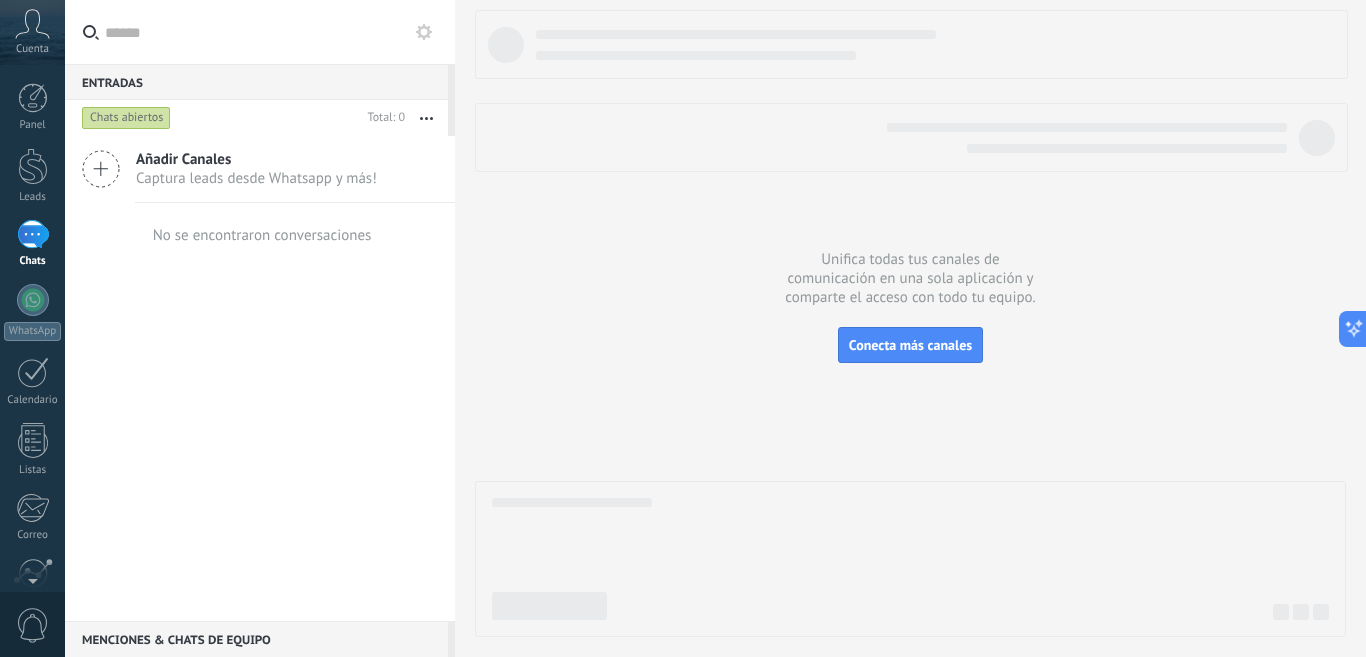 click at bounding box center (272, 32) 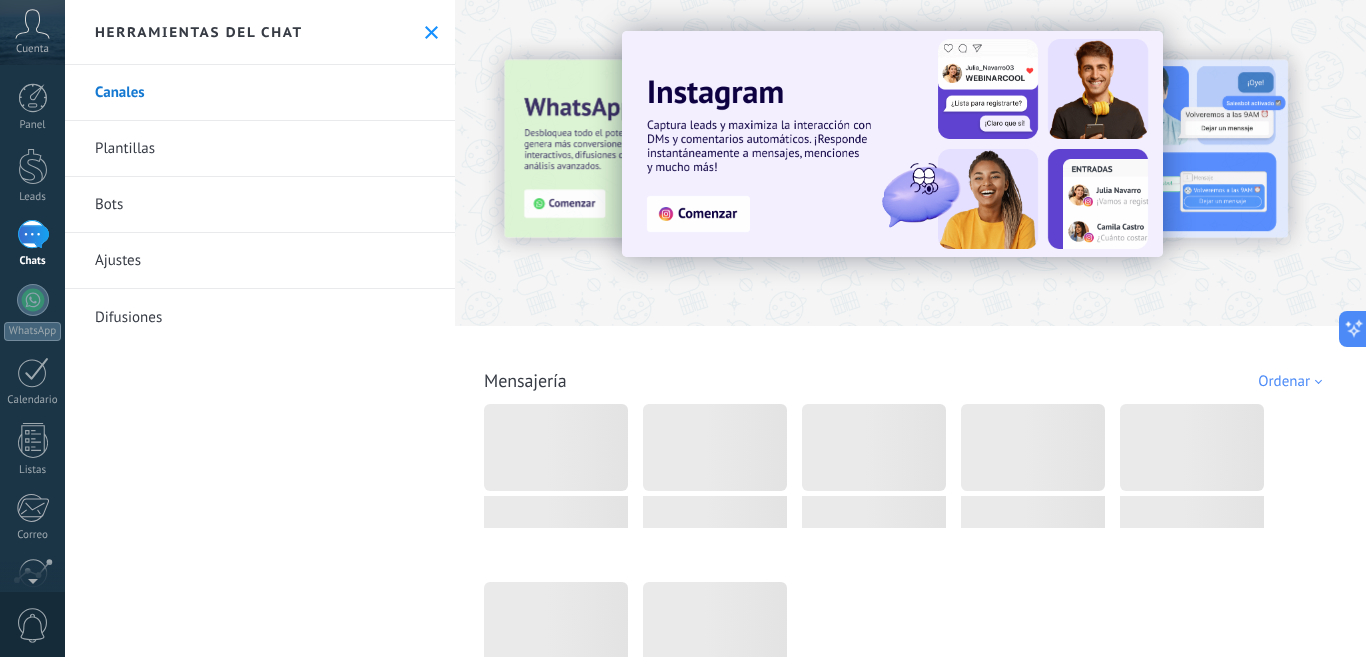 click 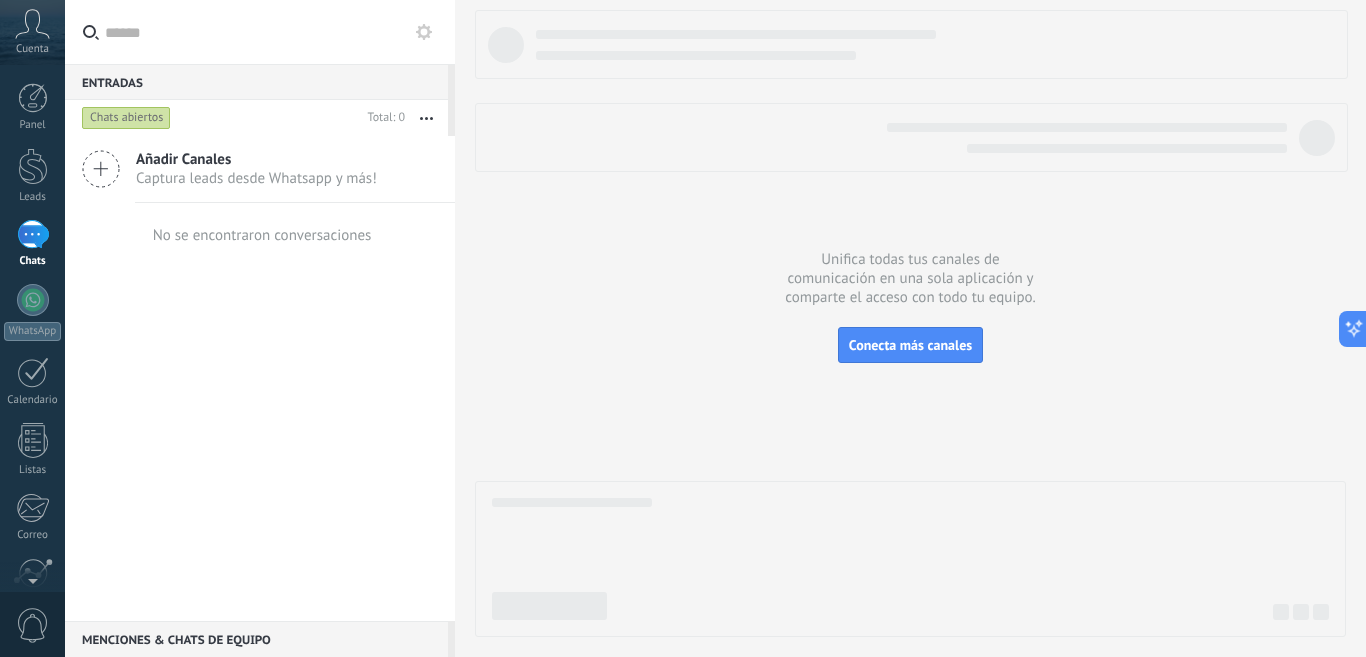 click 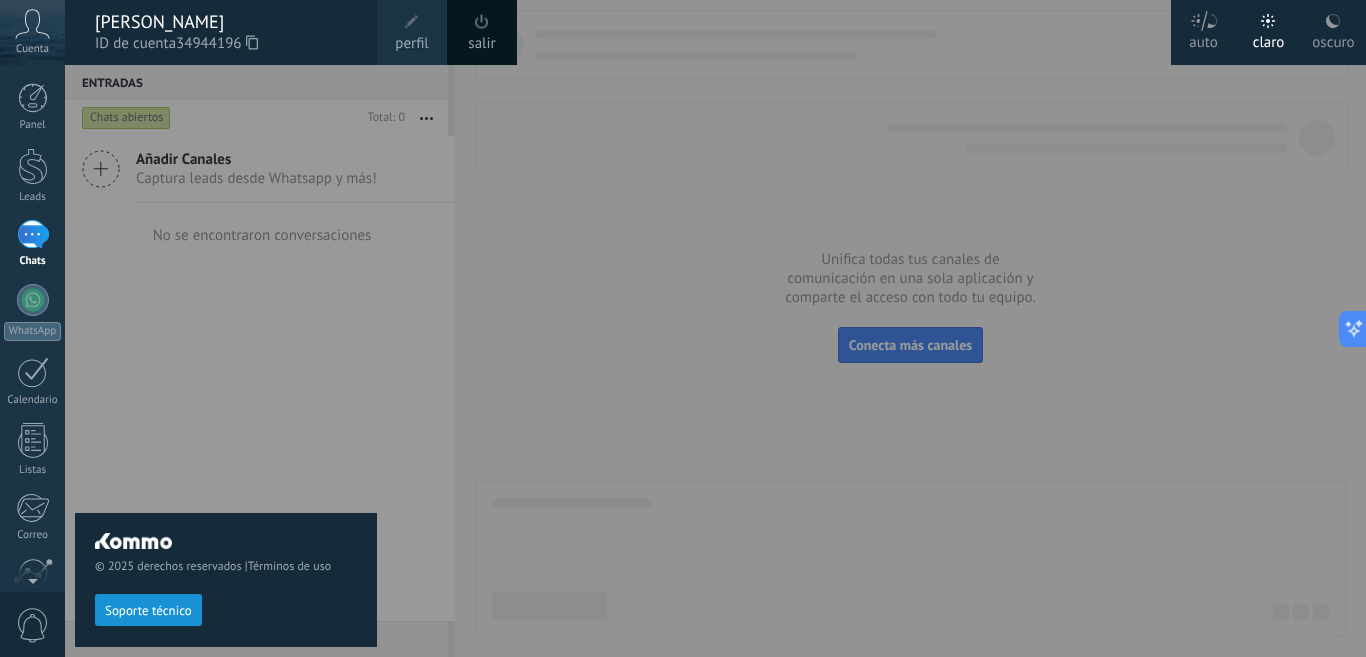 click on "©  2025  derechos reservados |  Términos de uso
Soporte técnico" at bounding box center (226, 361) 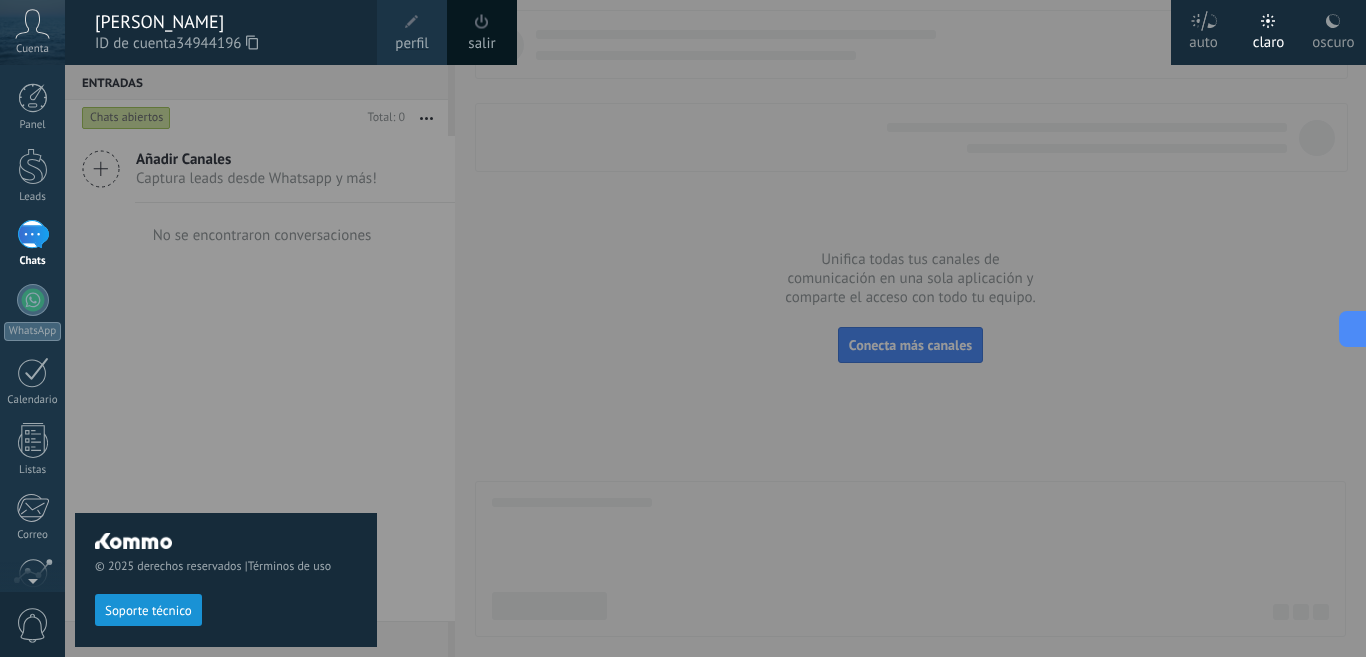 click at bounding box center [748, 328] 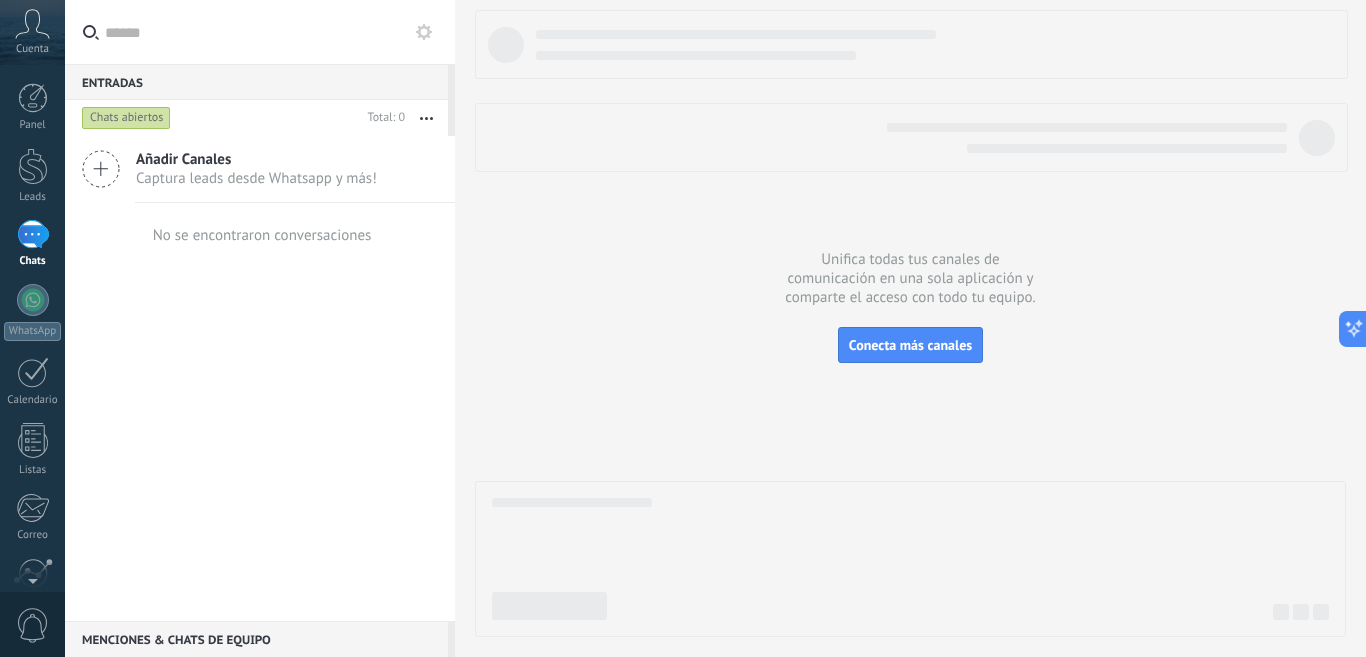 scroll, scrollTop: 175, scrollLeft: 0, axis: vertical 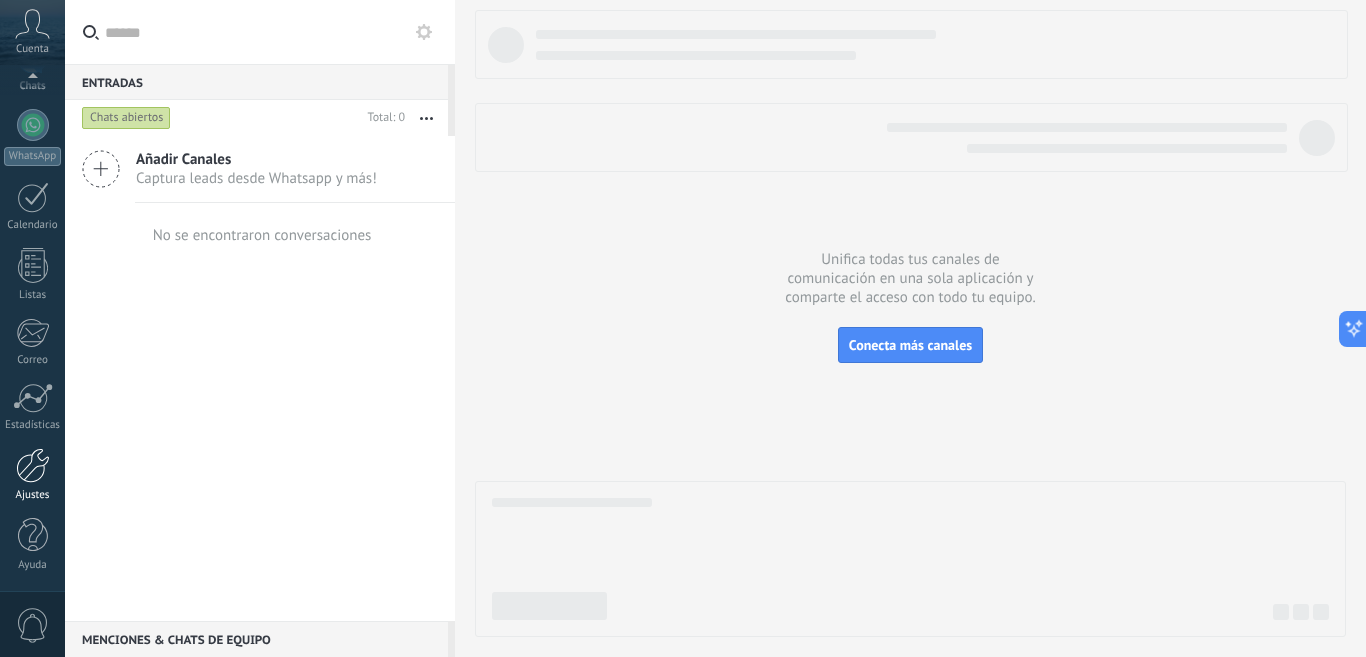 click on "Ajustes" at bounding box center [32, 475] 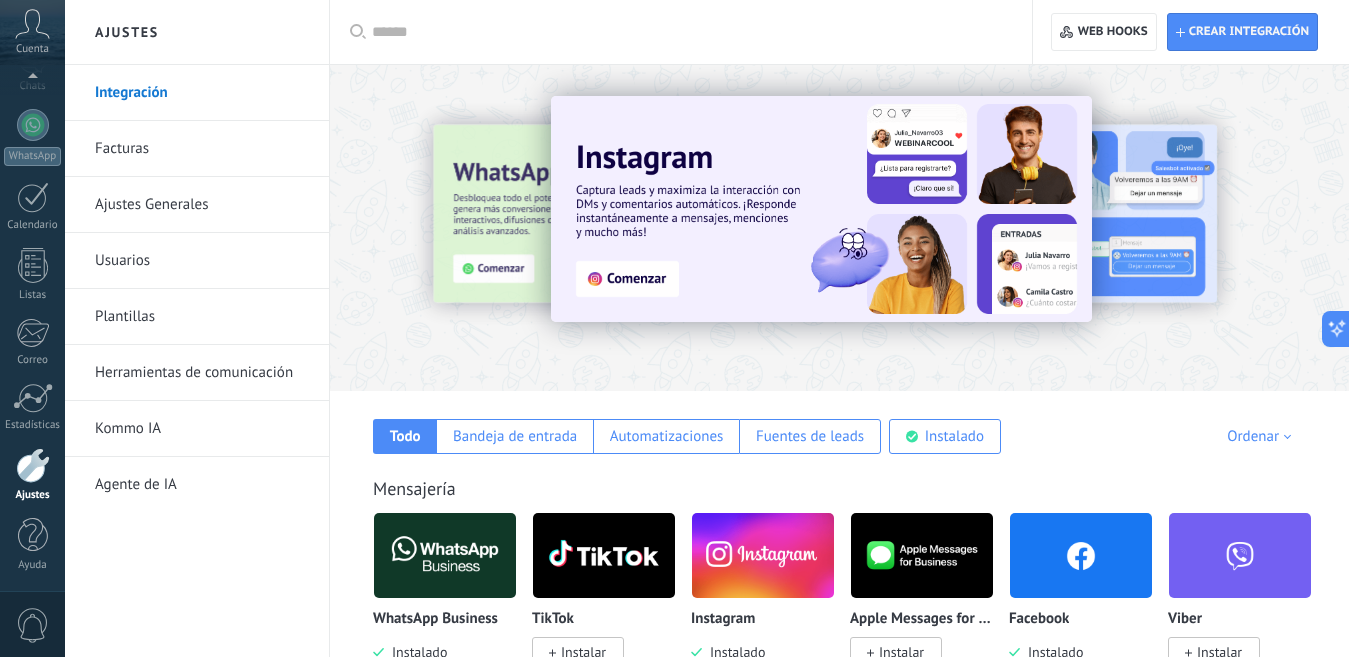 click on "Usuarios" at bounding box center (202, 261) 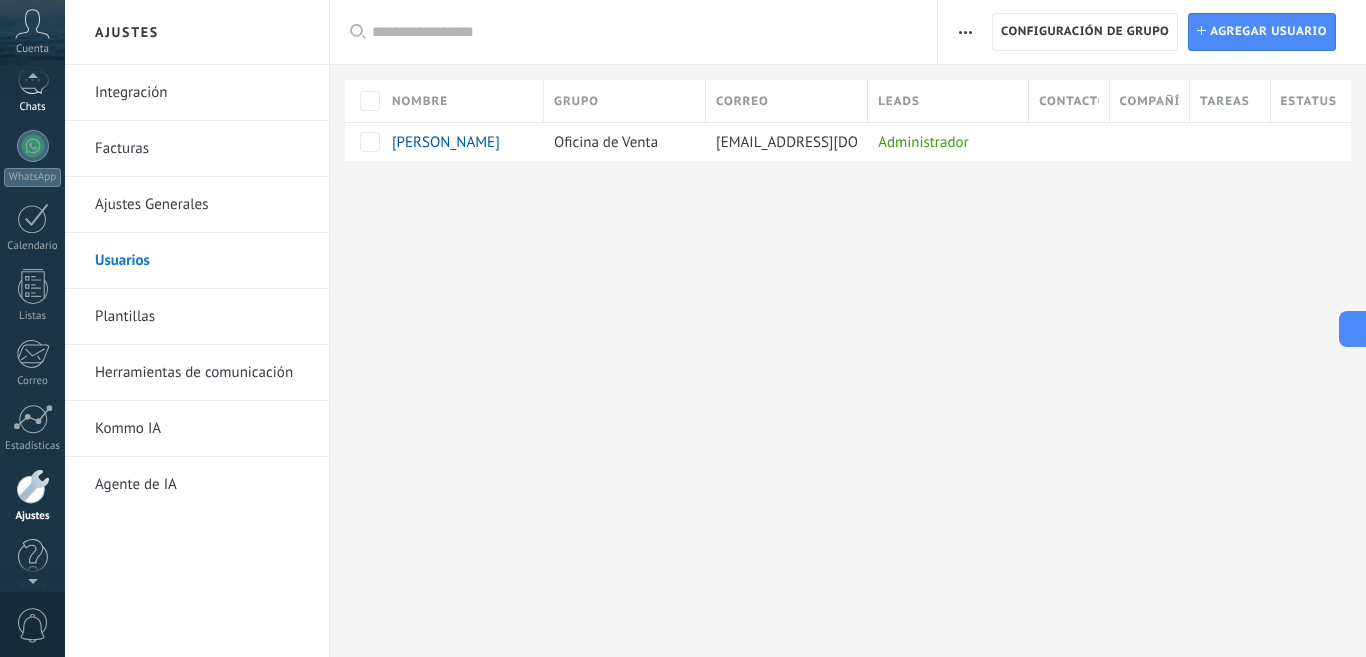 scroll, scrollTop: 142, scrollLeft: 0, axis: vertical 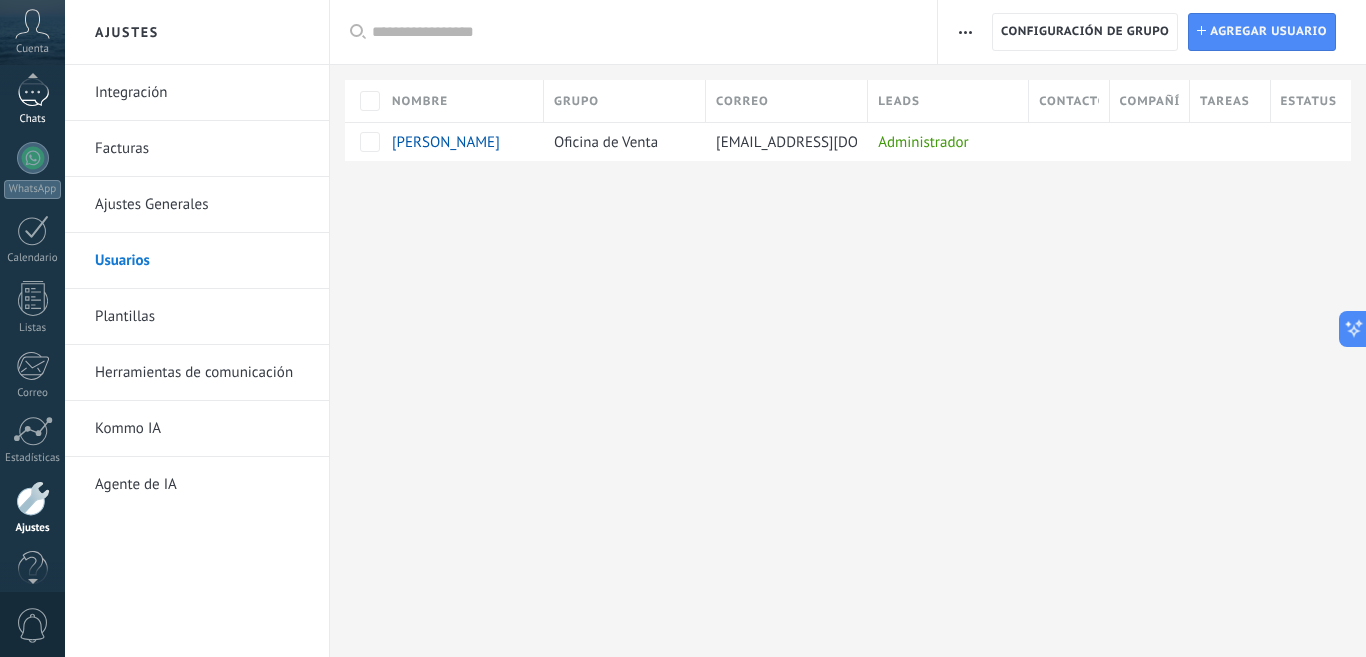 click at bounding box center [33, 92] 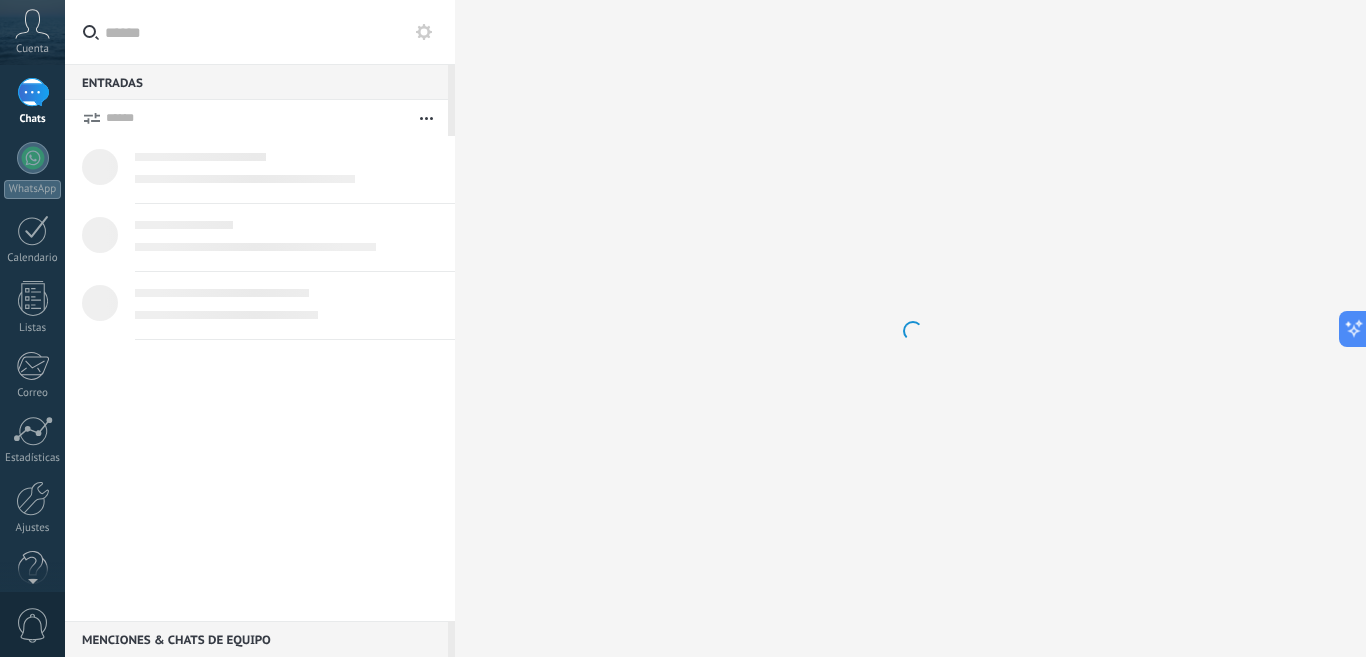 scroll, scrollTop: 0, scrollLeft: 0, axis: both 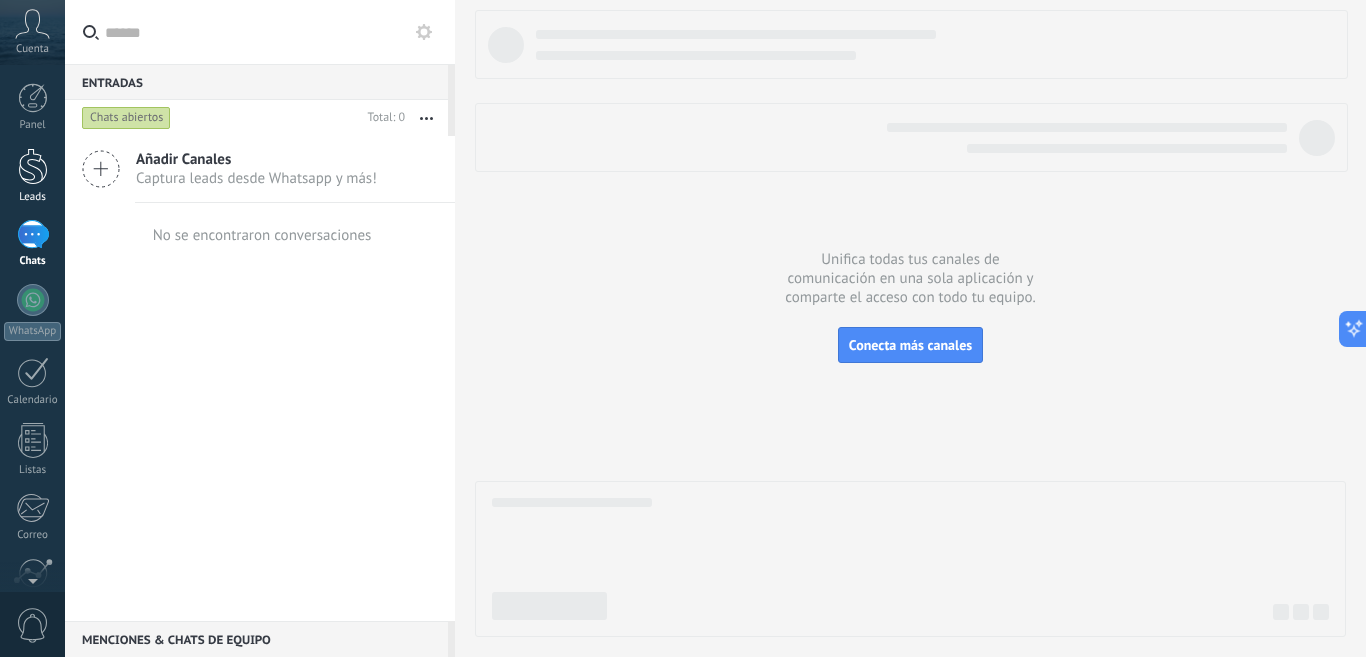click at bounding box center (33, 166) 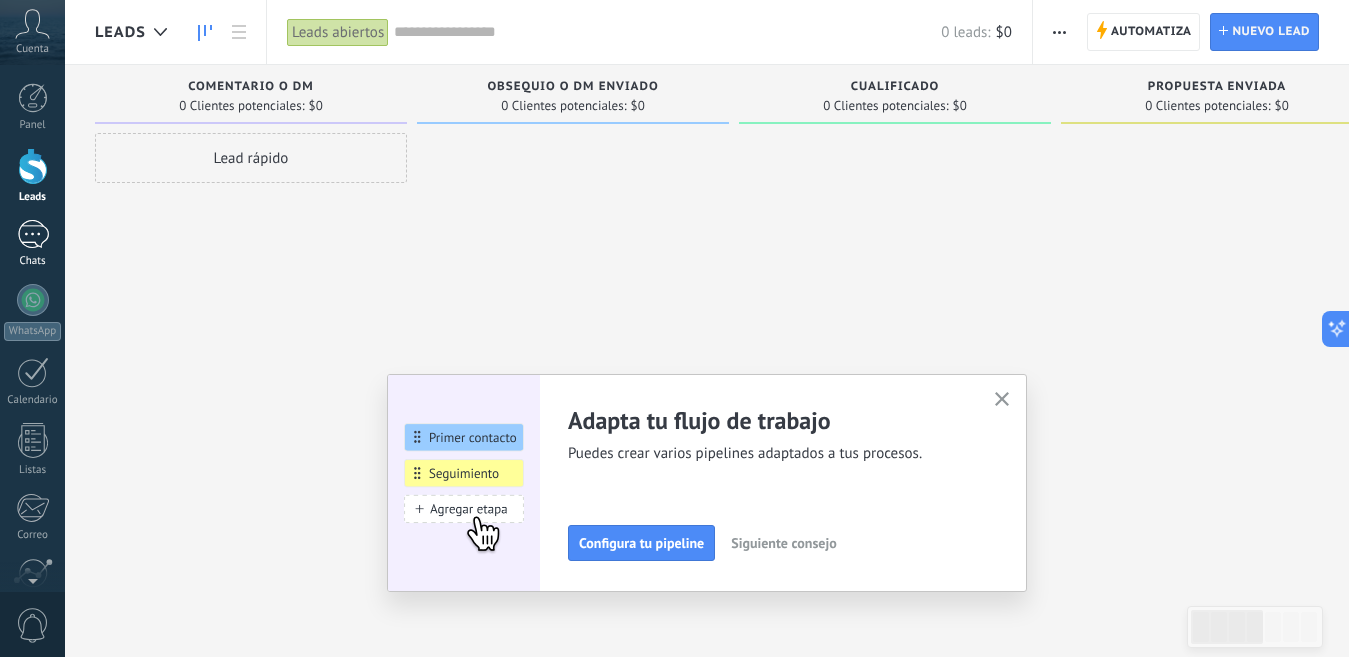 click at bounding box center (33, 234) 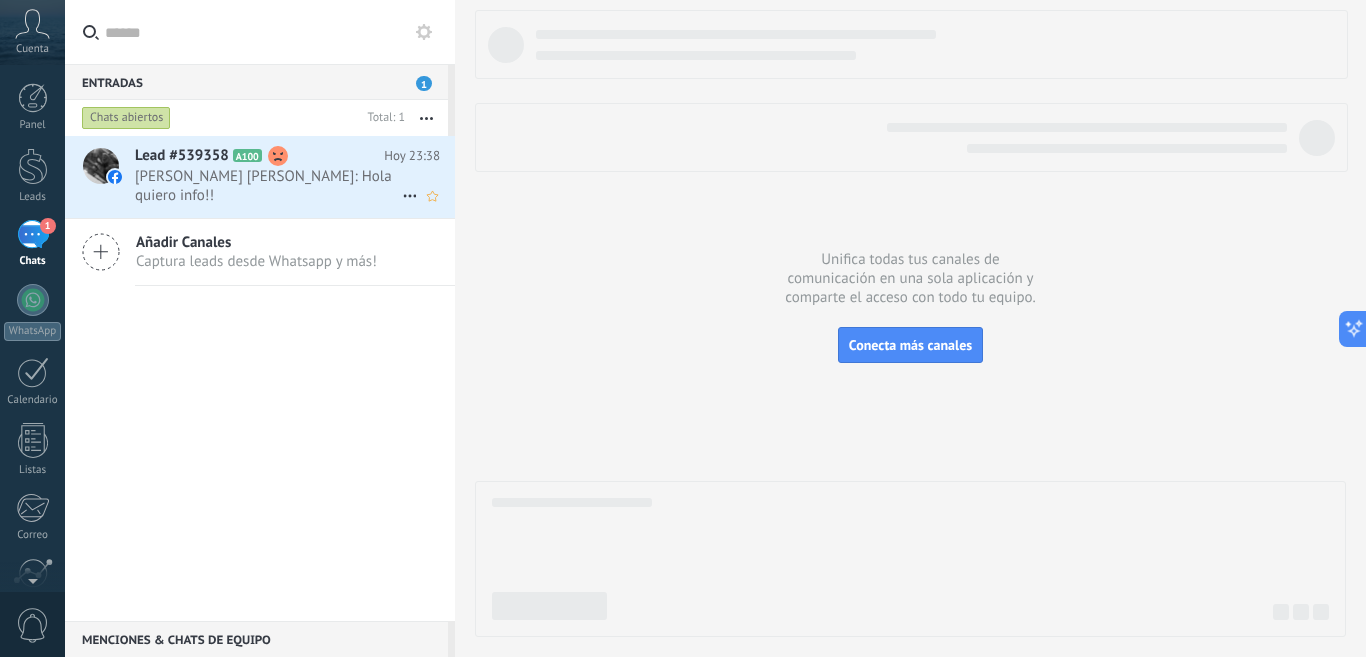 click on "Lead #539358
A100" at bounding box center [259, 156] 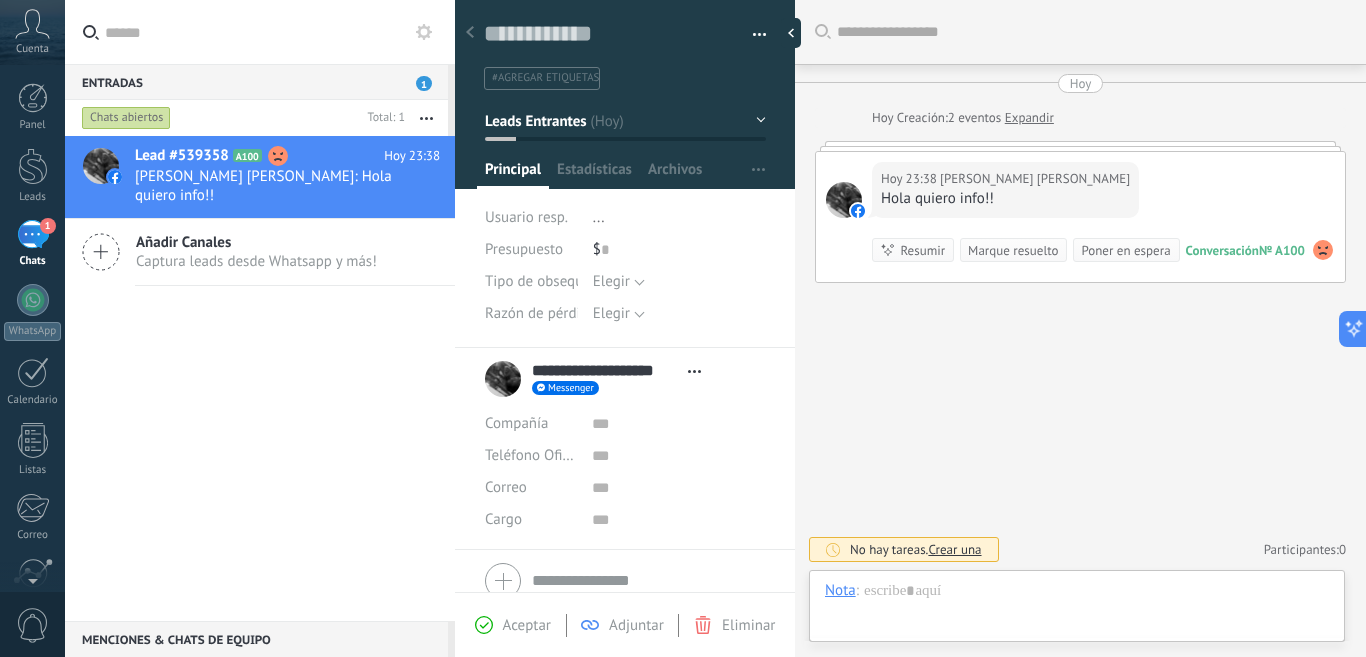 scroll, scrollTop: 30, scrollLeft: 0, axis: vertical 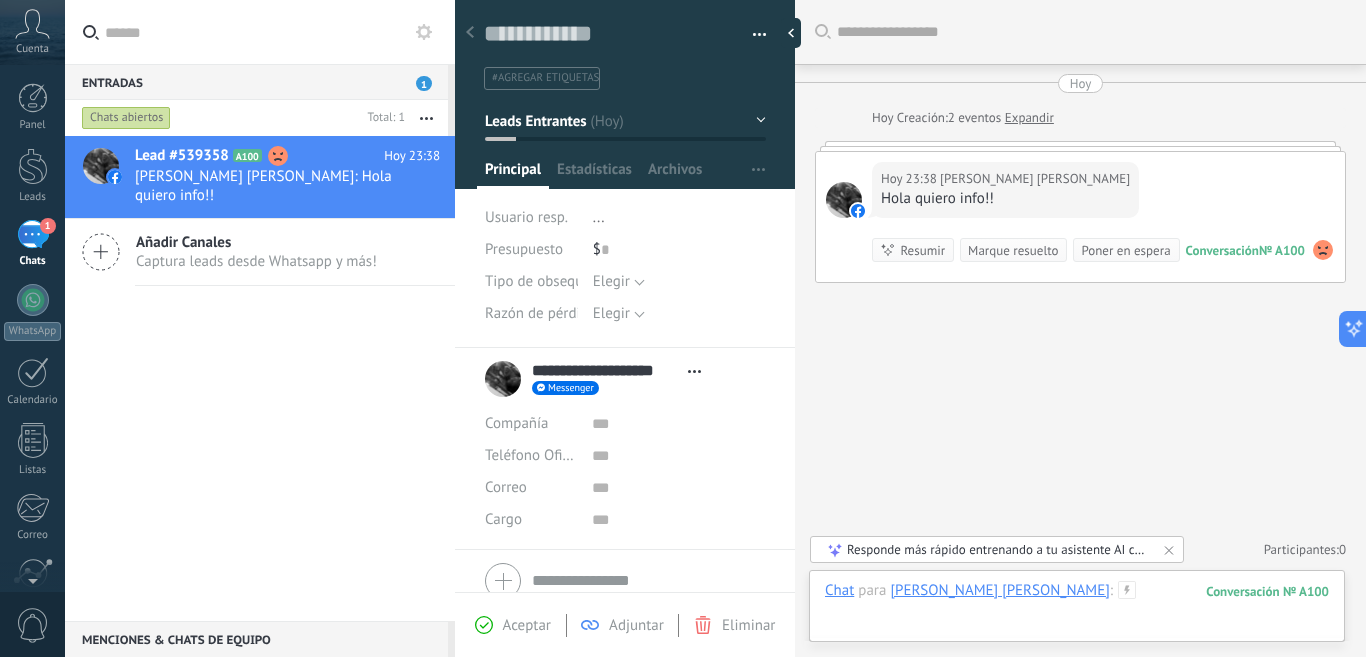click at bounding box center [1077, 611] 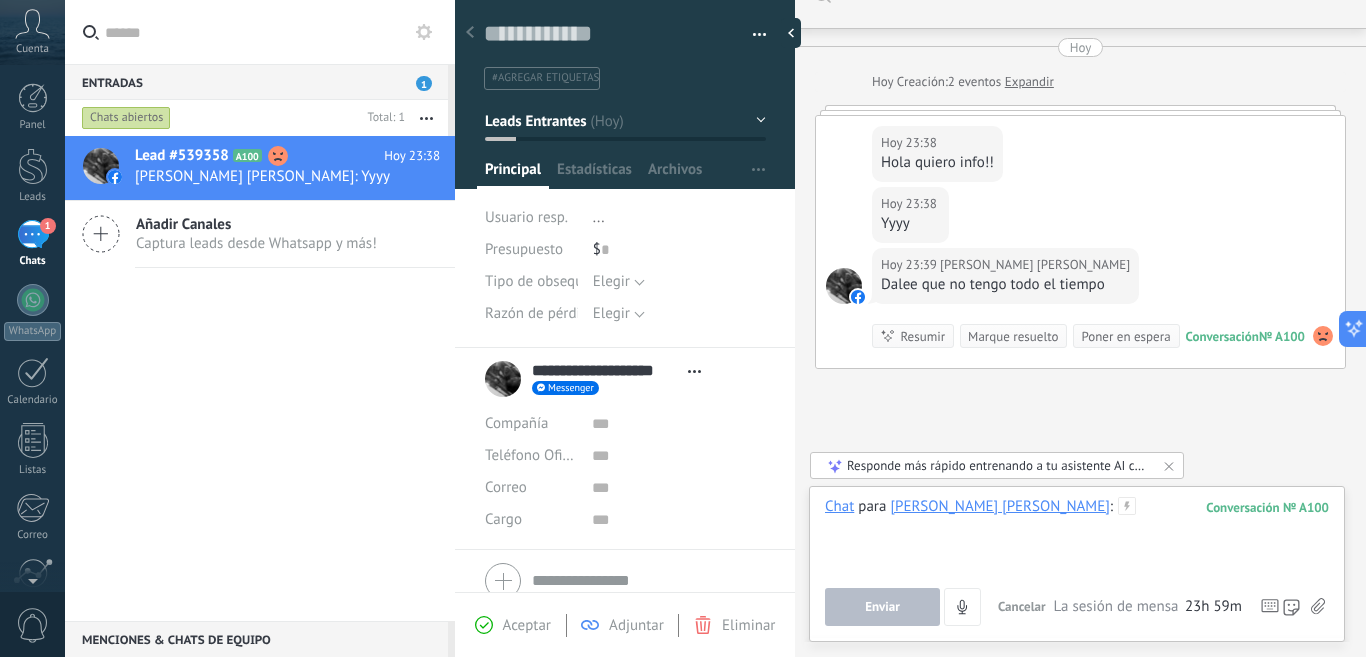 scroll, scrollTop: 97, scrollLeft: 0, axis: vertical 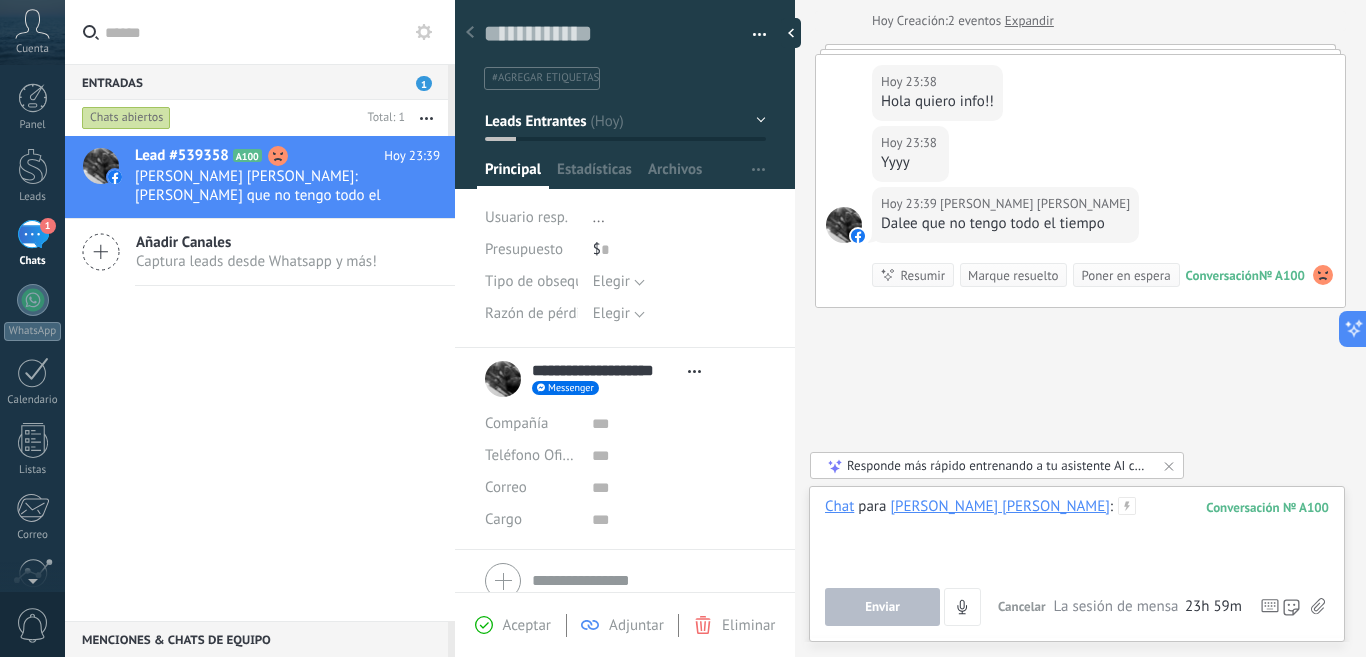 type 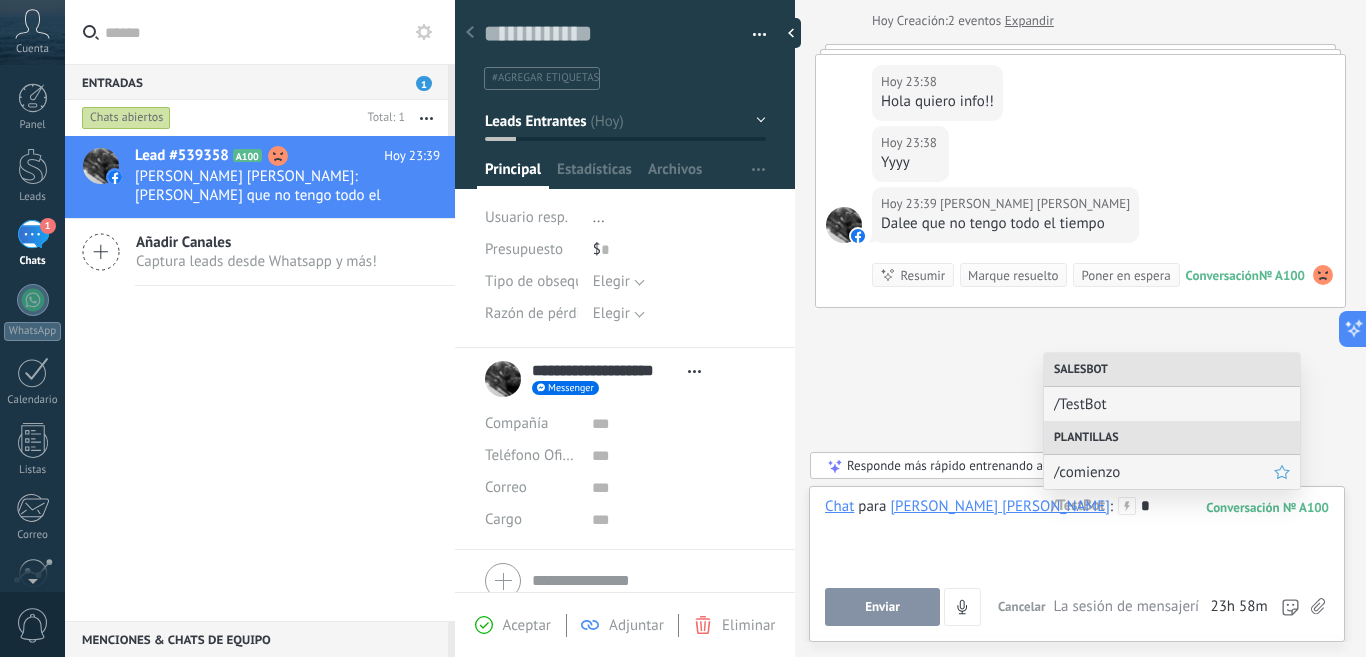 click on "/comienzo" at bounding box center (1164, 472) 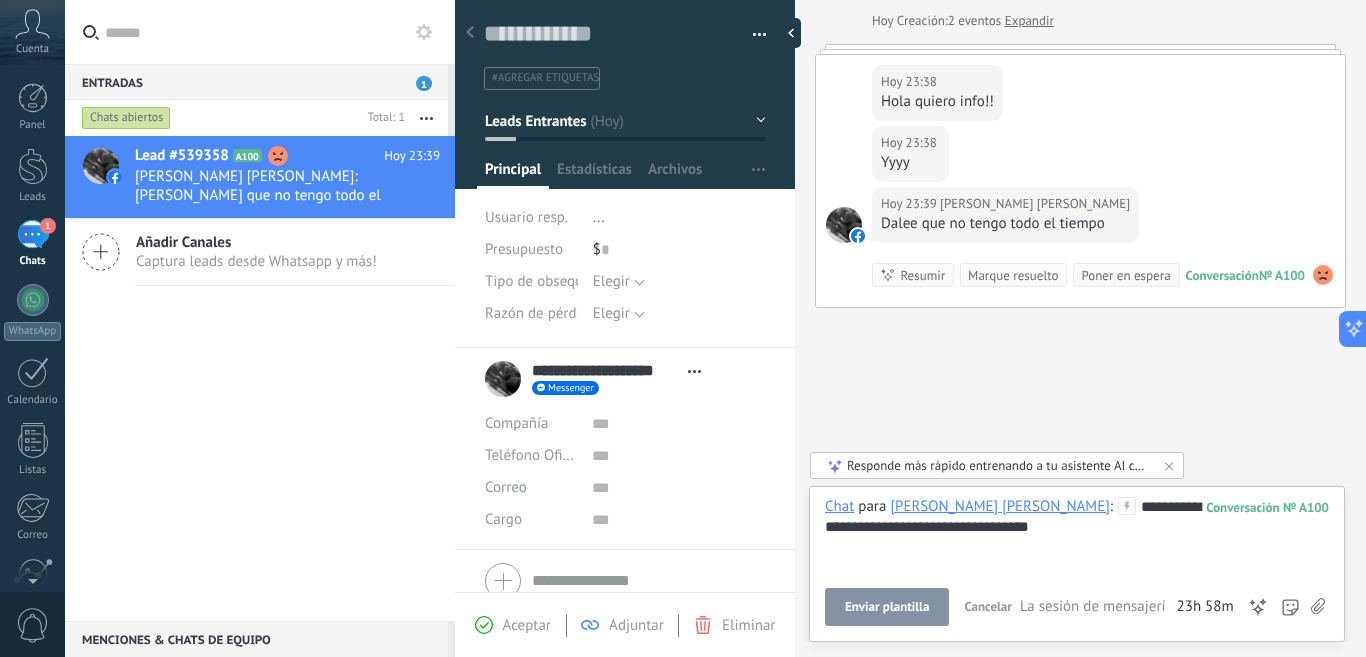 click on "Enviar plantilla" at bounding box center (887, 607) 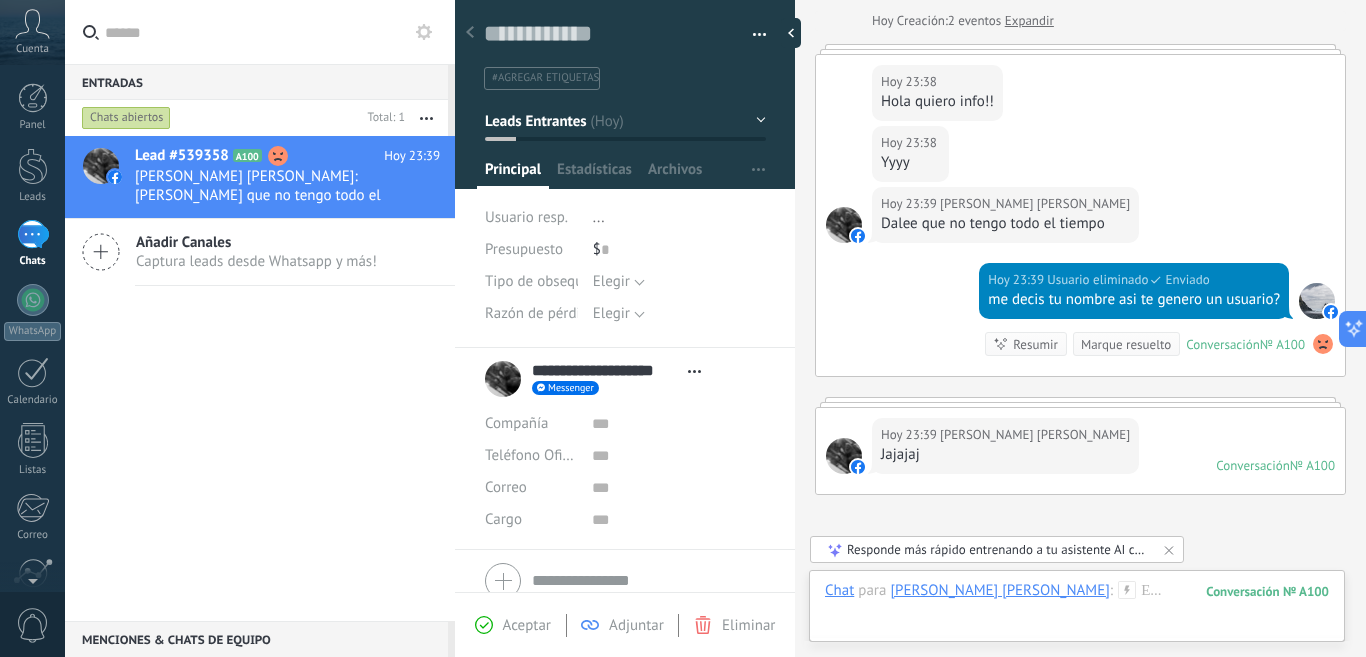 scroll, scrollTop: 166, scrollLeft: 0, axis: vertical 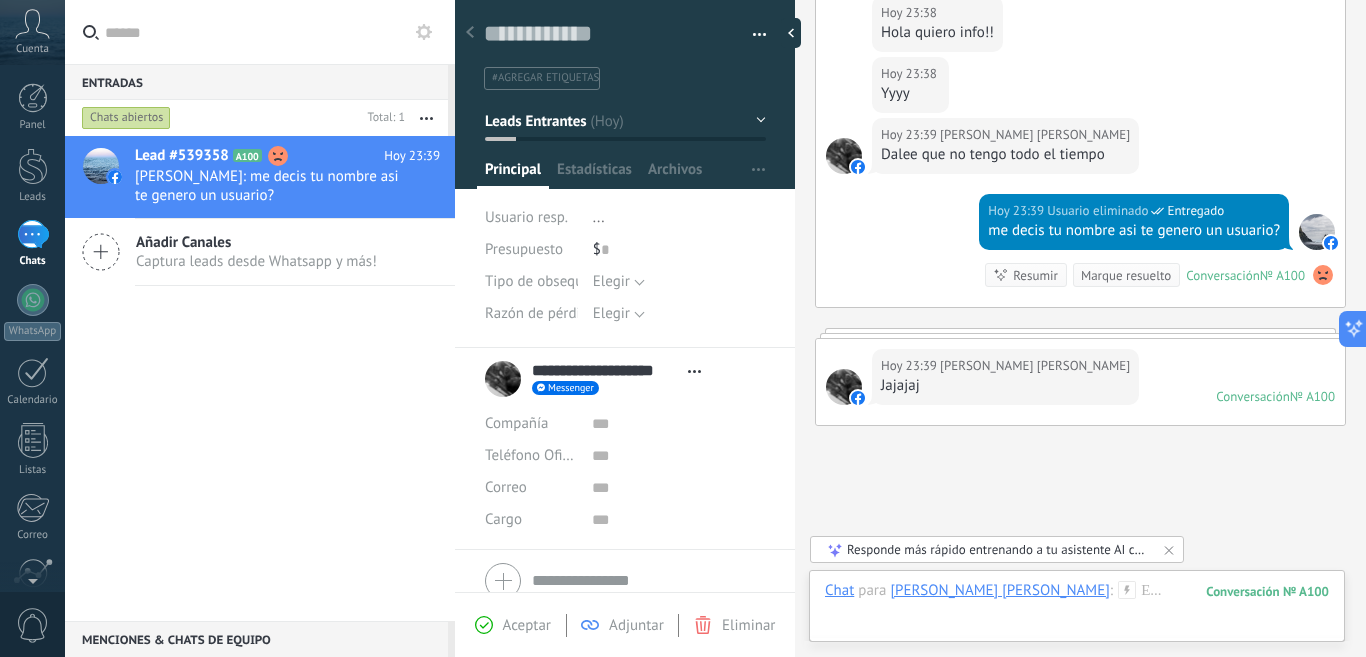 drag, startPoint x: 1105, startPoint y: 275, endPoint x: 970, endPoint y: 390, distance: 177.34148 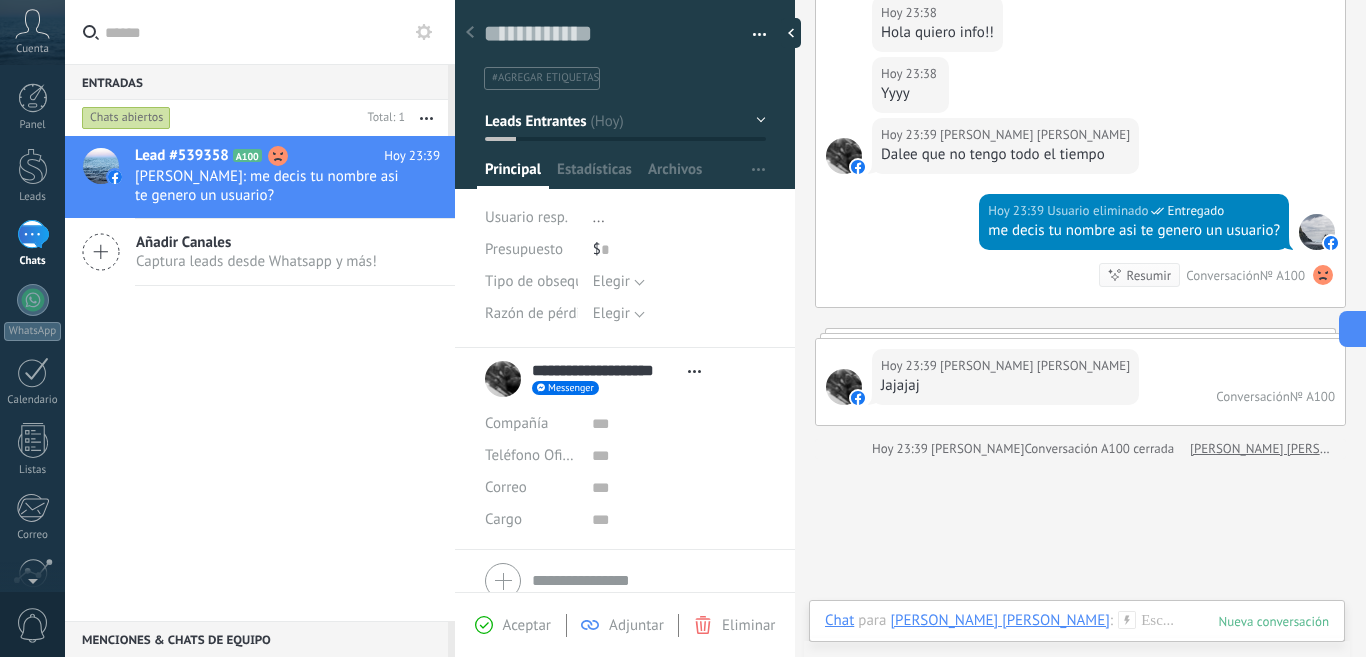 scroll, scrollTop: 199, scrollLeft: 0, axis: vertical 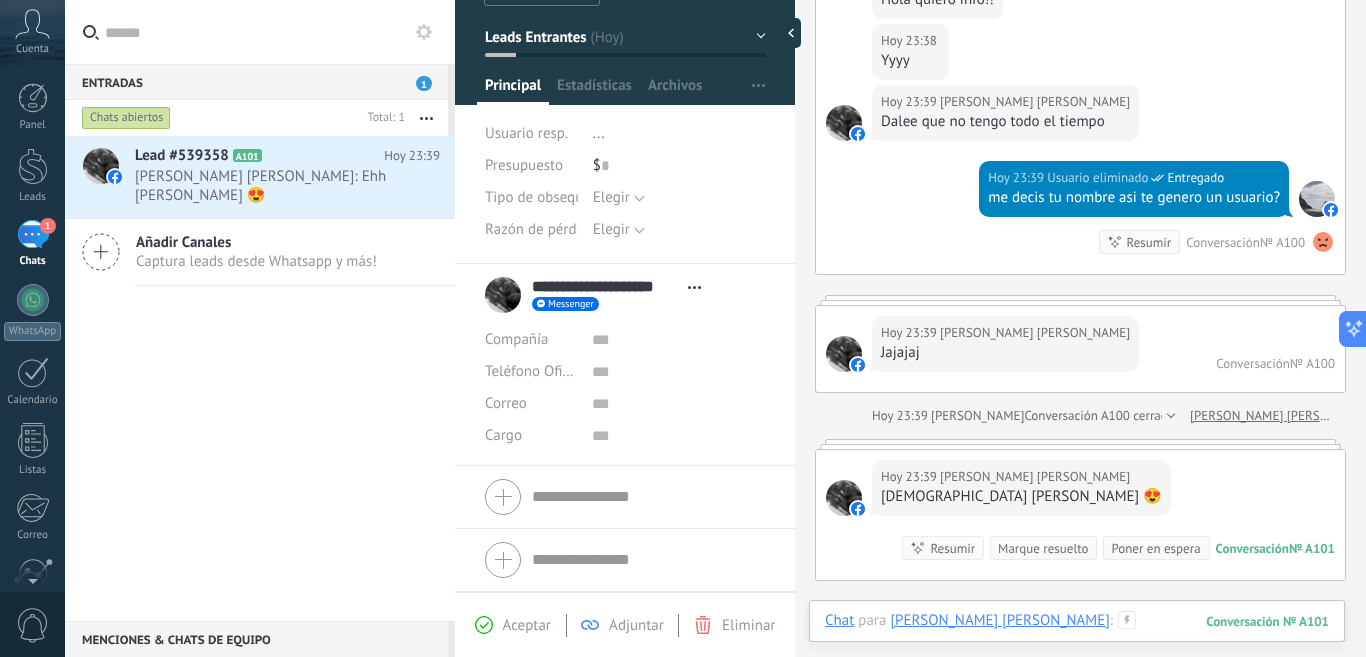 click at bounding box center (1077, 641) 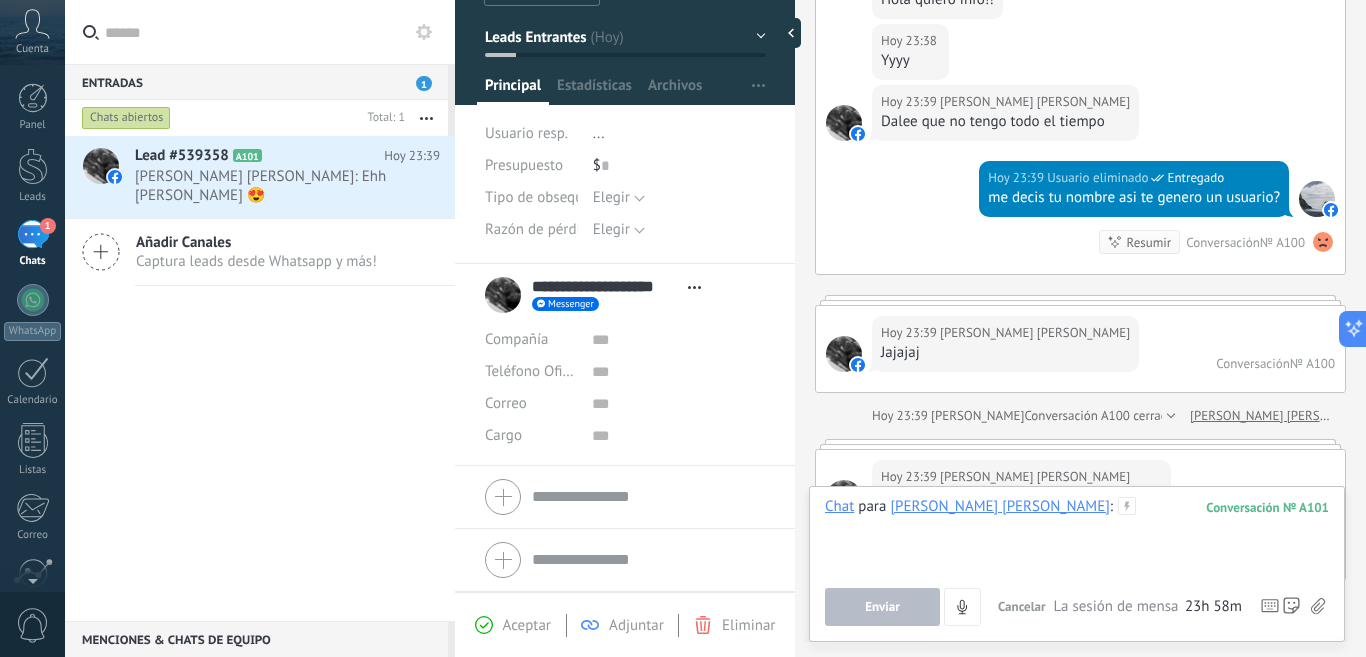 type 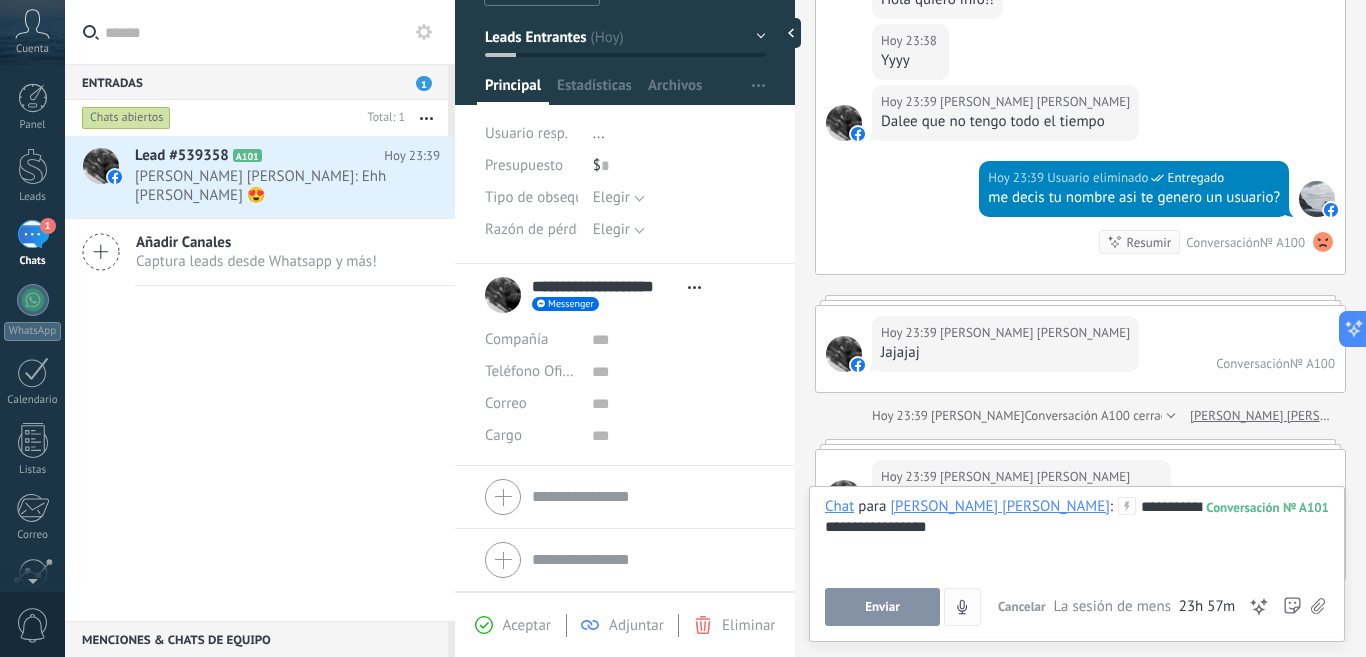 click on "Enviar" at bounding box center (882, 607) 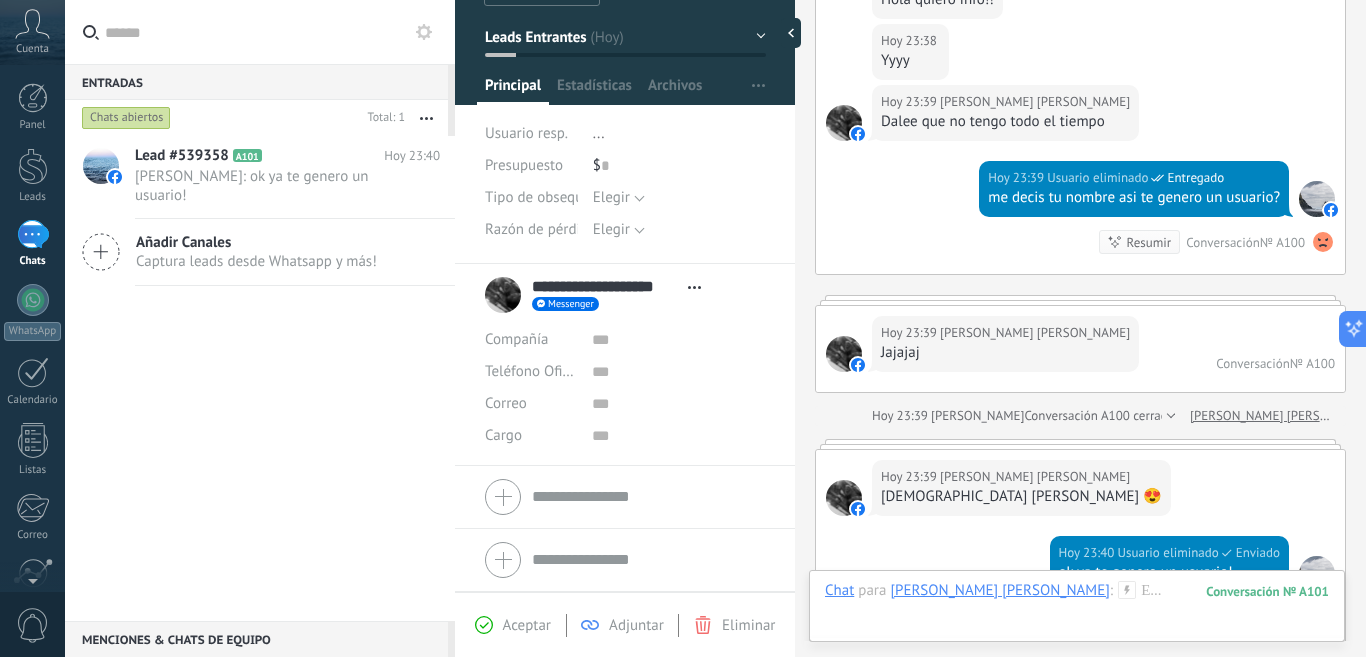 scroll, scrollTop: 541, scrollLeft: 0, axis: vertical 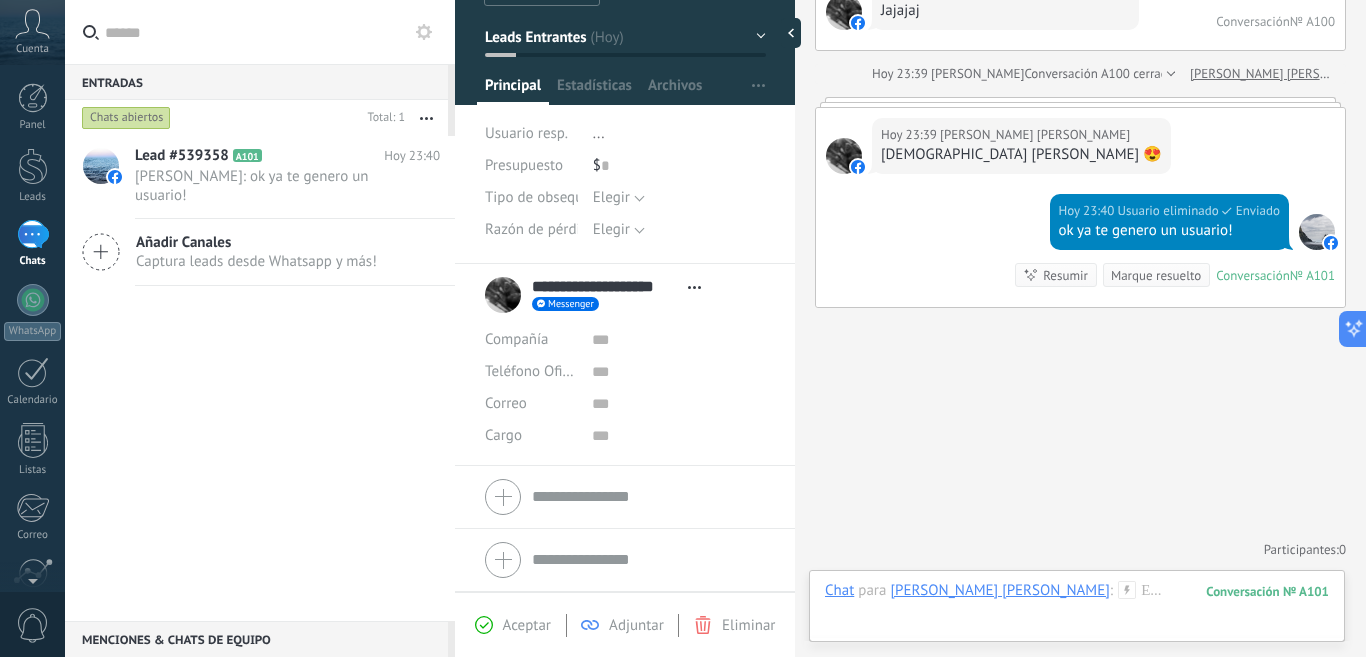 click on "Marque resuelto" at bounding box center (1156, 275) 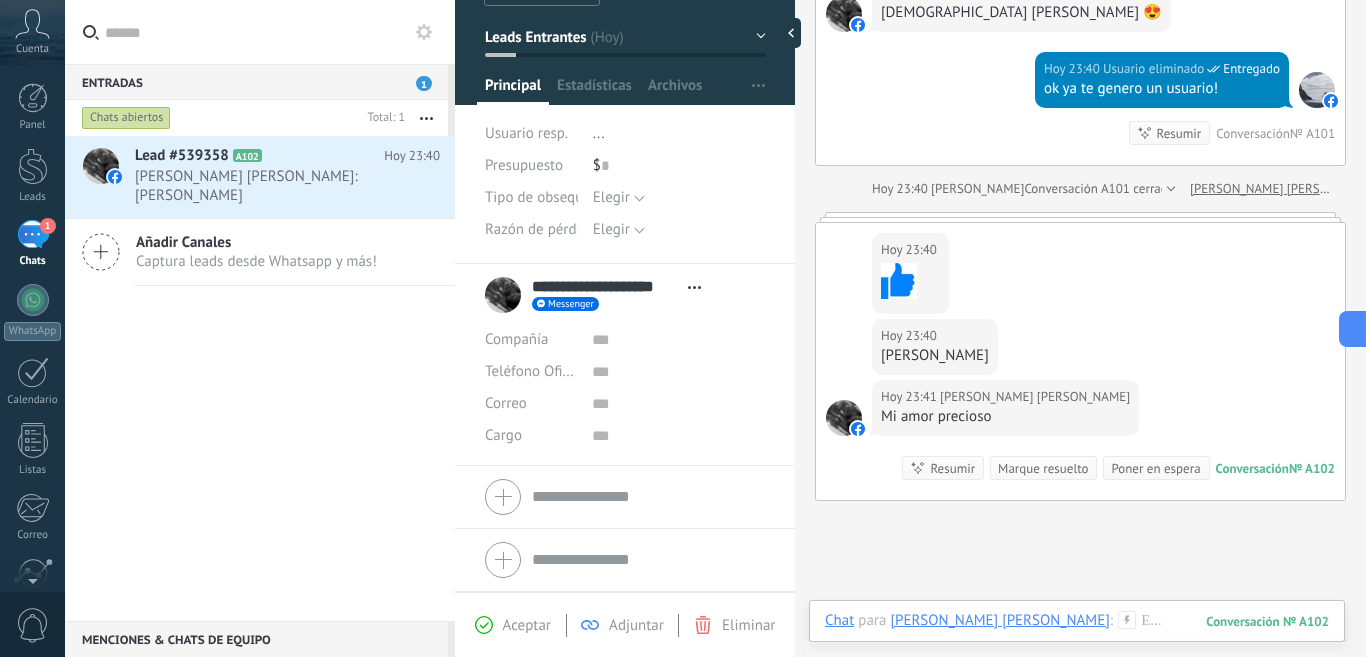 scroll, scrollTop: 792, scrollLeft: 0, axis: vertical 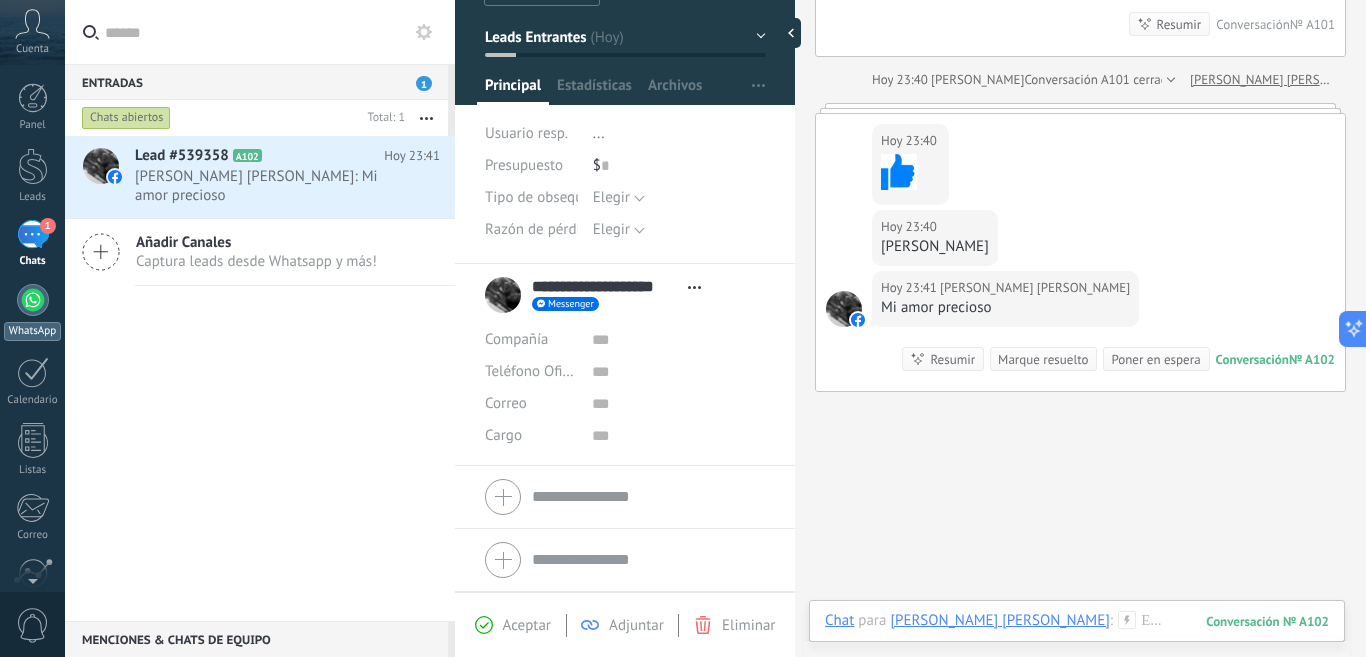 click at bounding box center (33, 300) 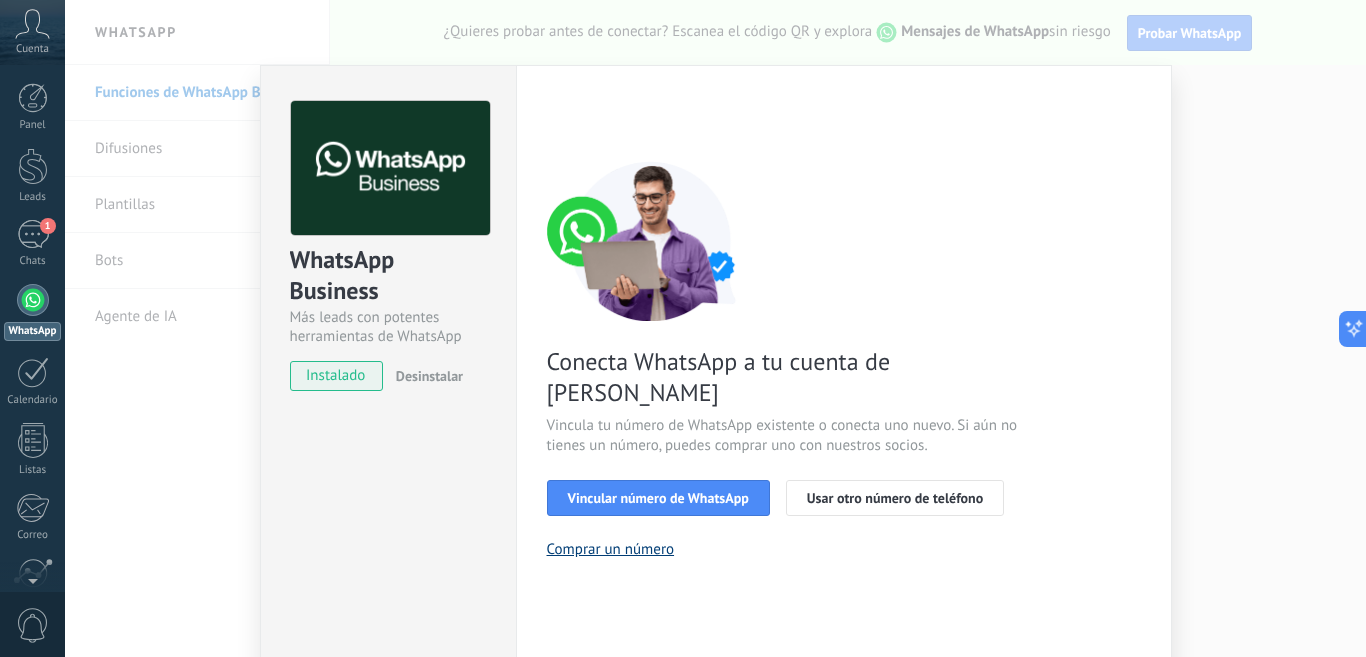 click on "Comprar un número" at bounding box center (611, 549) 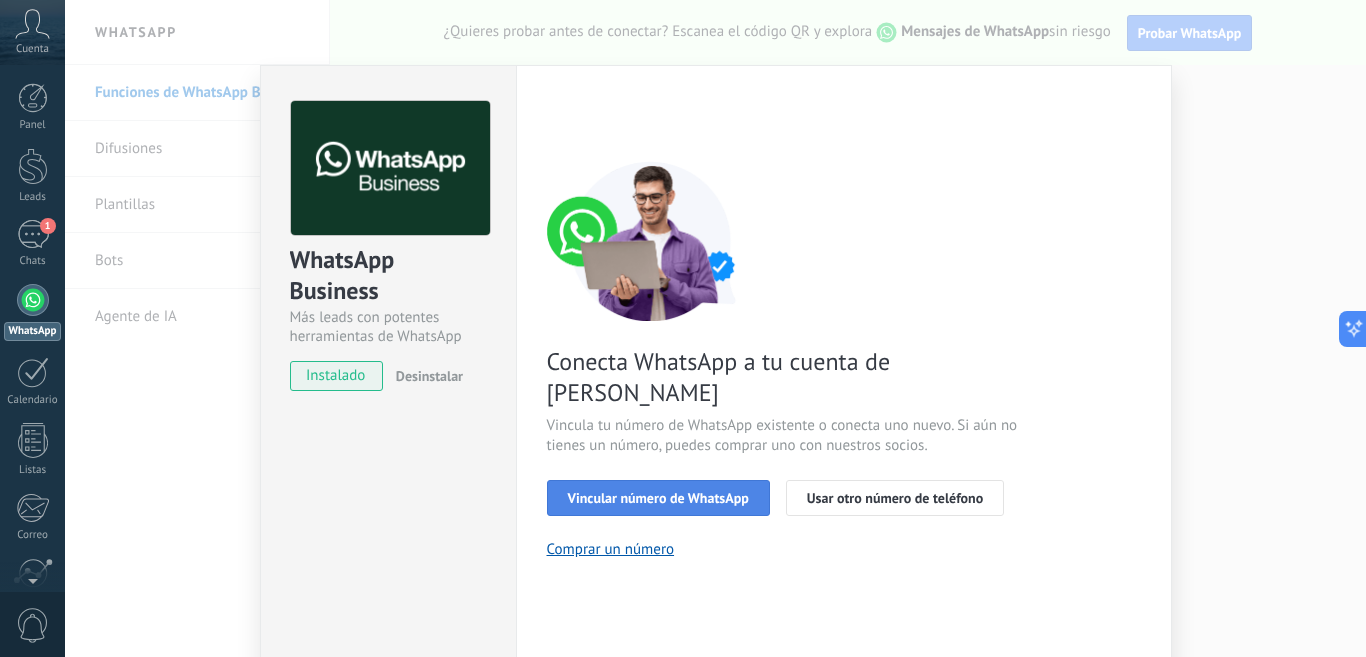 click on "Vincular número de WhatsApp" at bounding box center (658, 498) 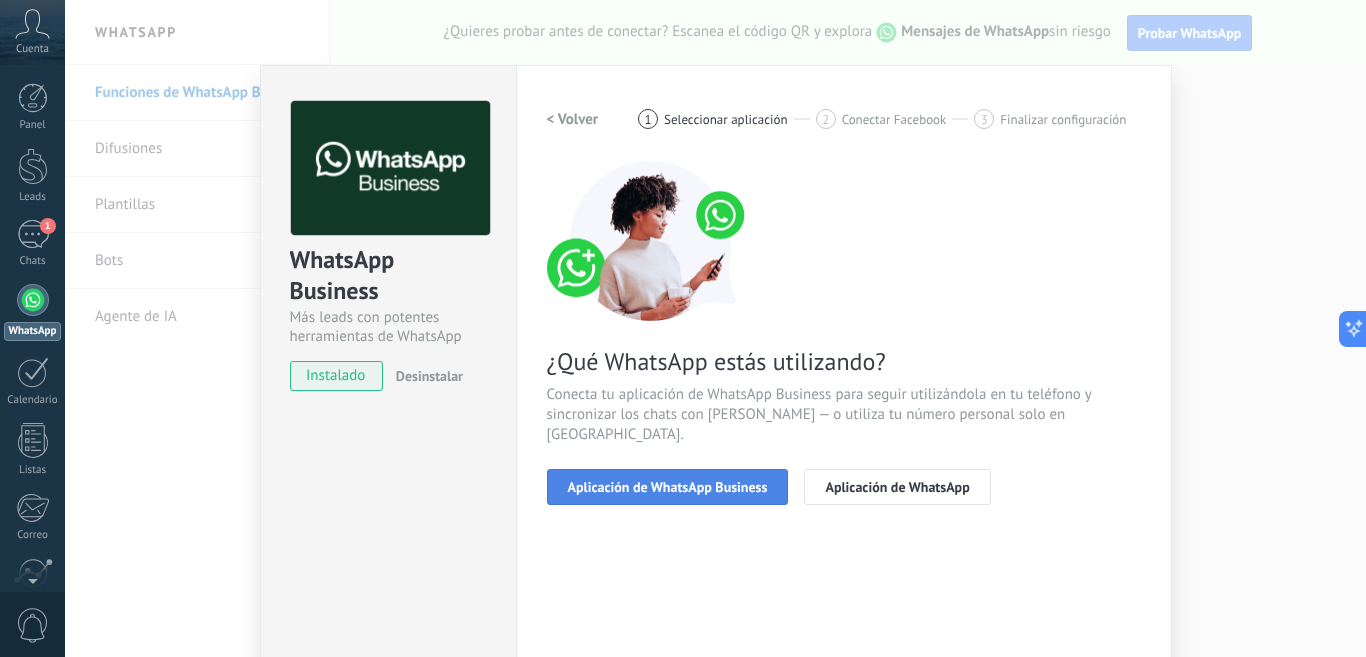 click on "Aplicación de WhatsApp Business" at bounding box center [668, 487] 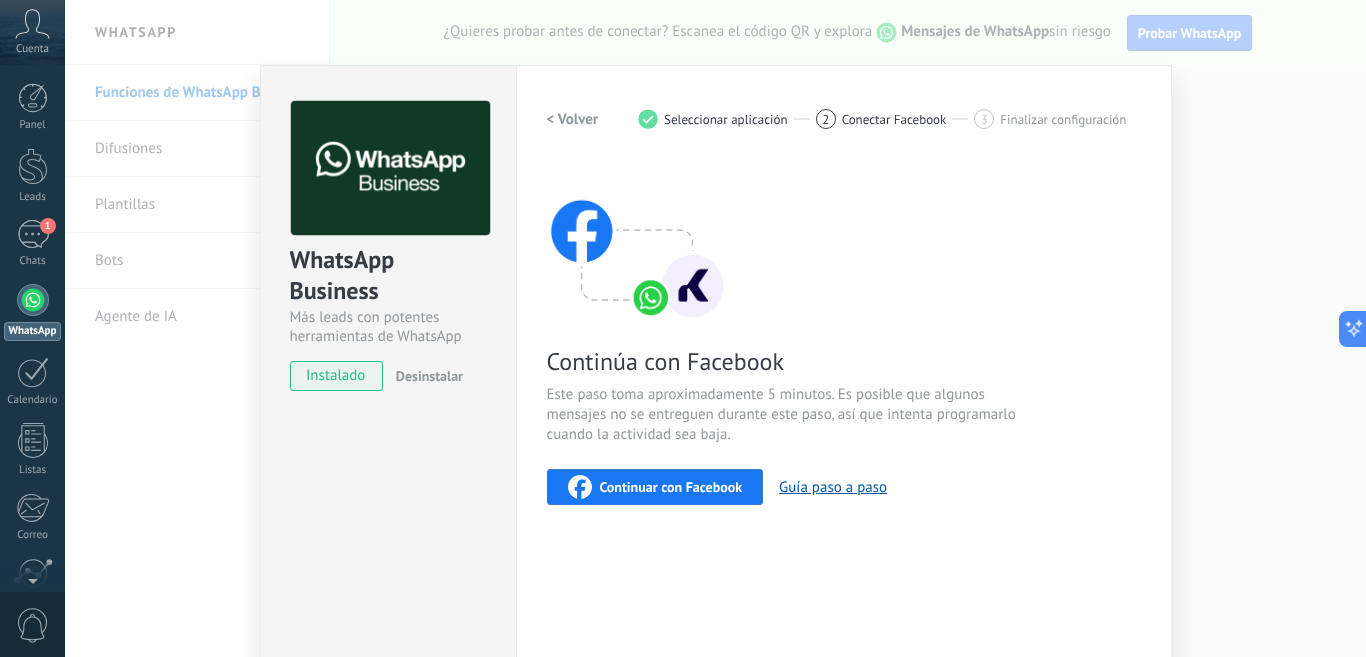 click on "Continuar con Facebook" at bounding box center (671, 487) 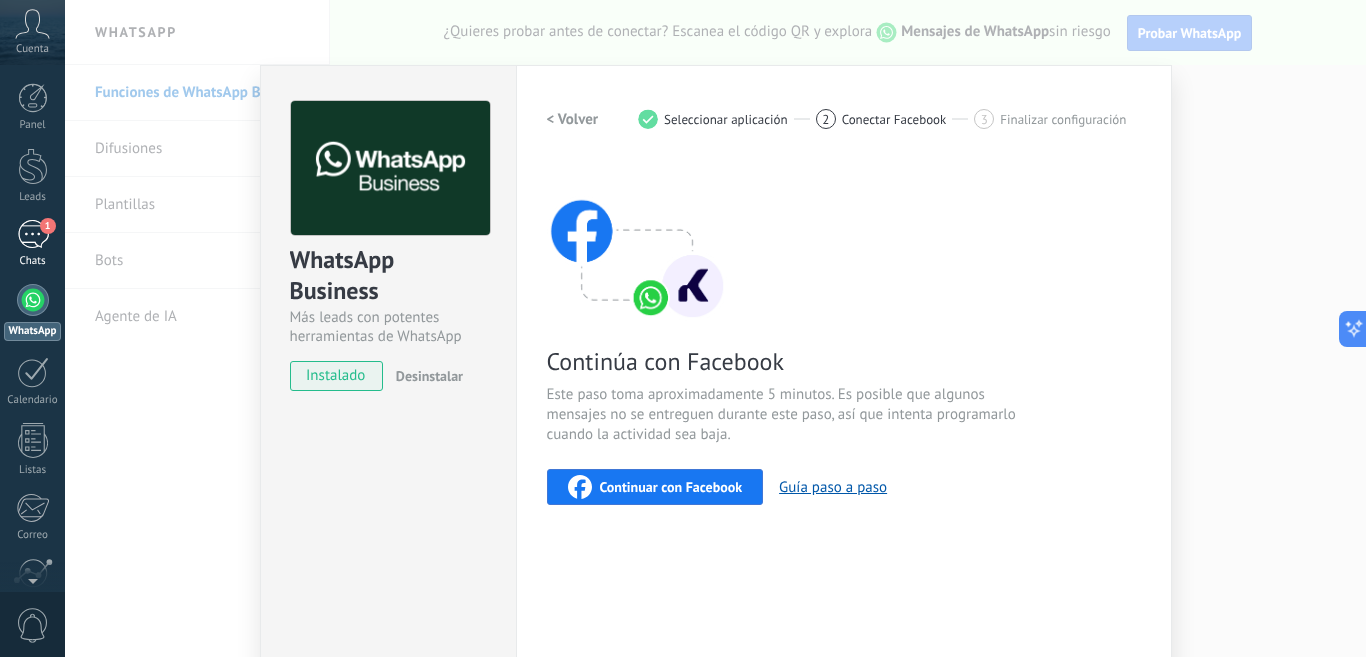 click on "1" at bounding box center [33, 234] 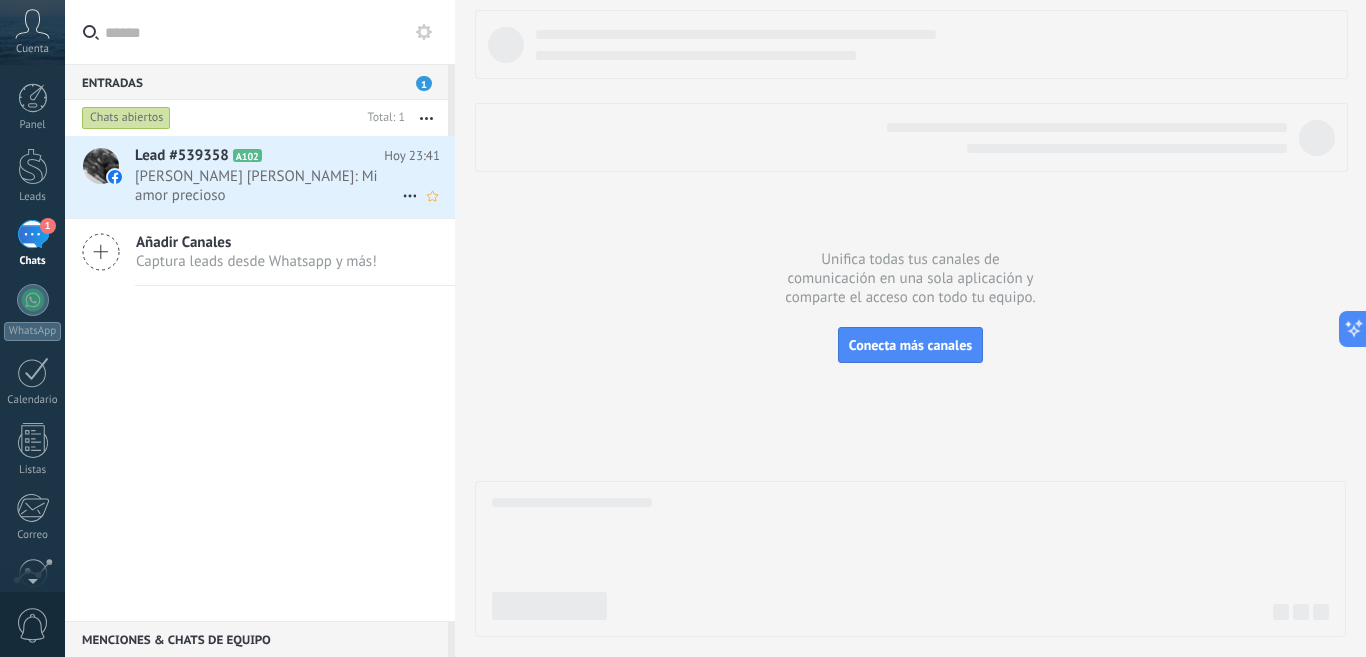 click on "Lead #539358
A102" at bounding box center (259, 156) 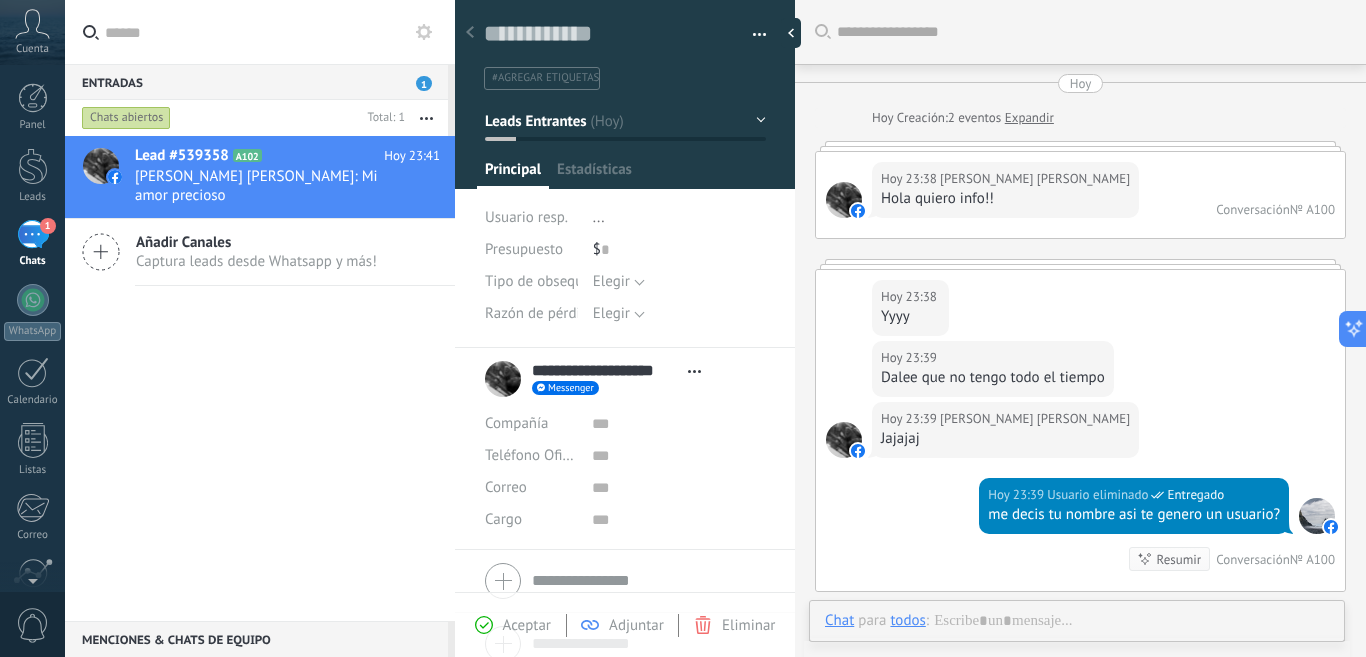 scroll, scrollTop: 858, scrollLeft: 0, axis: vertical 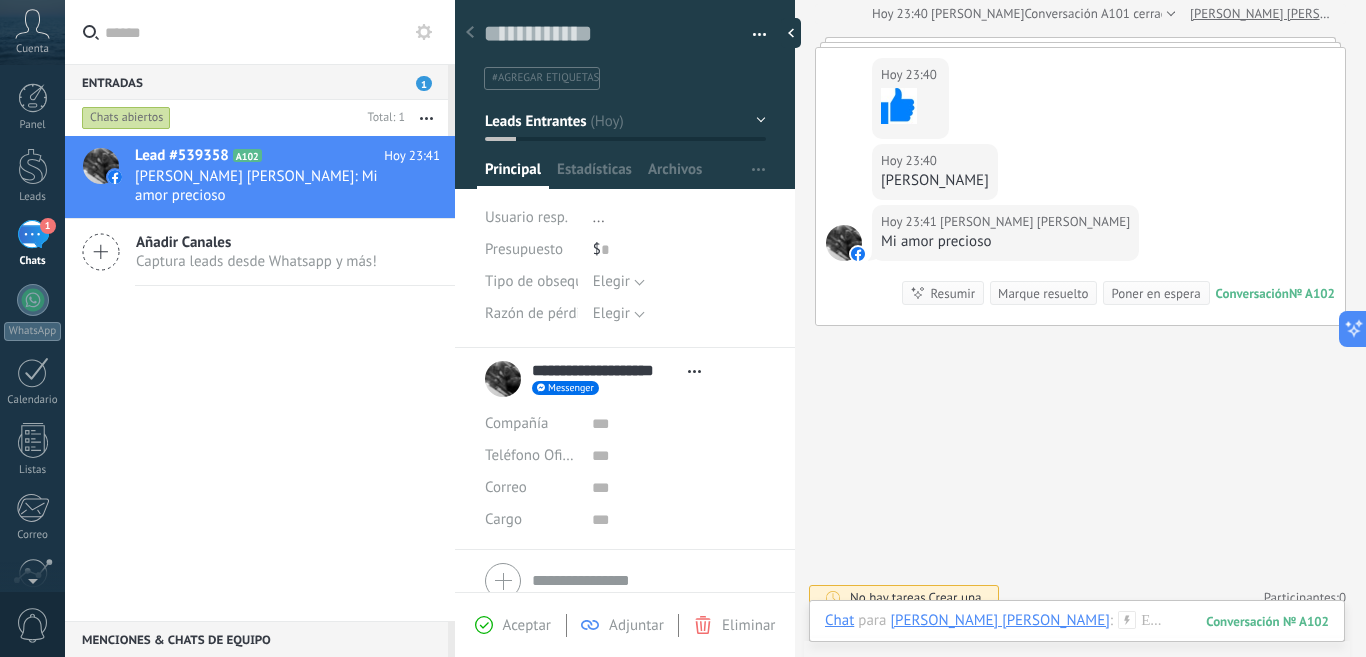 click on "Marque resuelto" at bounding box center [1043, 293] 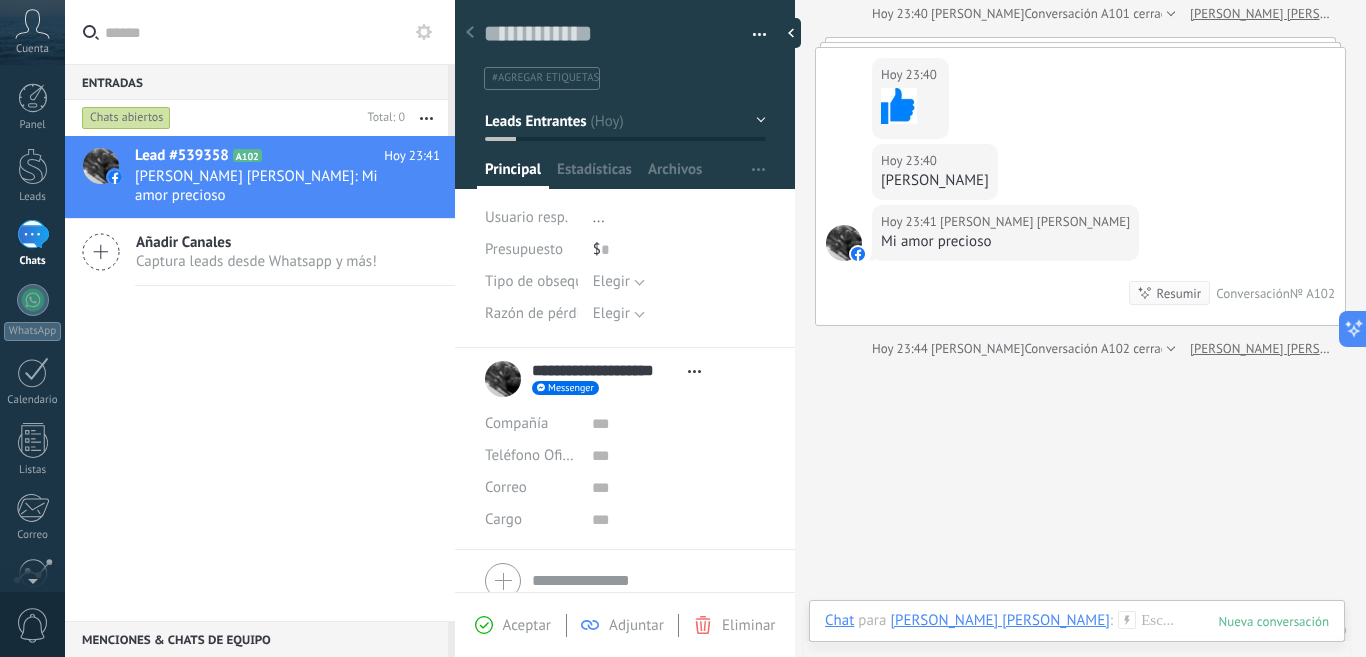 scroll, scrollTop: 865, scrollLeft: 0, axis: vertical 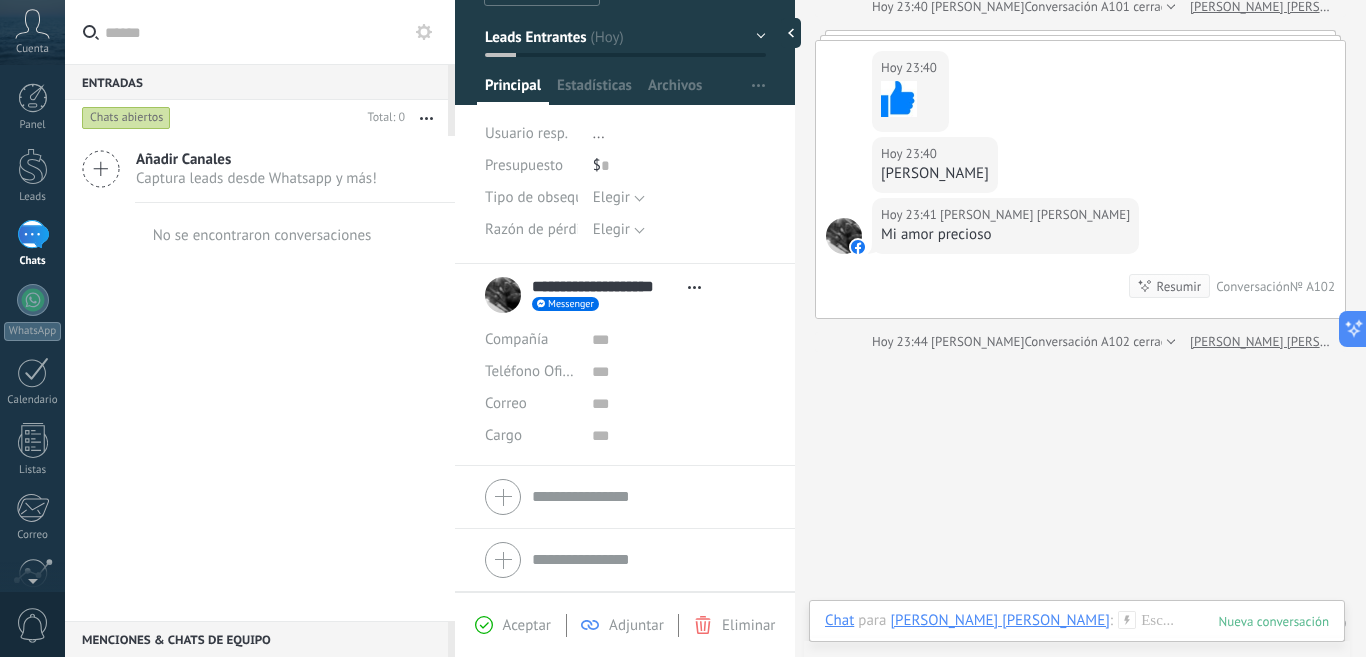 click on "Captura leads desde Whatsapp y más!" at bounding box center (256, 178) 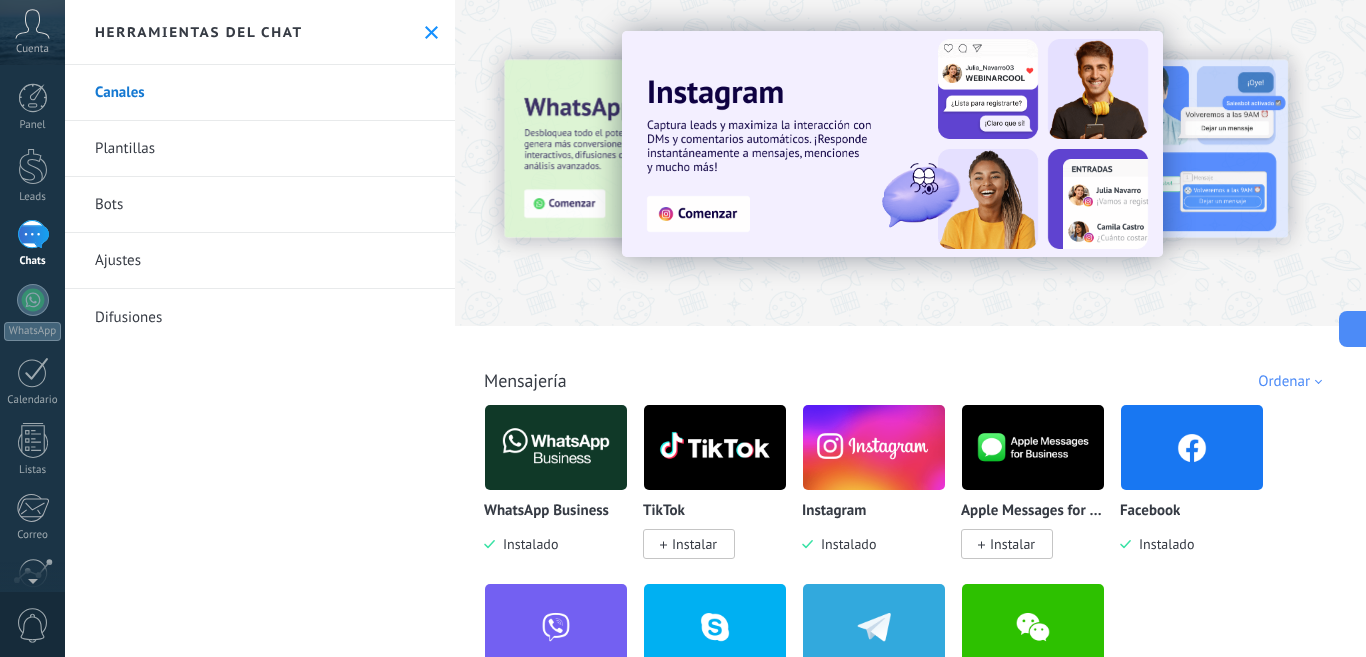 click on "WhatsApp Business" at bounding box center (546, 511) 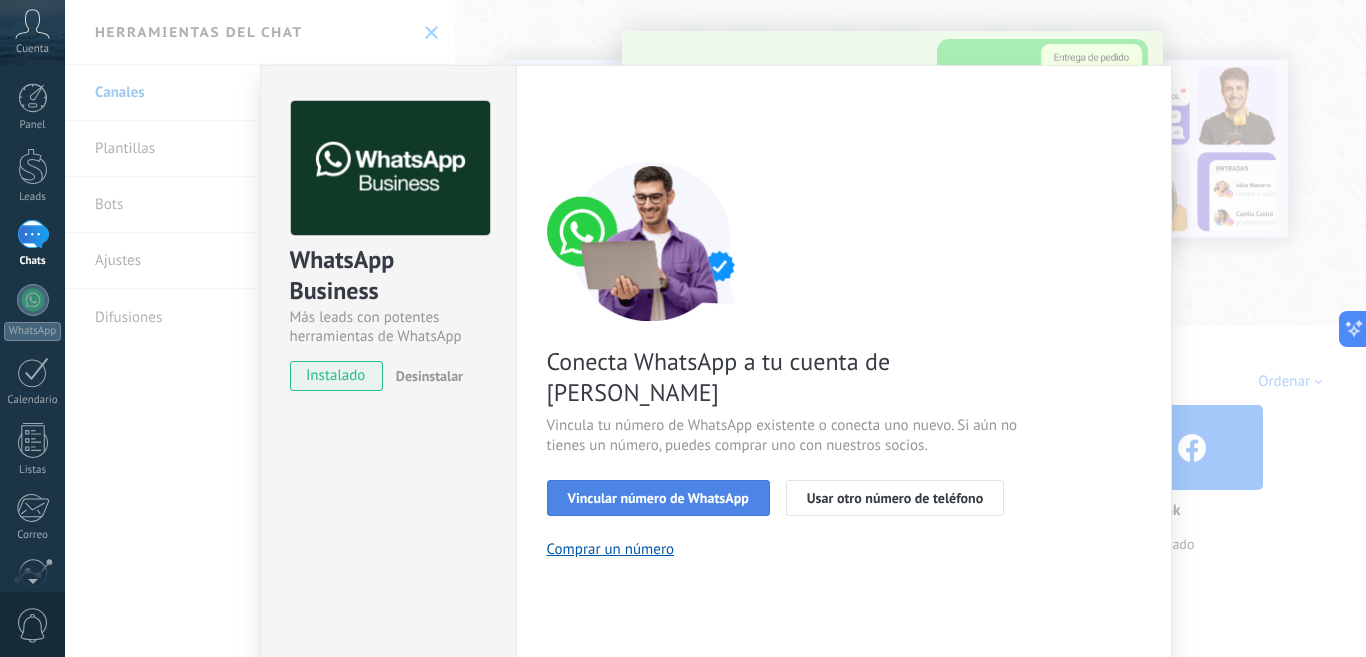 click on "Vincular número de WhatsApp" at bounding box center [658, 498] 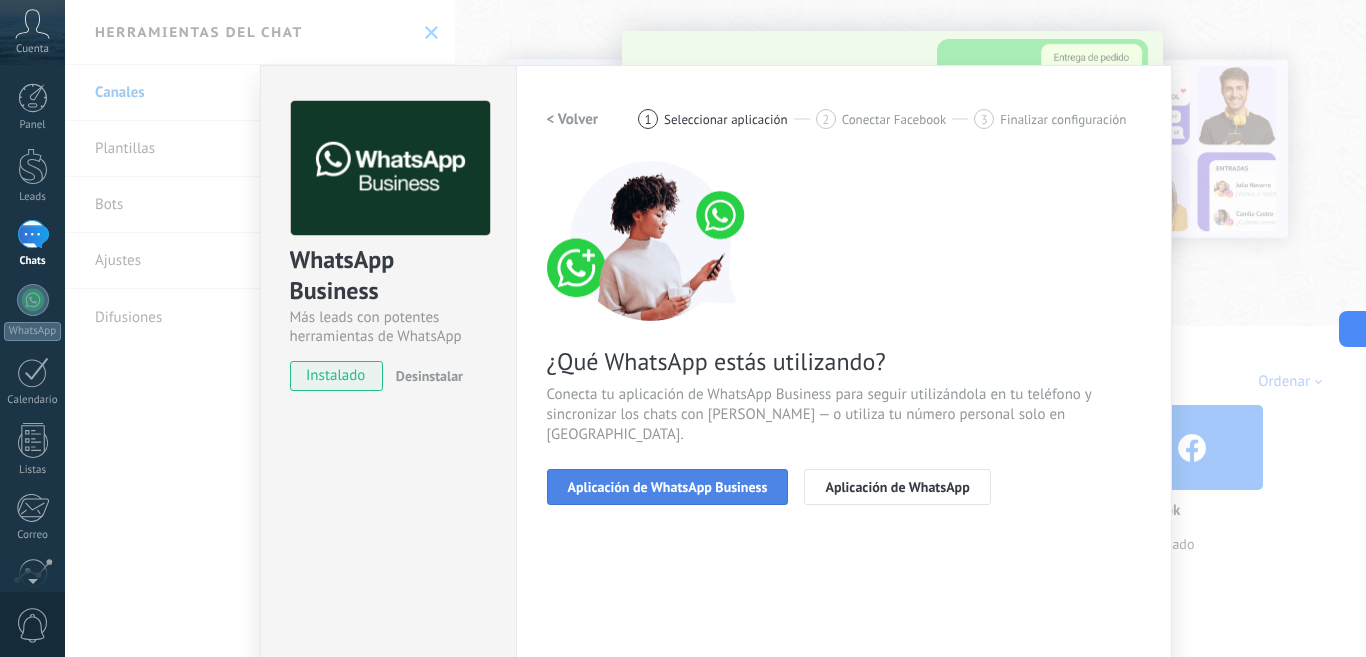 click on "Aplicación de WhatsApp Business" at bounding box center (668, 487) 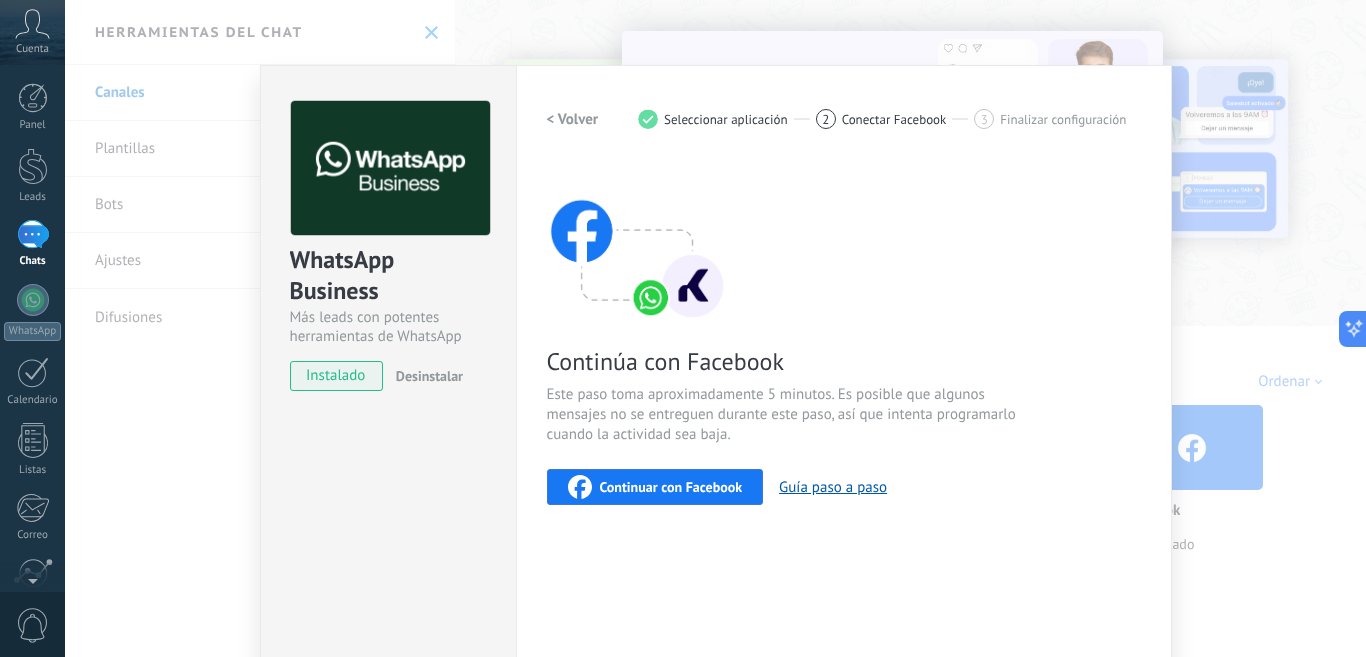 click on "Continuar con Facebook" at bounding box center (655, 487) 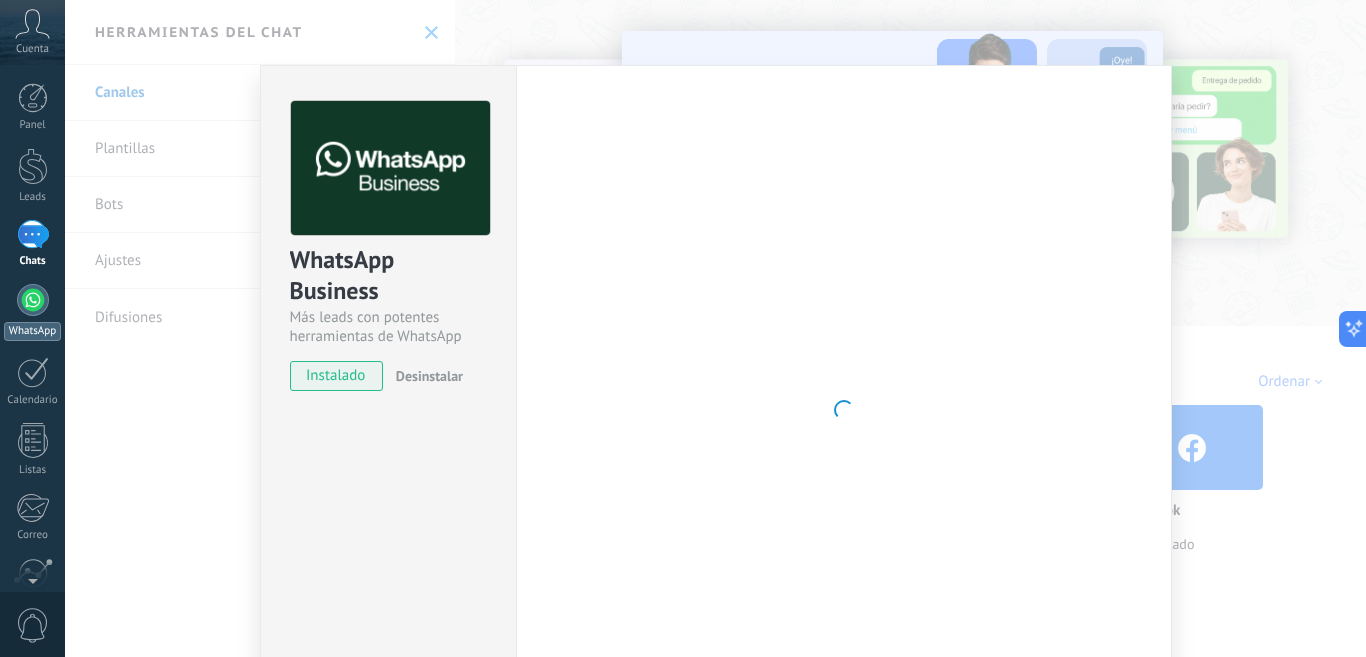 click at bounding box center [33, 300] 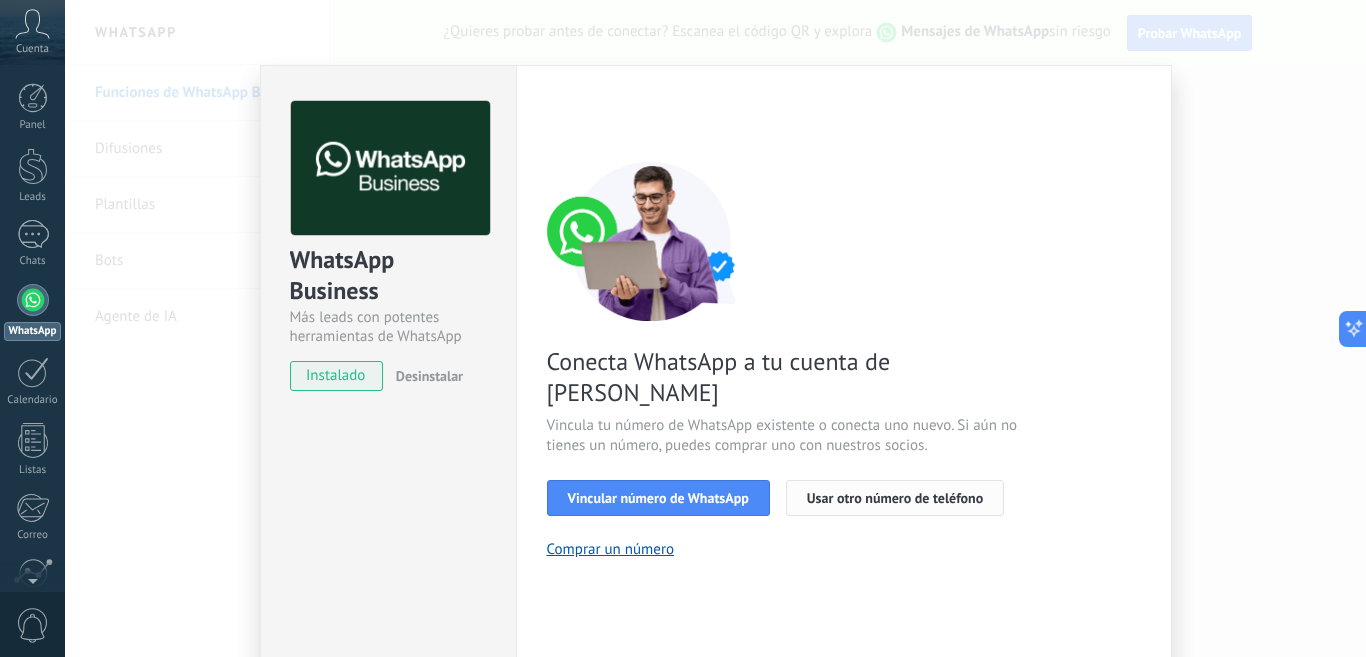click on "Usar otro número de teléfono" at bounding box center (895, 498) 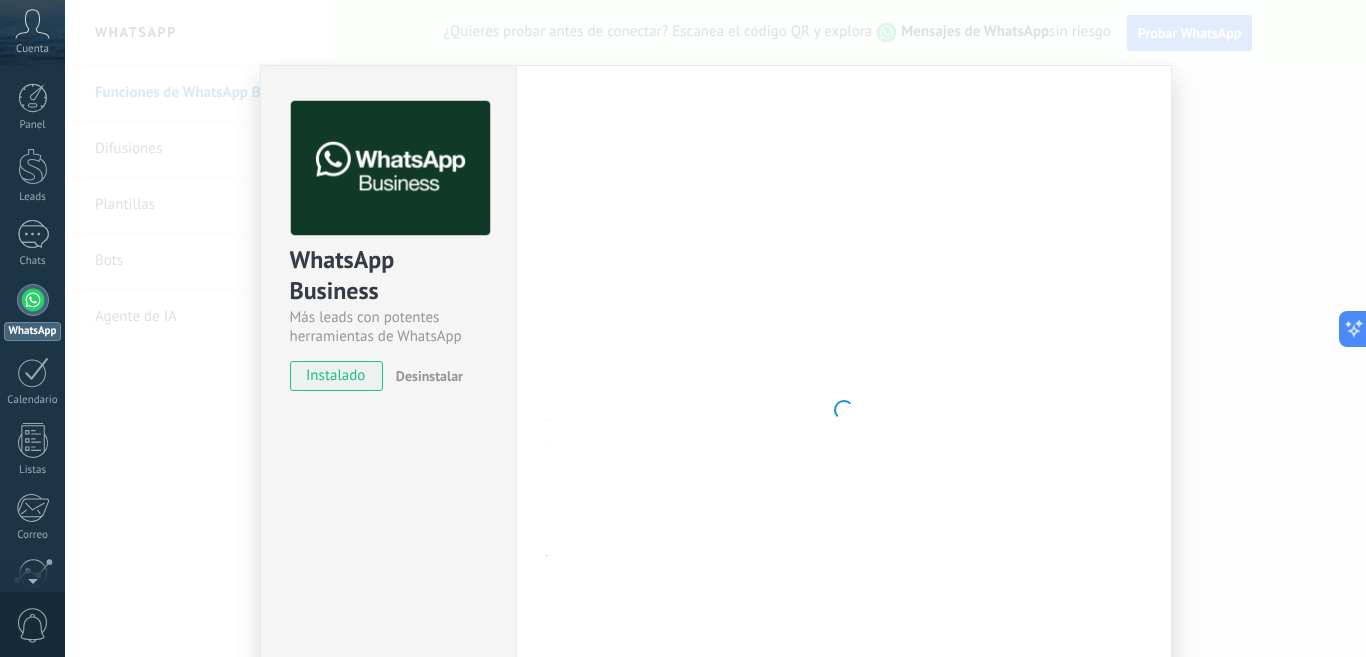 click on "WhatsApp Business Más leads con potentes herramientas de WhatsApp instalado Desinstalar ¿Quieres probar la integración primero?   Escanea el código QR   para ver cómo funciona. Configuraciones Autorizaciones Esta pestaña registra a los usuarios que han concedido acceso a las integración a esta cuenta. Si deseas remover la posibilidad que un usuario pueda enviar solicitudes a la cuenta en nombre de esta integración, puedes revocar el acceso. Si el acceso a todos los usuarios es revocado, la integración dejará de funcionar. Esta aplicacion está instalada, pero nadie le ha dado acceso aun. WhatsApp Cloud API más _:  Guardar < Volver 1 Seleccionar aplicación 2 Conectar Facebook  3 Finalizar configuración Conecta WhatsApp a tu cuenta de Kommo Vincula tu número de WhatsApp existente o conecta uno nuevo. Si aún no tienes un número, puedes comprar uno con nuestros socios. Vincular número de WhatsApp Usar otro número de teléfono Comprar un número ¿Necesitas ayuda?" at bounding box center [715, 328] 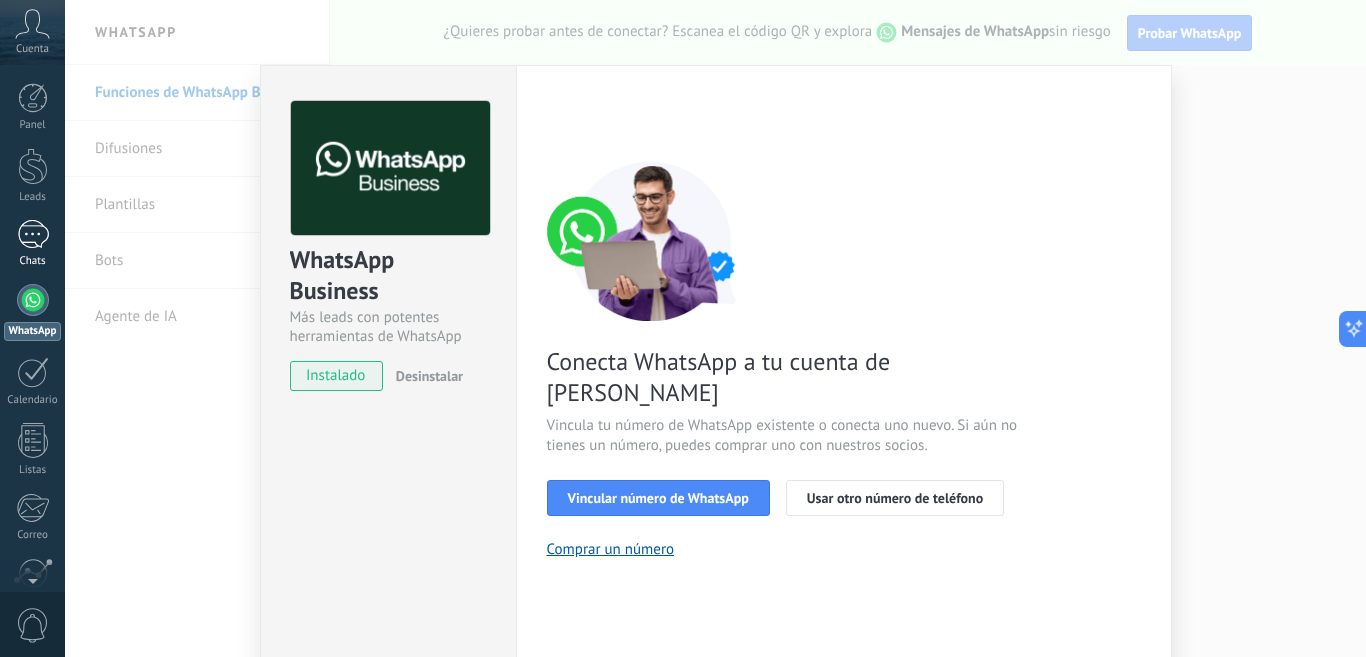 click on "1" at bounding box center [33, 234] 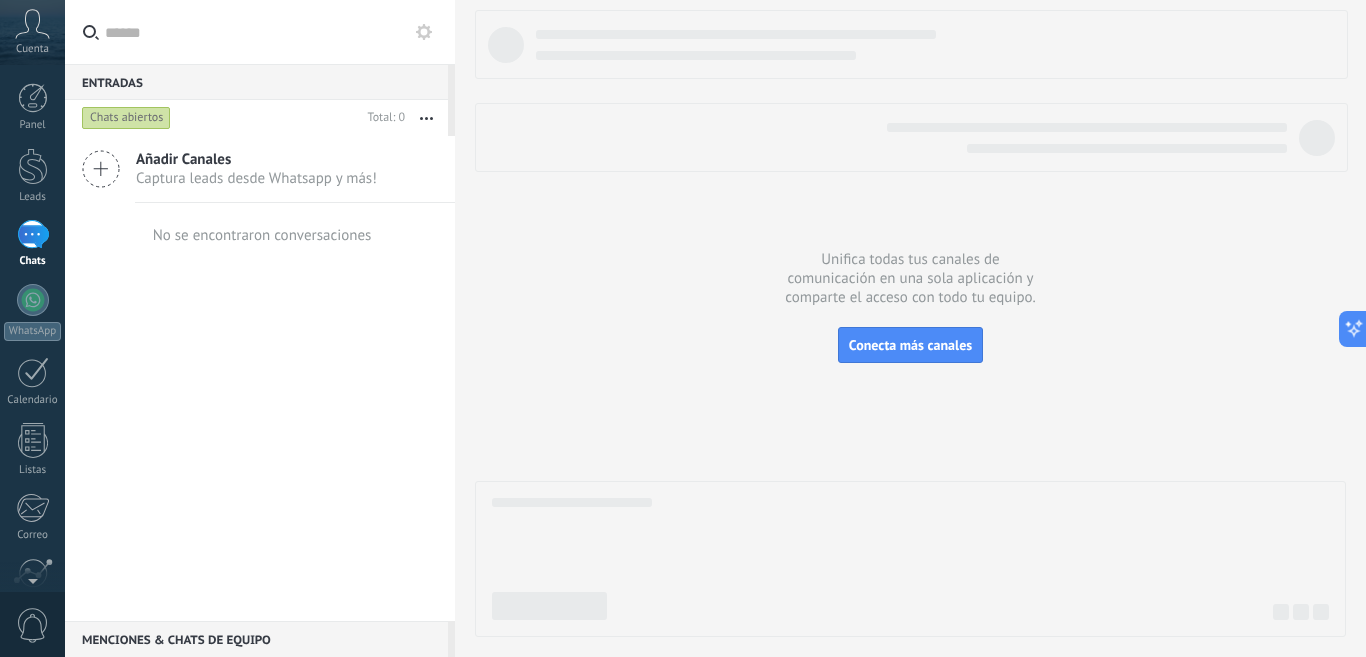 click on "Menciones & Chats de equipo 0" at bounding box center [256, 639] 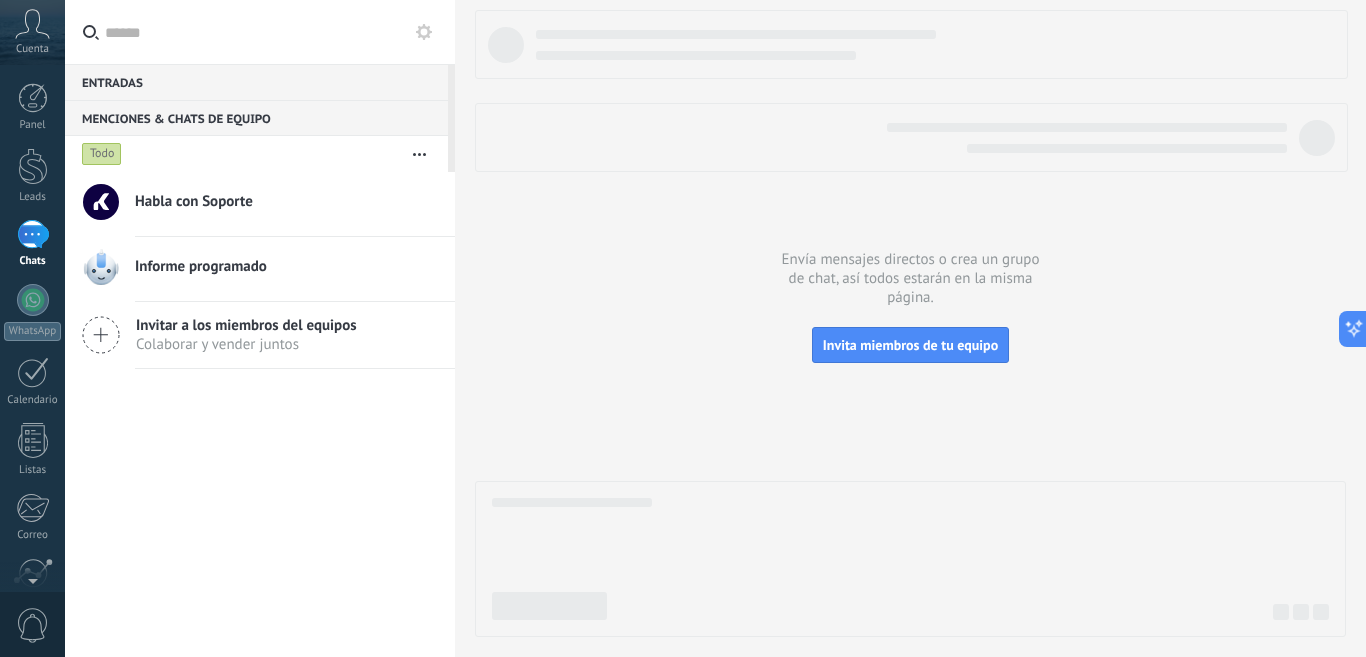 click on "Informe programado" at bounding box center [201, 267] 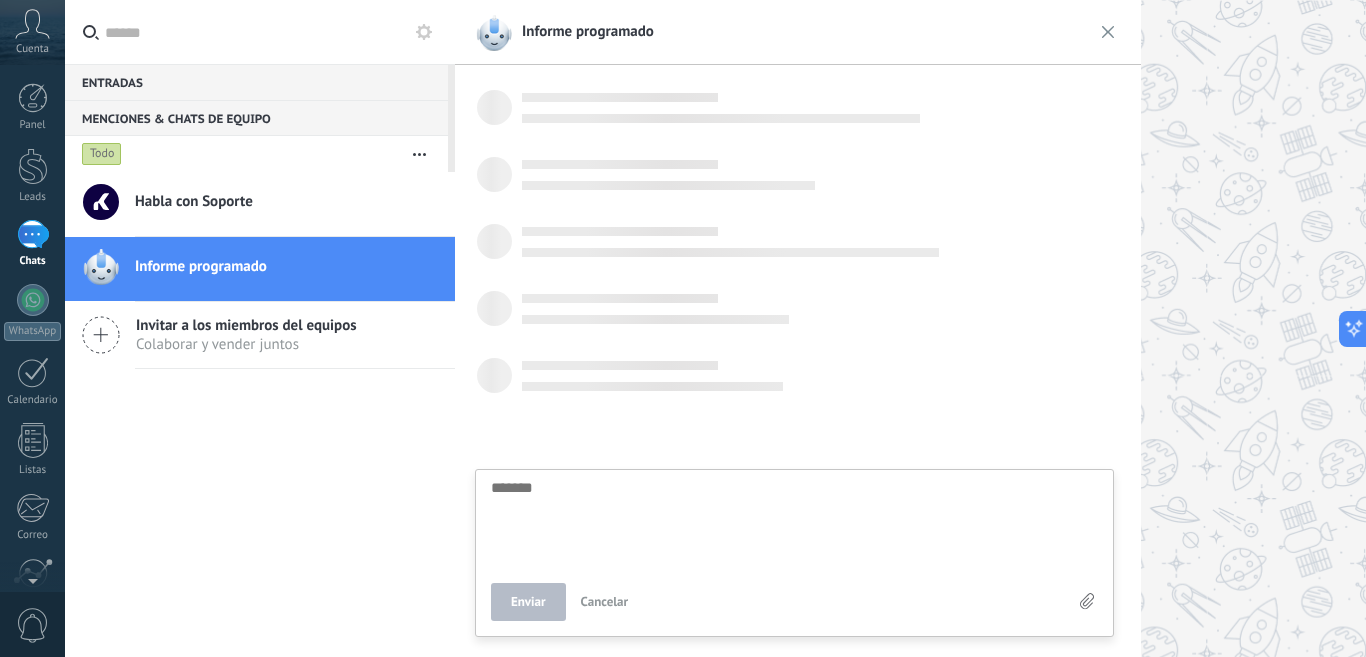 scroll, scrollTop: 19, scrollLeft: 0, axis: vertical 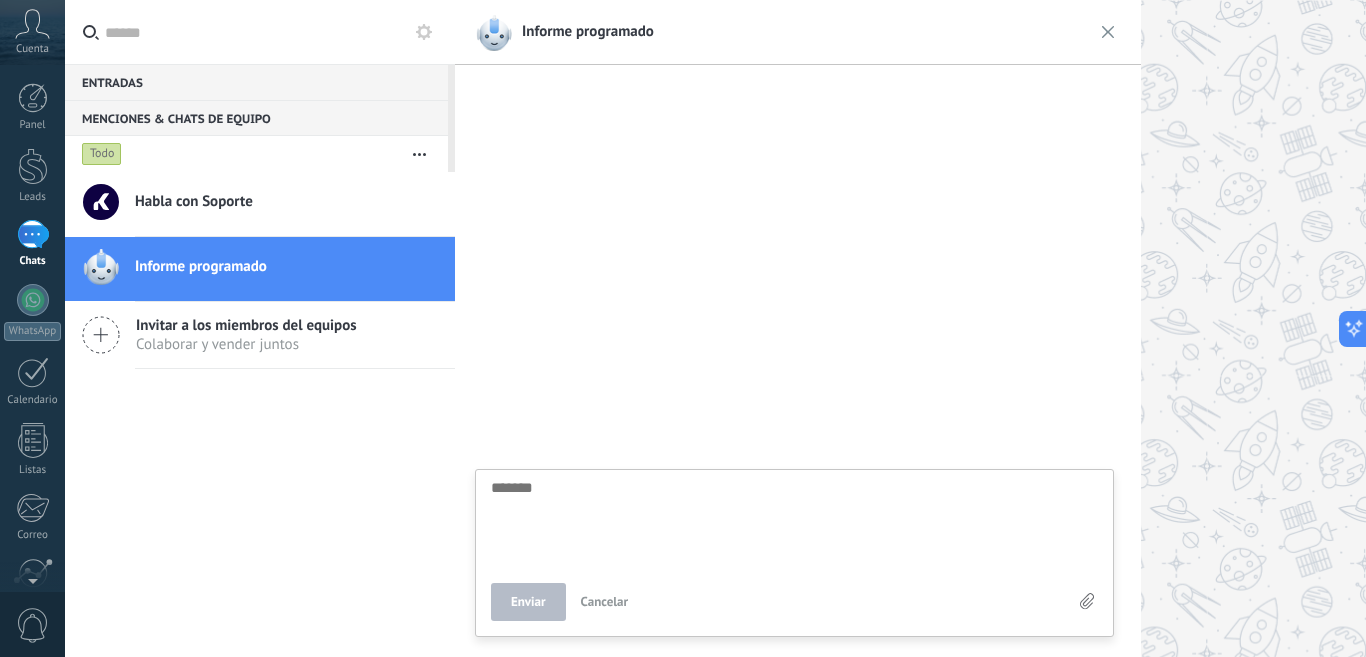 drag, startPoint x: 575, startPoint y: 504, endPoint x: 563, endPoint y: 498, distance: 13.416408 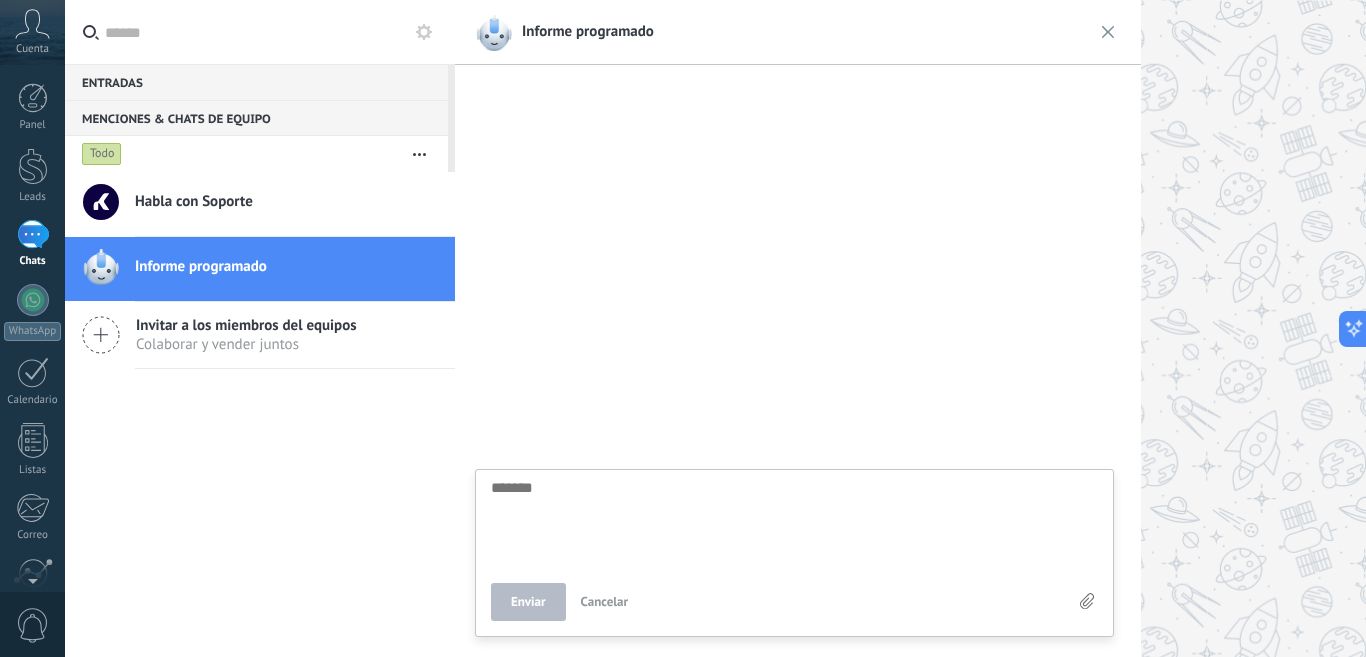 type on "*" 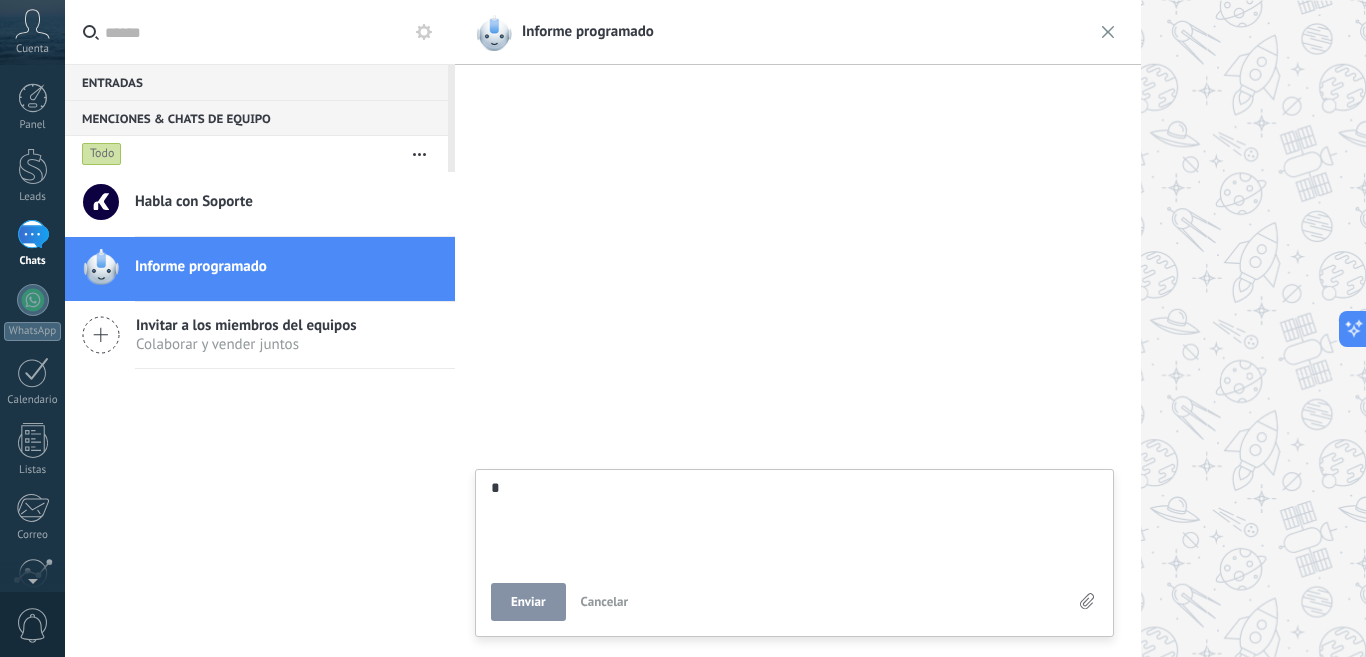 type on "**" 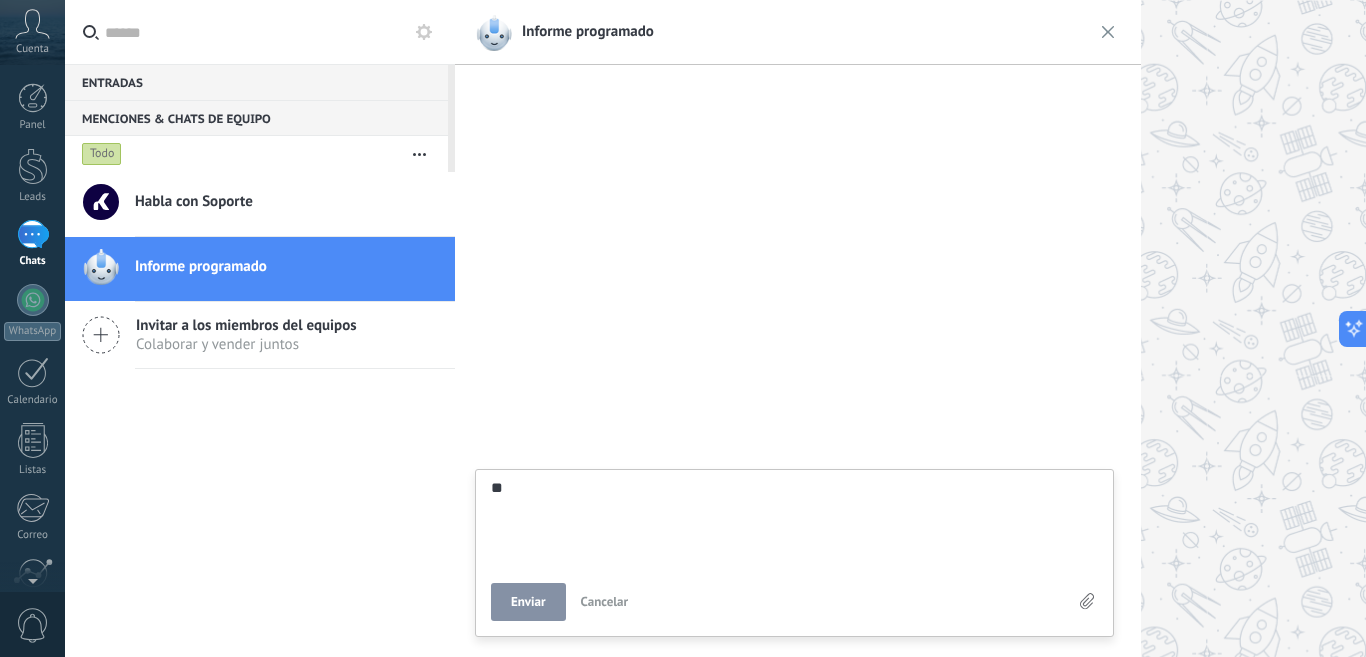 type on "***" 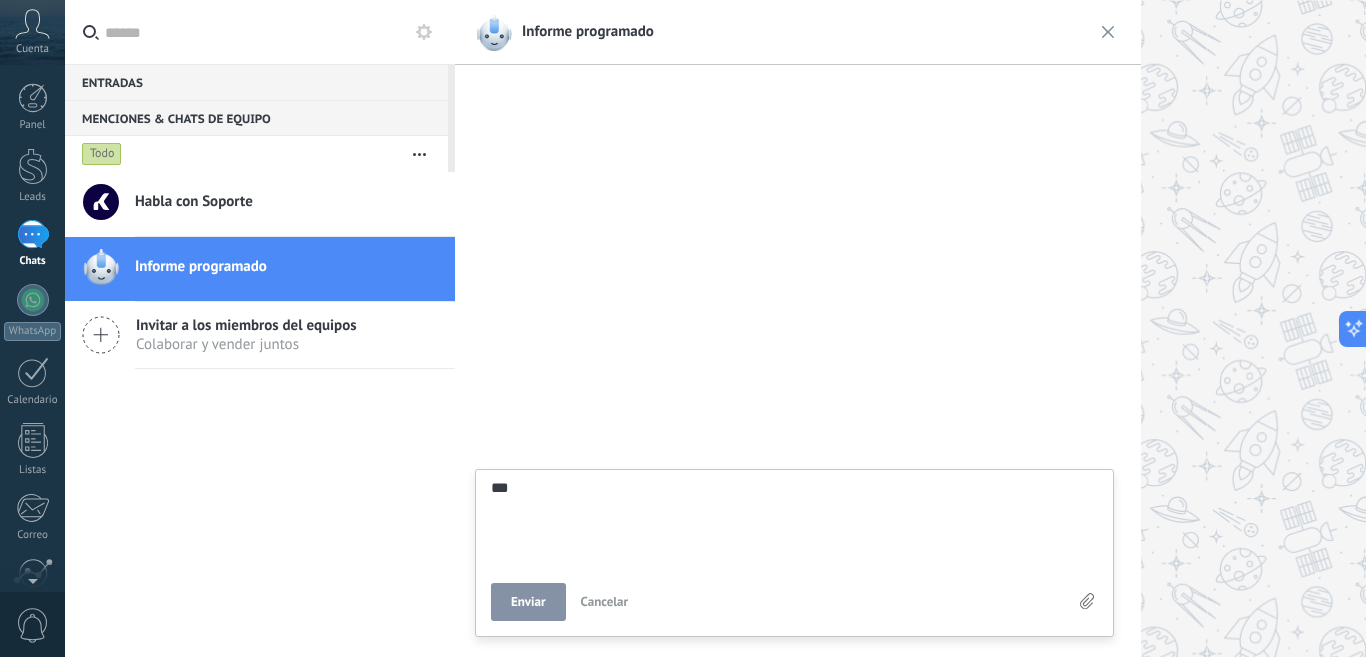 type on "****" 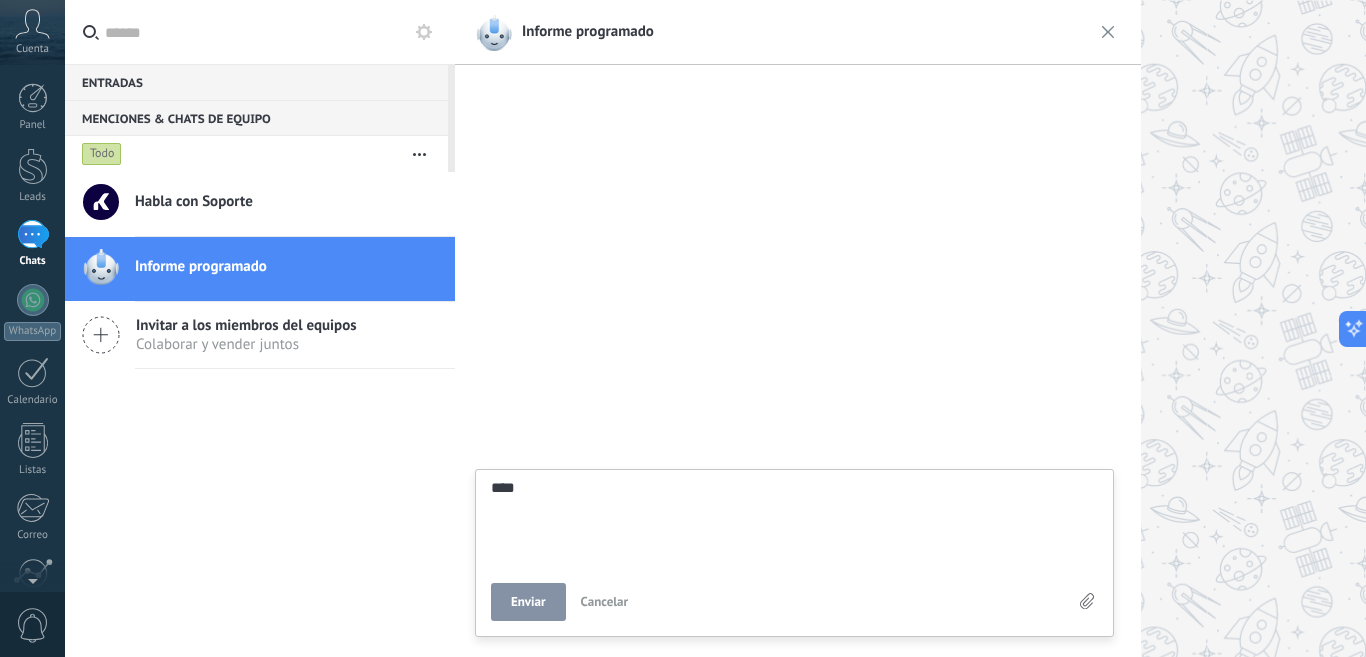 type on "*****" 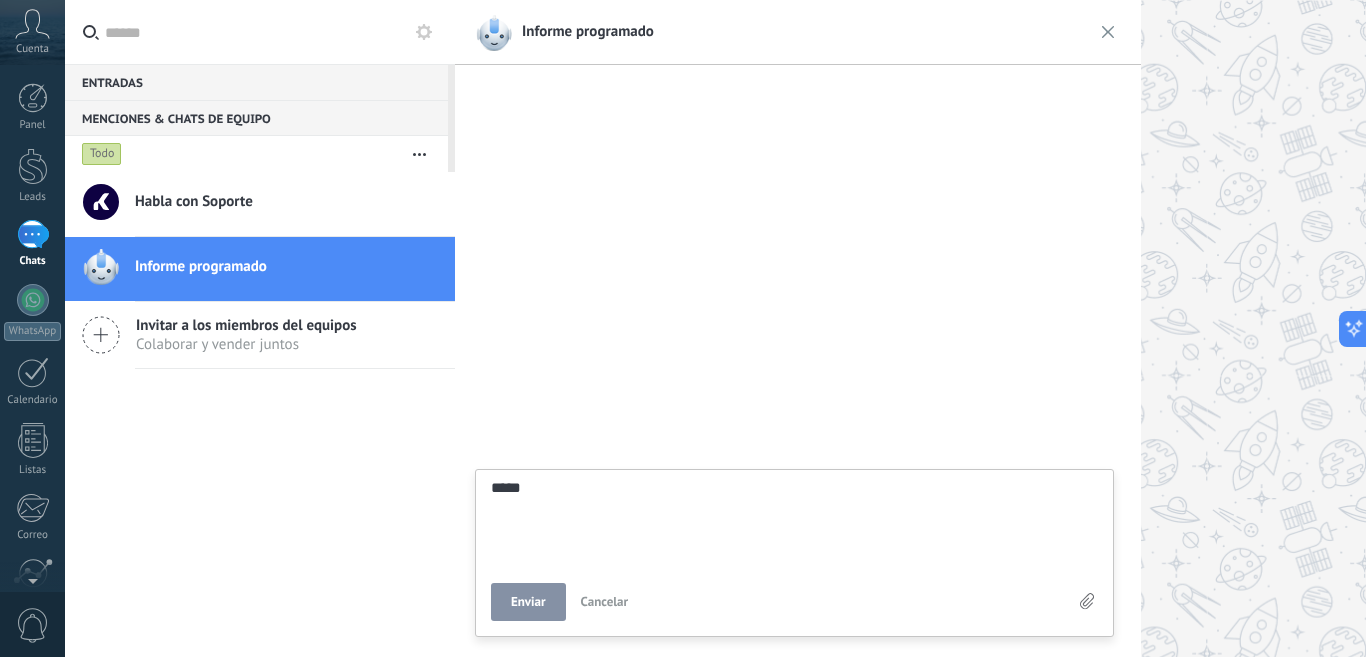type on "******" 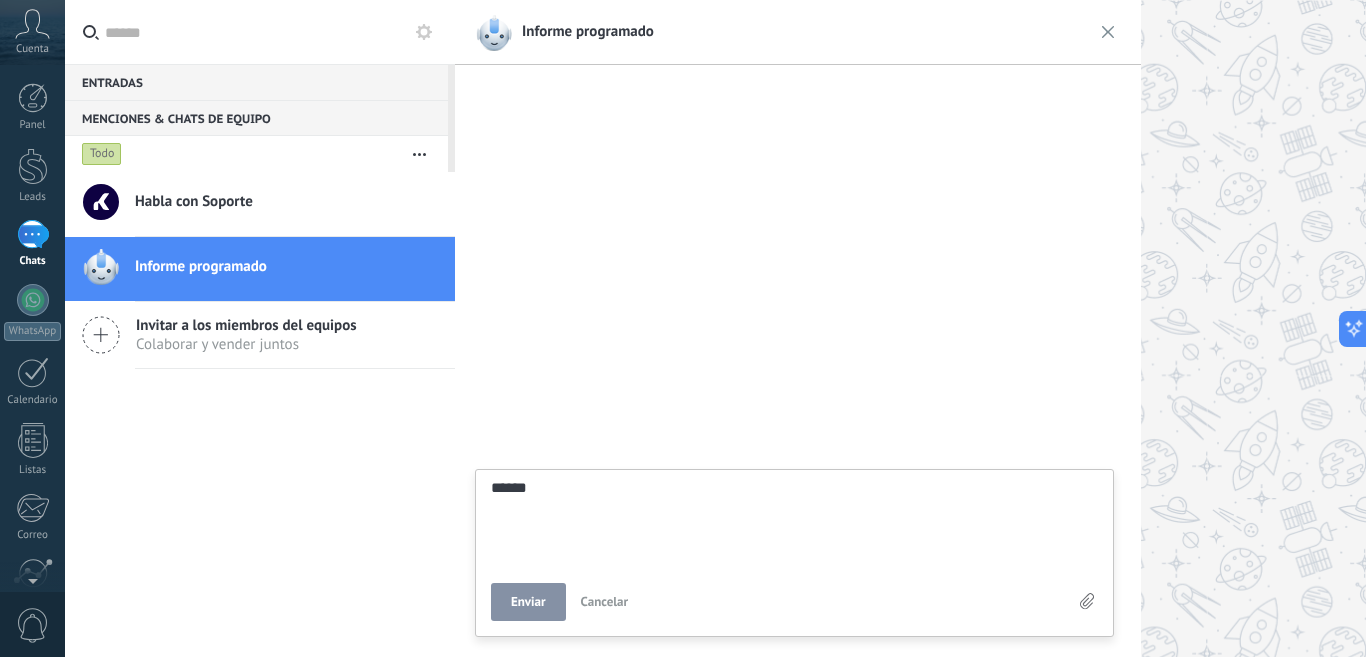type on "*******" 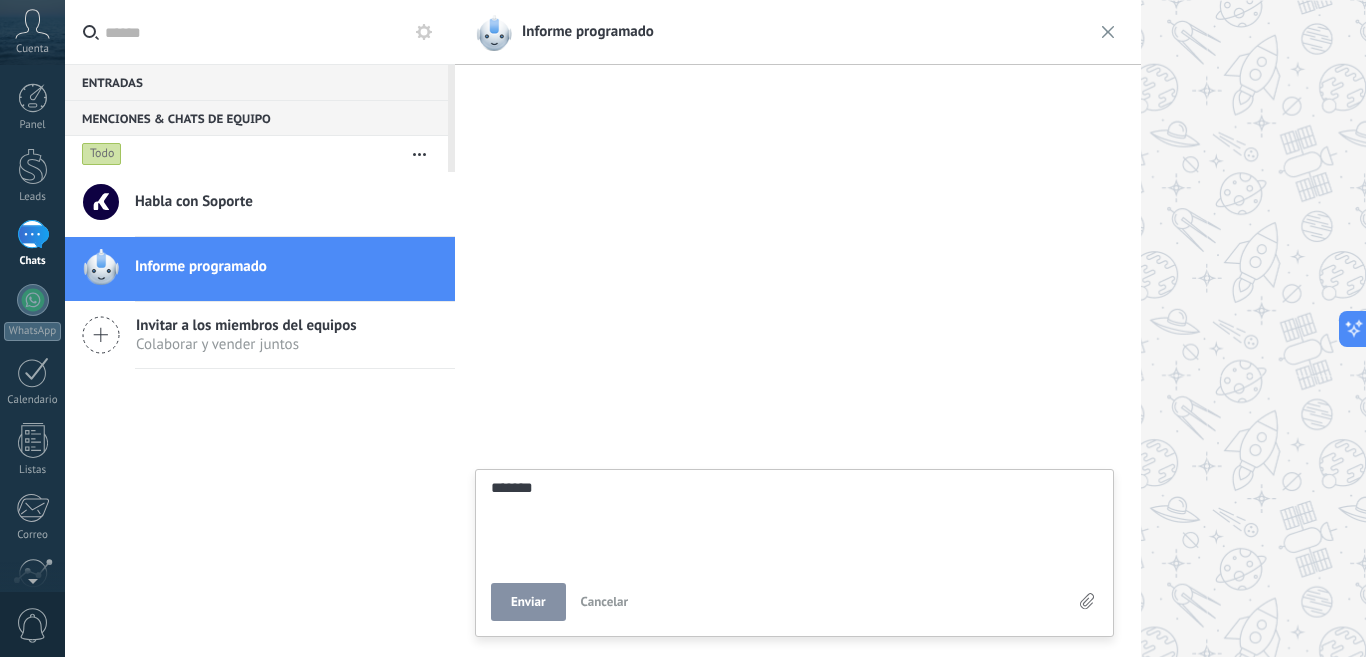 type on "********" 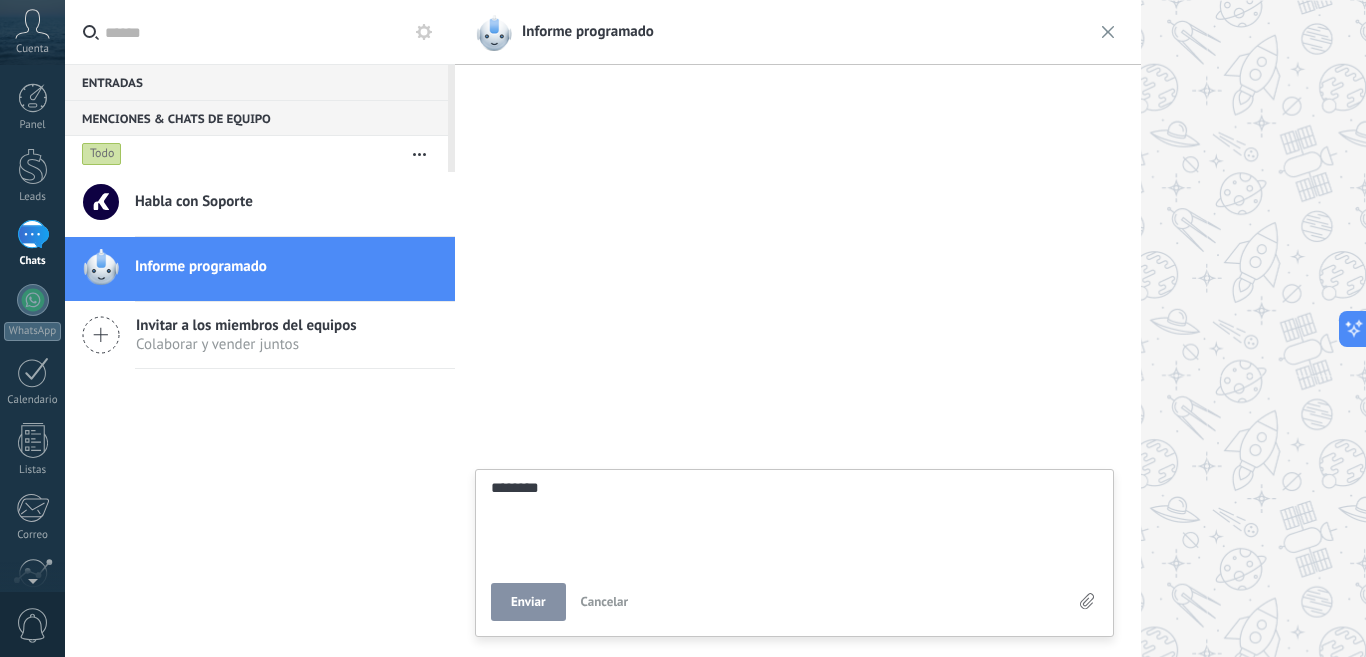 type on "*********" 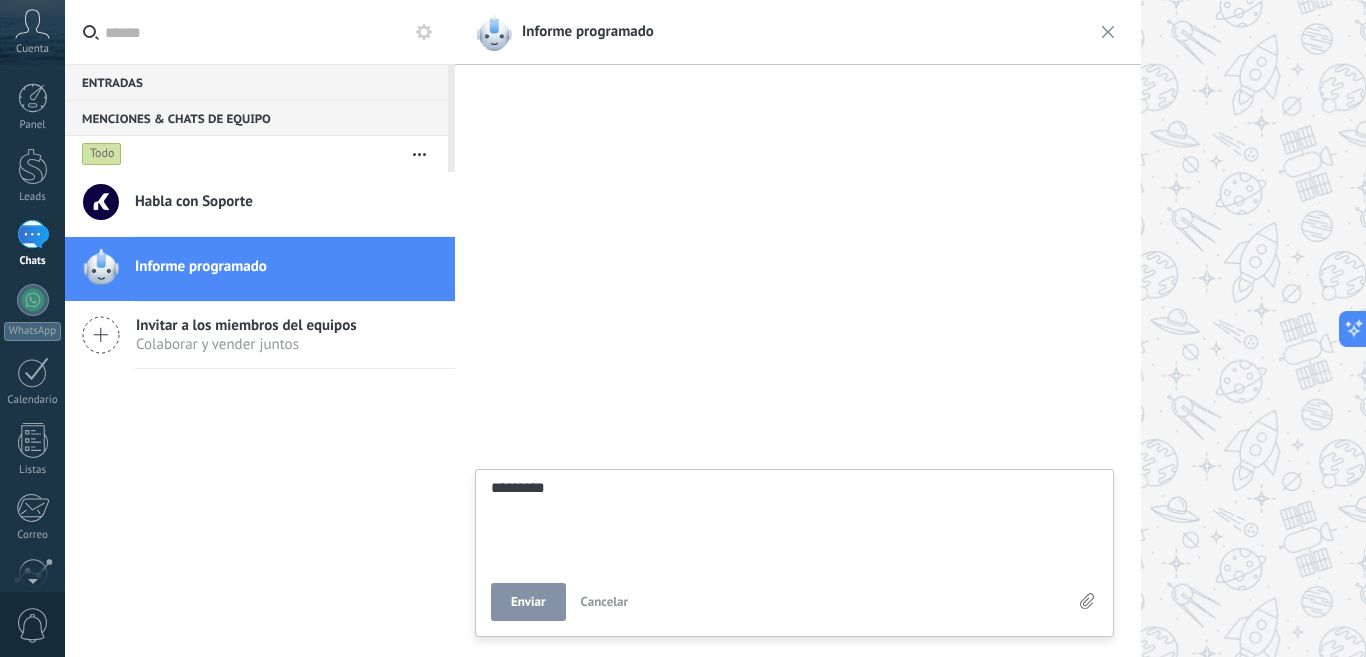 type on "**********" 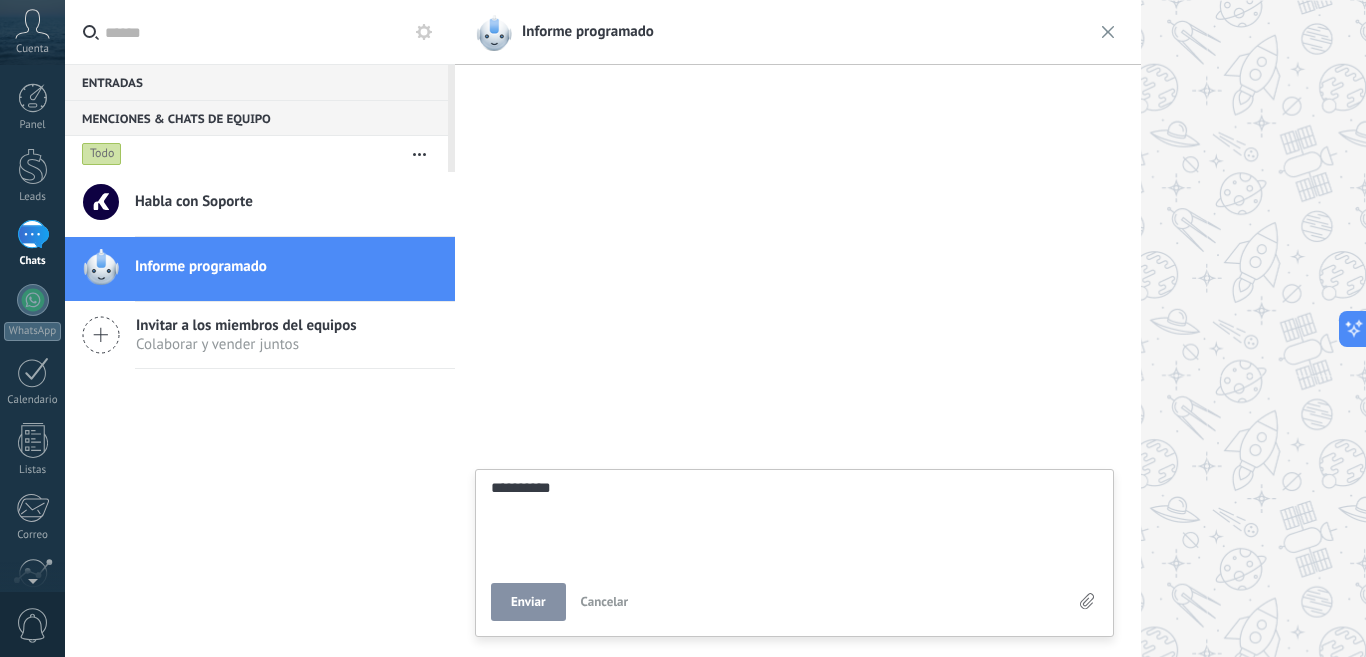 type on "*********" 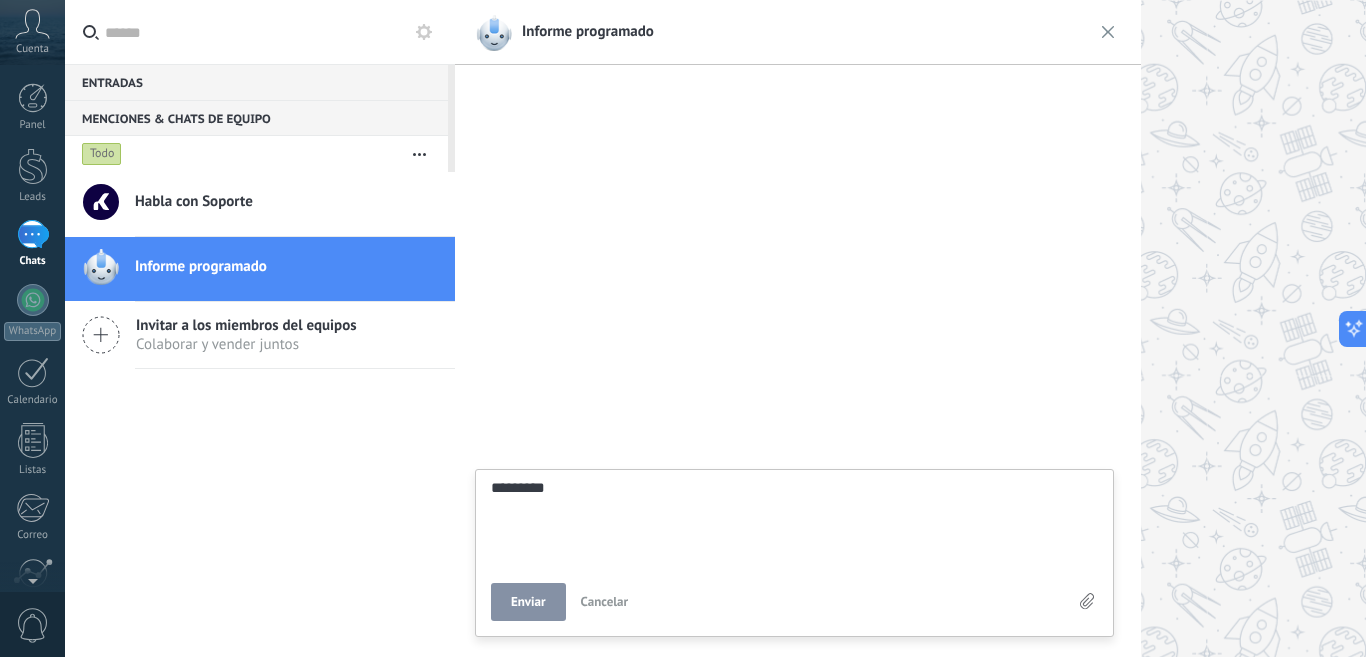 type on "**********" 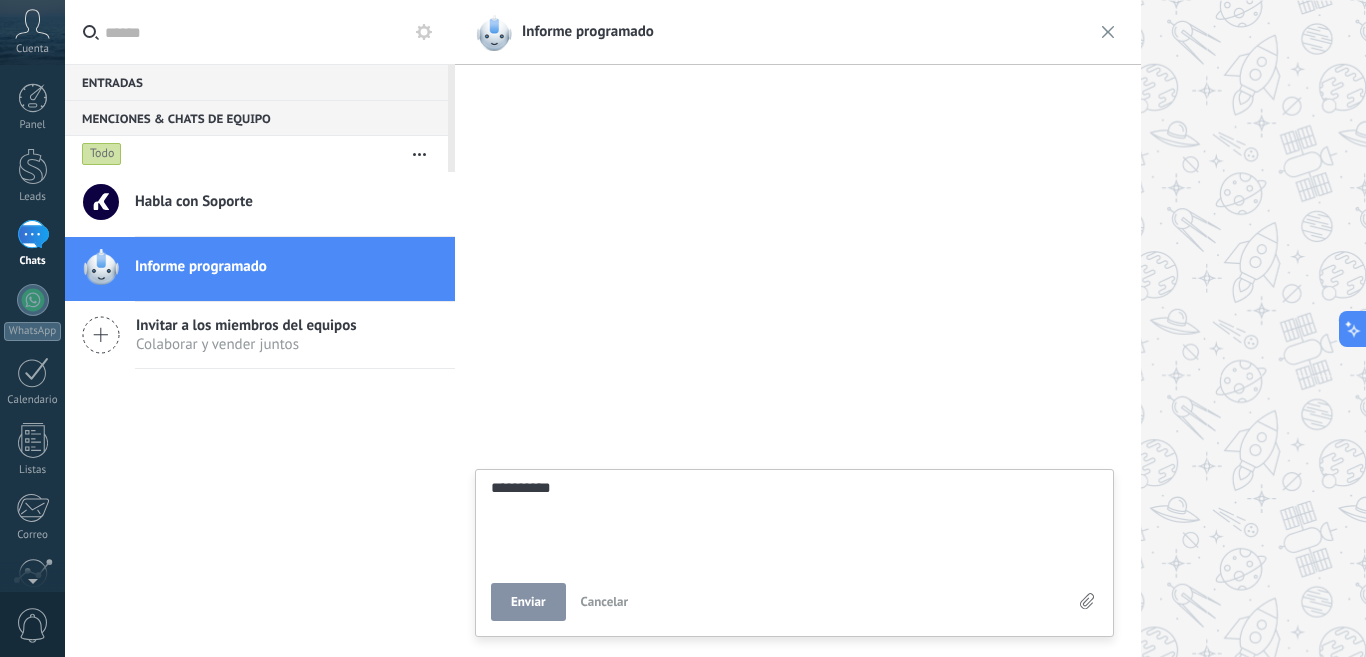 type on "**********" 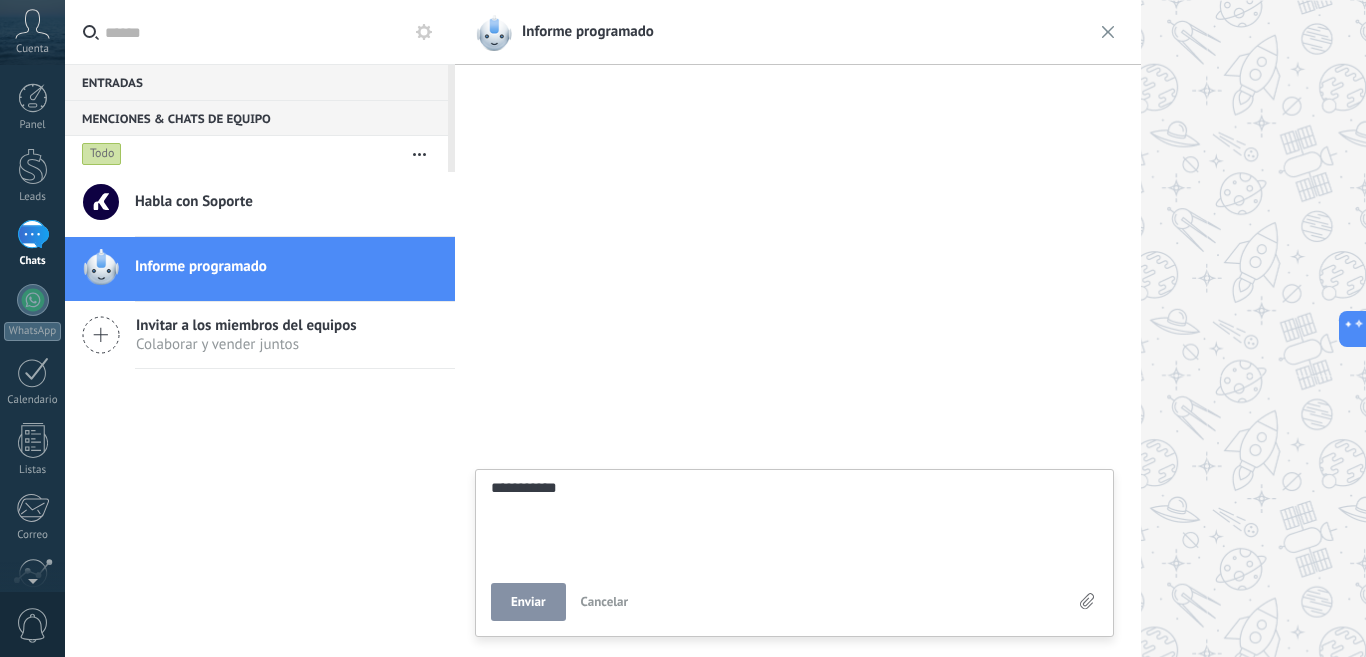 type on "**********" 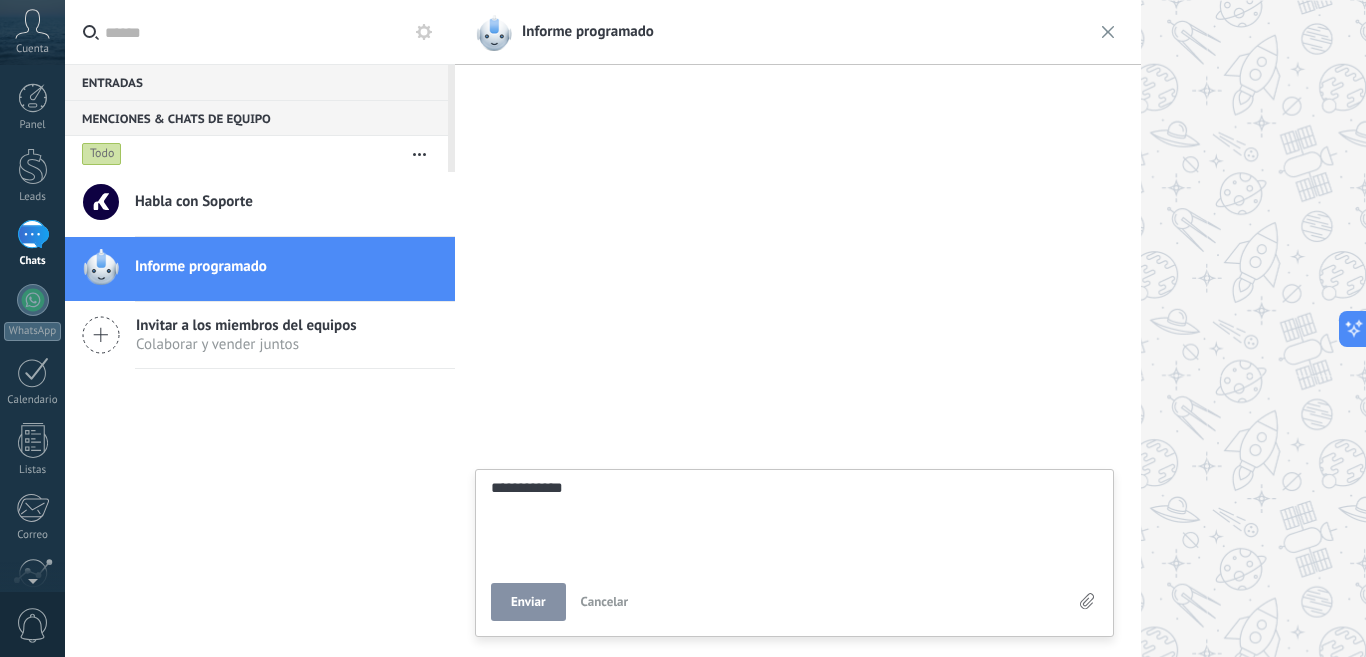 type on "**********" 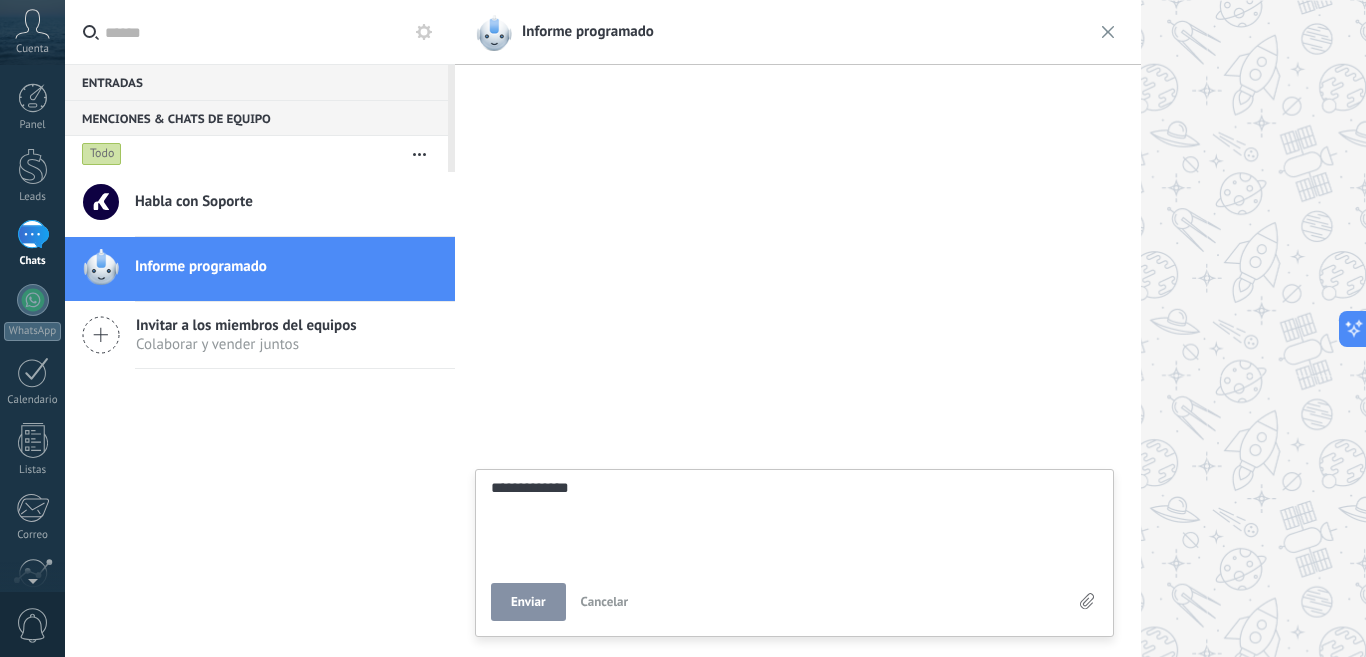 type on "**********" 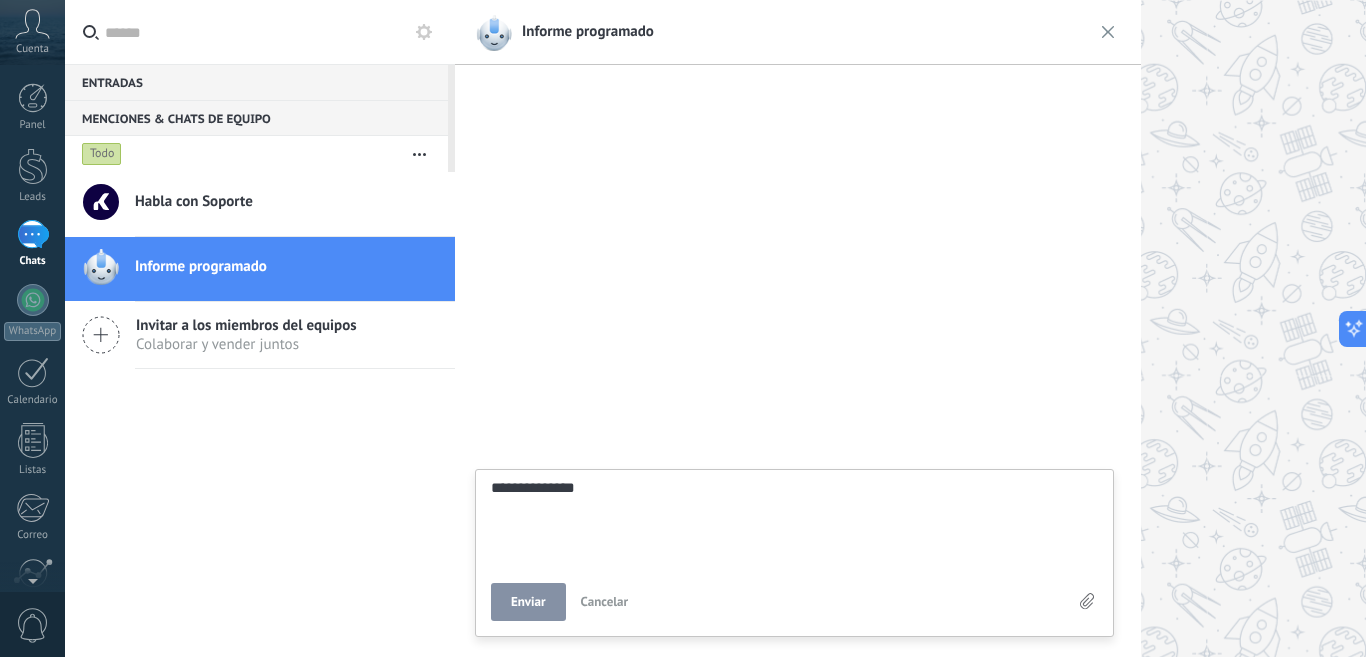 type on "**********" 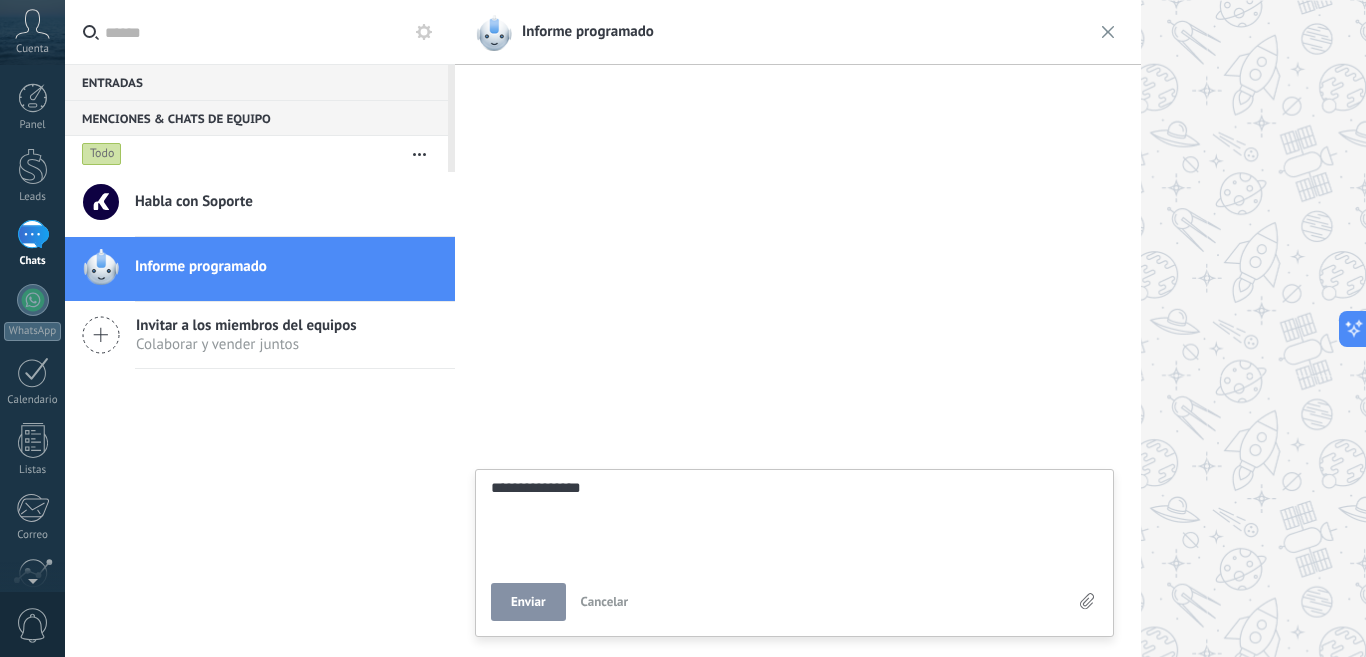 type on "**********" 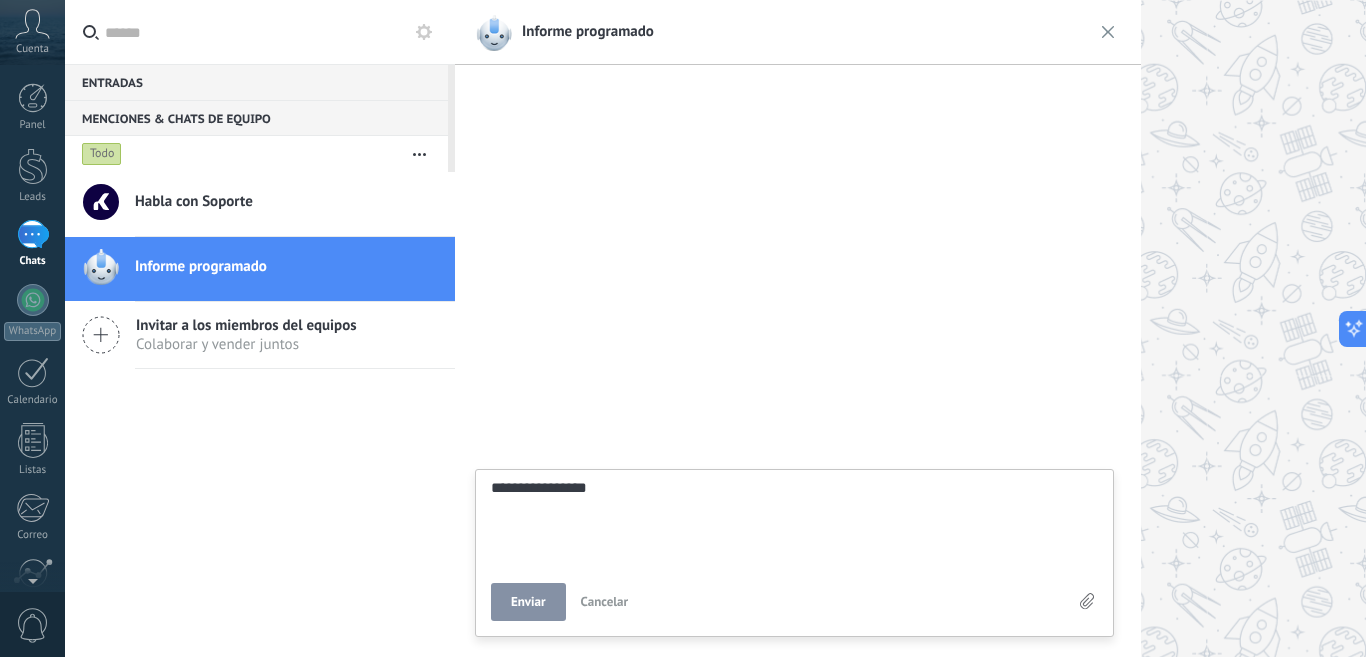 type on "**********" 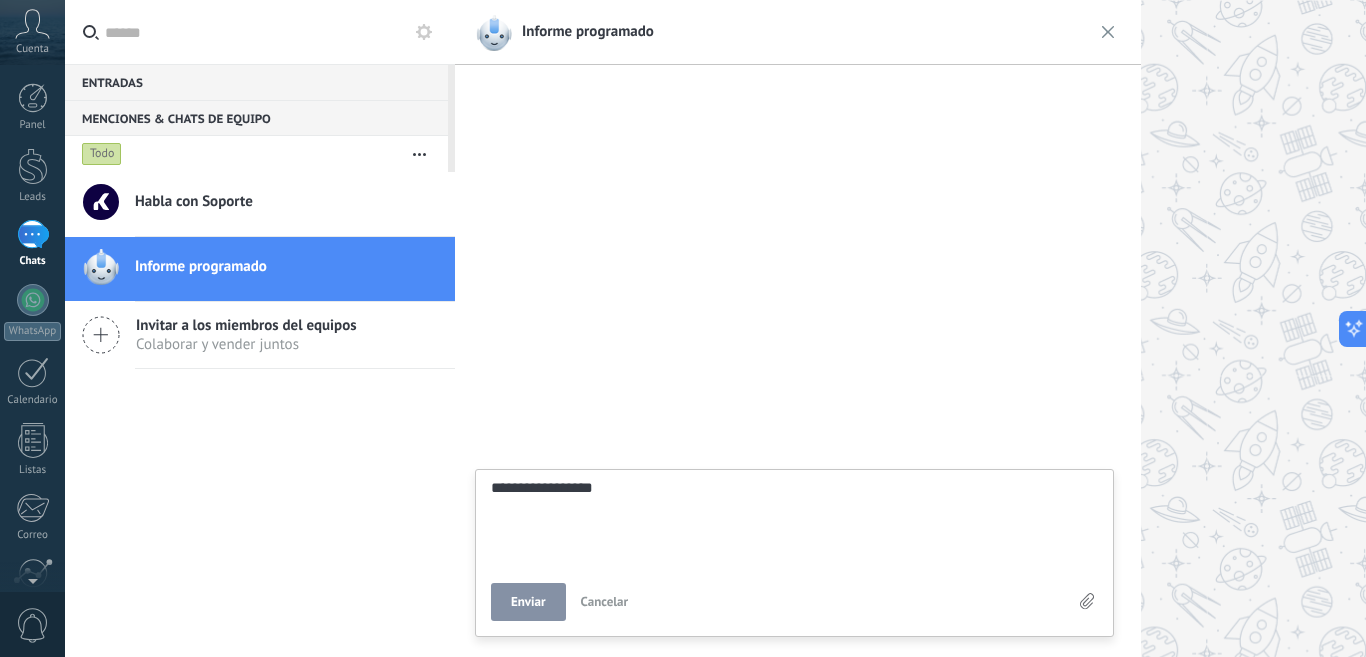 type on "**********" 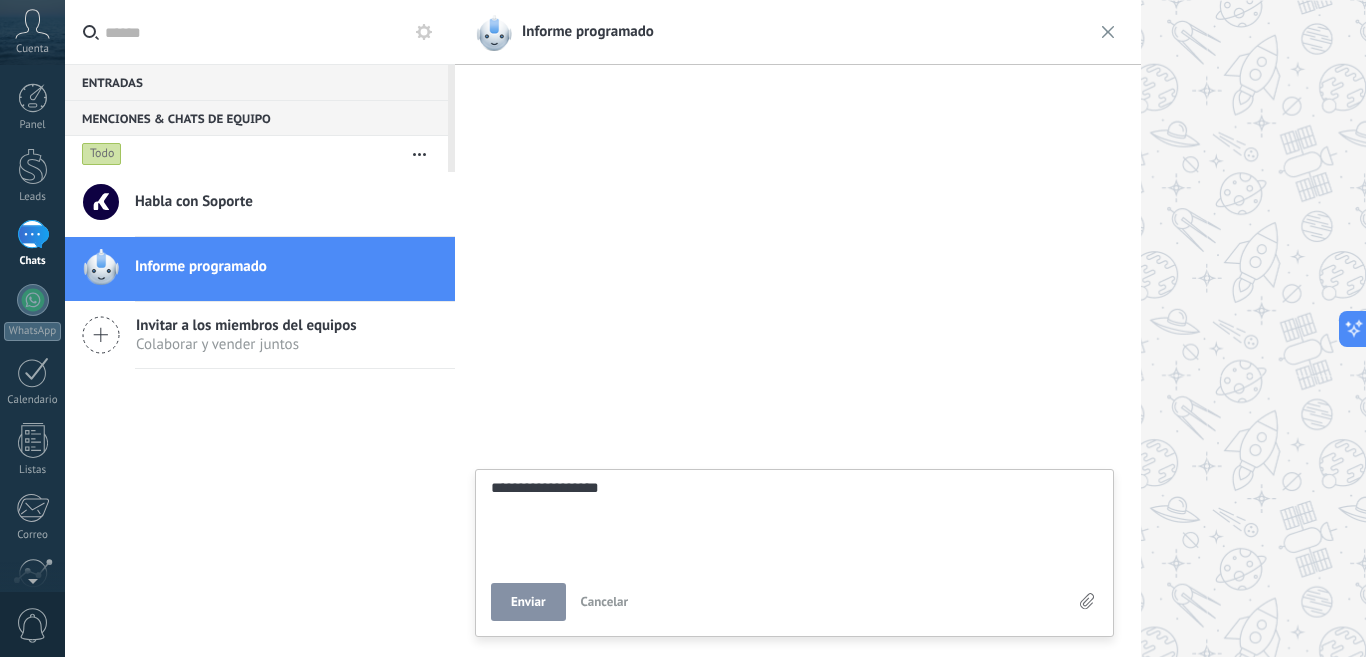 type on "**********" 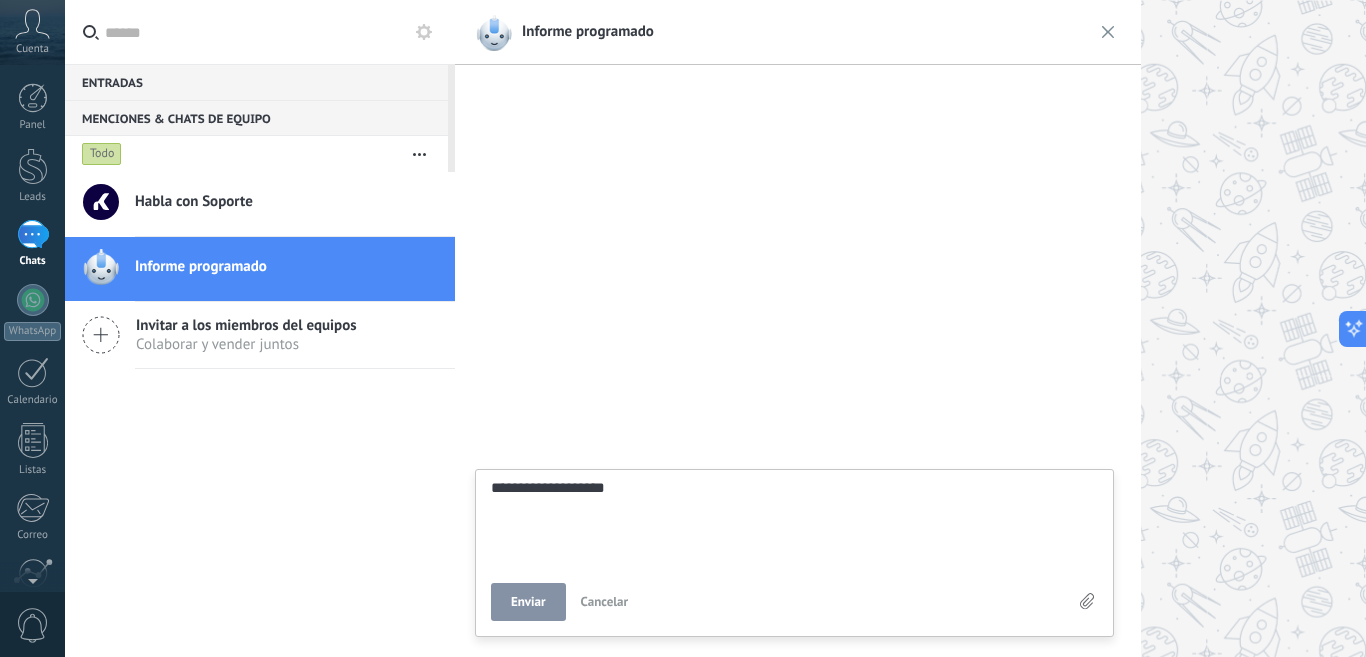 type on "**********" 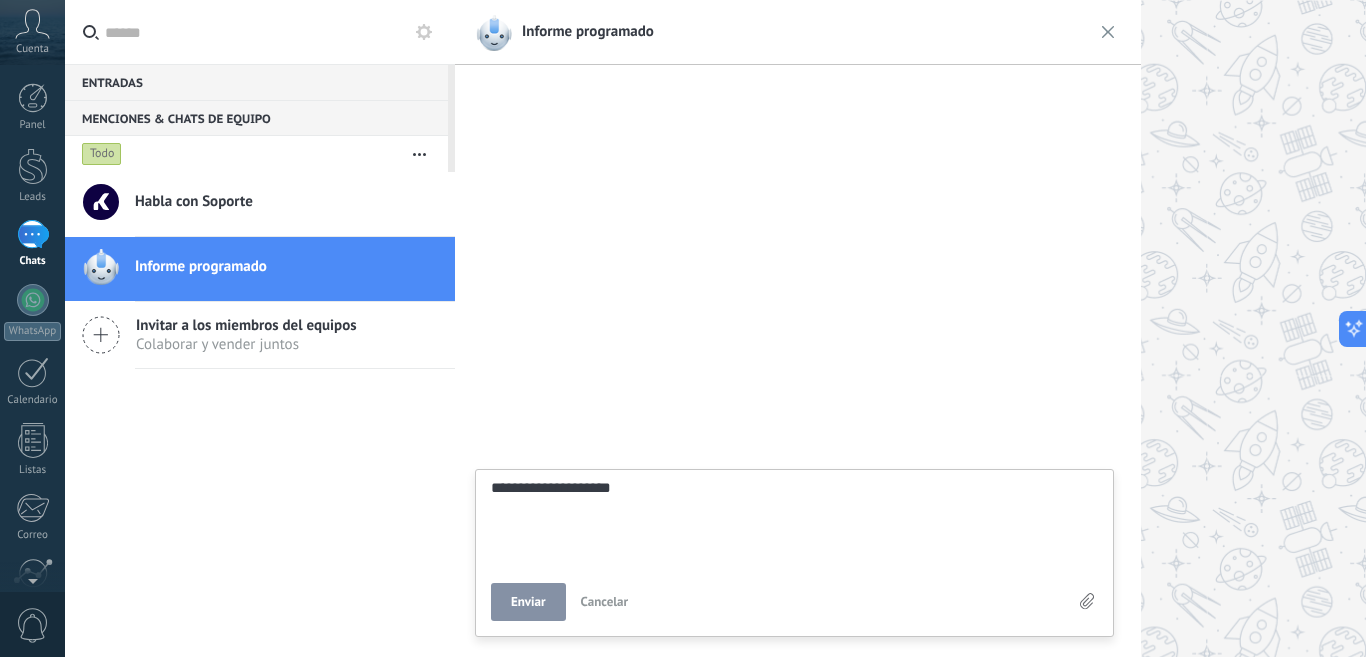 type on "**********" 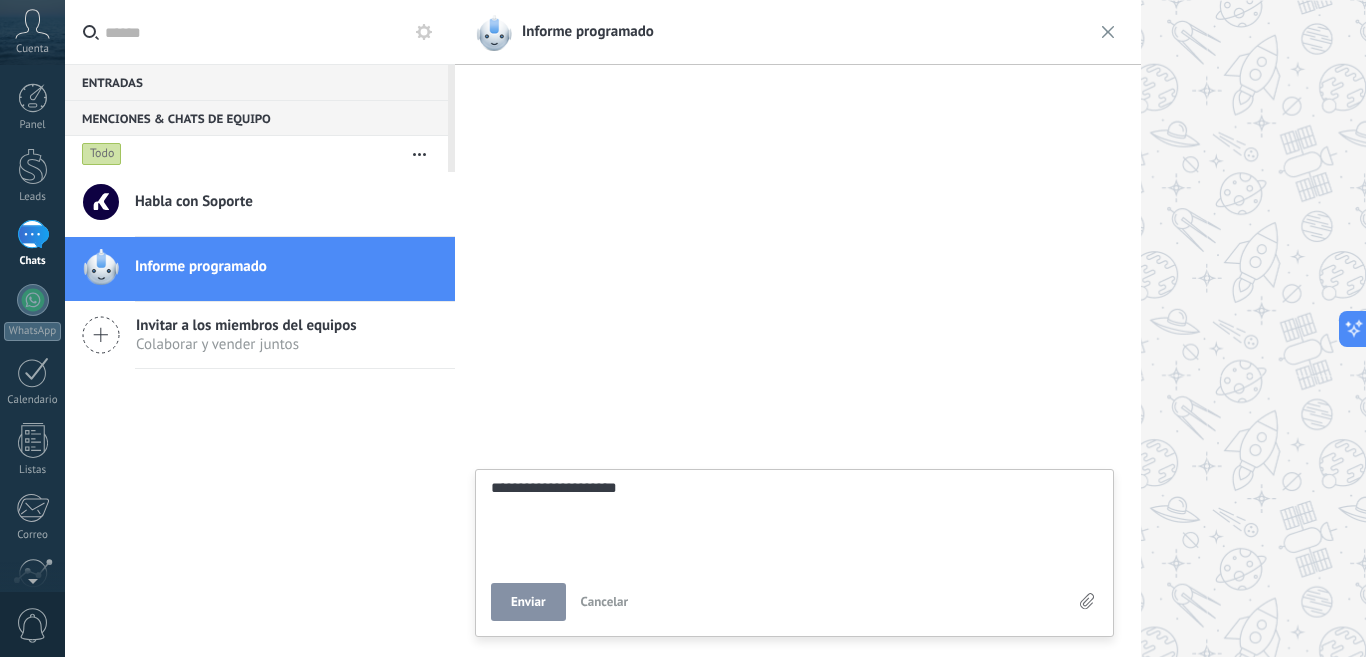 type on "**********" 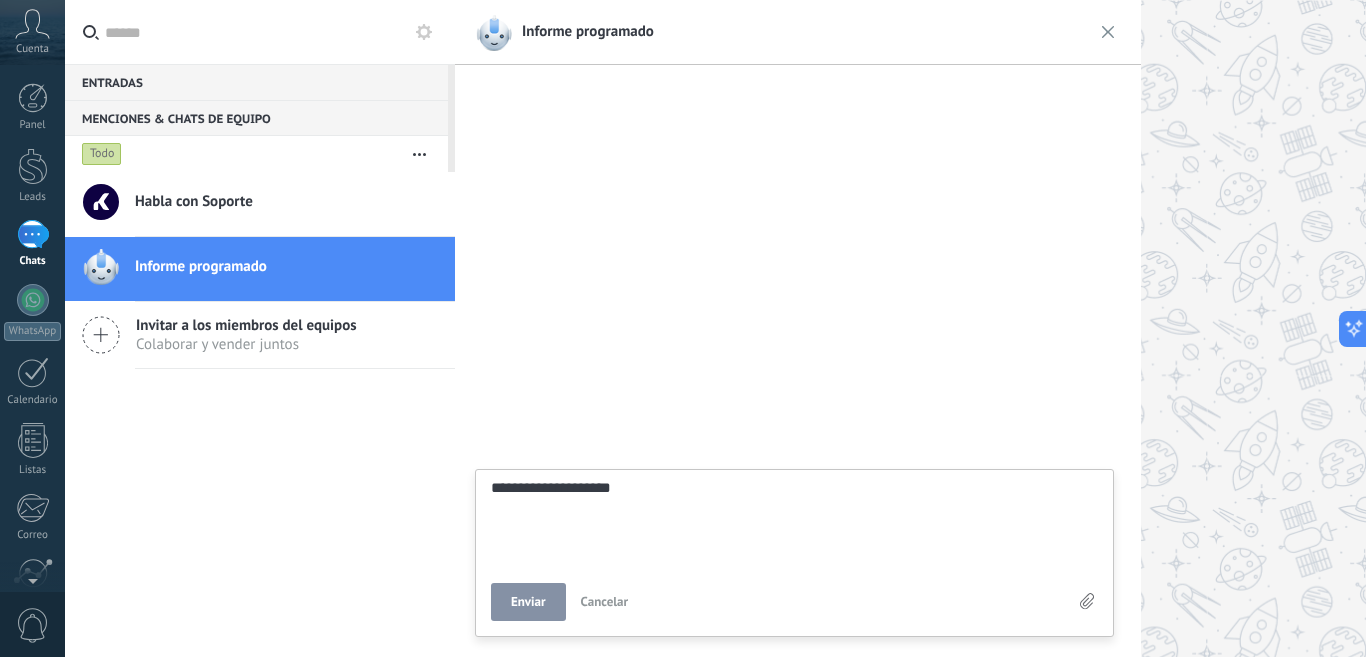 type on "**********" 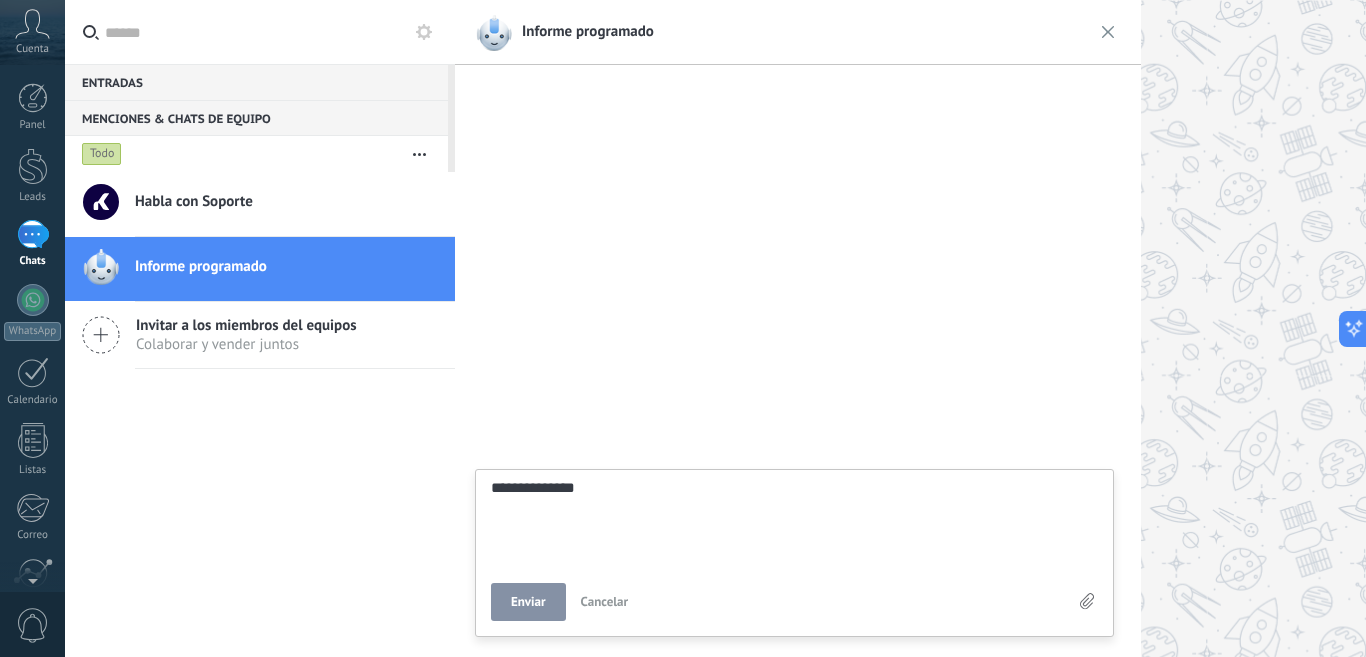 type on "**********" 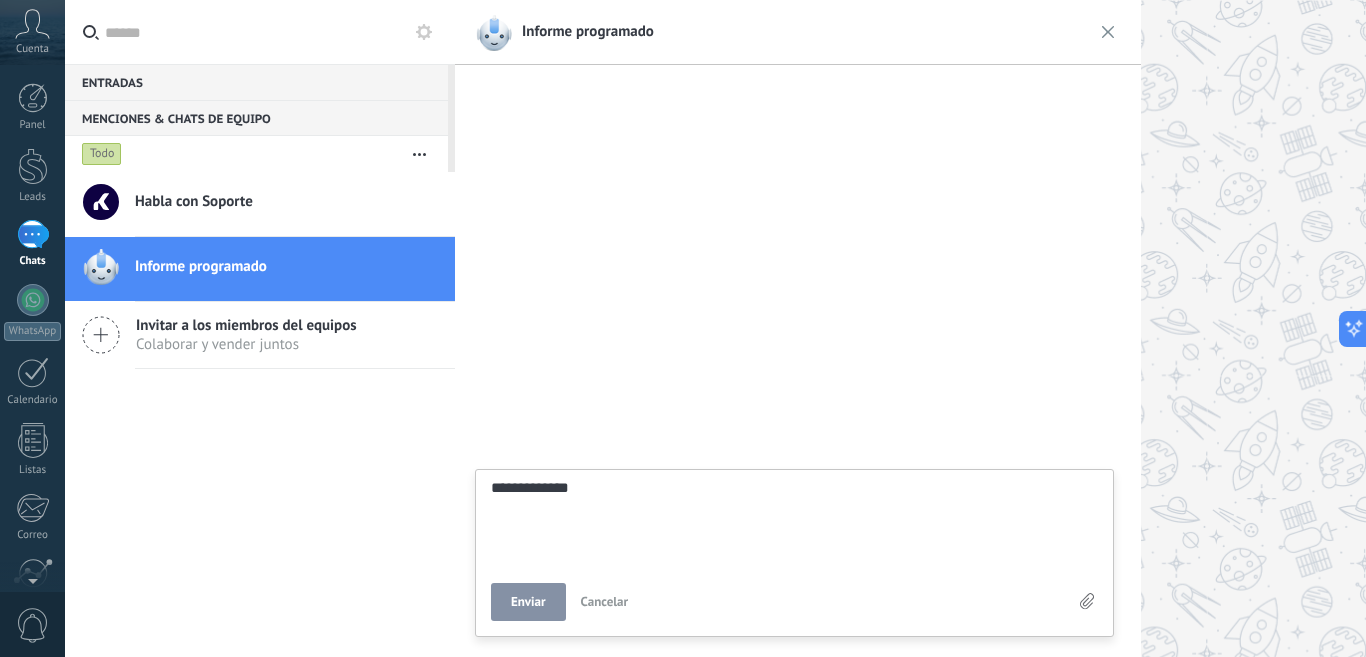 type on "**********" 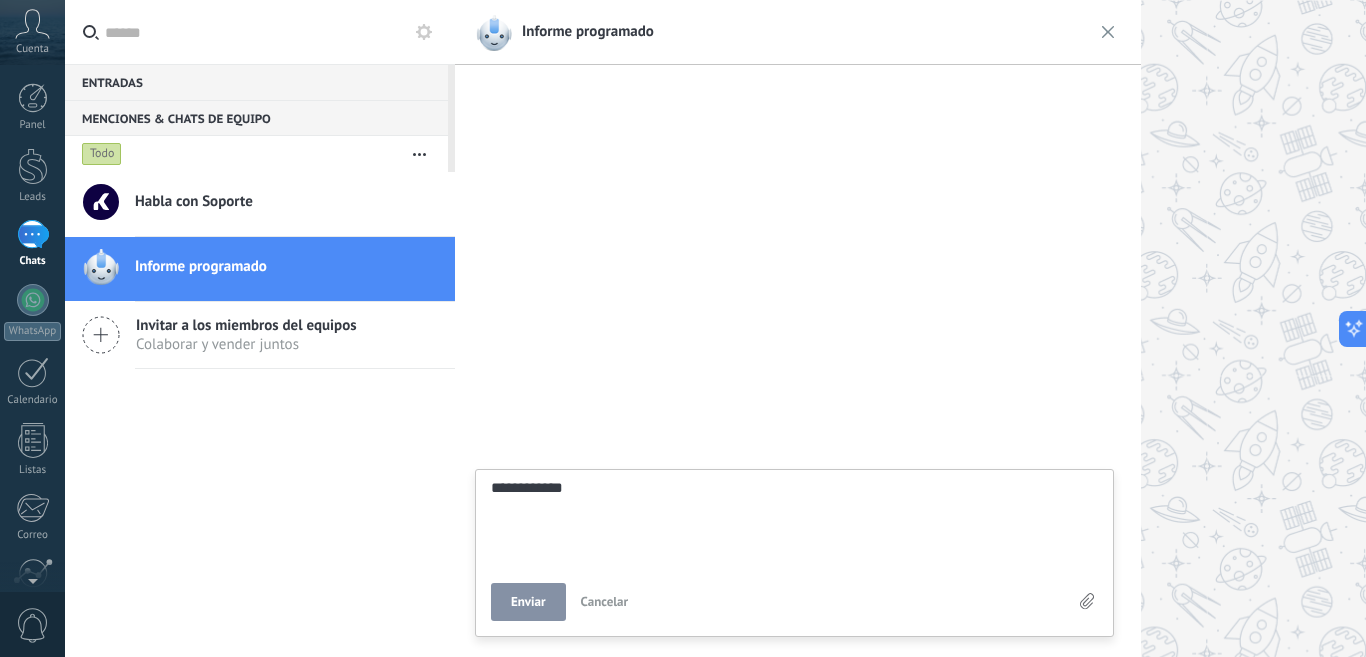 type on "**********" 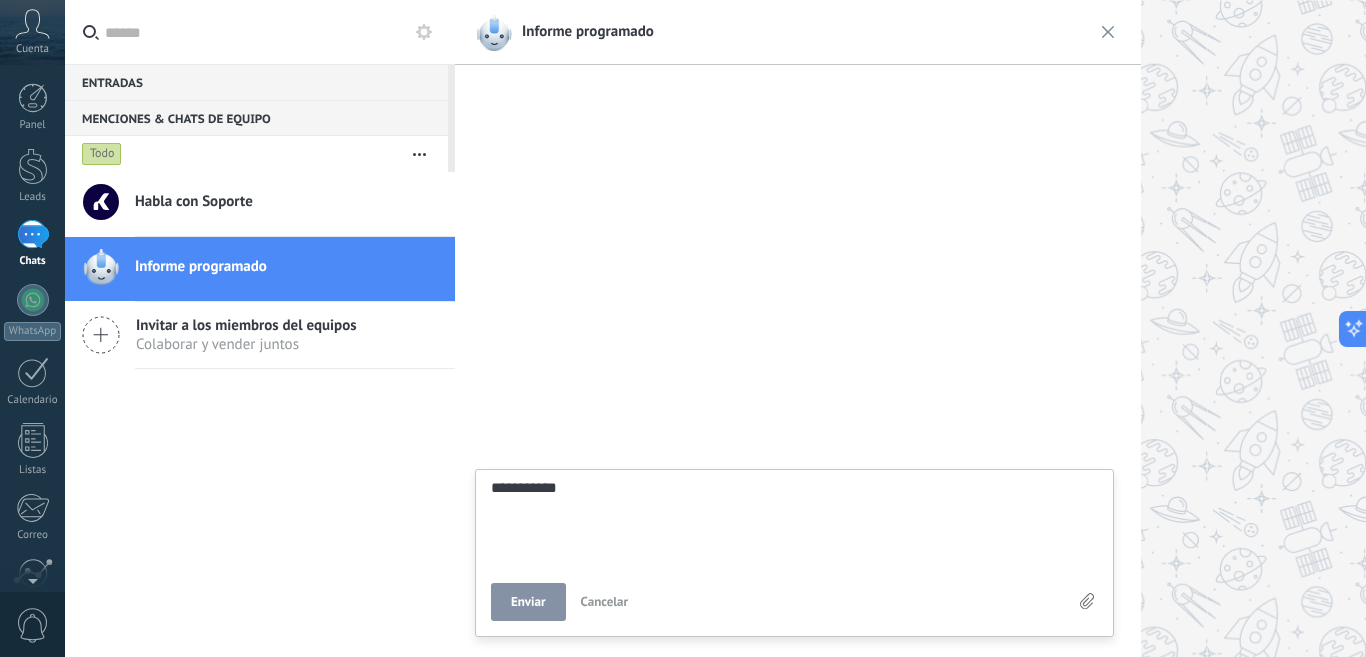 type on "**********" 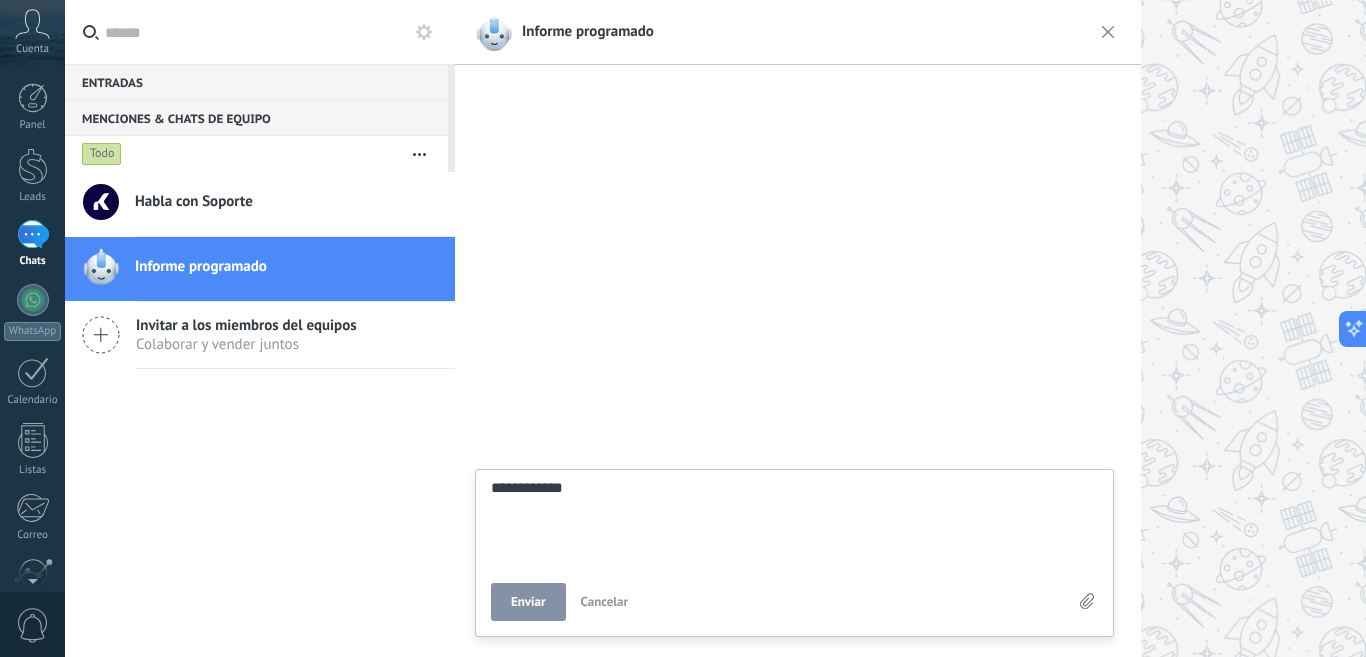 scroll, scrollTop: 19, scrollLeft: 0, axis: vertical 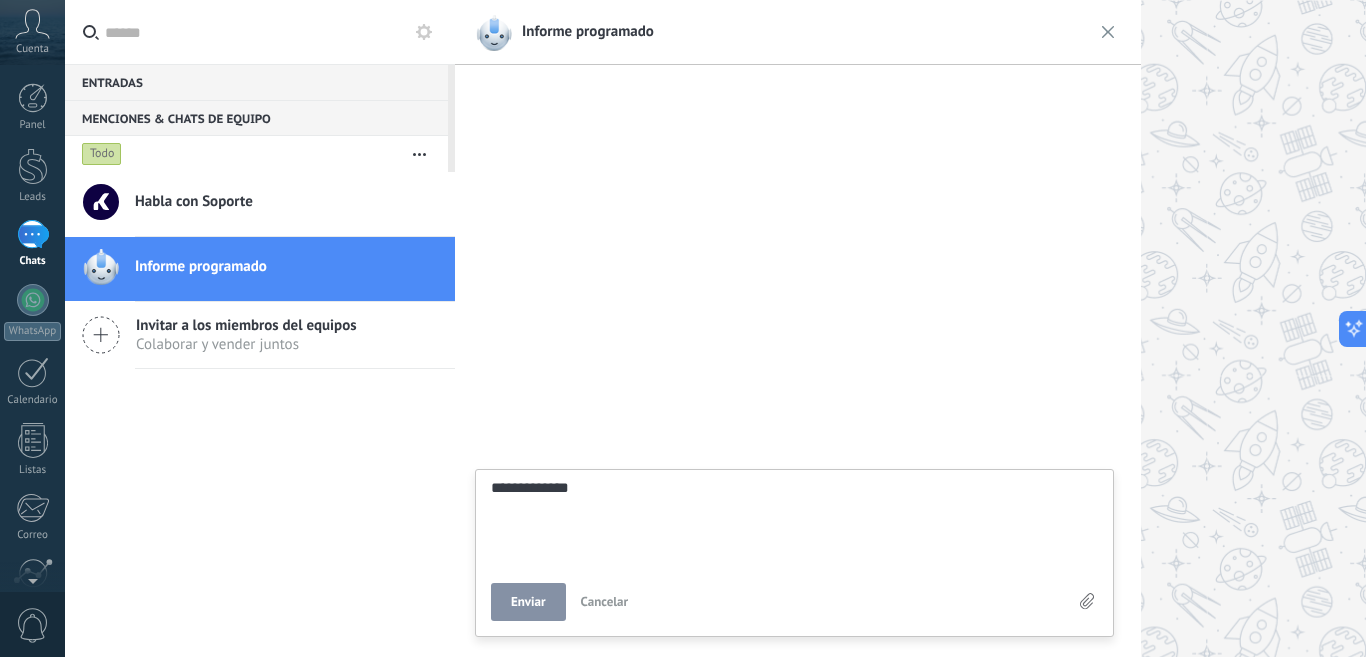 type on "**********" 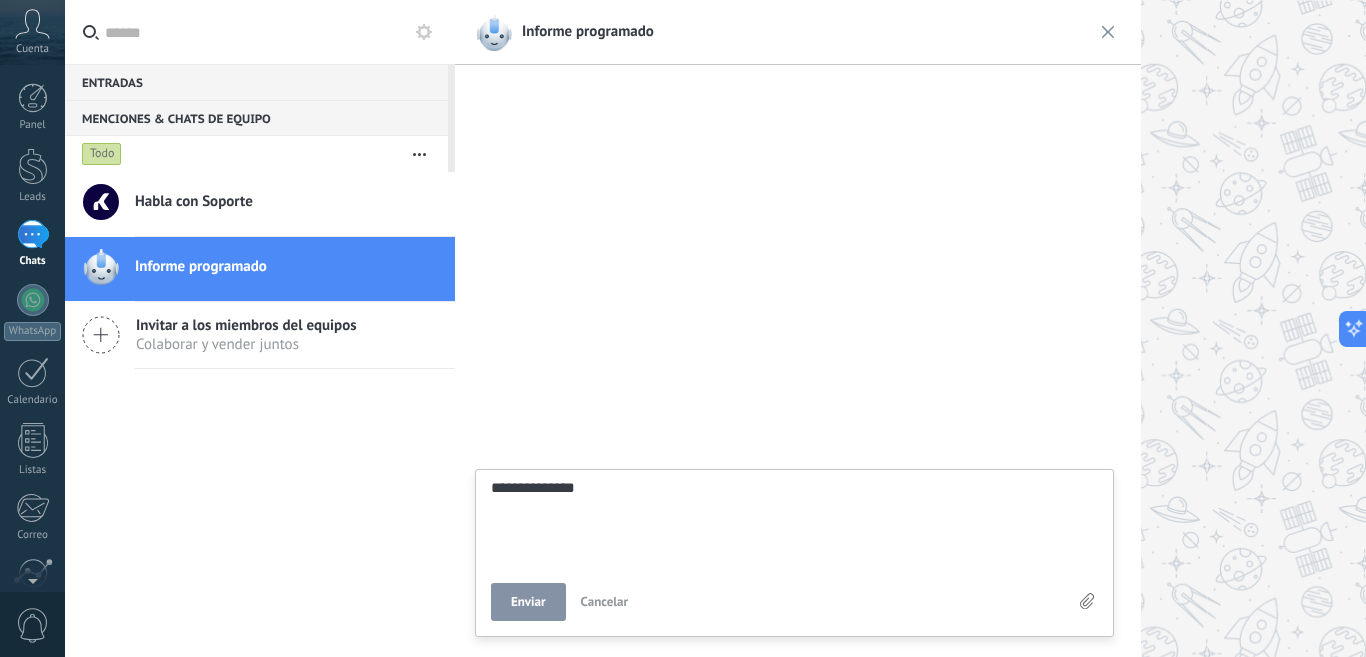 type on "**********" 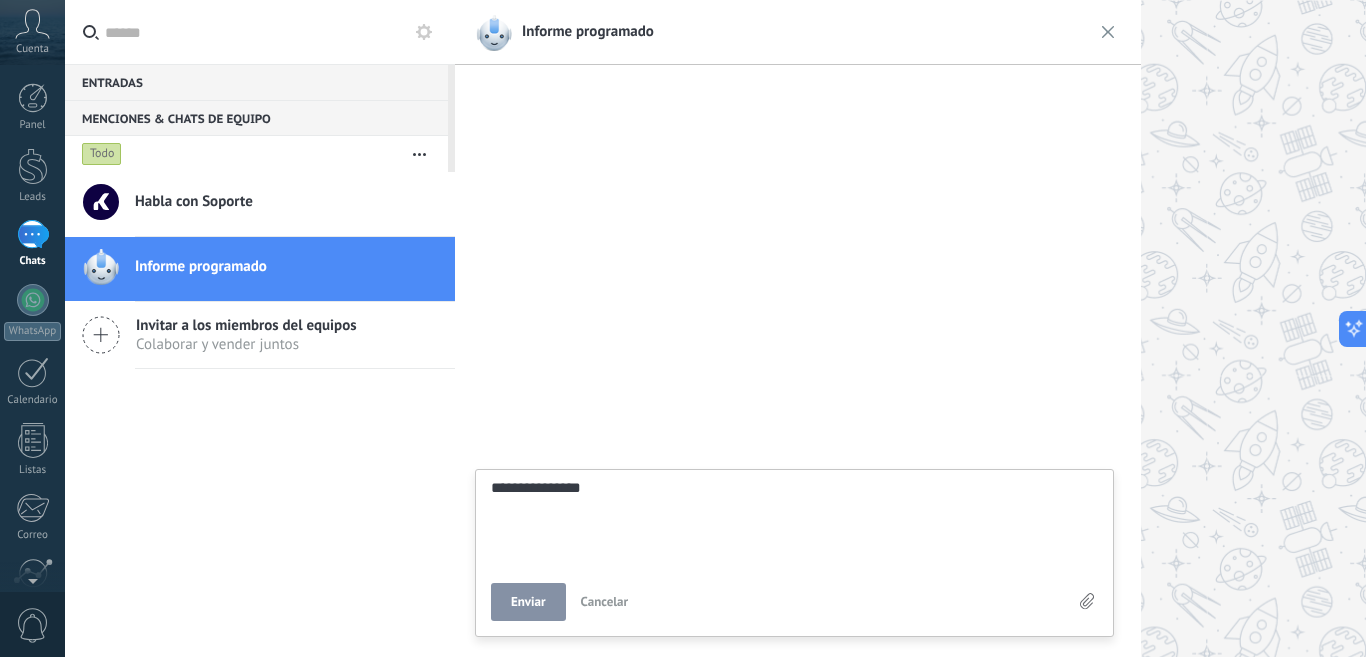 type on "**********" 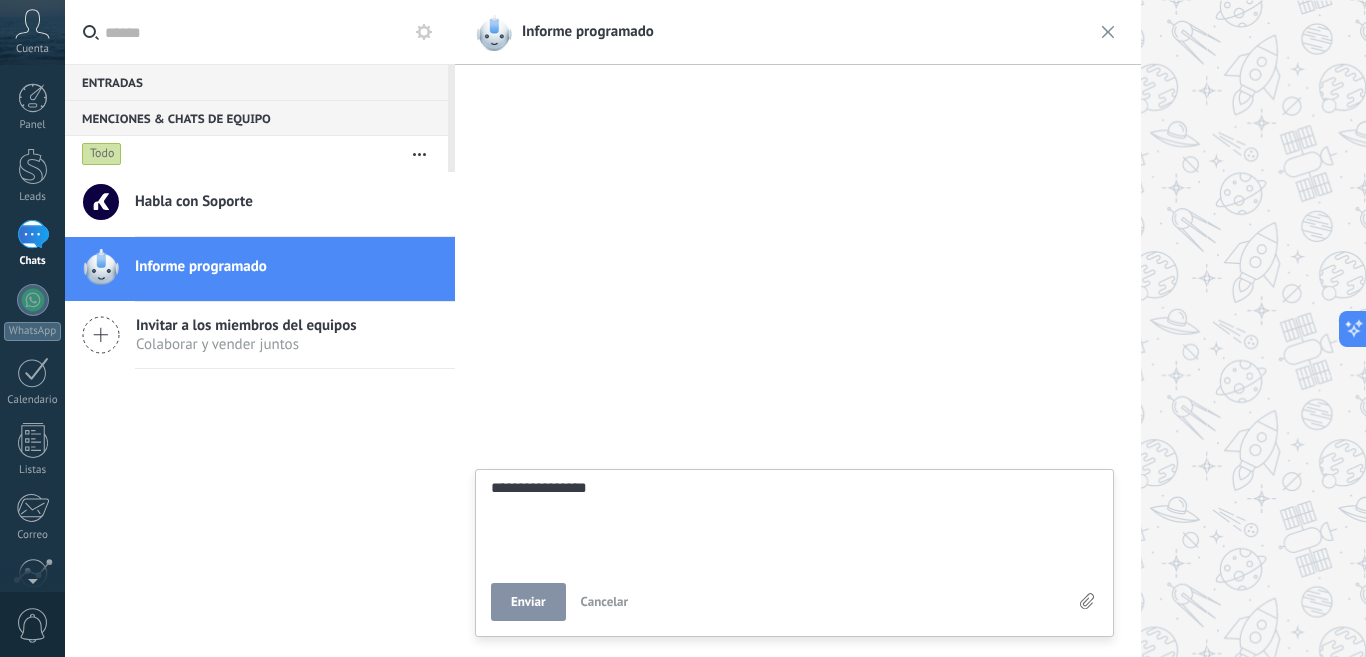 type on "**********" 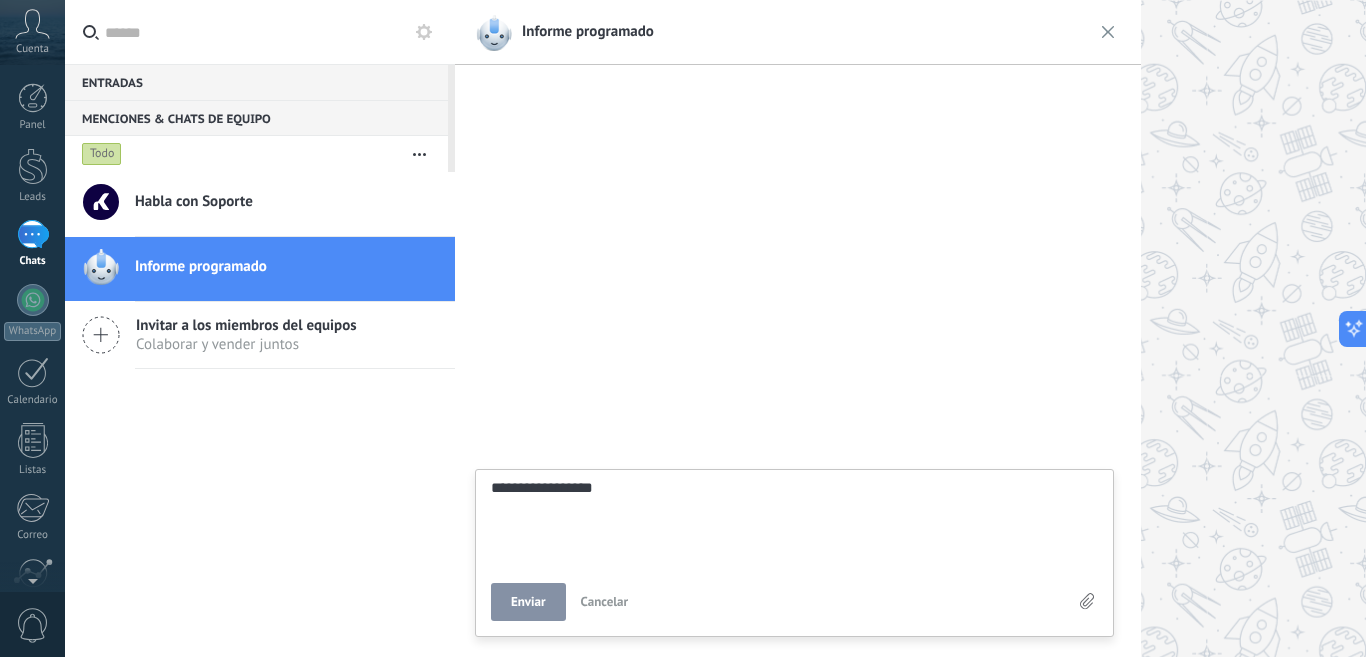 type on "**********" 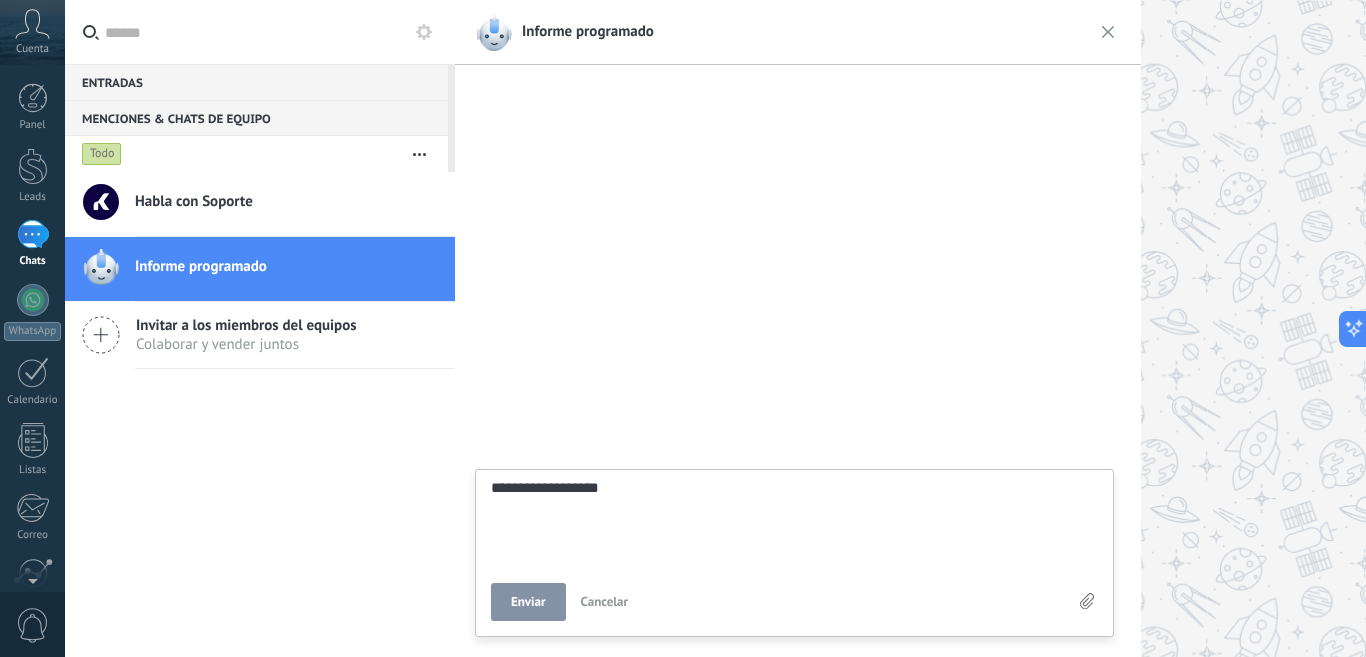type on "**********" 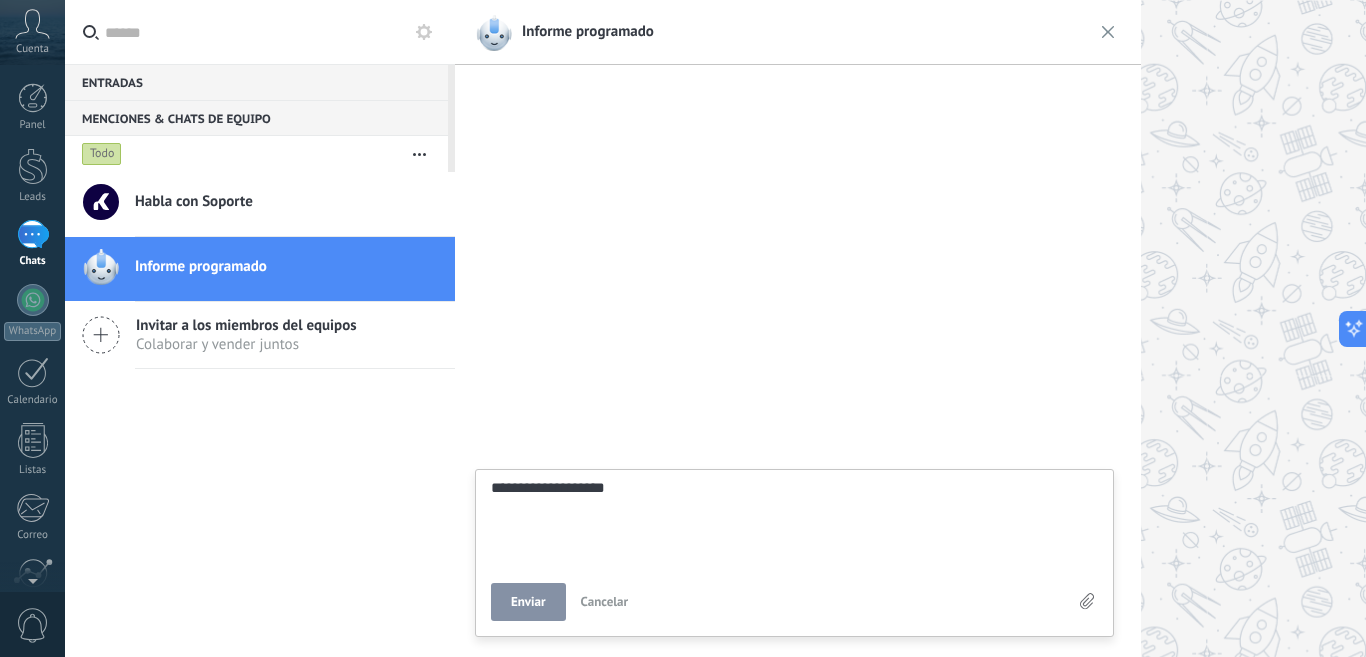 type on "**********" 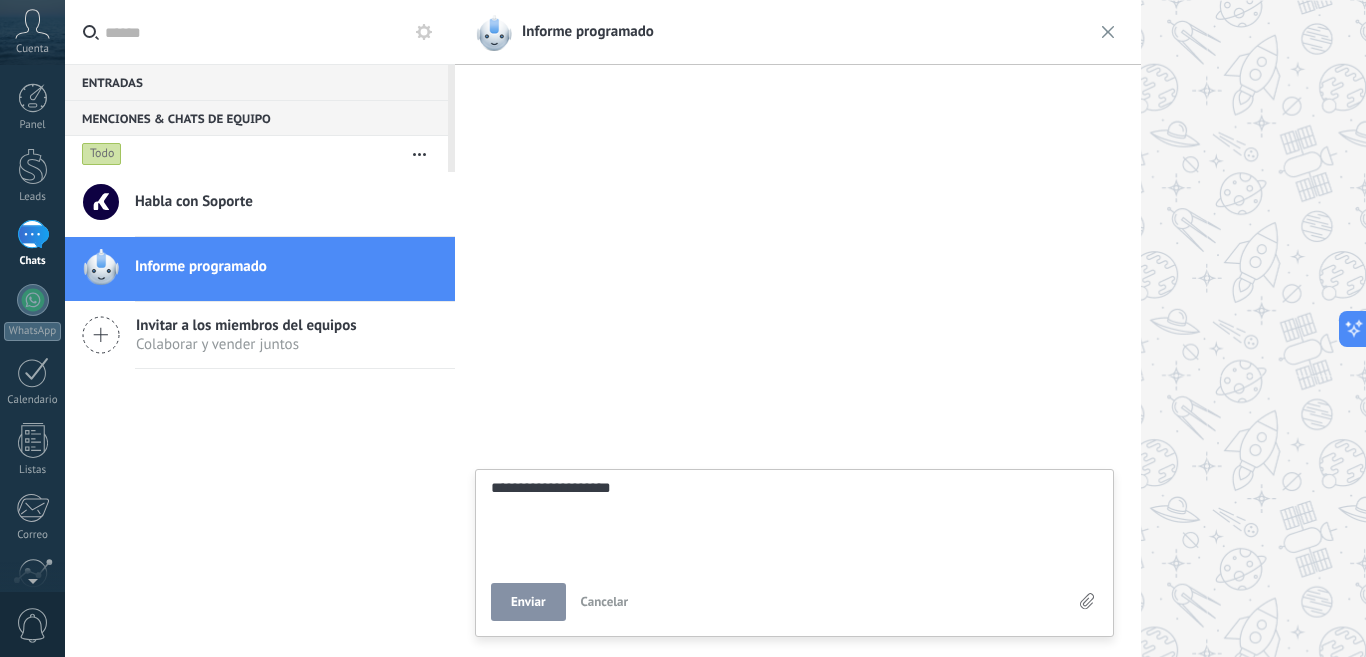 type on "**********" 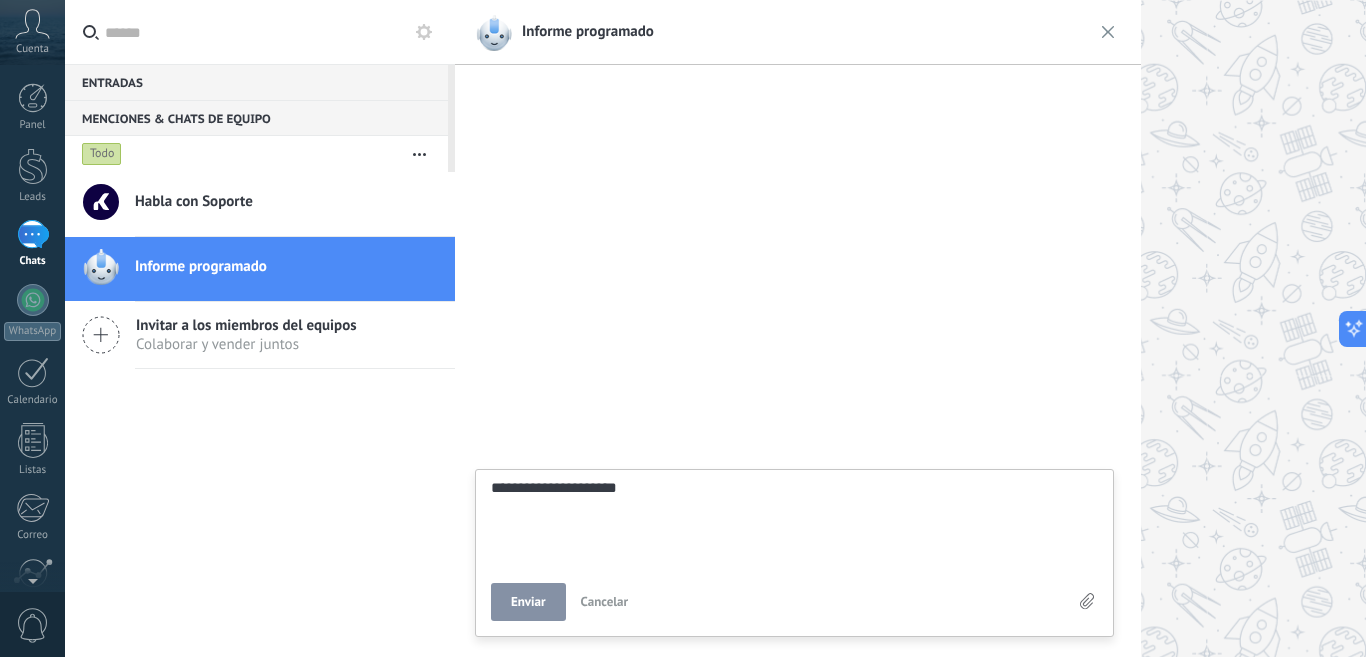 type on "**********" 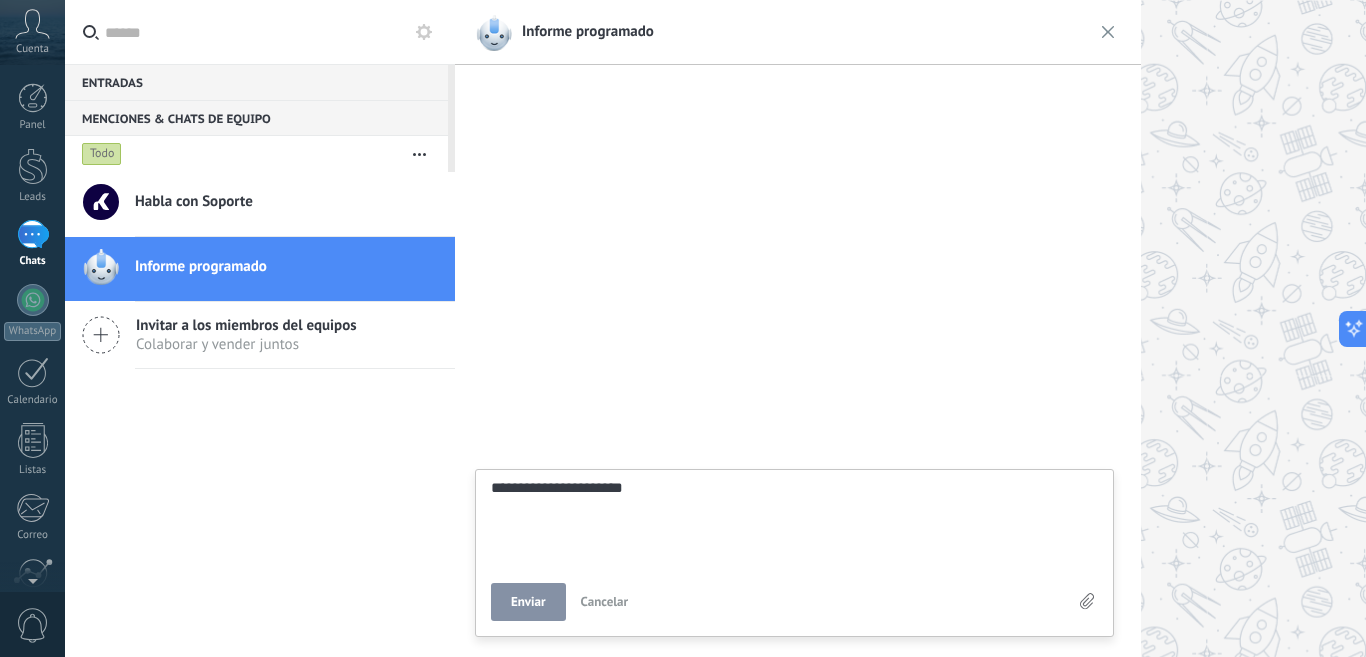 type on "**********" 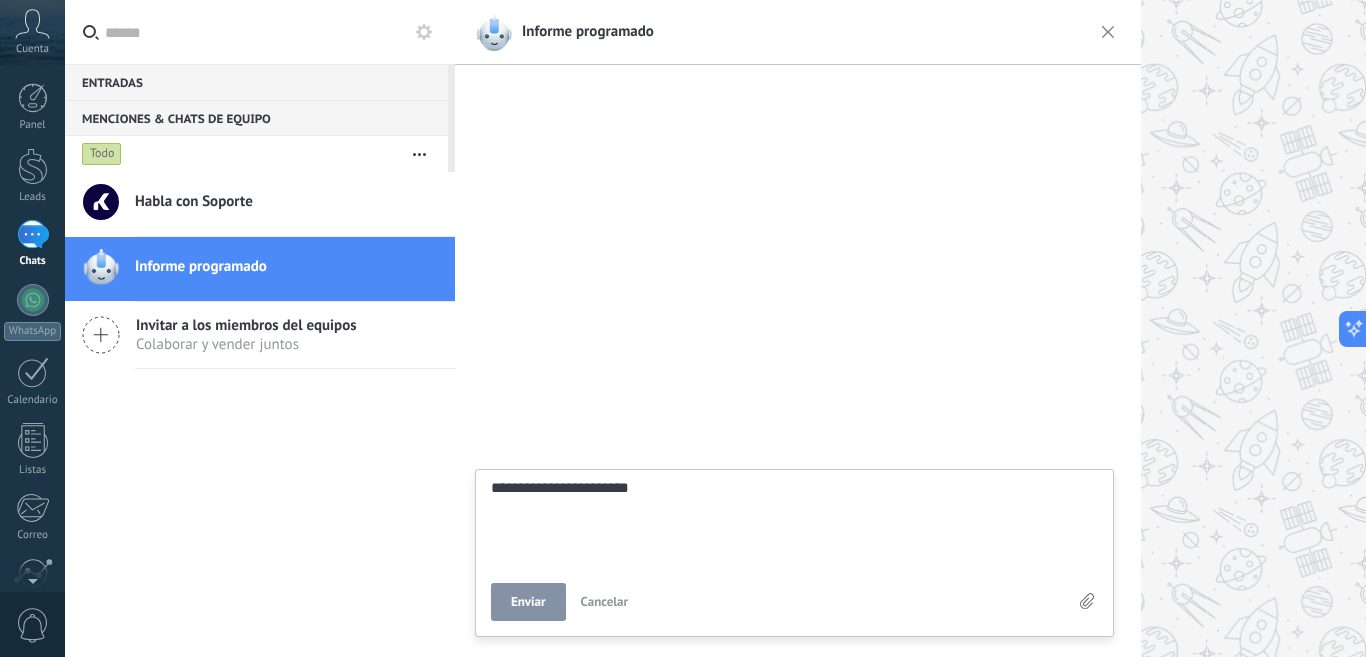 type on "**********" 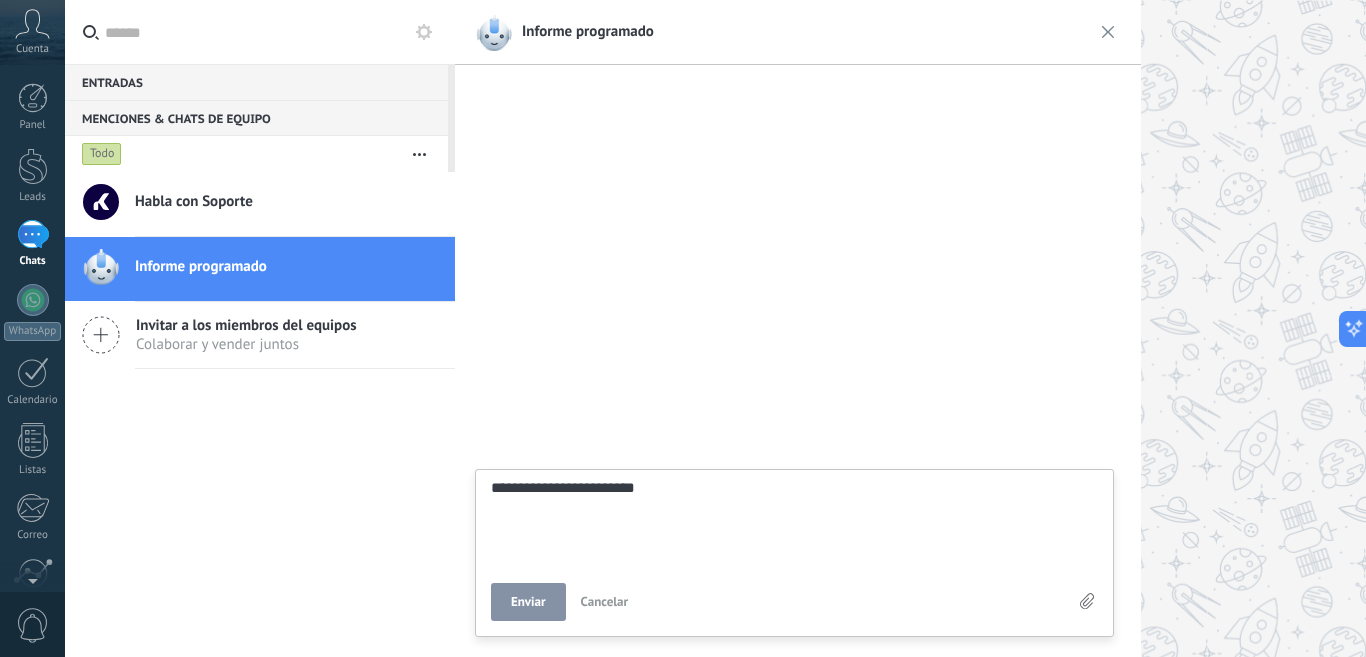 type on "**********" 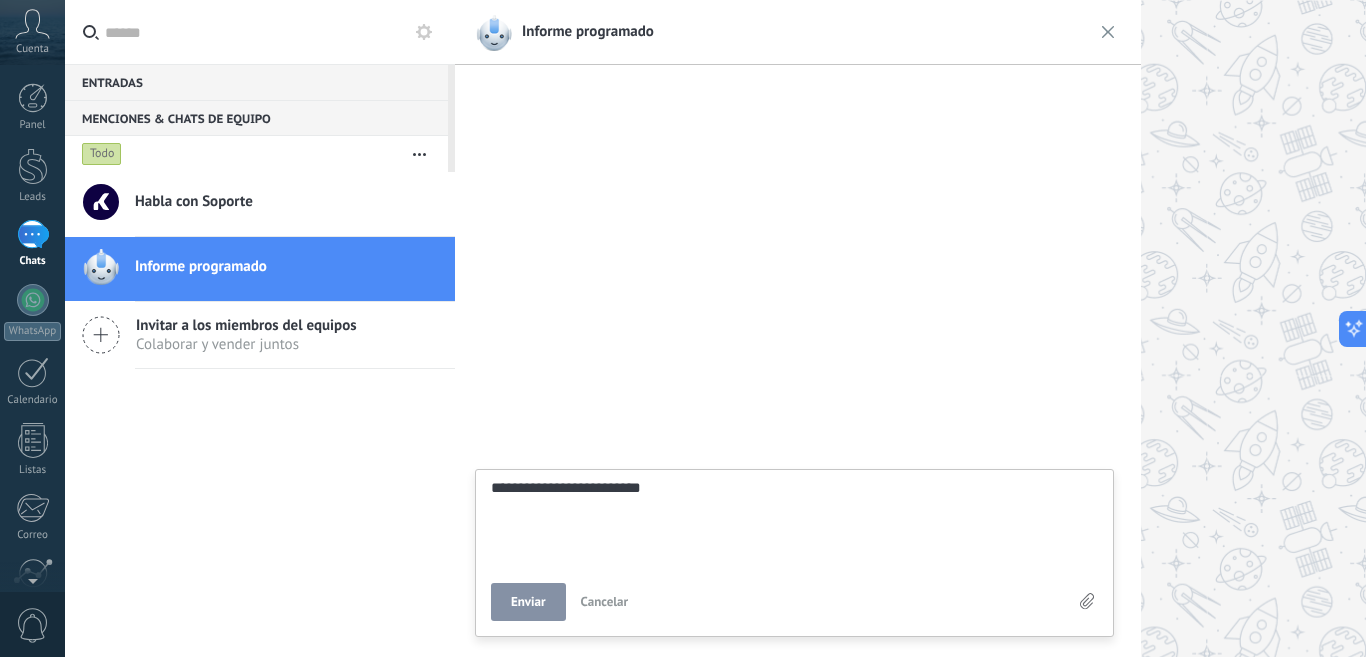 scroll, scrollTop: 19, scrollLeft: 0, axis: vertical 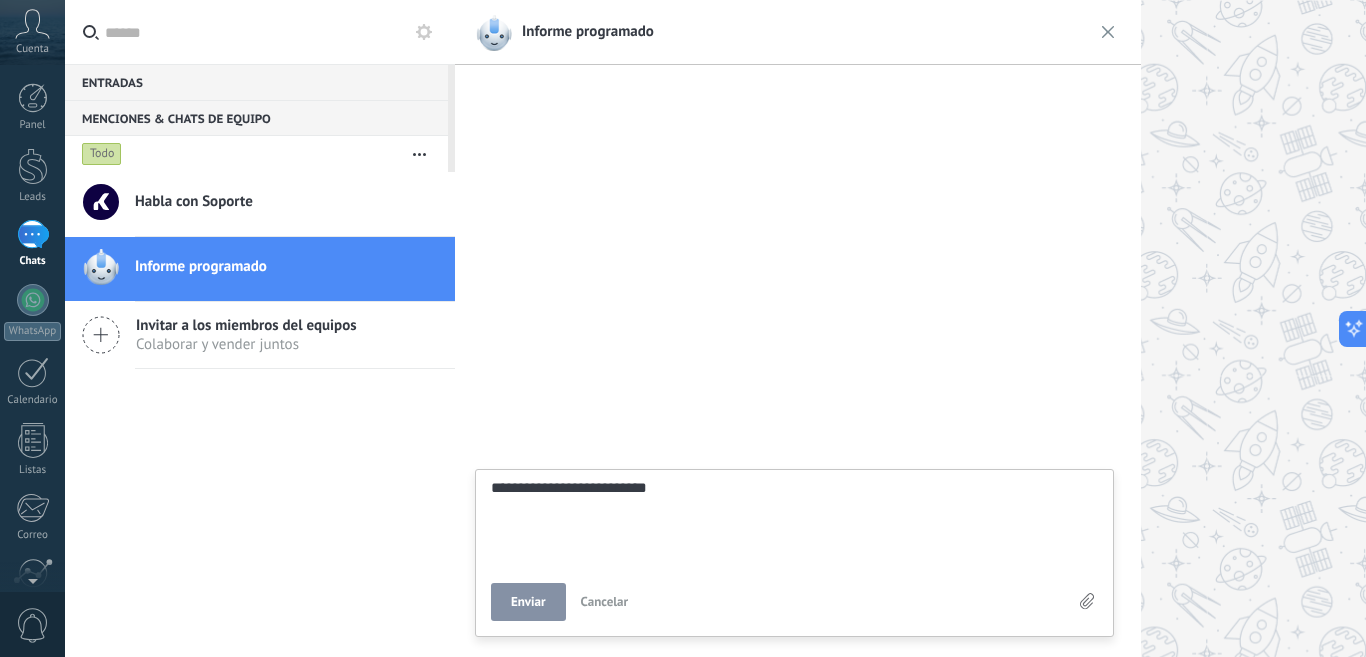 type on "**********" 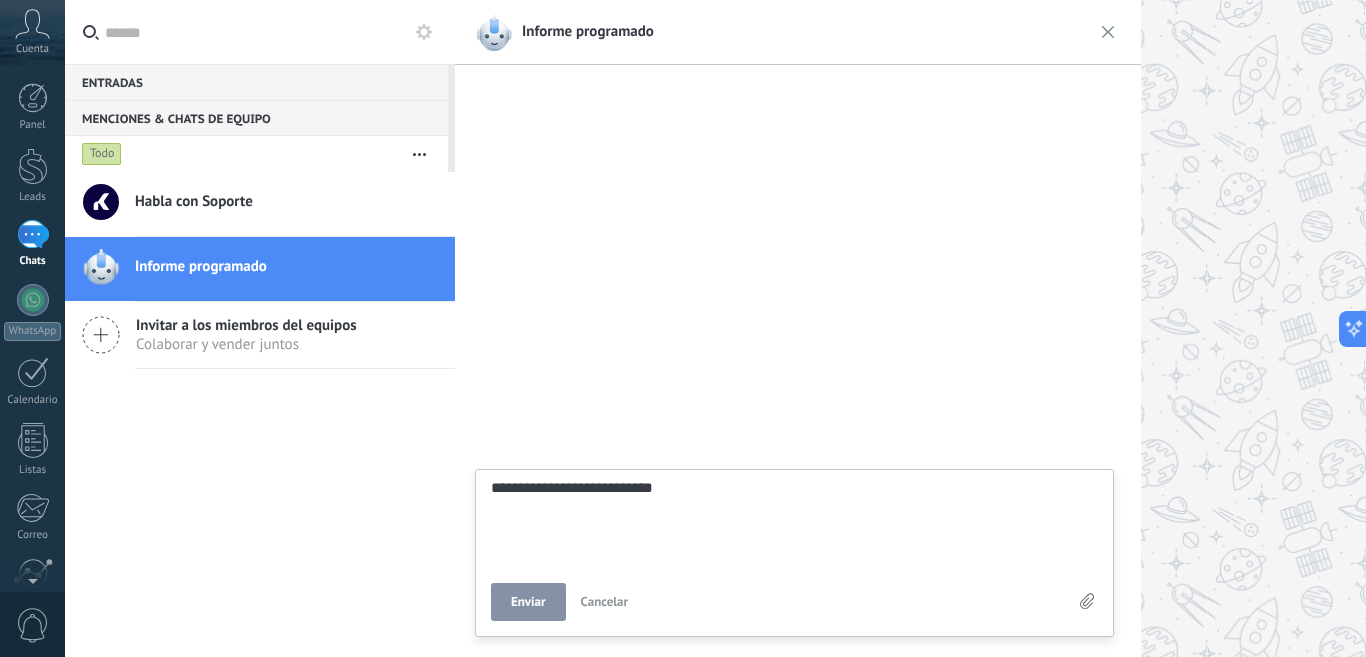 scroll, scrollTop: 38, scrollLeft: 0, axis: vertical 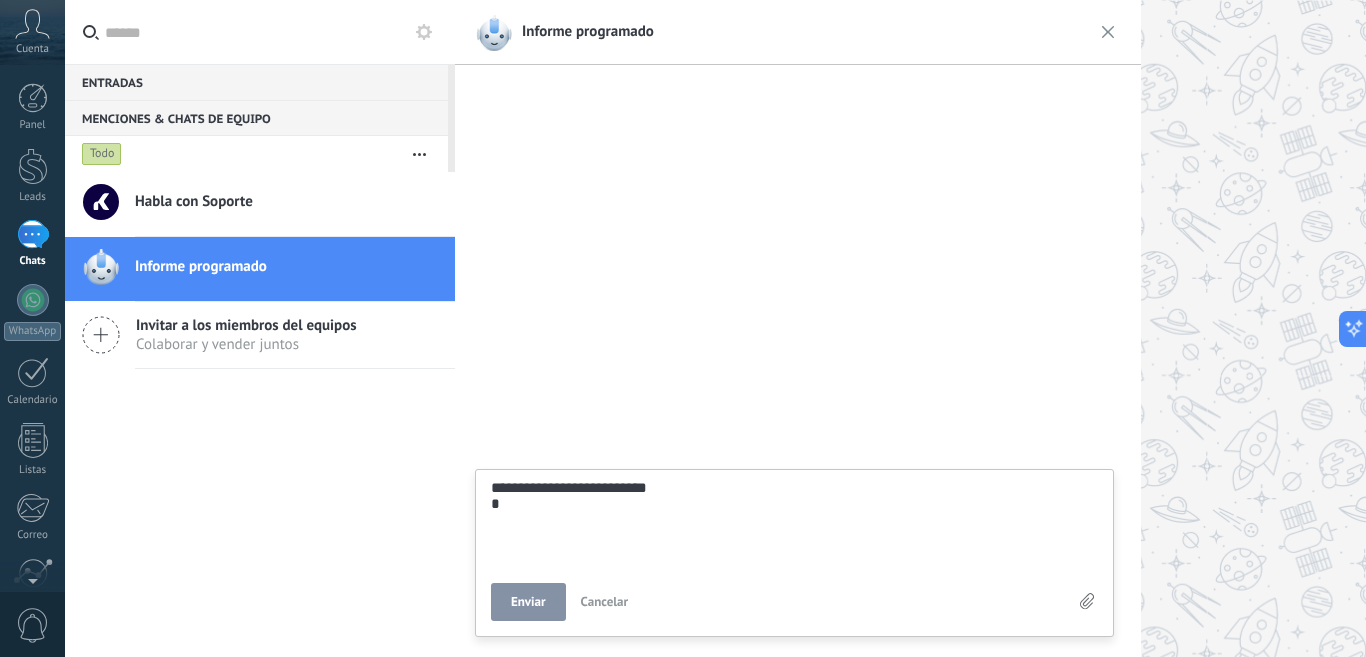 type on "**********" 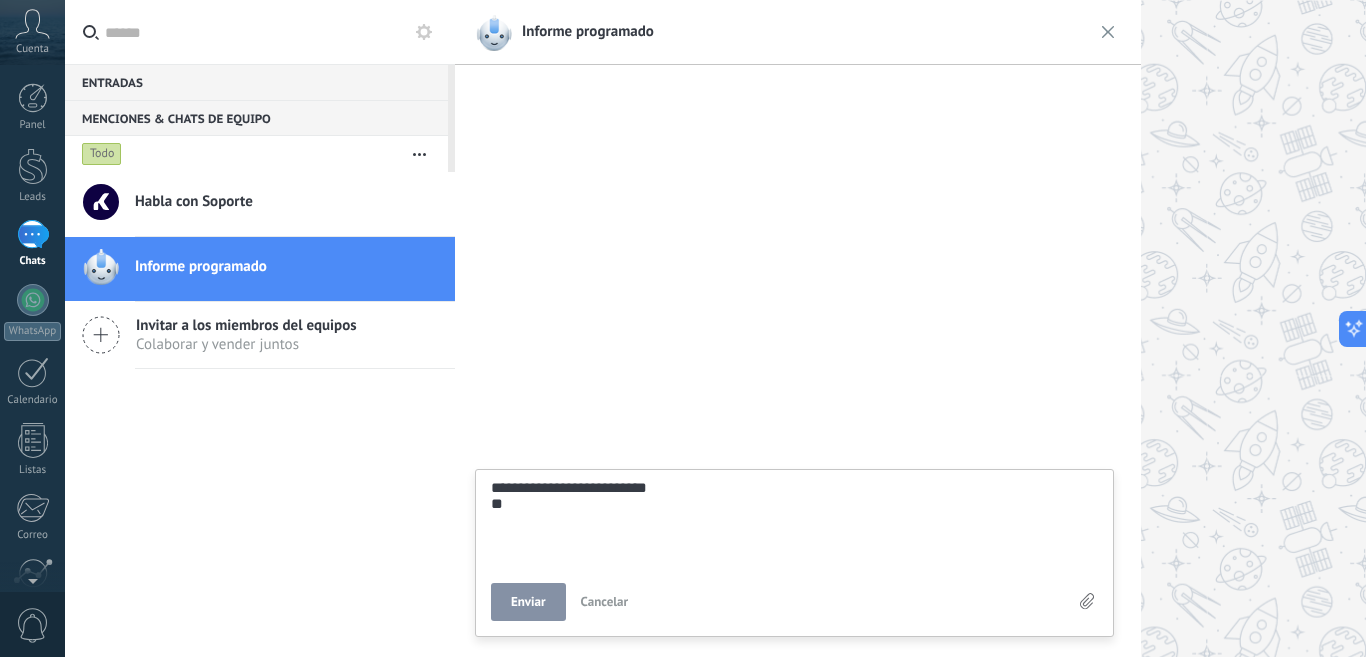 type on "**********" 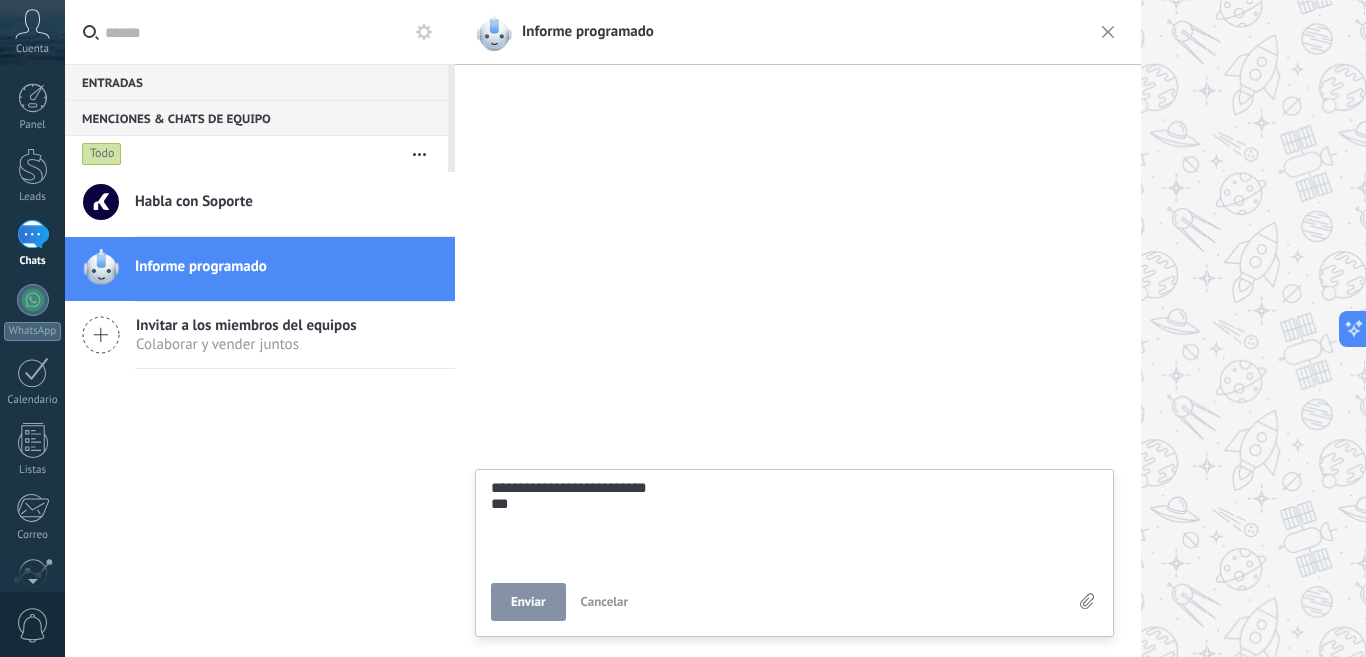 type on "**********" 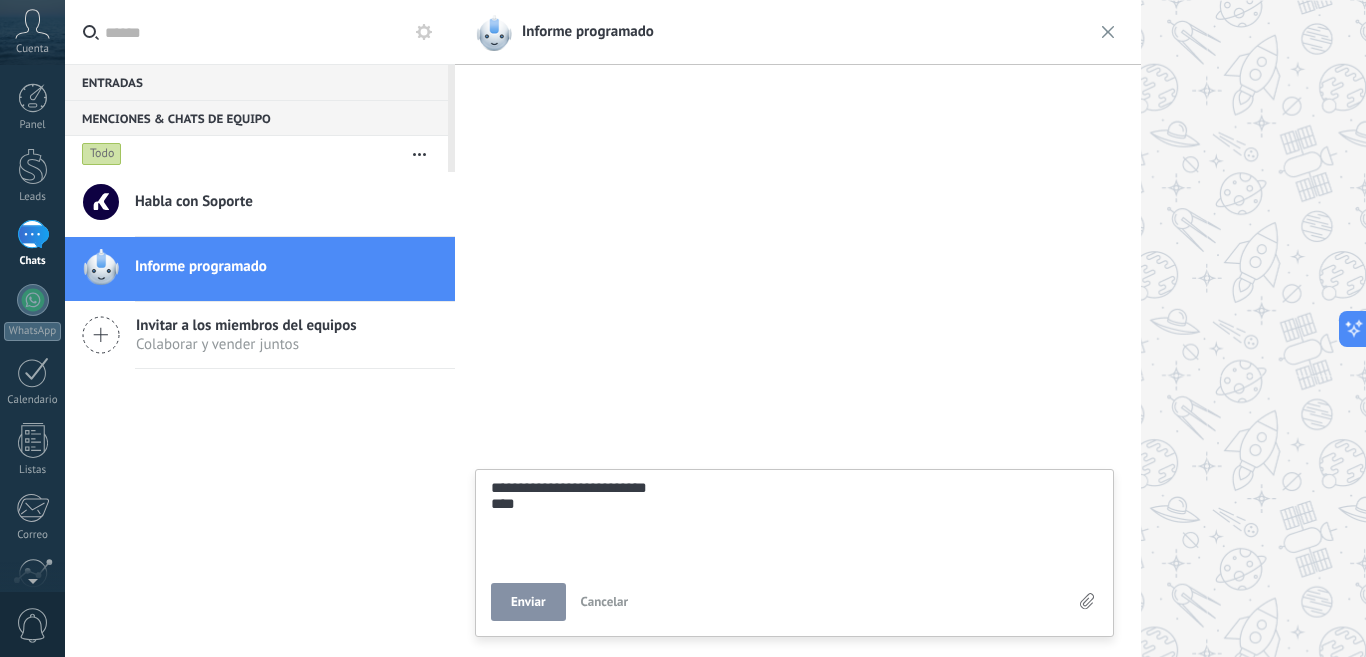 type on "**********" 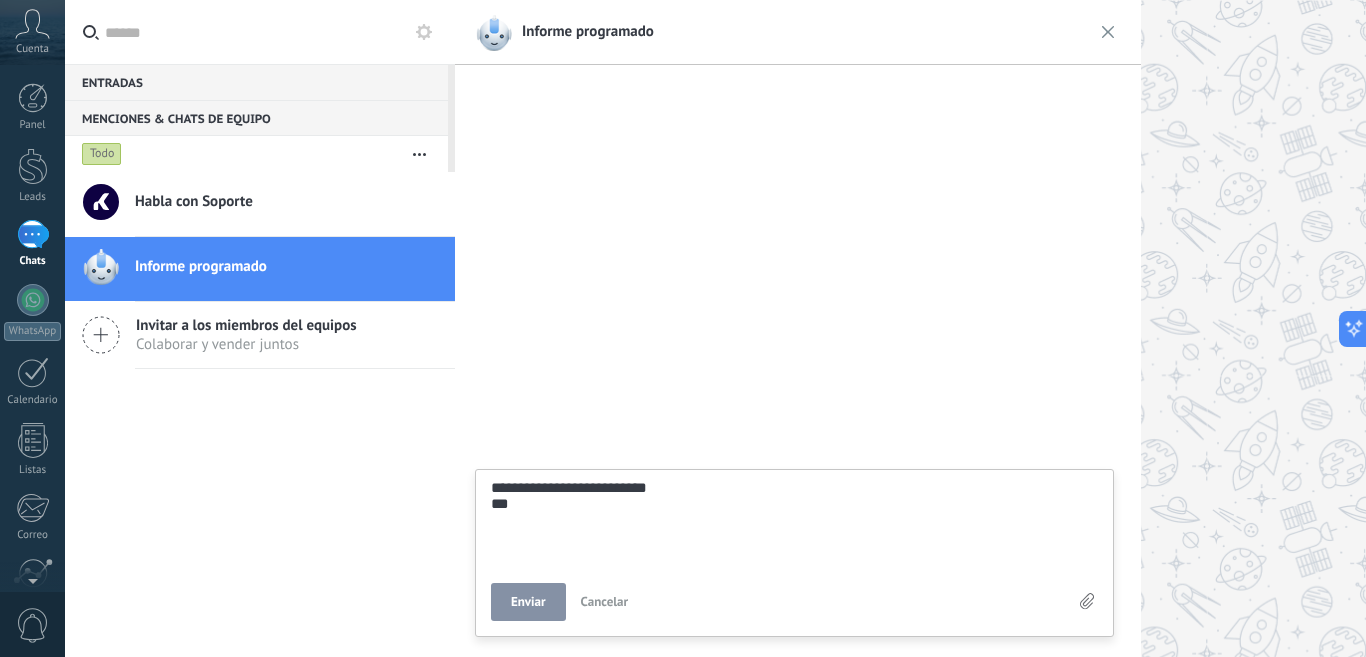 type on "**********" 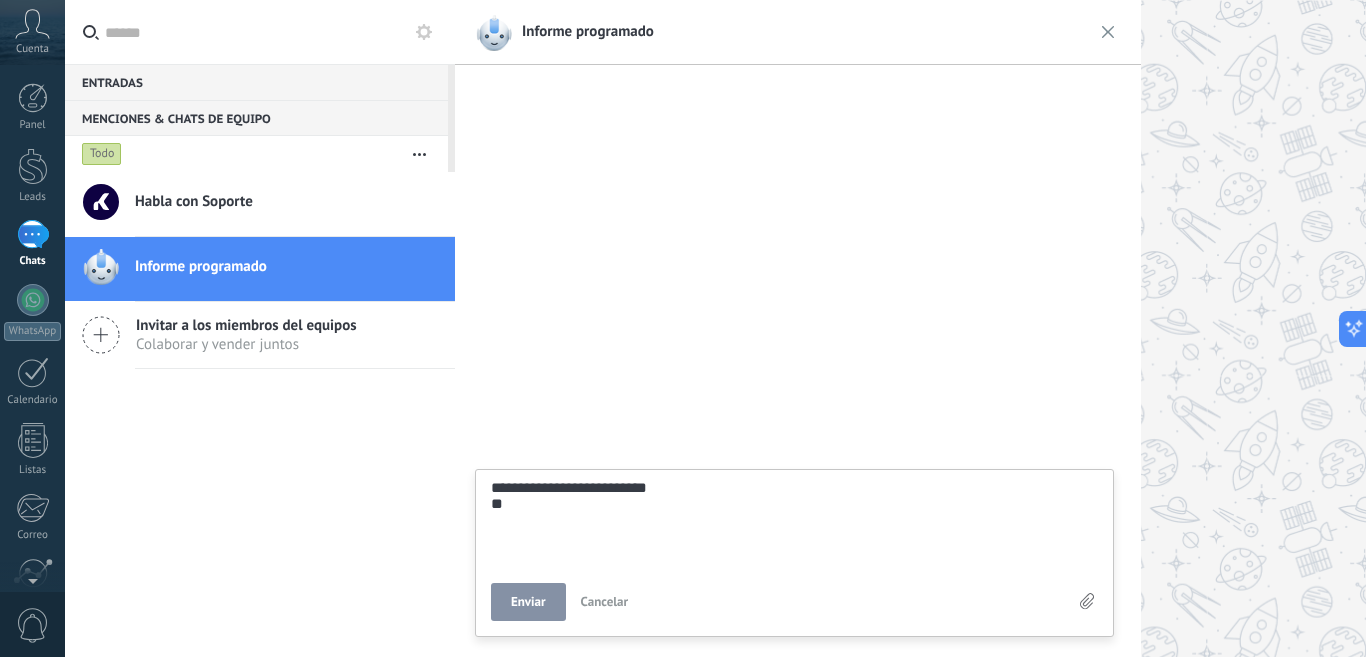 type on "**********" 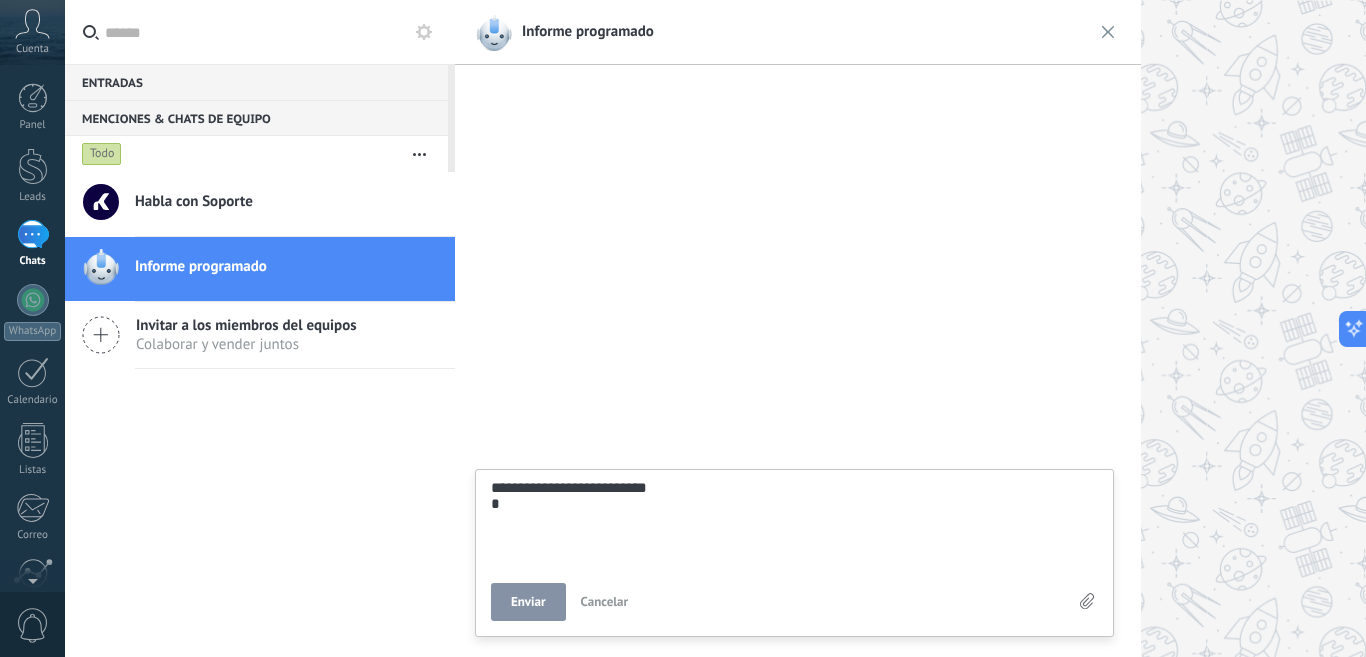 type on "**********" 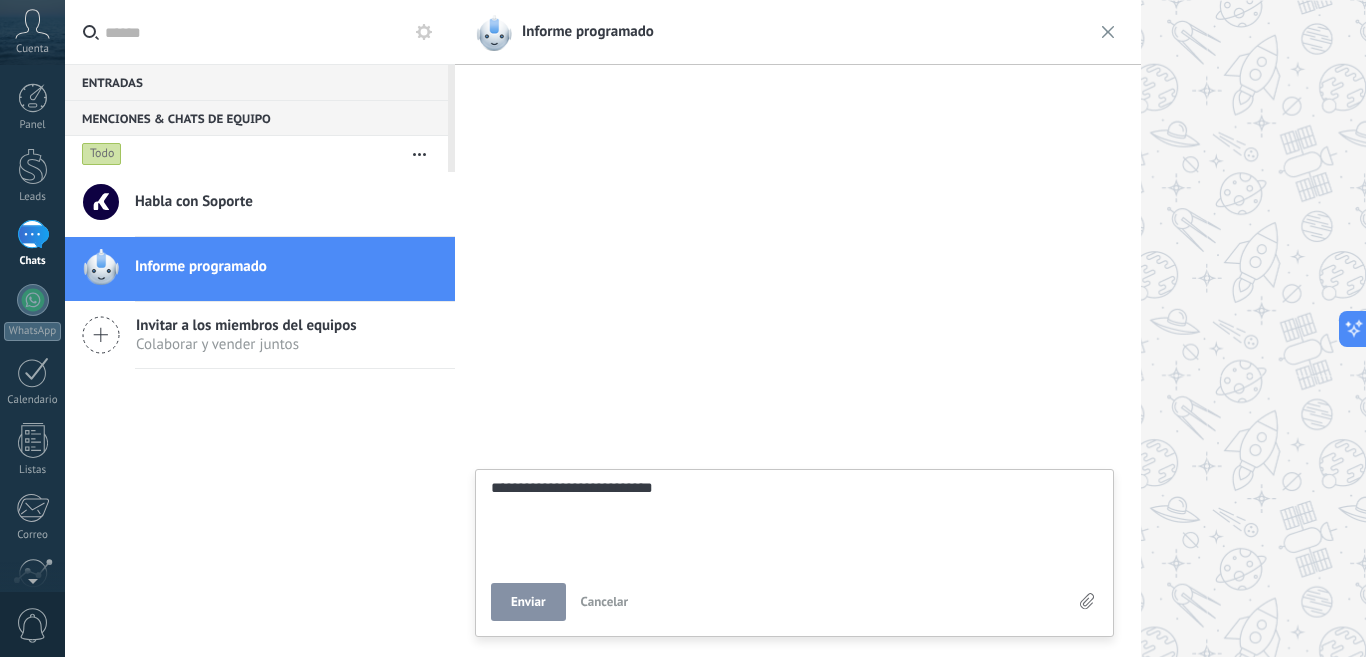 type on "**********" 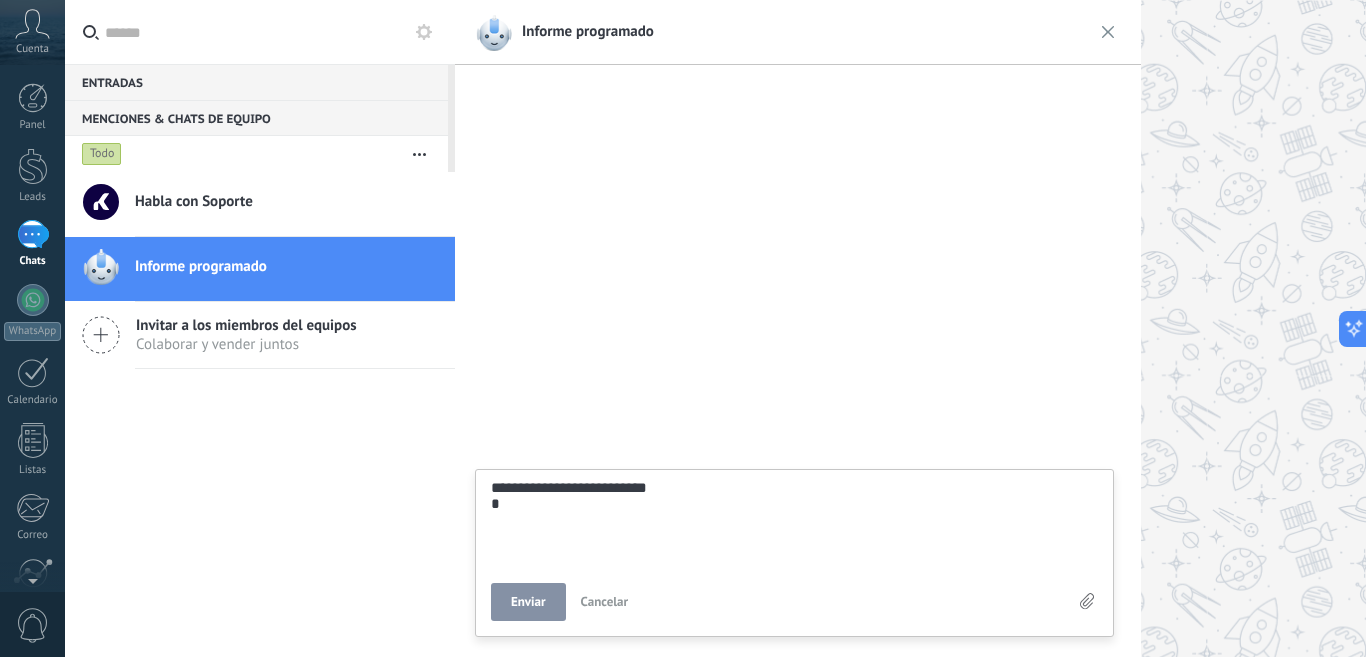 type on "**********" 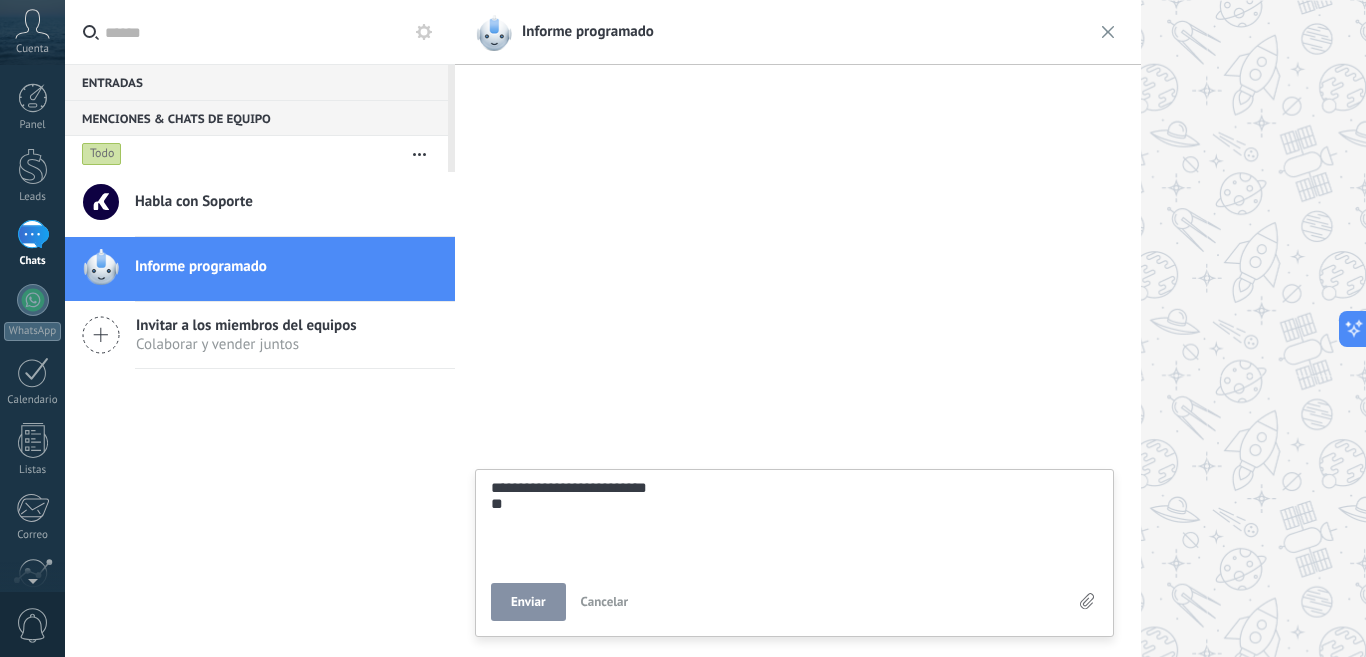 type on "**********" 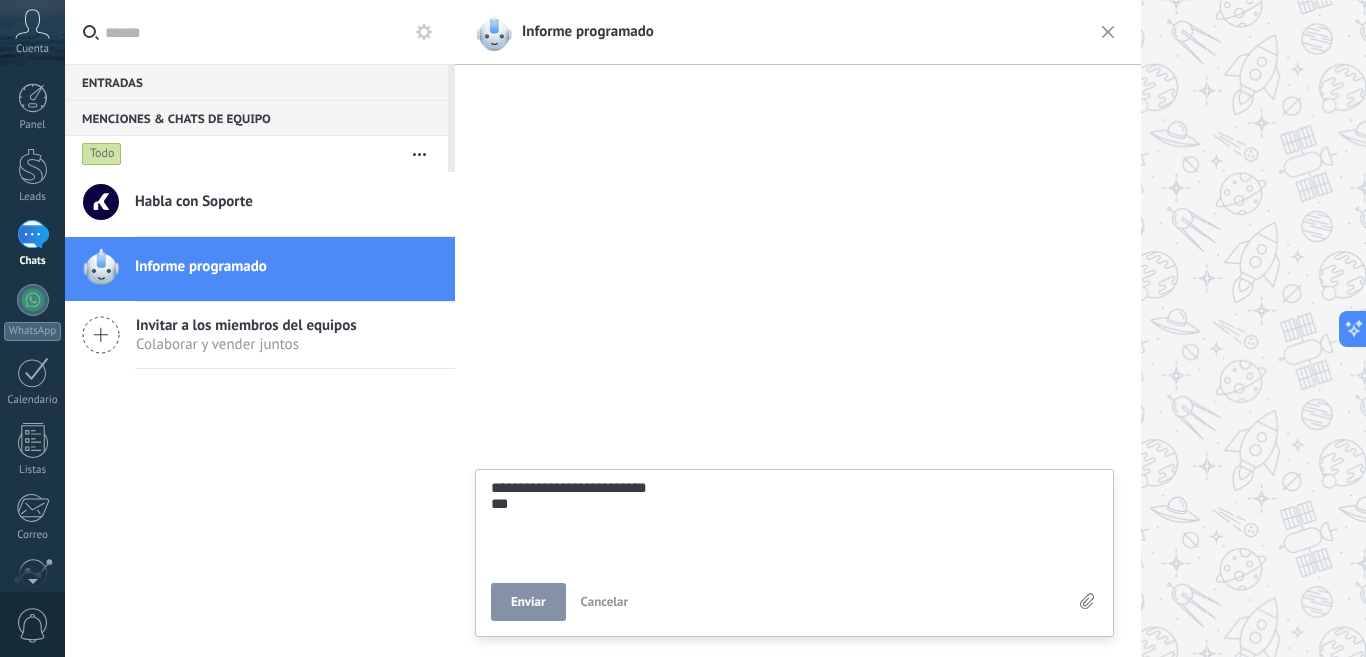 type on "**********" 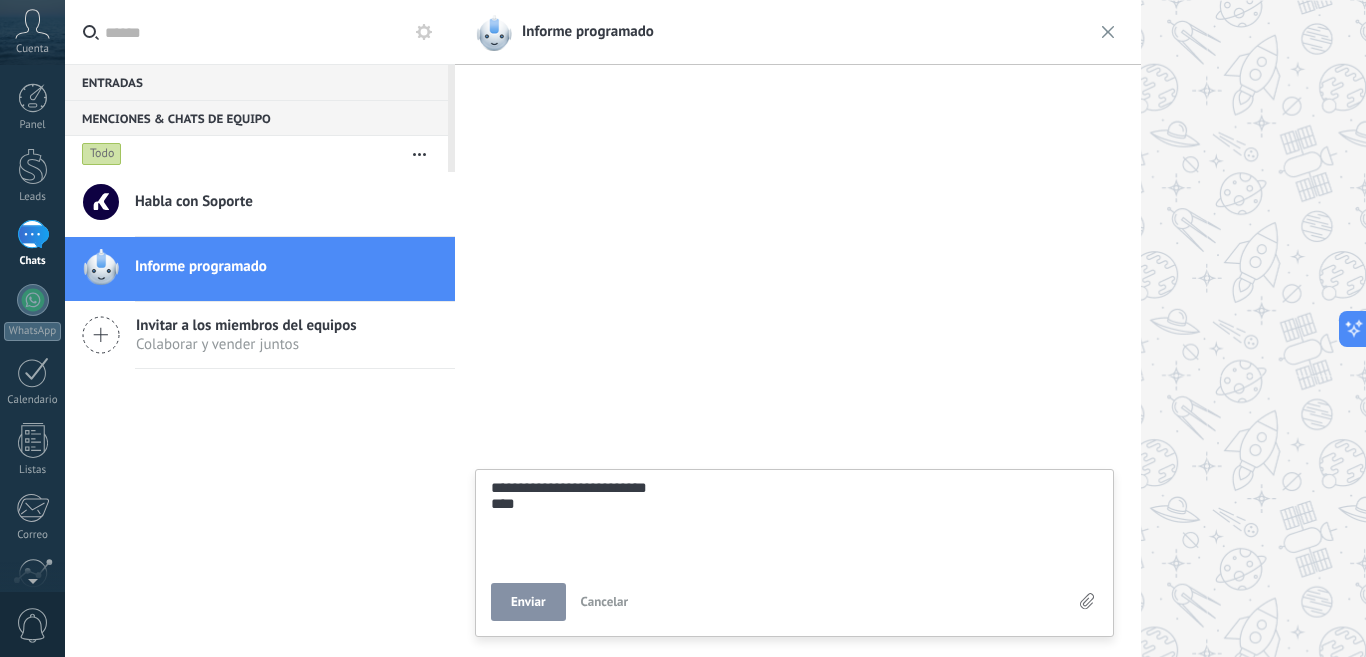 scroll, scrollTop: 38, scrollLeft: 0, axis: vertical 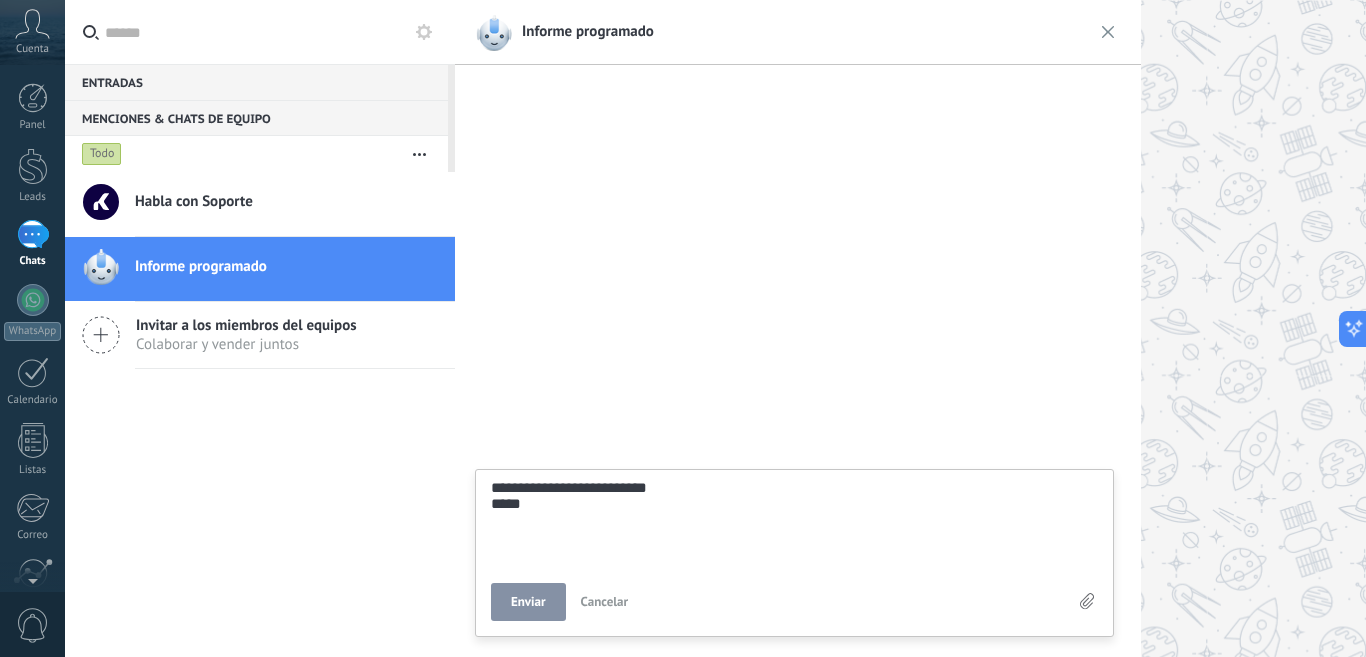 type on "**********" 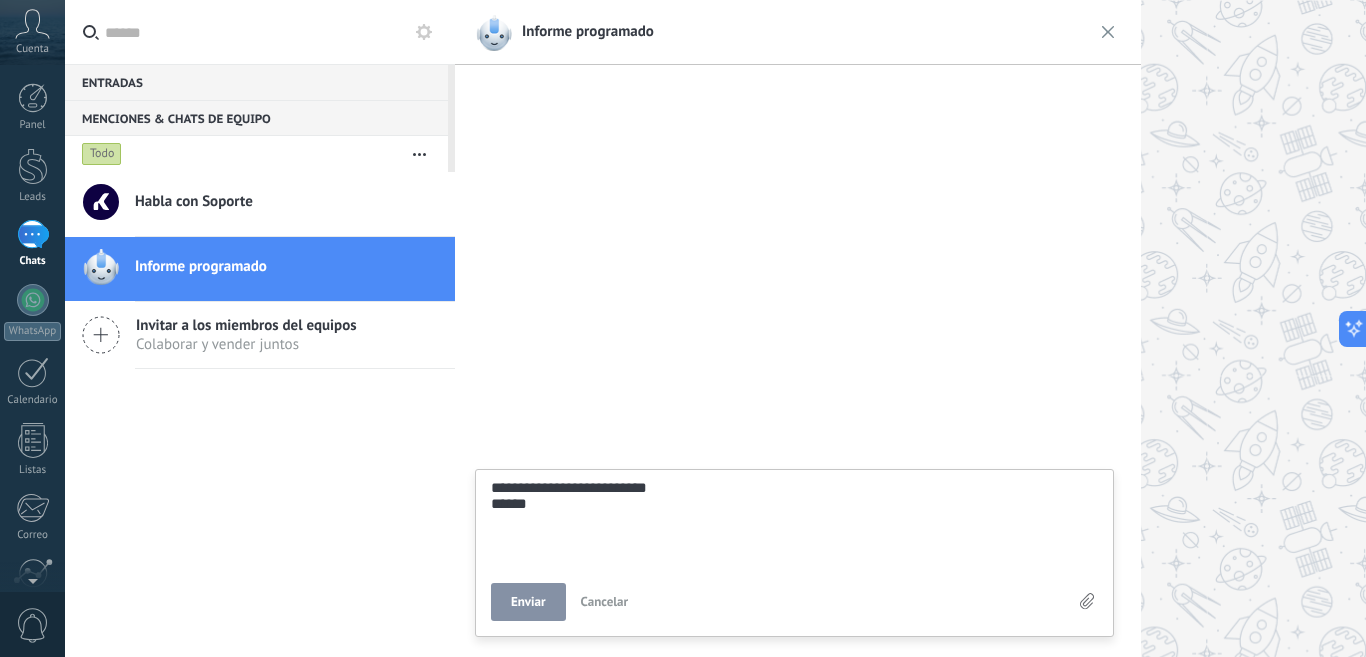 type on "**********" 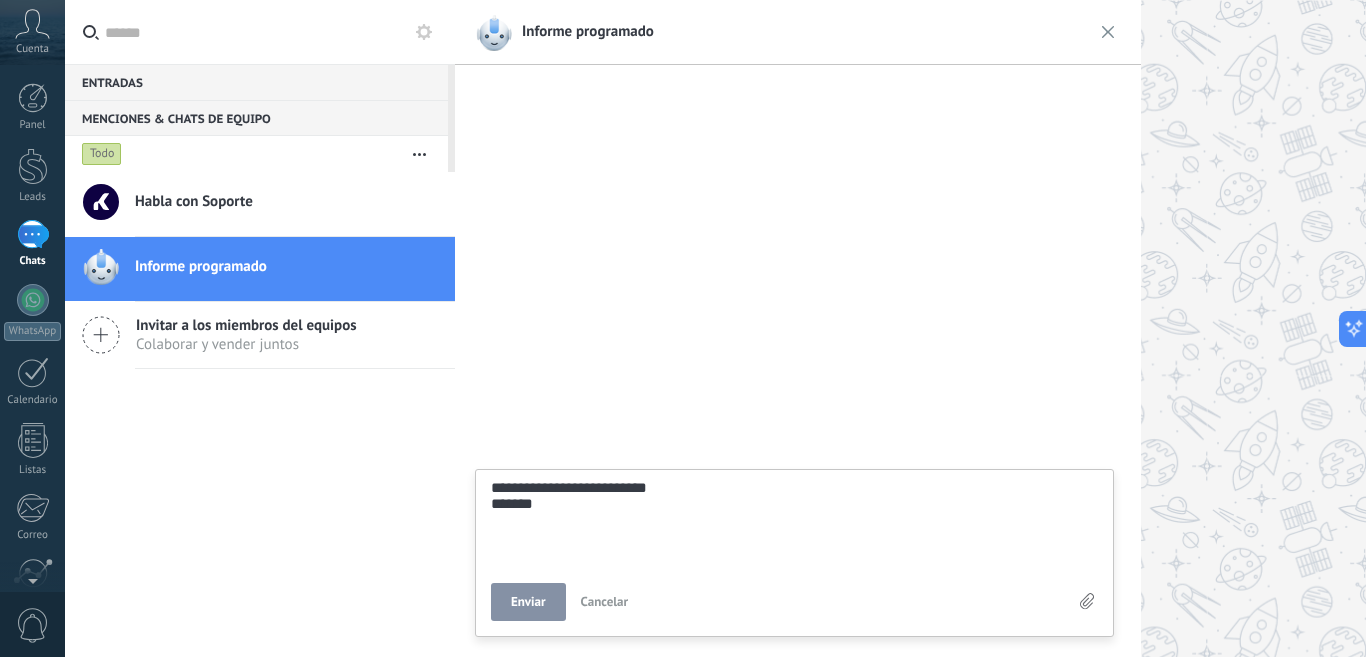 type on "**********" 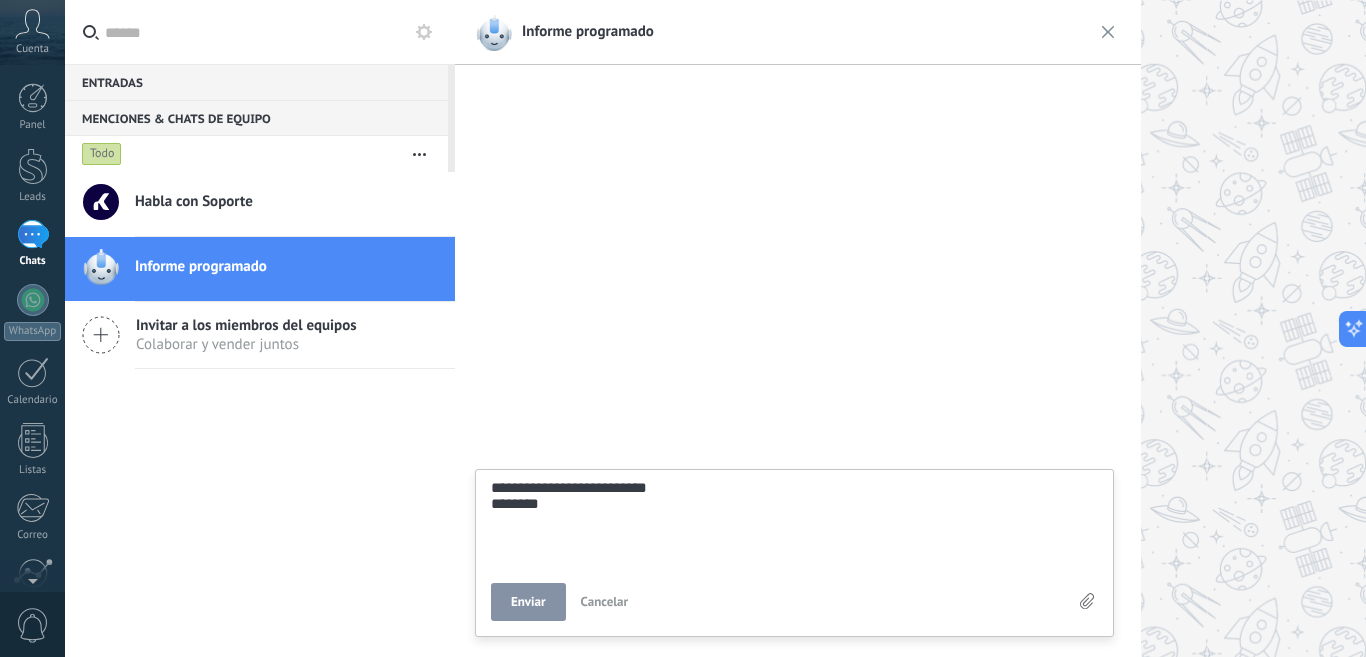 type on "**********" 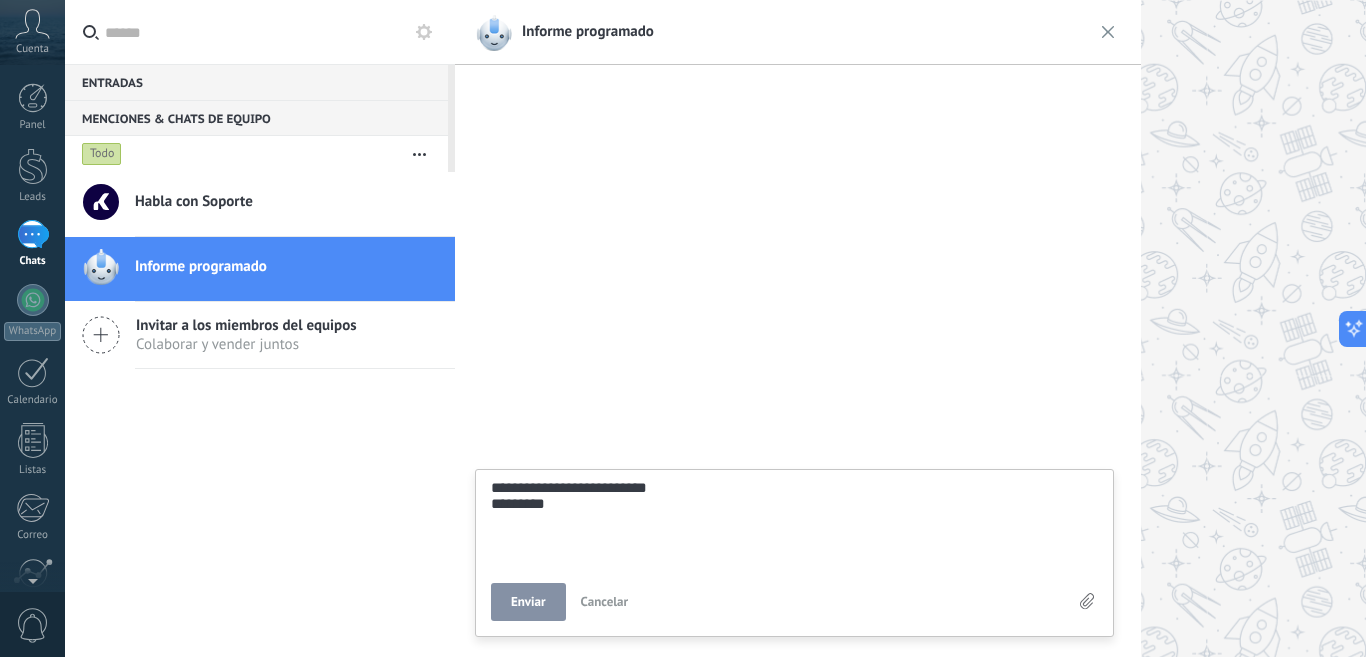 type on "**********" 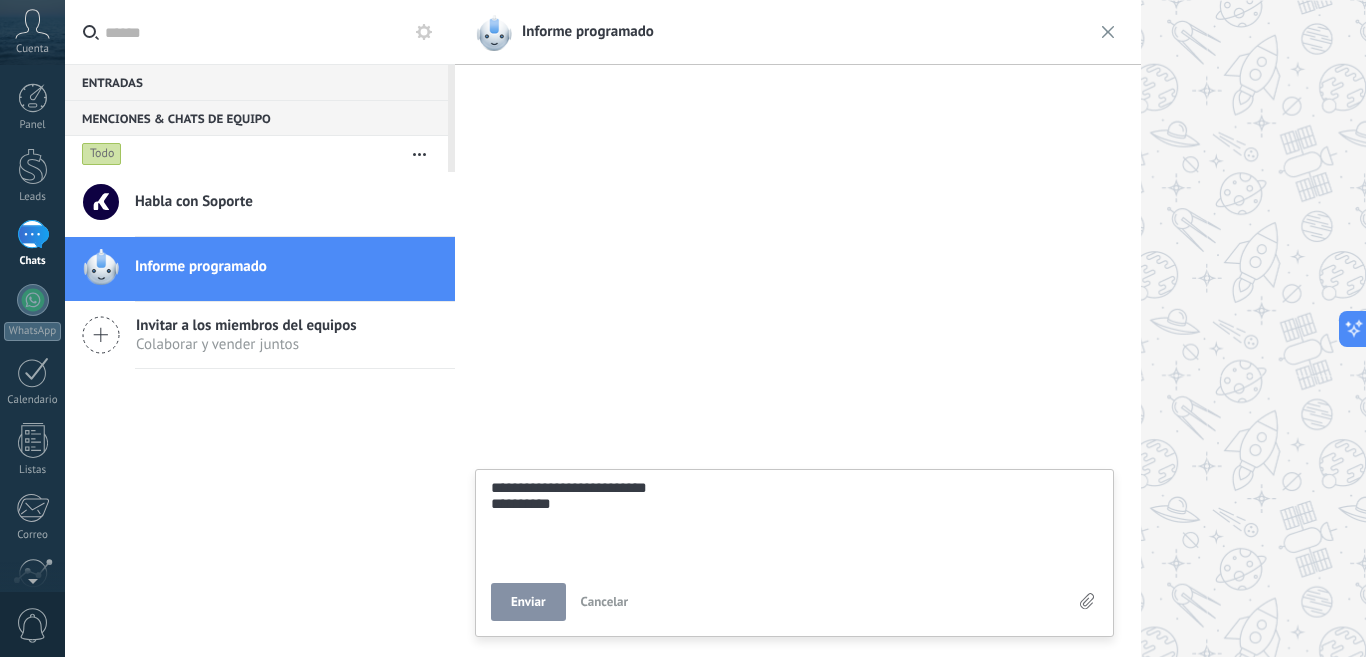 type on "**********" 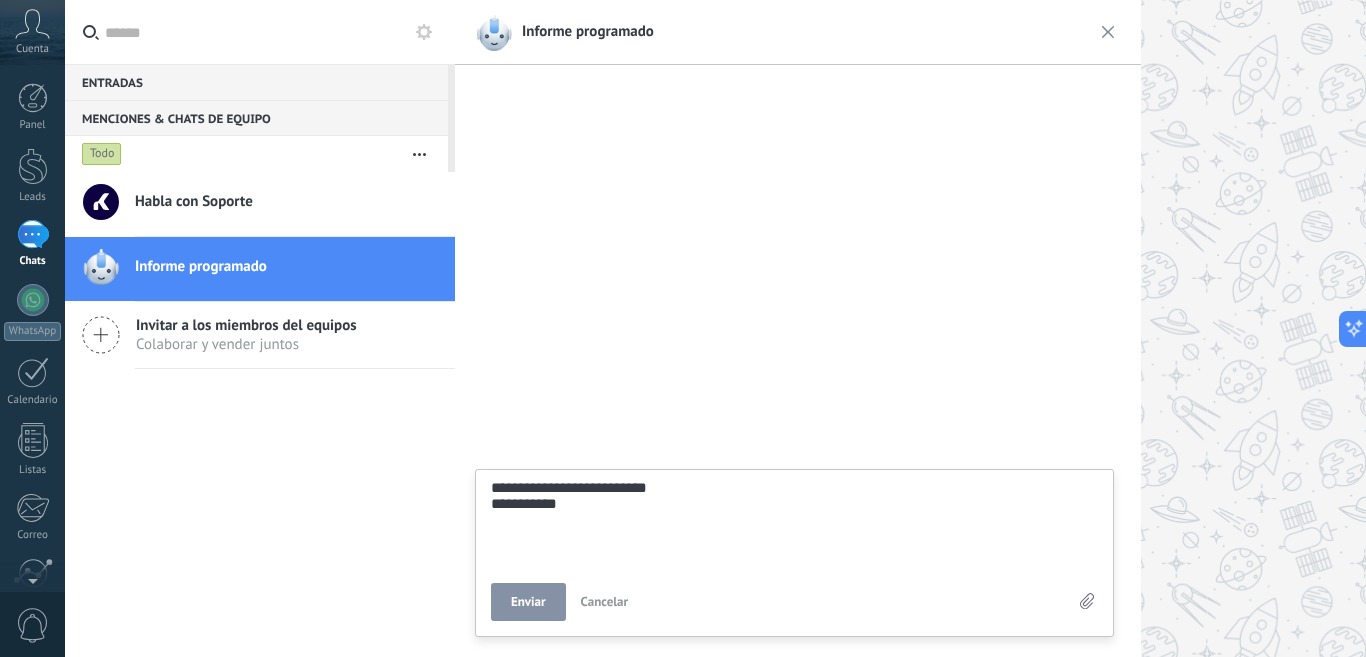 scroll, scrollTop: 38, scrollLeft: 0, axis: vertical 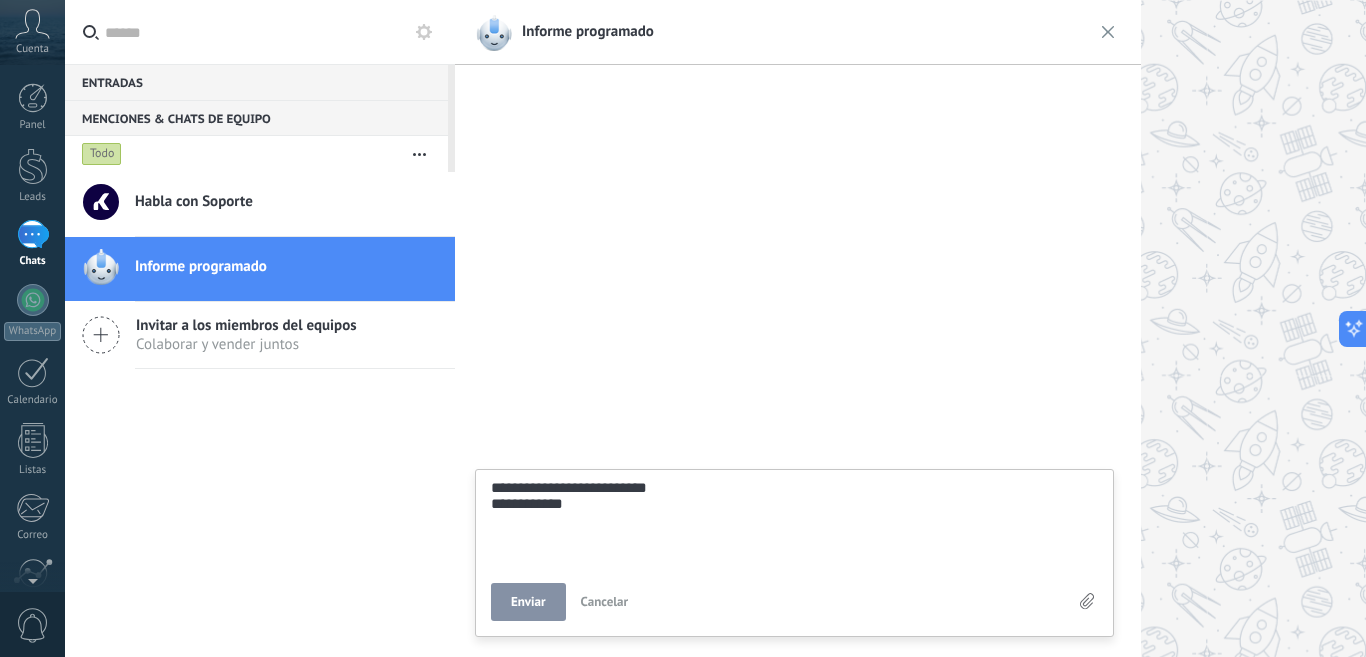 type on "**********" 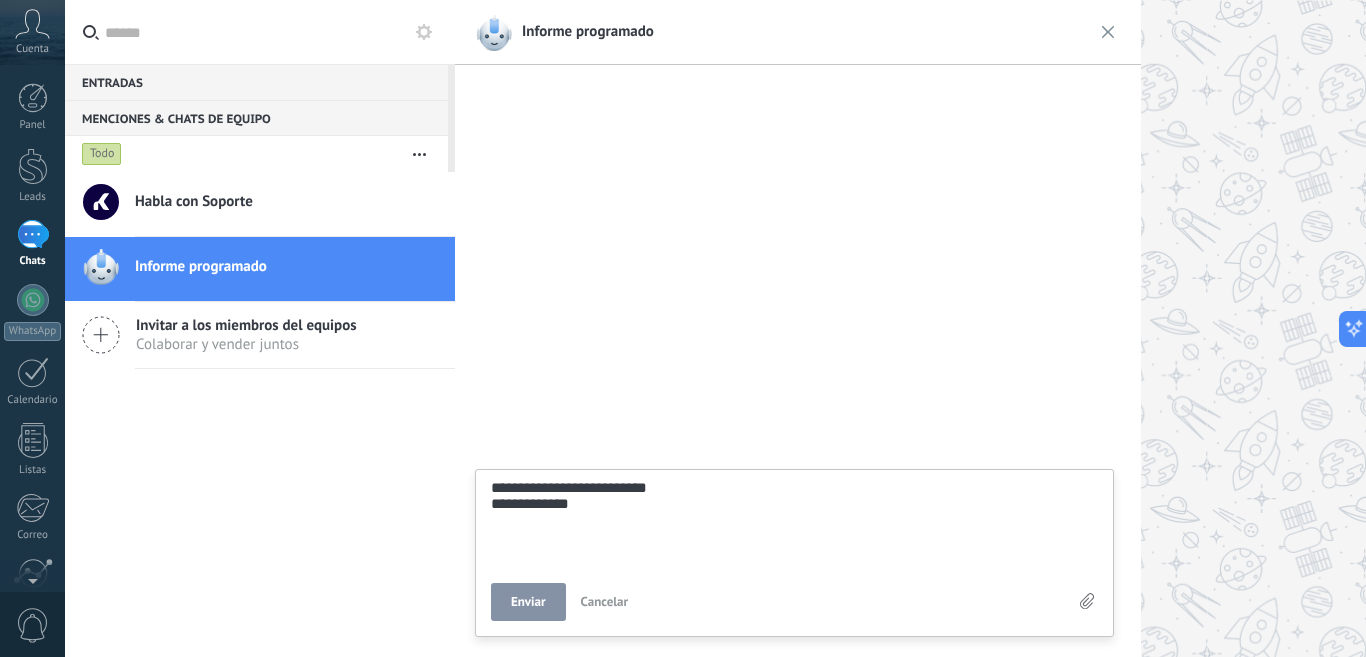 scroll, scrollTop: 38, scrollLeft: 0, axis: vertical 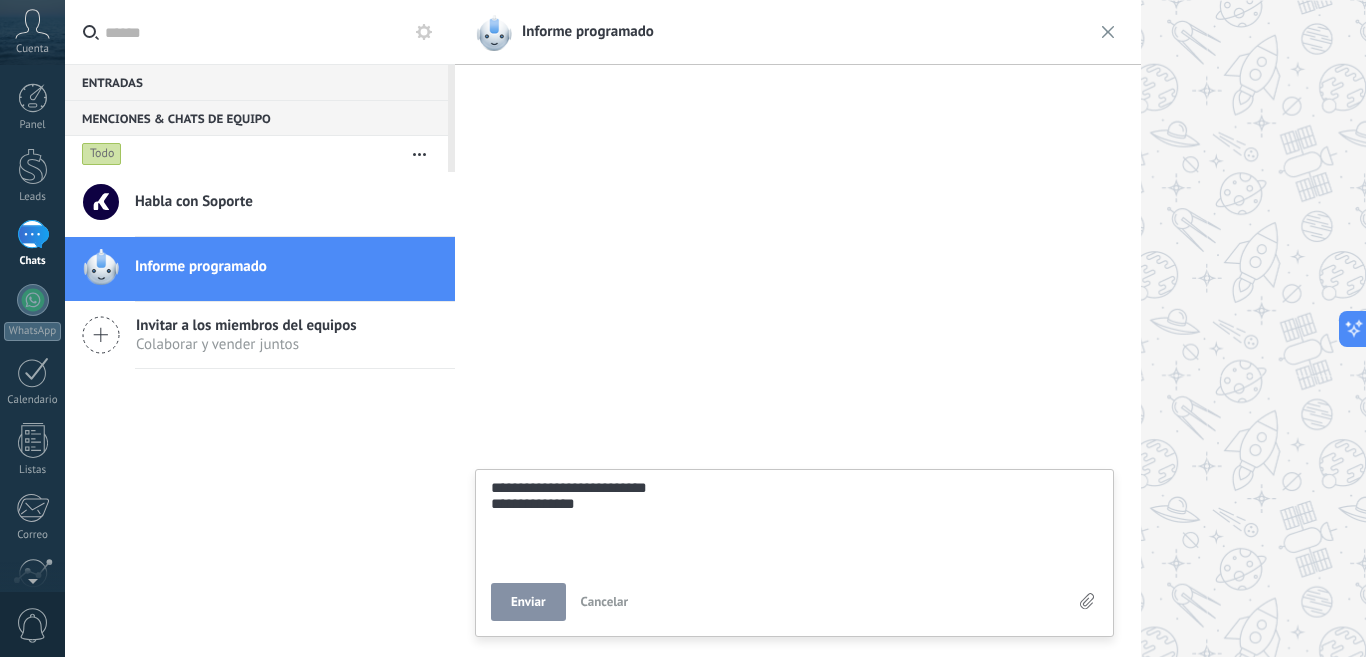 type on "**********" 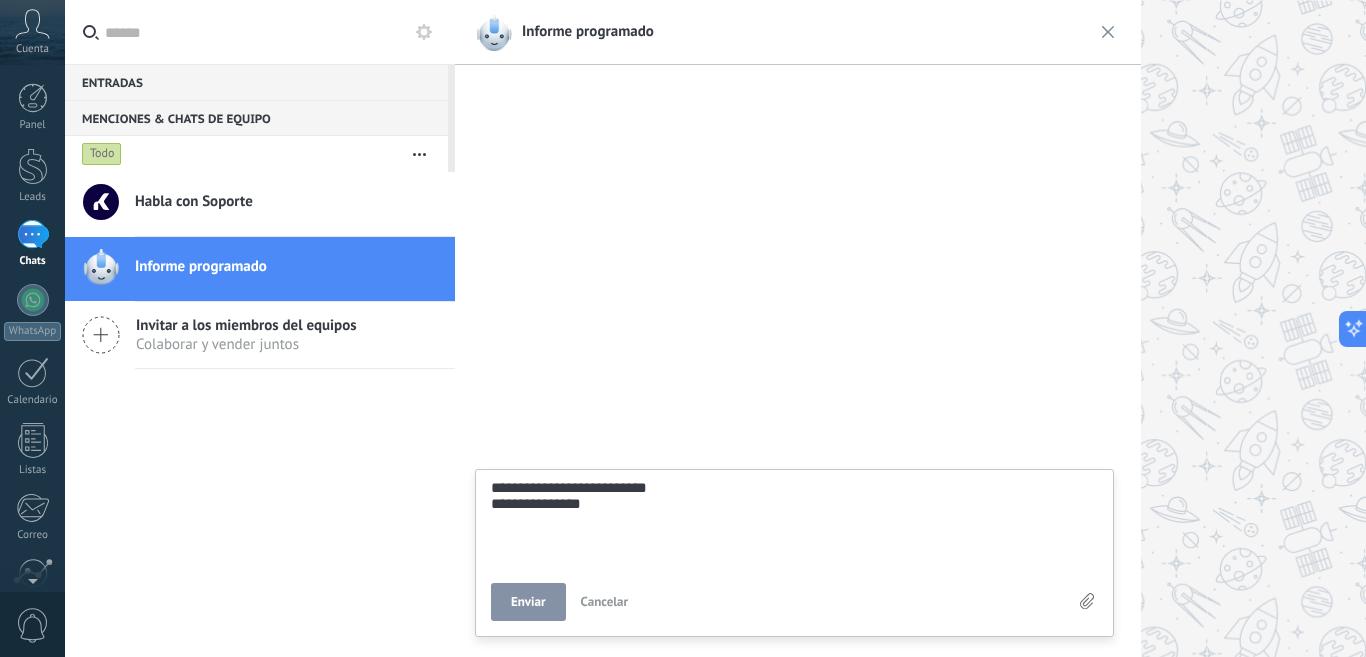 type on "**********" 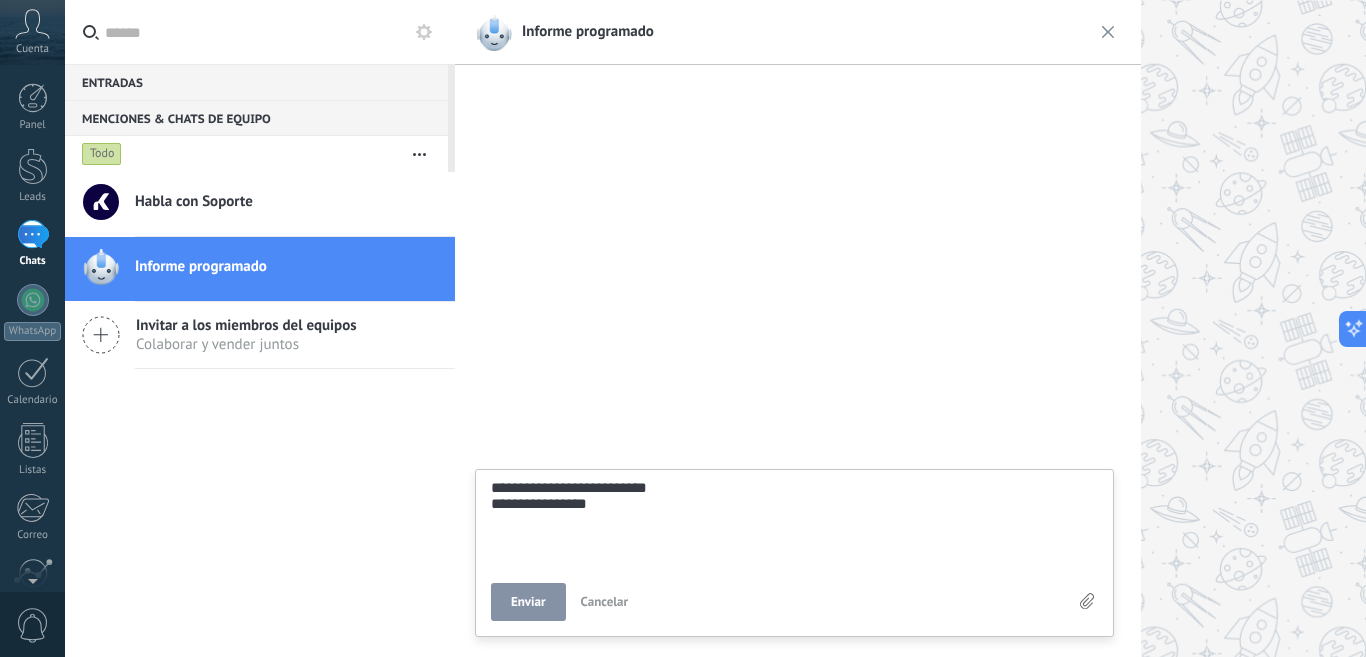 type on "**********" 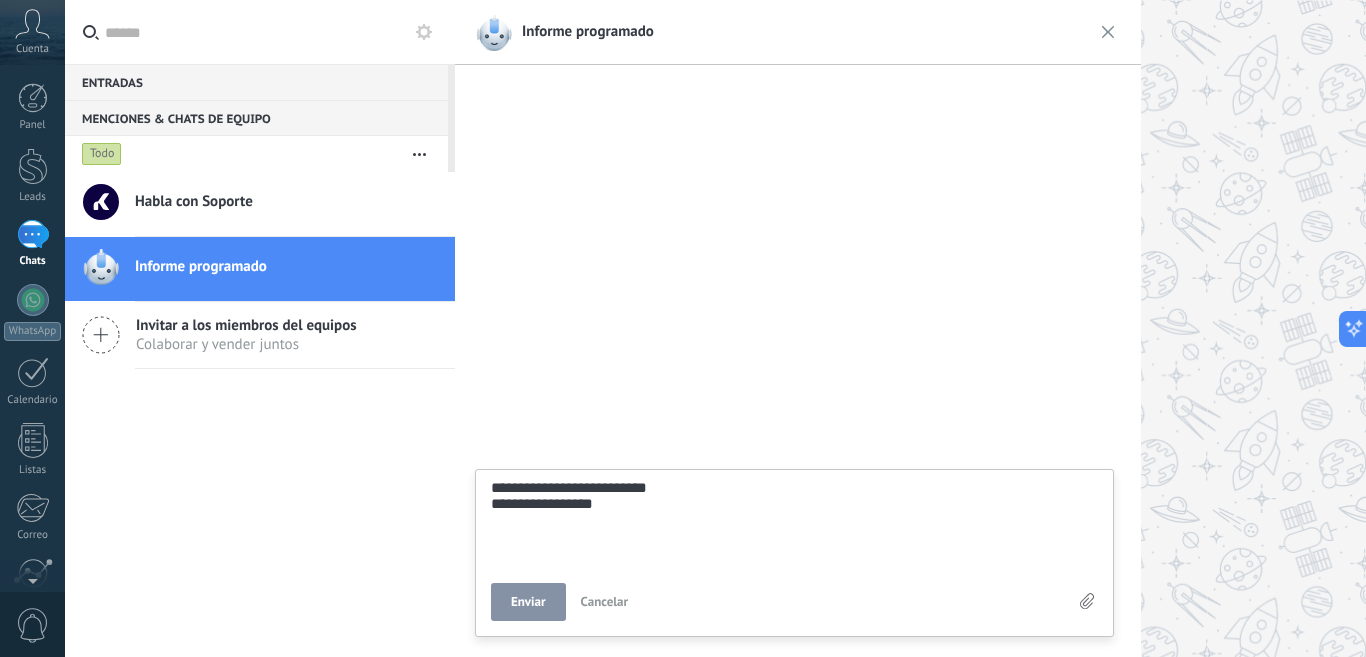 type on "**********" 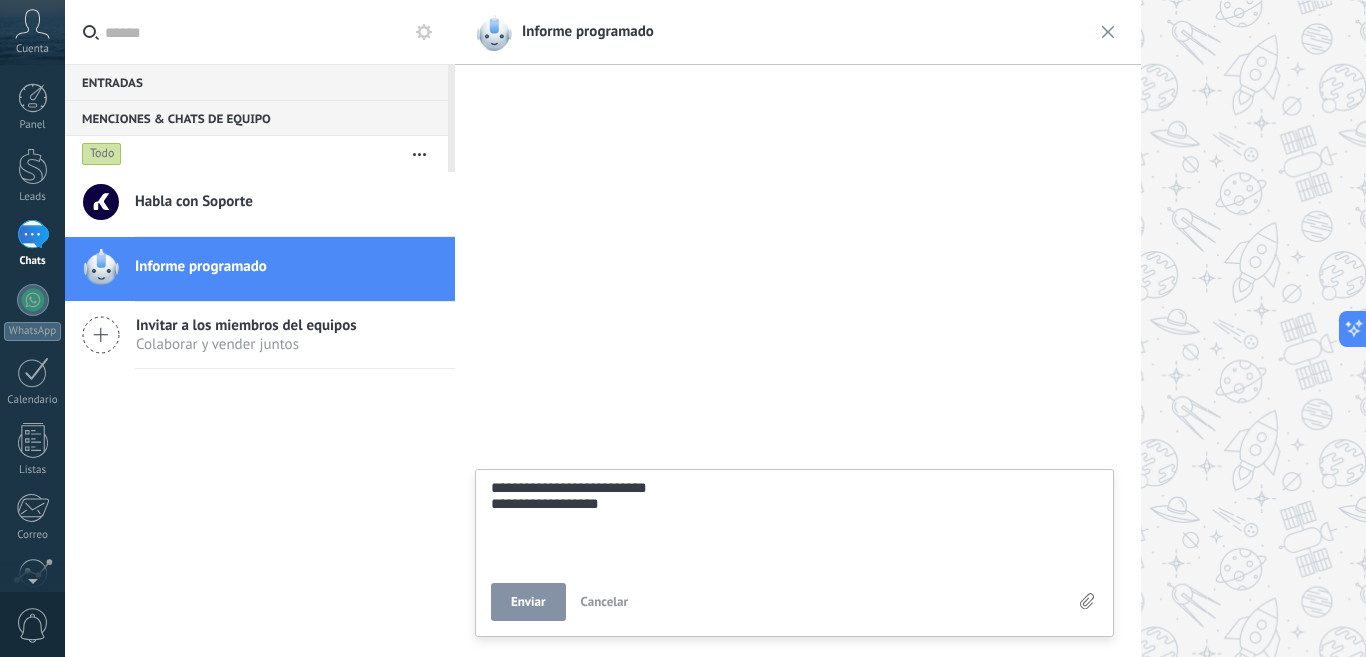 type on "**********" 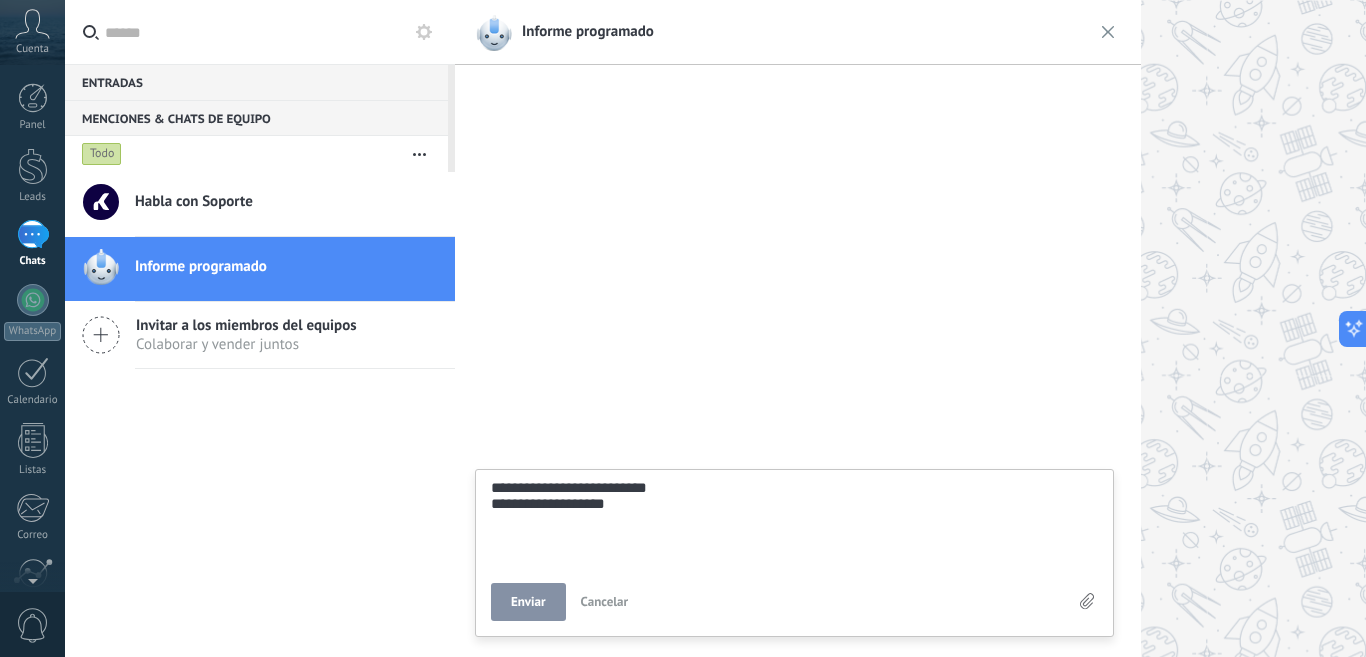 type on "**********" 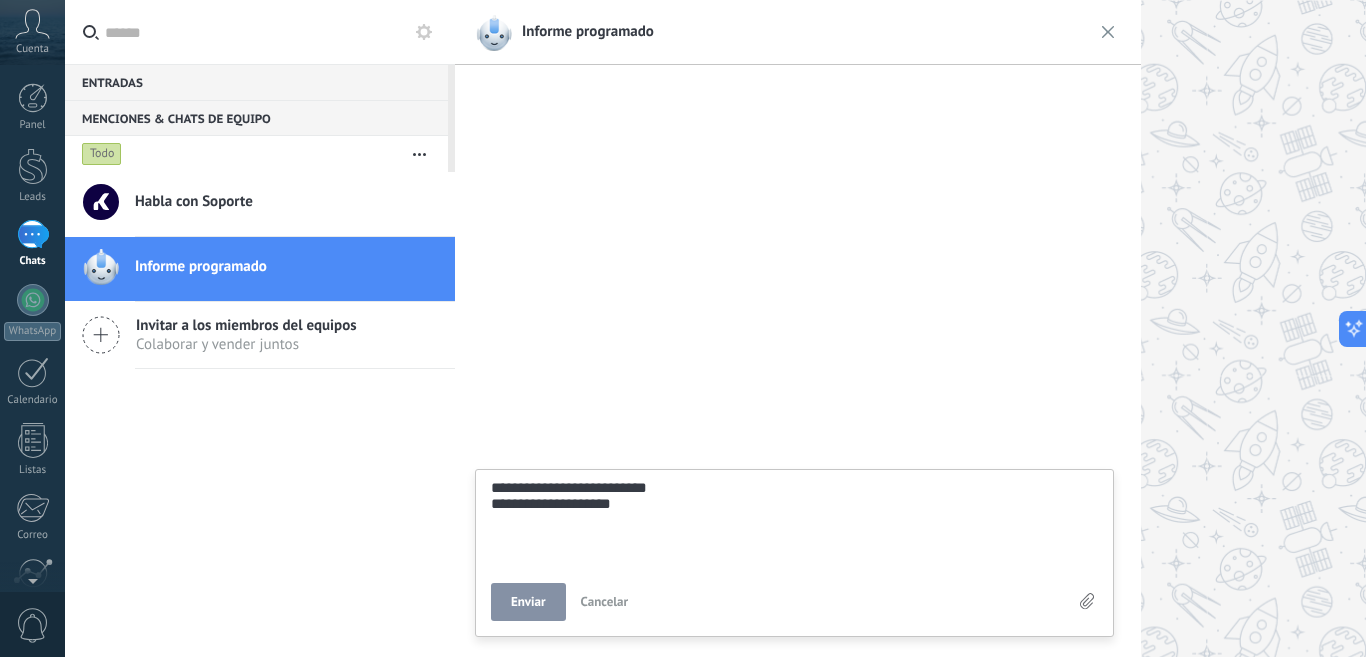 type on "**********" 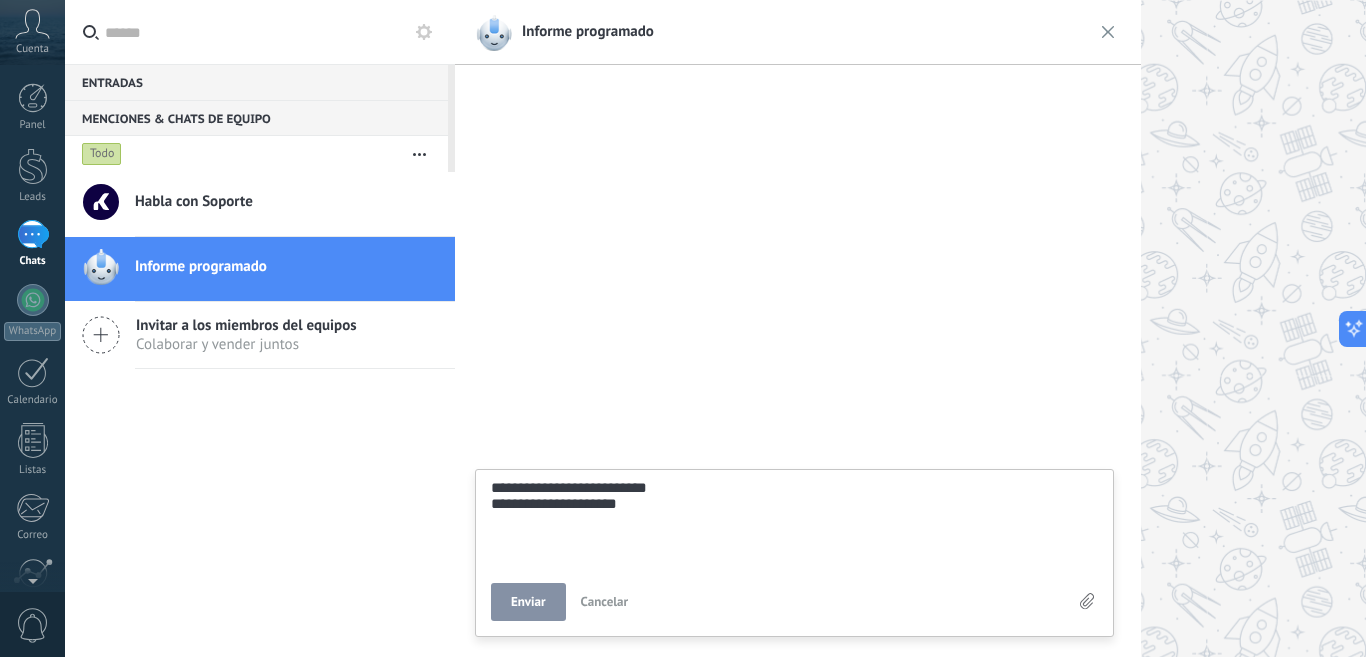 type on "**********" 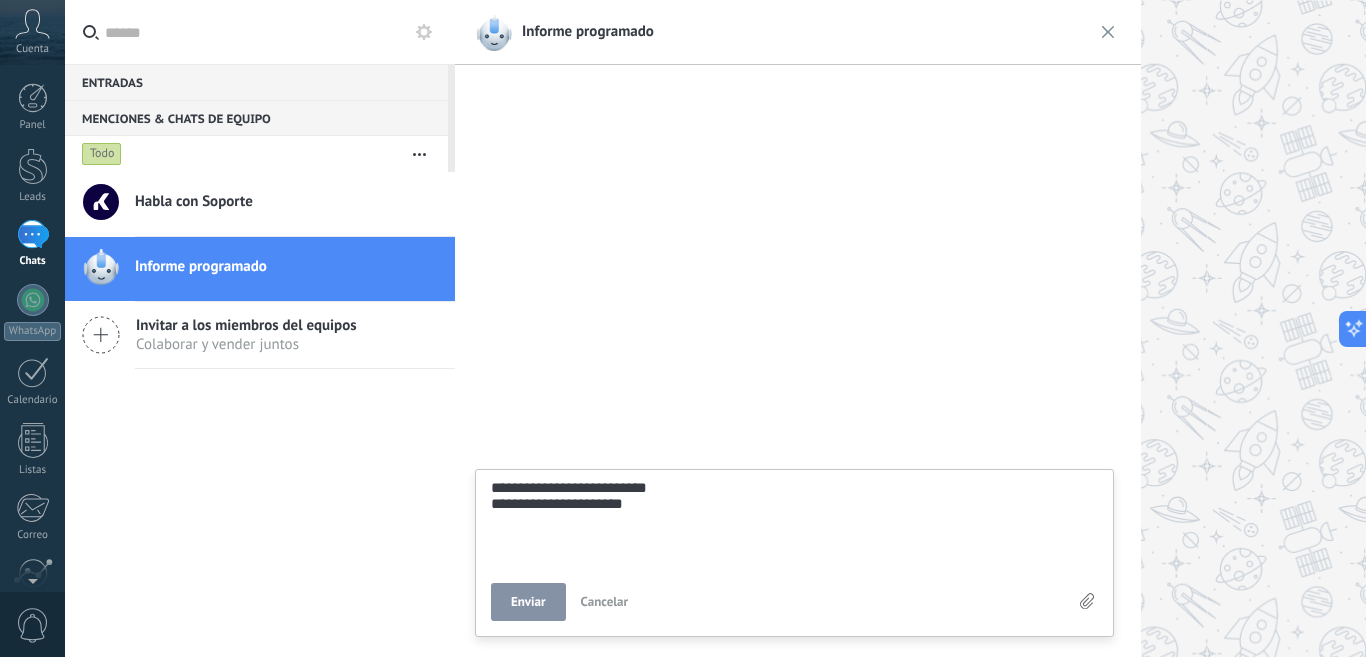 type on "**********" 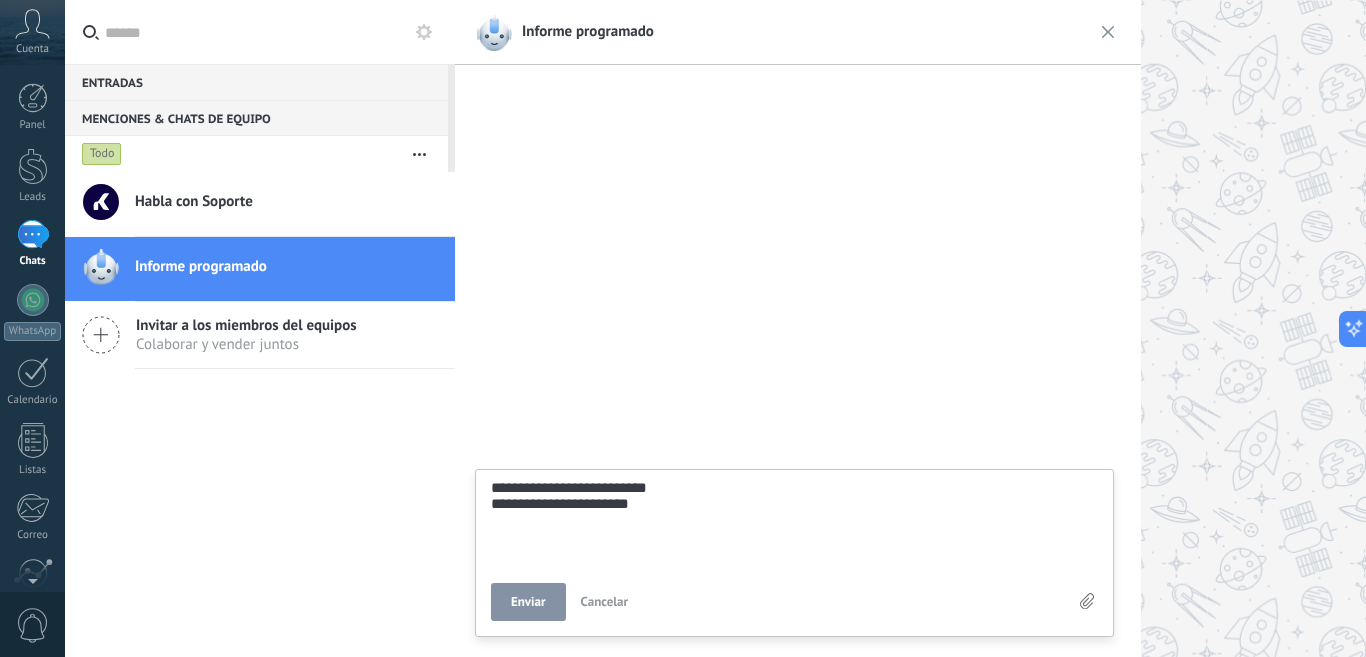 type on "**********" 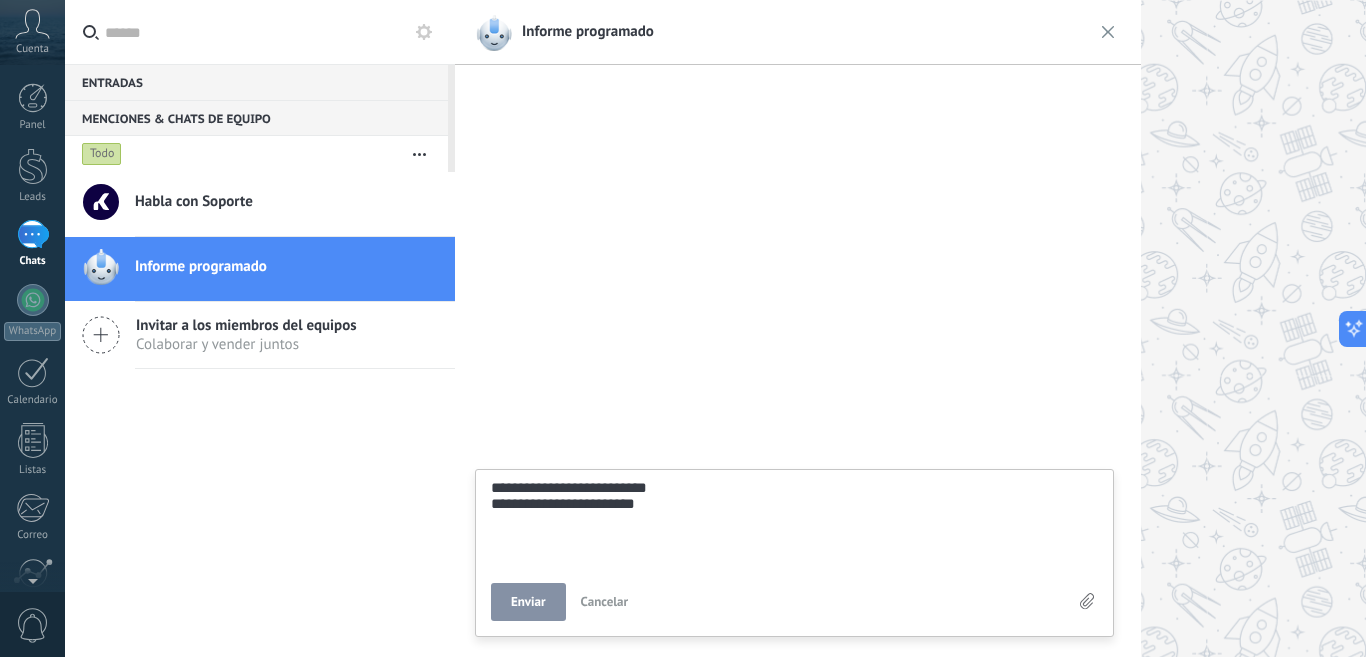 type on "**********" 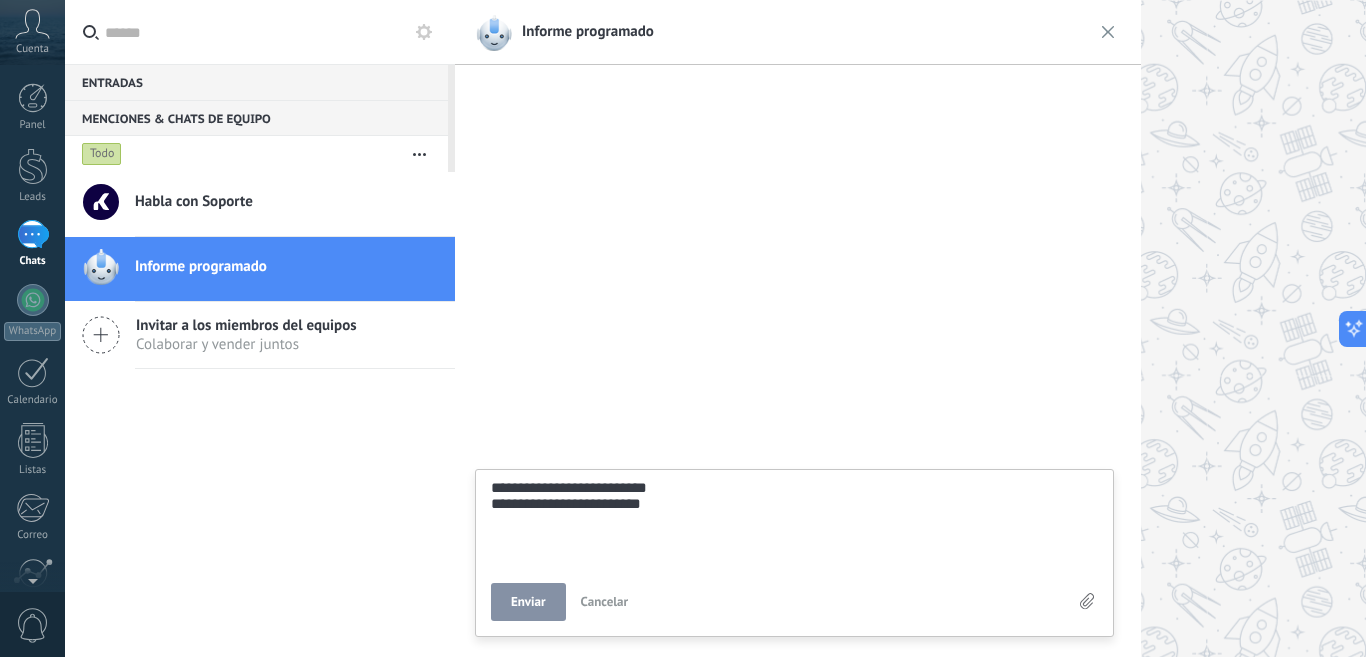 type on "**********" 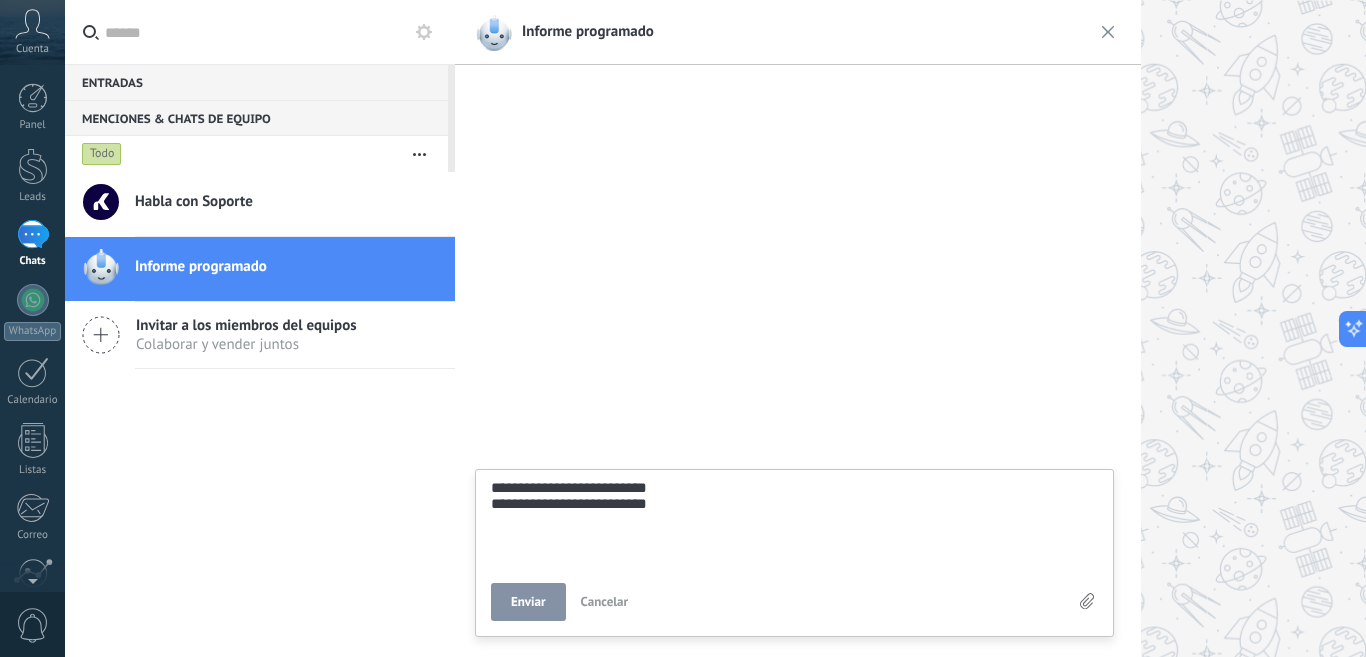 type on "**********" 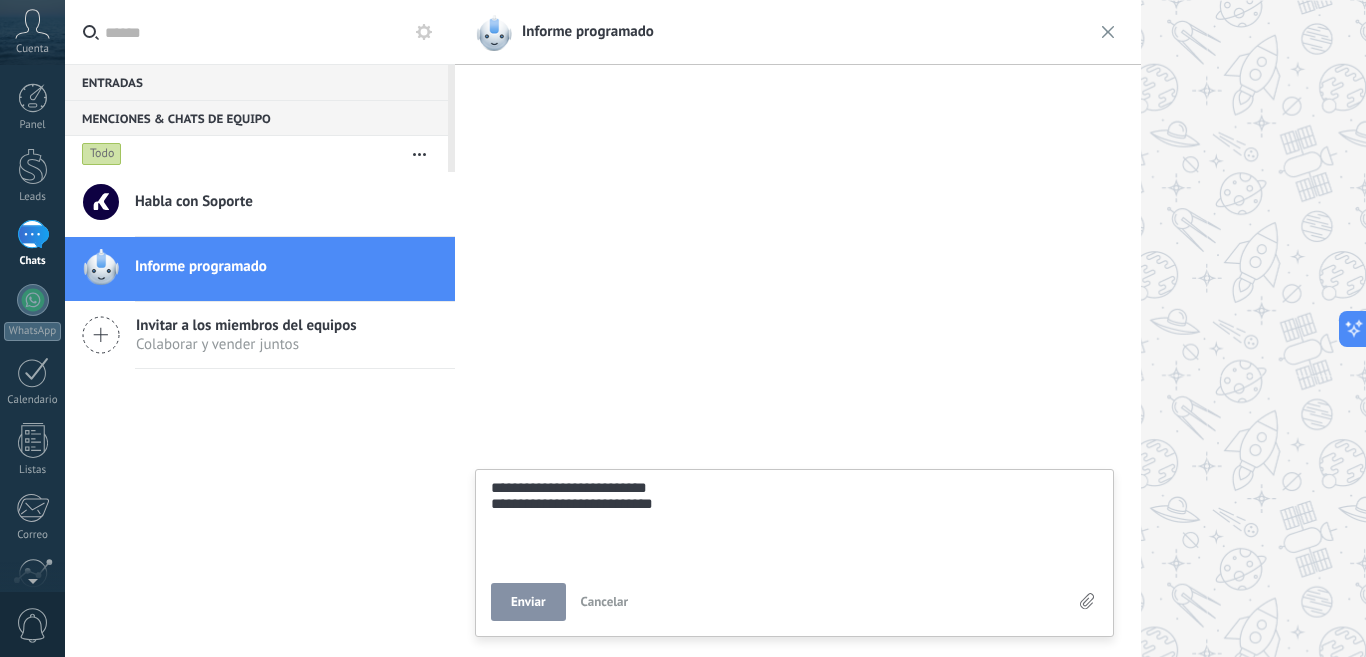 type on "**********" 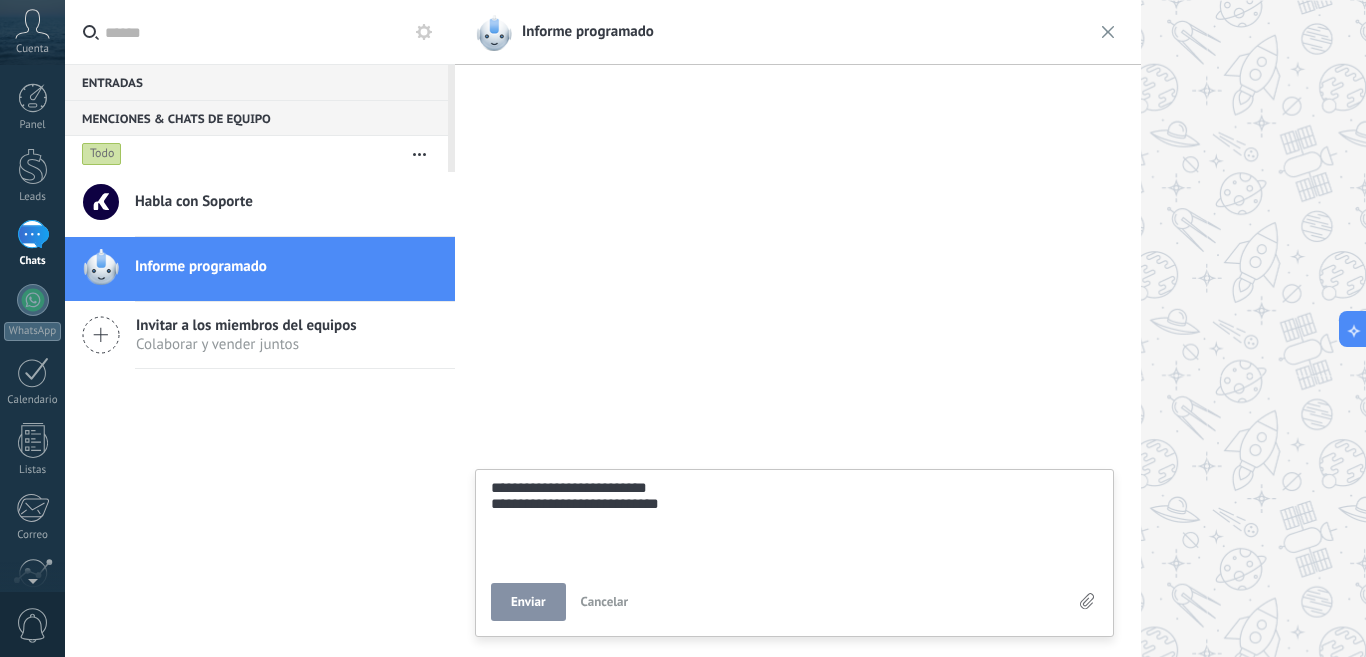 type on "**********" 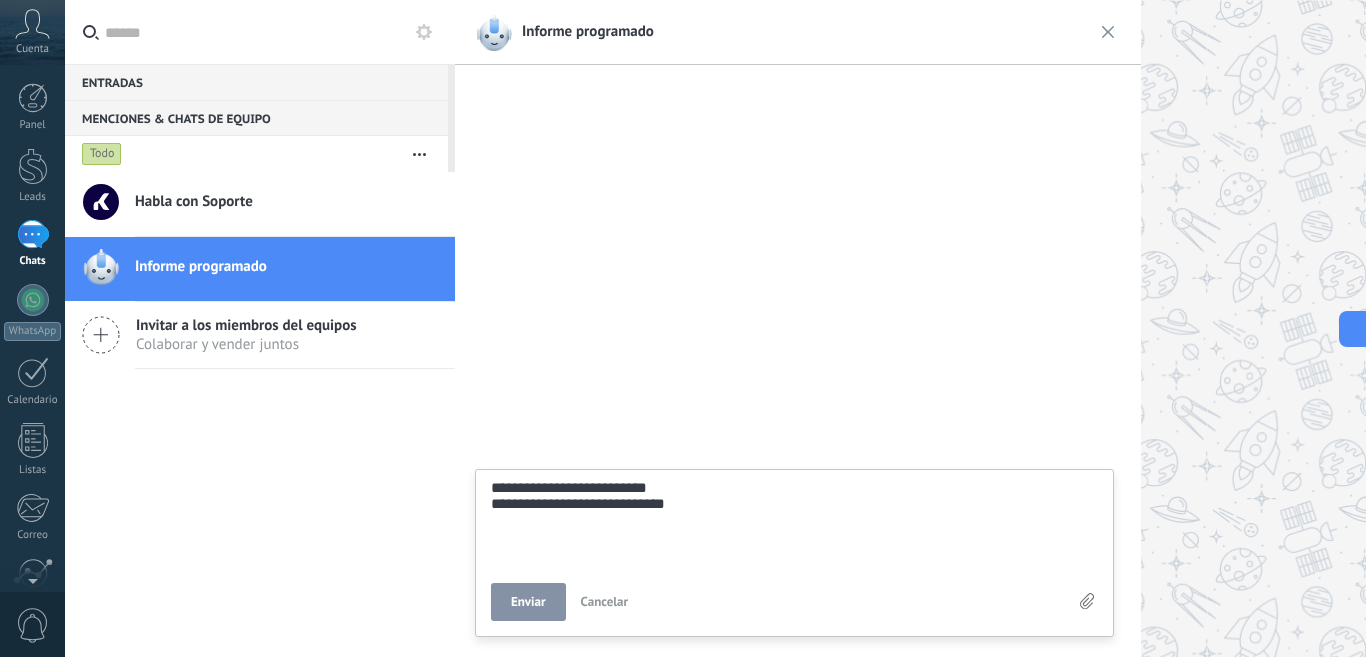 type on "**********" 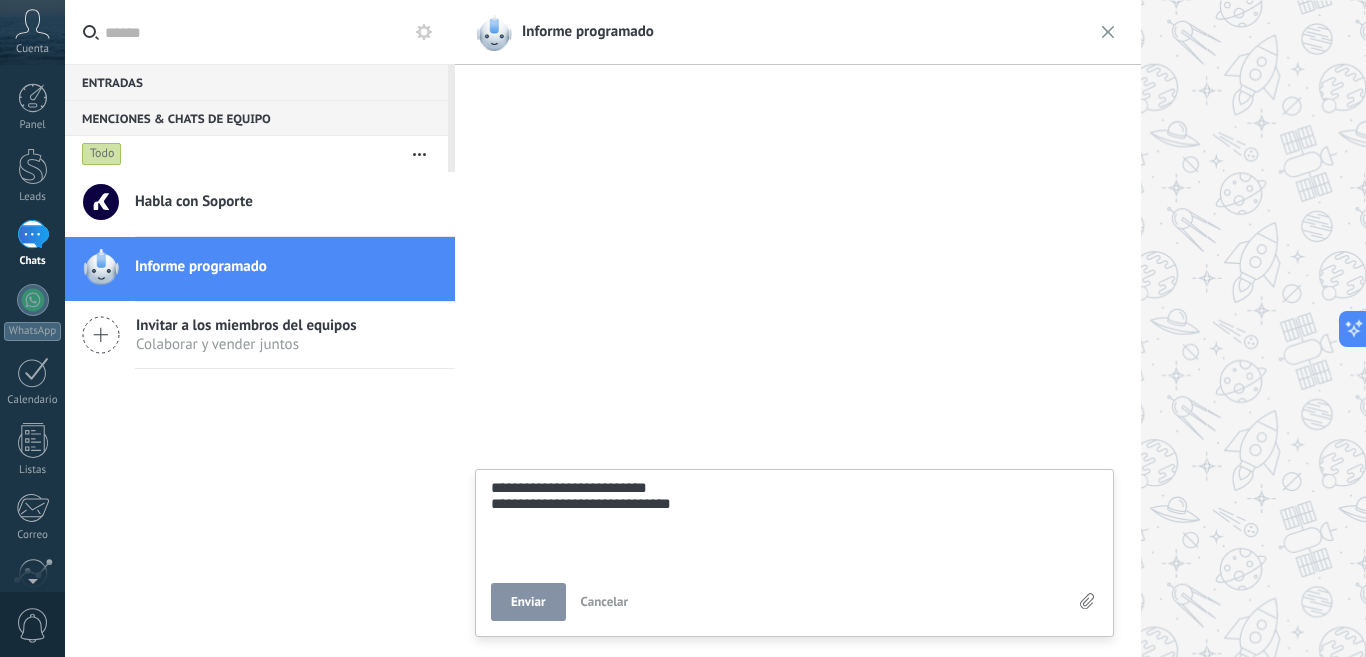 type on "**********" 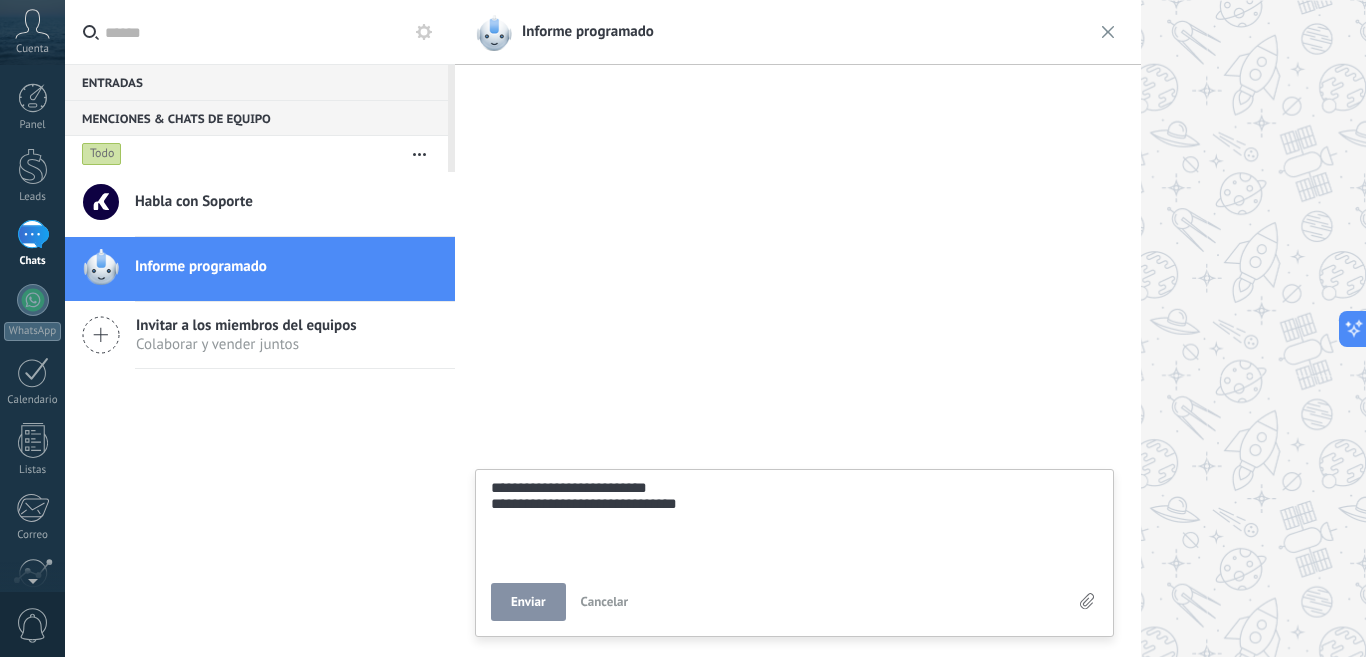 type on "**********" 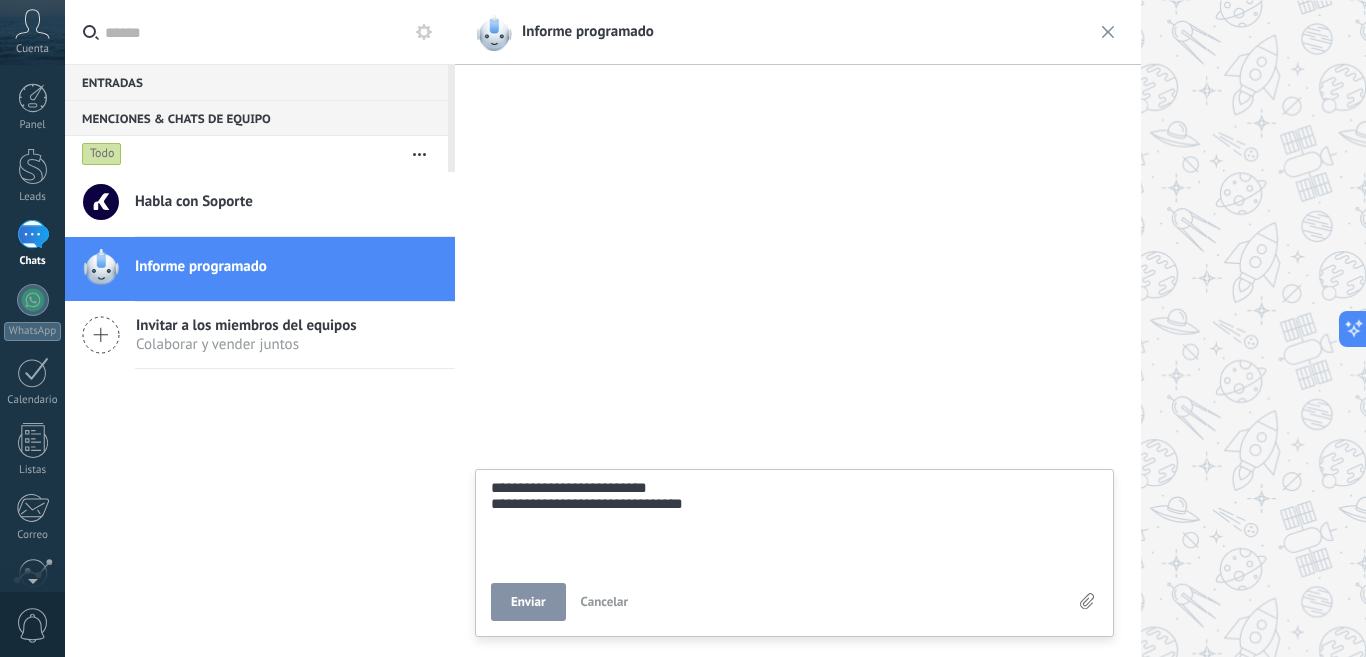 type on "**********" 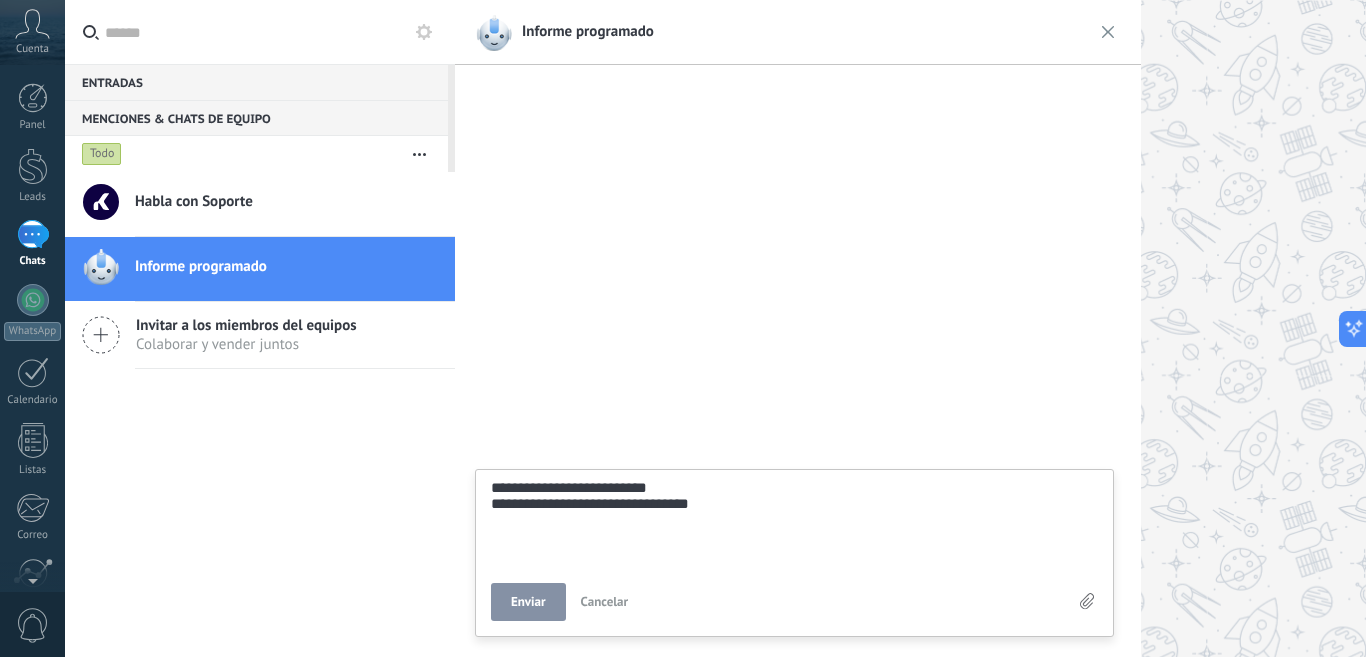 type on "**********" 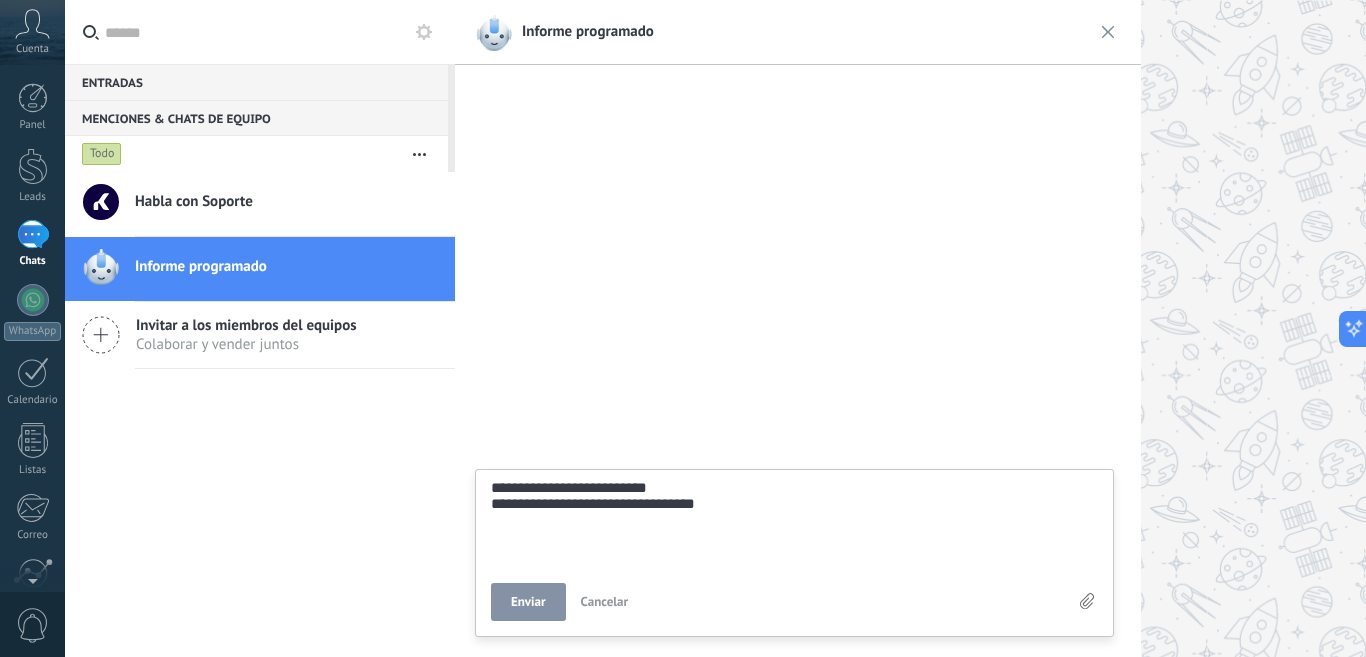 type on "**********" 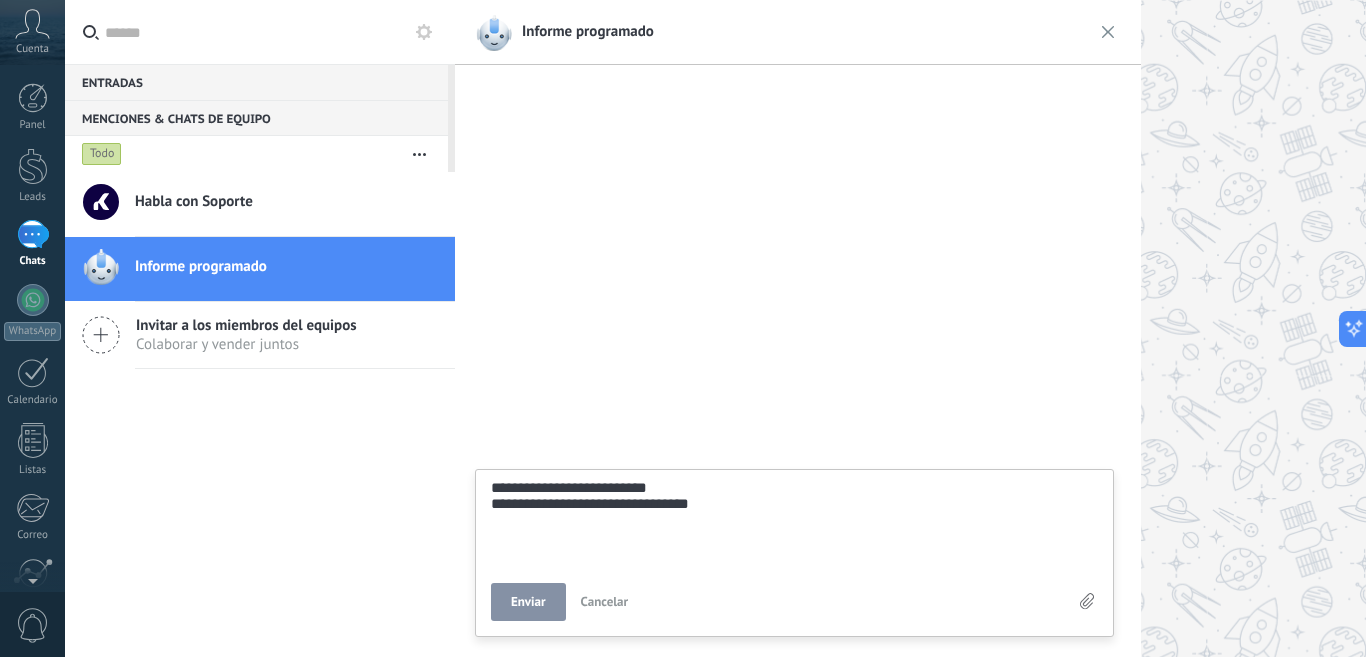 type on "**********" 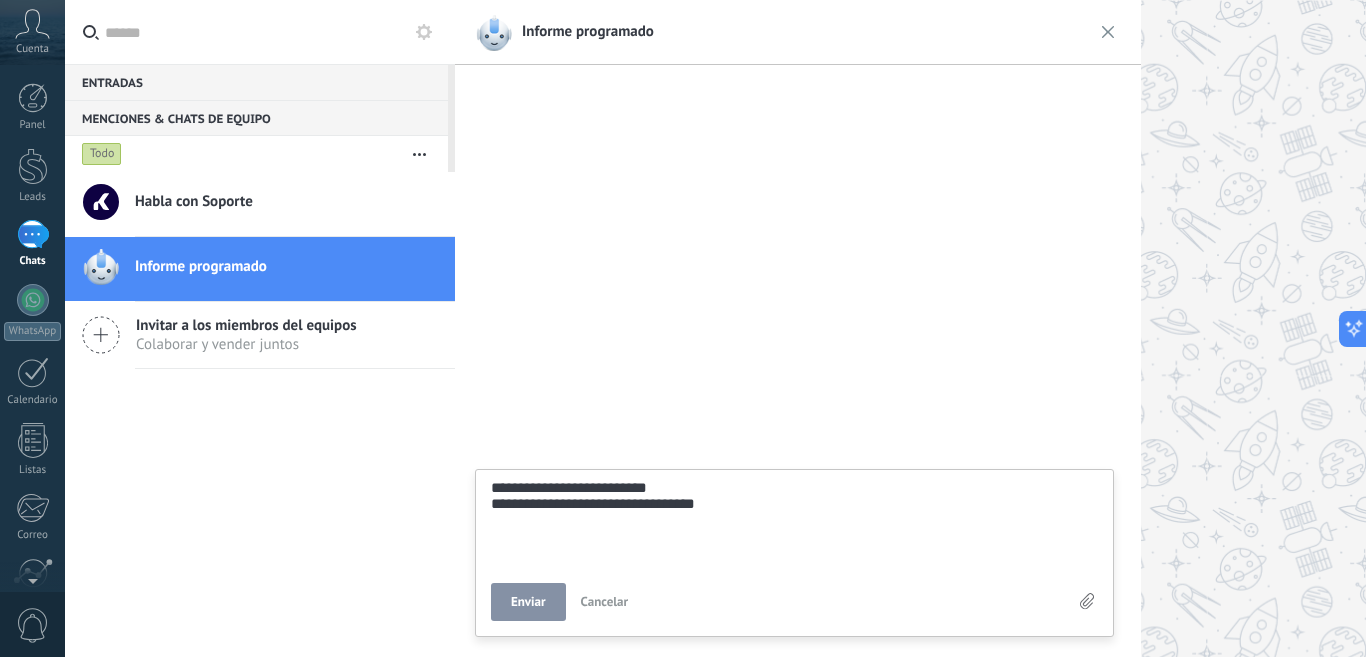 type on "**********" 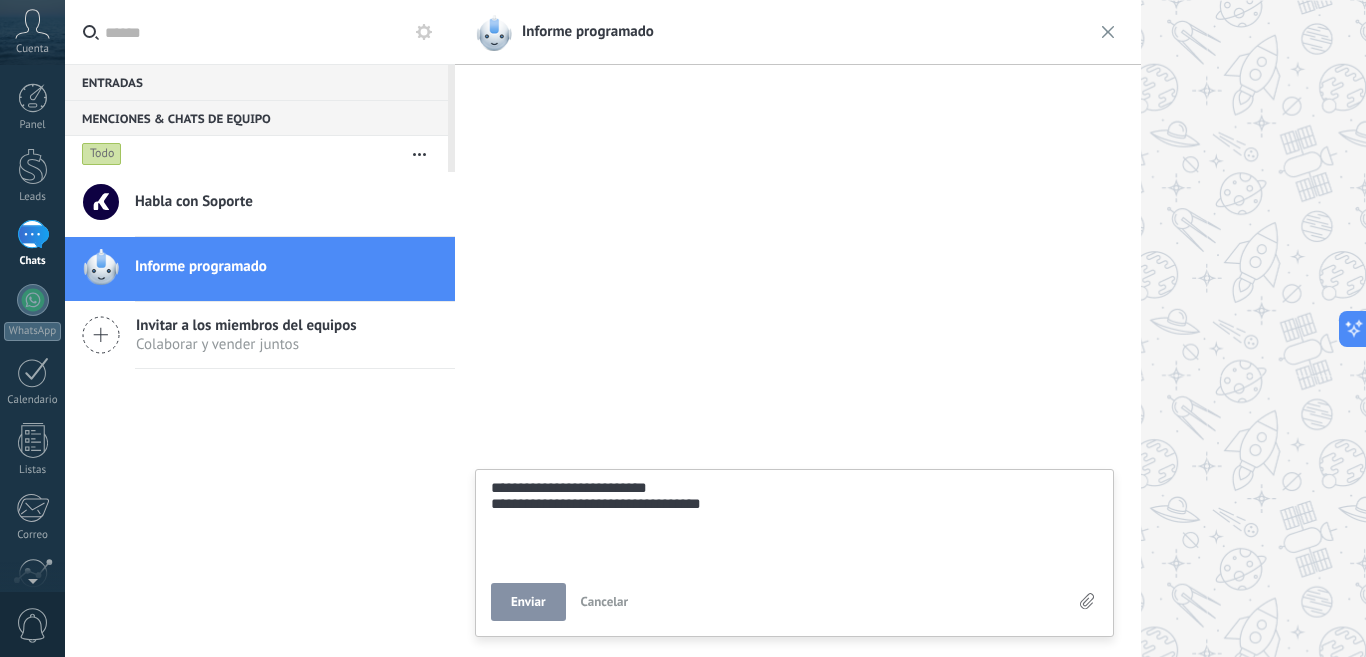 type on "**********" 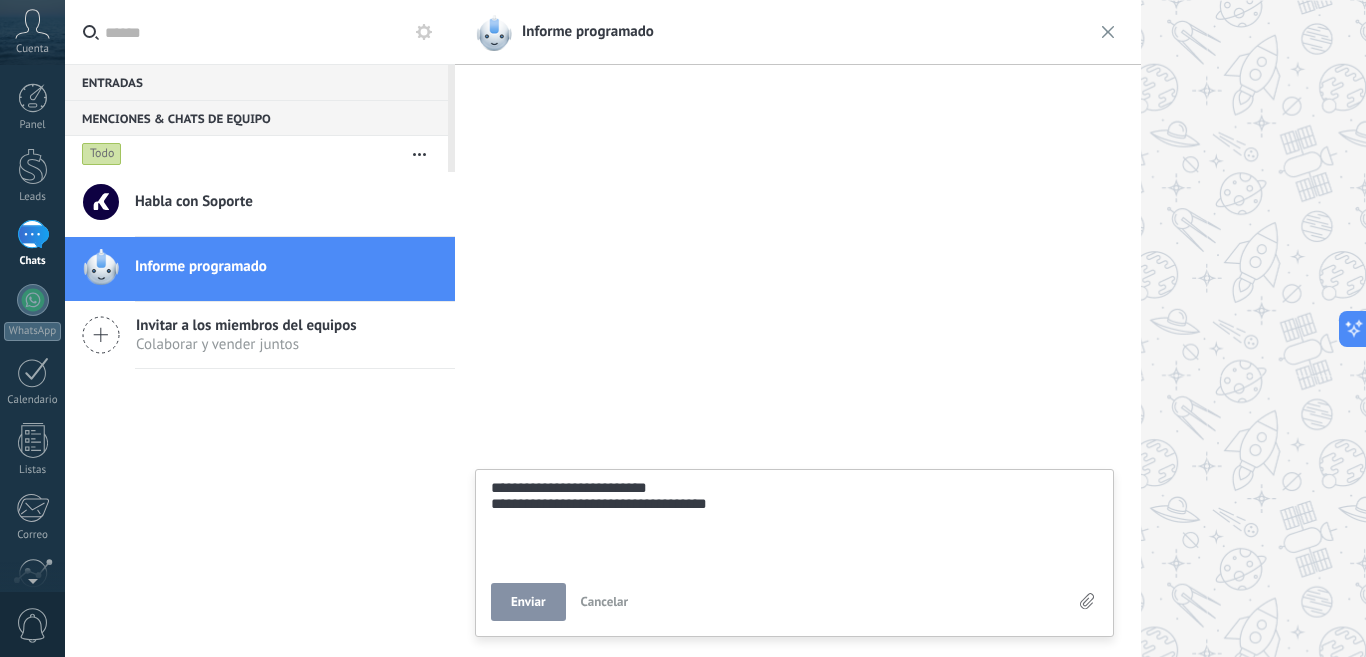 type on "**********" 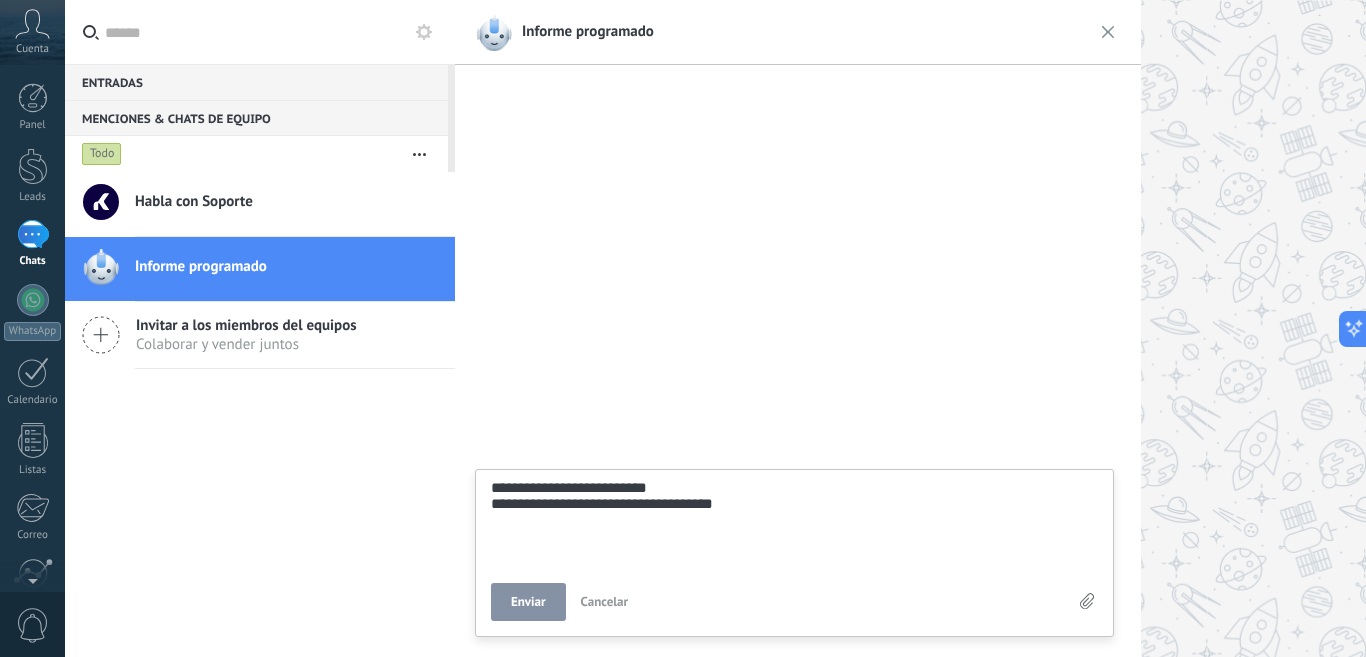 type on "**********" 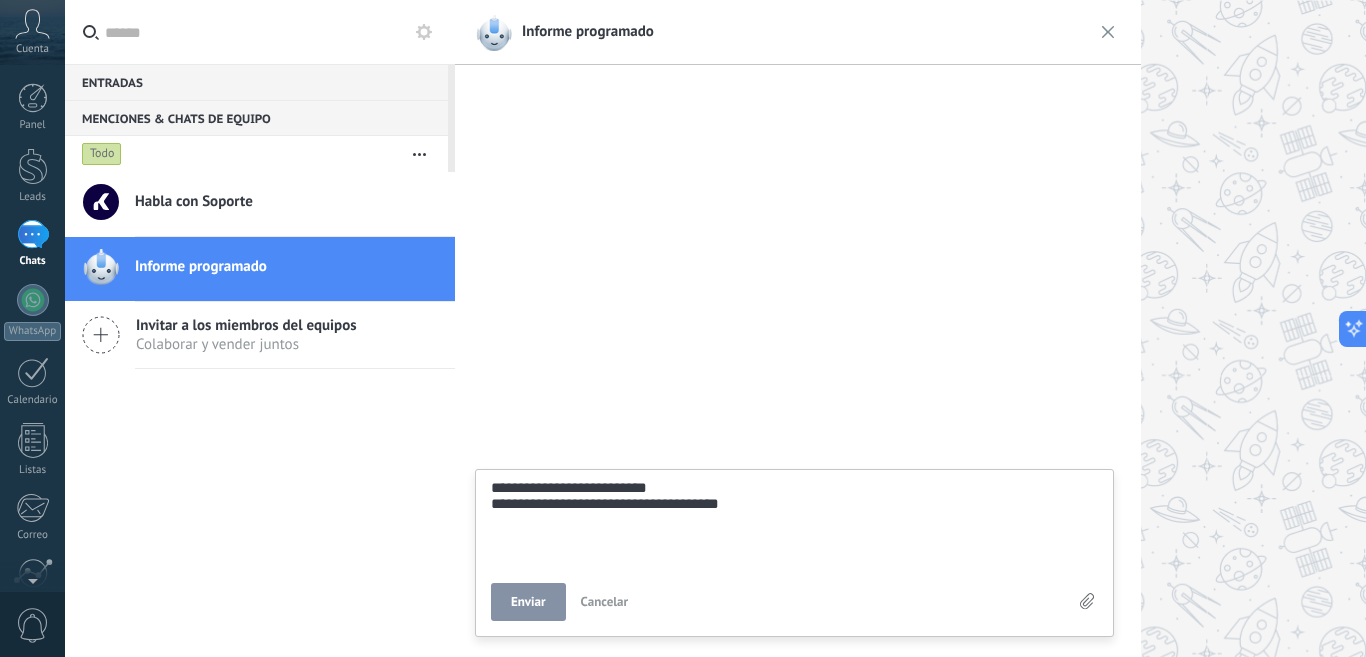 type on "**********" 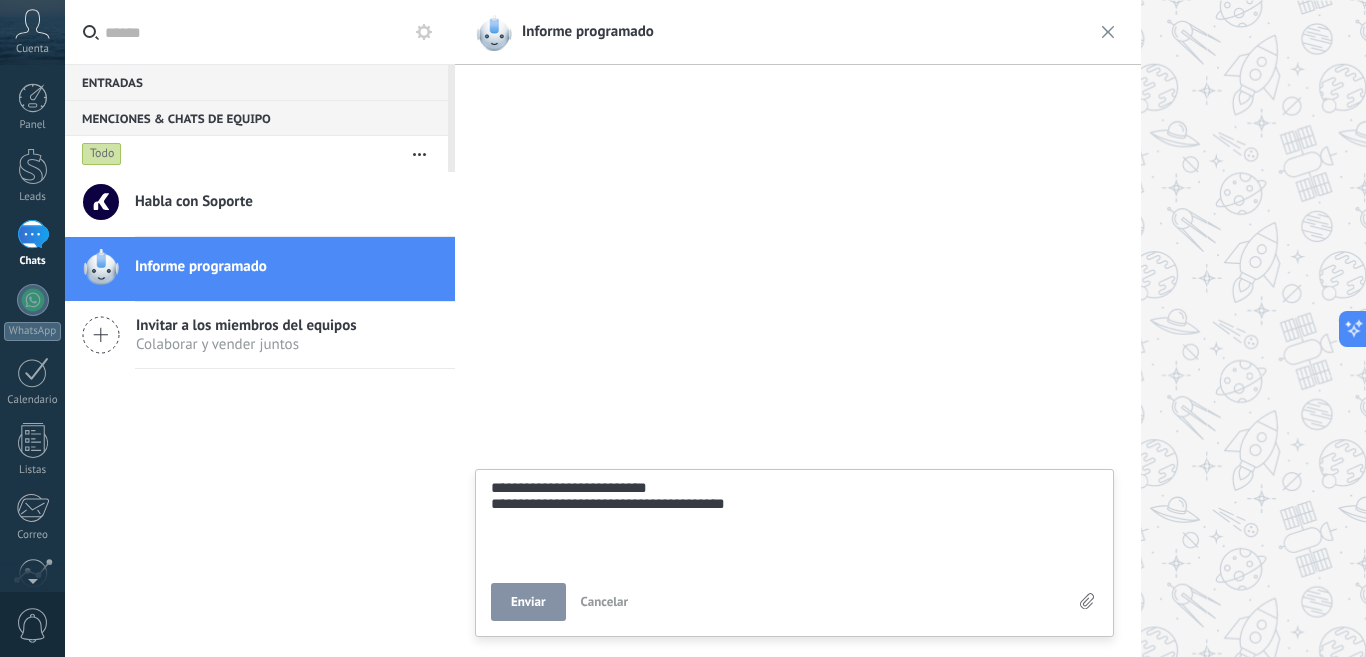 type on "**********" 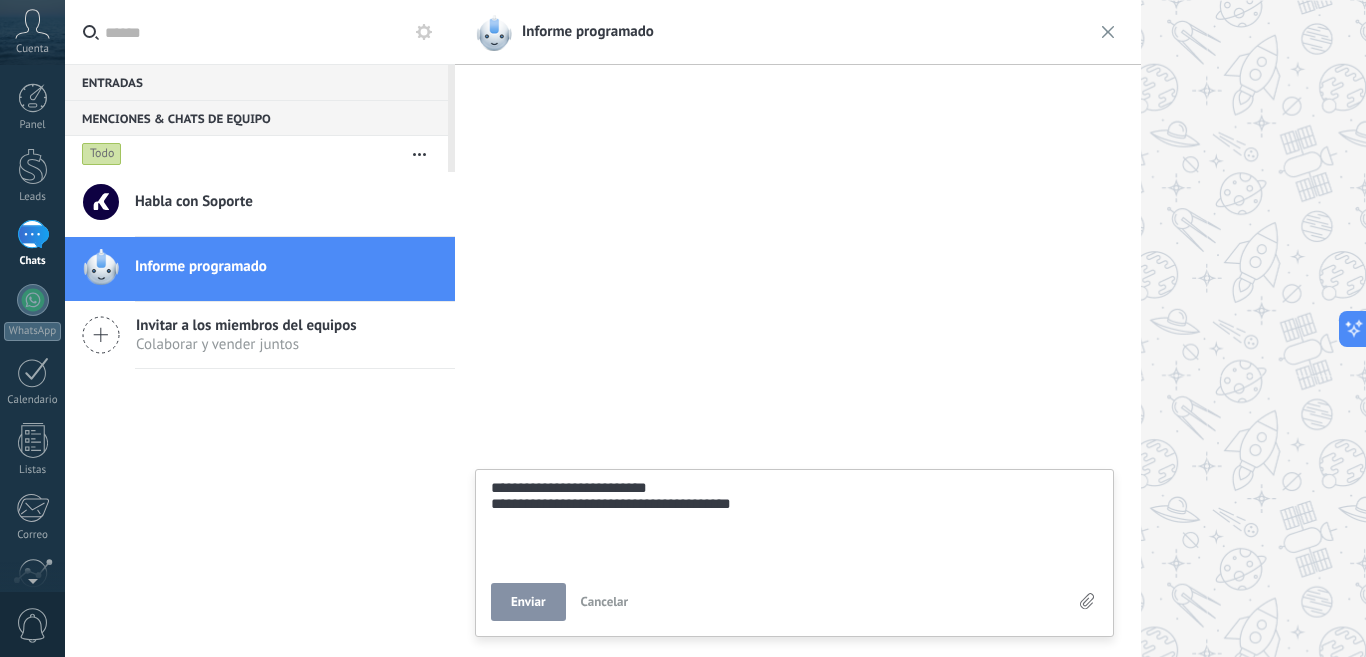 type on "**********" 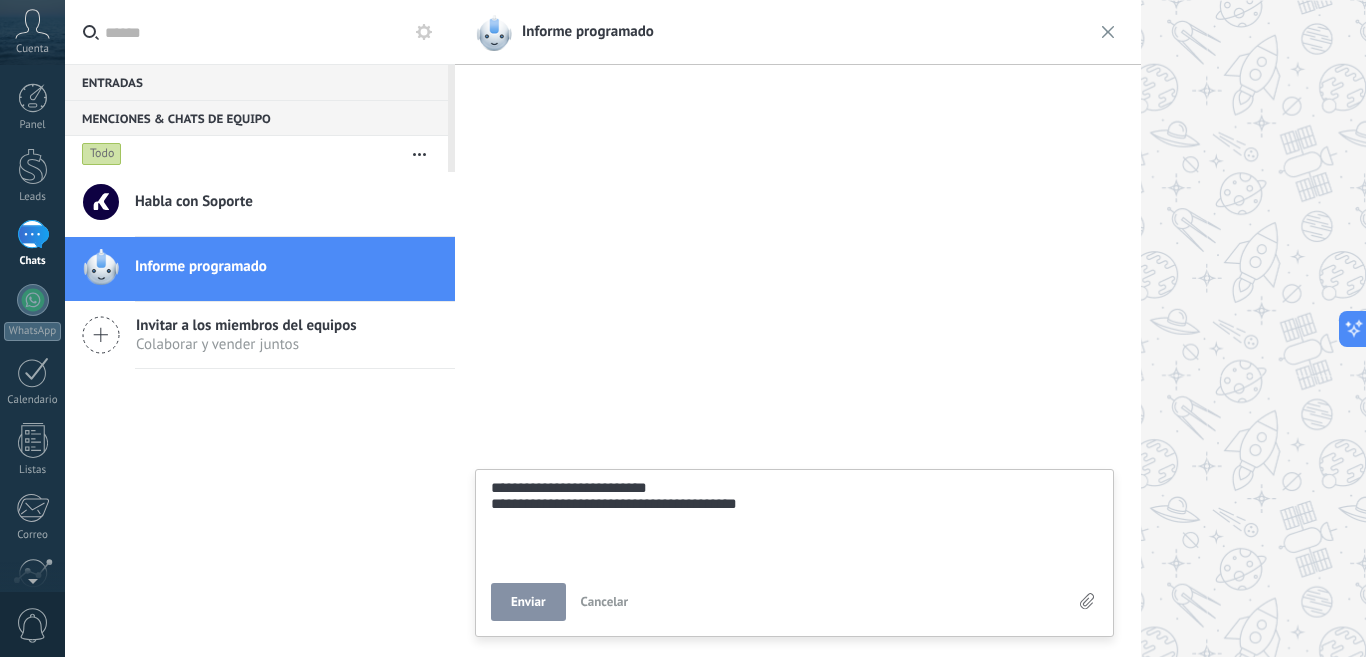 type on "**********" 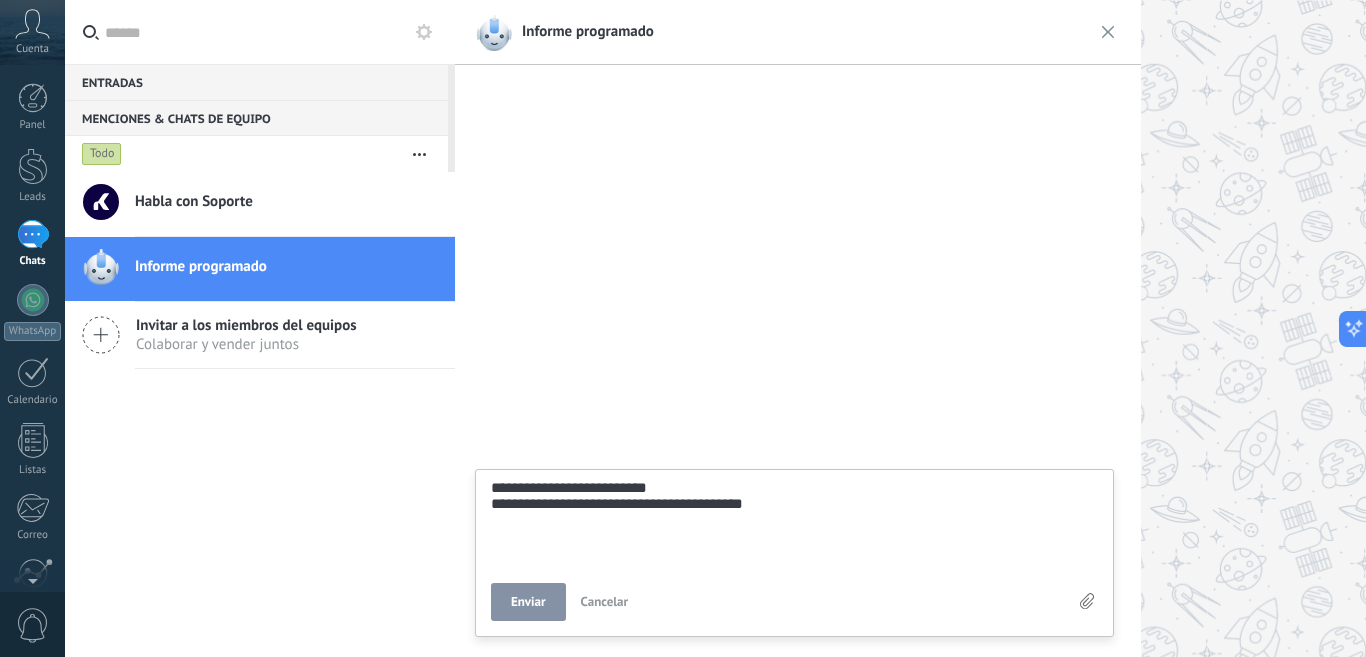 type on "**********" 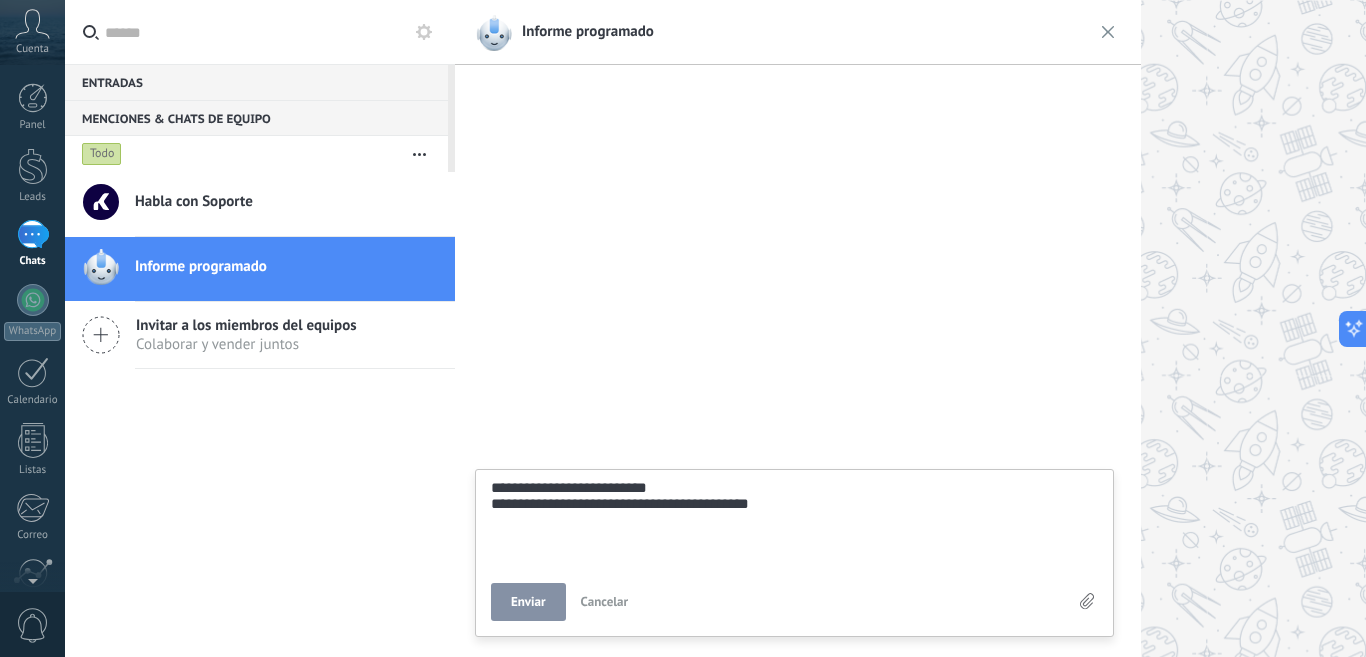type on "**********" 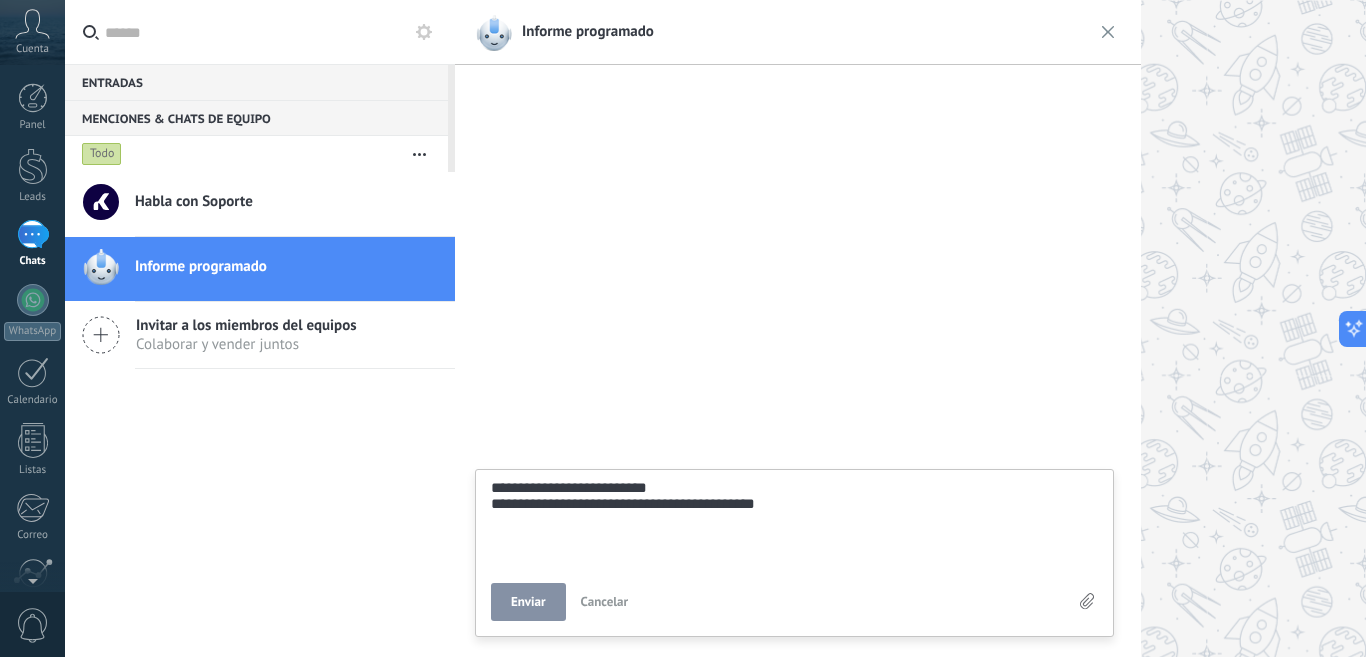 type on "**********" 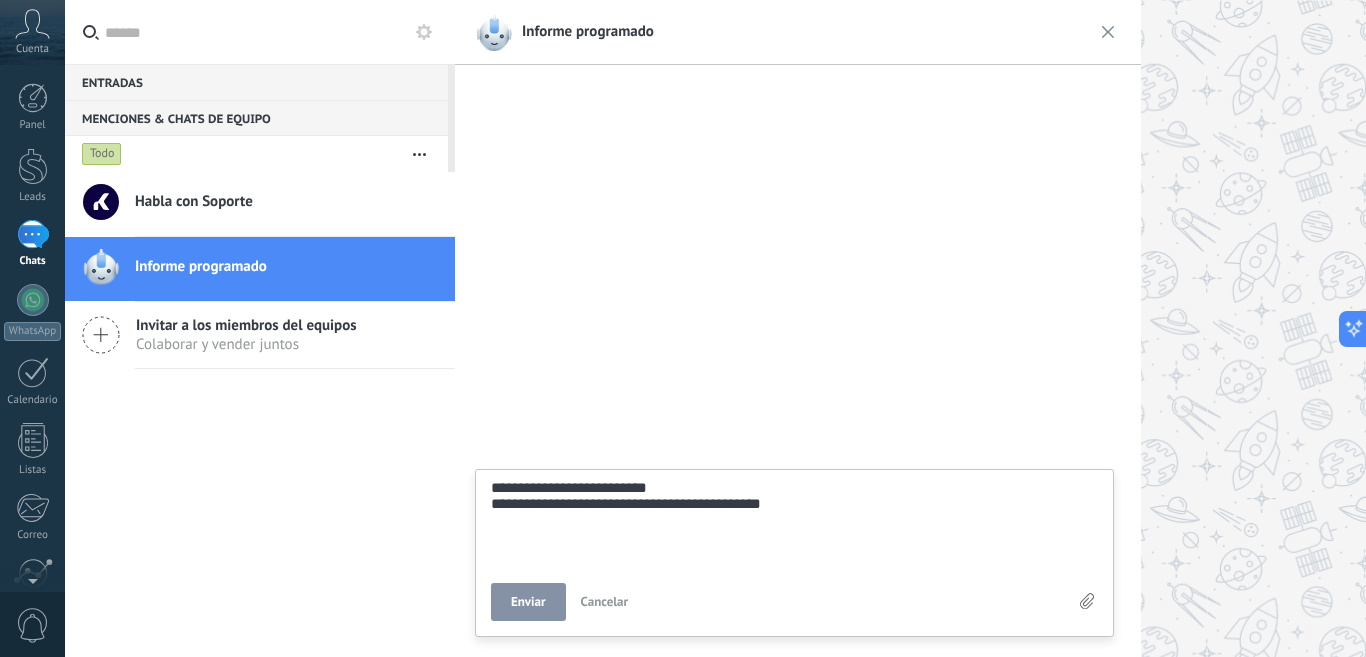 type on "**********" 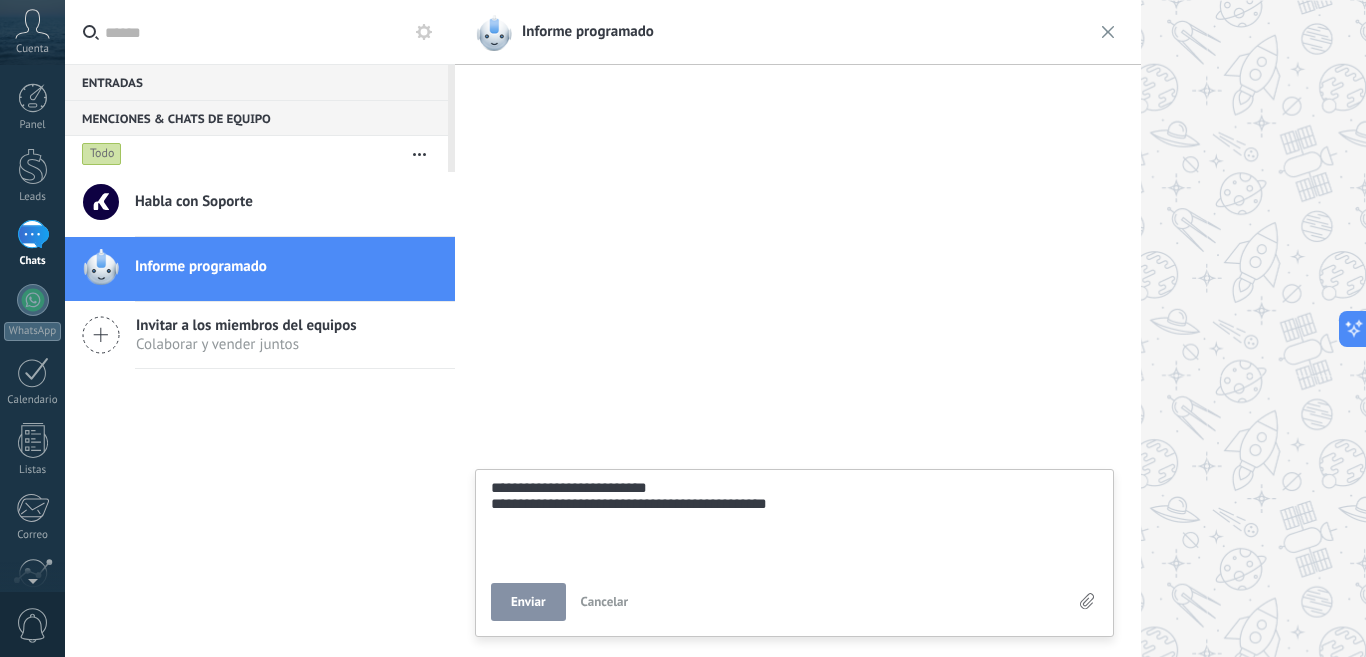 type on "**********" 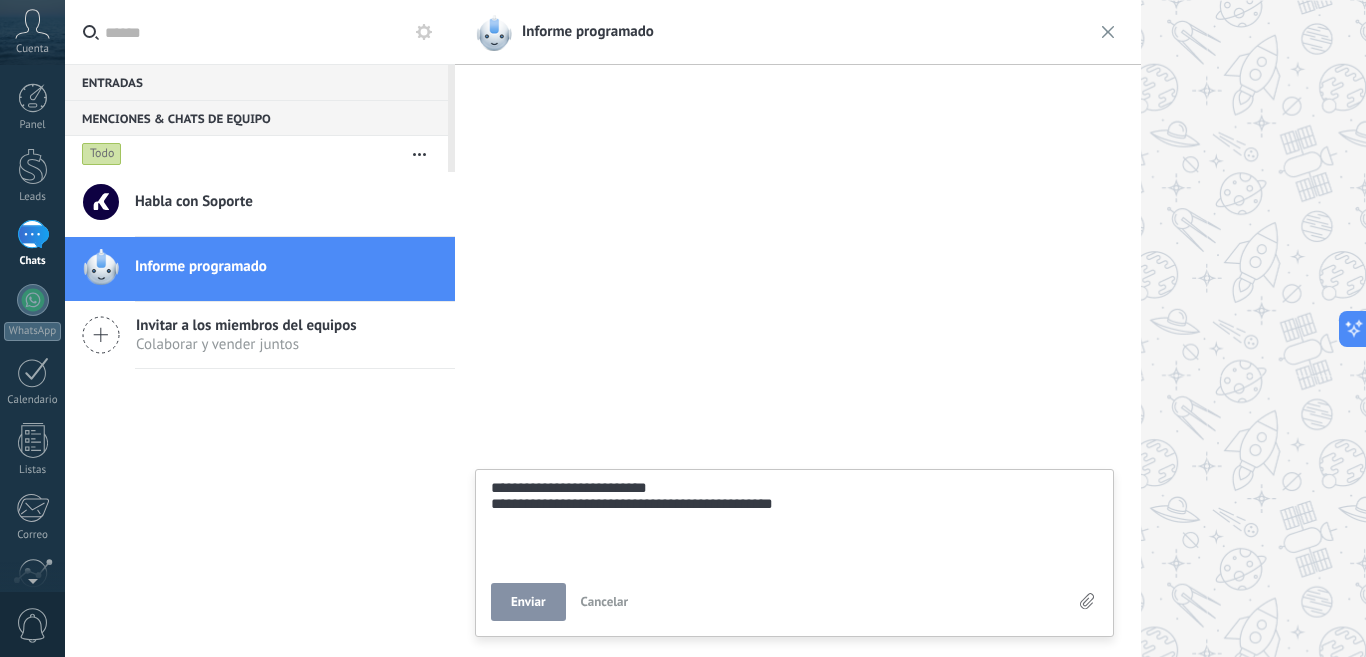 type on "**********" 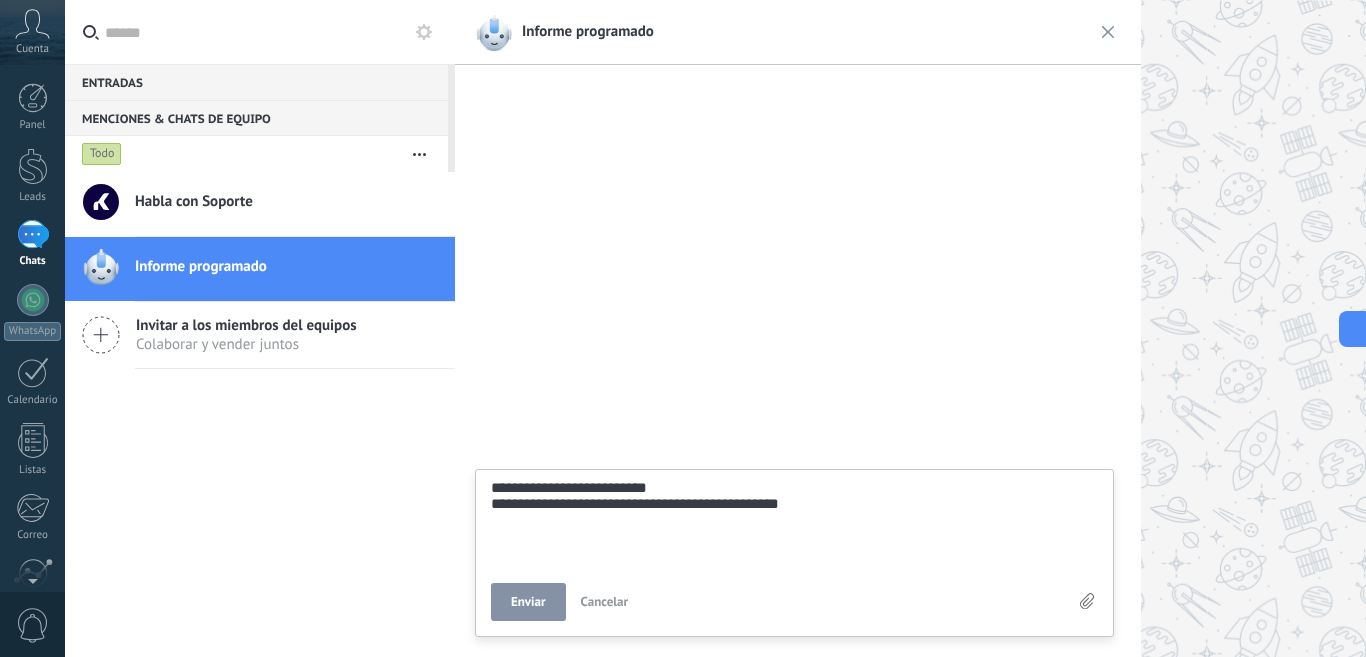 type on "**********" 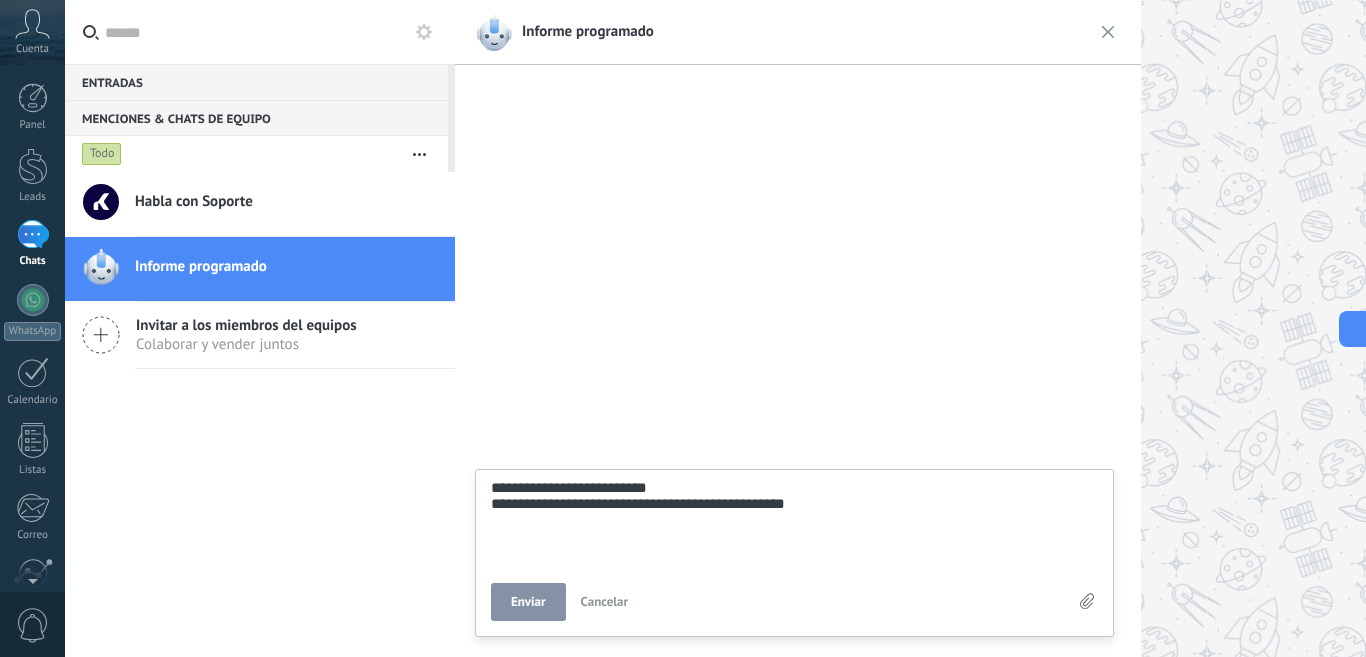 type on "**********" 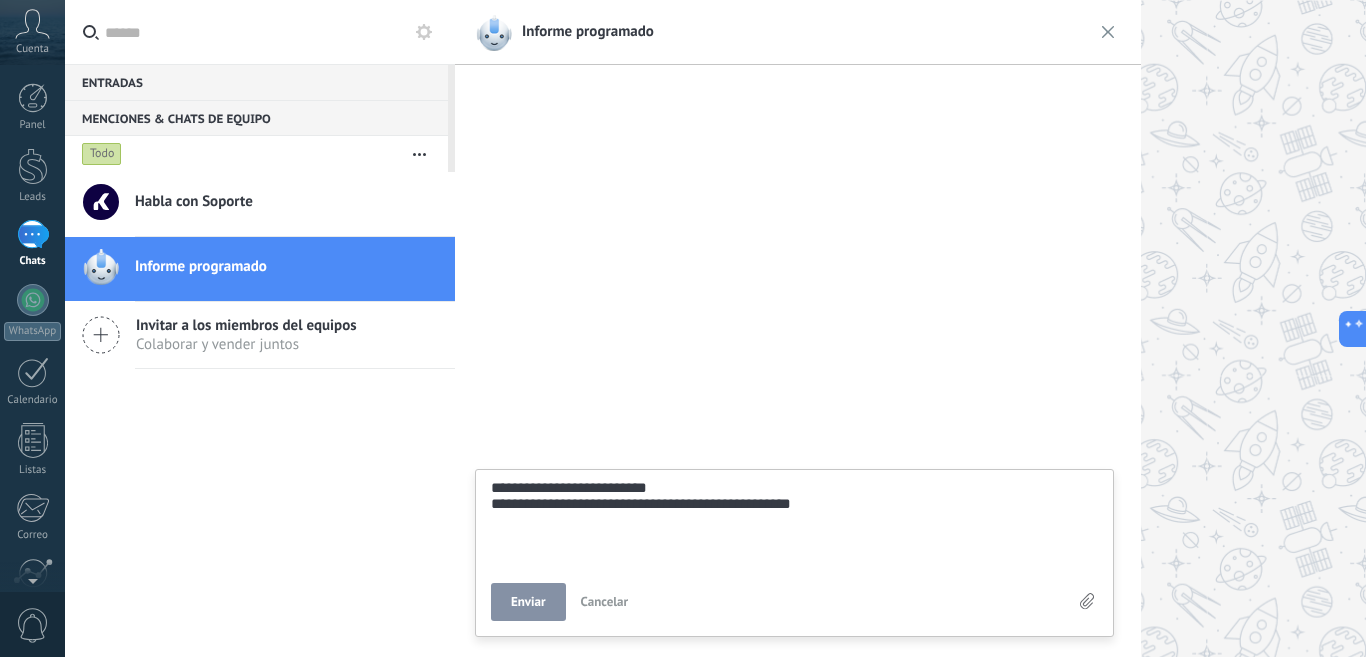 scroll, scrollTop: 38, scrollLeft: 0, axis: vertical 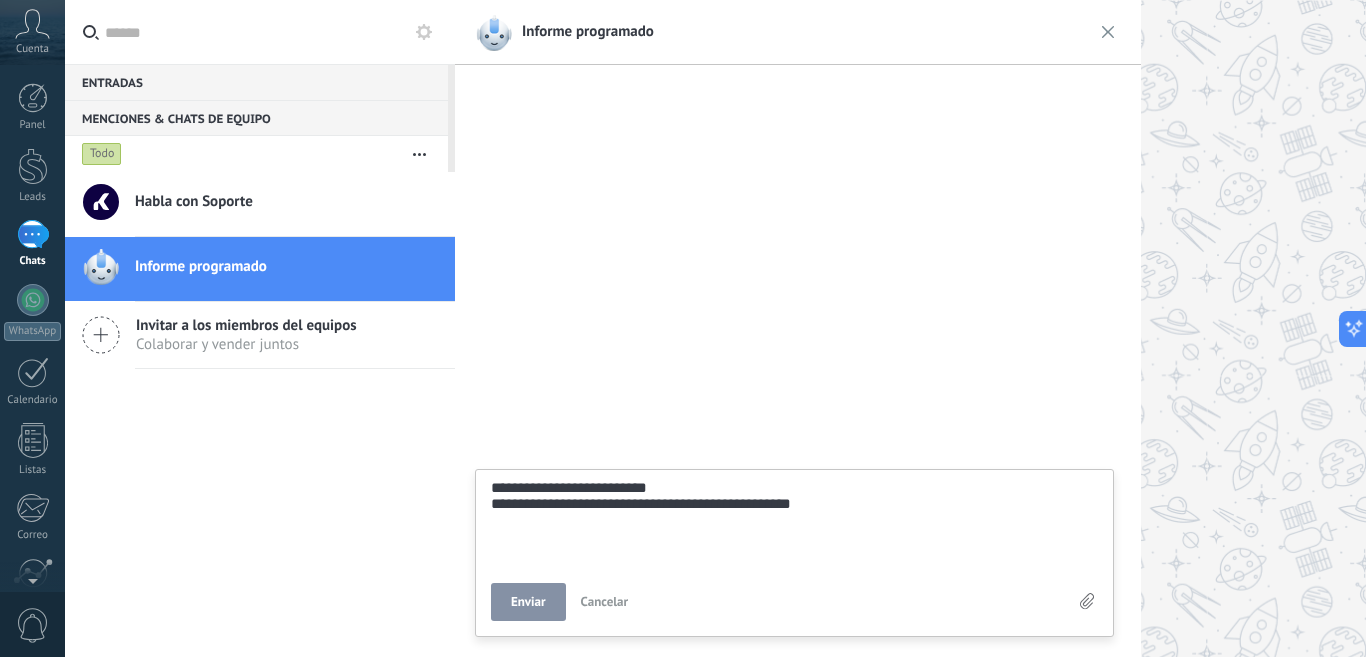 type on "**********" 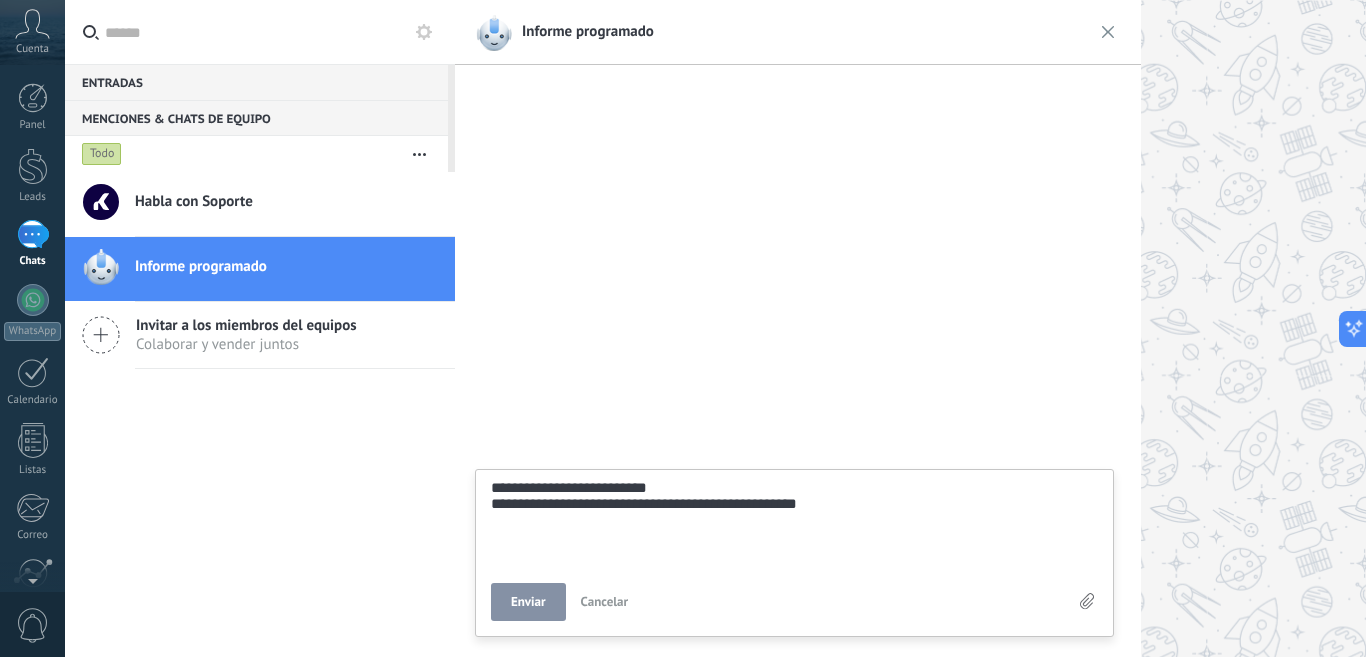 scroll, scrollTop: 57, scrollLeft: 0, axis: vertical 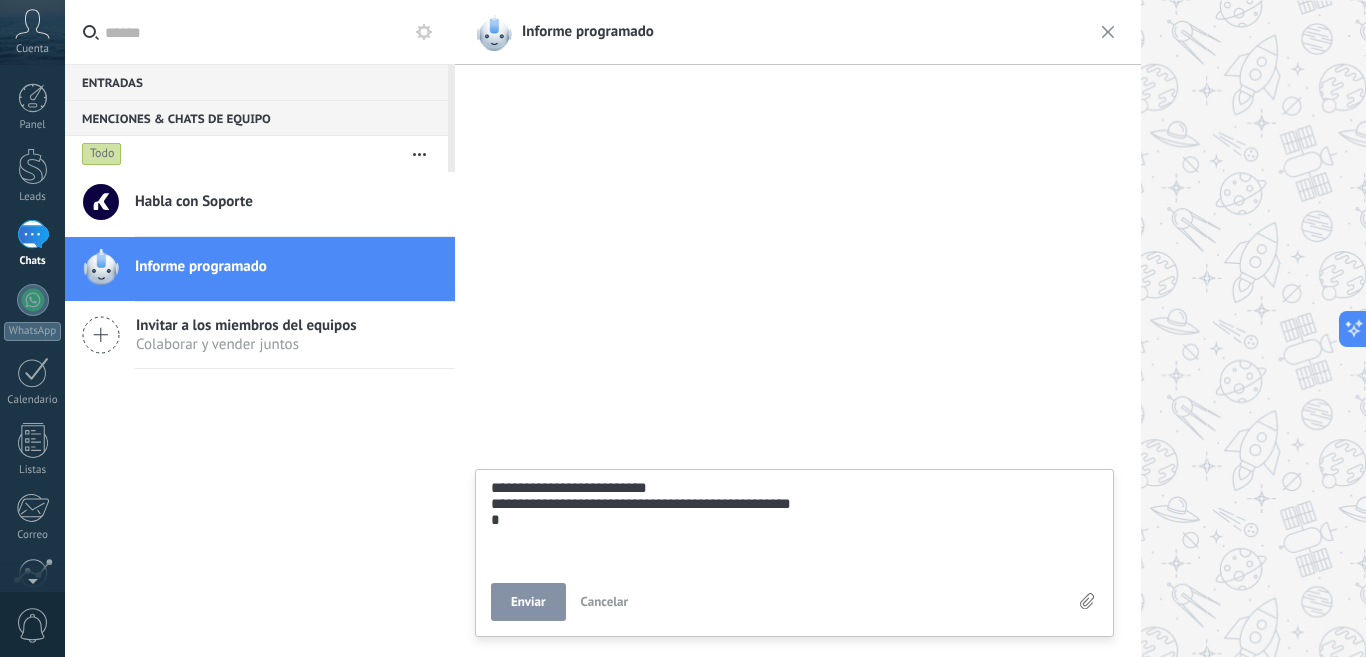 type 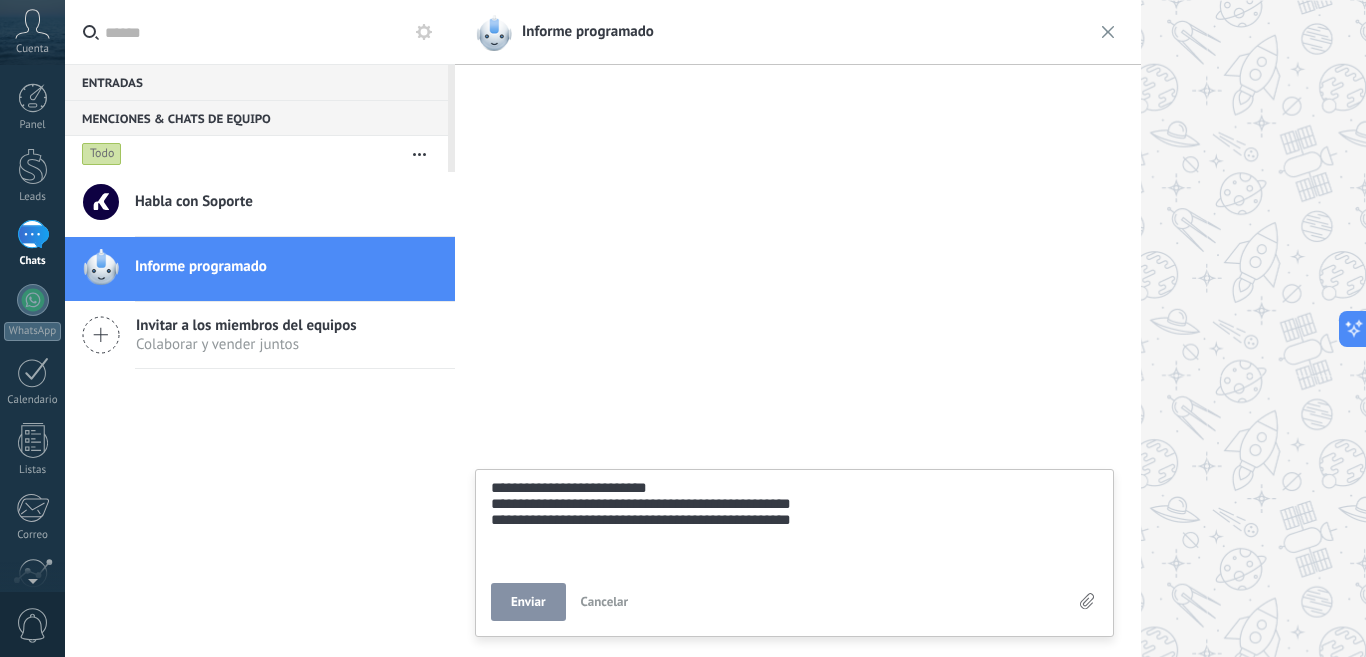 scroll, scrollTop: 57, scrollLeft: 0, axis: vertical 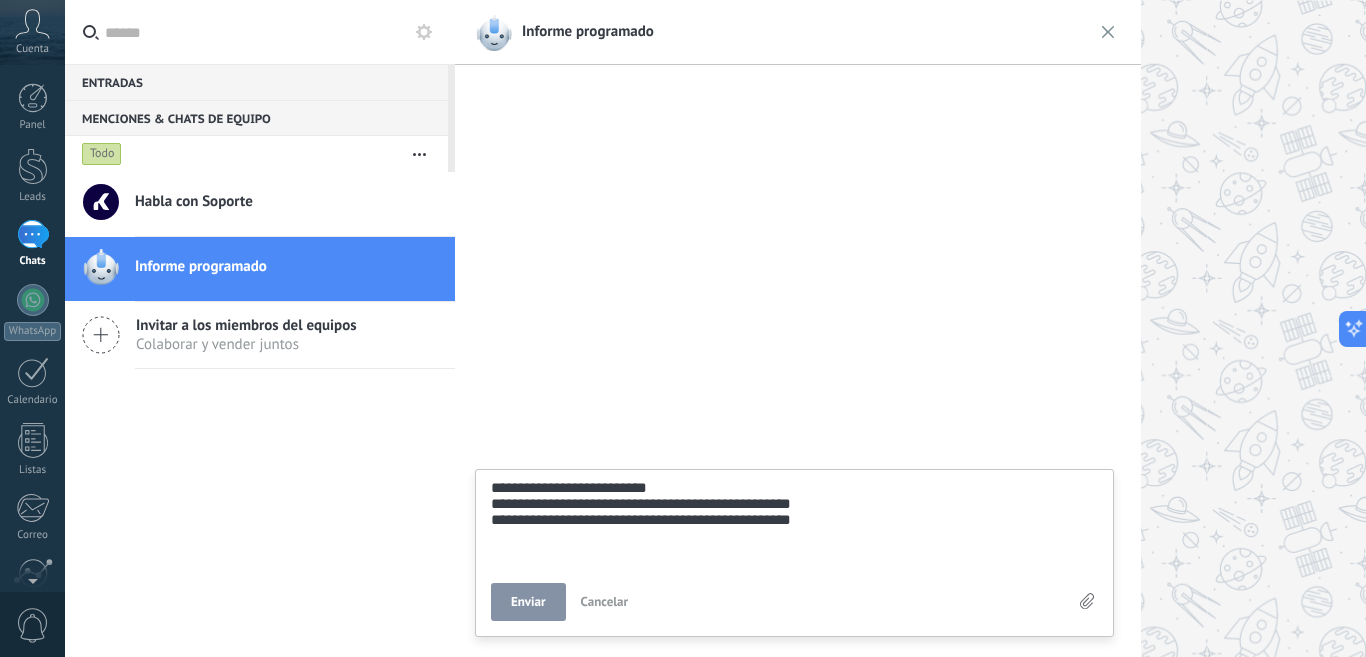 click on "Enviar" at bounding box center (528, 602) 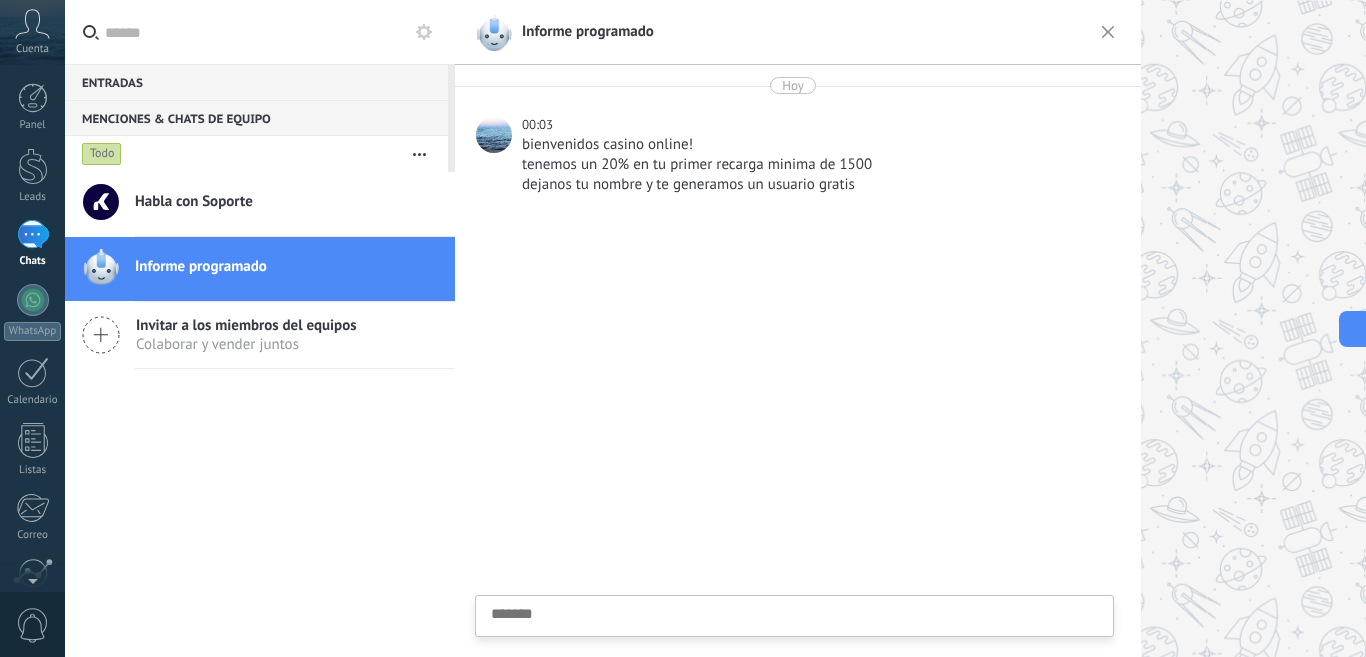 scroll, scrollTop: 19, scrollLeft: 0, axis: vertical 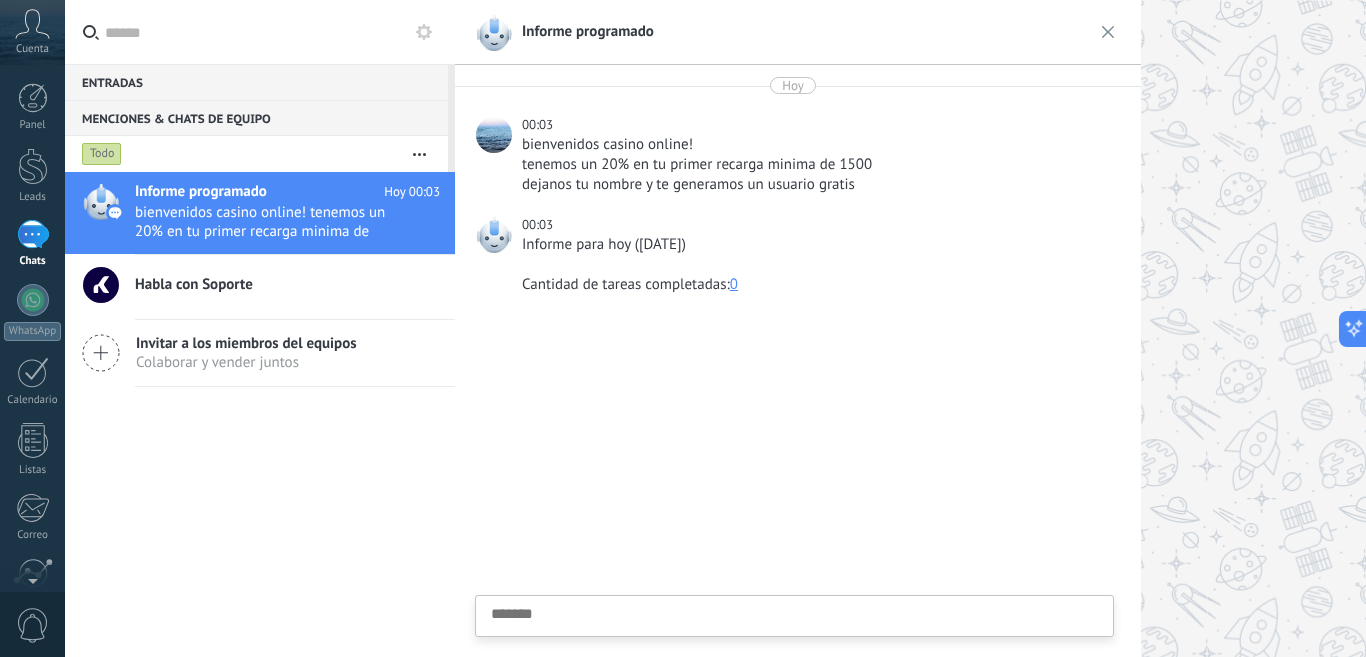 click on "Entradas 0" at bounding box center (256, 82) 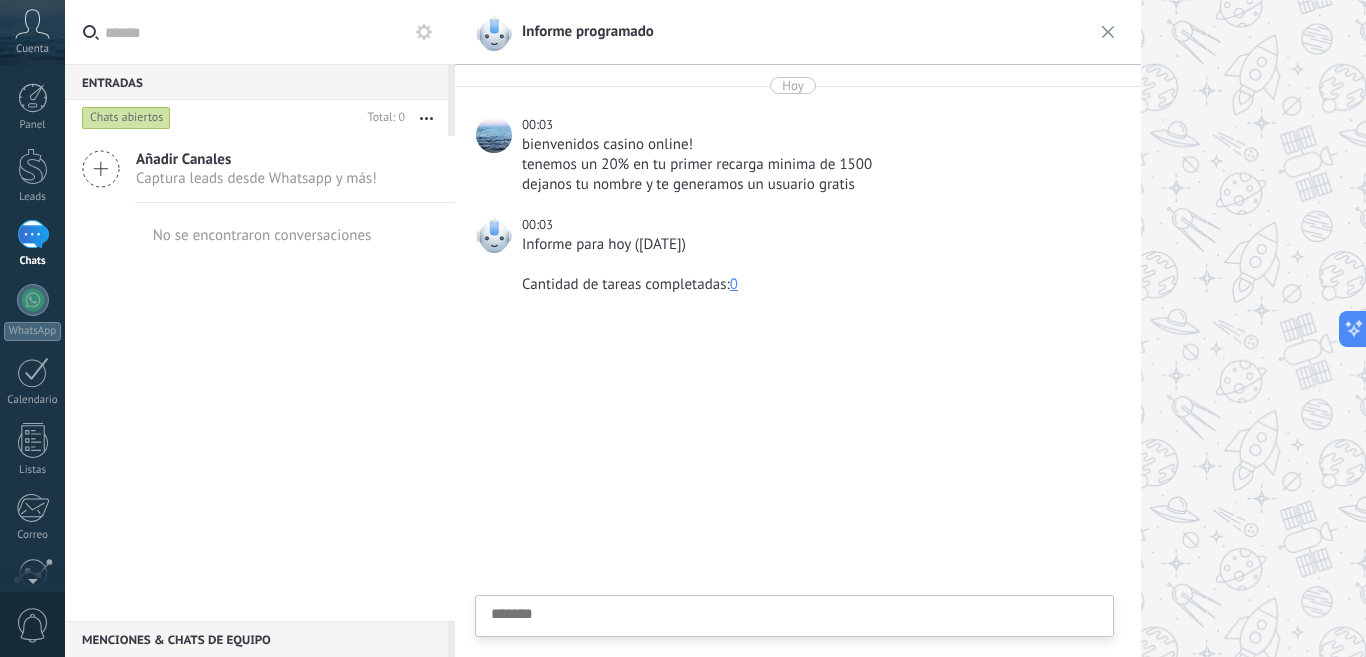 click on "Entradas 0" at bounding box center (256, 82) 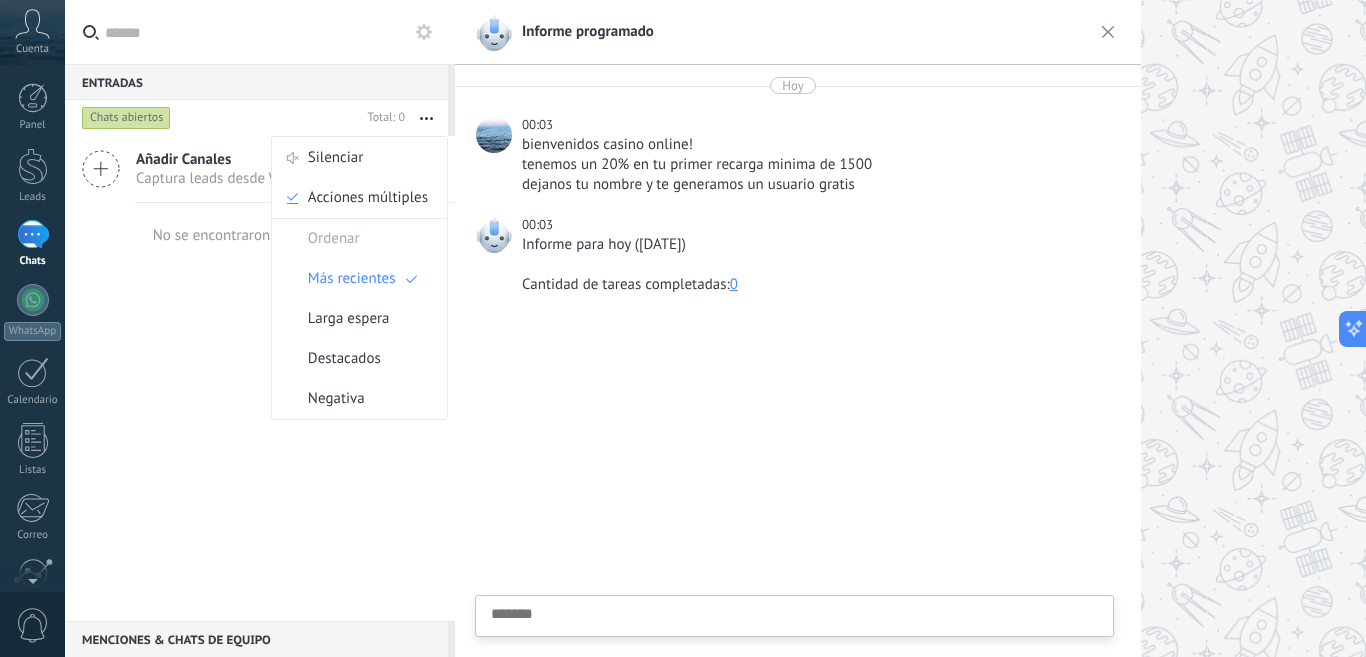 click at bounding box center (426, 118) 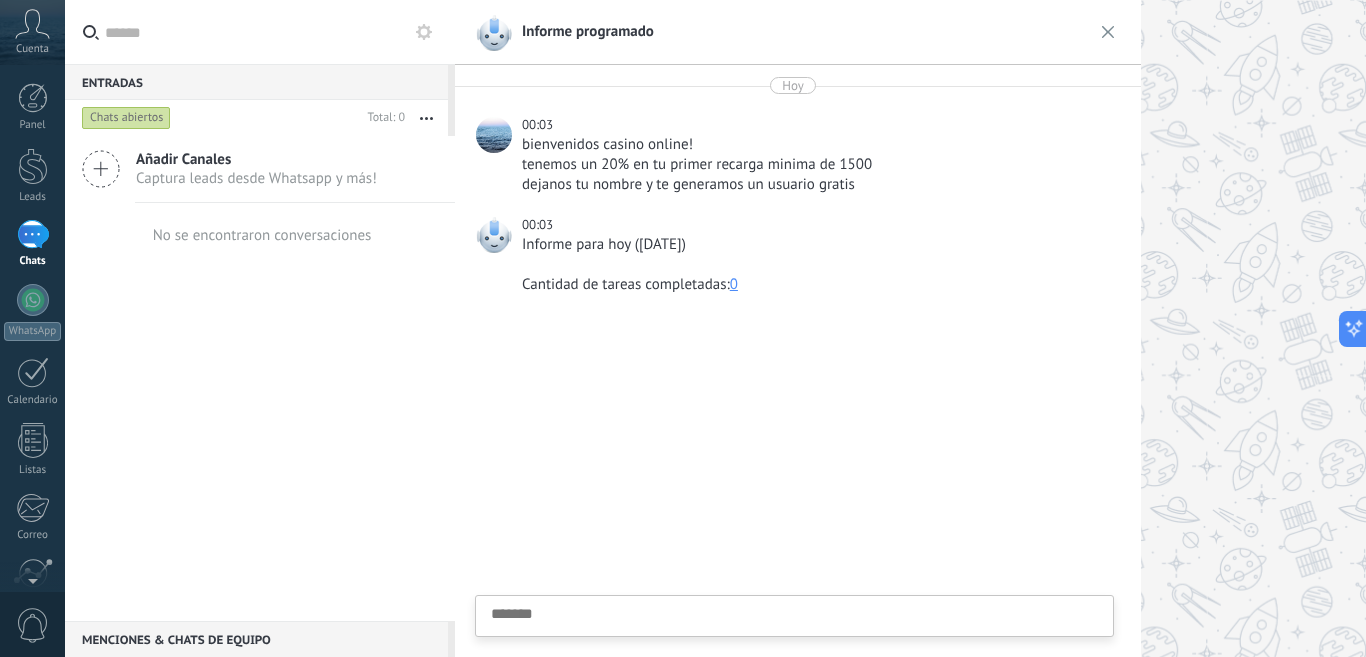 click on "1" at bounding box center (33, 234) 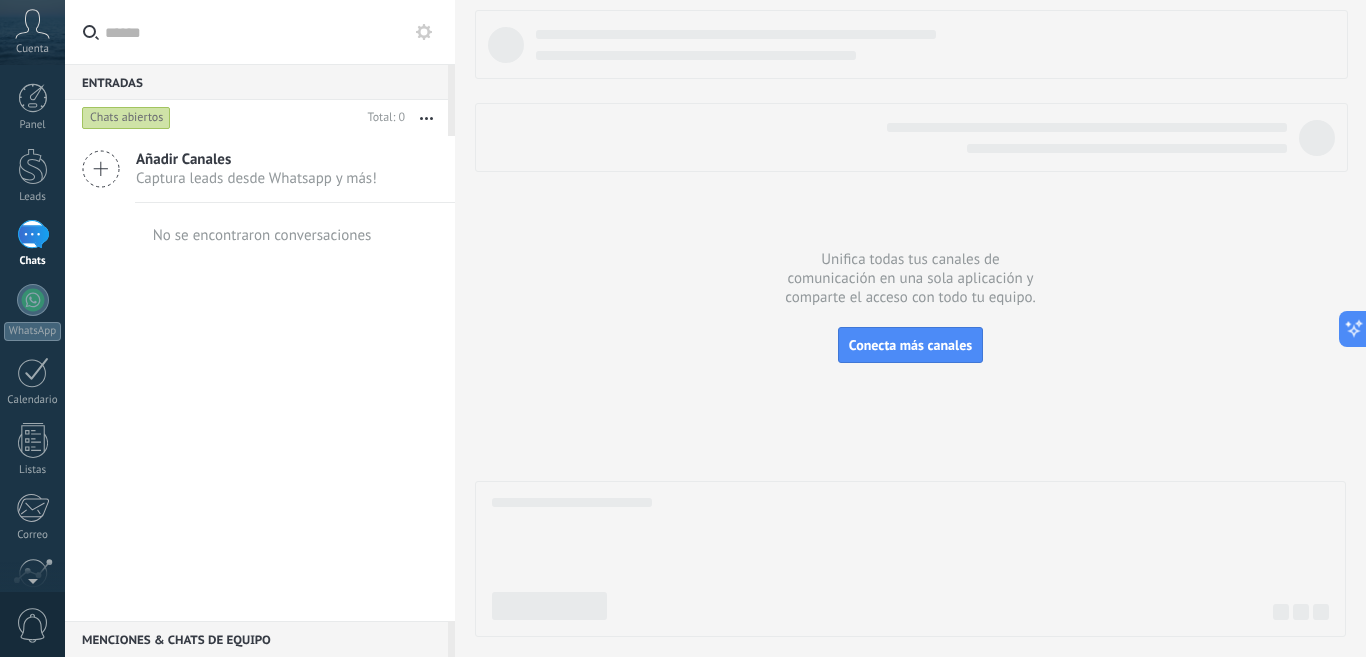 click on "Captura leads desde Whatsapp y más!" at bounding box center (256, 178) 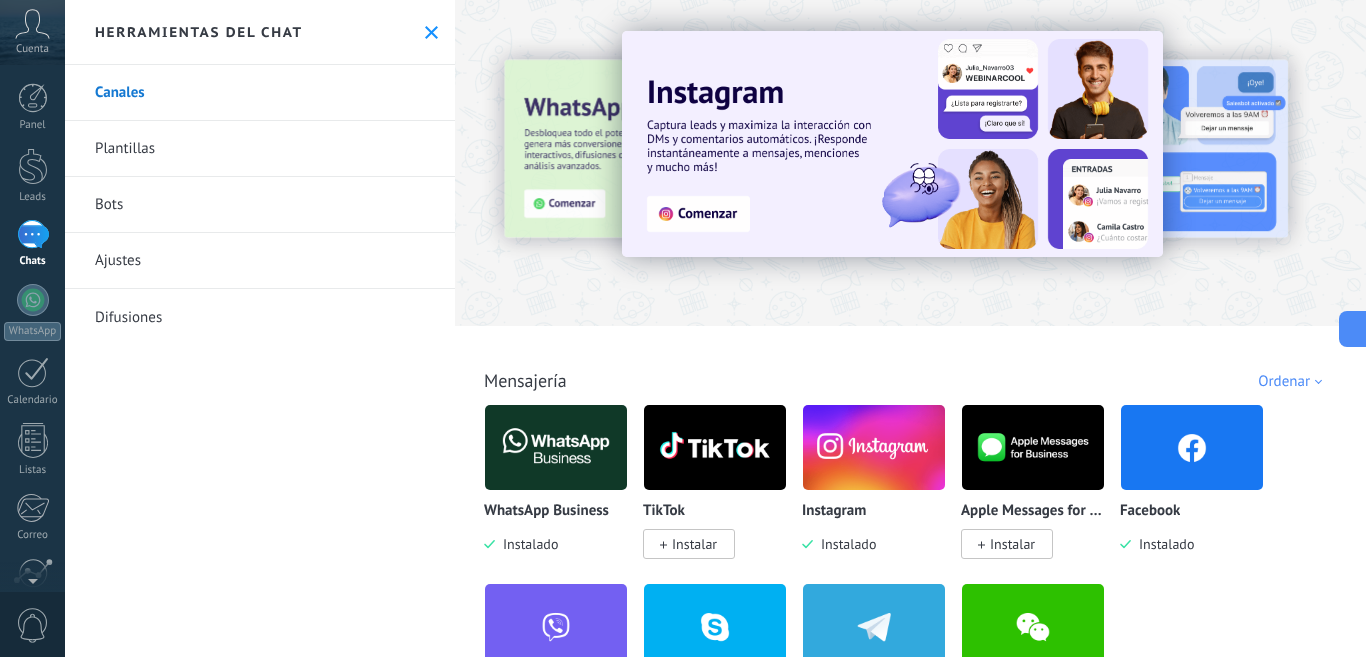 click on "Plantillas" at bounding box center (260, 149) 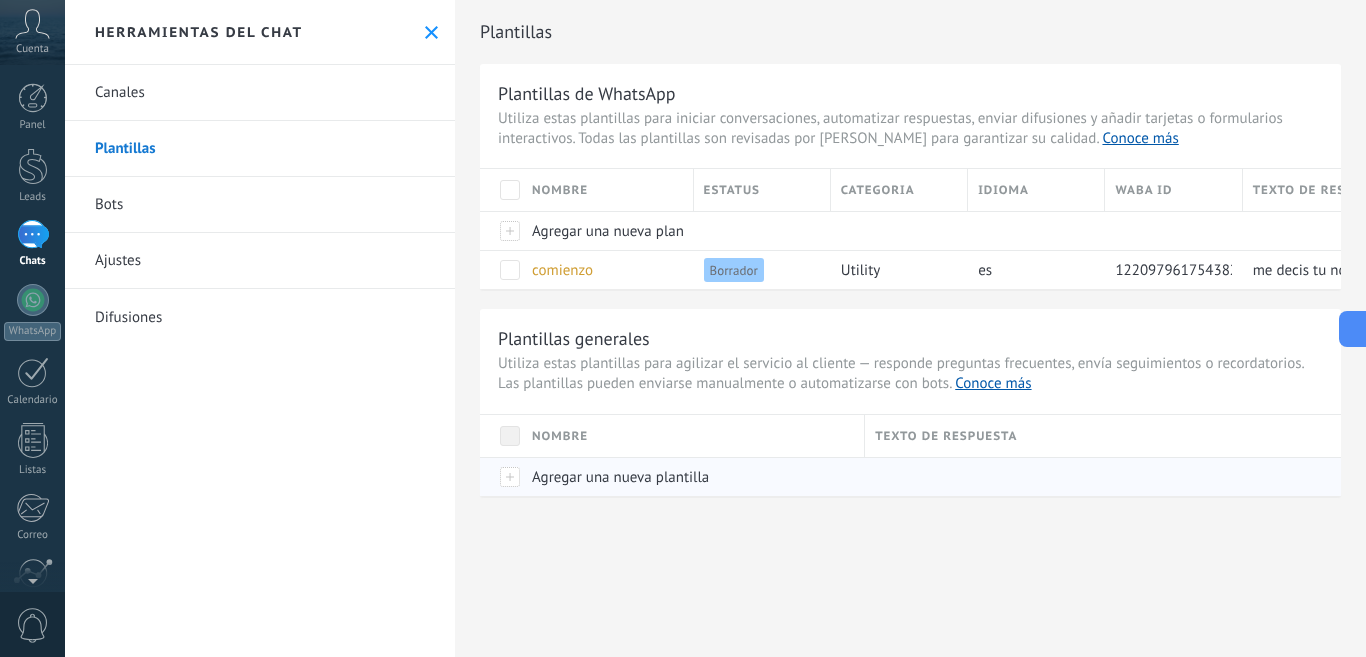 click on "Agregar una nueva plantilla" at bounding box center (620, 477) 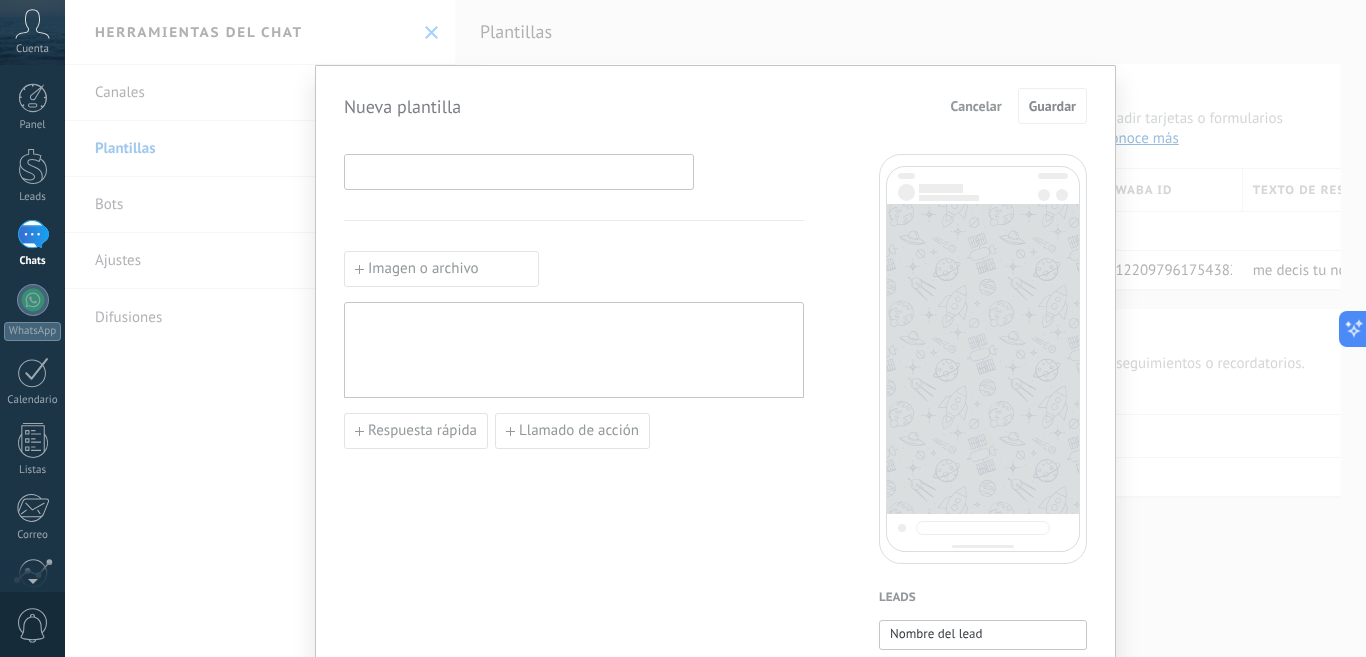 drag, startPoint x: 472, startPoint y: 175, endPoint x: 554, endPoint y: 190, distance: 83.360664 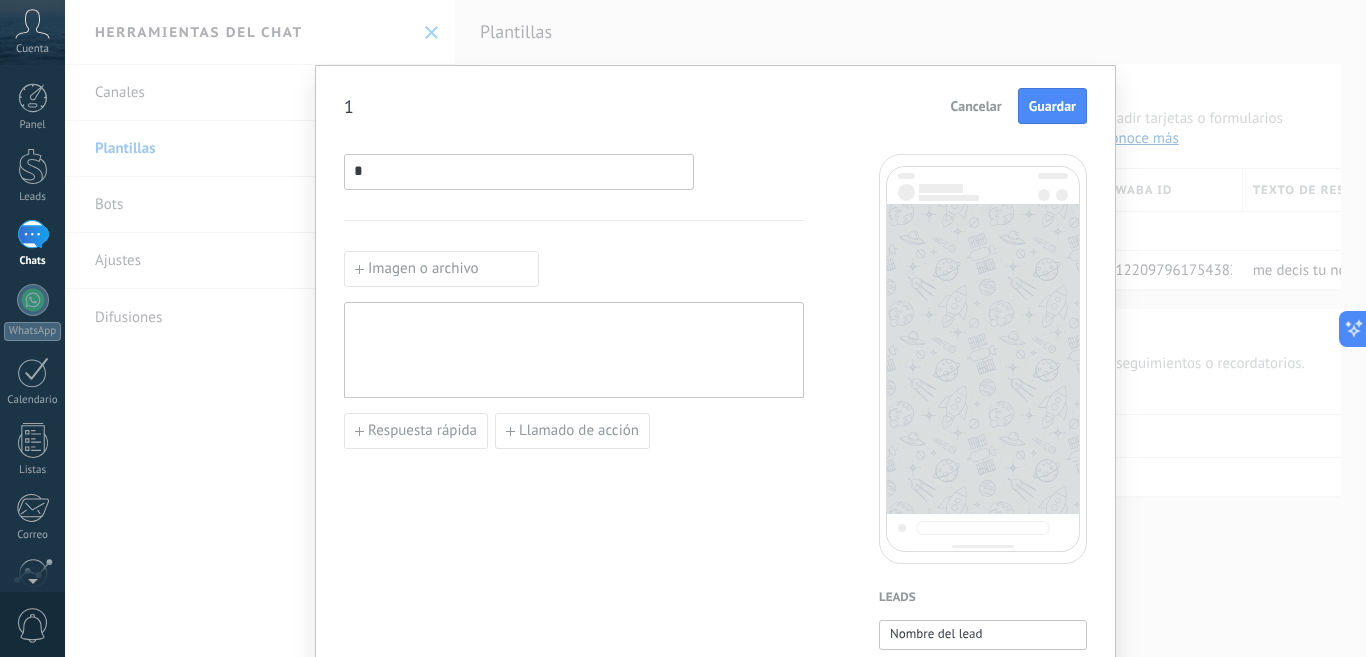 click at bounding box center [574, 350] 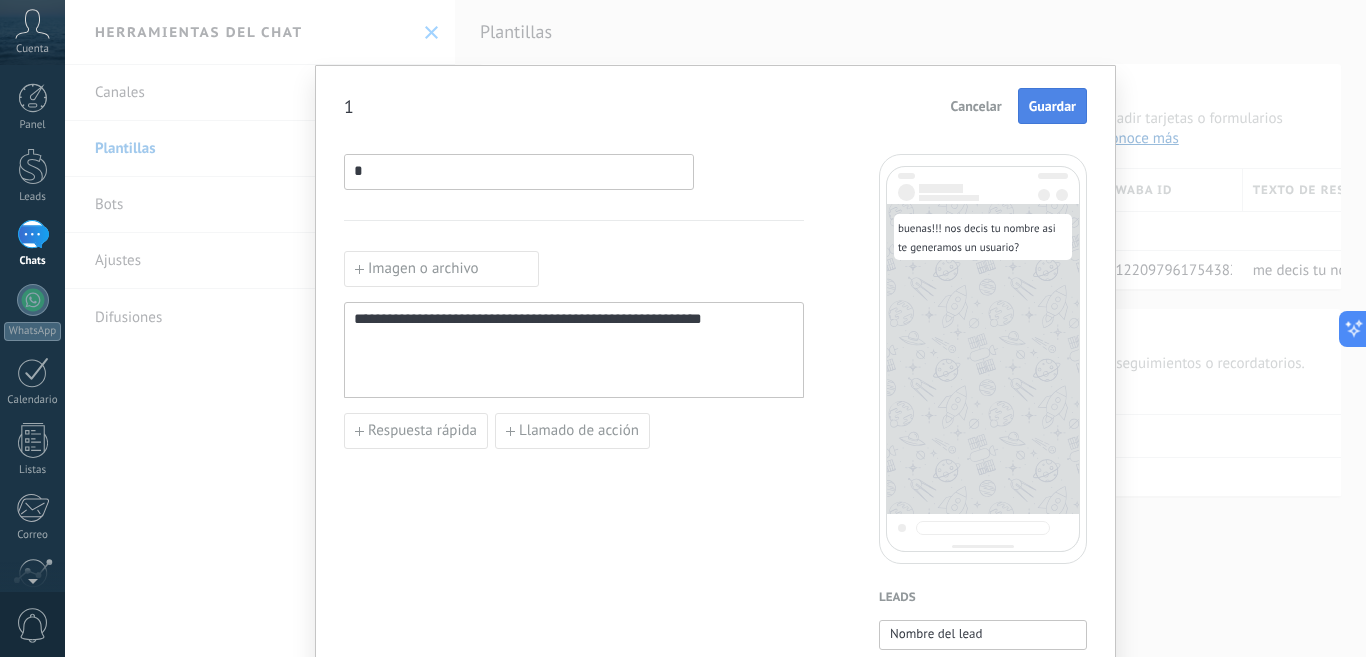 click on "Guardar" at bounding box center (1052, 106) 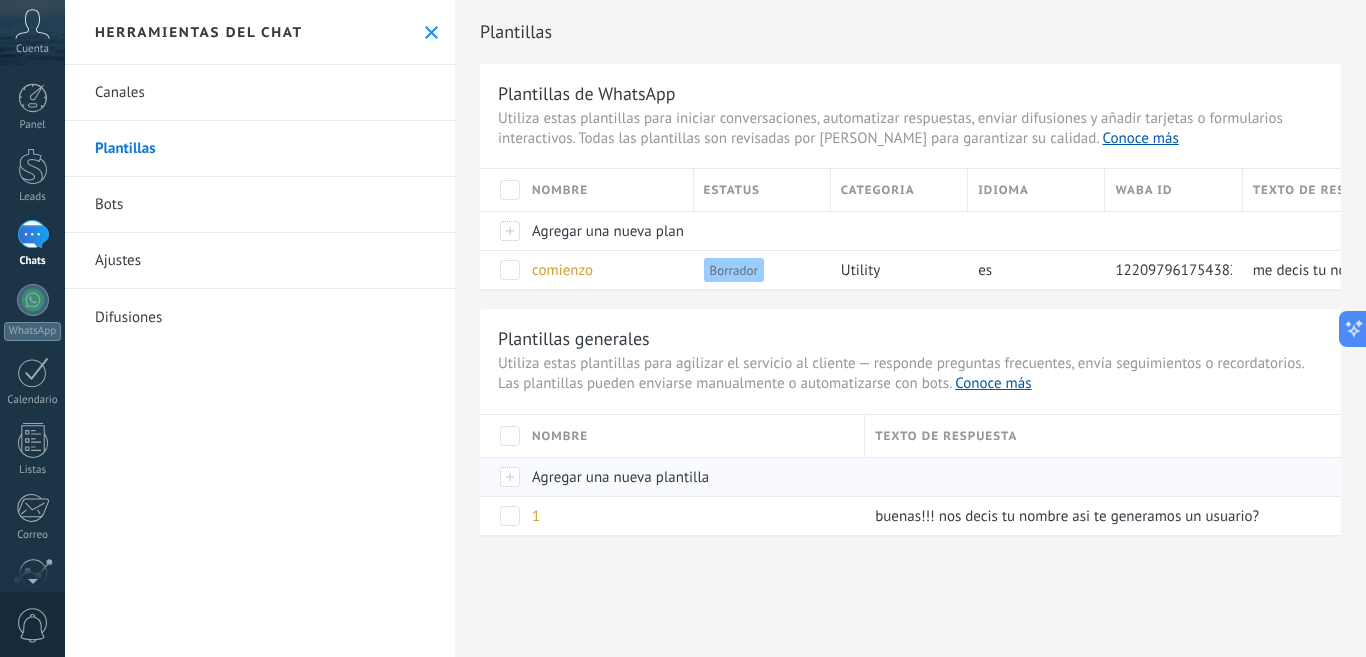 click on "Agregar una nueva plantilla" at bounding box center (620, 477) 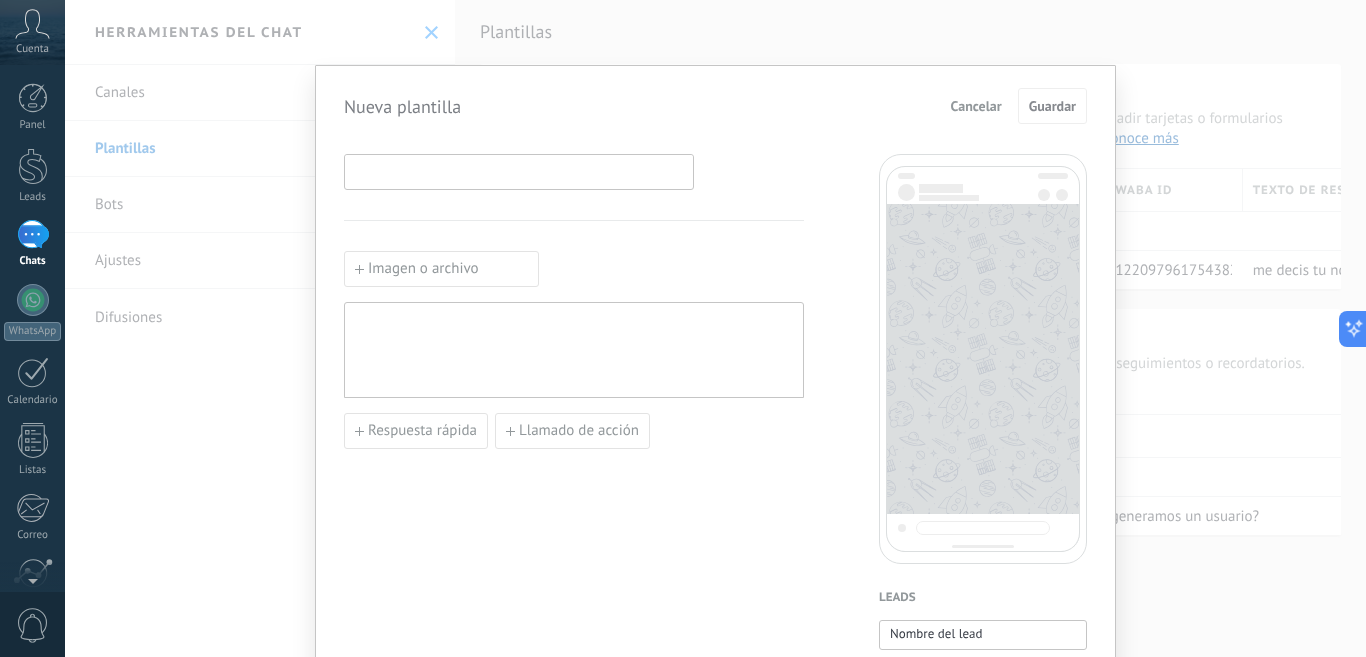click at bounding box center [519, 171] 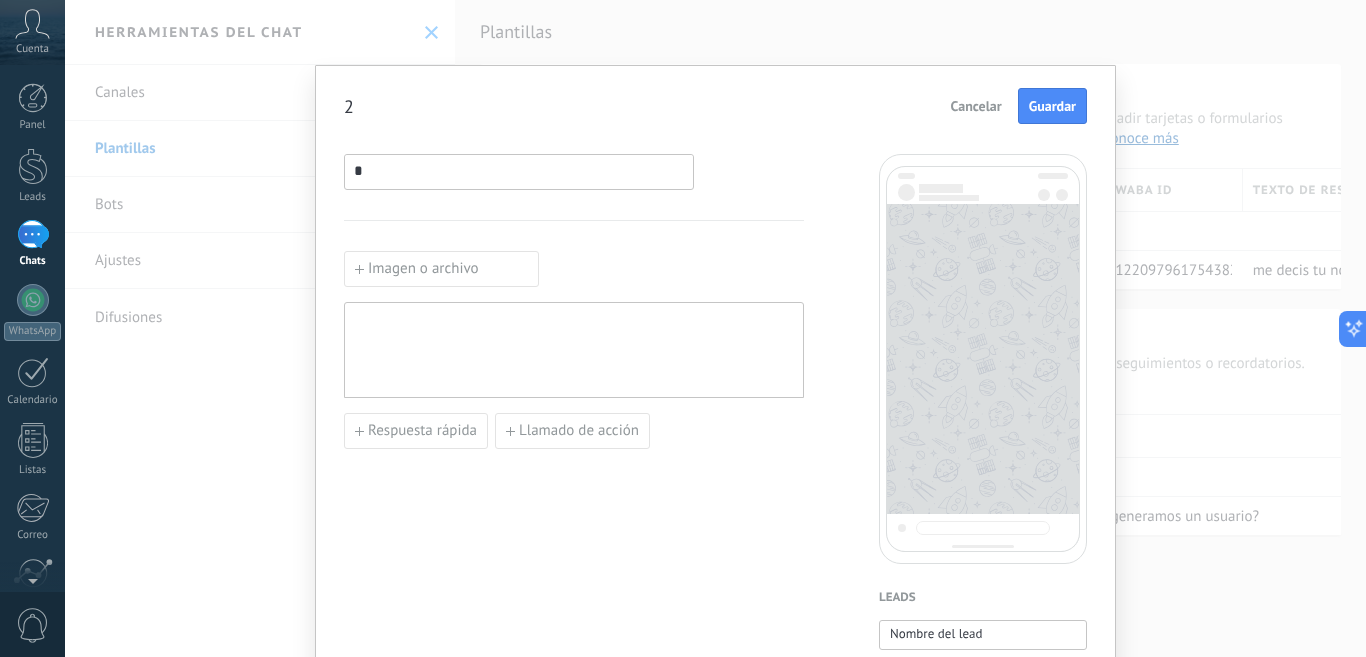 click at bounding box center [574, 350] 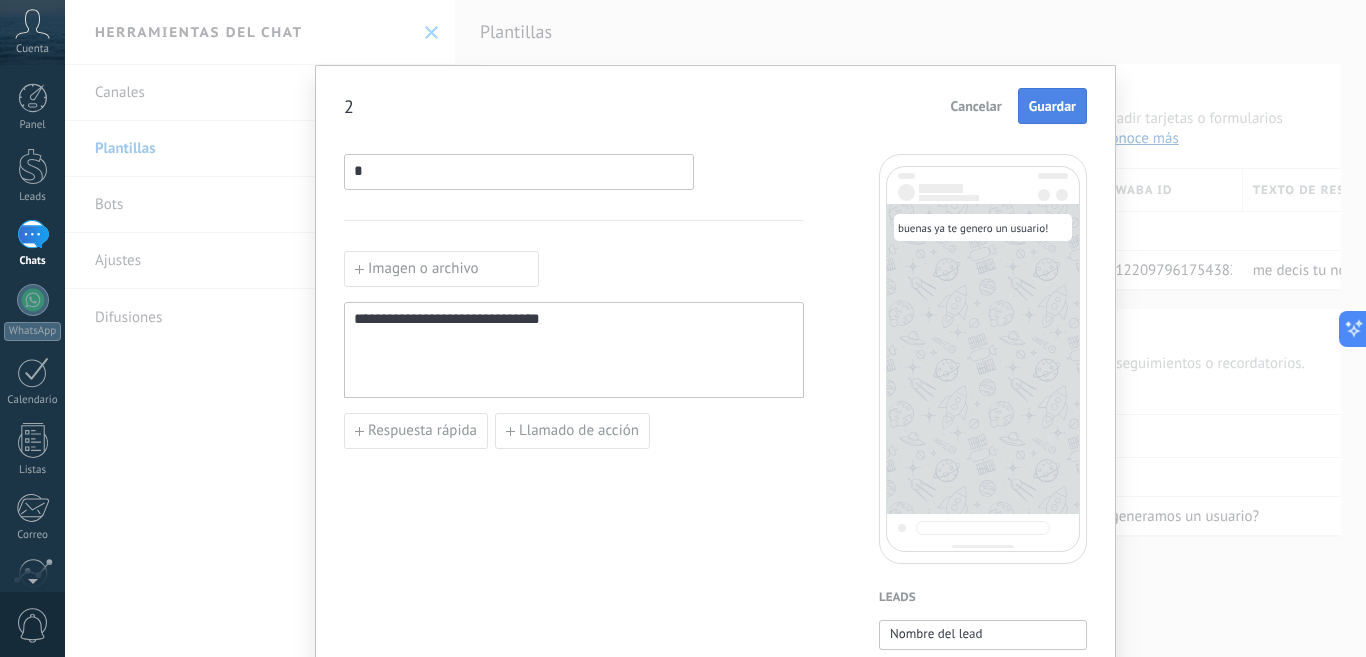 click on "Guardar" at bounding box center (1052, 106) 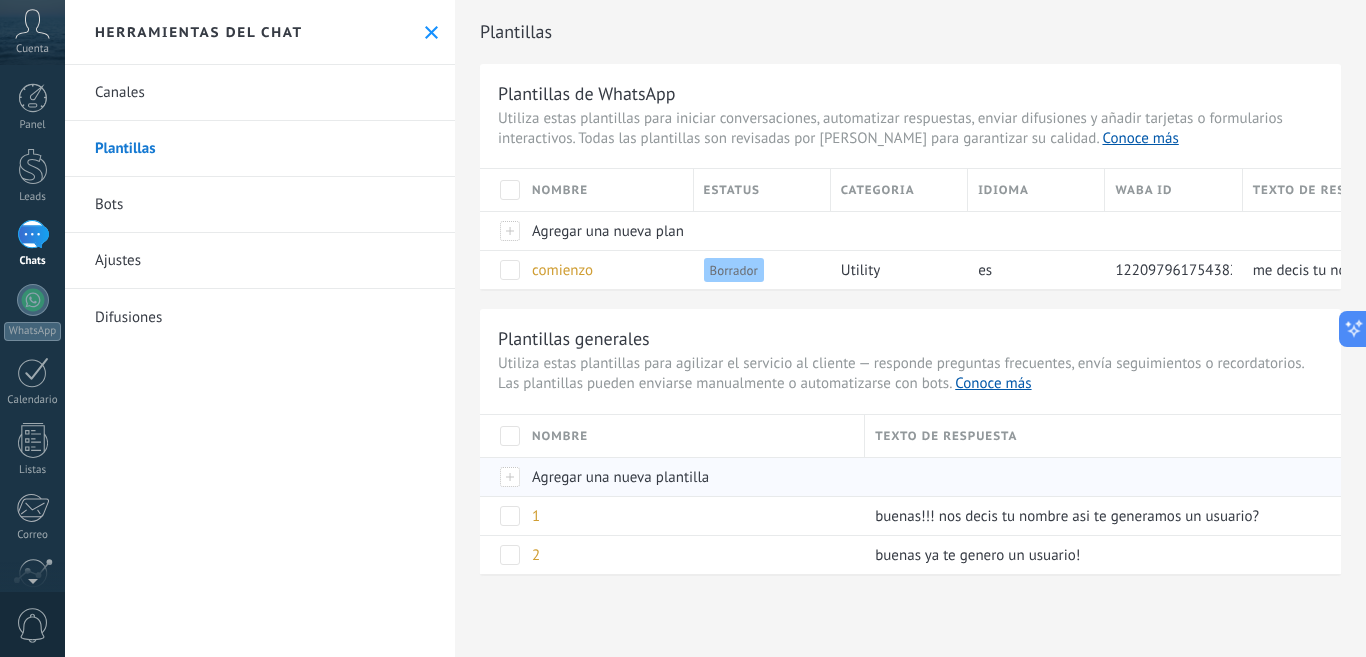 click on "Agregar una nueva plantilla" at bounding box center [620, 477] 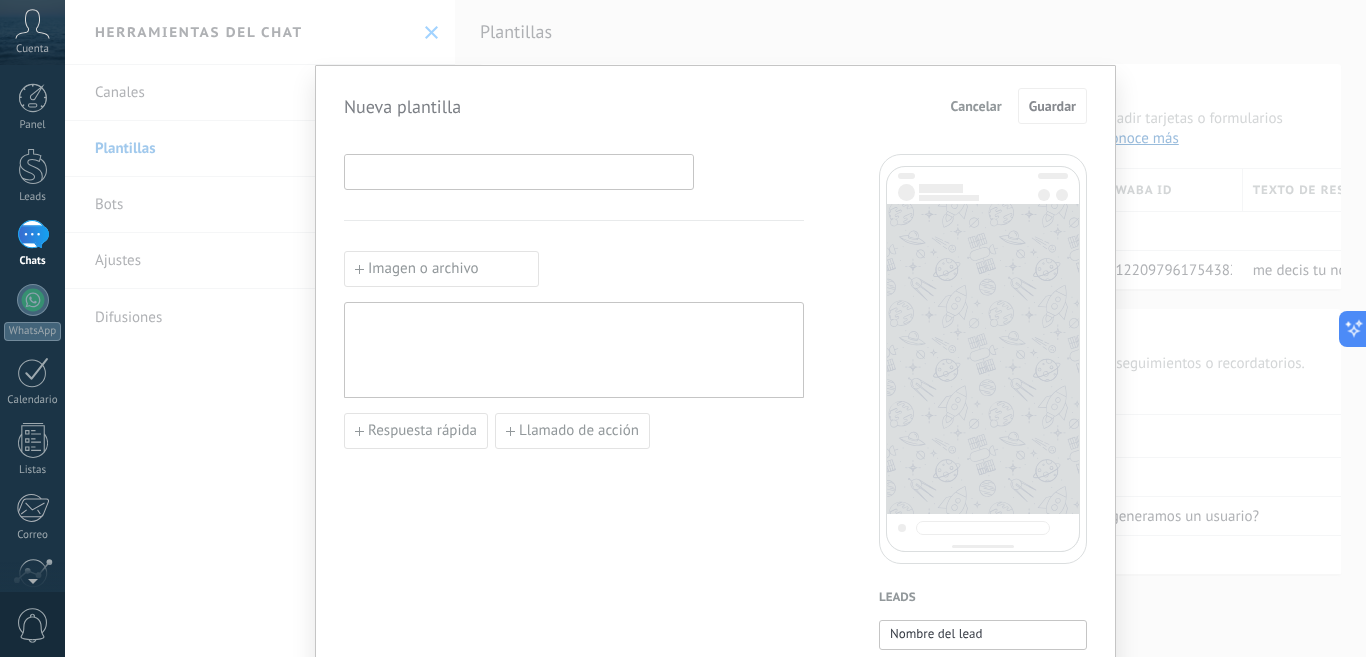 click at bounding box center (519, 171) 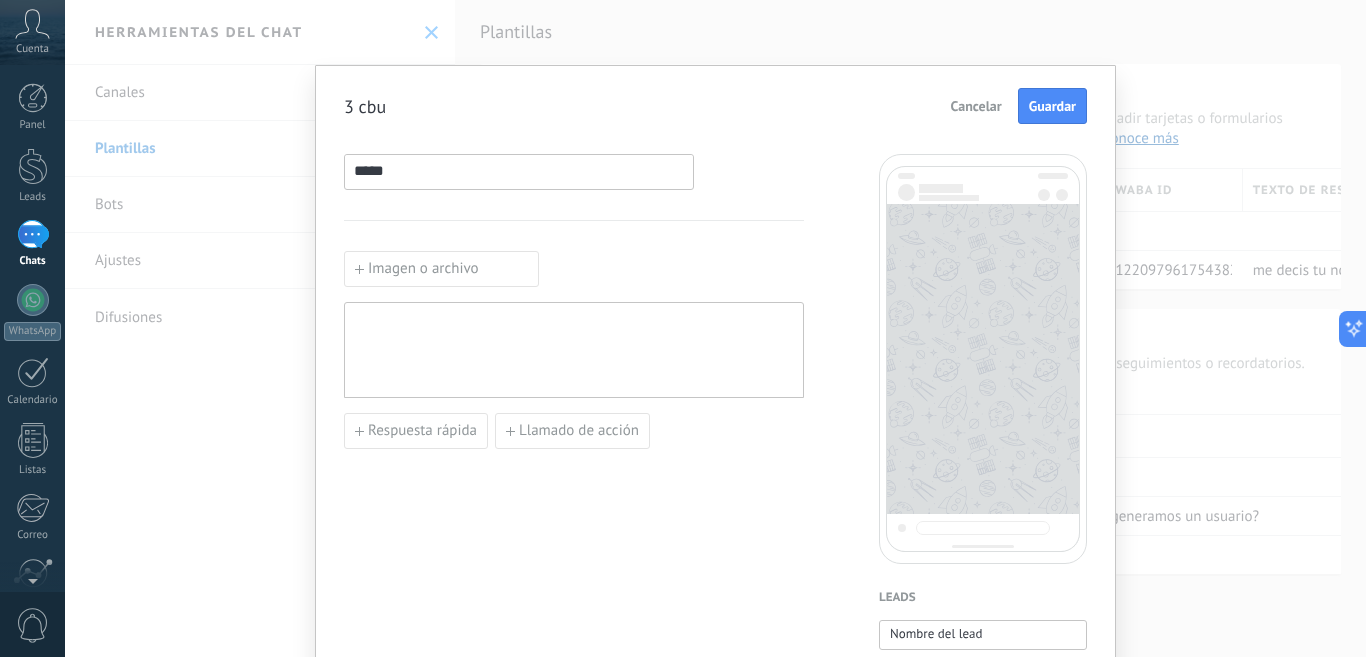 click at bounding box center [574, 350] 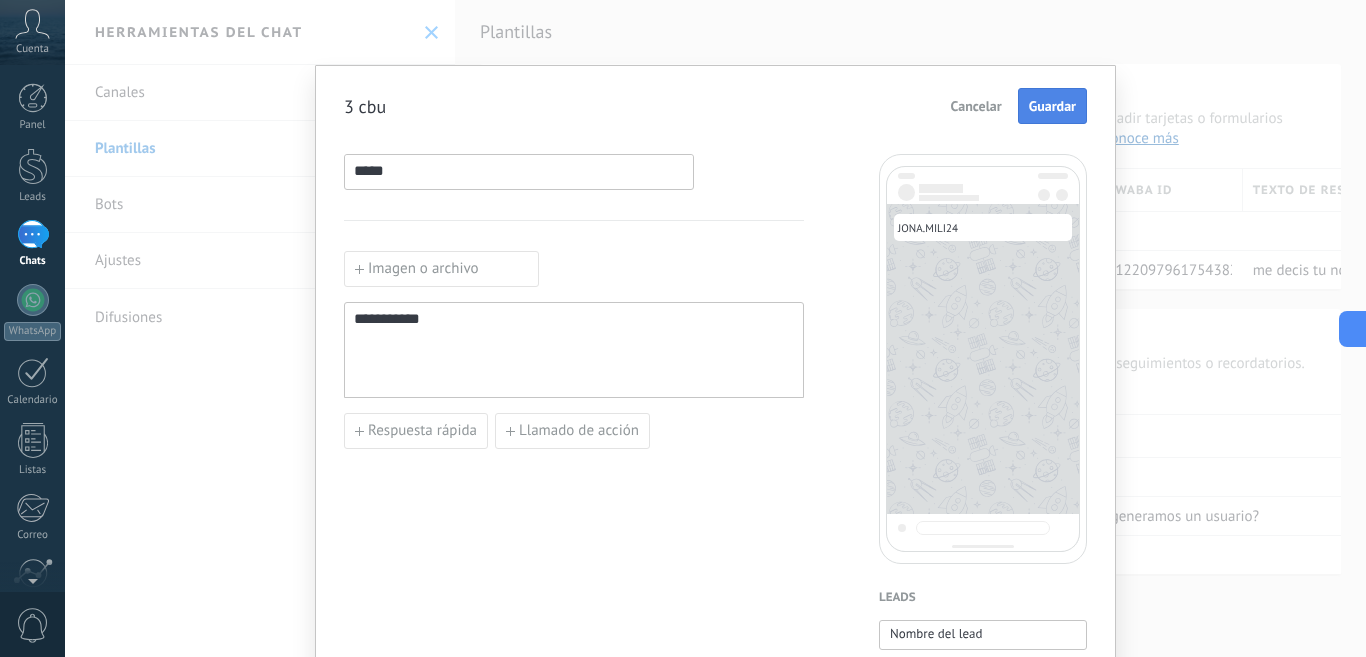 click on "Guardar" at bounding box center (1052, 106) 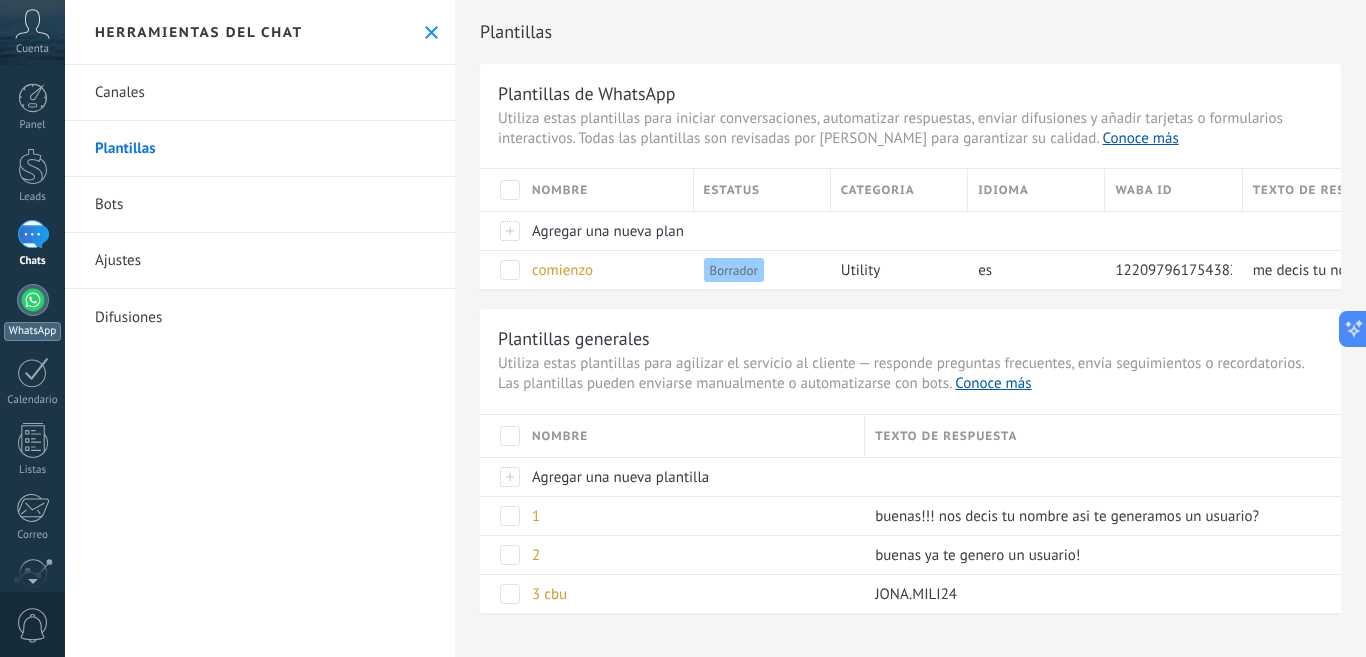 click at bounding box center [33, 300] 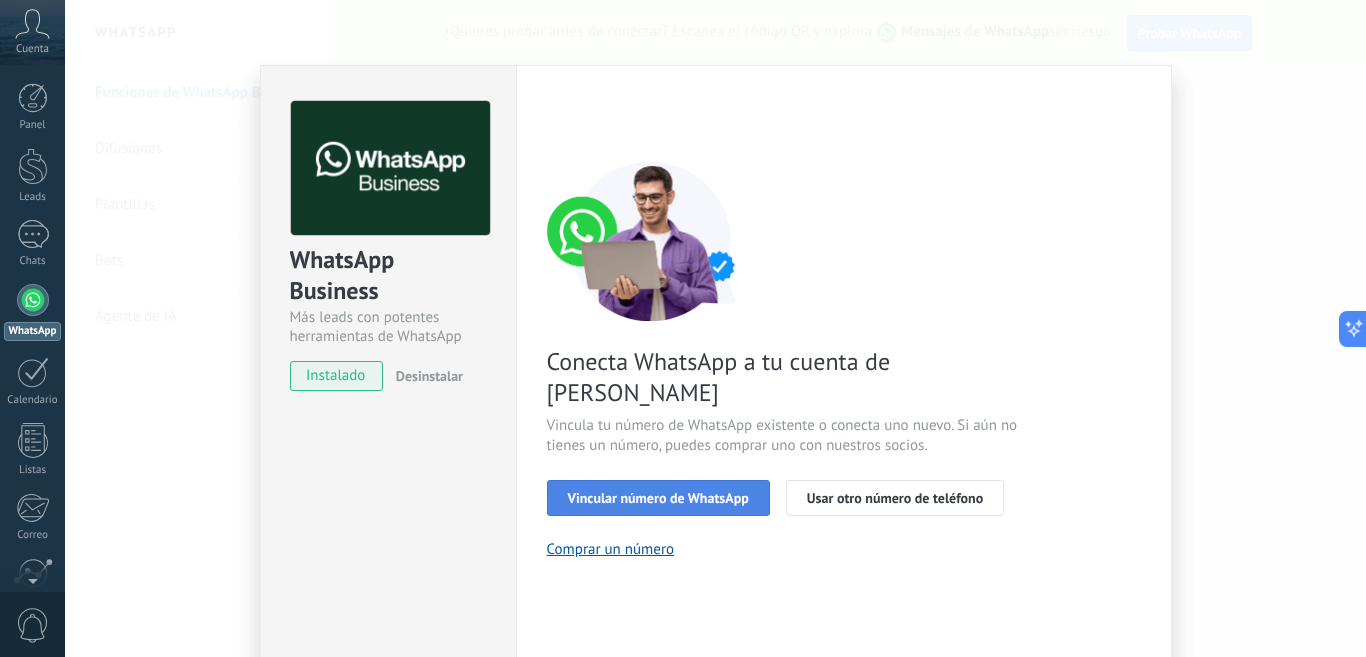 click on "Vincular número de WhatsApp" at bounding box center (658, 498) 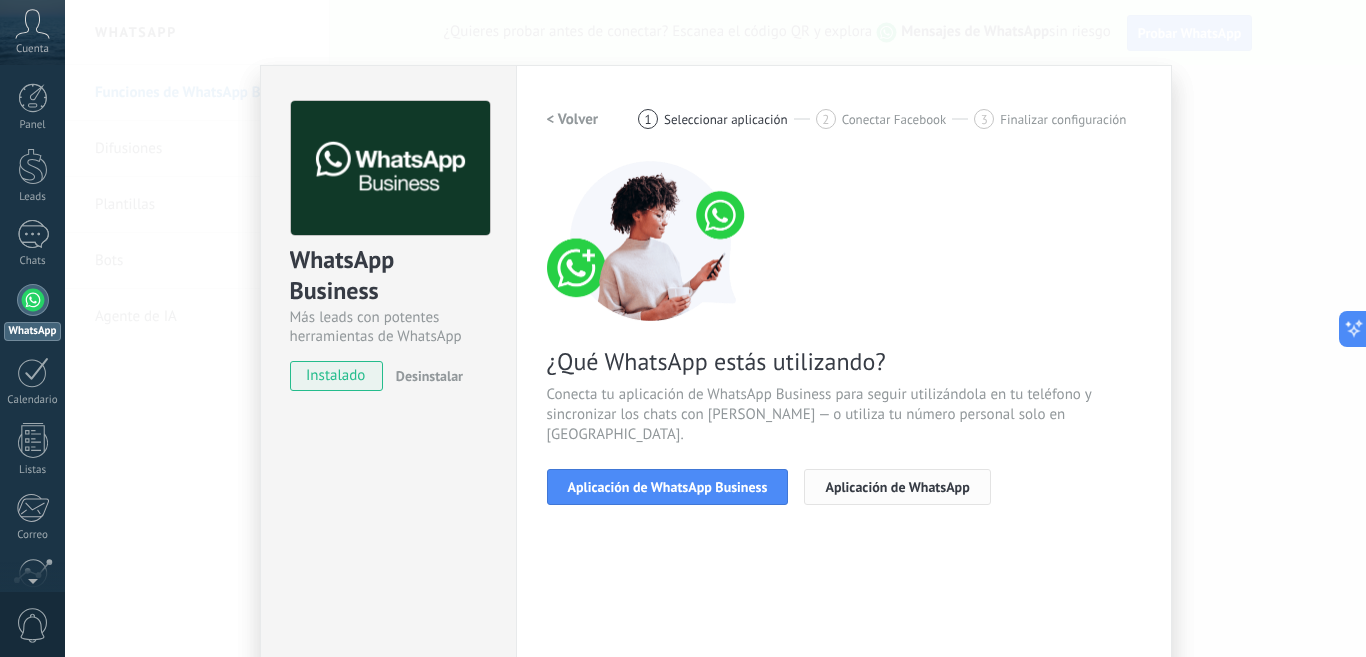 click on "Aplicación de WhatsApp" at bounding box center (897, 487) 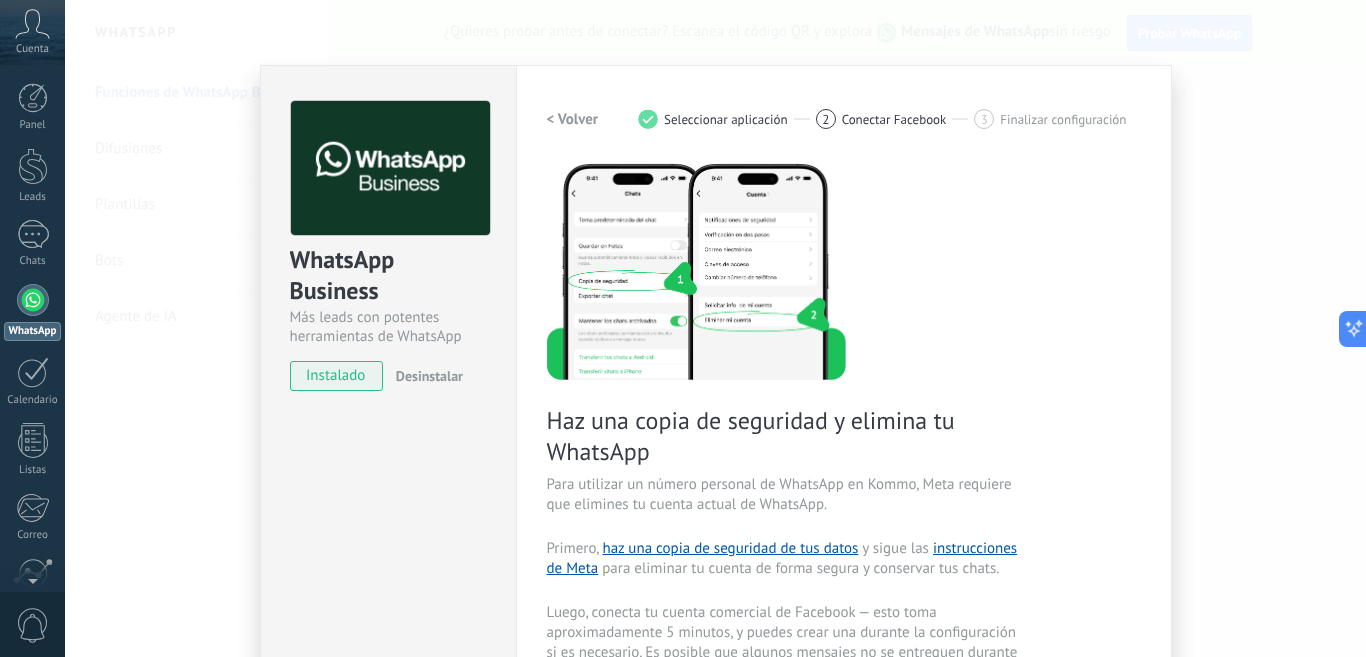 scroll, scrollTop: 250, scrollLeft: 0, axis: vertical 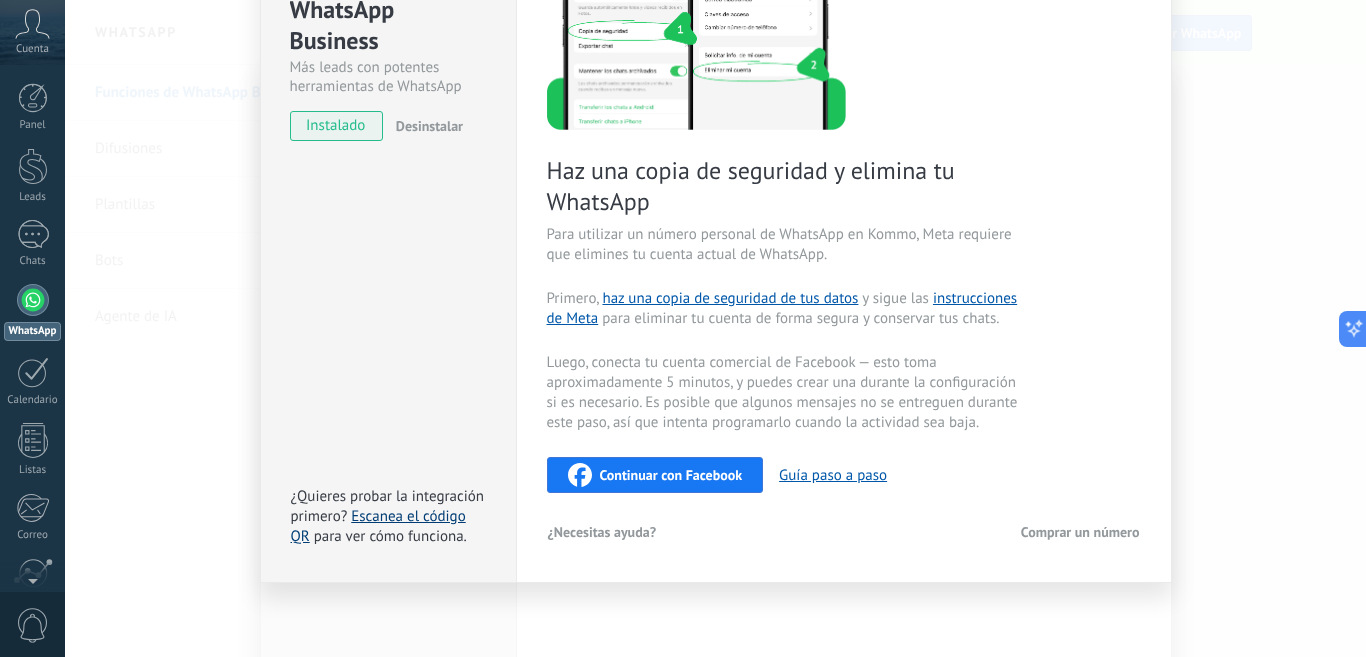 click on "Escanea el código QR" at bounding box center (378, 526) 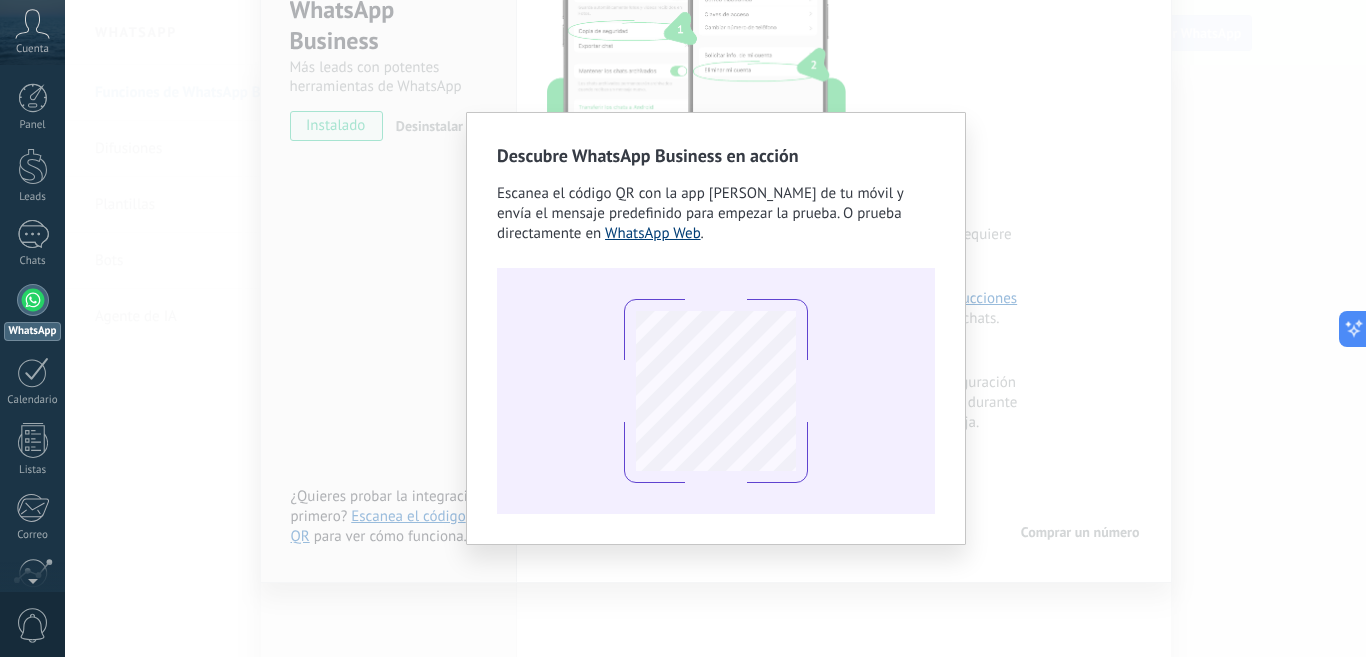 click on "WhatsApp Web" at bounding box center [653, 233] 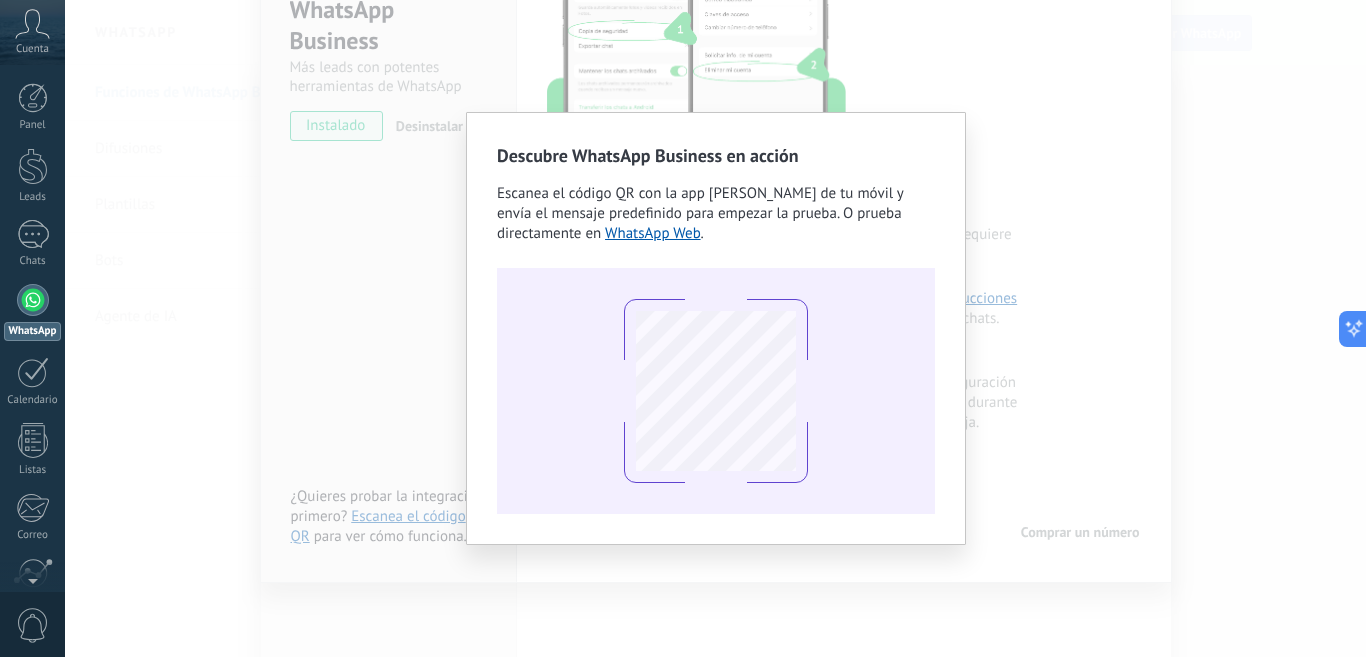 click on "Descubre WhatsApp Business en acción Escanea el código QR con la app de cámara de tu móvil y envía el mensaje predefinido para empezar la prueba. O prueba directamente en   WhatsApp Web ." at bounding box center (715, 328) 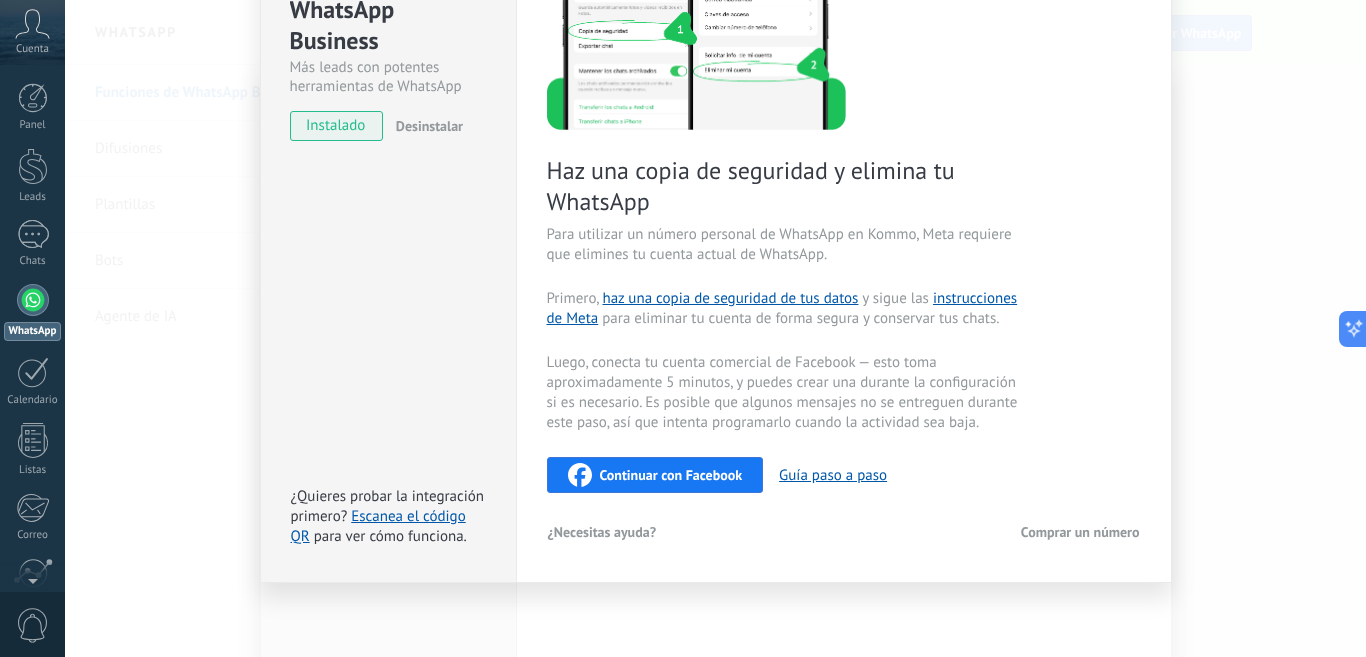scroll, scrollTop: 0, scrollLeft: 0, axis: both 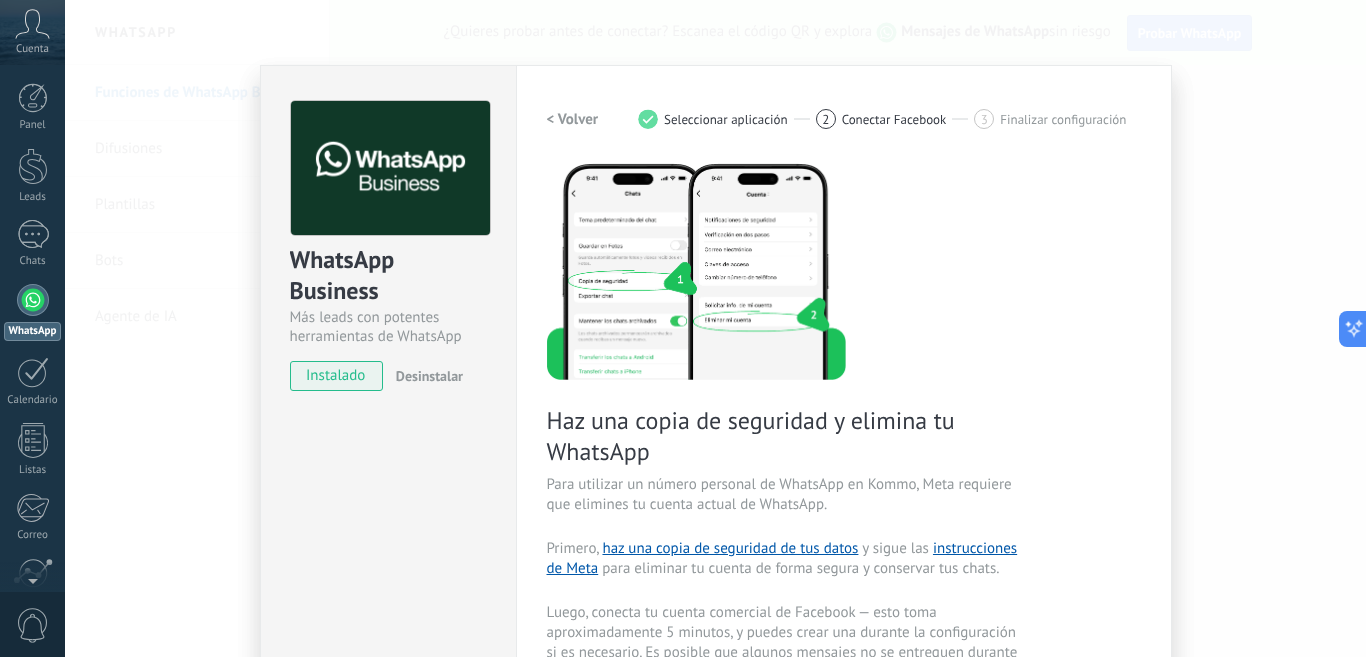 click on "< Volver" at bounding box center [573, 119] 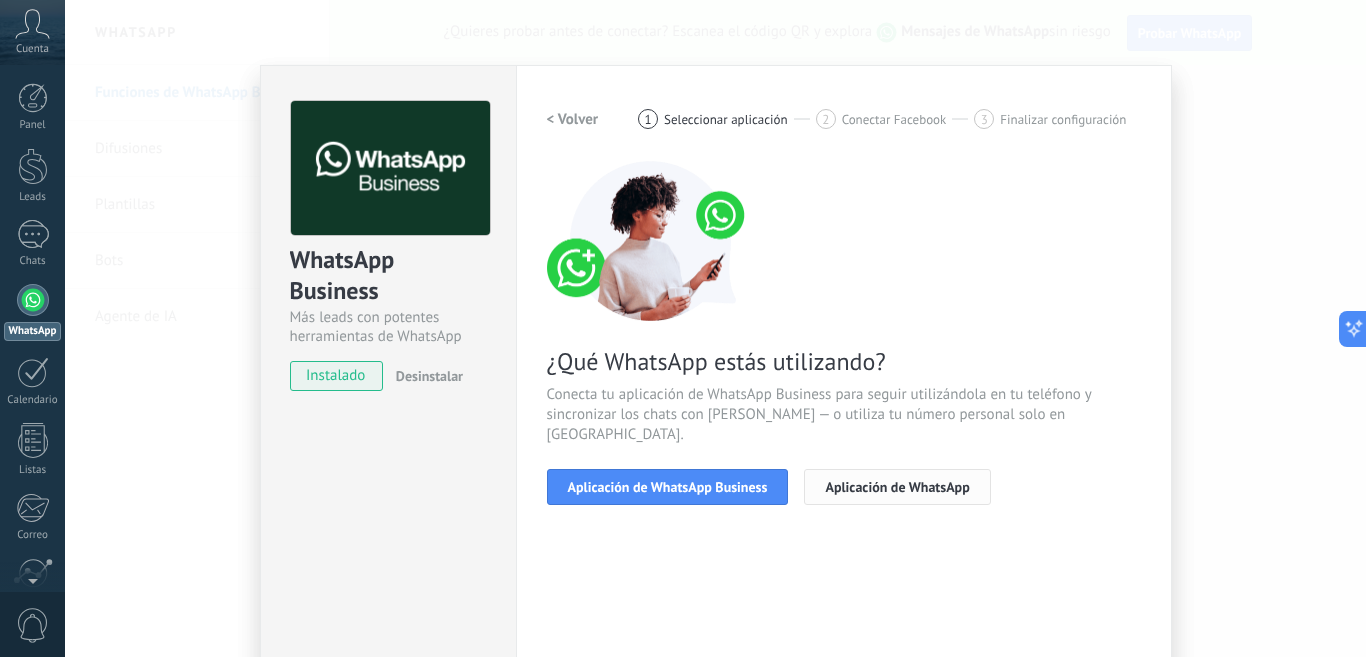 click on "Aplicación de WhatsApp" at bounding box center (897, 487) 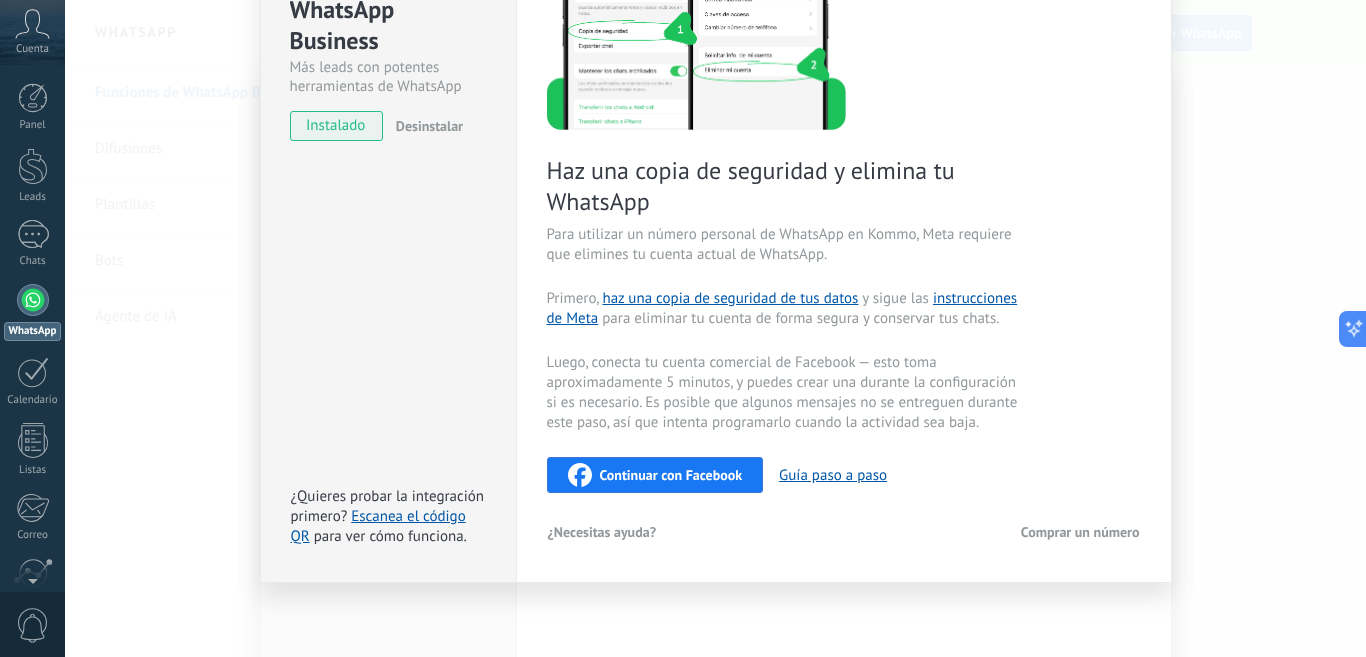 scroll, scrollTop: 0, scrollLeft: 0, axis: both 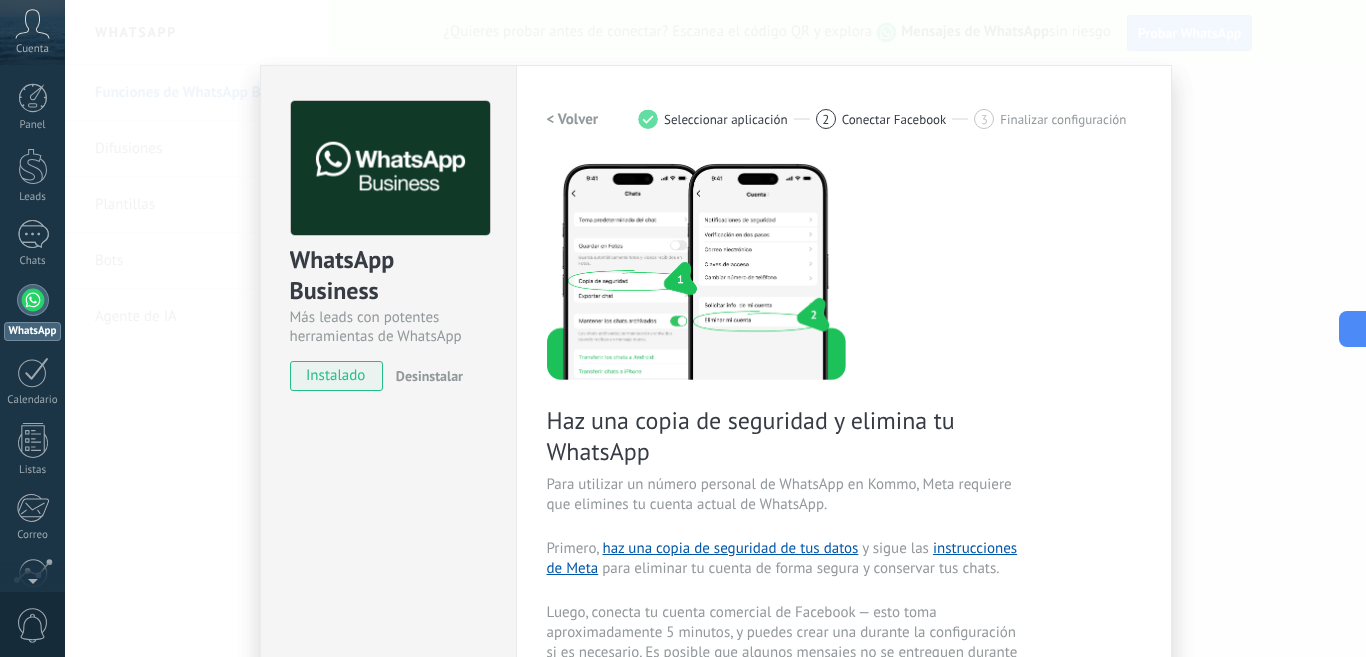 click on "< Volver" at bounding box center [573, 119] 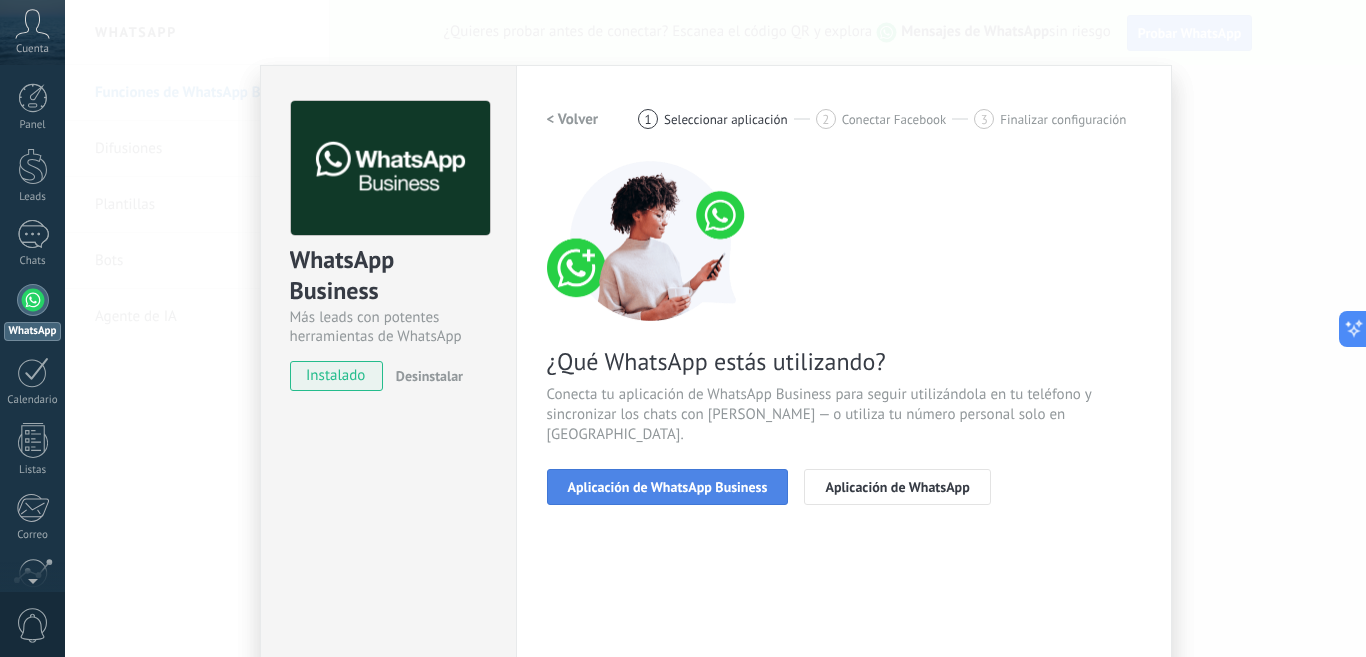 click on "Aplicación de WhatsApp Business" at bounding box center (668, 487) 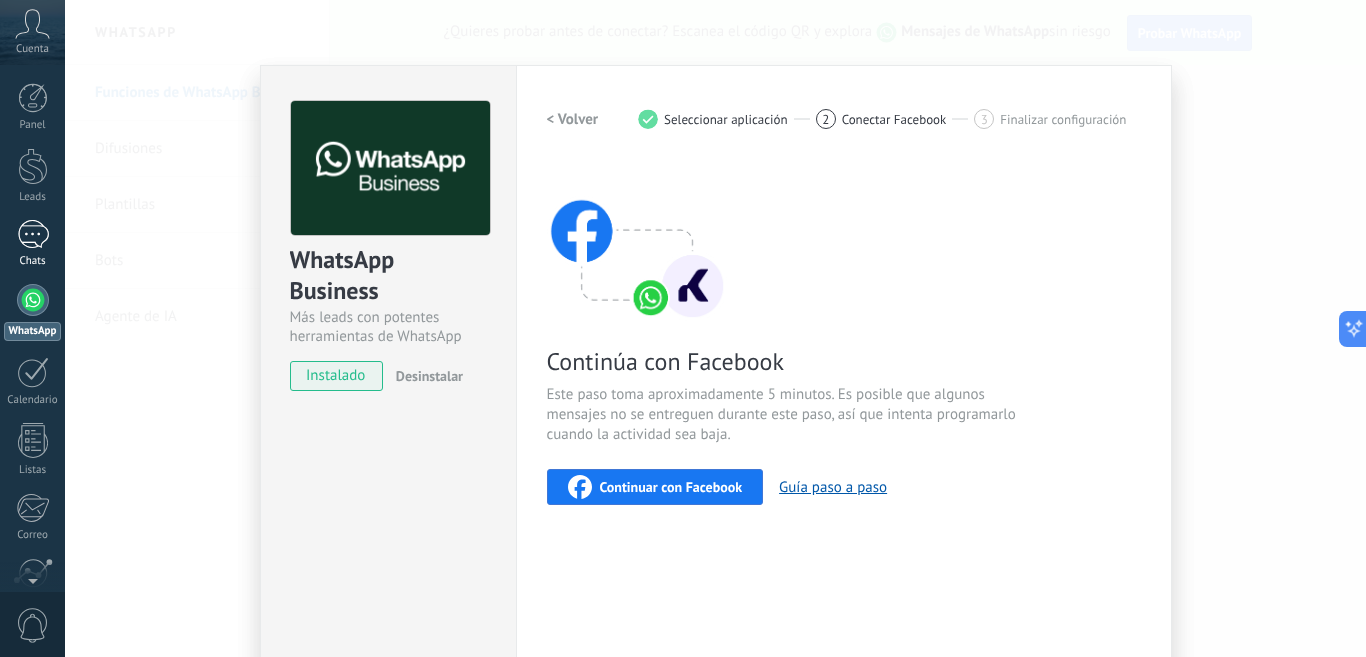 click on "1" at bounding box center (33, 234) 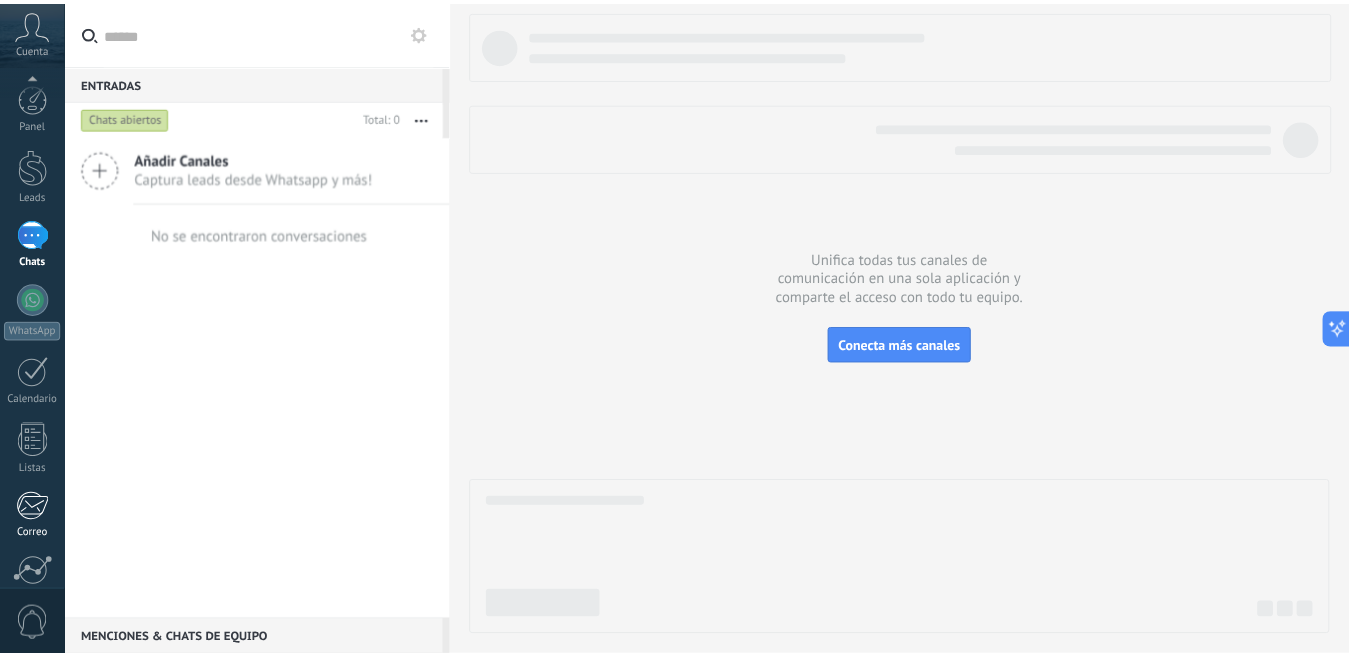scroll, scrollTop: 175, scrollLeft: 0, axis: vertical 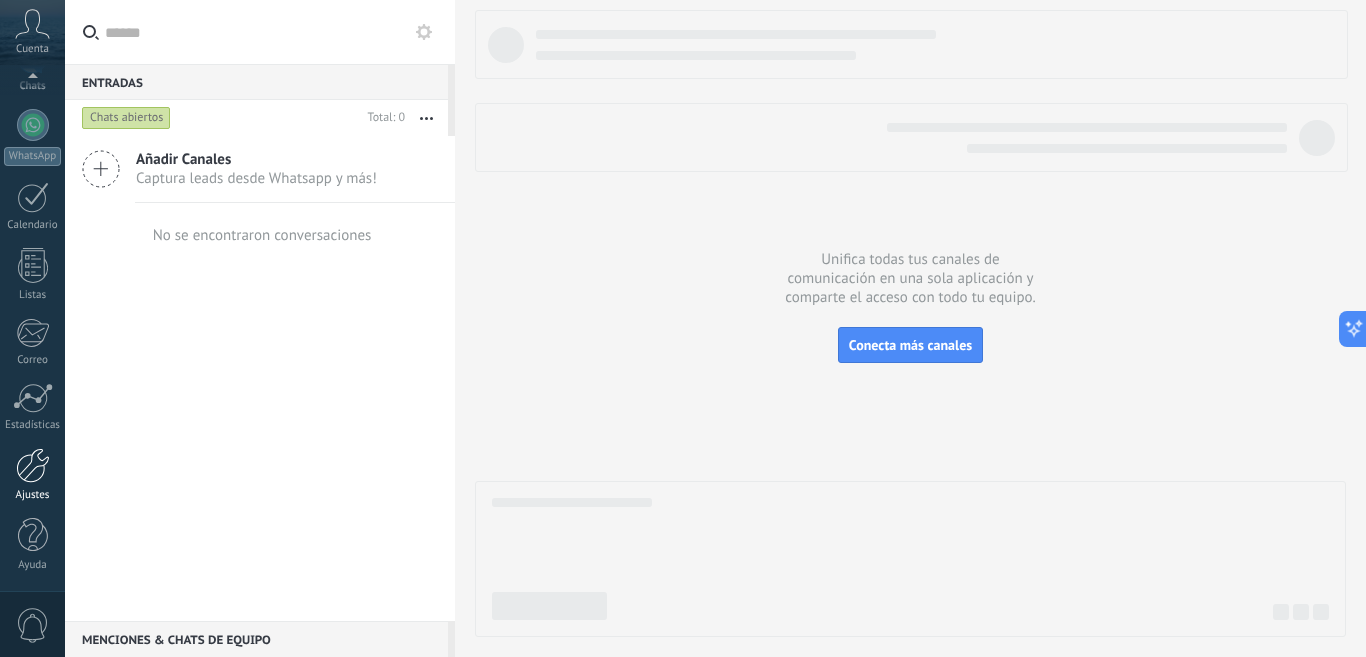 click at bounding box center [33, 465] 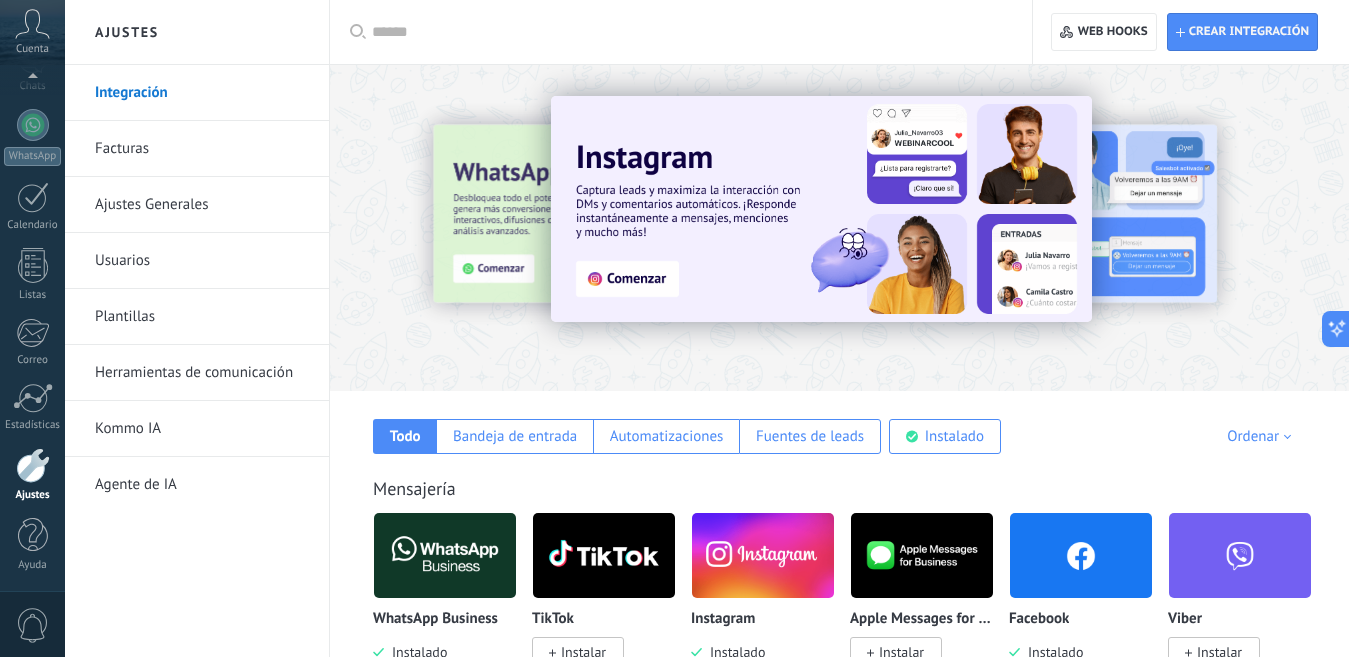 click on "Ajustes Generales" at bounding box center (202, 205) 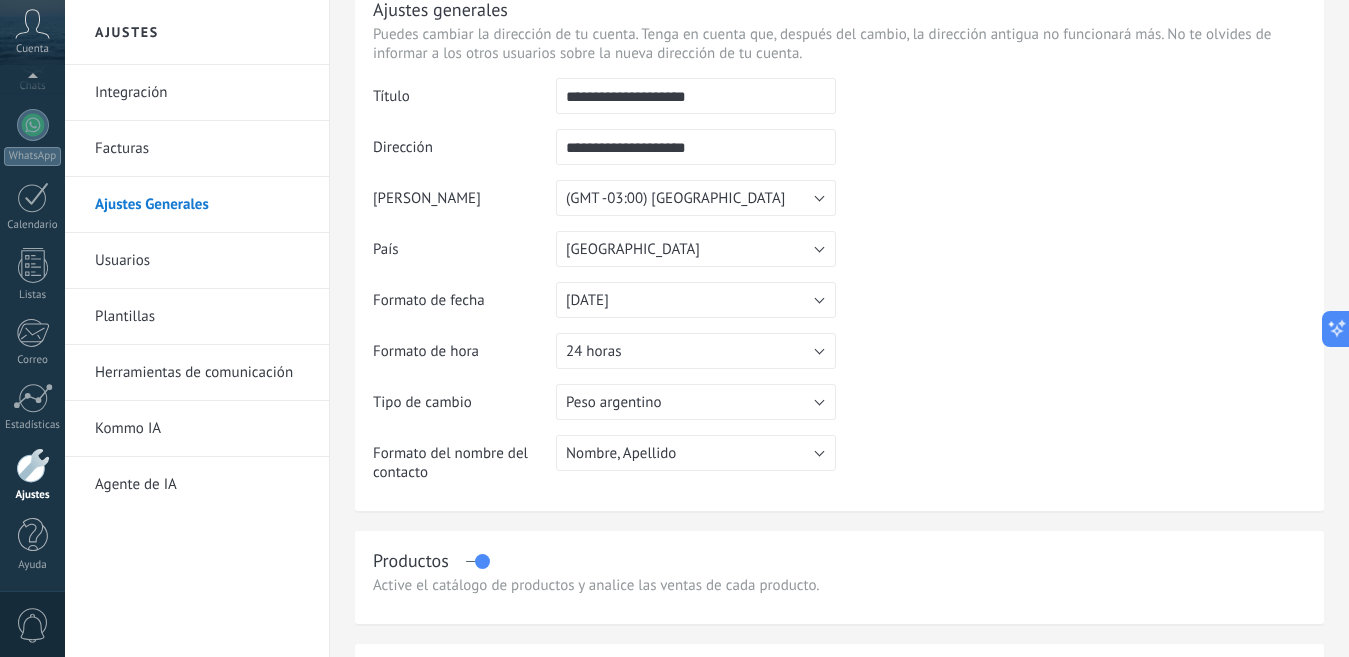scroll, scrollTop: 0, scrollLeft: 0, axis: both 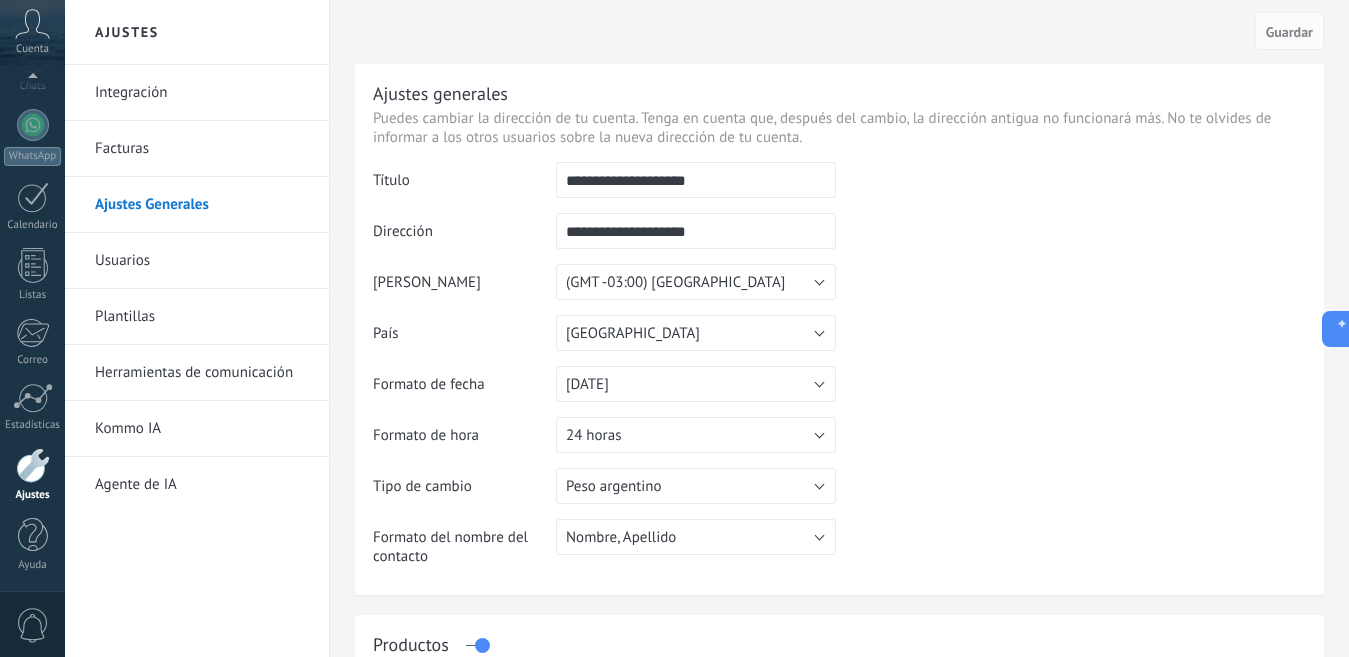 click on "Usuarios" at bounding box center (202, 261) 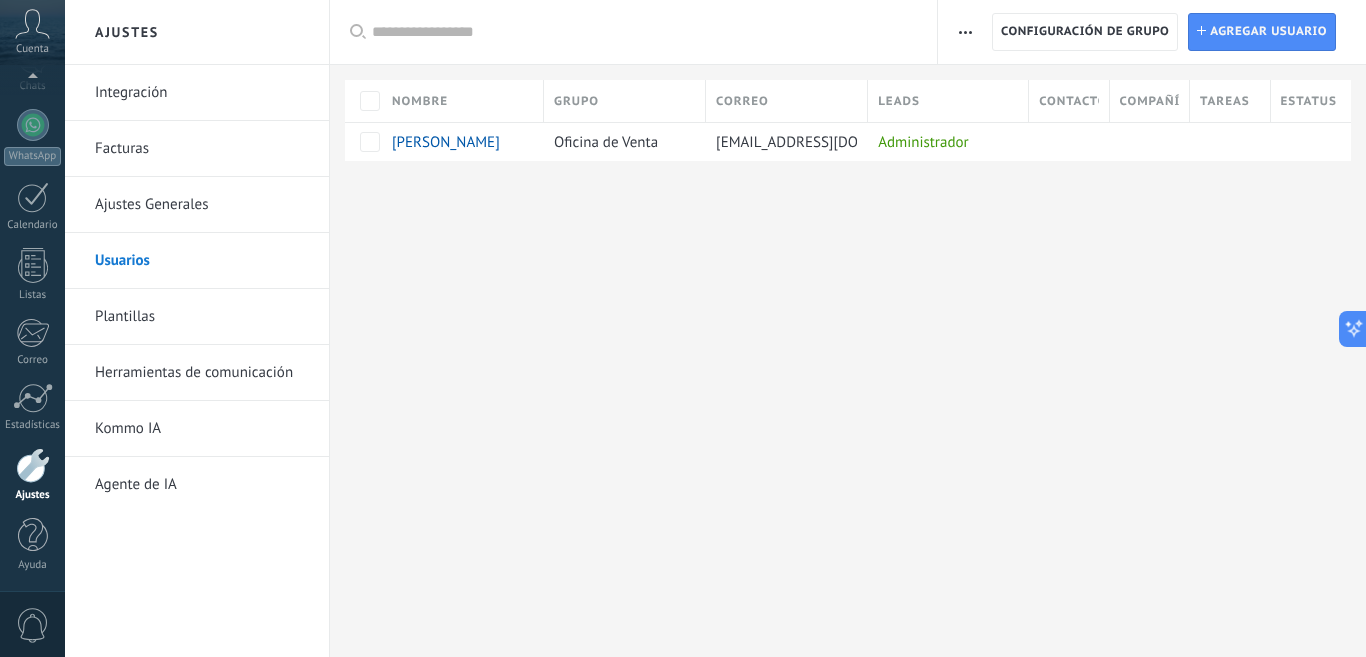 click on "Herramientas de comunicación" at bounding box center (202, 373) 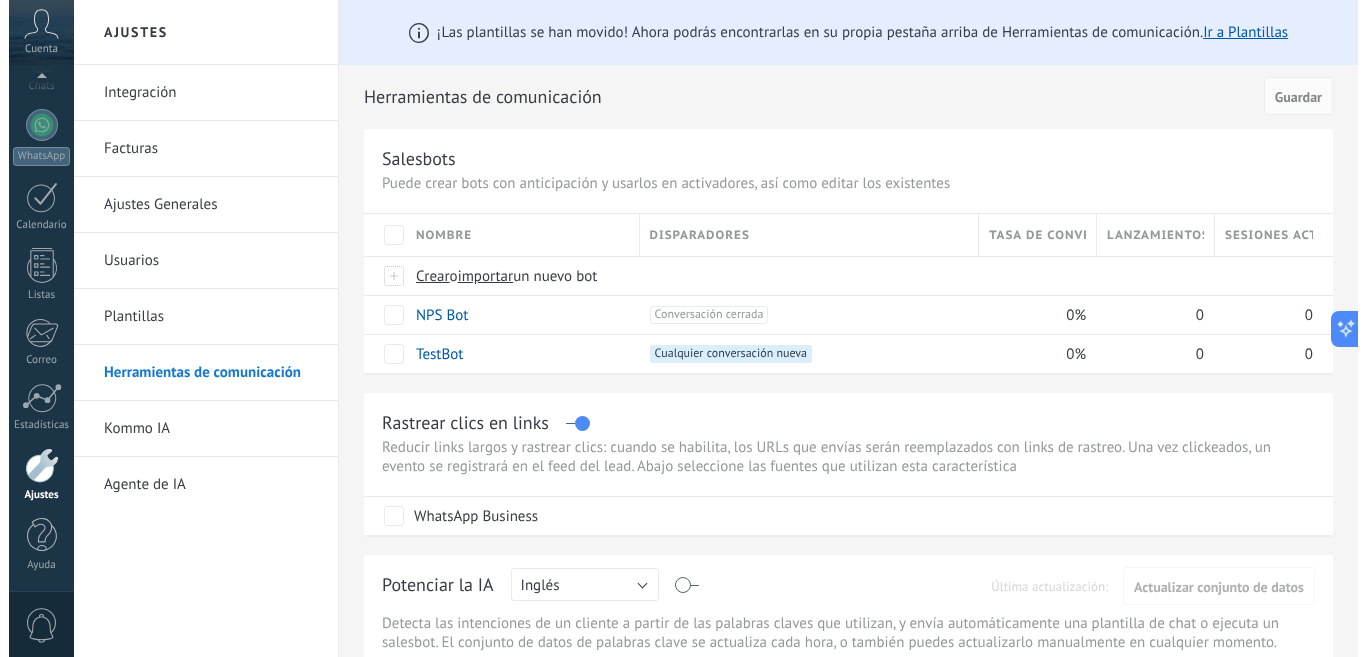scroll, scrollTop: 300, scrollLeft: 0, axis: vertical 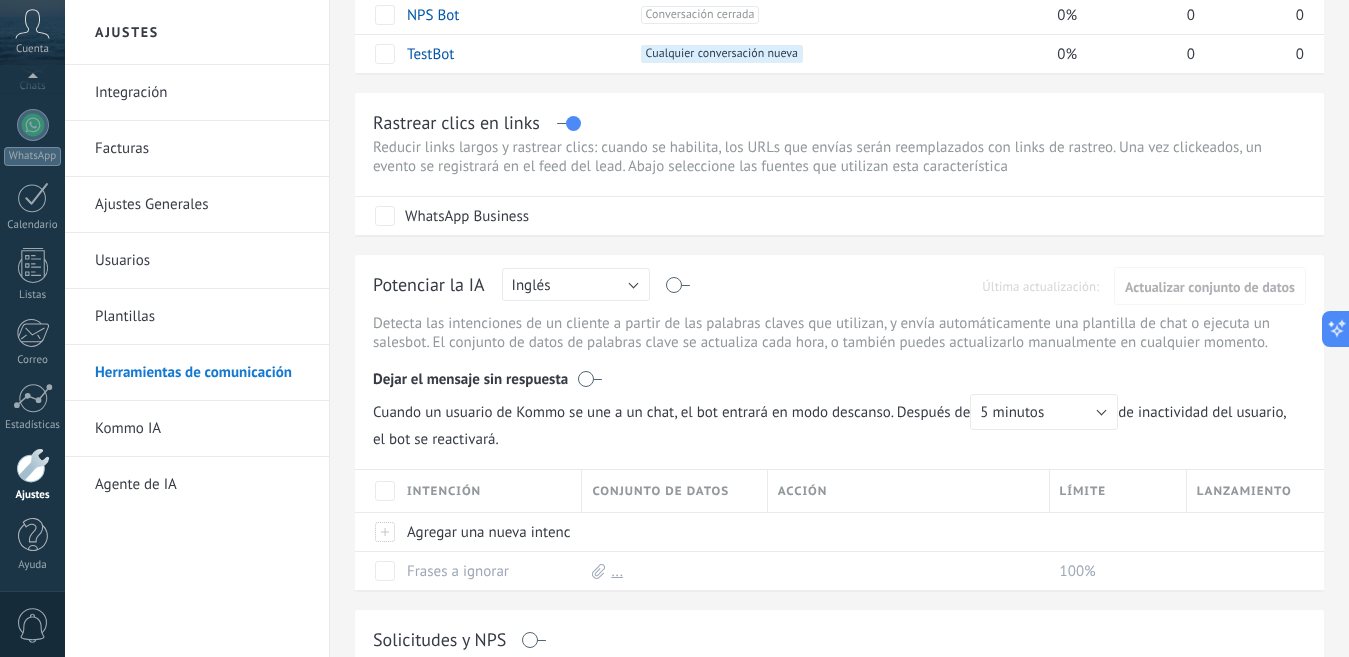 click at bounding box center [678, 285] 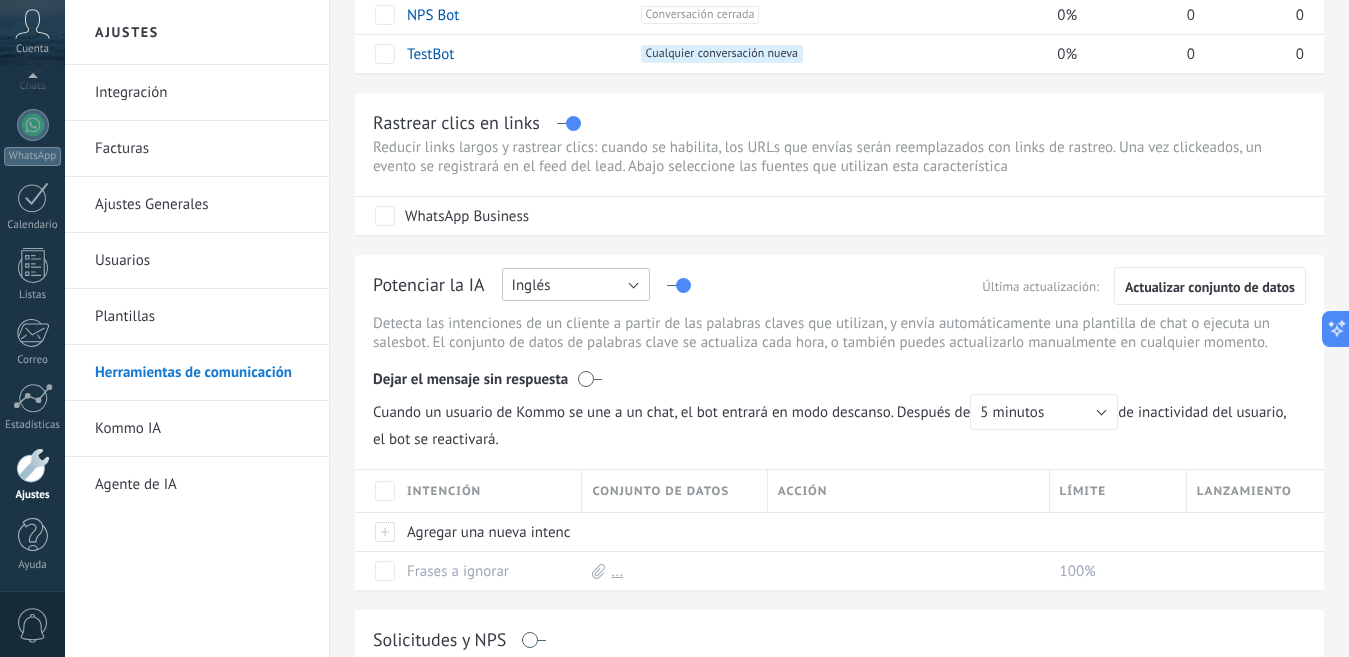 click on "Inglés" at bounding box center (576, 284) 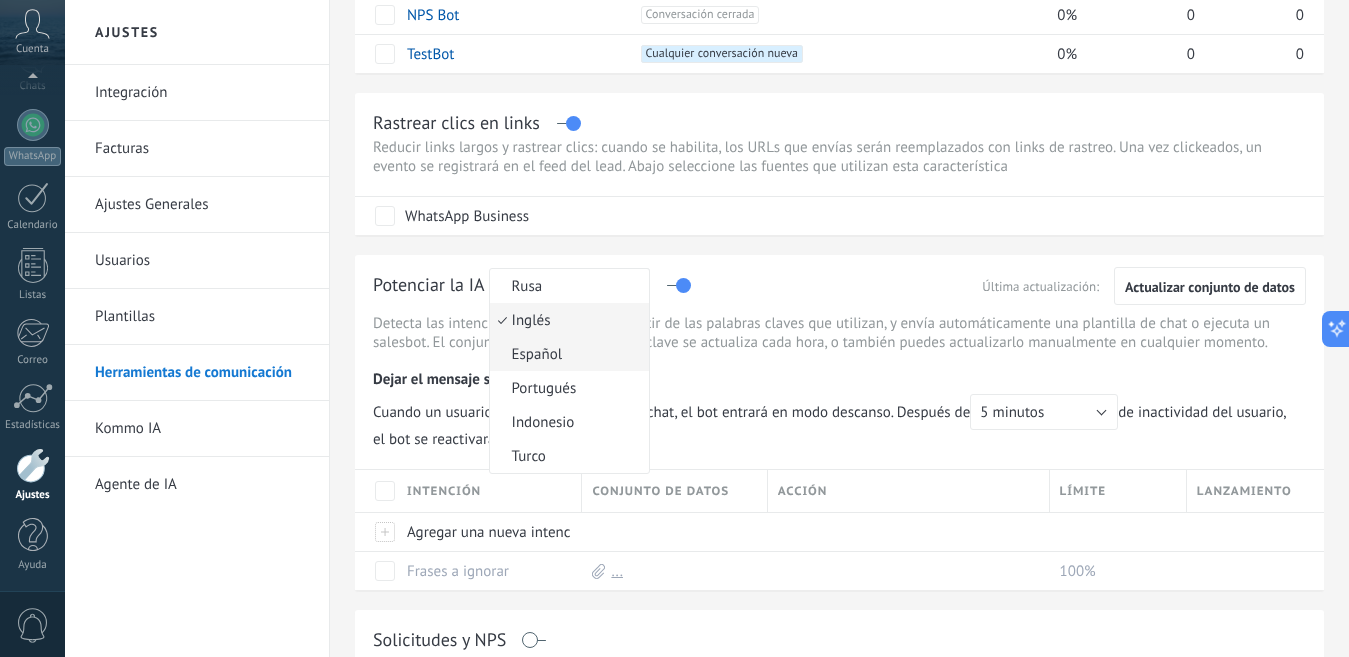 click on "Español" at bounding box center [566, 354] 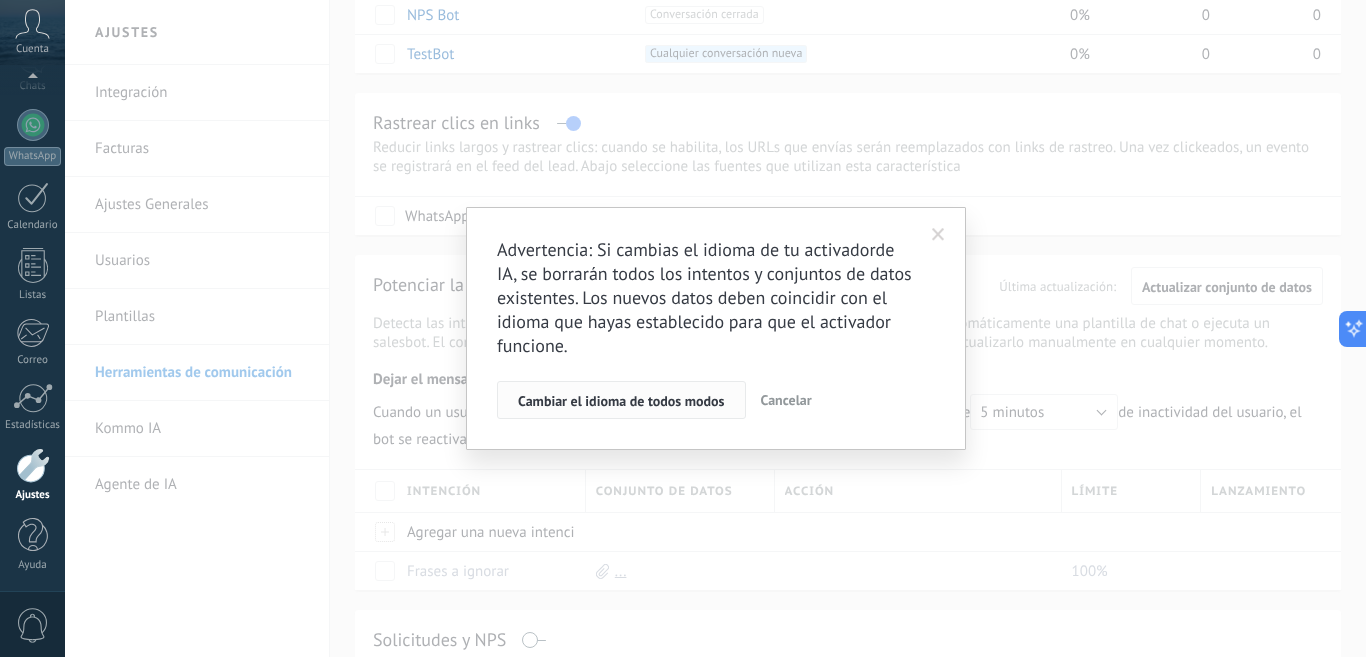 click on "Cambiar el idioma de todos modos" at bounding box center [621, 401] 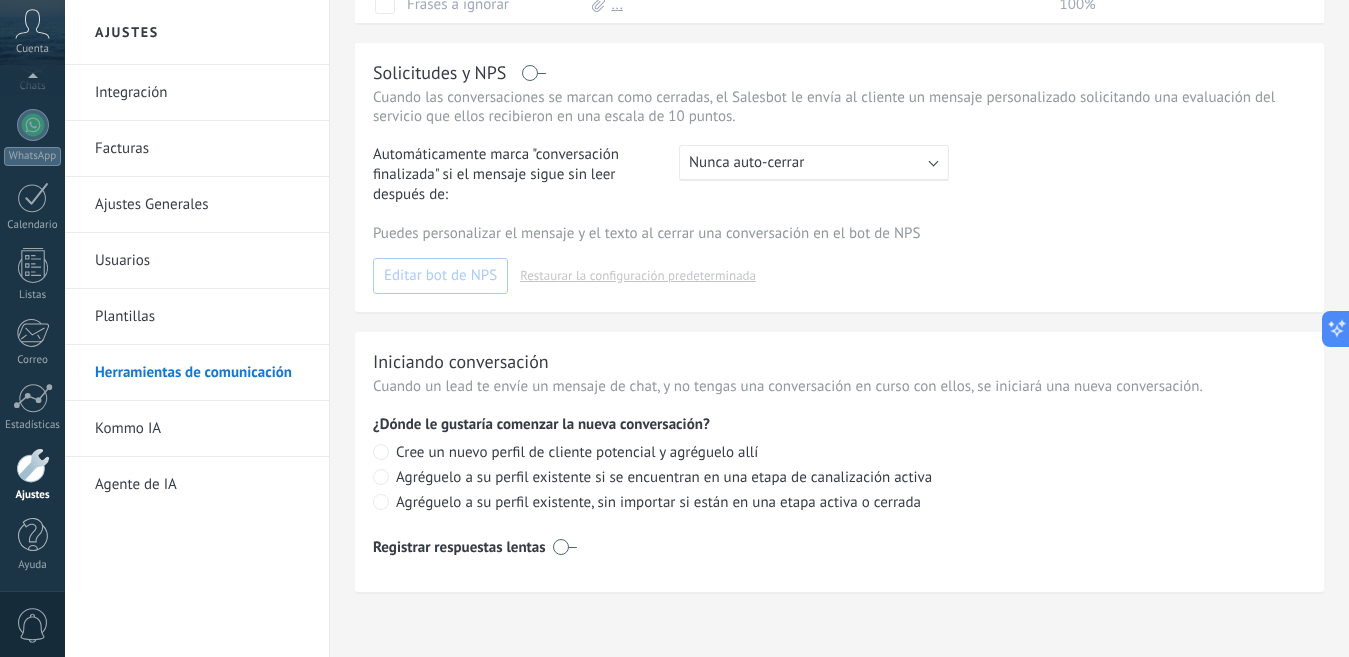 scroll, scrollTop: 468, scrollLeft: 0, axis: vertical 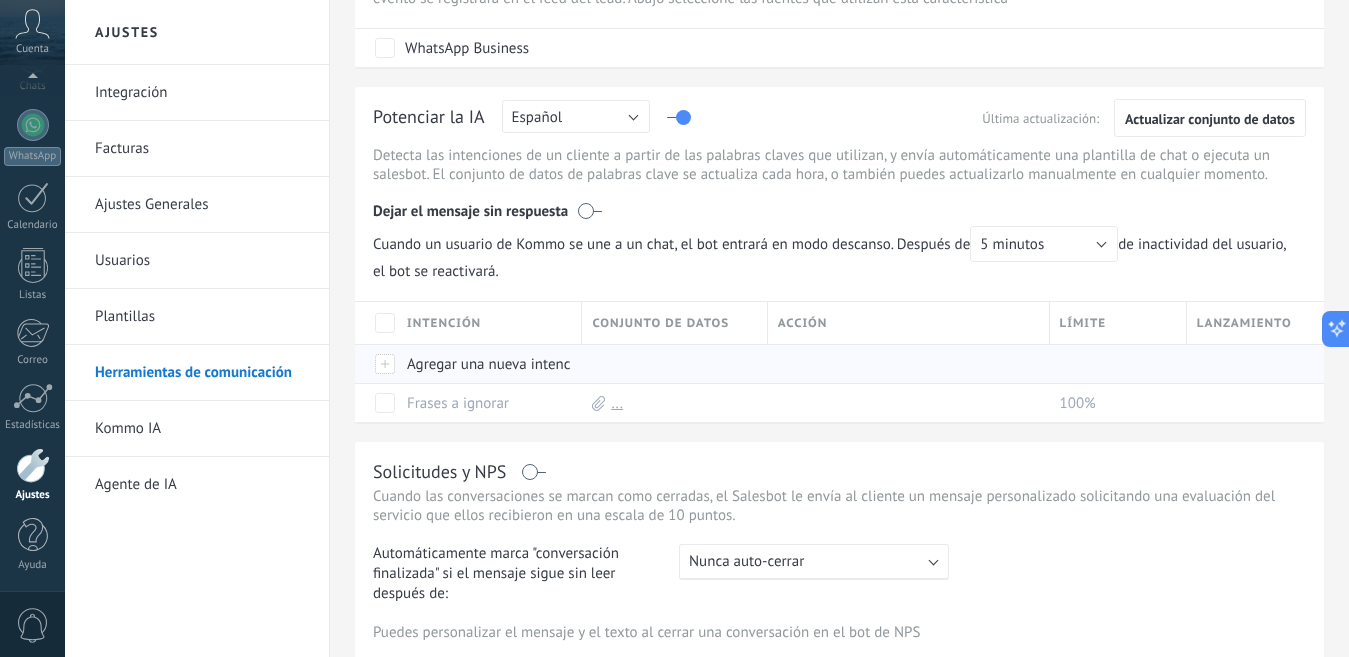 click on "Agregar una nueva intención" at bounding box center (484, 364) 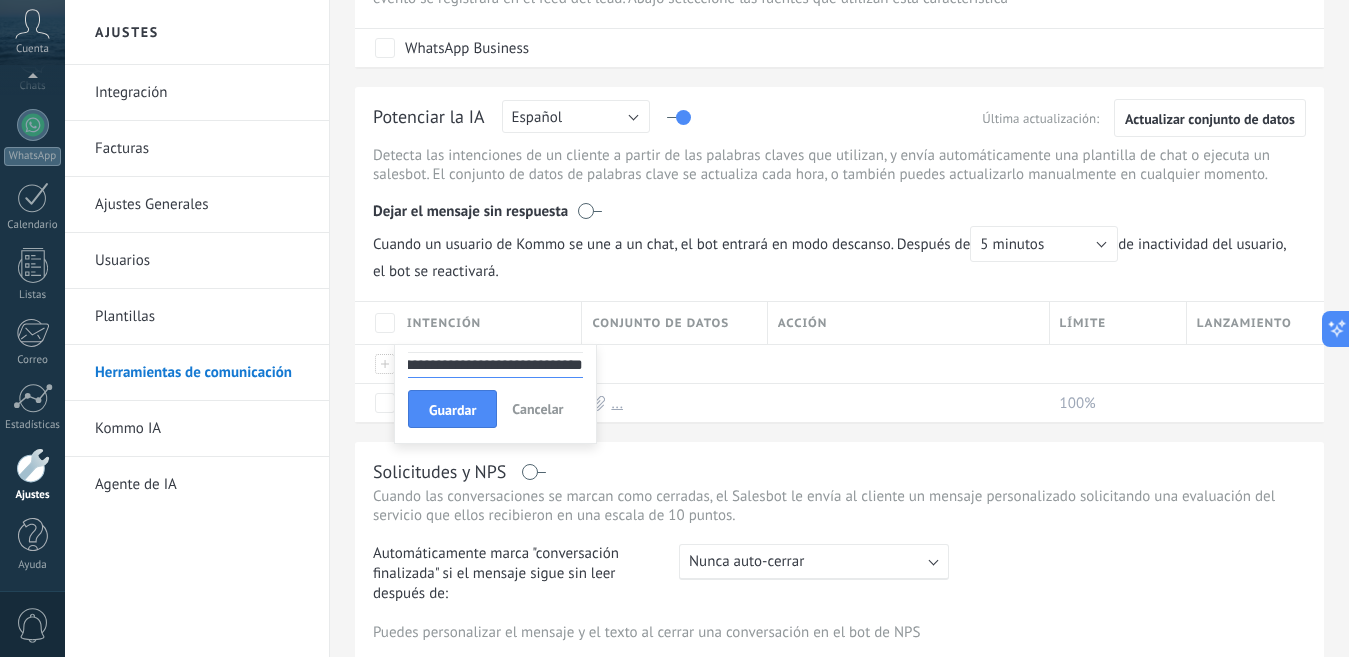 scroll, scrollTop: 0, scrollLeft: 213, axis: horizontal 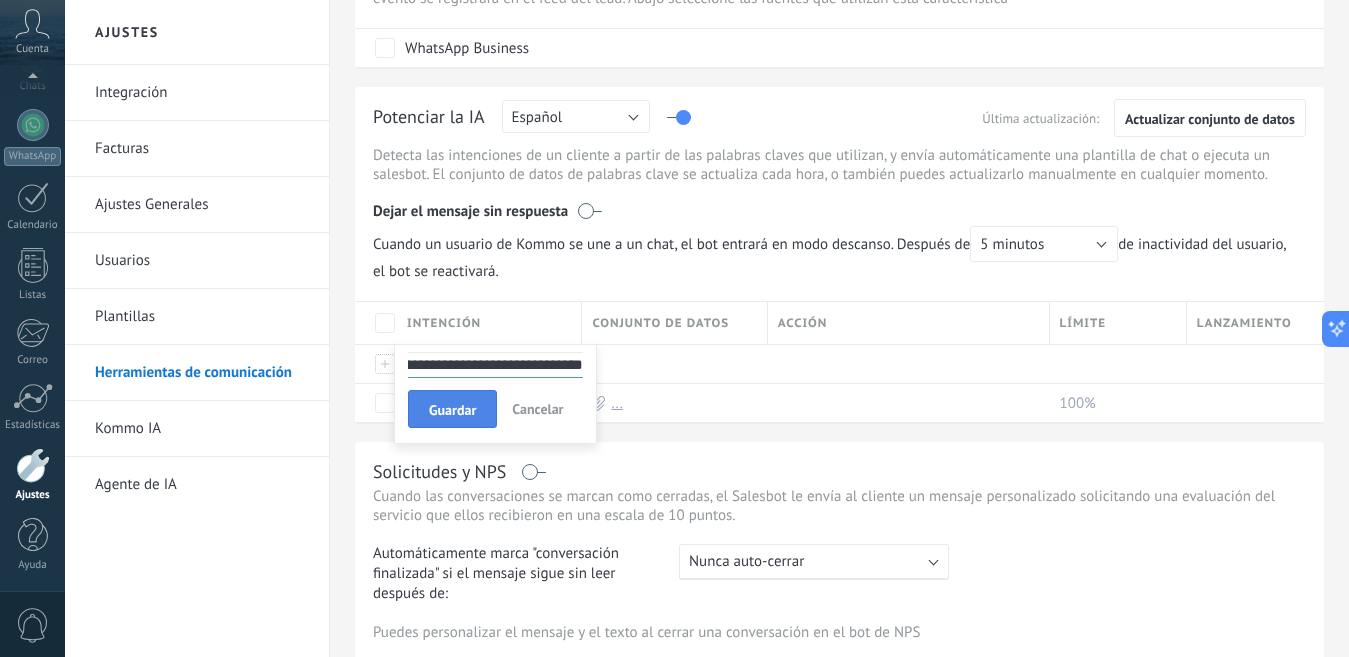 click on "Guardar" at bounding box center [452, 410] 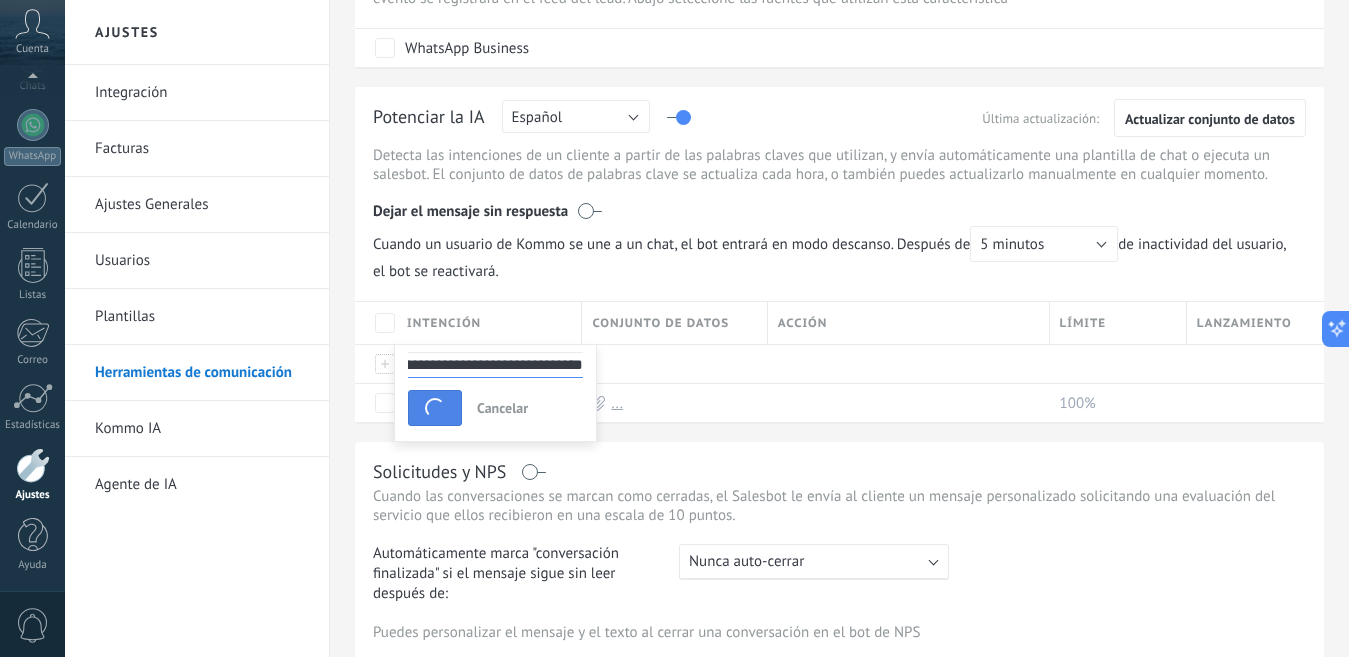 scroll, scrollTop: 0, scrollLeft: 0, axis: both 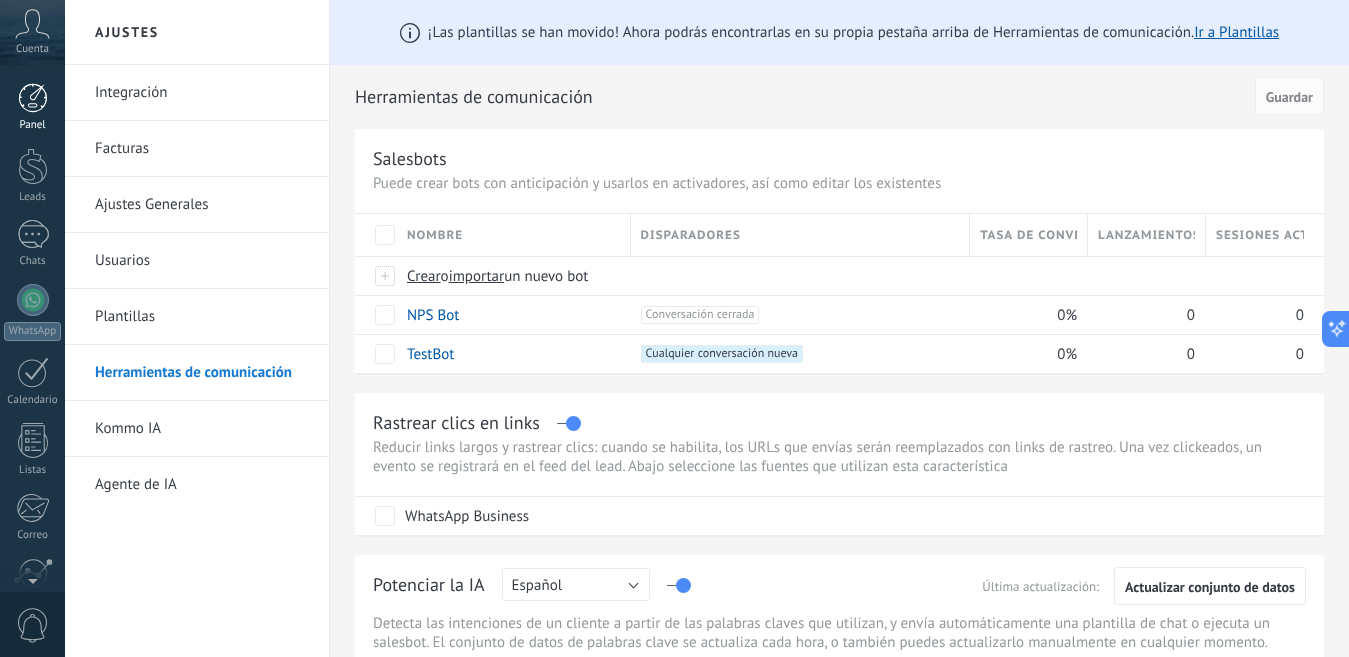 click at bounding box center (33, 98) 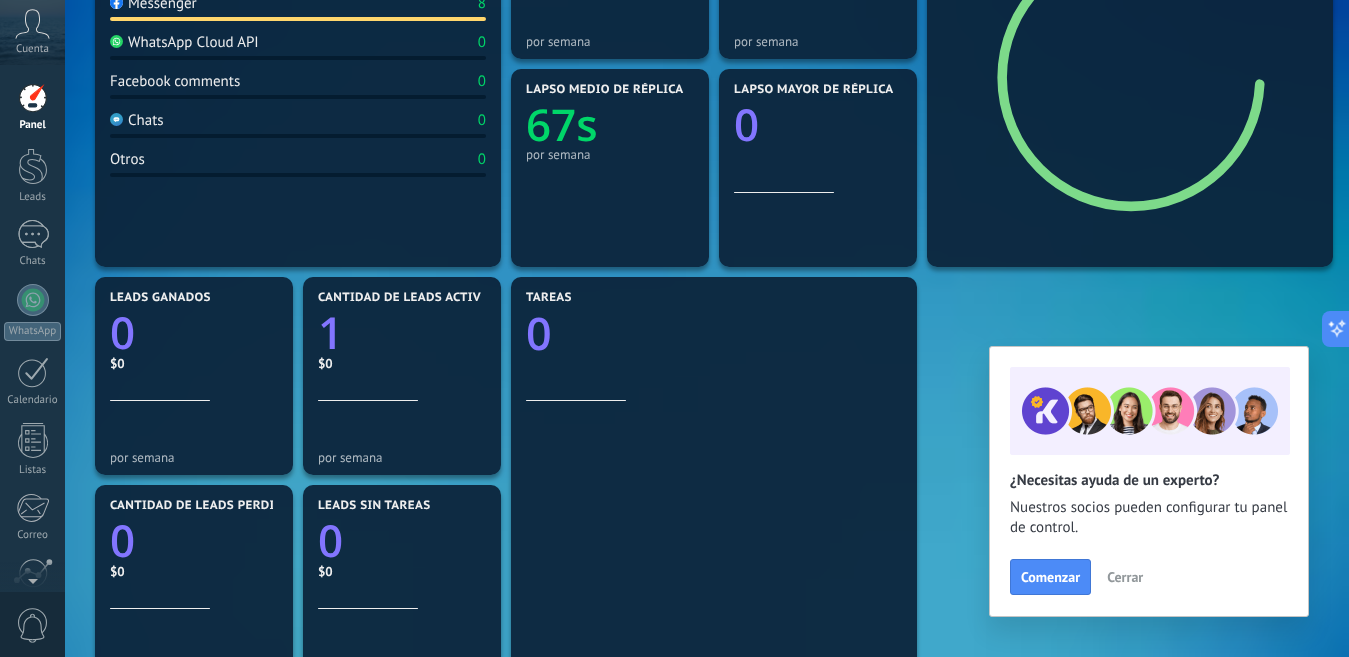 scroll, scrollTop: 98, scrollLeft: 0, axis: vertical 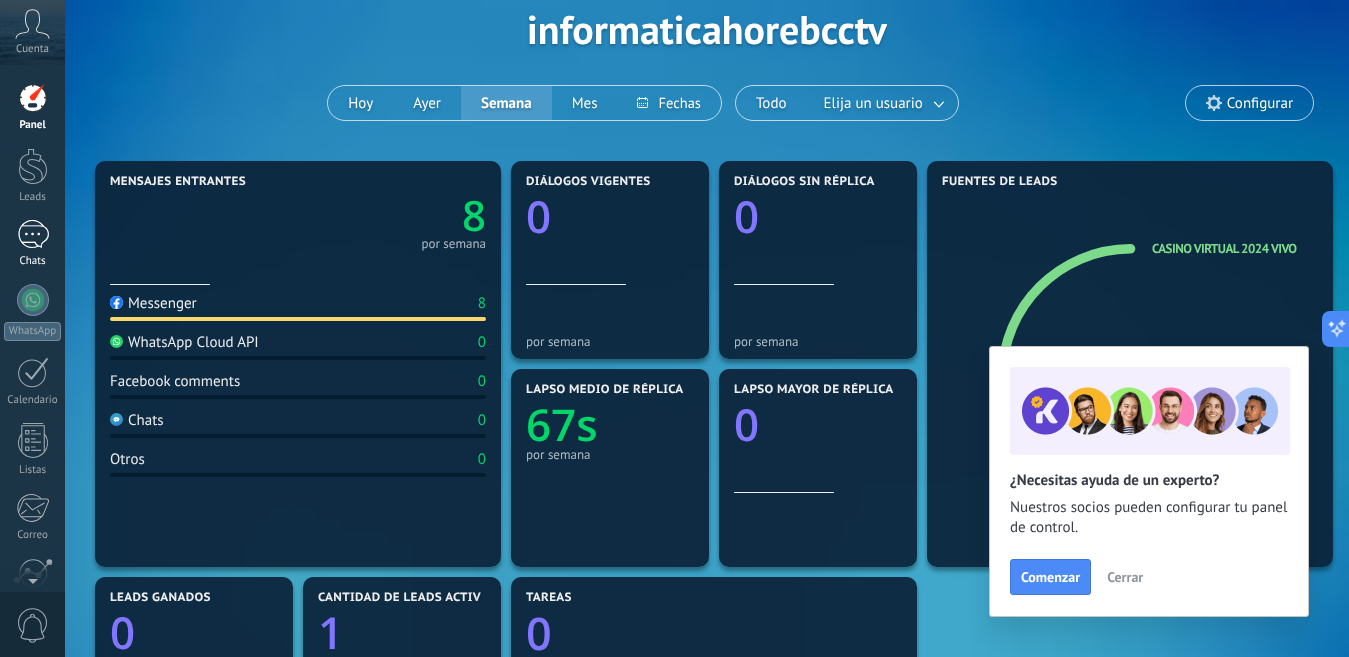 click on "1" at bounding box center [33, 234] 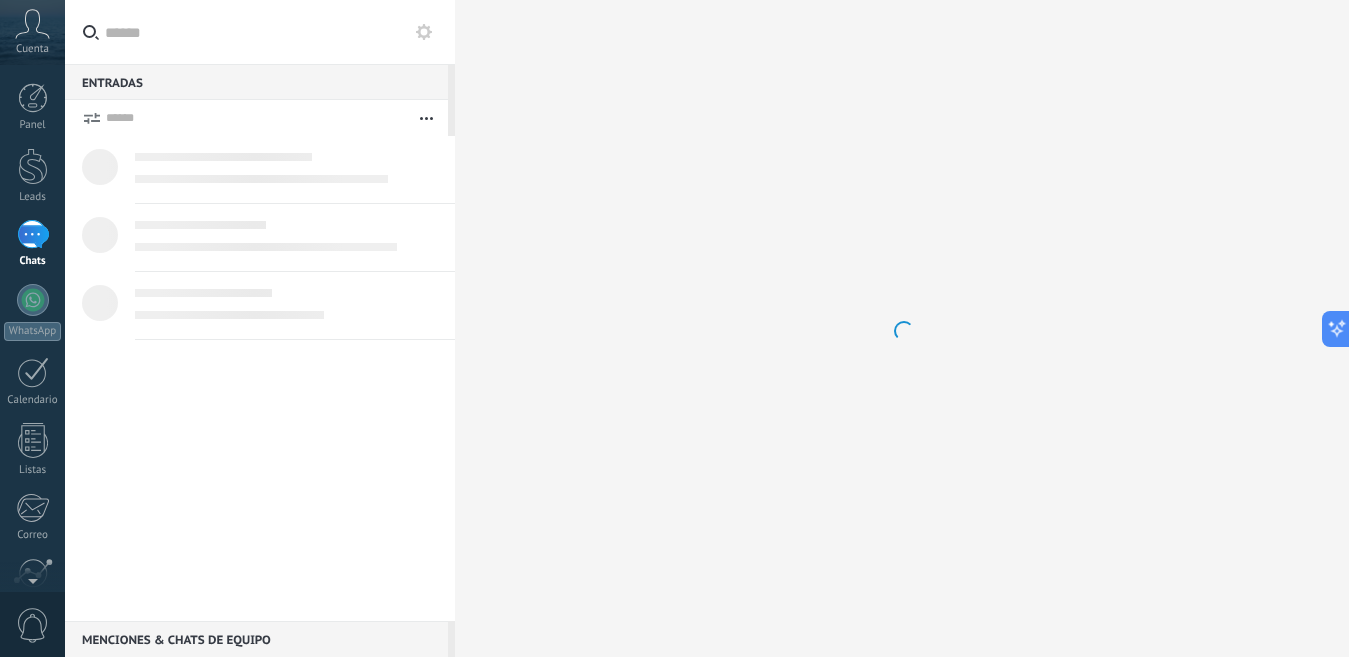 scroll, scrollTop: 0, scrollLeft: 0, axis: both 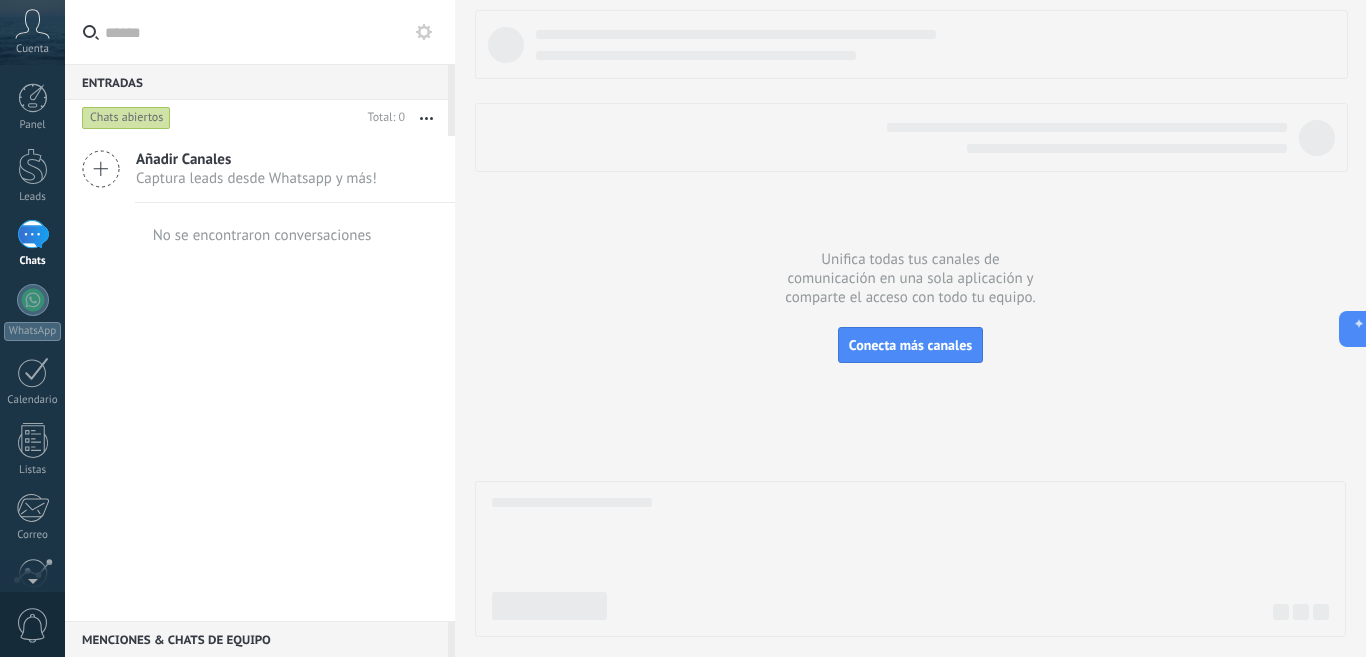 click on "Añadir Canales" at bounding box center [256, 159] 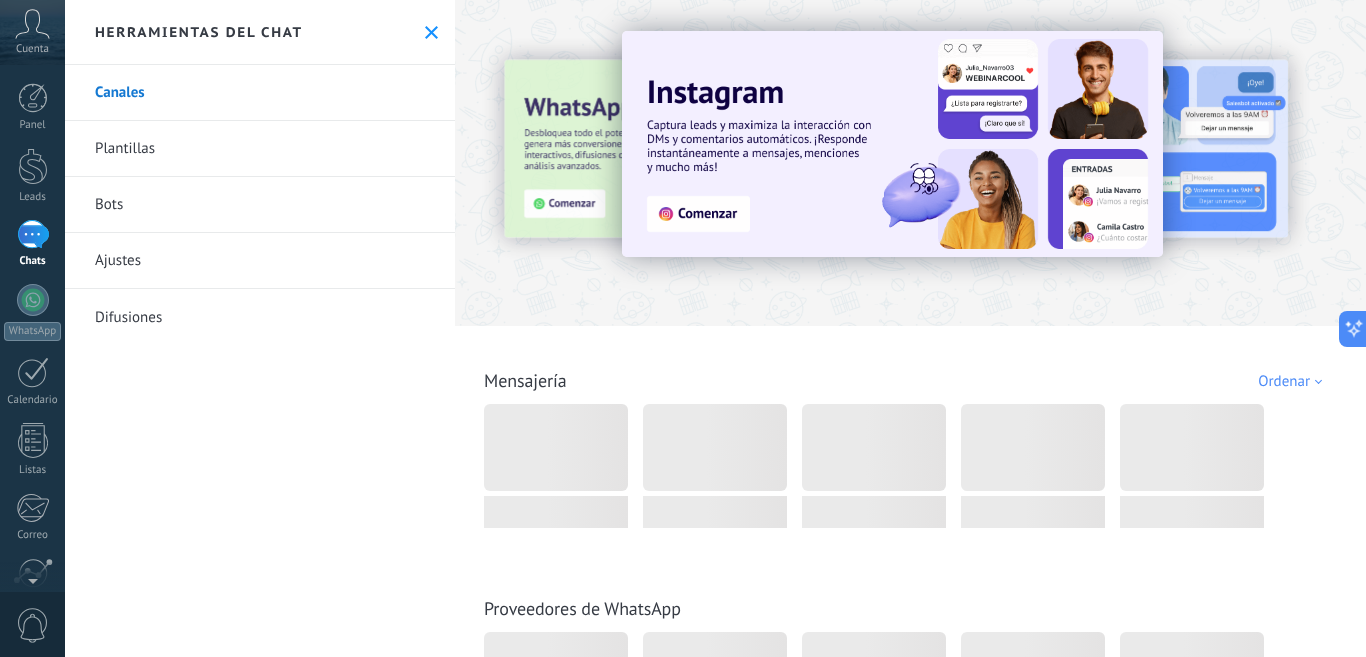 click on "Plantillas" at bounding box center (260, 149) 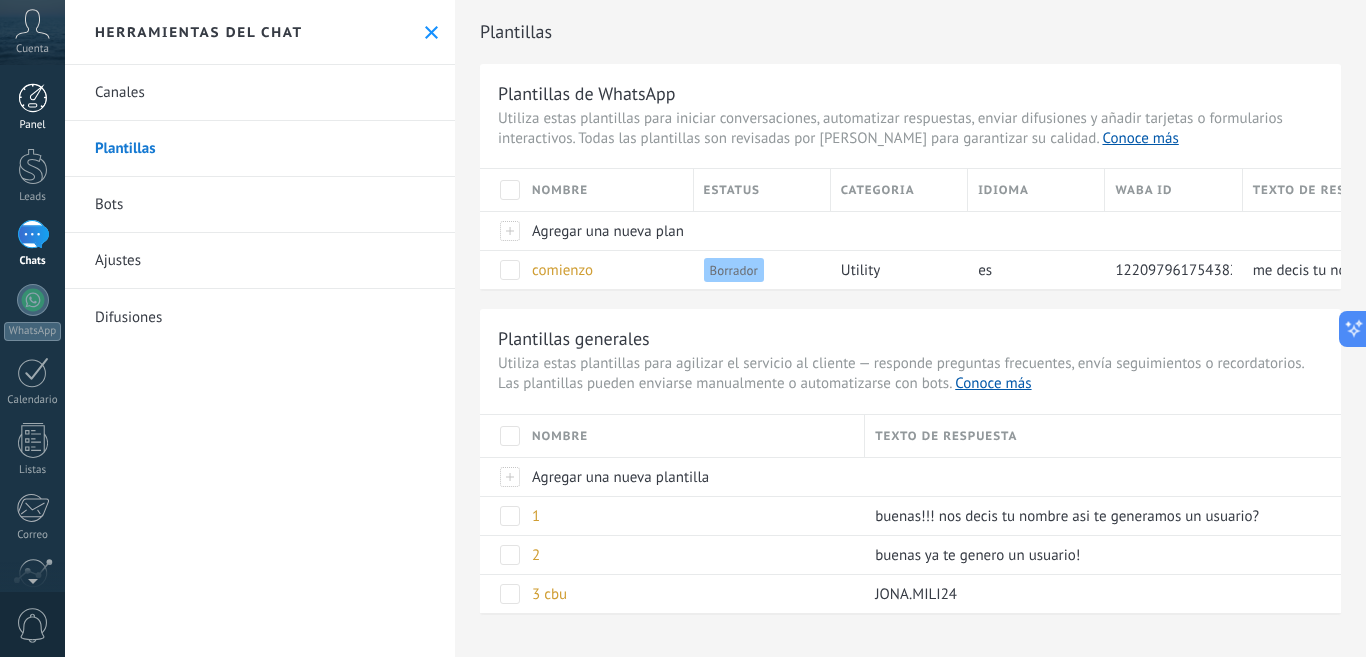 click at bounding box center [33, 98] 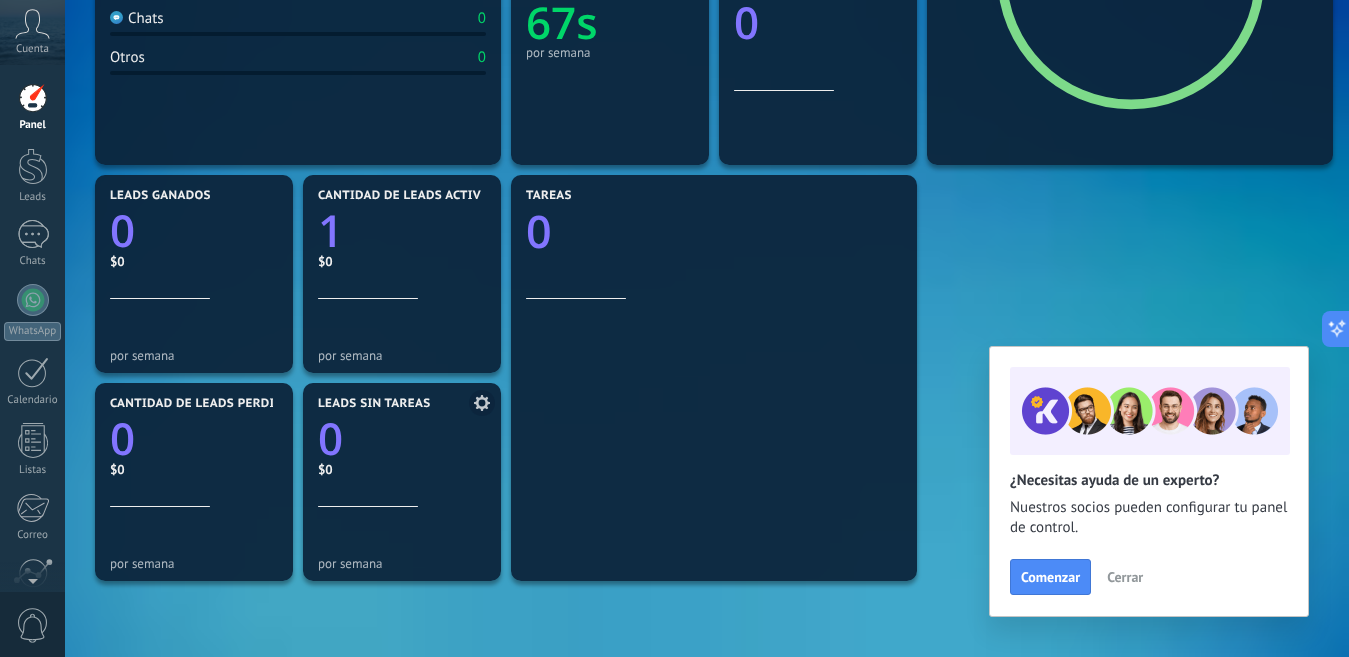 scroll, scrollTop: 0, scrollLeft: 0, axis: both 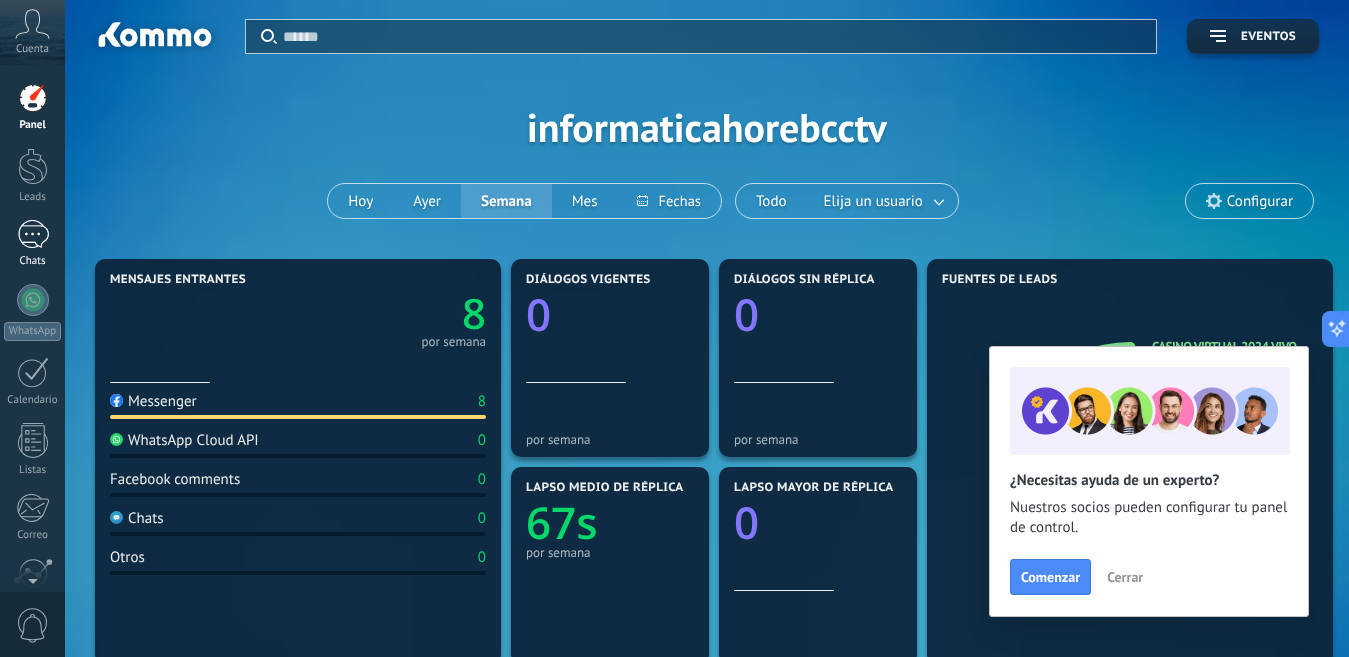 click on "1" at bounding box center [33, 234] 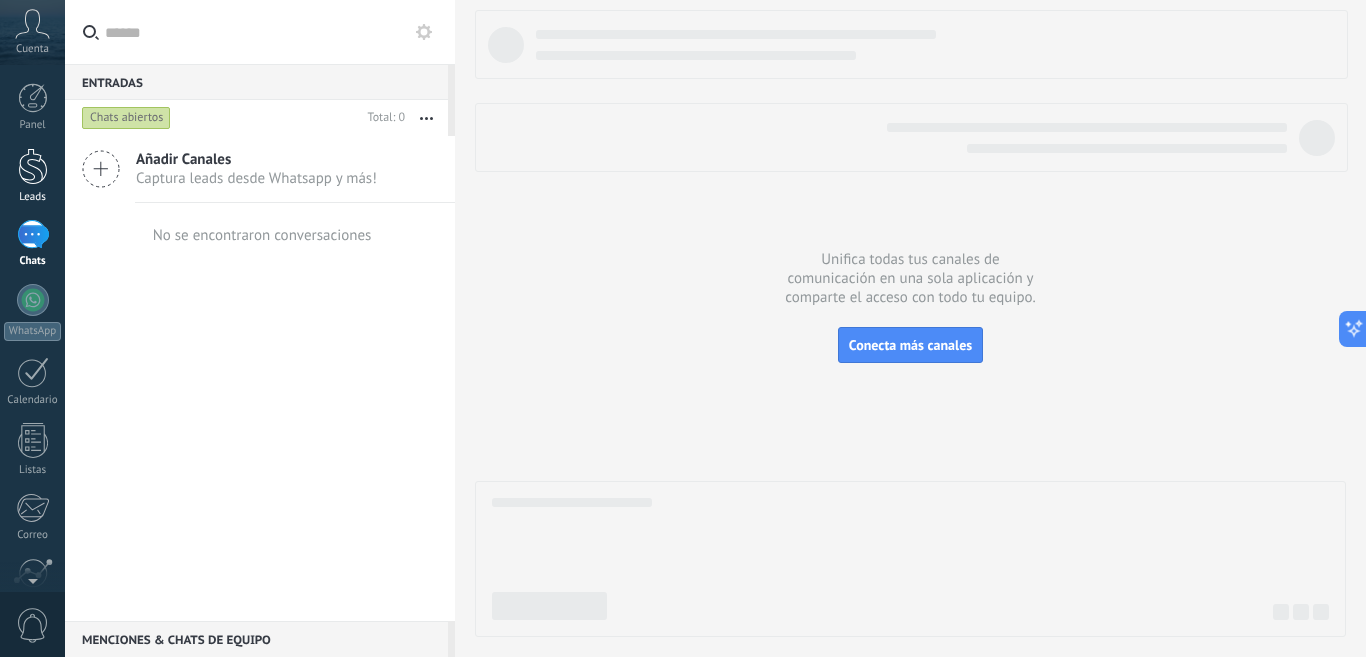 click at bounding box center (33, 166) 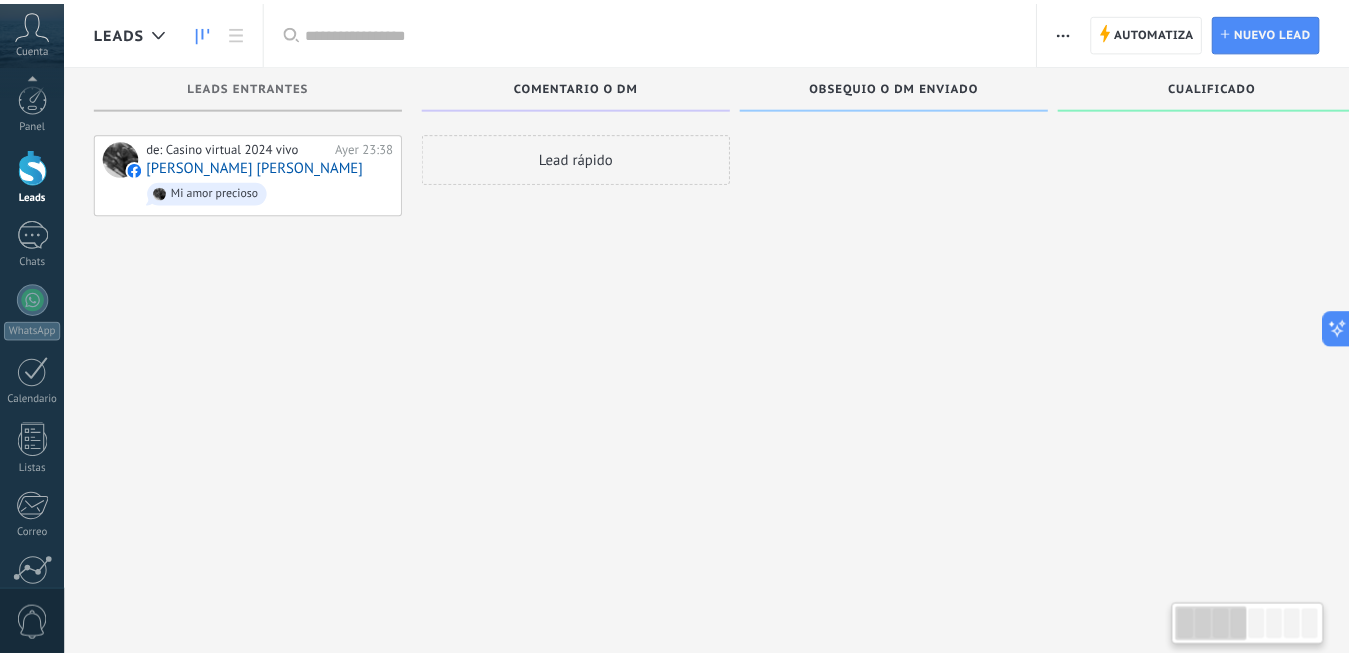 scroll, scrollTop: 175, scrollLeft: 0, axis: vertical 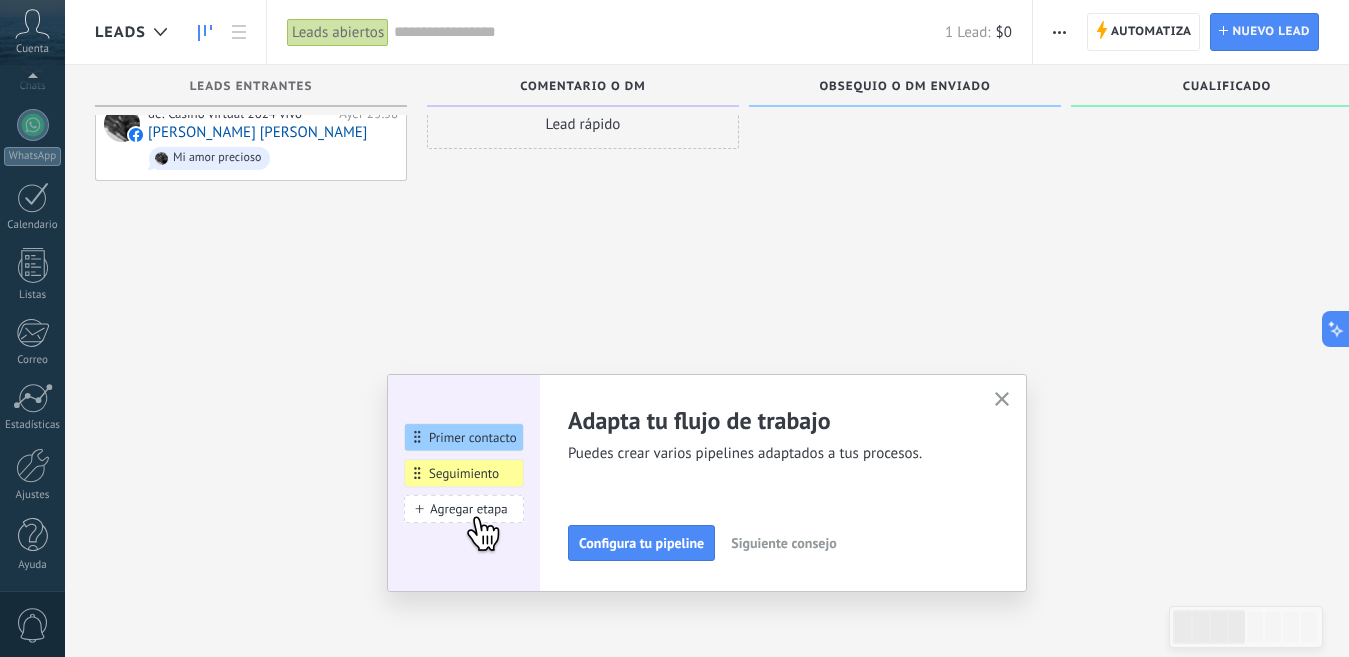 click on "0" at bounding box center [33, 625] 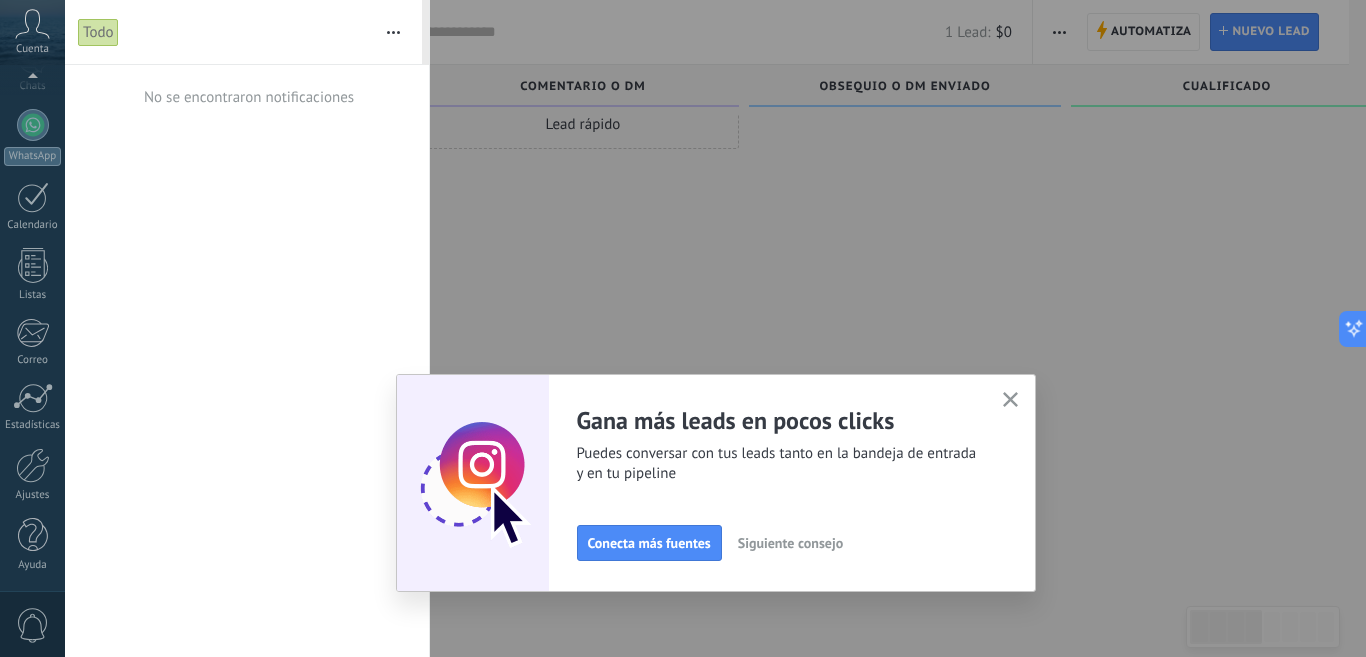 scroll, scrollTop: 0, scrollLeft: 0, axis: both 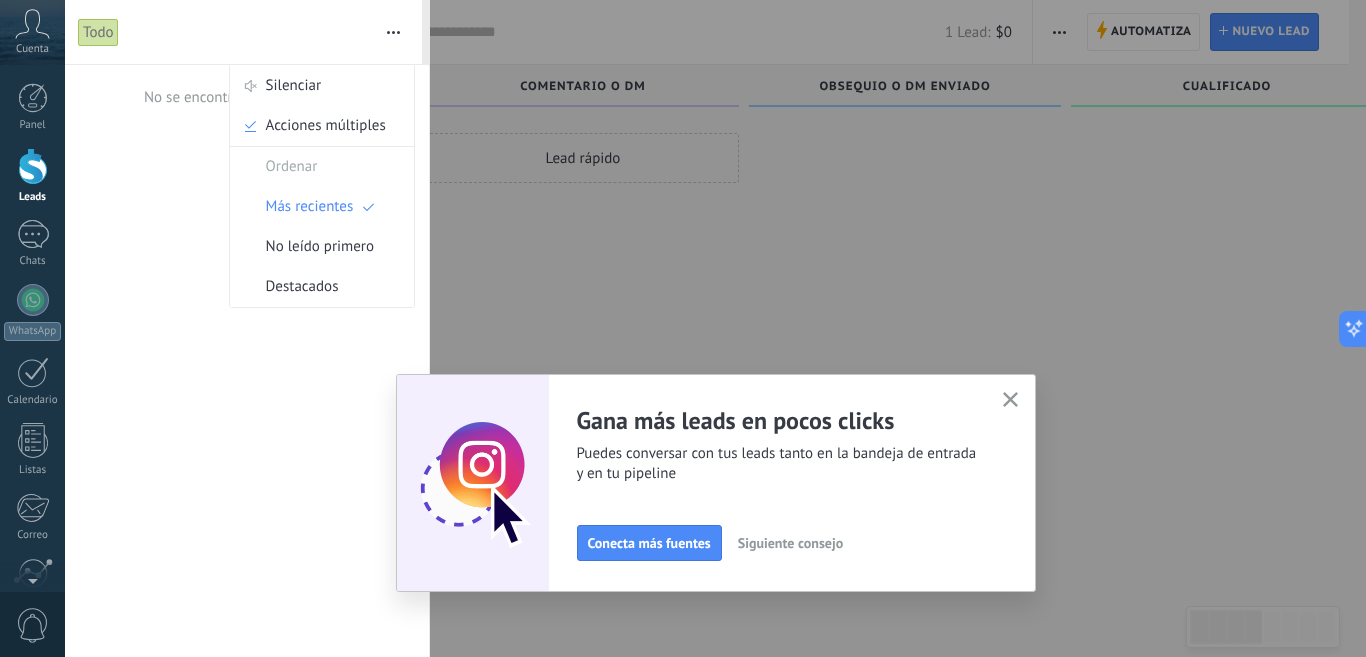 click at bounding box center (683, 328) 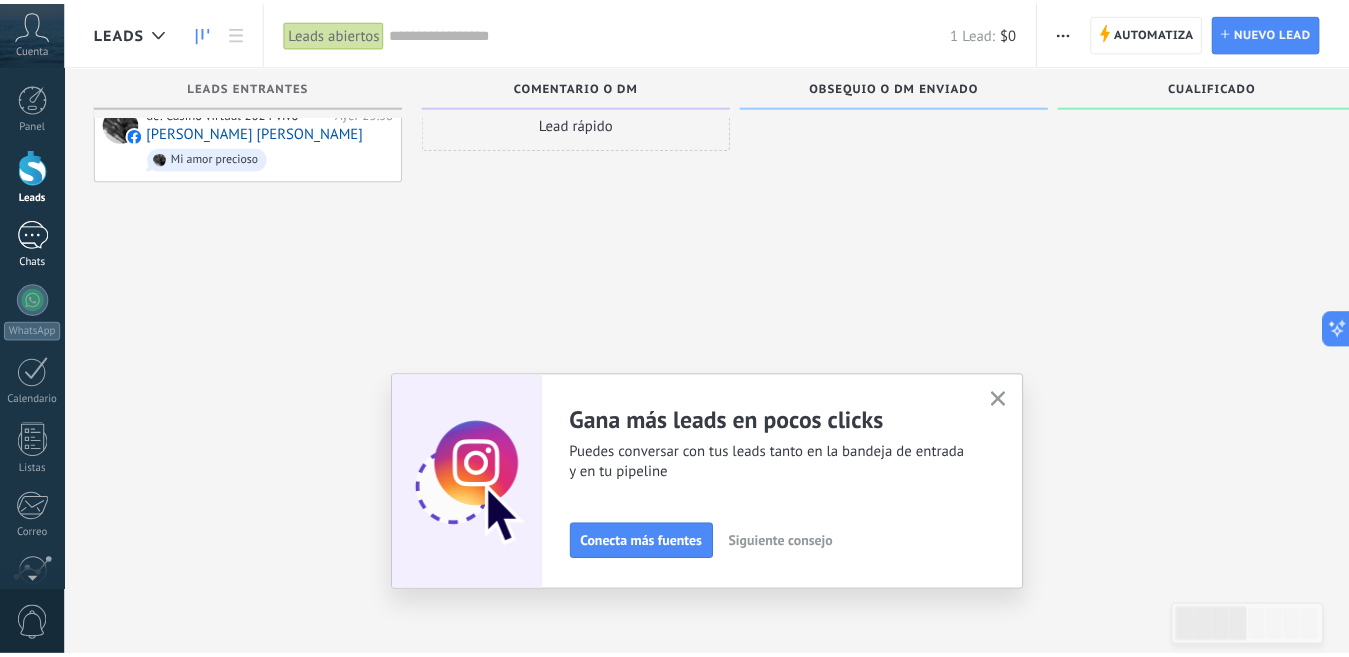 scroll, scrollTop: 36, scrollLeft: 0, axis: vertical 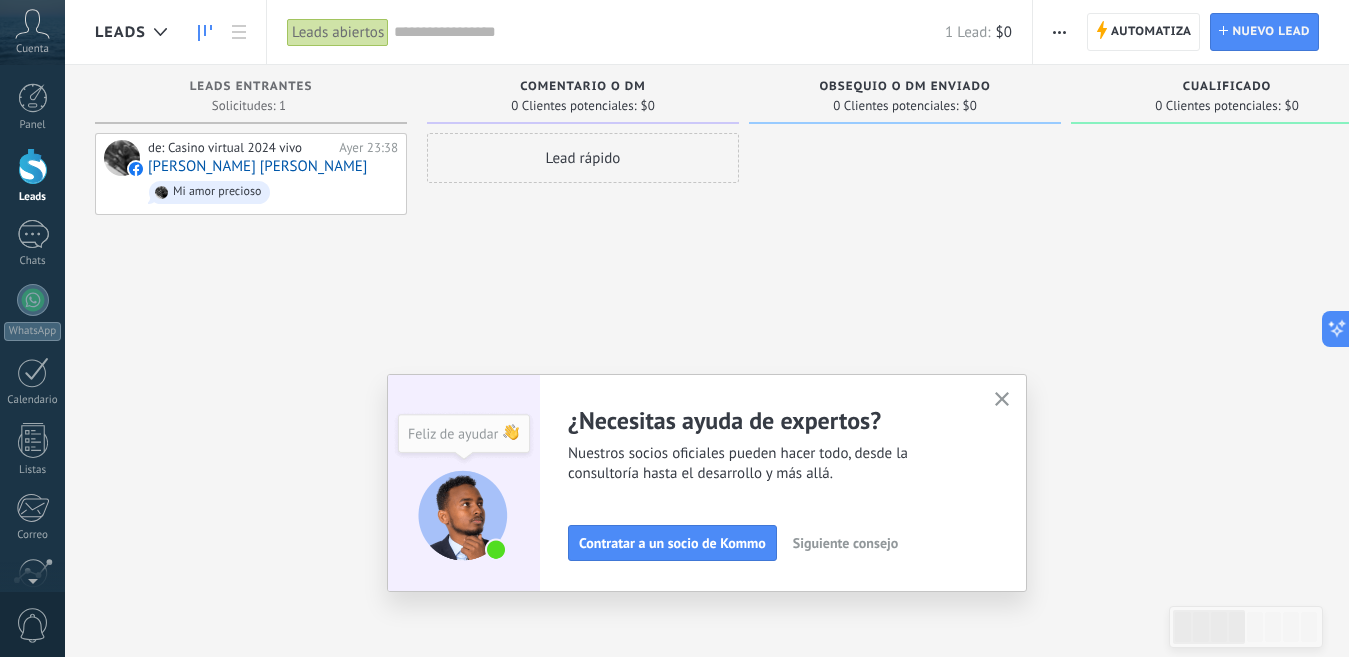 click on "Cuenta" at bounding box center (32, 49) 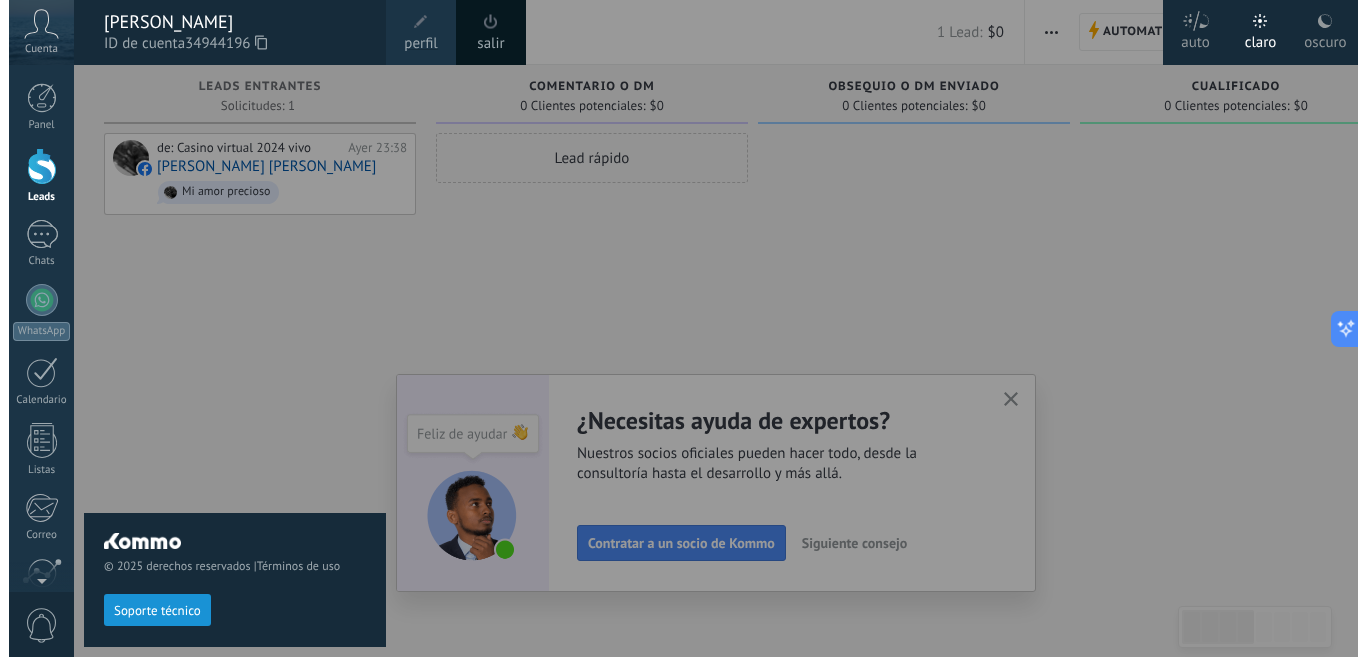 scroll, scrollTop: 19, scrollLeft: 0, axis: vertical 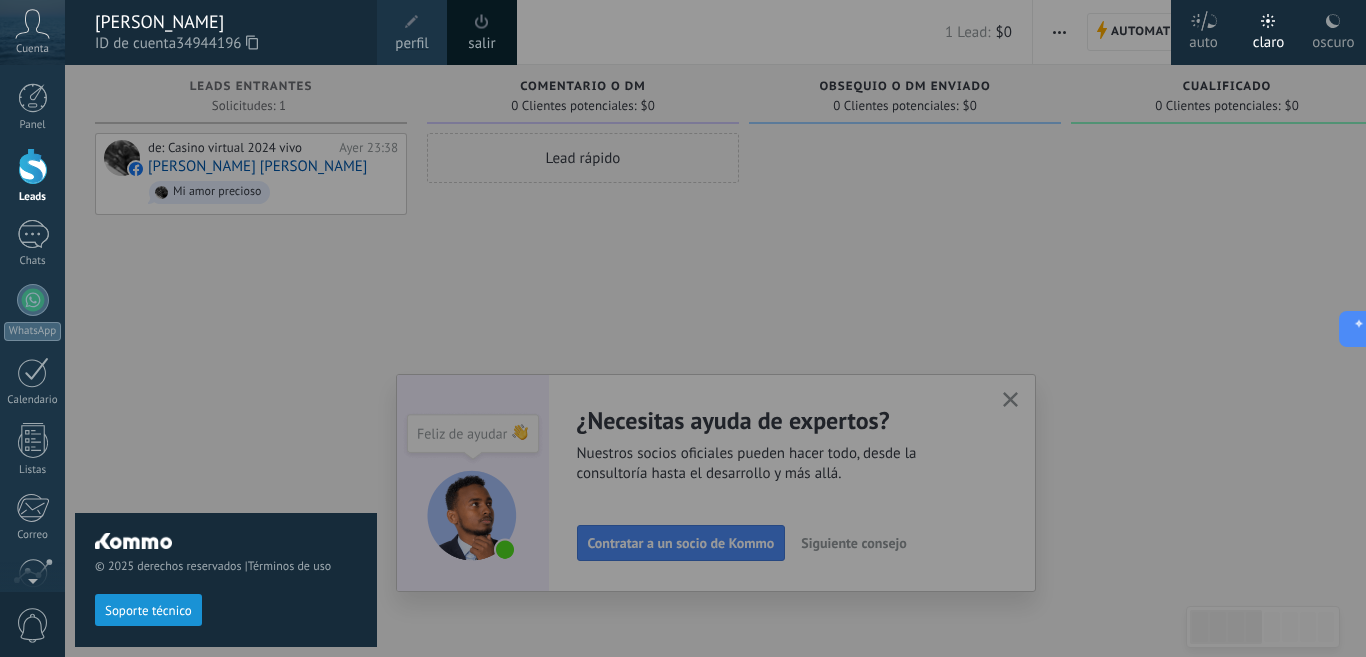 click on "oscuro" at bounding box center (1333, 39) 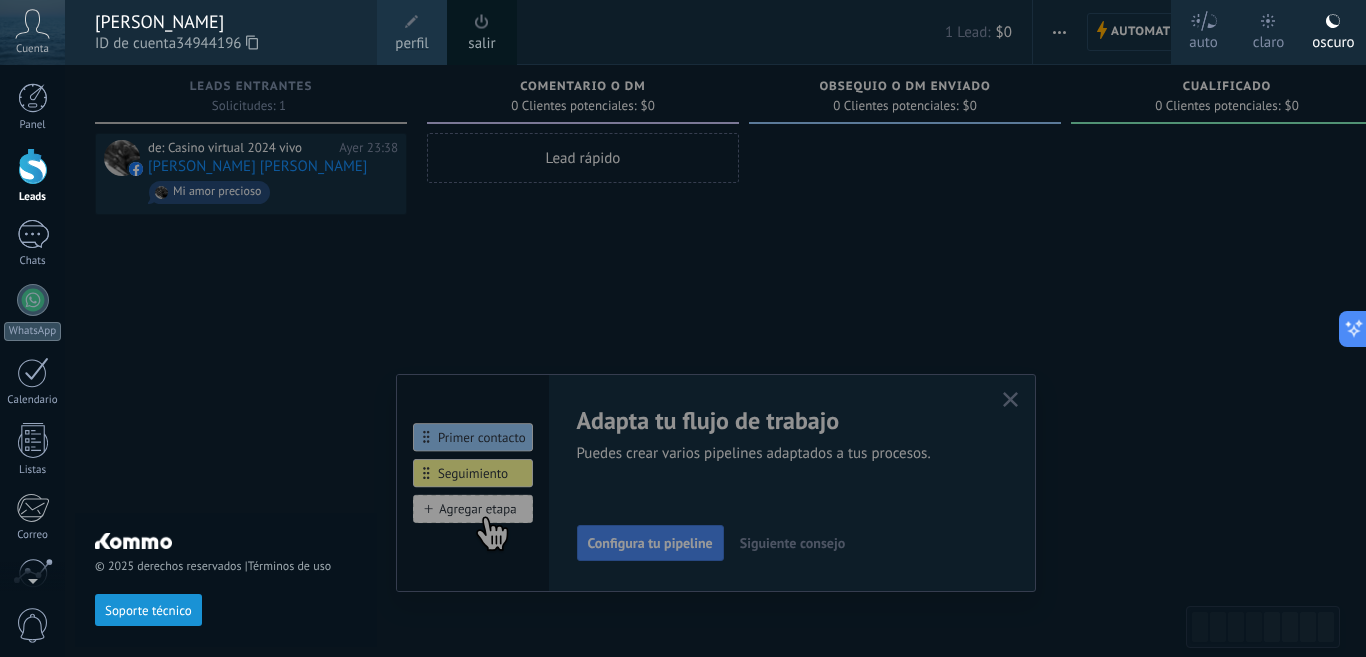click at bounding box center [748, 328] 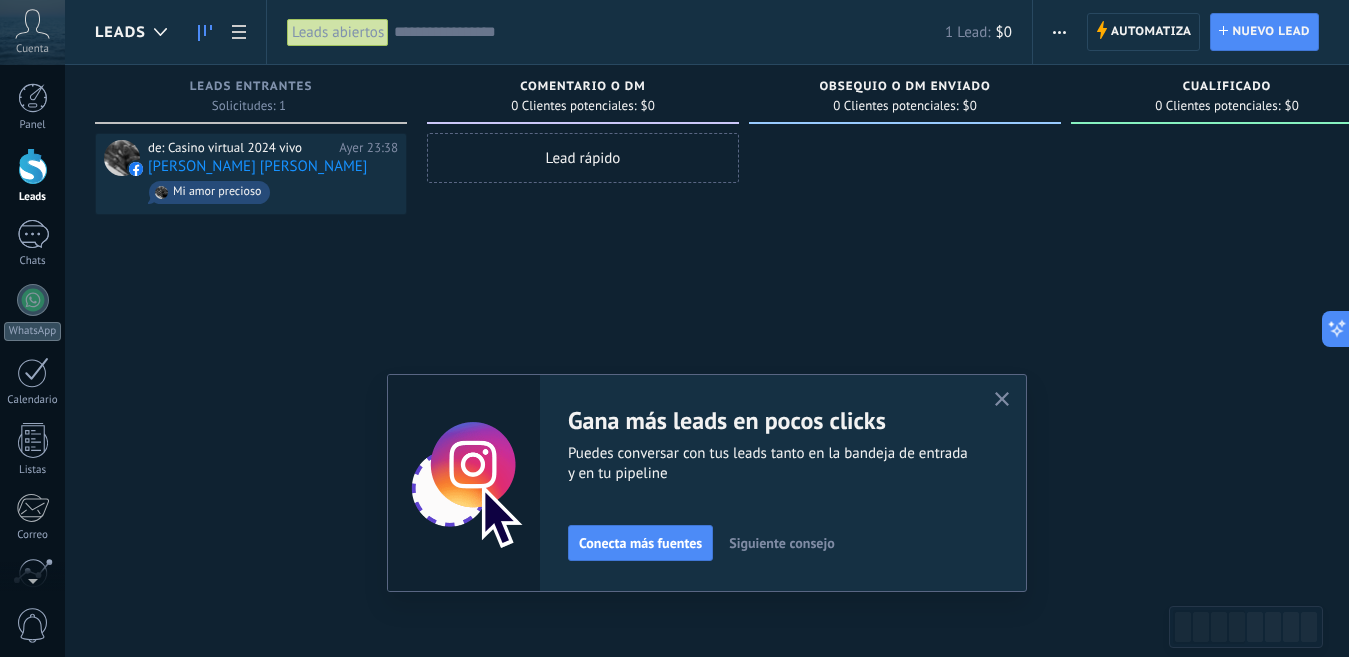 click 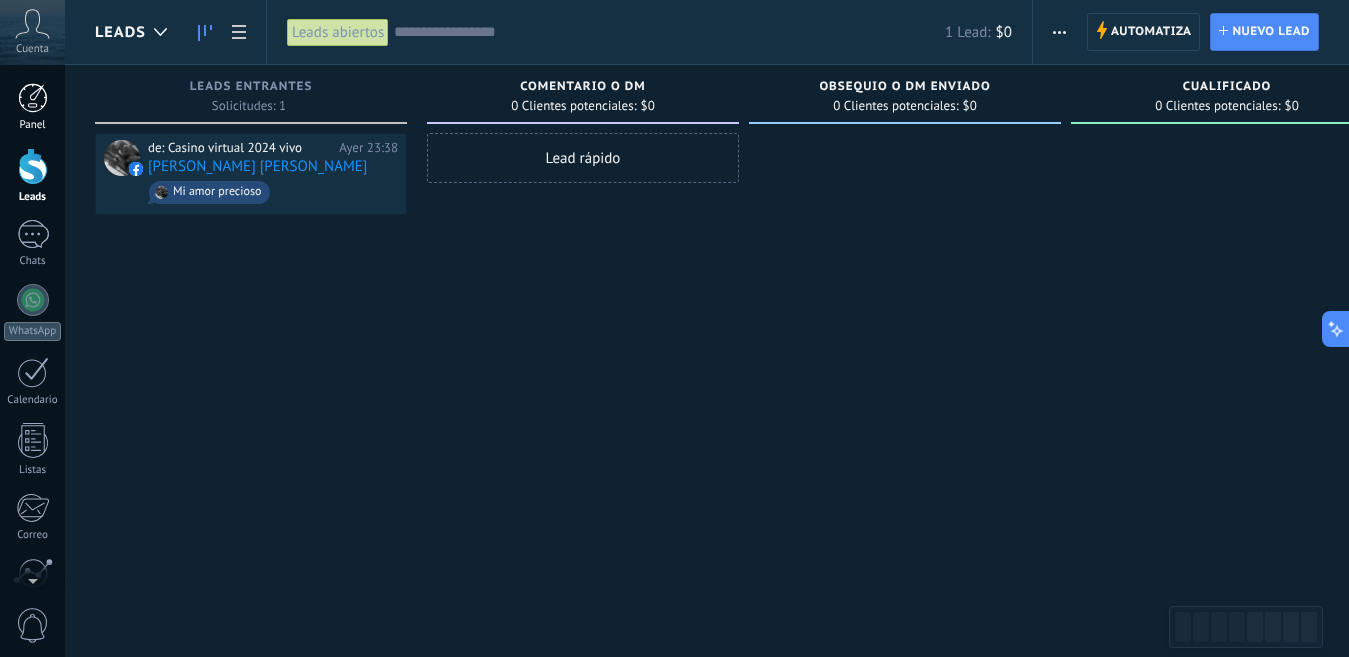 click at bounding box center (33, 98) 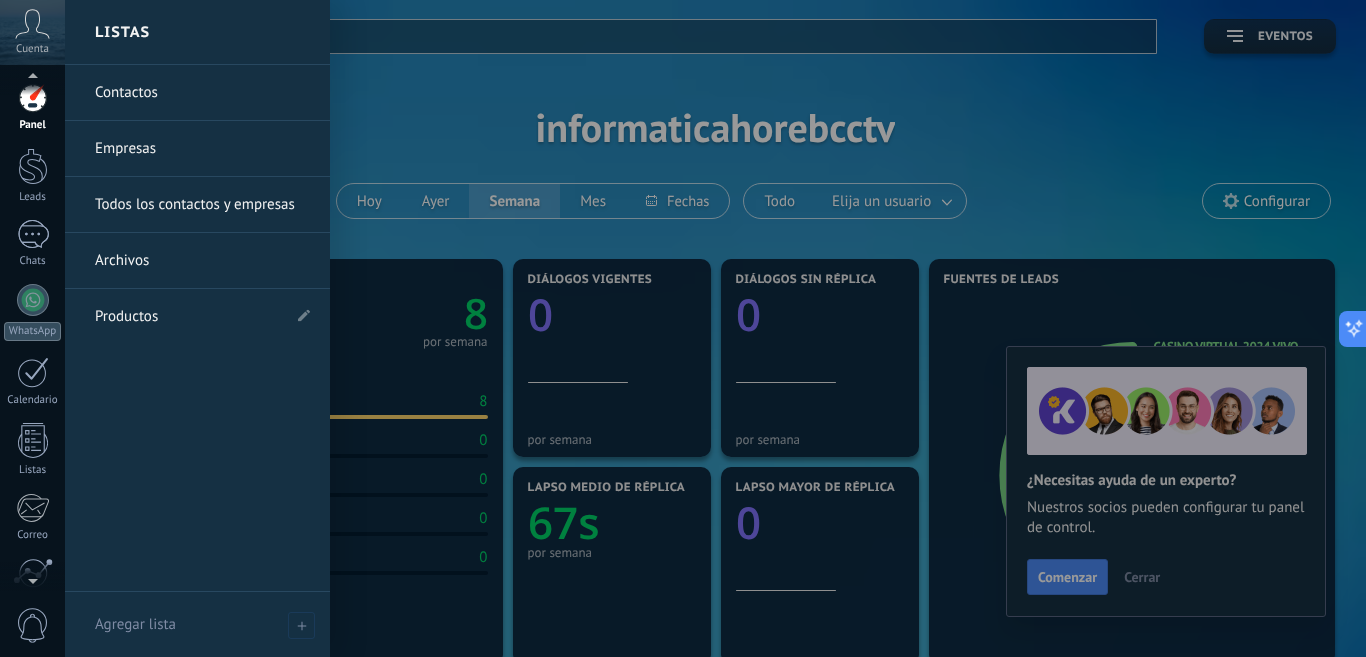 scroll, scrollTop: 175, scrollLeft: 0, axis: vertical 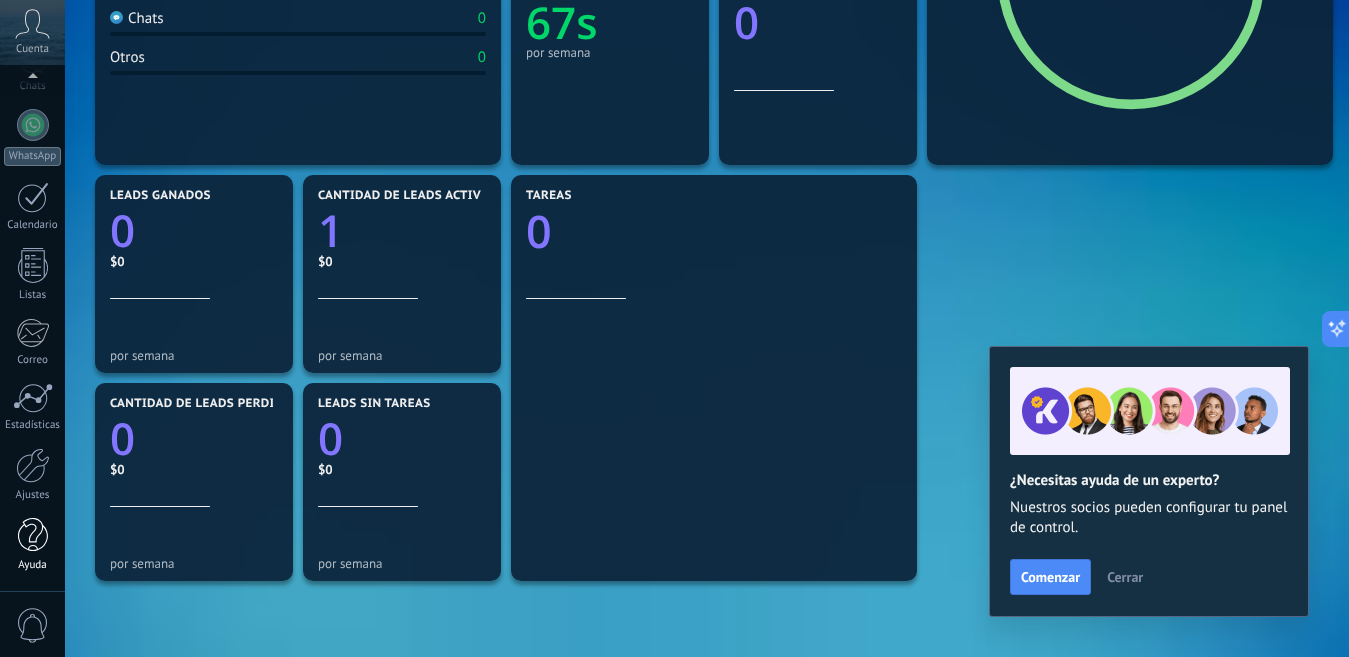 click at bounding box center [33, 535] 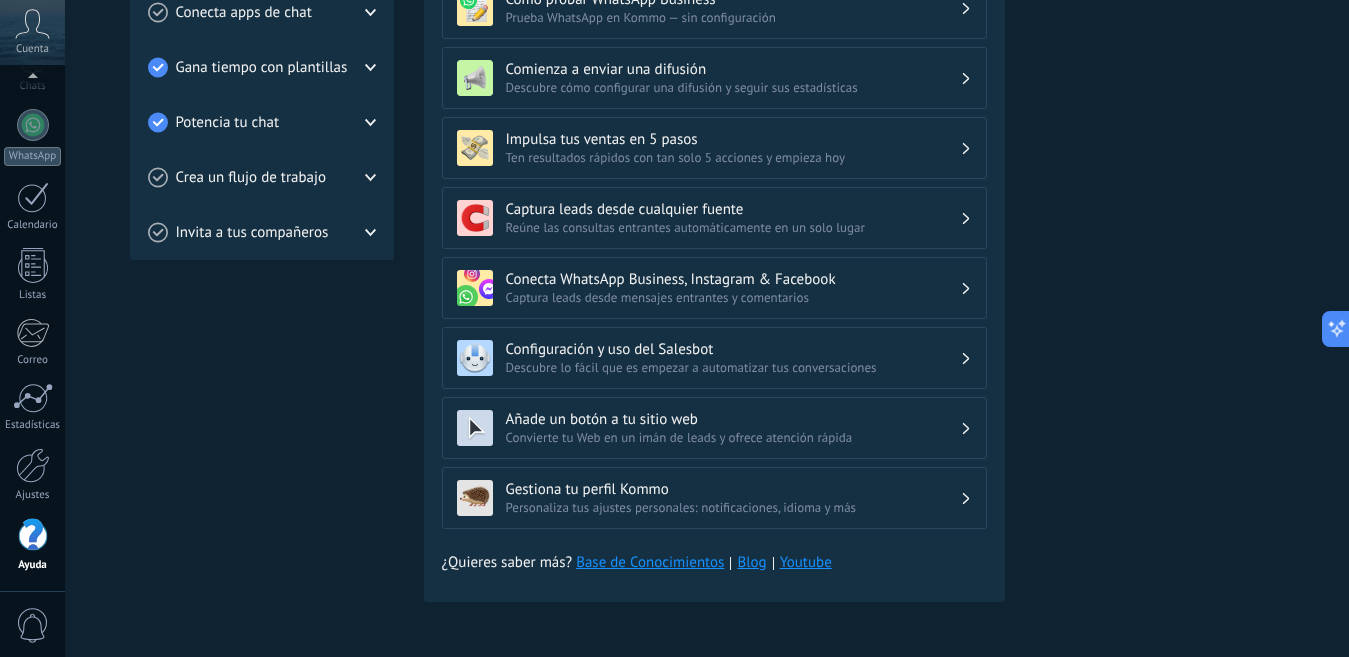 scroll, scrollTop: 450, scrollLeft: 0, axis: vertical 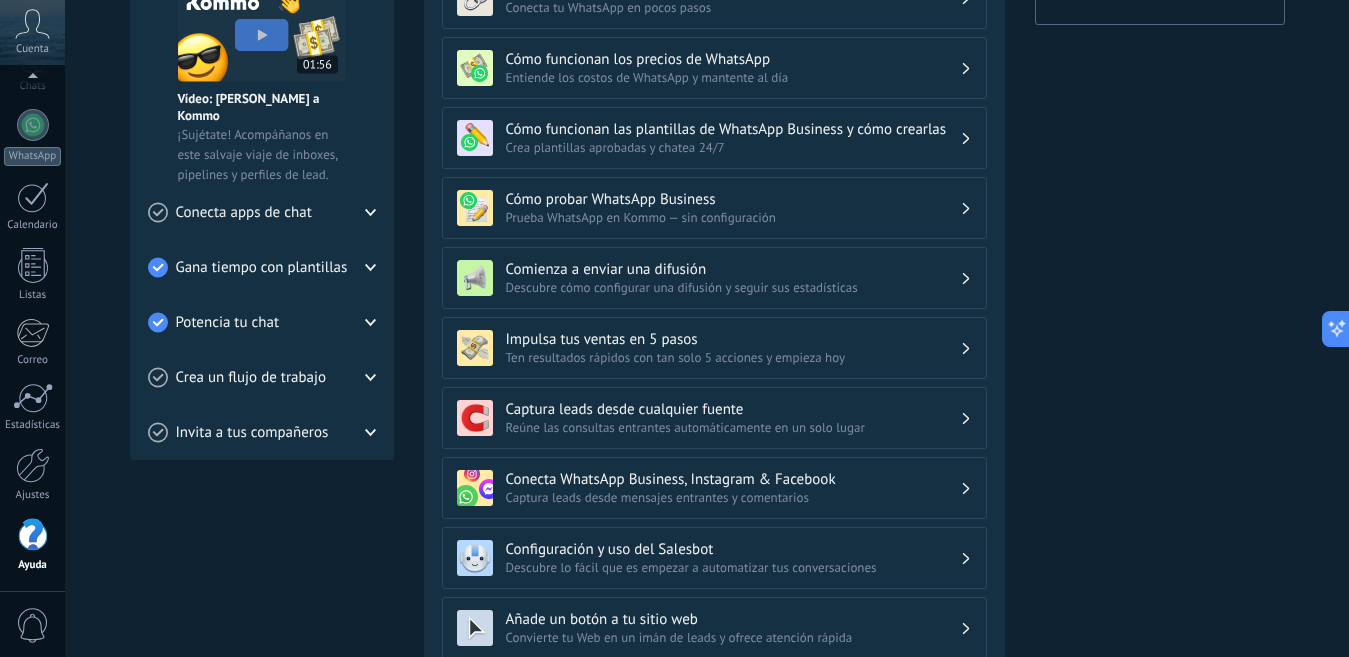 click on "Impulsa tus ventas en 5 pasos" at bounding box center (733, 339) 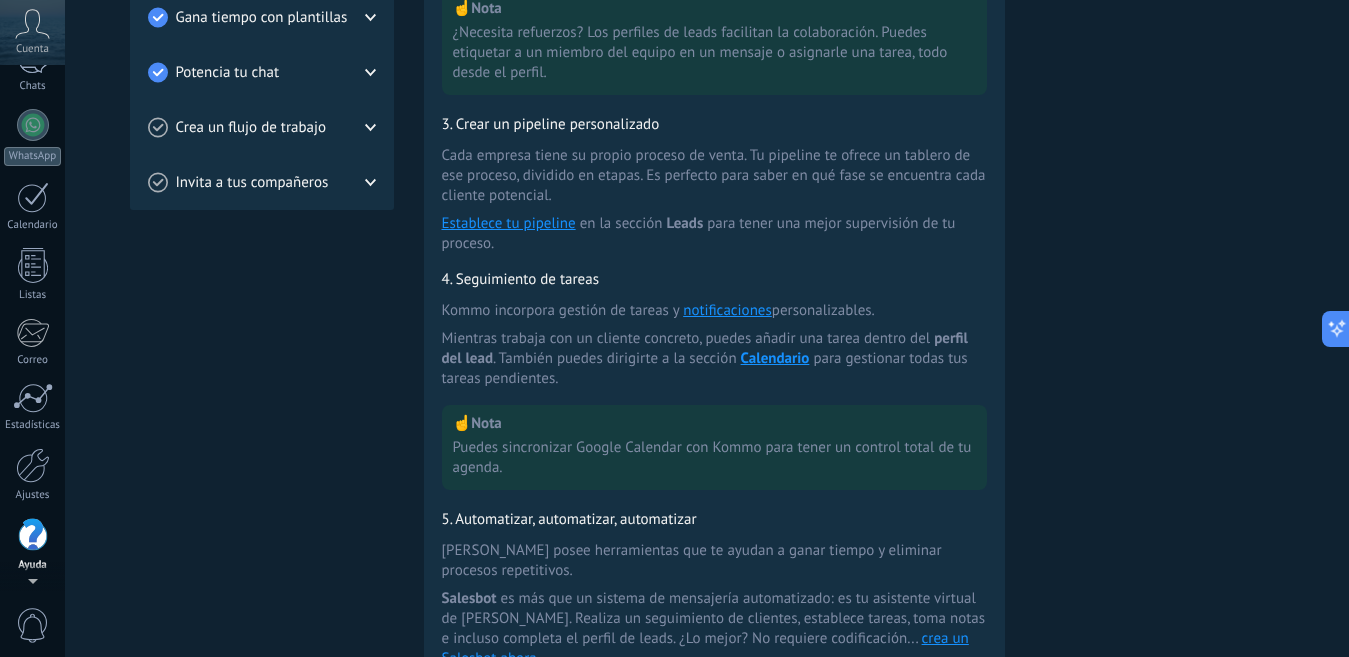 scroll, scrollTop: 100, scrollLeft: 0, axis: vertical 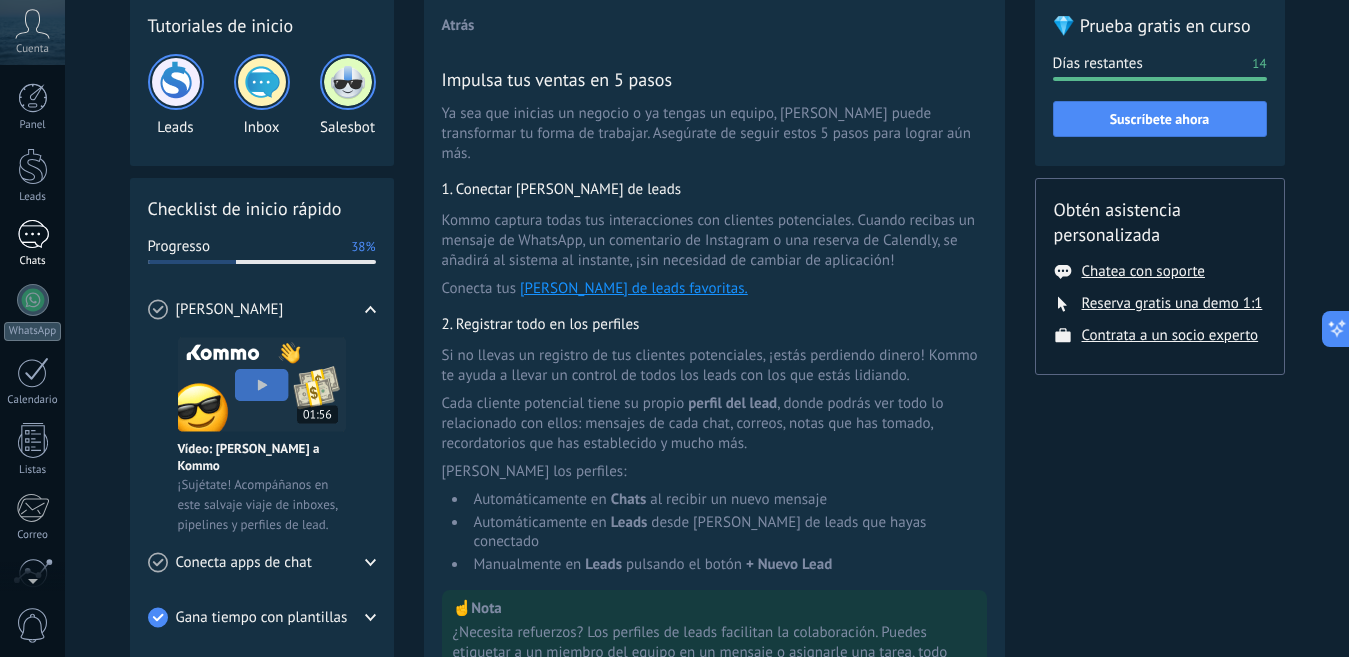 click on "1" at bounding box center (33, 234) 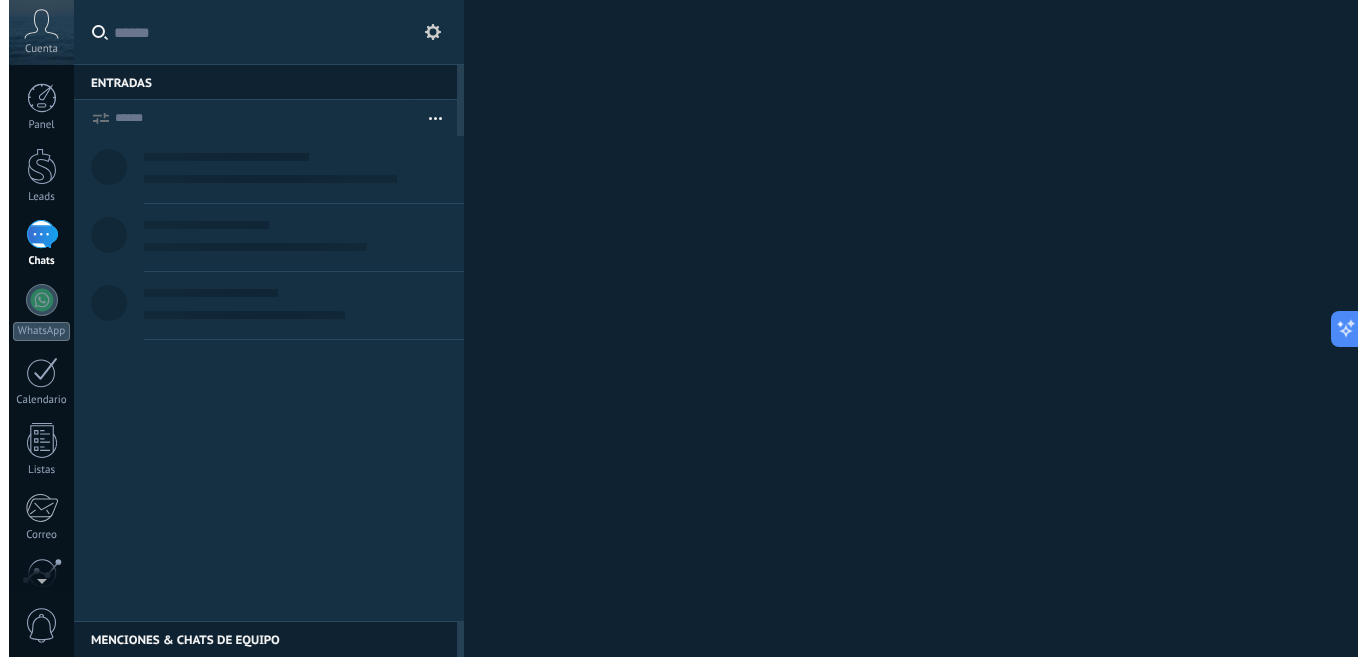 scroll, scrollTop: 0, scrollLeft: 0, axis: both 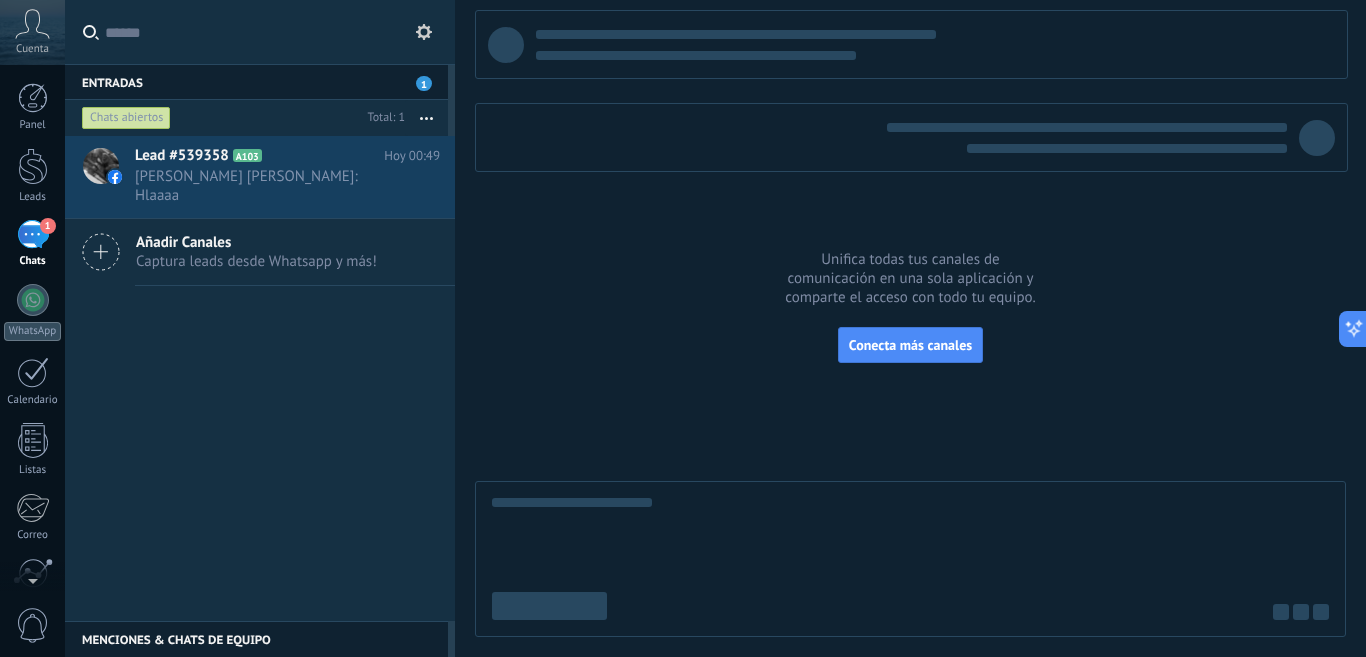 click on "1" at bounding box center [33, 234] 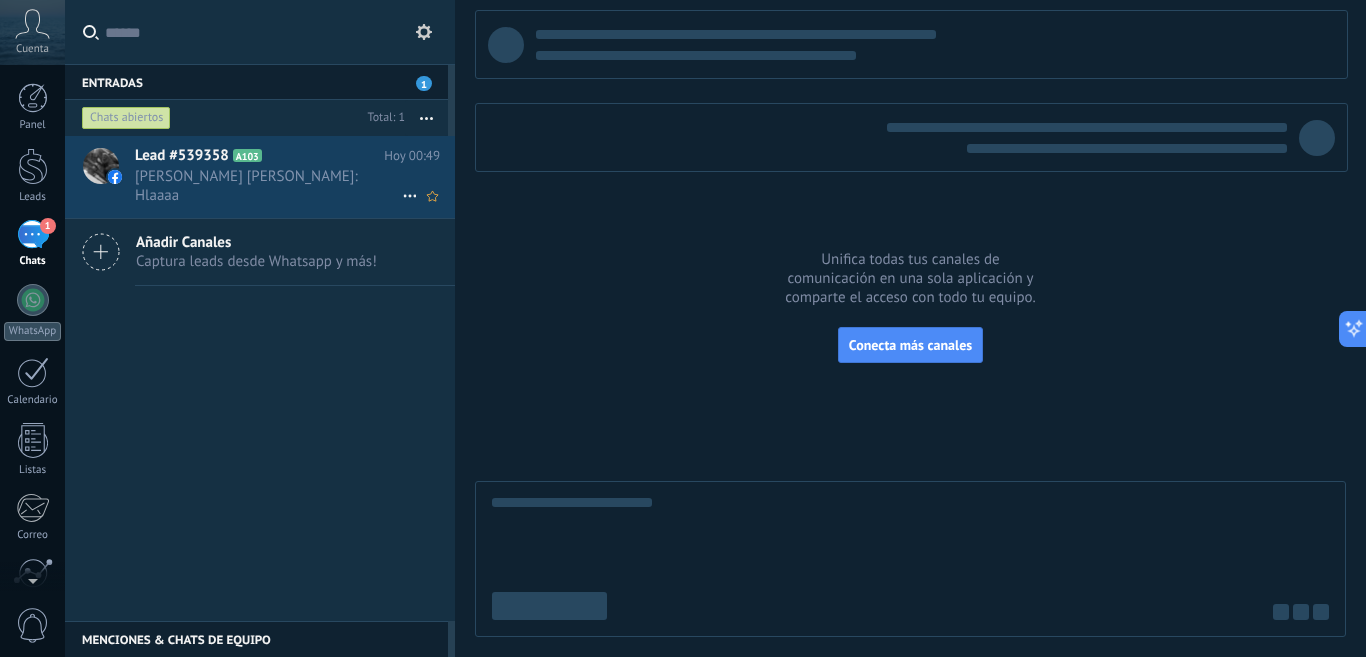 click on "[PERSON_NAME] [PERSON_NAME]: Hlaaaa" at bounding box center (268, 186) 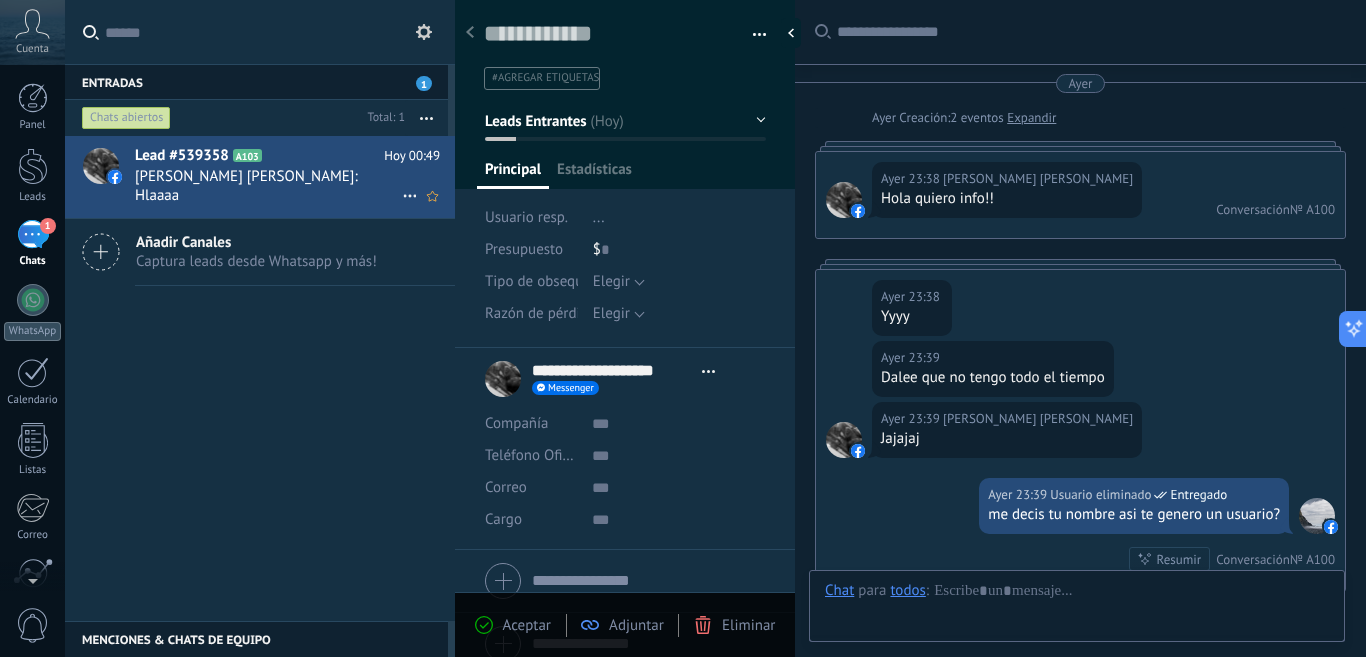 type on "**********" 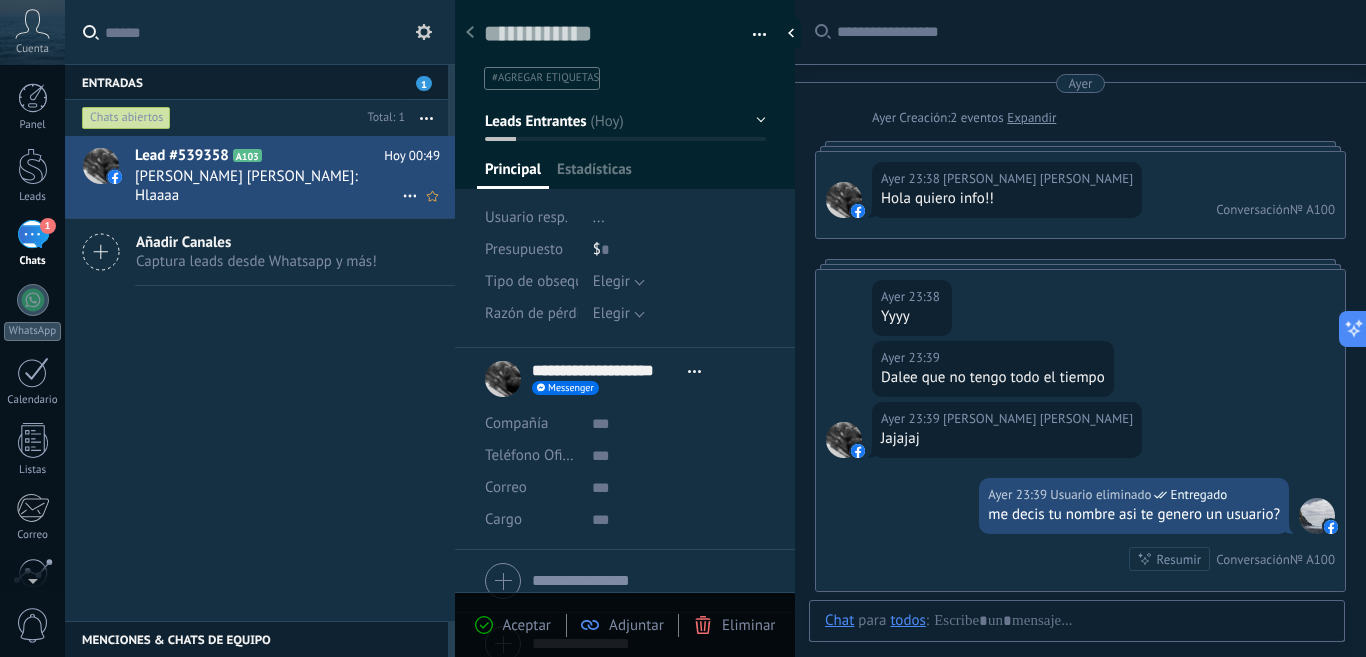 scroll, scrollTop: 1028, scrollLeft: 0, axis: vertical 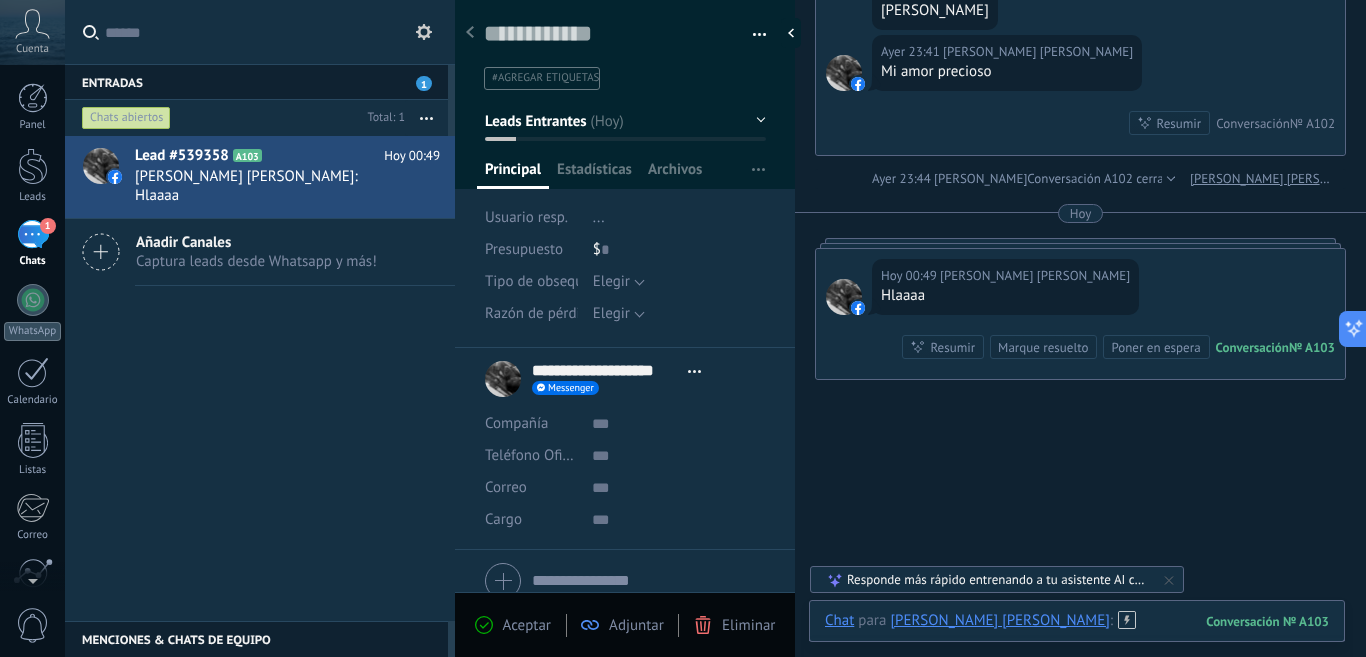 click at bounding box center (1077, 641) 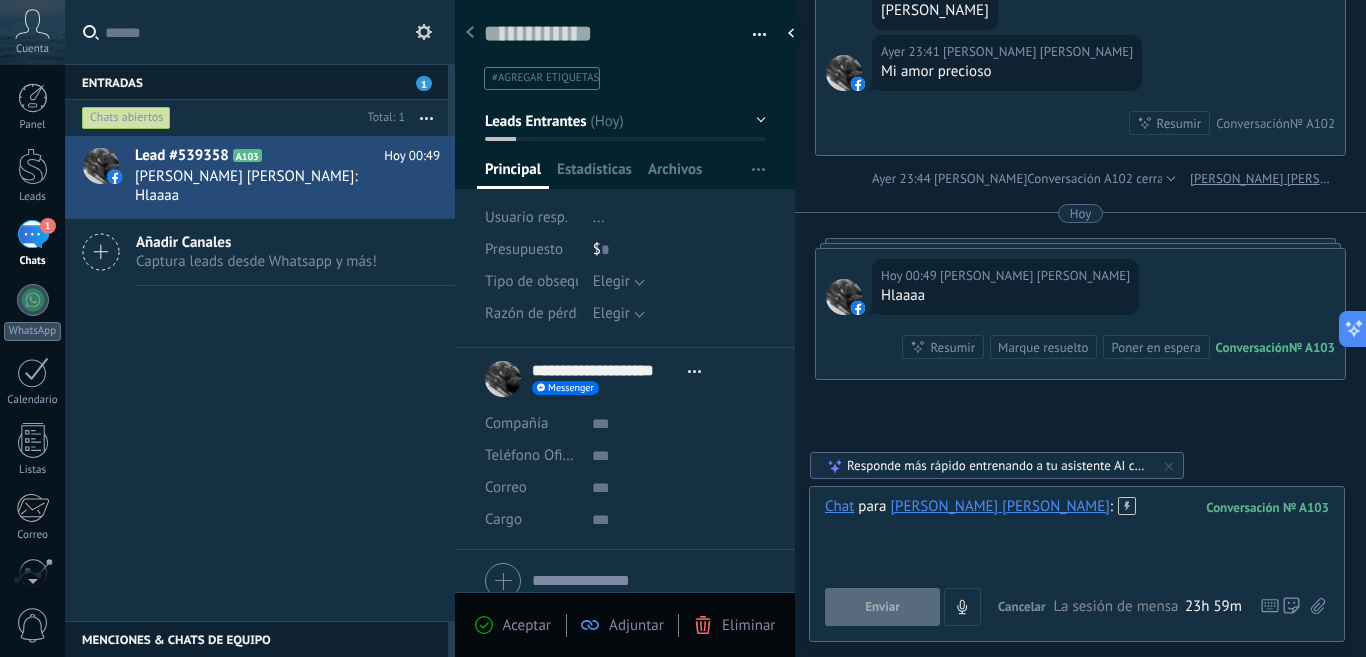 type 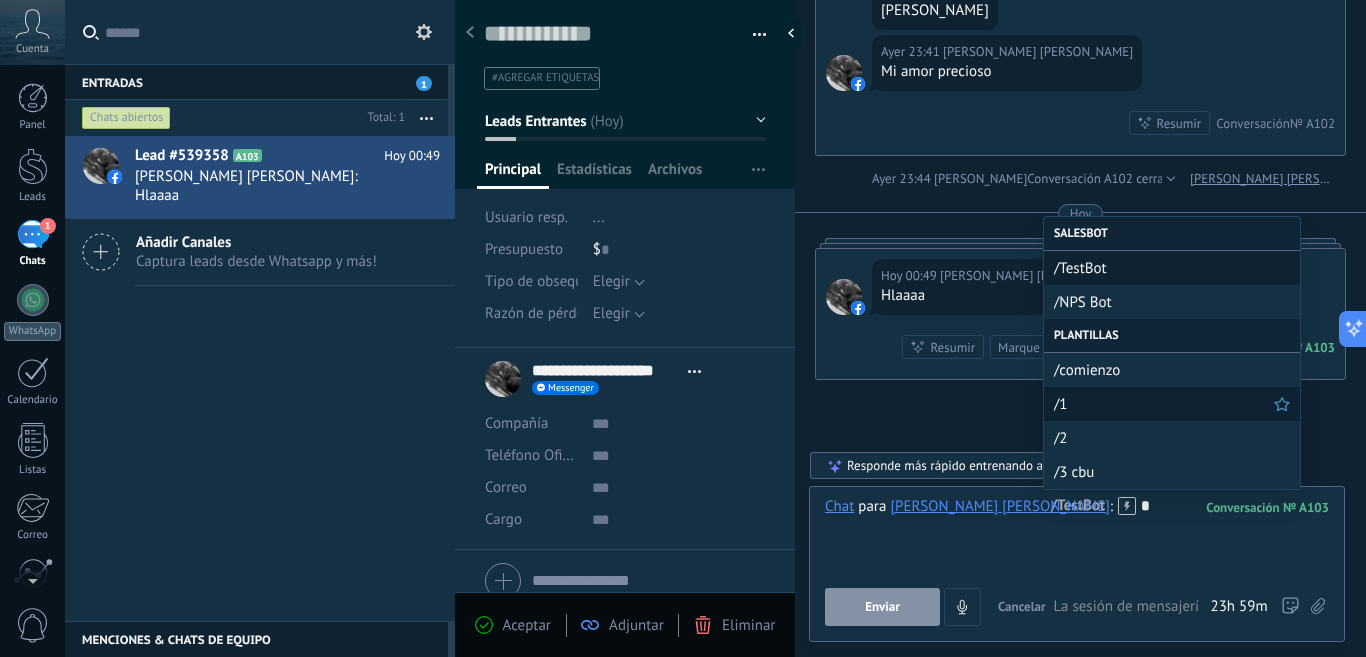 click on "/1" at bounding box center [1164, 404] 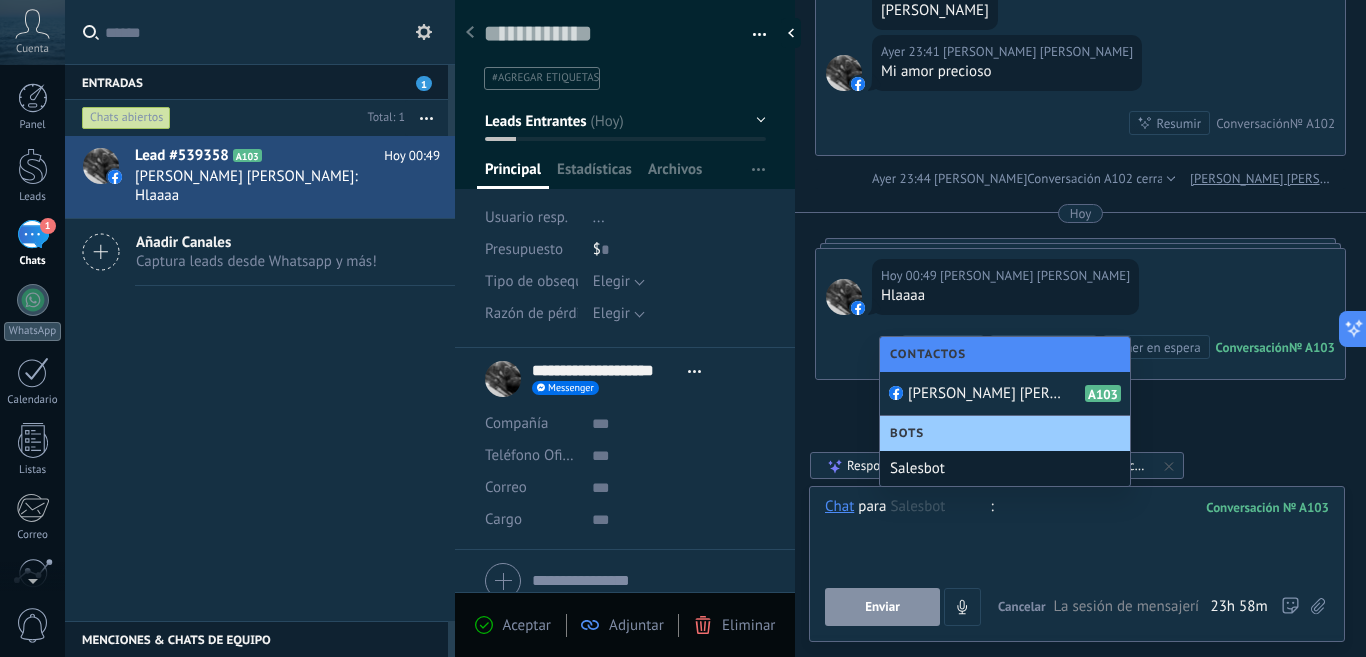 click on "Bots" at bounding box center [1005, 433] 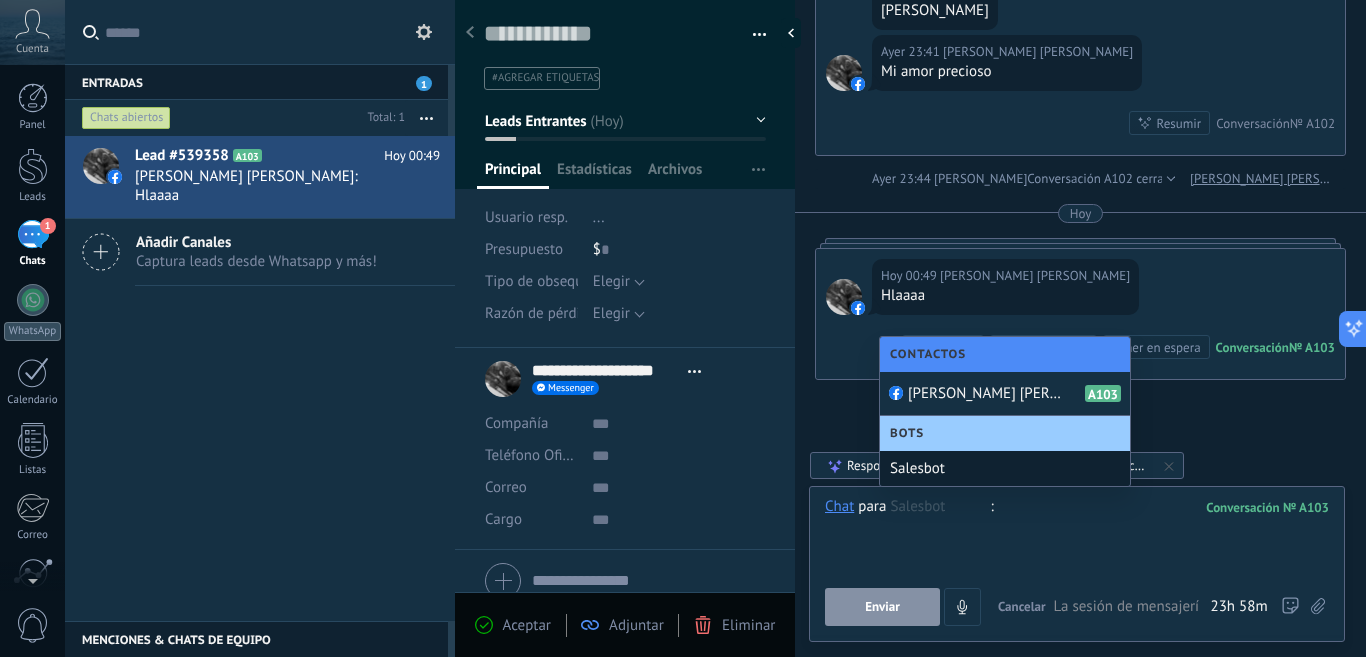 click on "Bots" at bounding box center [912, 433] 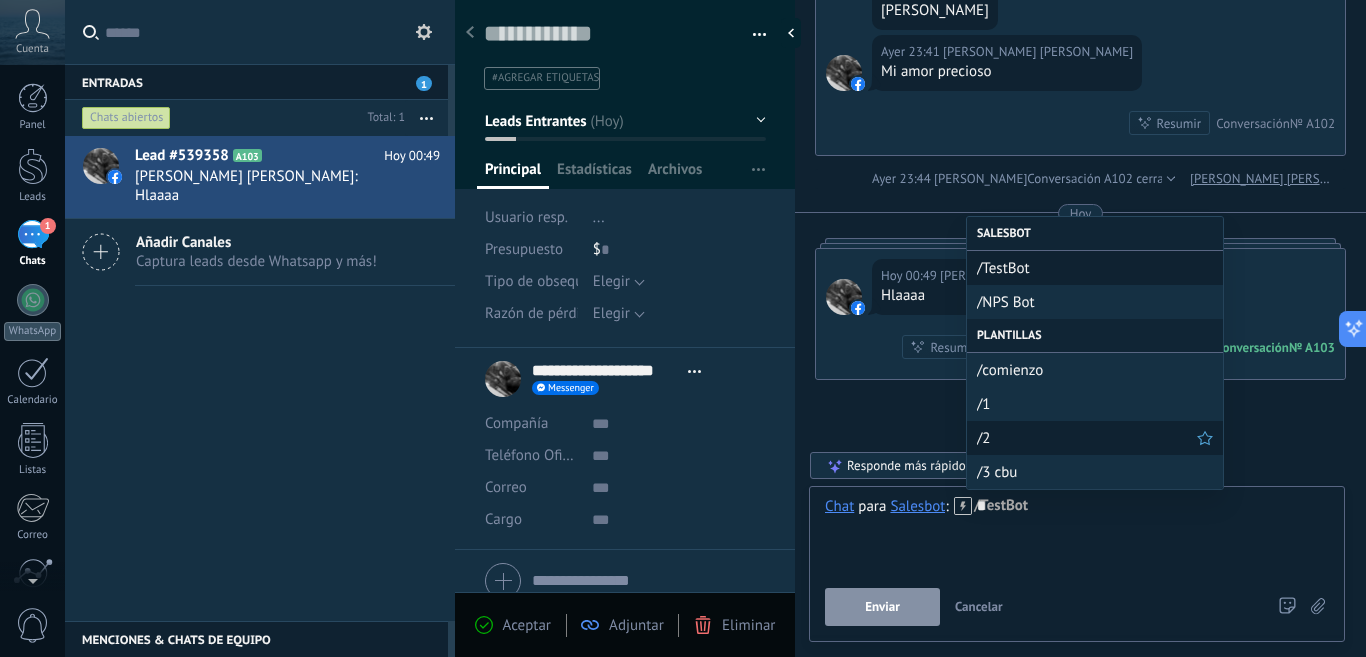 click on "/2" at bounding box center [1087, 438] 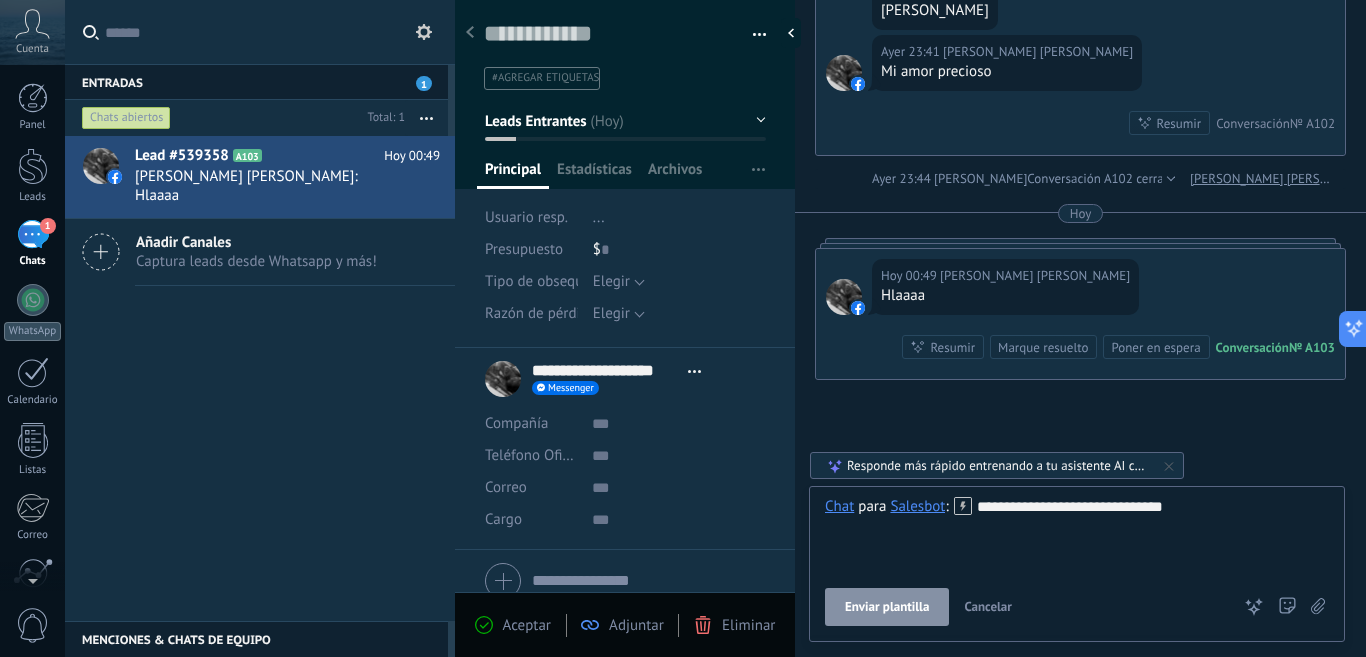 click on "**********" at bounding box center (1077, 535) 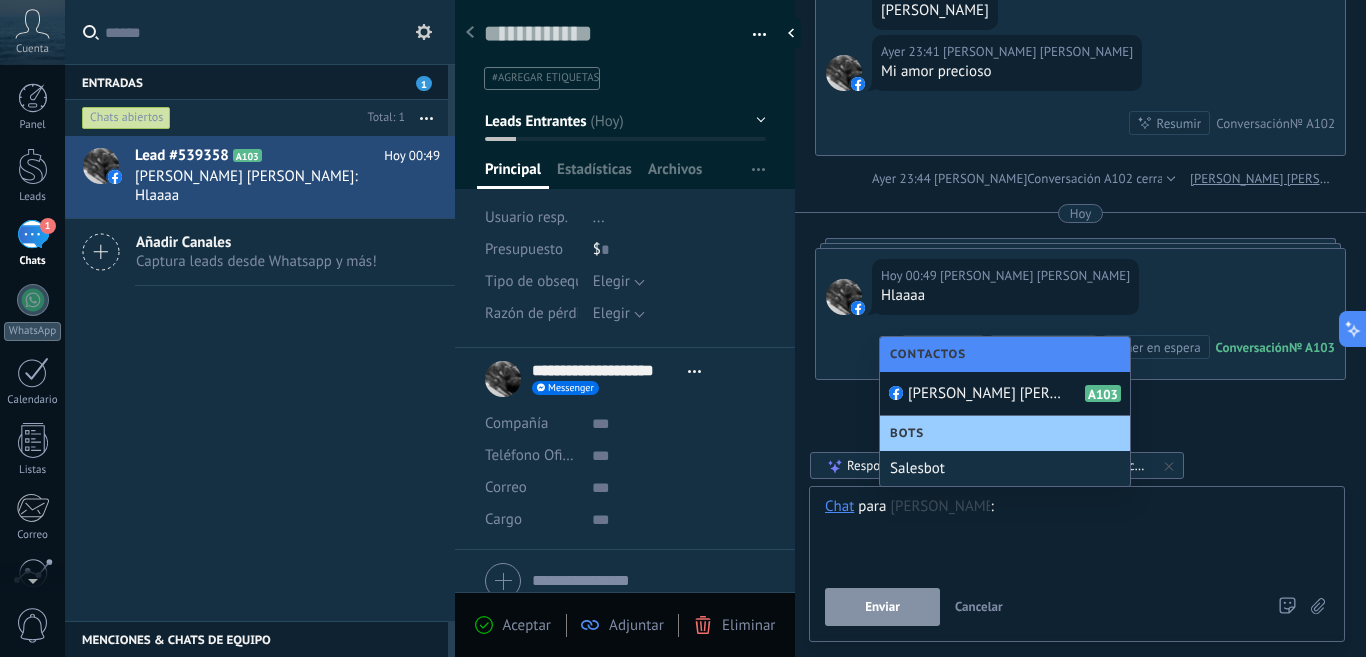 drag, startPoint x: 1022, startPoint y: 391, endPoint x: 866, endPoint y: 561, distance: 230.72928 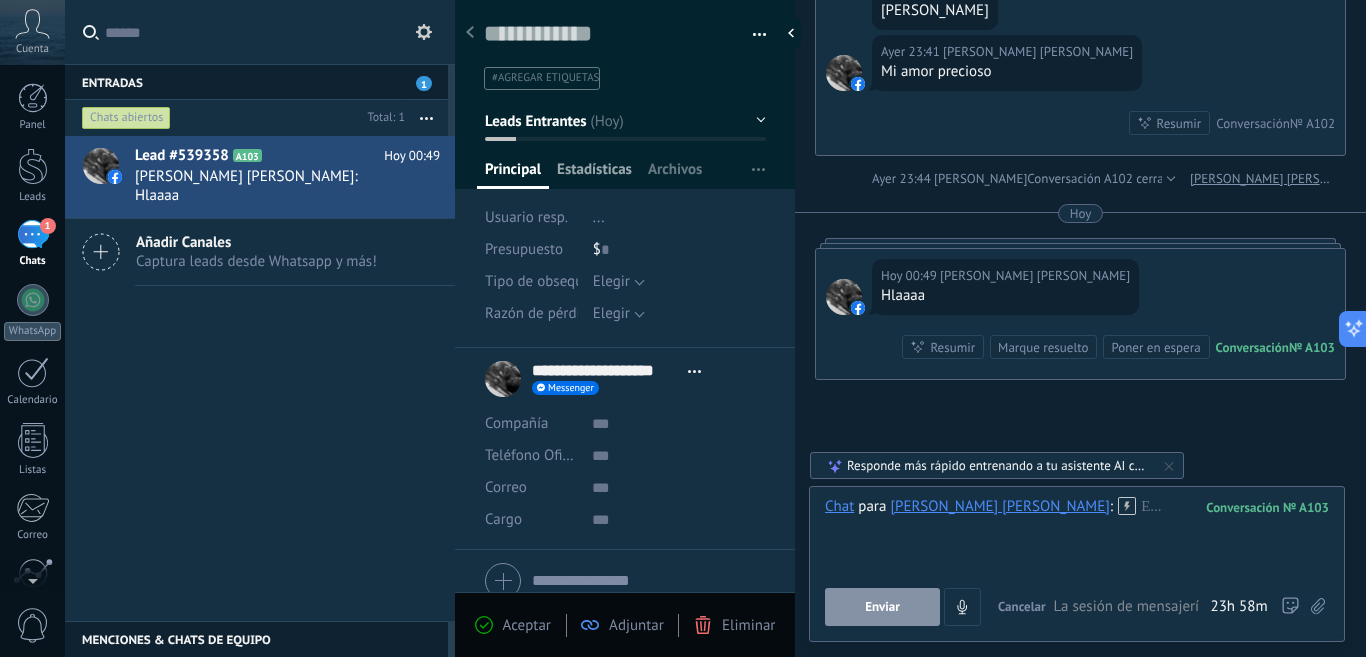 click on "Estadísticas" at bounding box center [594, 174] 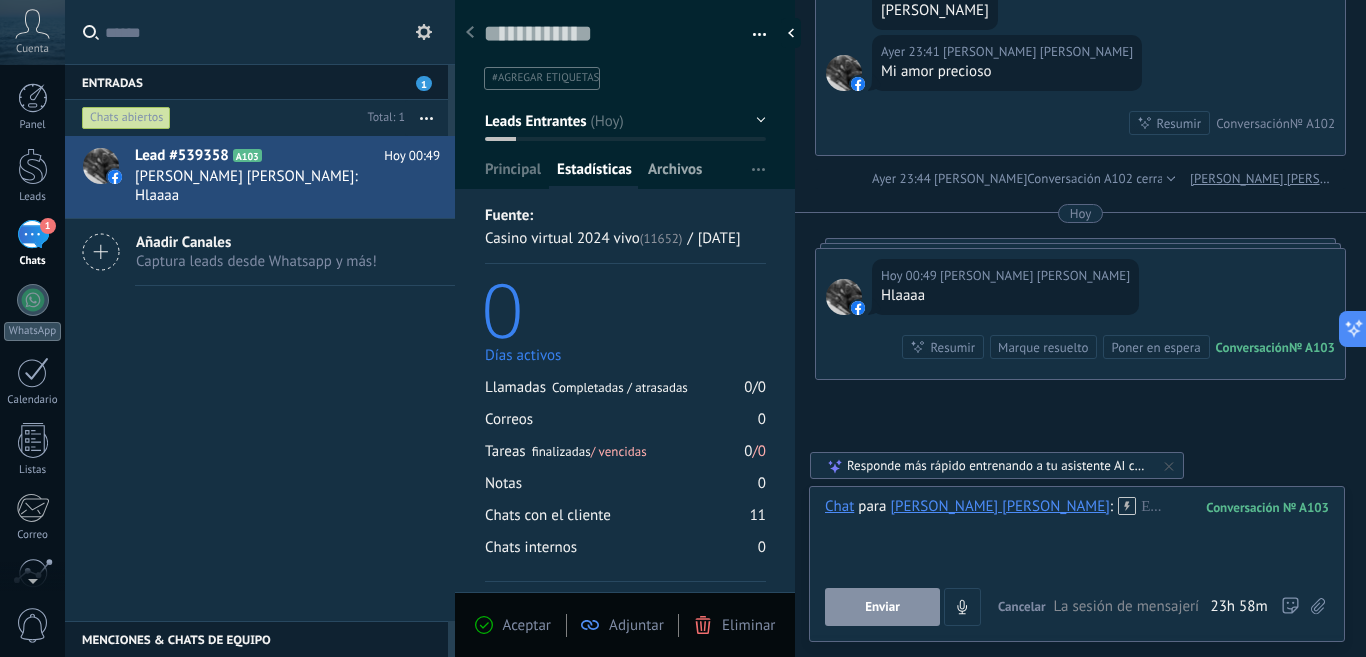 click on "Archivos" at bounding box center [675, 174] 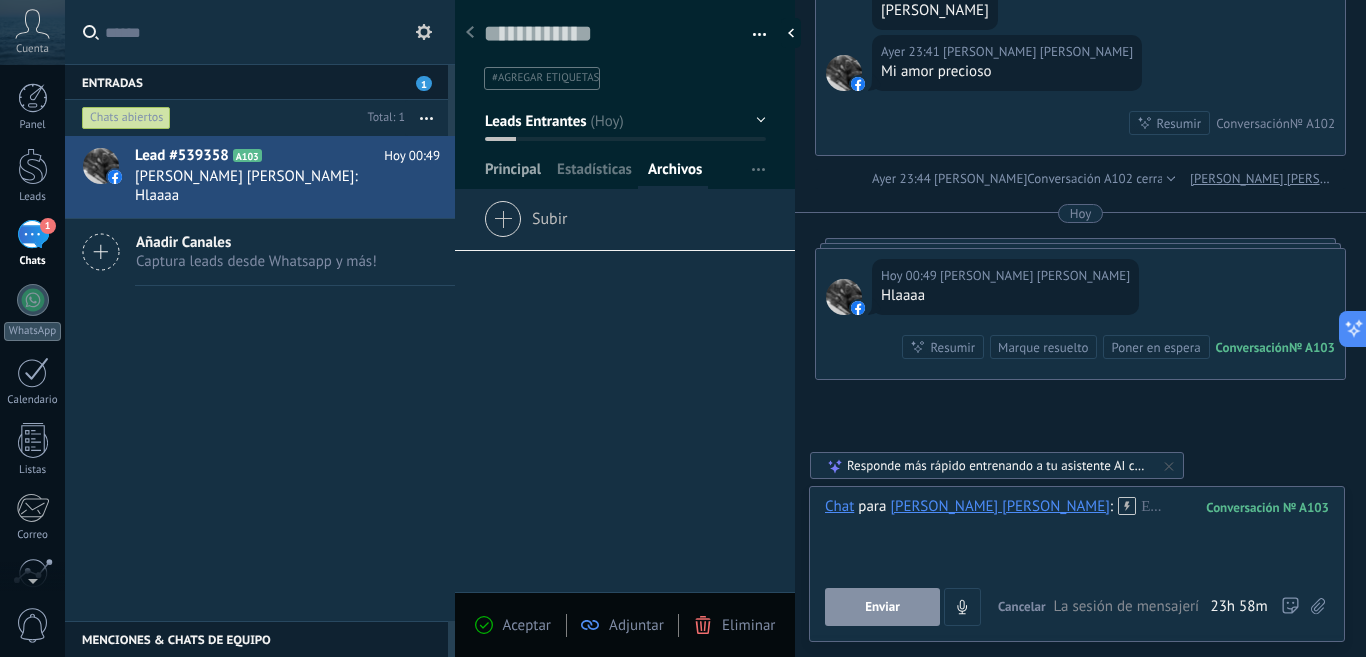 click on "Principal" at bounding box center (513, 174) 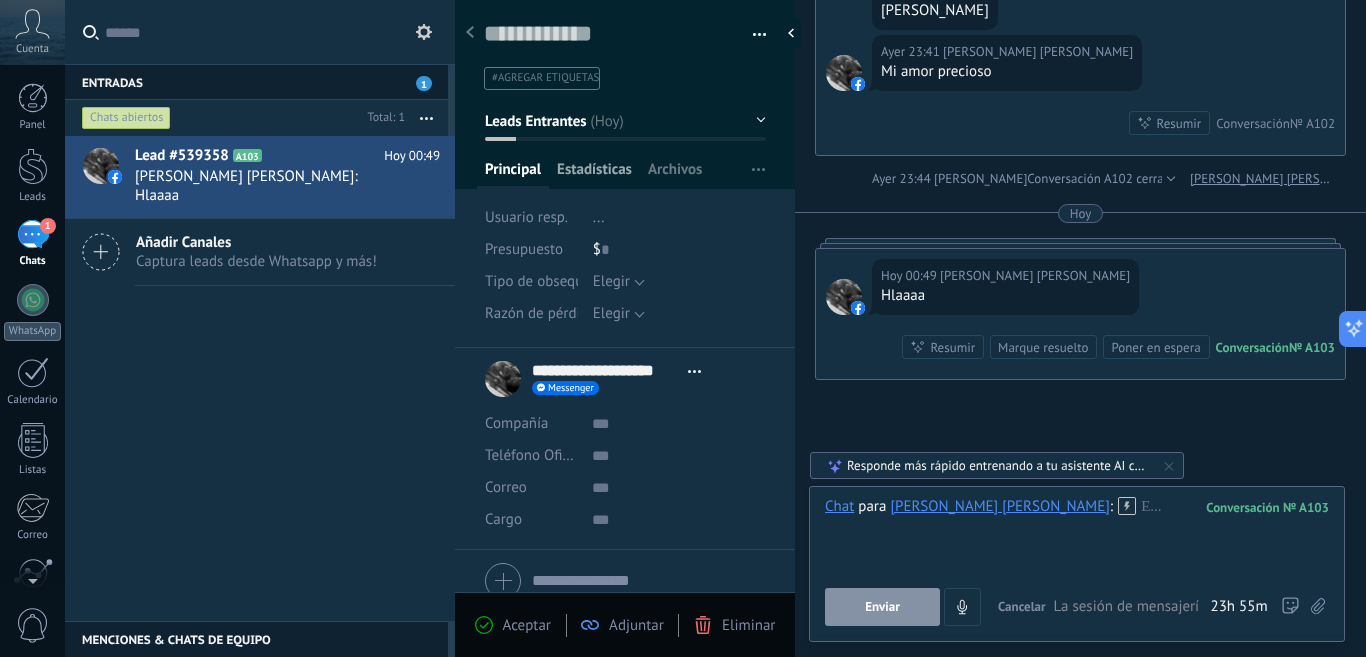 click on "Estadísticas" at bounding box center [594, 174] 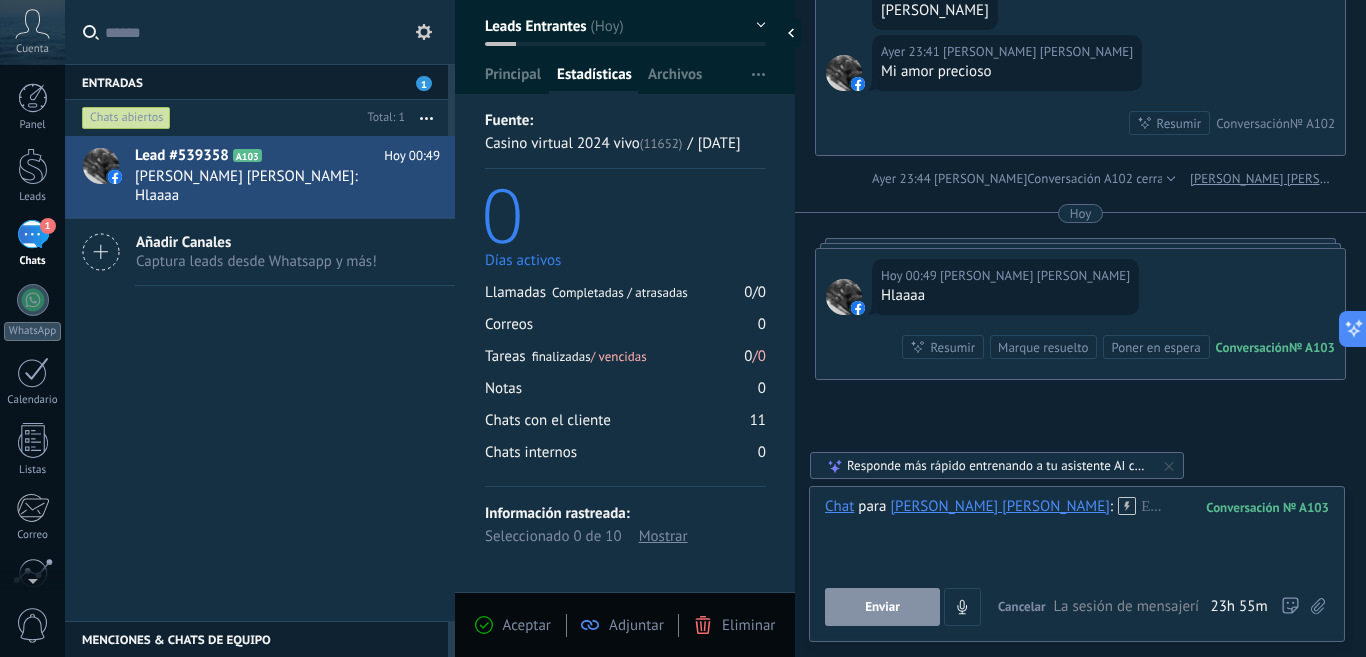 scroll, scrollTop: 0, scrollLeft: 0, axis: both 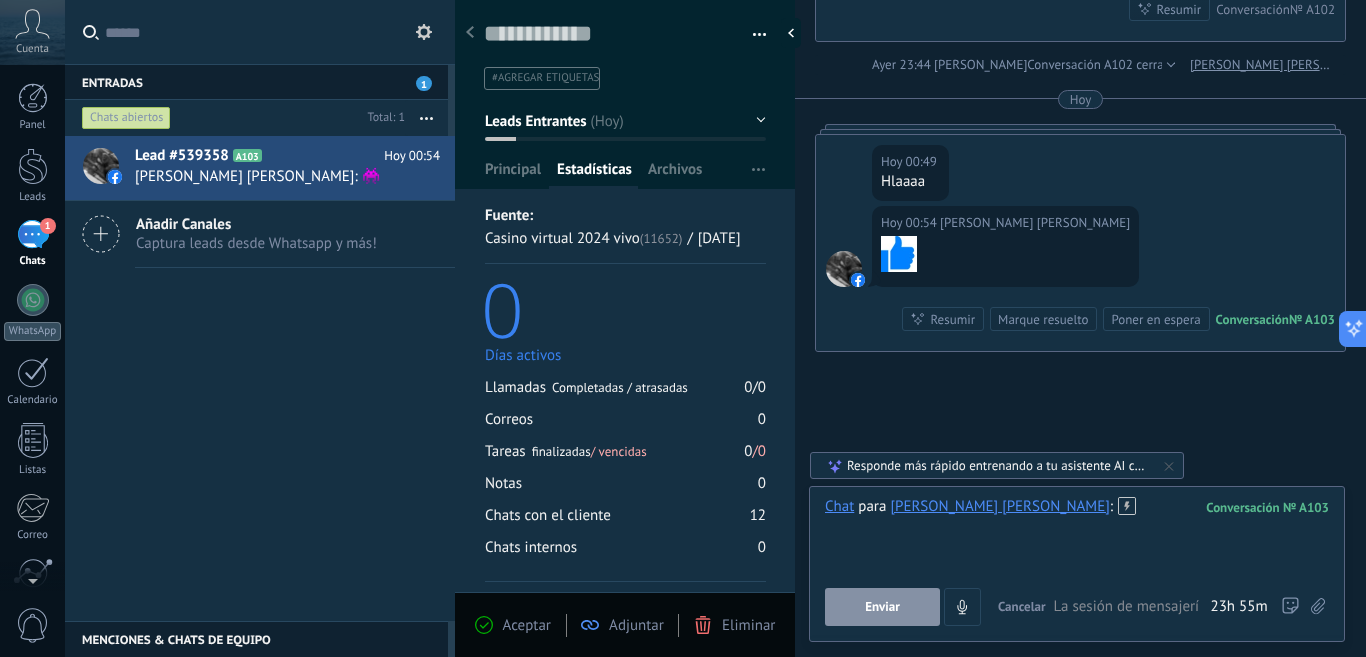 click at bounding box center [1077, 535] 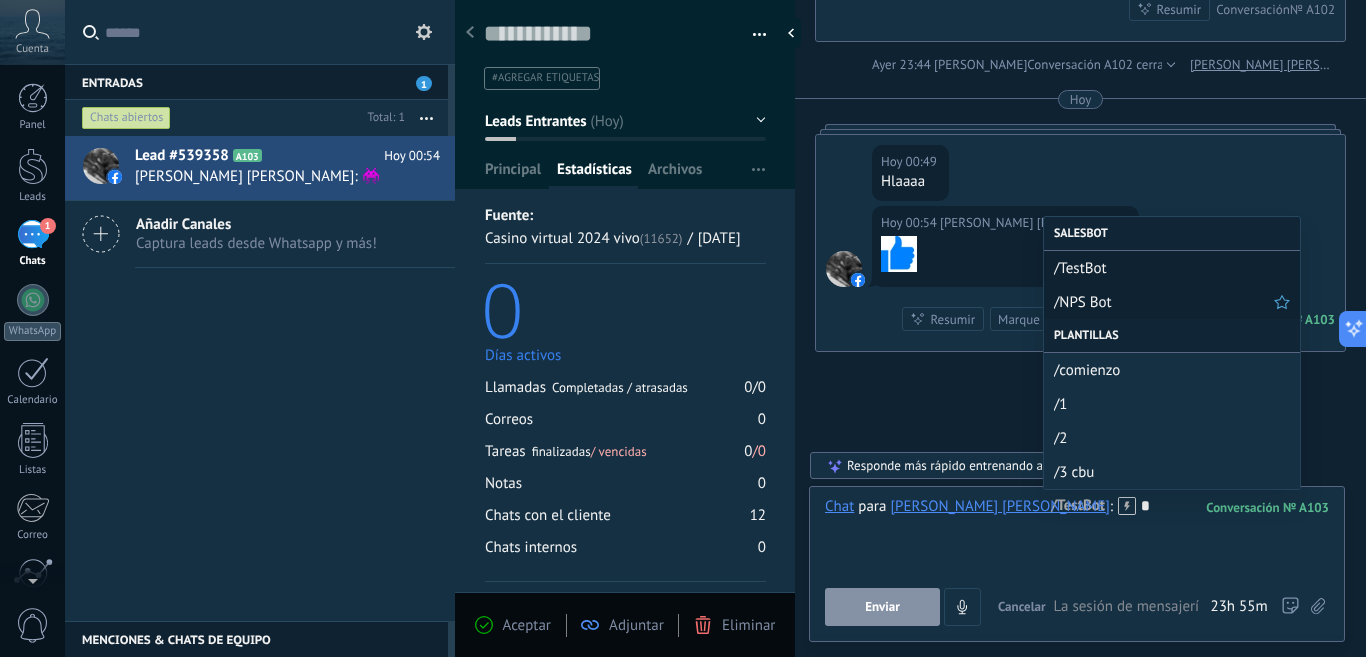 click on "/NPS Bot" at bounding box center [1164, 302] 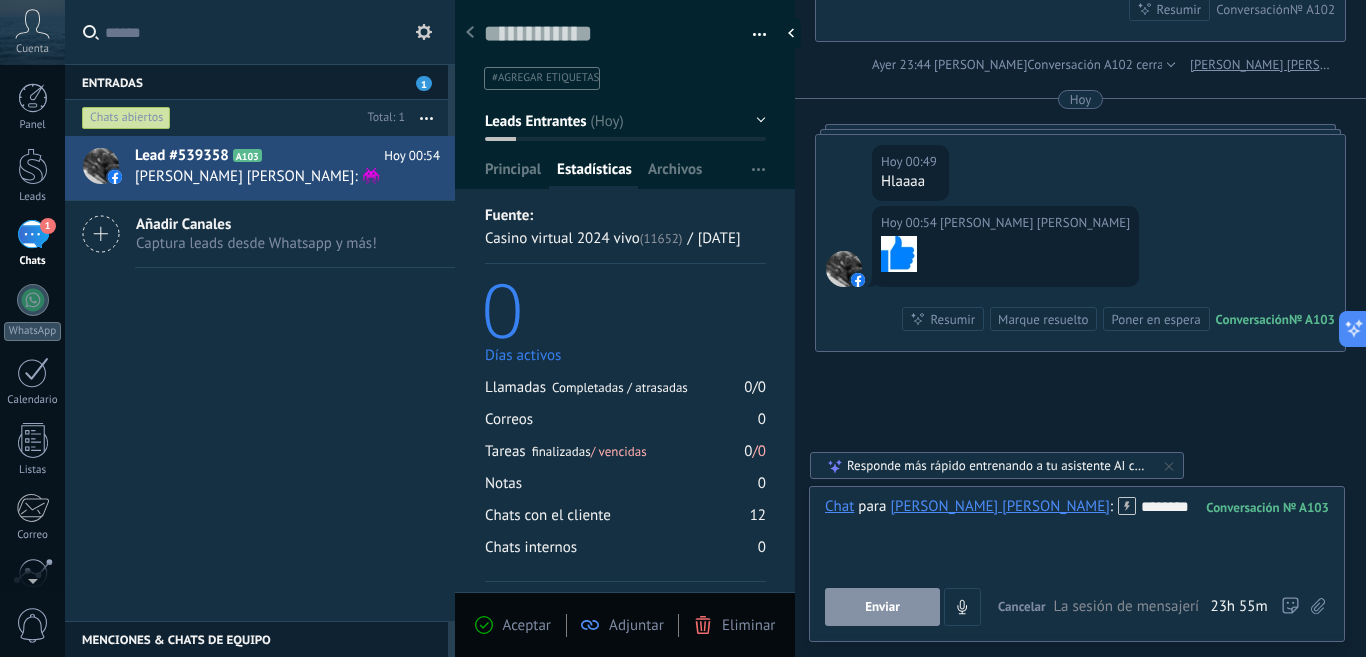 click on "Enviar" at bounding box center (882, 607) 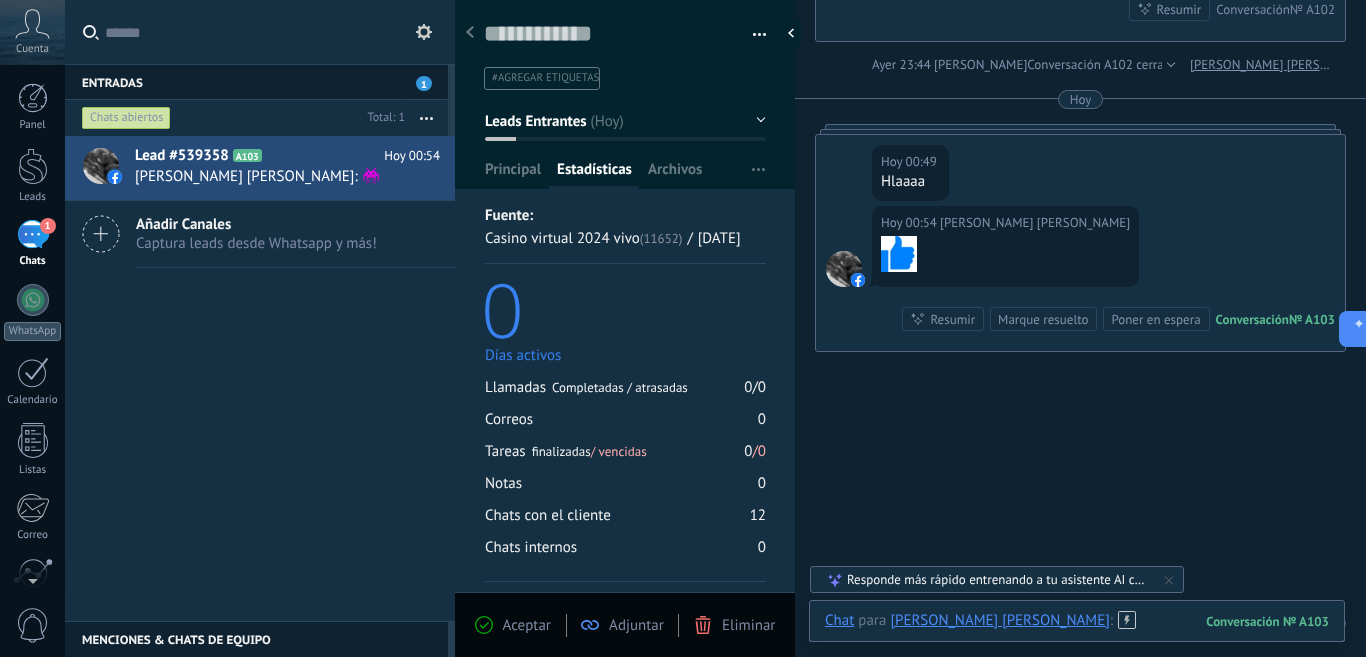 click at bounding box center [1077, 641] 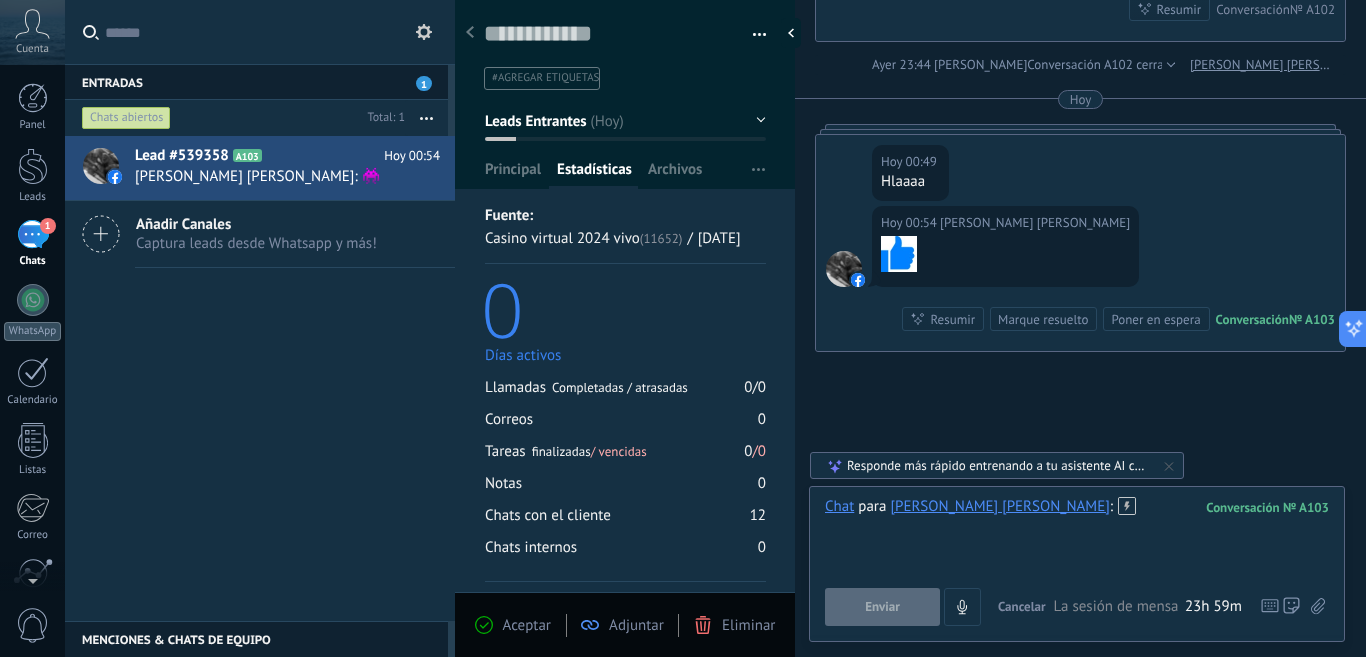 type 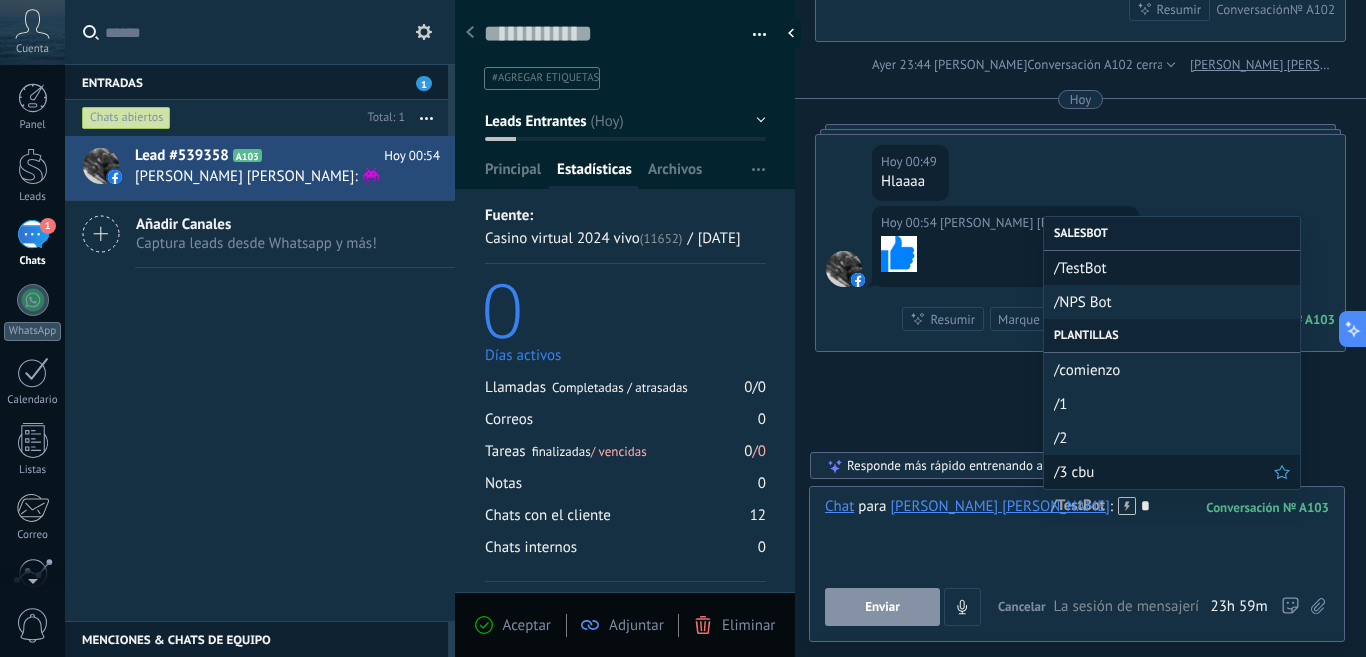 click on "/3 cbu" at bounding box center [1172, 472] 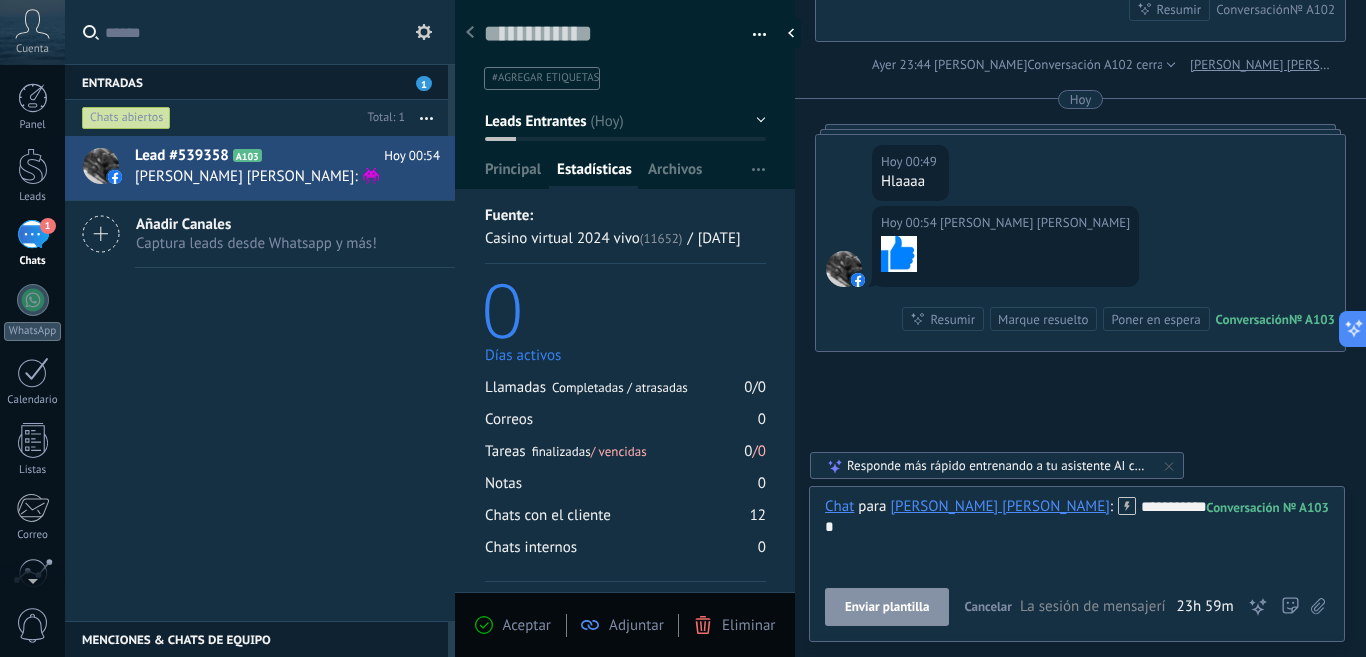drag, startPoint x: 908, startPoint y: 603, endPoint x: 1093, endPoint y: 453, distance: 238.1701 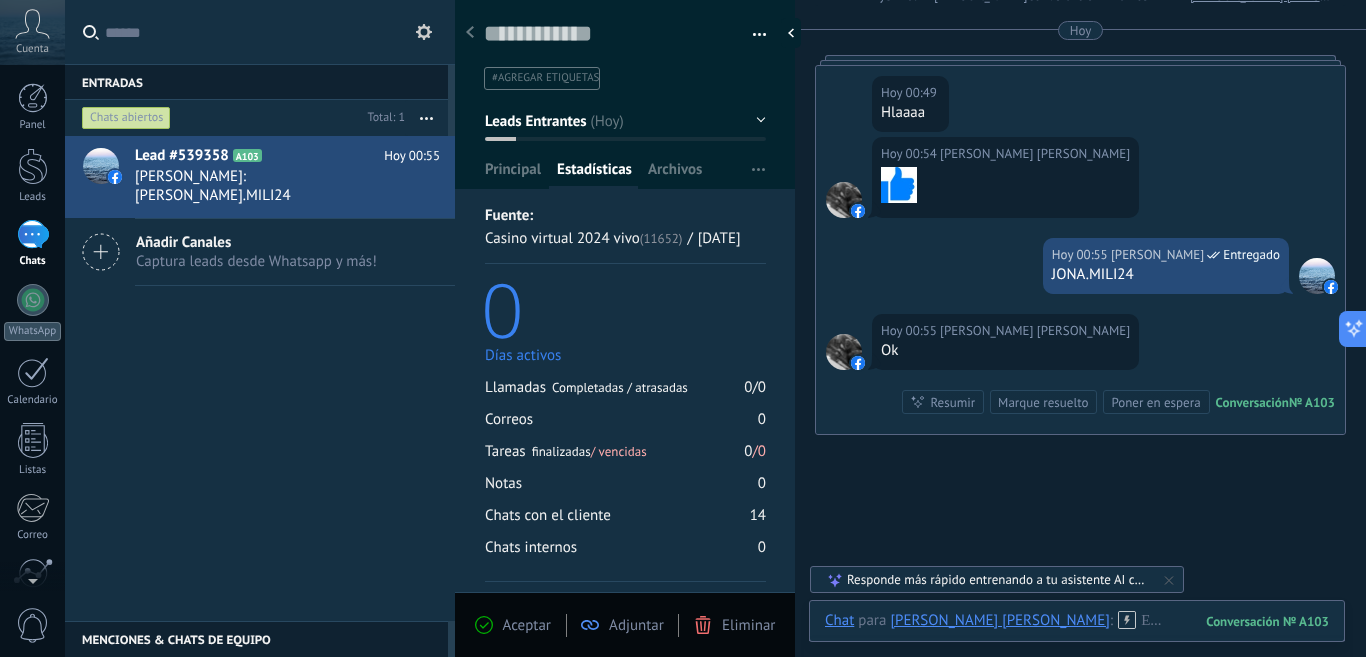 scroll, scrollTop: 1294, scrollLeft: 0, axis: vertical 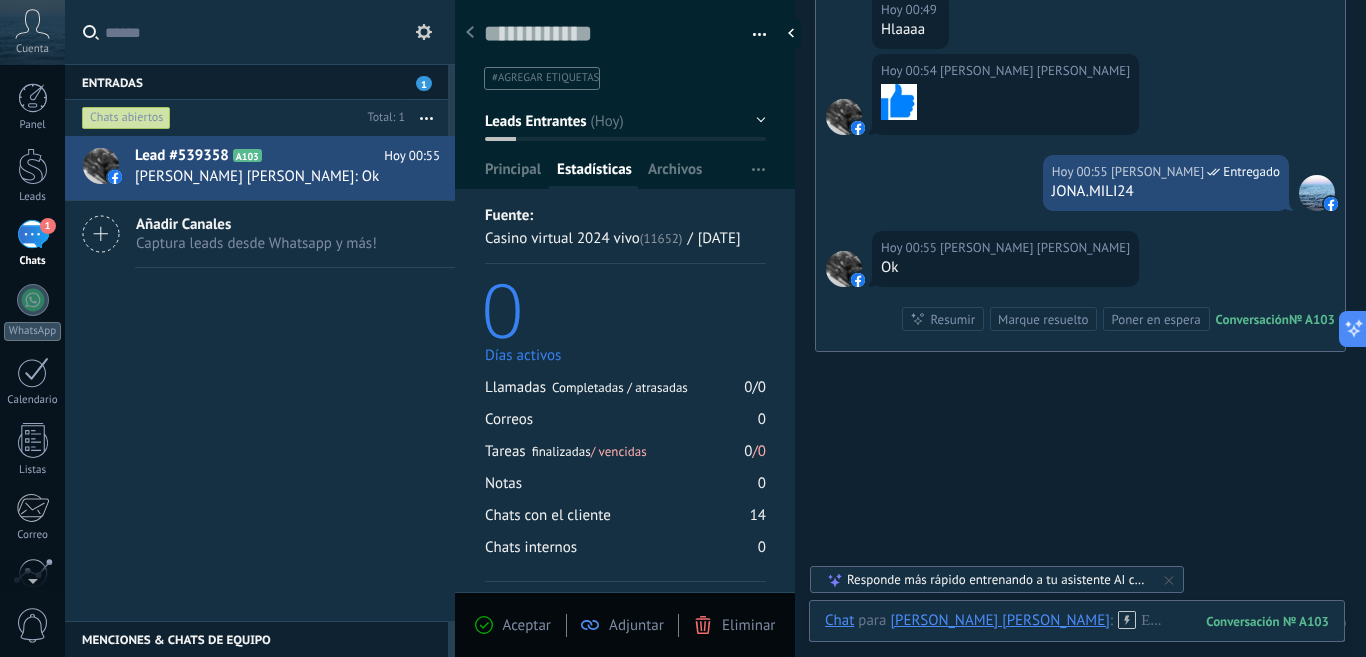 click on "Responde más rápido entrenando a tu asistente AI con tus fuentes de datos" at bounding box center (998, 579) 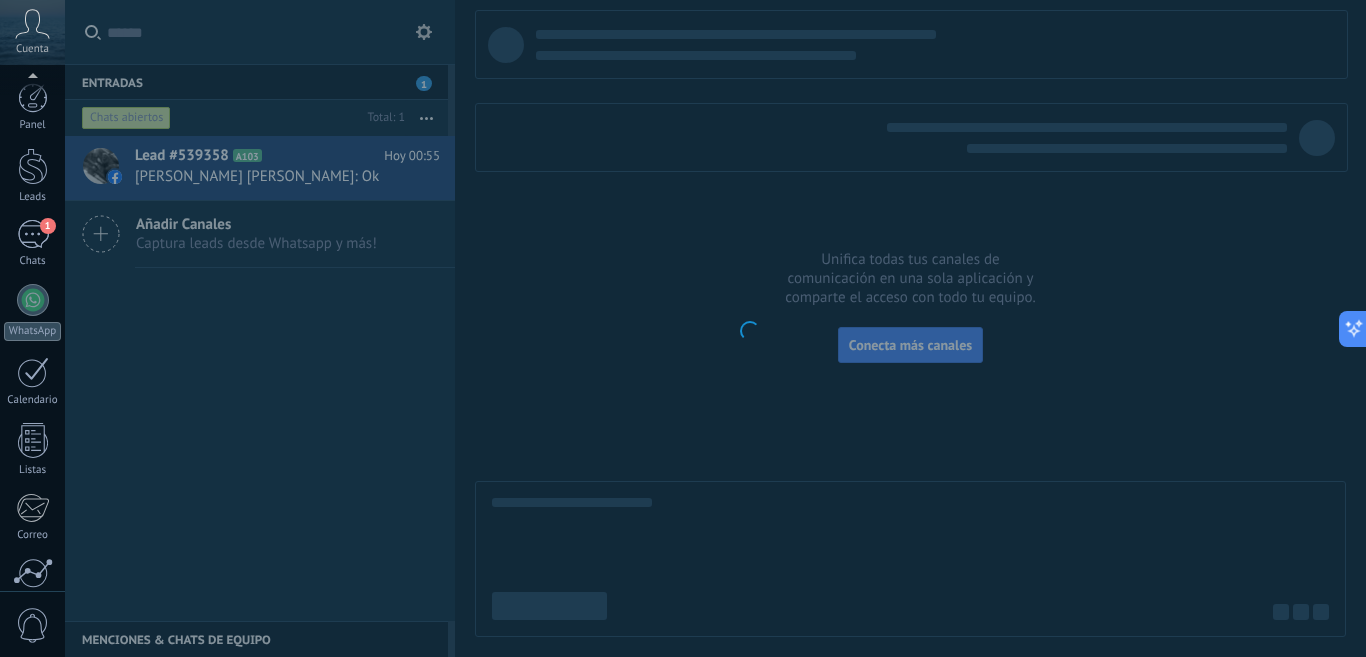 scroll, scrollTop: 175, scrollLeft: 0, axis: vertical 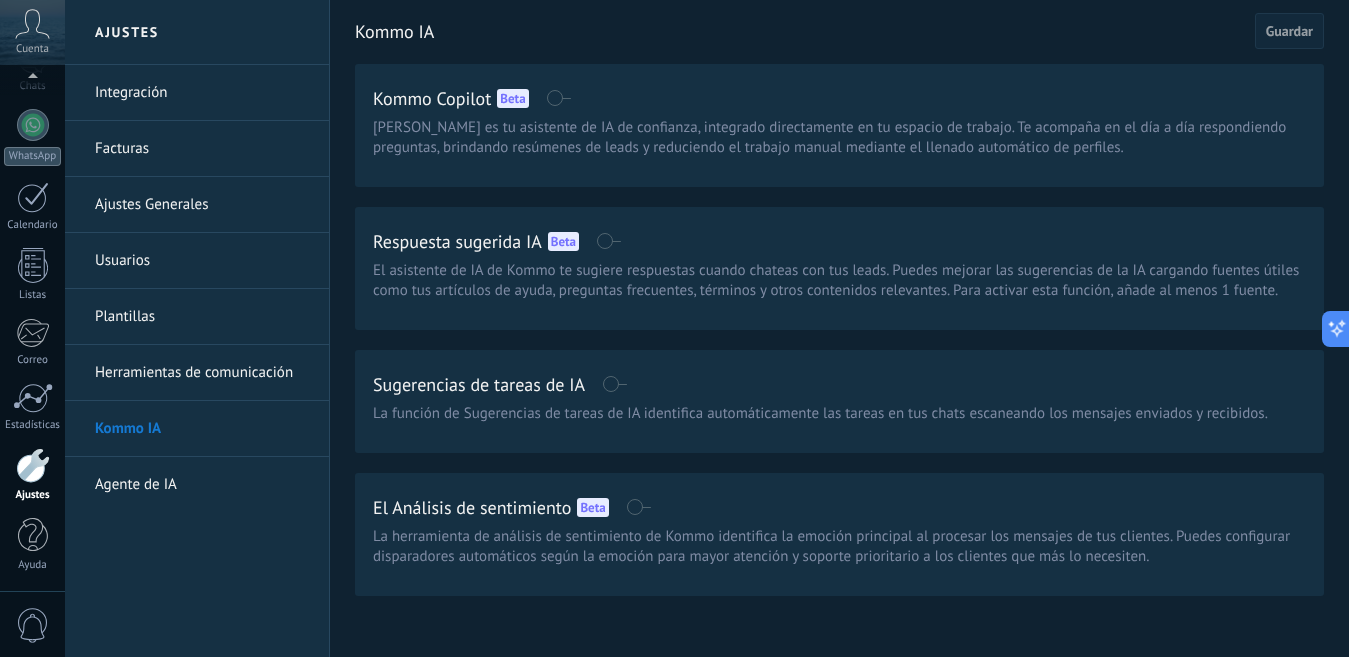 click on "Respuesta sugerida IA Beta" at bounding box center [839, 241] 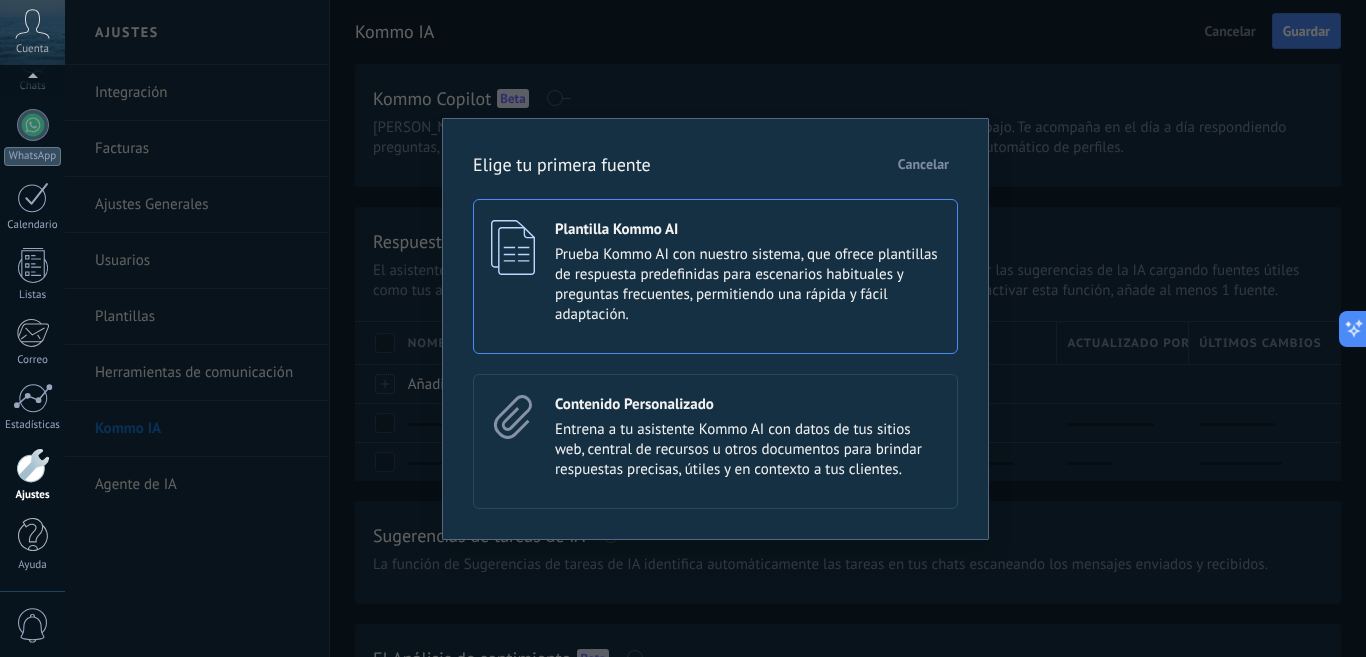 click on "Prueba Kommo AI con nuestro sistema, que ofrece plantillas de respuesta predefinidas para escenarios habituales y preguntas frecuentes, permitiendo una rápida y fácil adaptación." at bounding box center (747, 285) 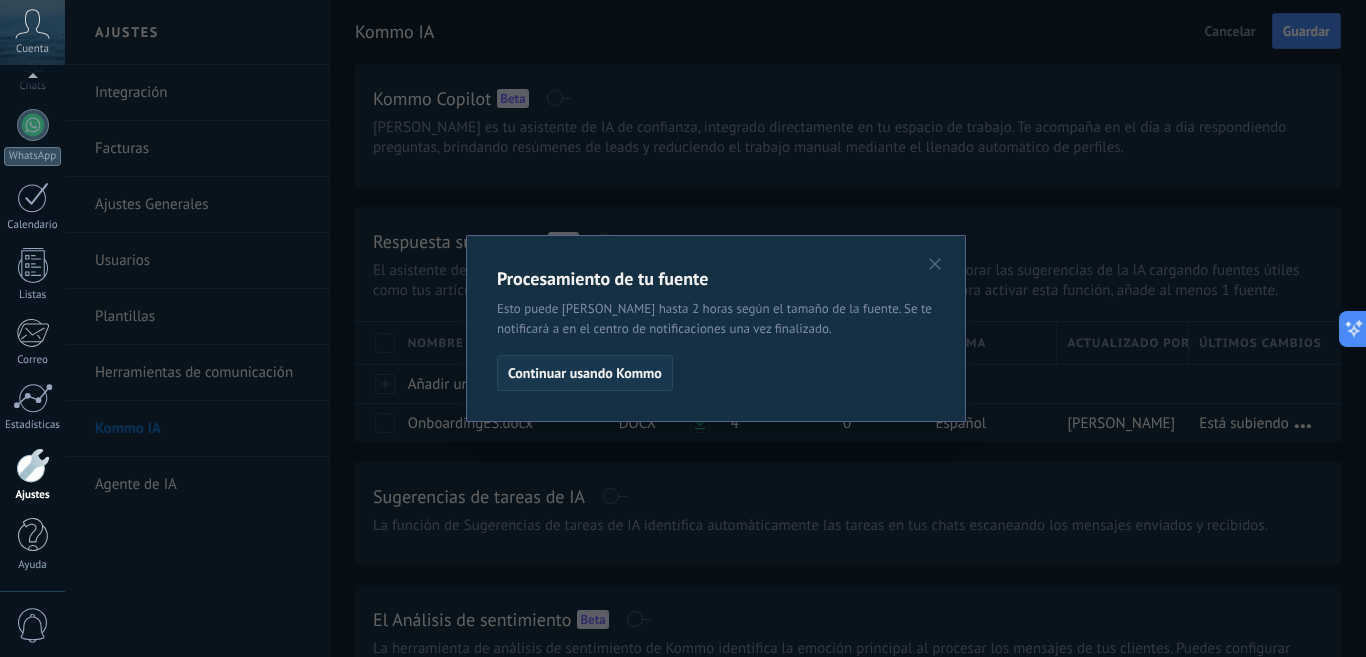 click on "Continuar usando Kommo" at bounding box center (585, 373) 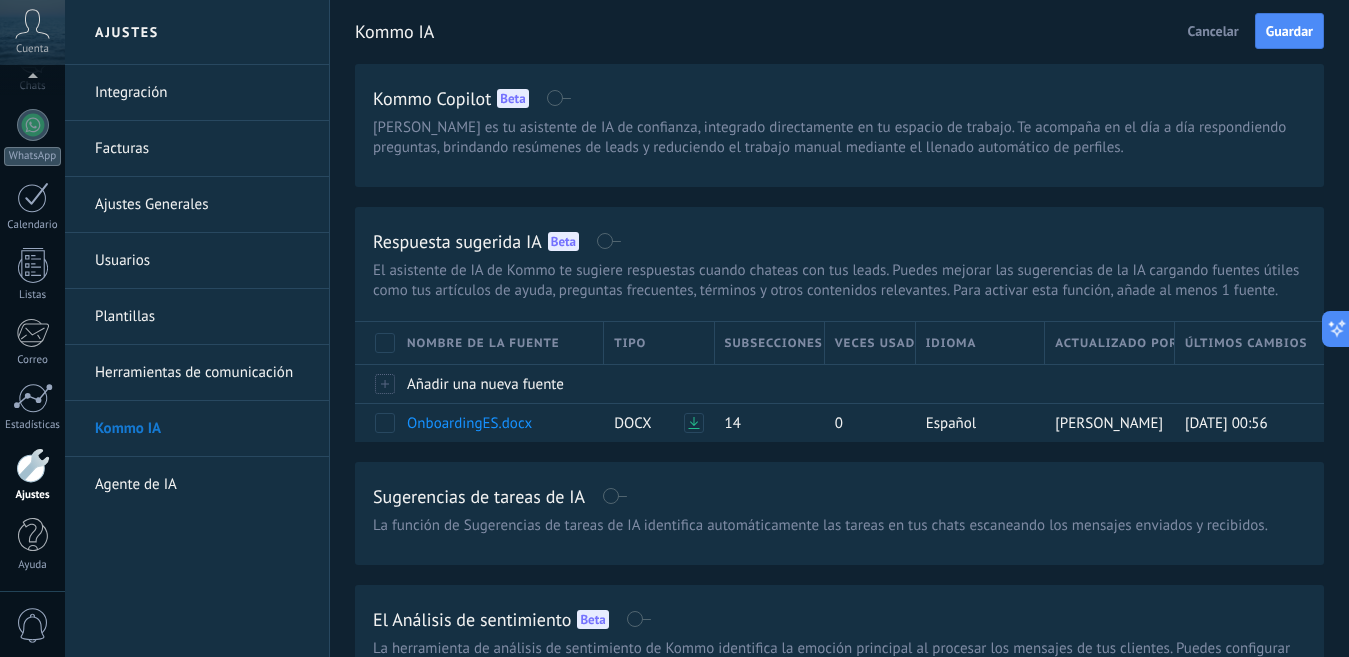 click on "Guardar" at bounding box center [1289, 31] 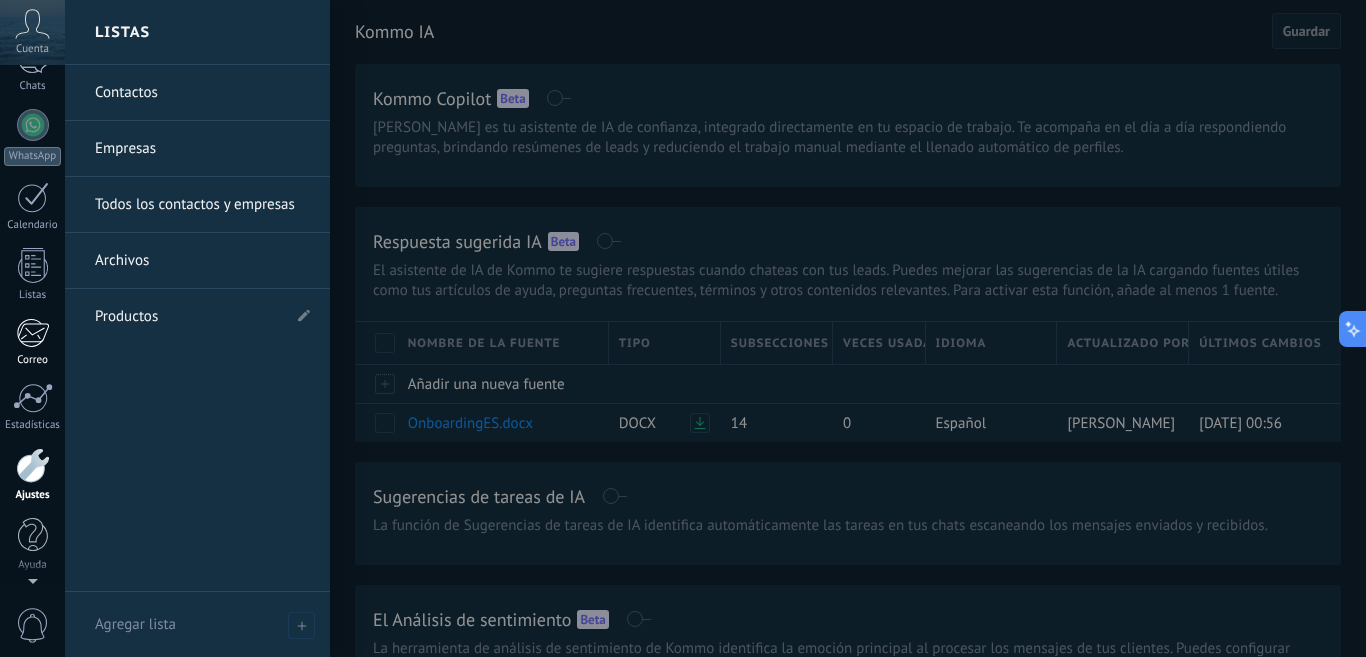 scroll, scrollTop: 0, scrollLeft: 0, axis: both 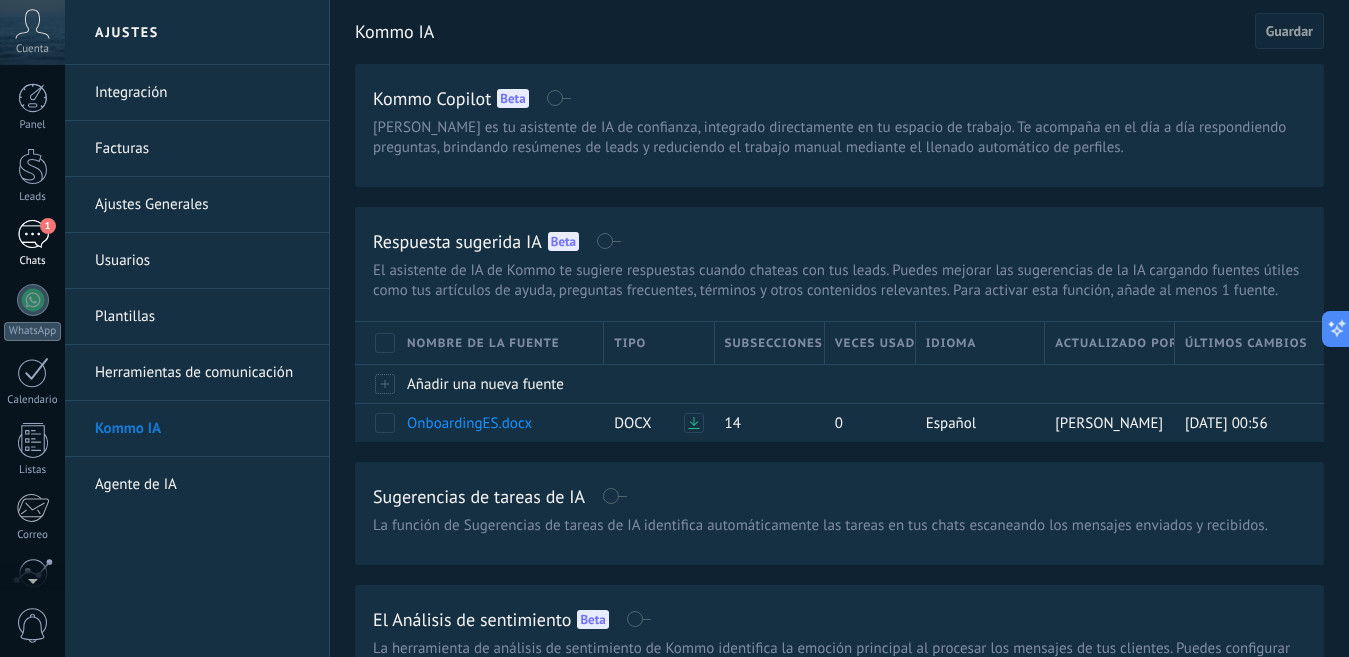click on "1" at bounding box center (33, 234) 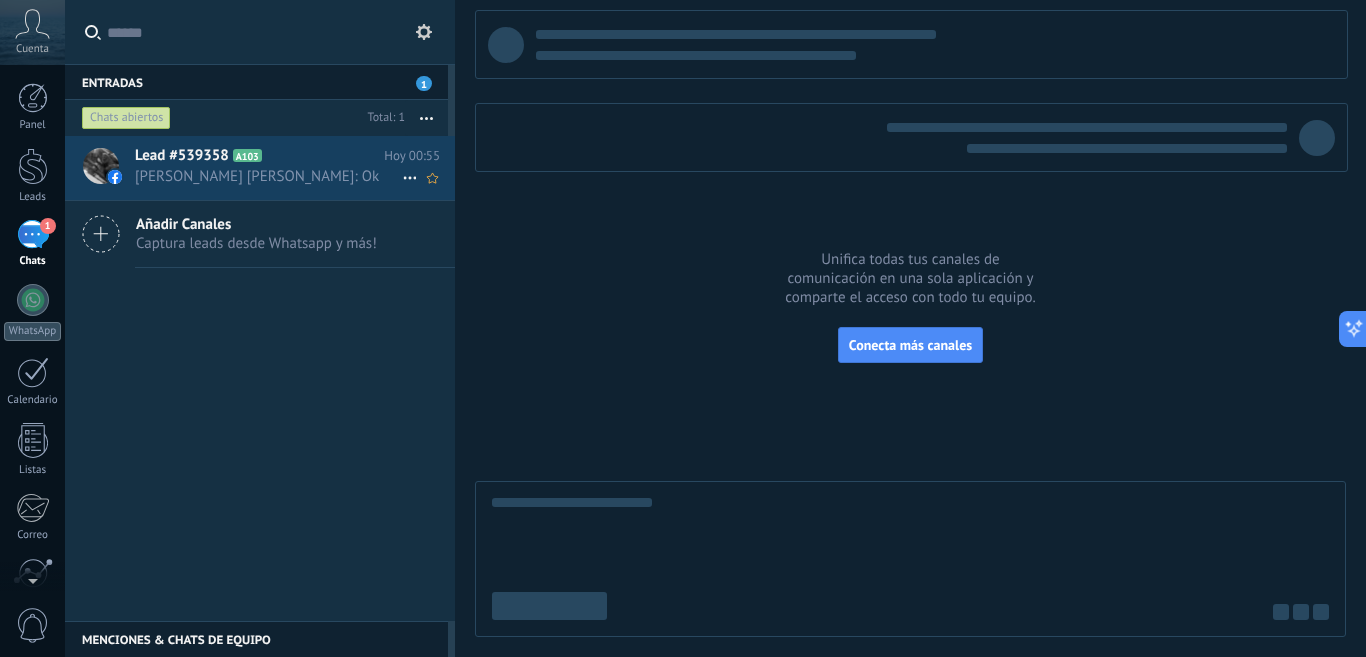 click on "[PERSON_NAME] [PERSON_NAME]: Ok" at bounding box center (268, 176) 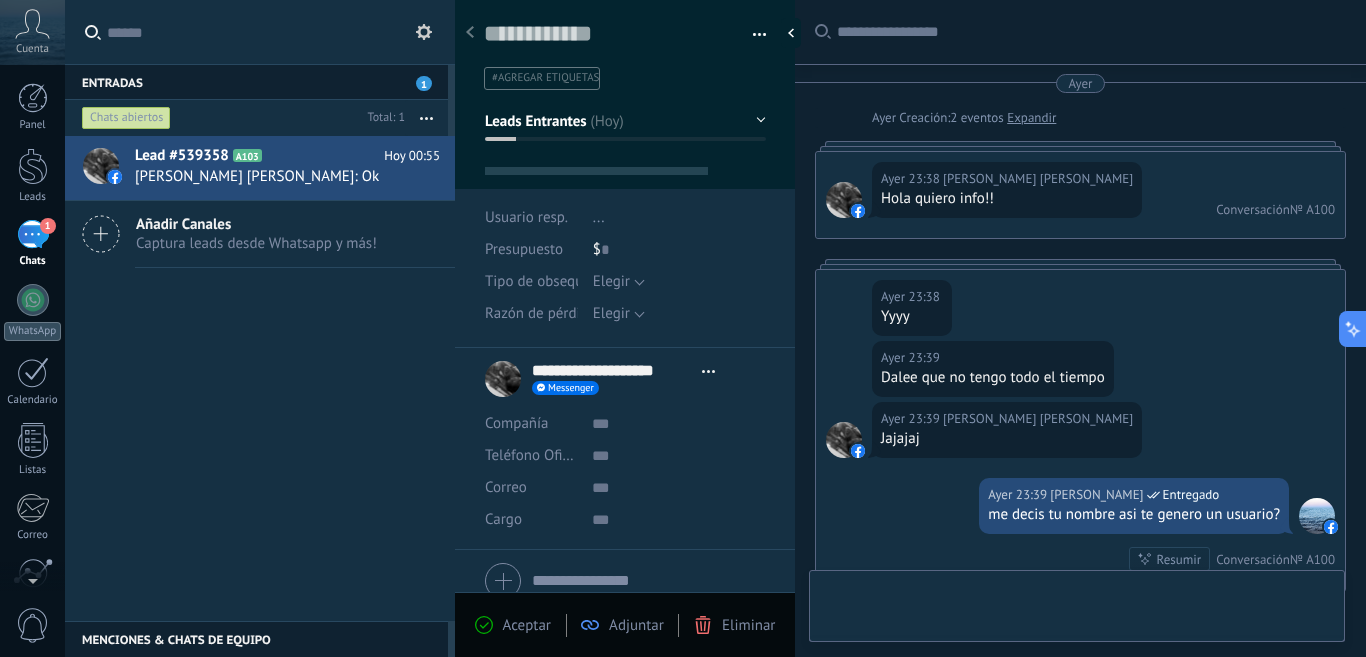 scroll, scrollTop: 1340, scrollLeft: 0, axis: vertical 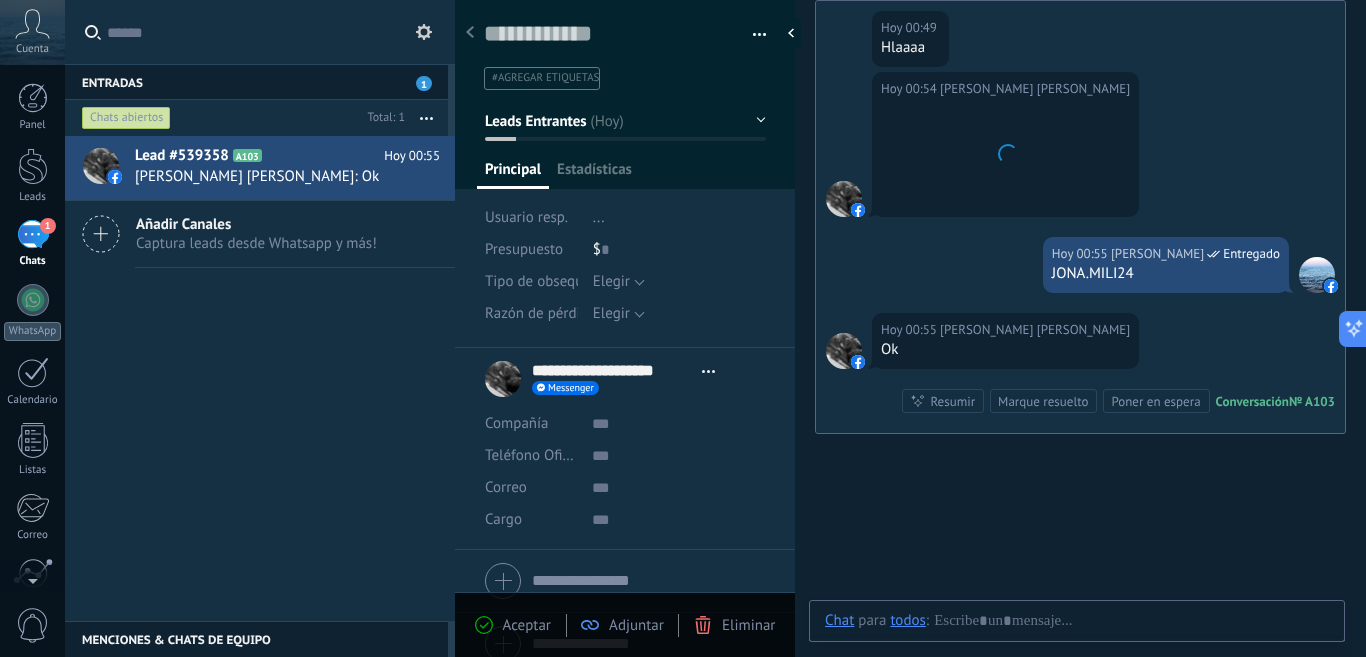 type on "**********" 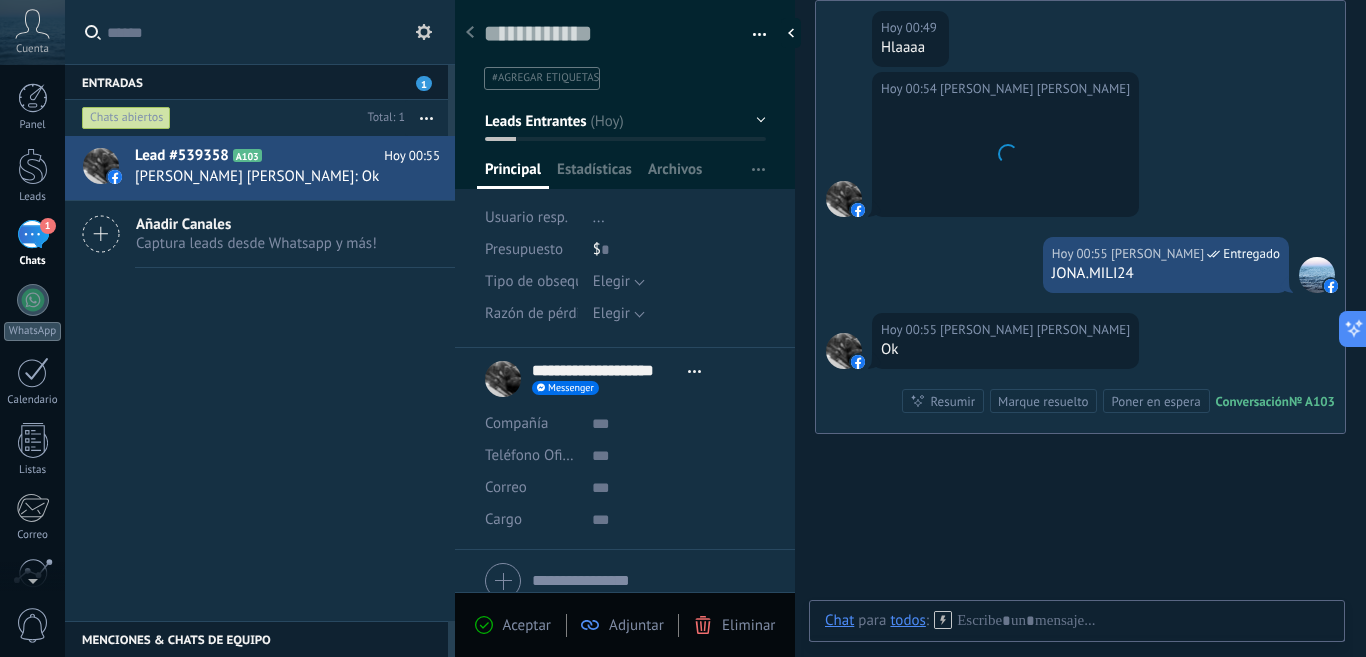 scroll, scrollTop: 30, scrollLeft: 0, axis: vertical 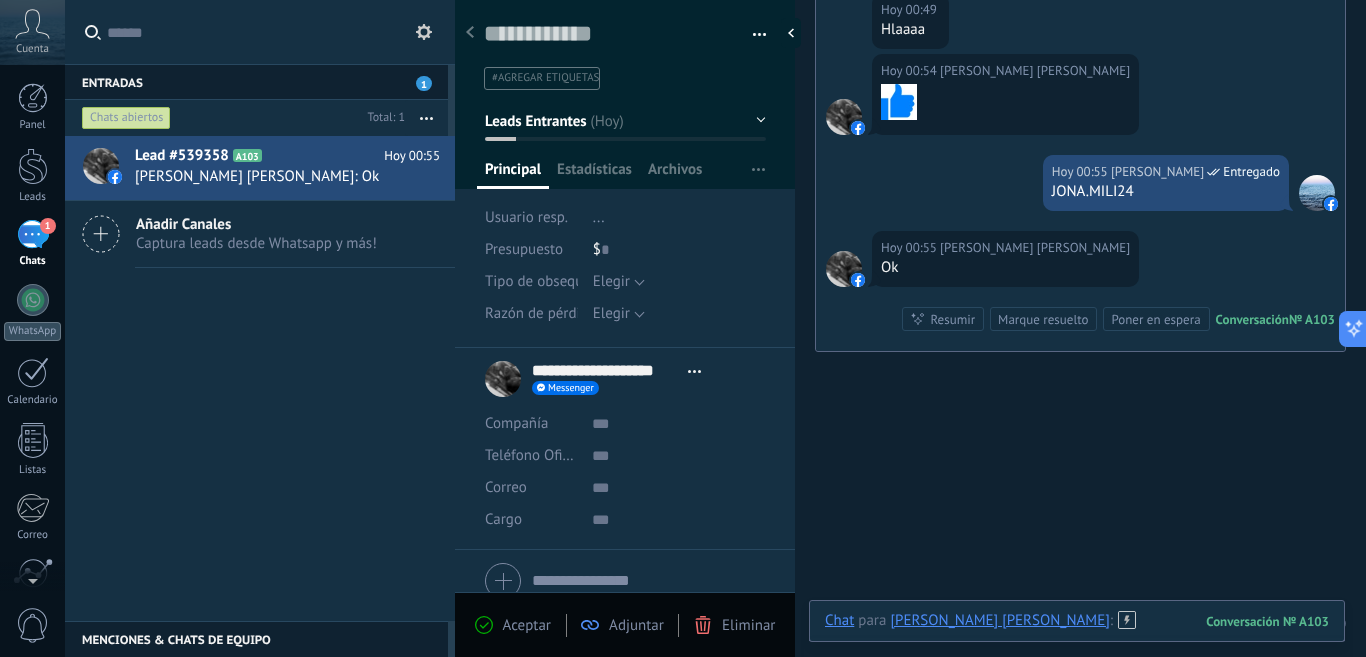 click at bounding box center [1077, 641] 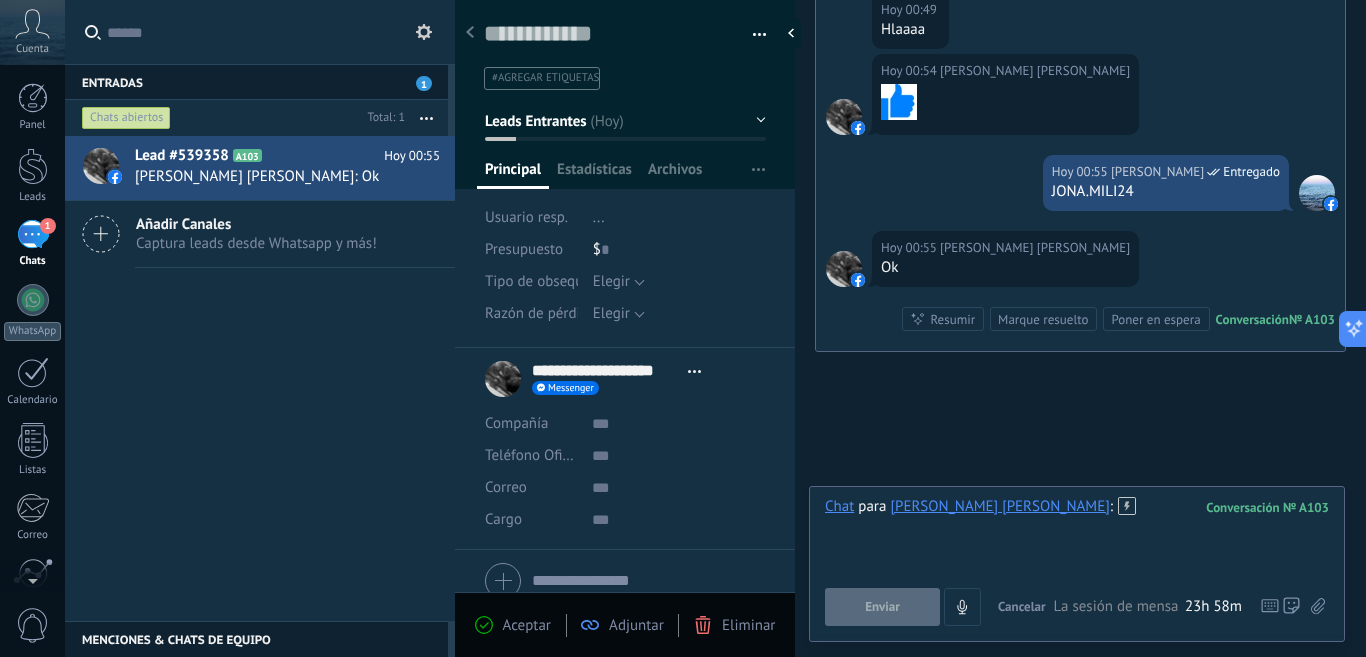 type 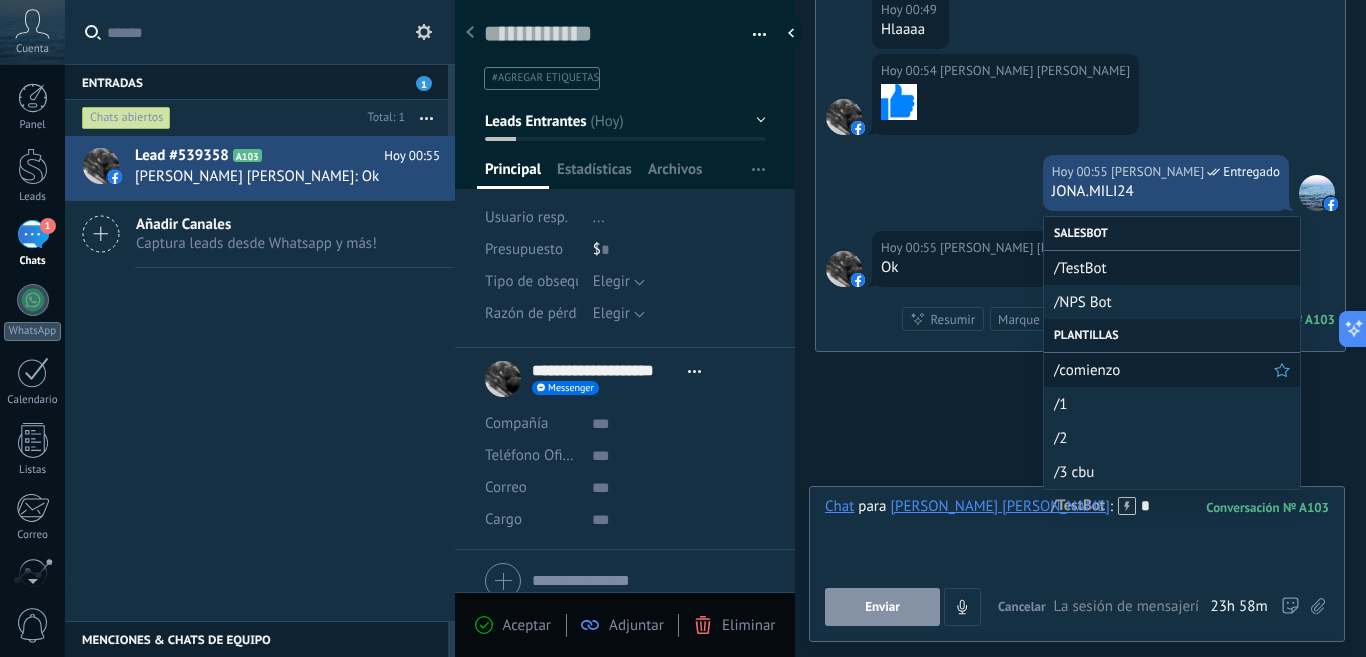 click on "/comienzo" at bounding box center [1164, 370] 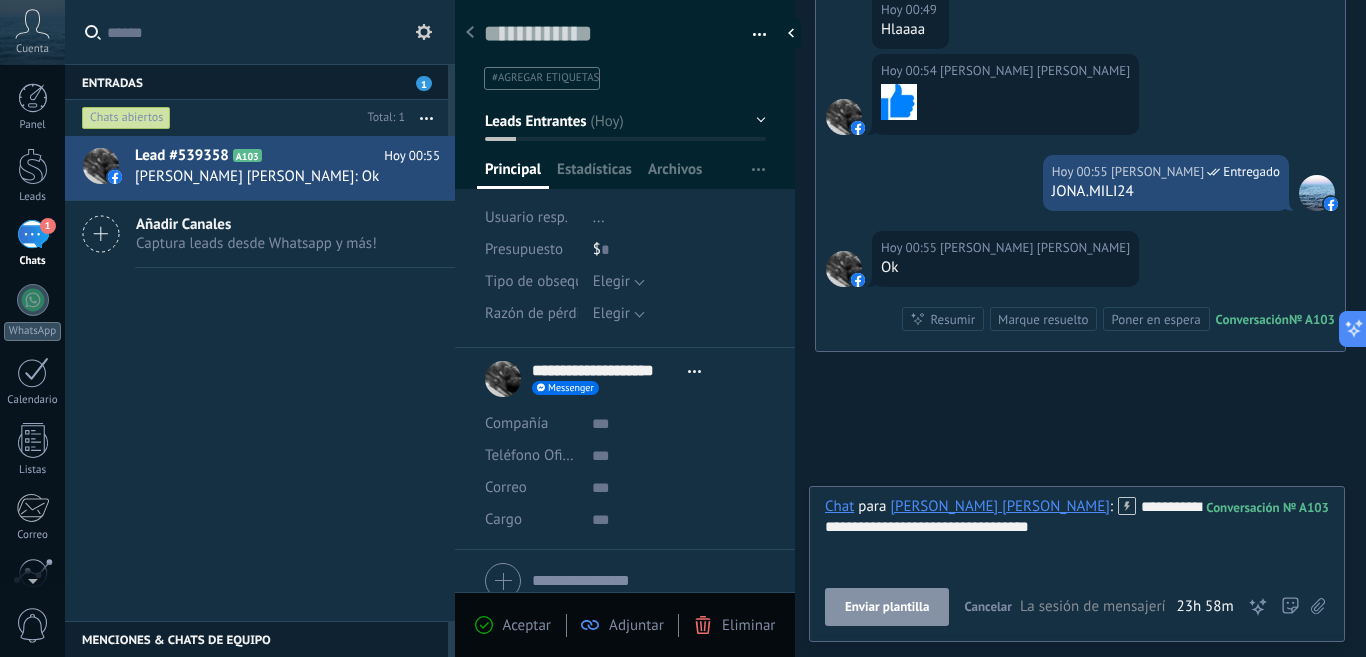 click on "Enviar plantilla" at bounding box center (887, 607) 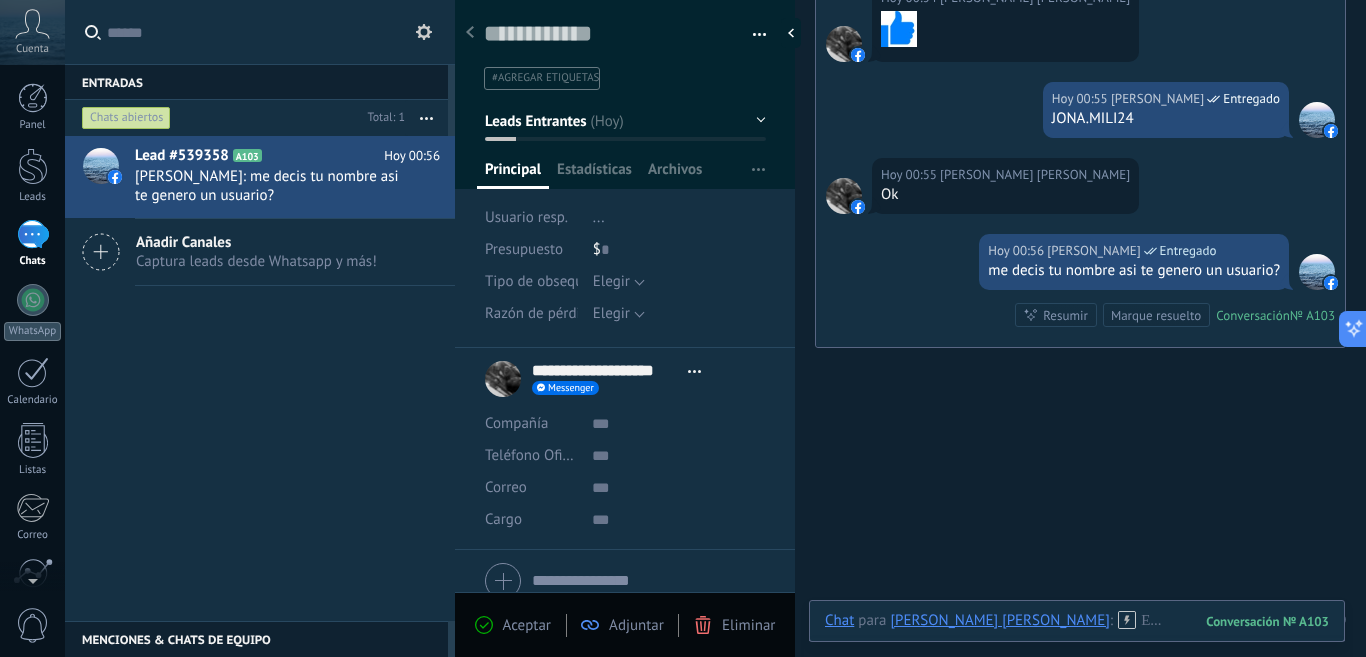 scroll, scrollTop: 1363, scrollLeft: 0, axis: vertical 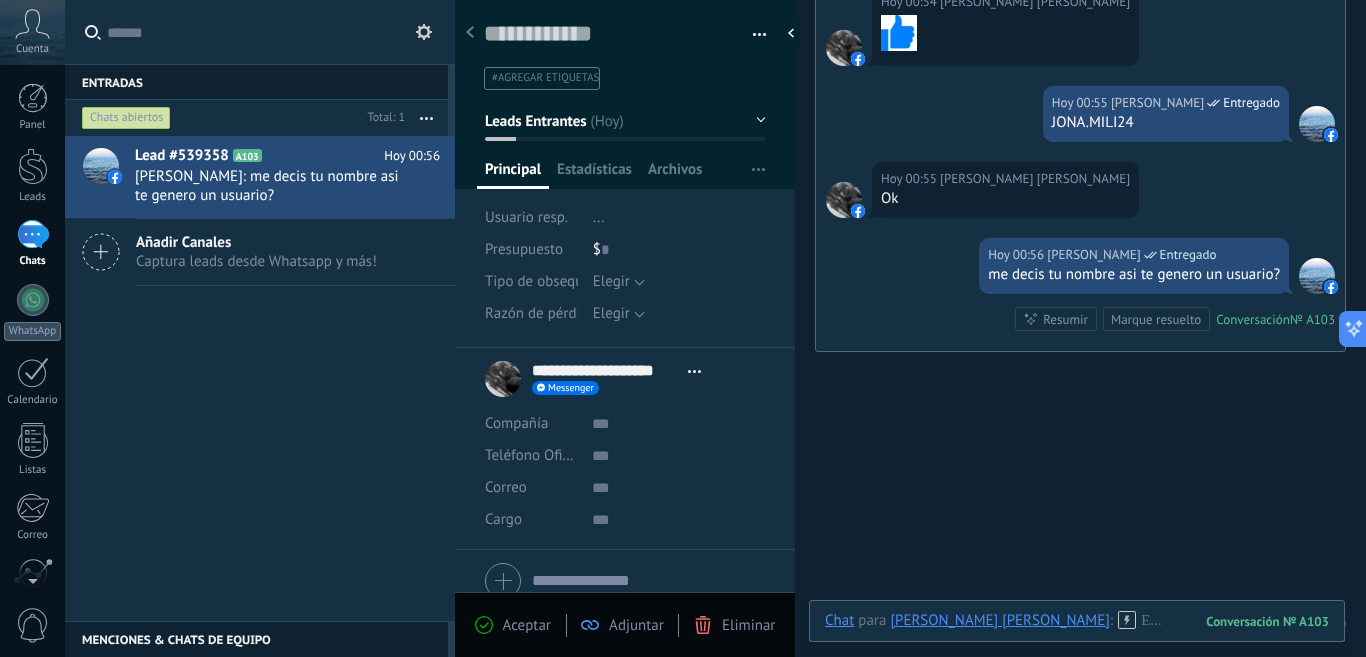 click on "Crear una" at bounding box center (954, 623) 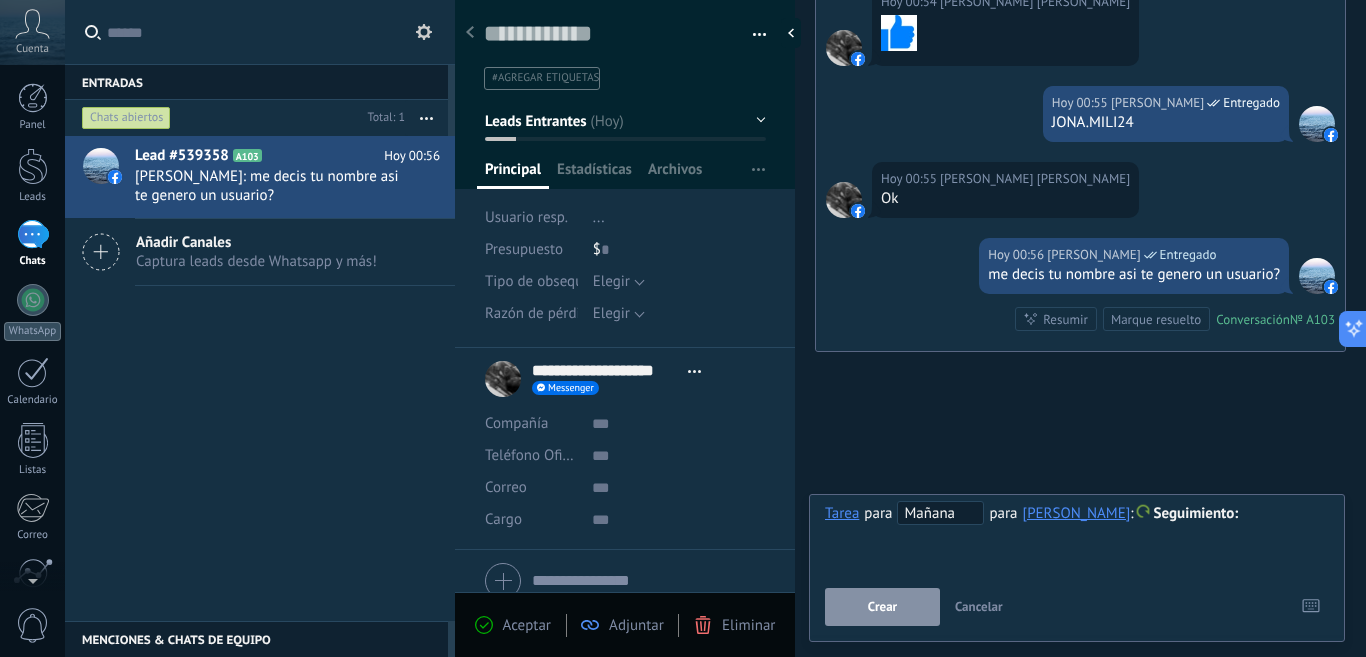drag, startPoint x: 883, startPoint y: 608, endPoint x: 896, endPoint y: 625, distance: 21.400934 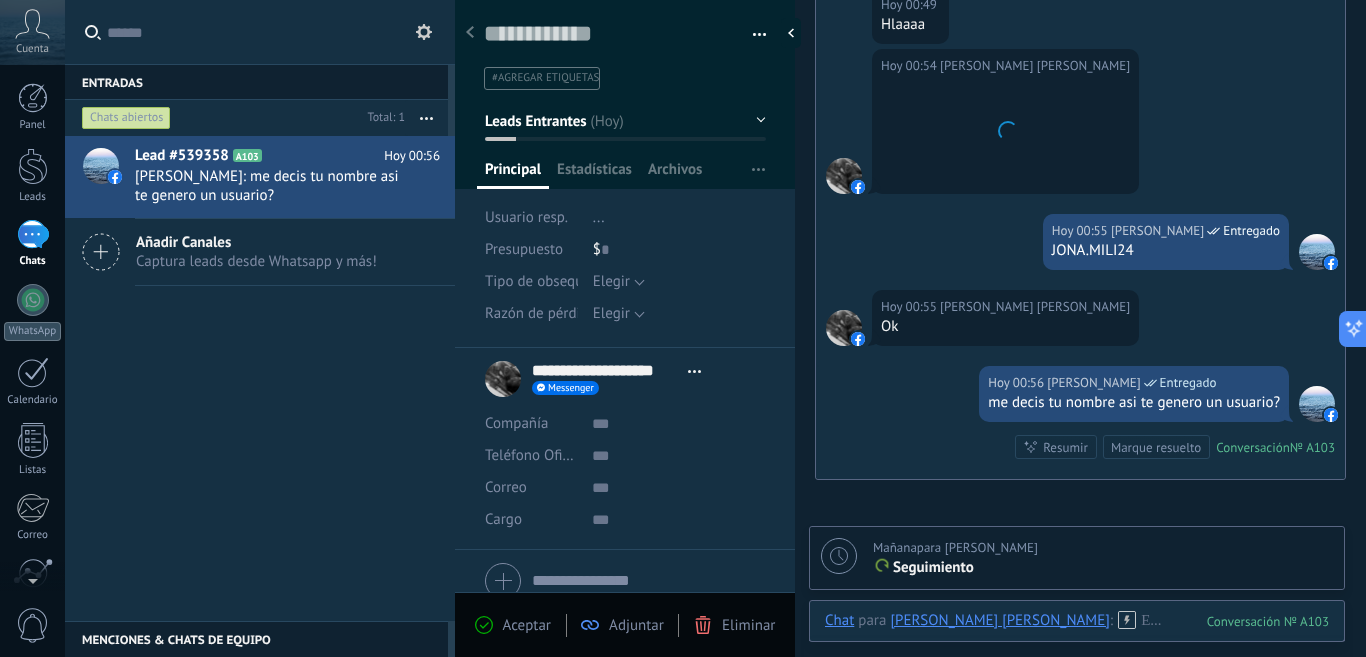 scroll, scrollTop: 1433, scrollLeft: 0, axis: vertical 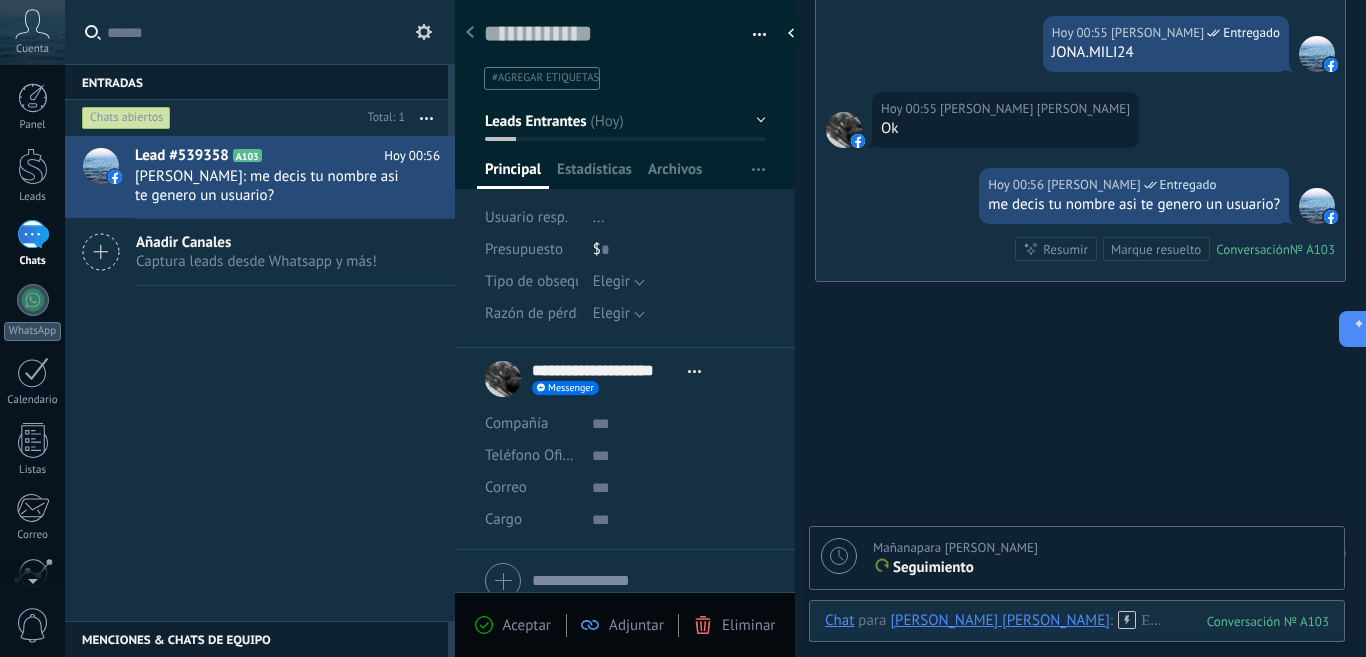 drag, startPoint x: 496, startPoint y: 623, endPoint x: 595, endPoint y: 637, distance: 99.985 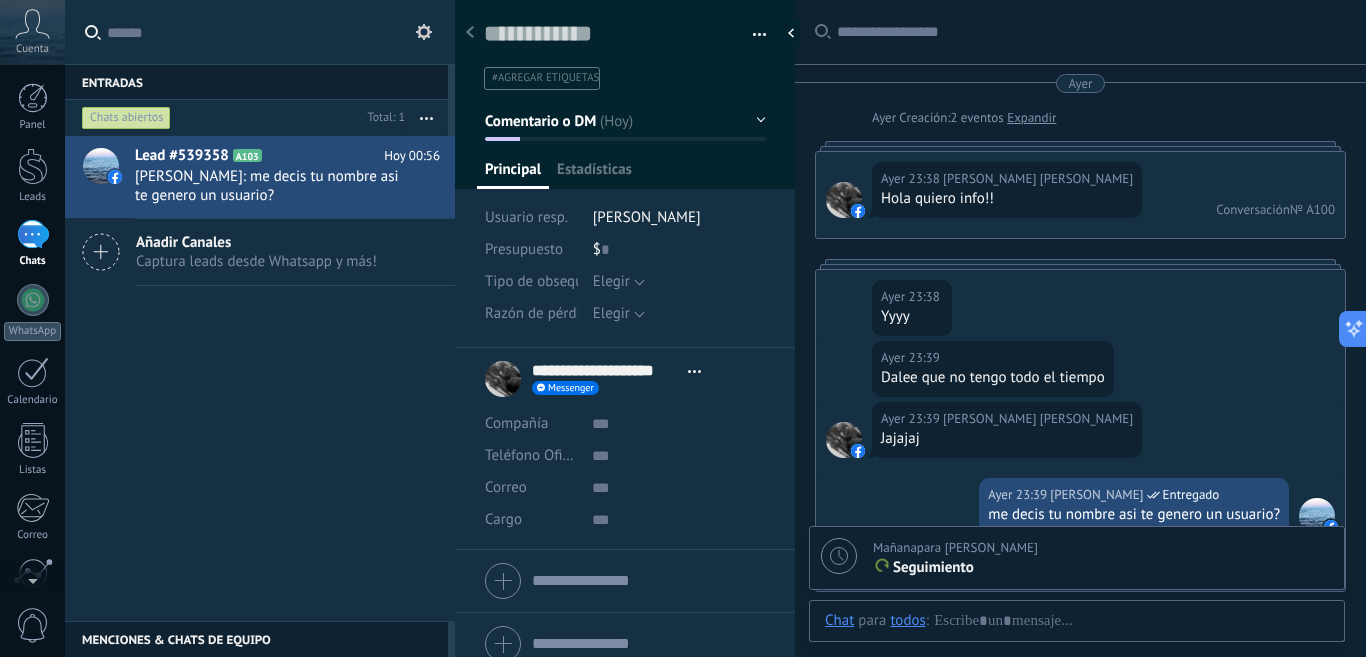 scroll, scrollTop: 30, scrollLeft: 0, axis: vertical 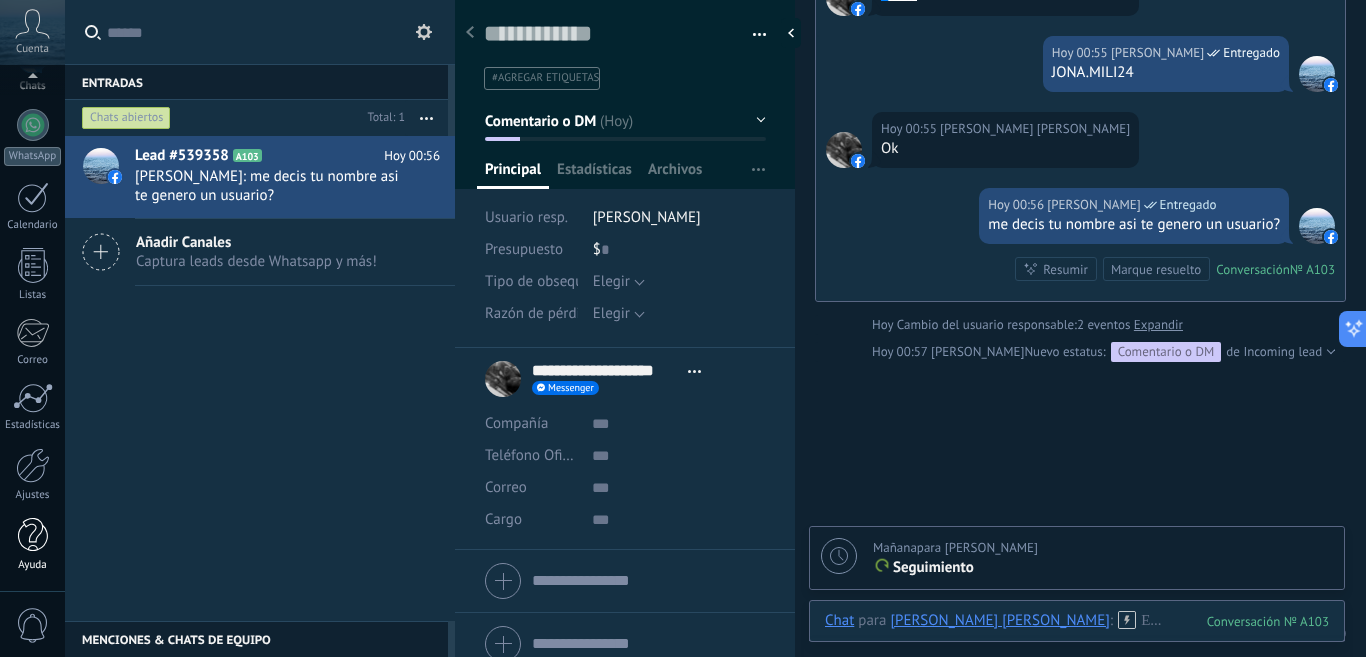 click at bounding box center (33, 535) 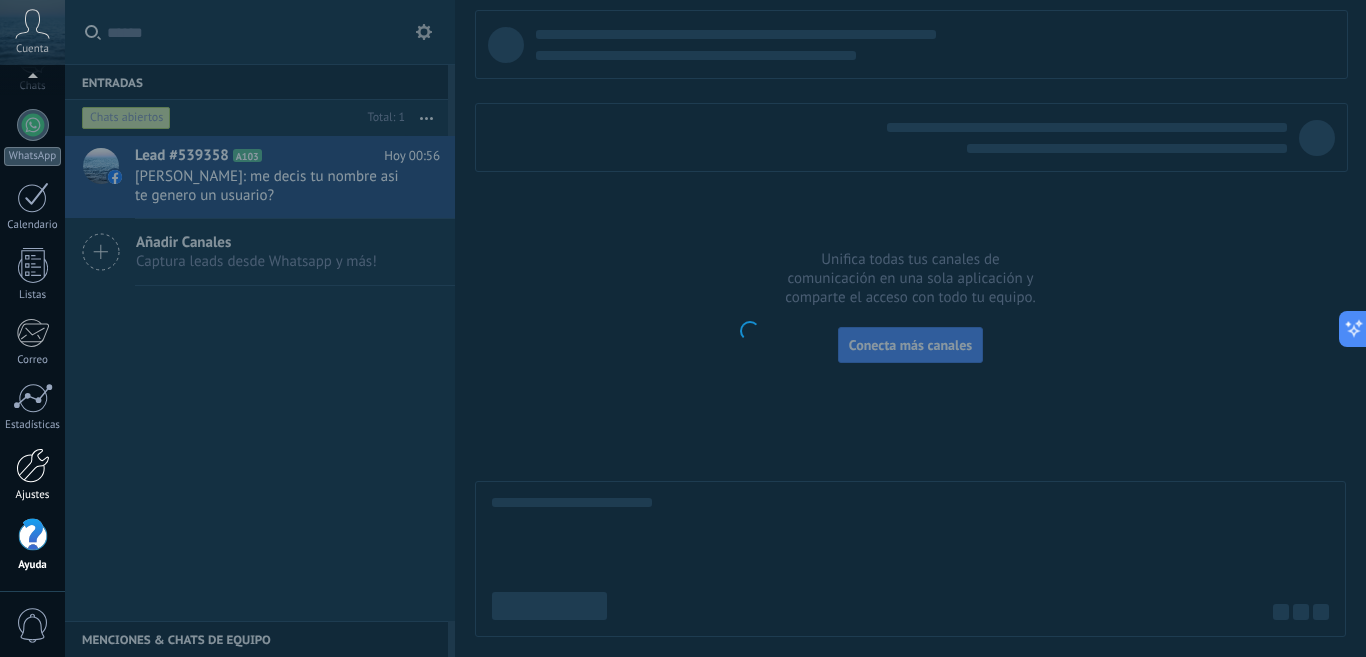 click at bounding box center (33, 465) 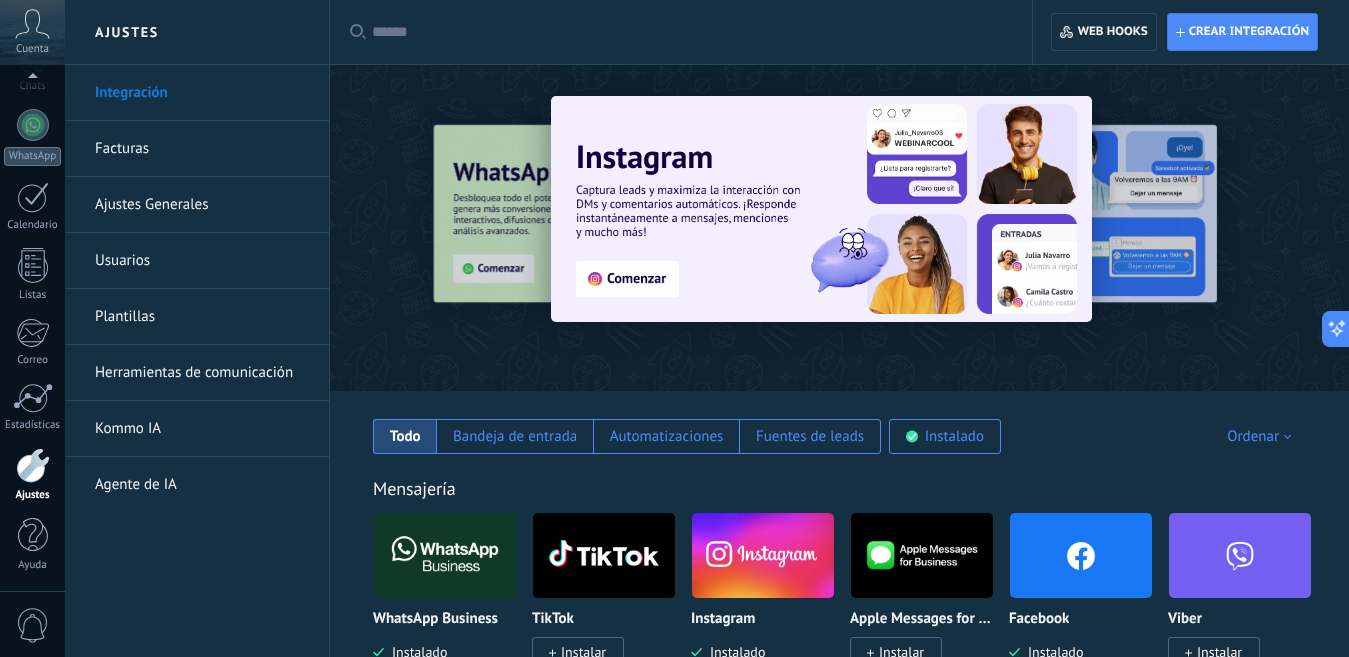 click on "Kommo IA" at bounding box center (202, 429) 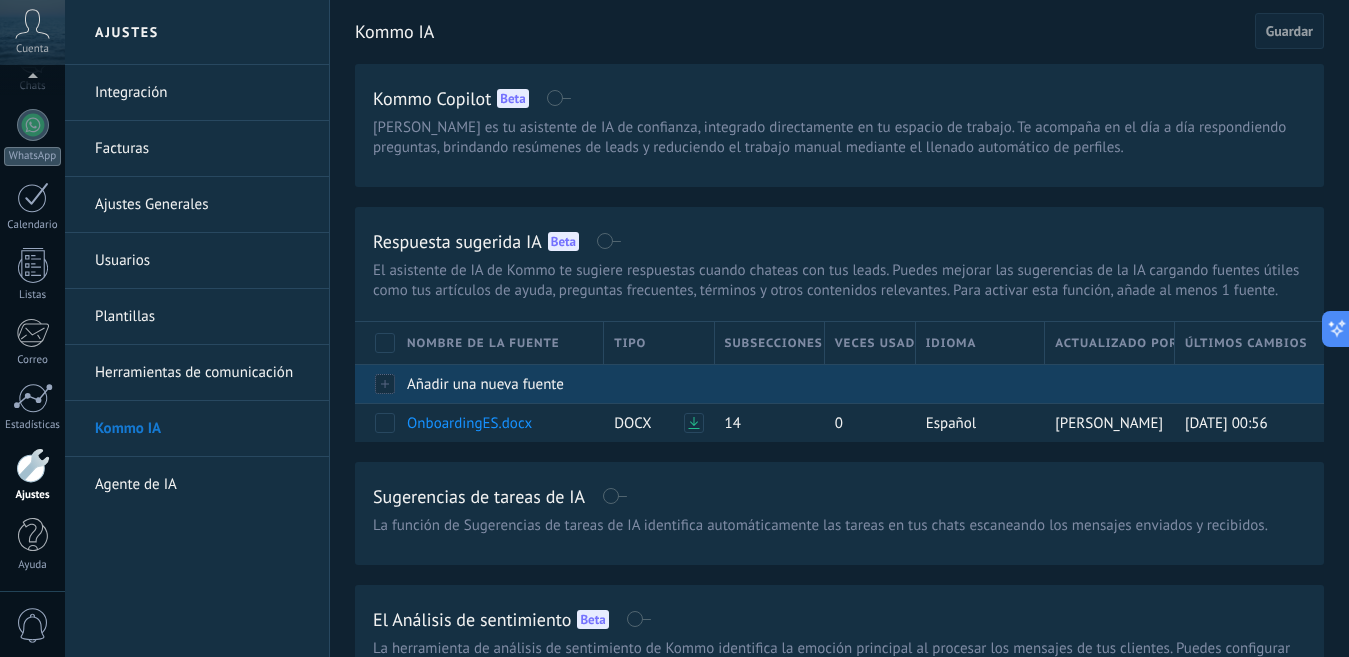 click on "Añadir una nueva fuente" at bounding box center [485, 384] 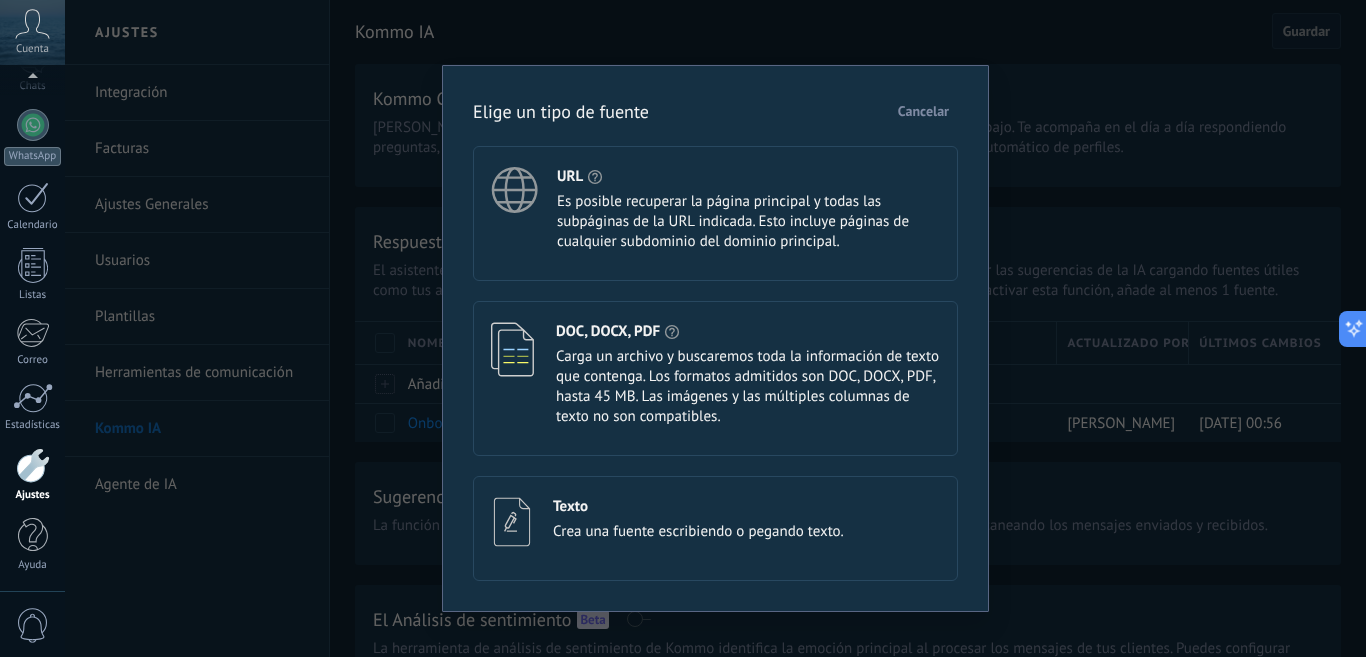 drag, startPoint x: 1300, startPoint y: 128, endPoint x: 1128, endPoint y: 116, distance: 172.41809 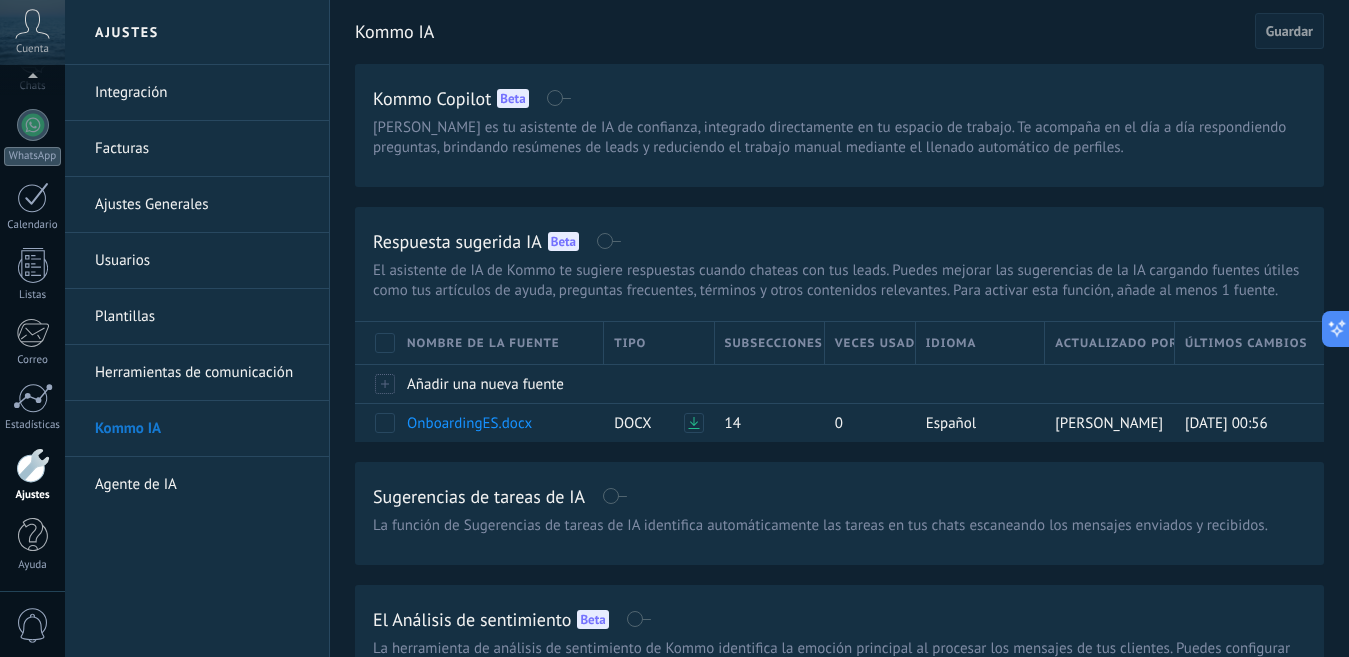click at bounding box center (608, 241) 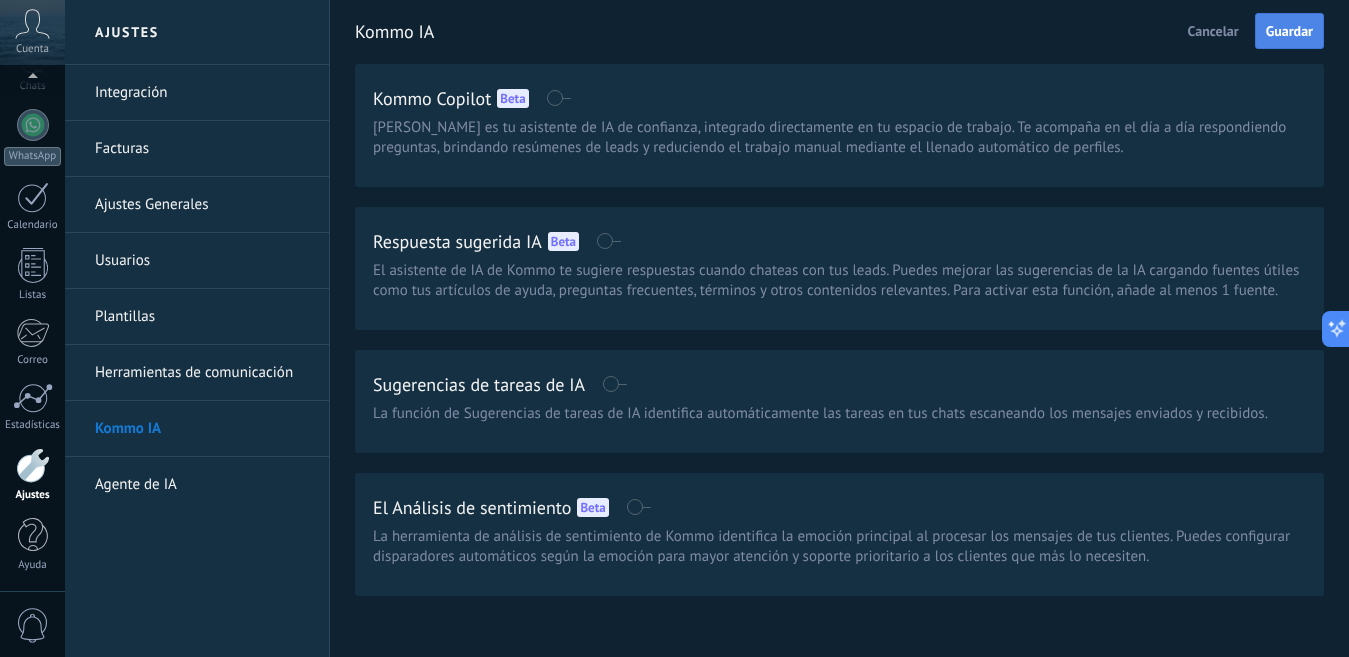 click on "Guardar" at bounding box center [1289, 31] 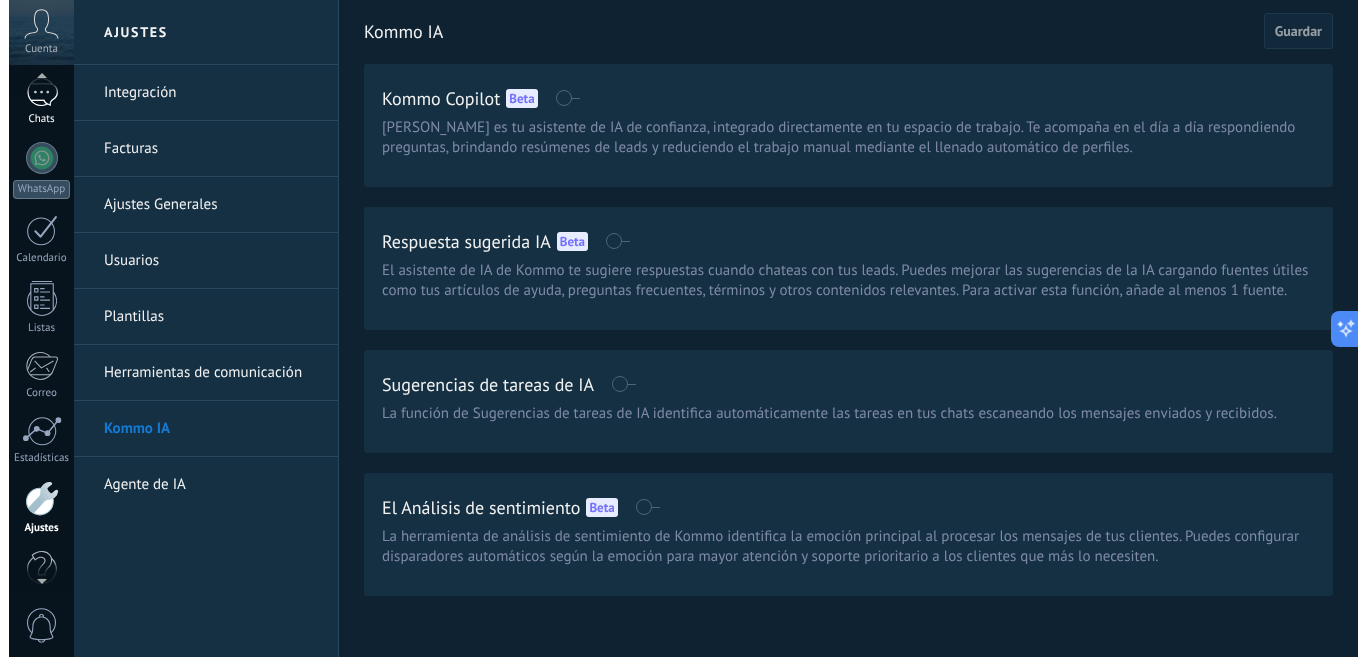 scroll, scrollTop: 130, scrollLeft: 0, axis: vertical 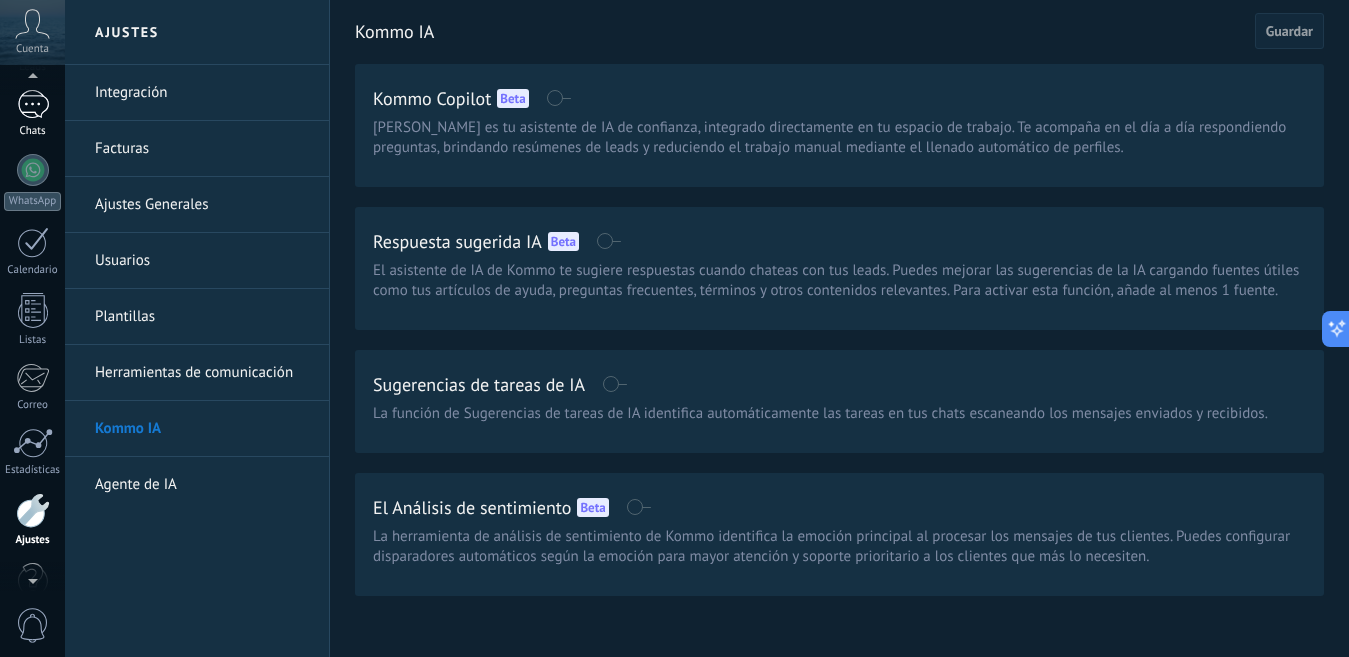 click on "1" at bounding box center [33, 104] 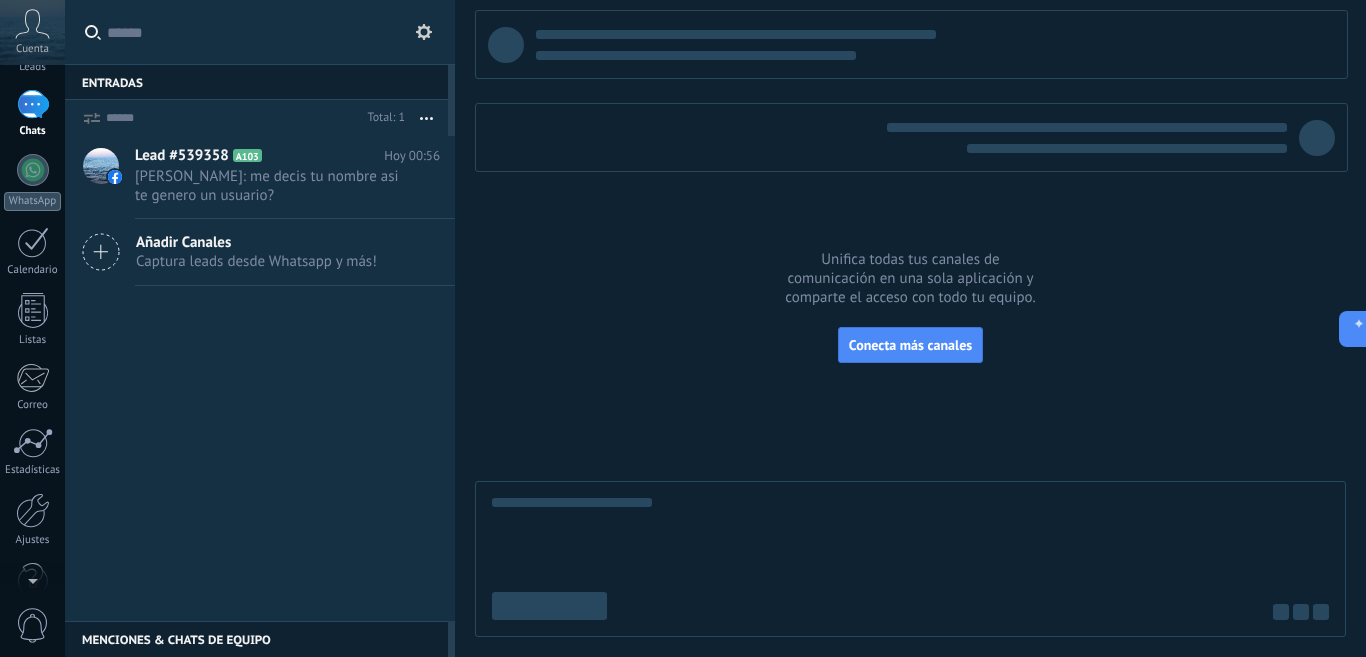 scroll, scrollTop: 0, scrollLeft: 0, axis: both 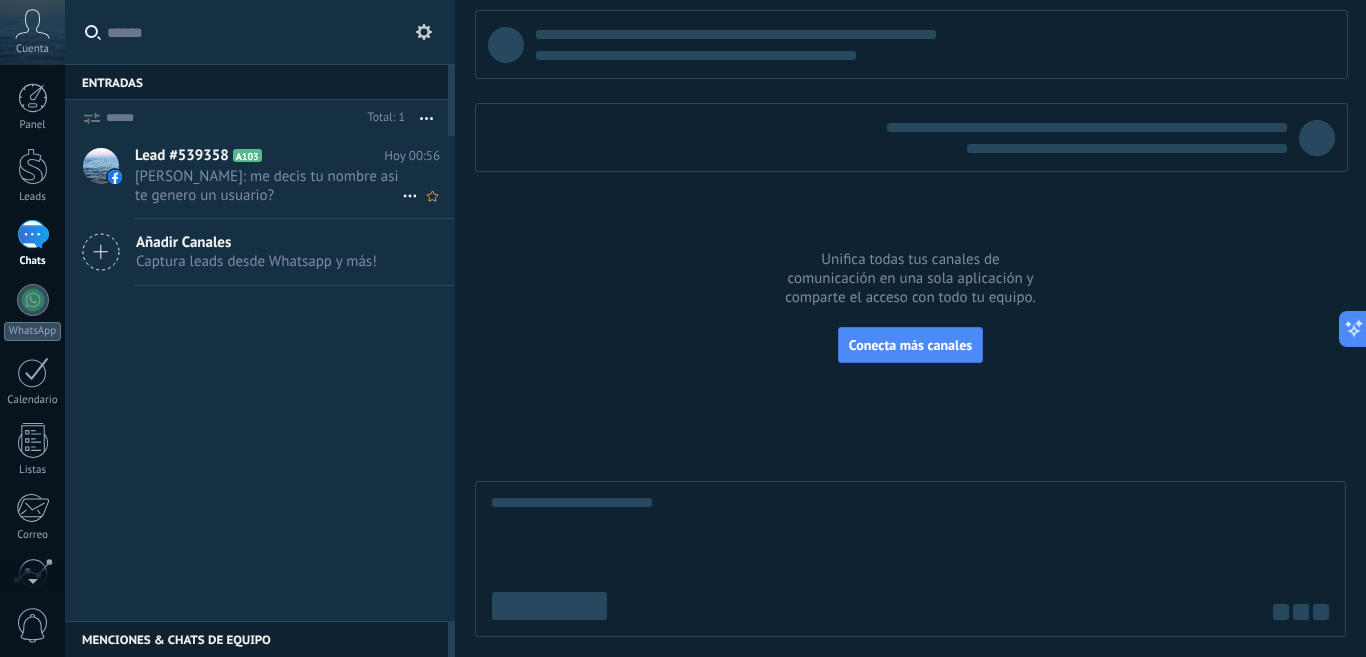 click on "[PERSON_NAME]: me decis tu nombre asi te genero un usuario?" at bounding box center [268, 186] 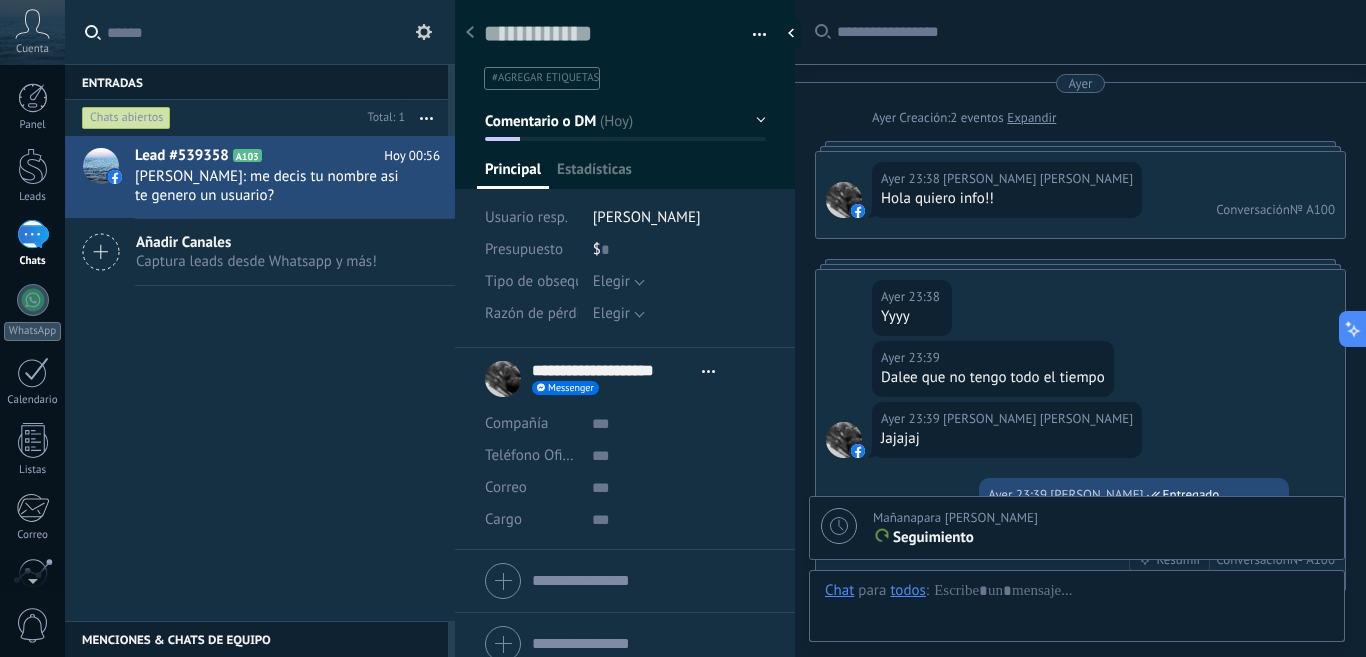 type on "**********" 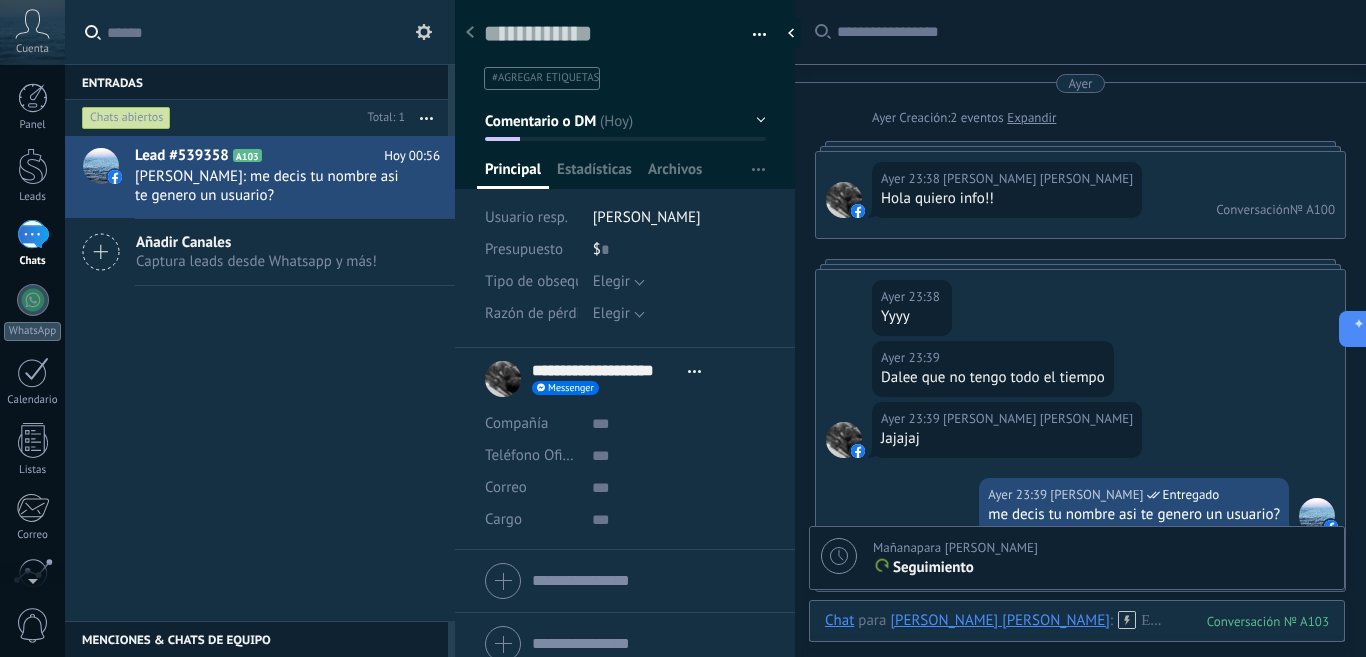 scroll, scrollTop: 1413, scrollLeft: 0, axis: vertical 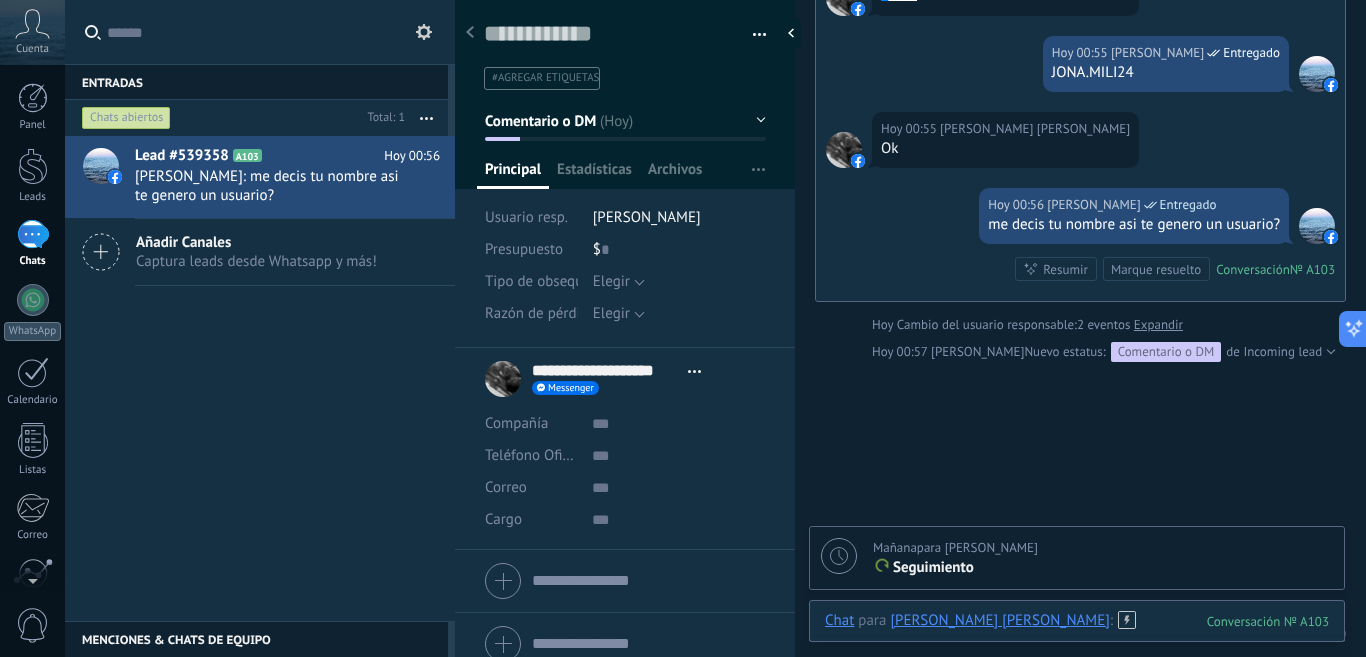 click at bounding box center (1077, 641) 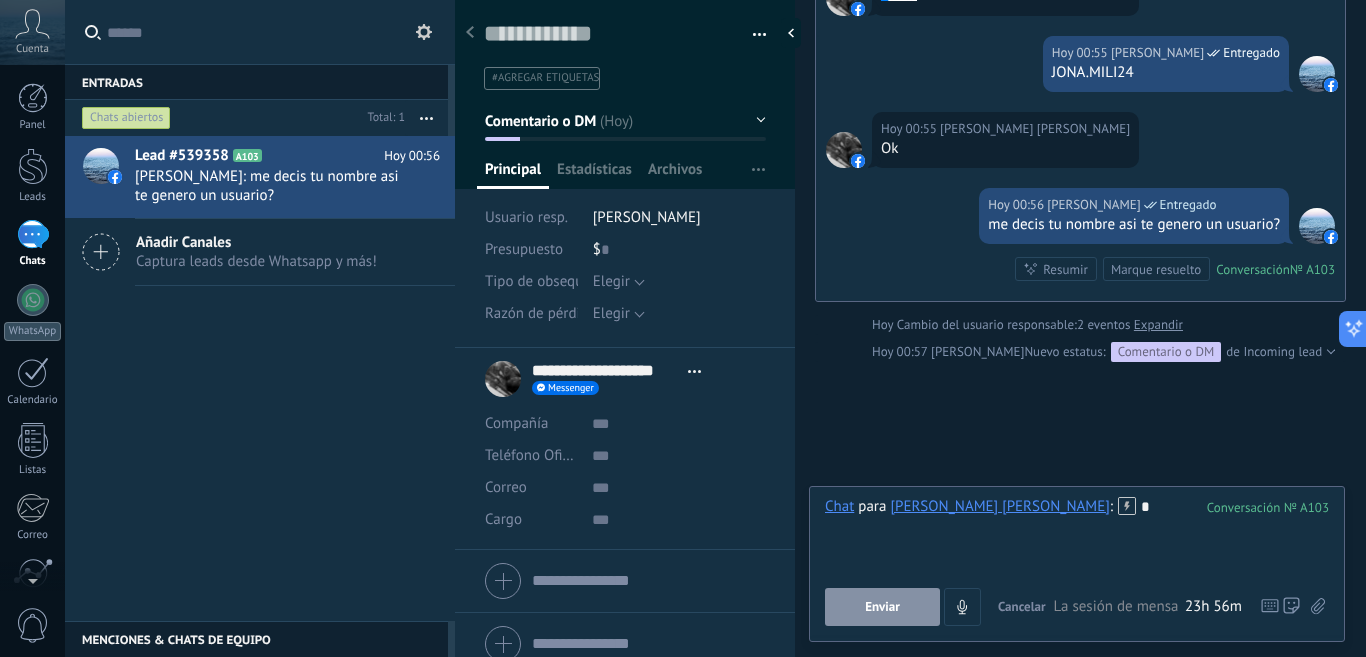 type 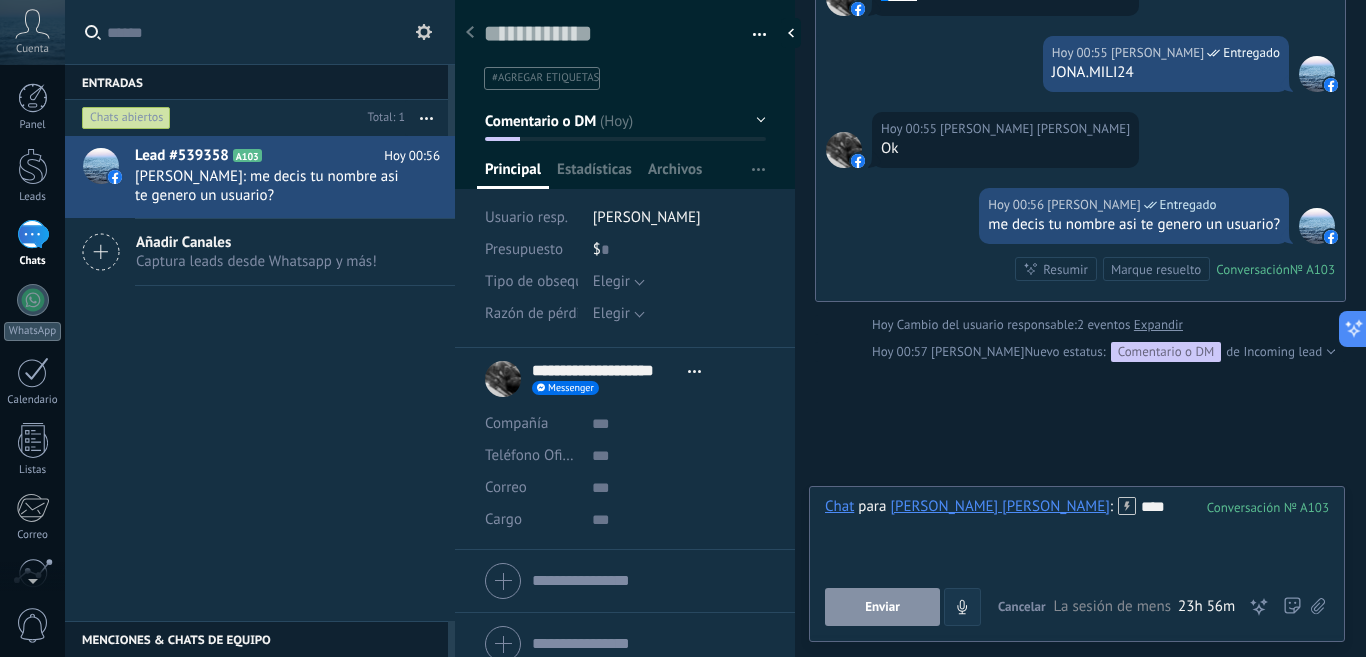 click on "Enviar" at bounding box center [882, 607] 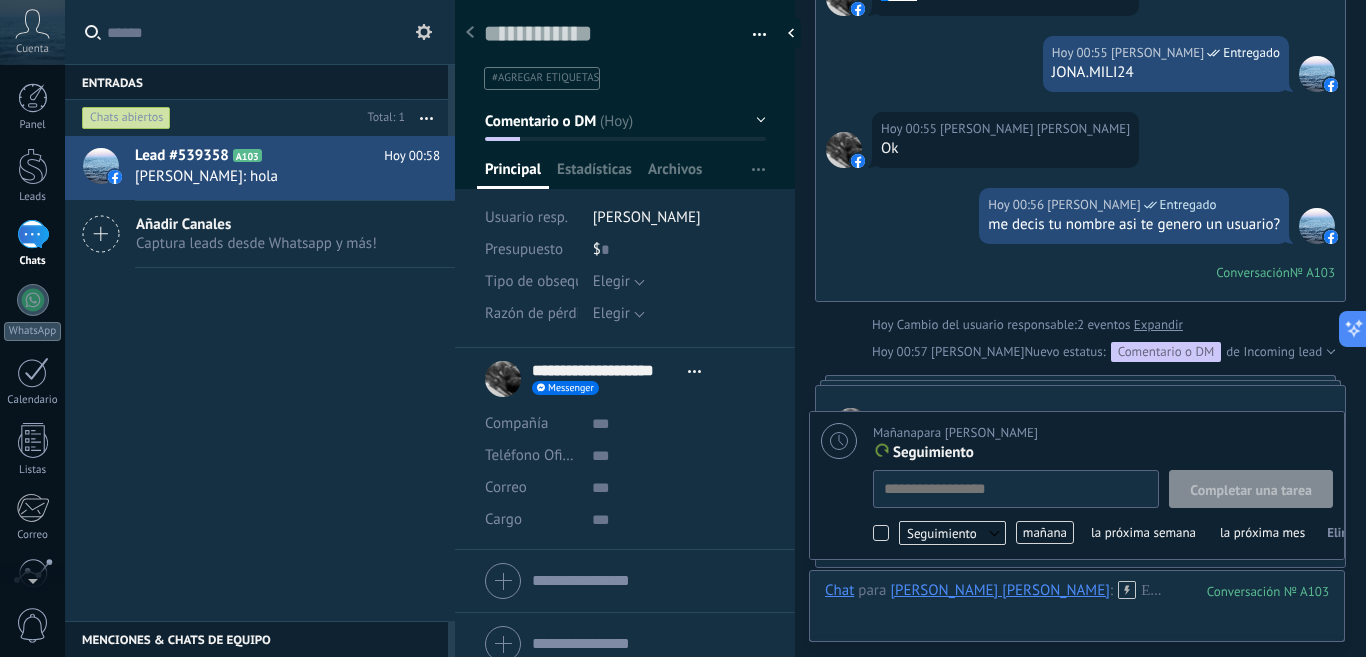 scroll, scrollTop: 1784, scrollLeft: 0, axis: vertical 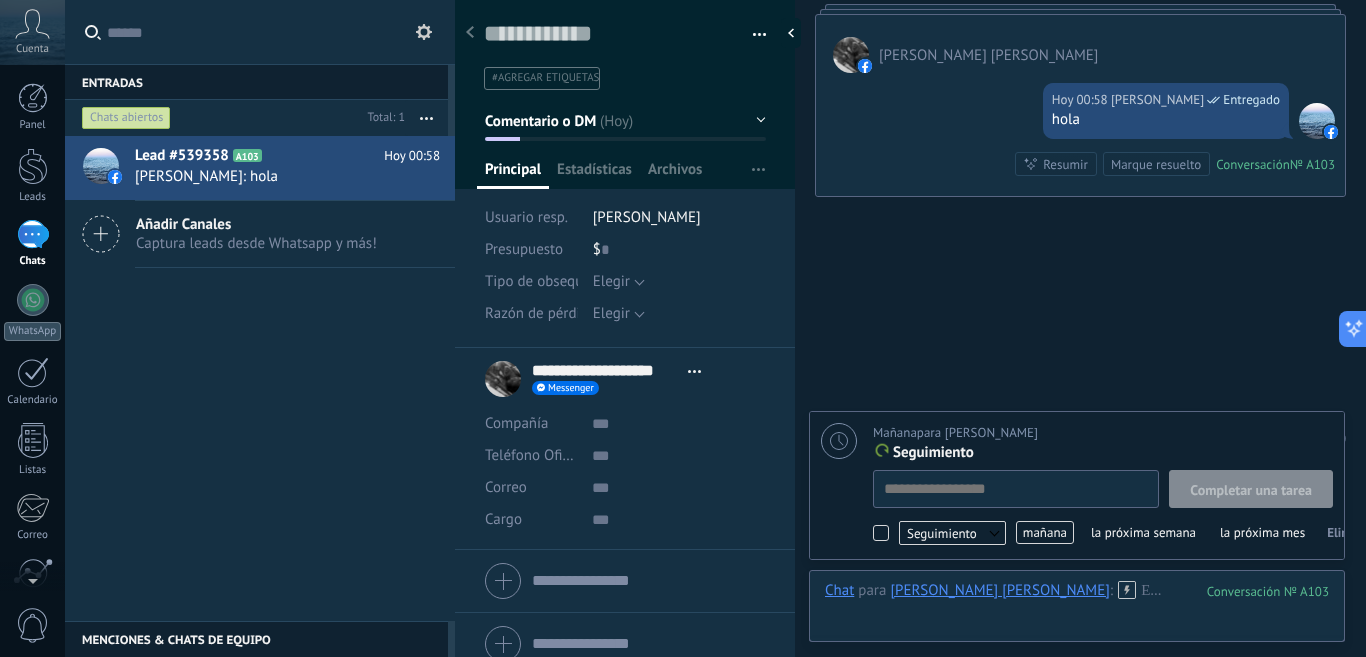 click 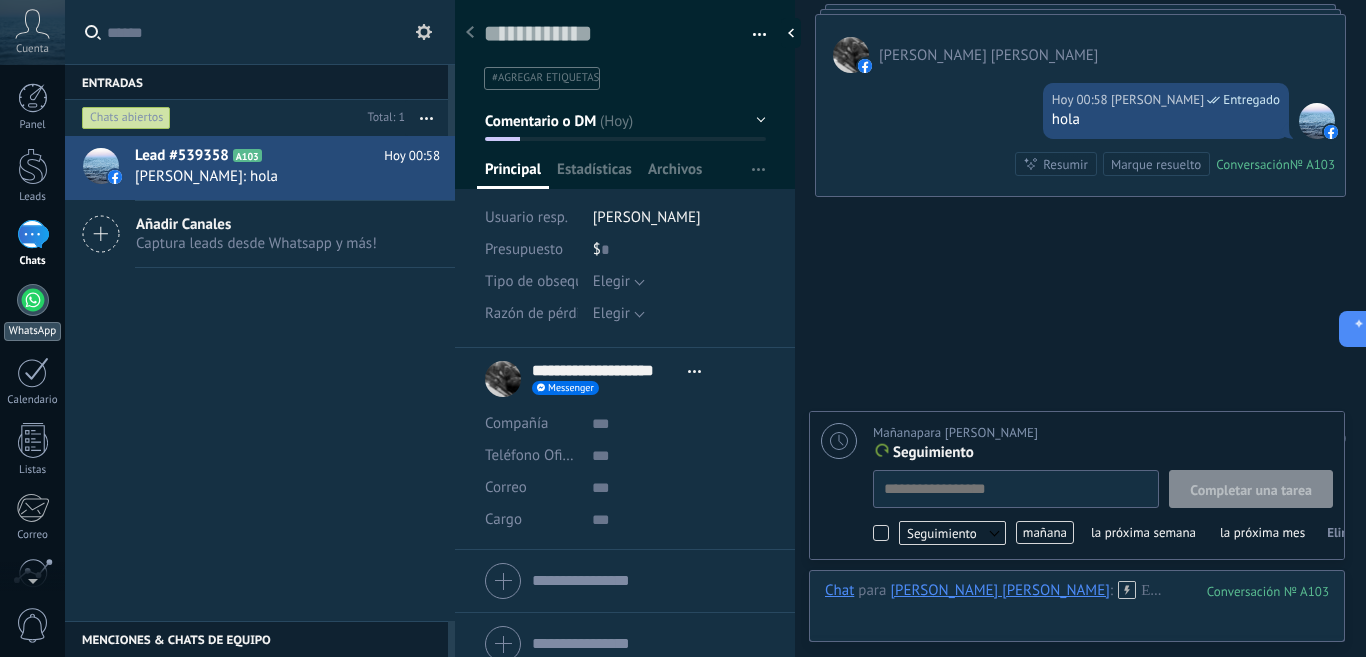 click on "WhatsApp" at bounding box center [32, 312] 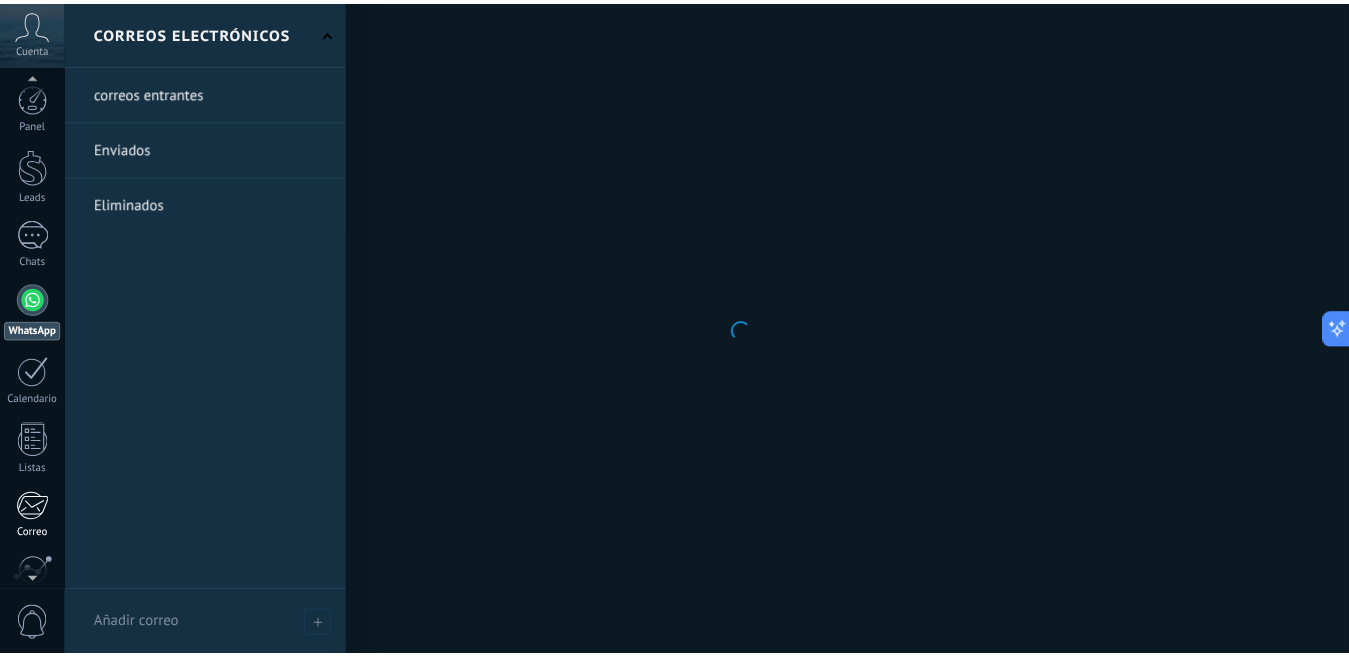 scroll, scrollTop: 175, scrollLeft: 0, axis: vertical 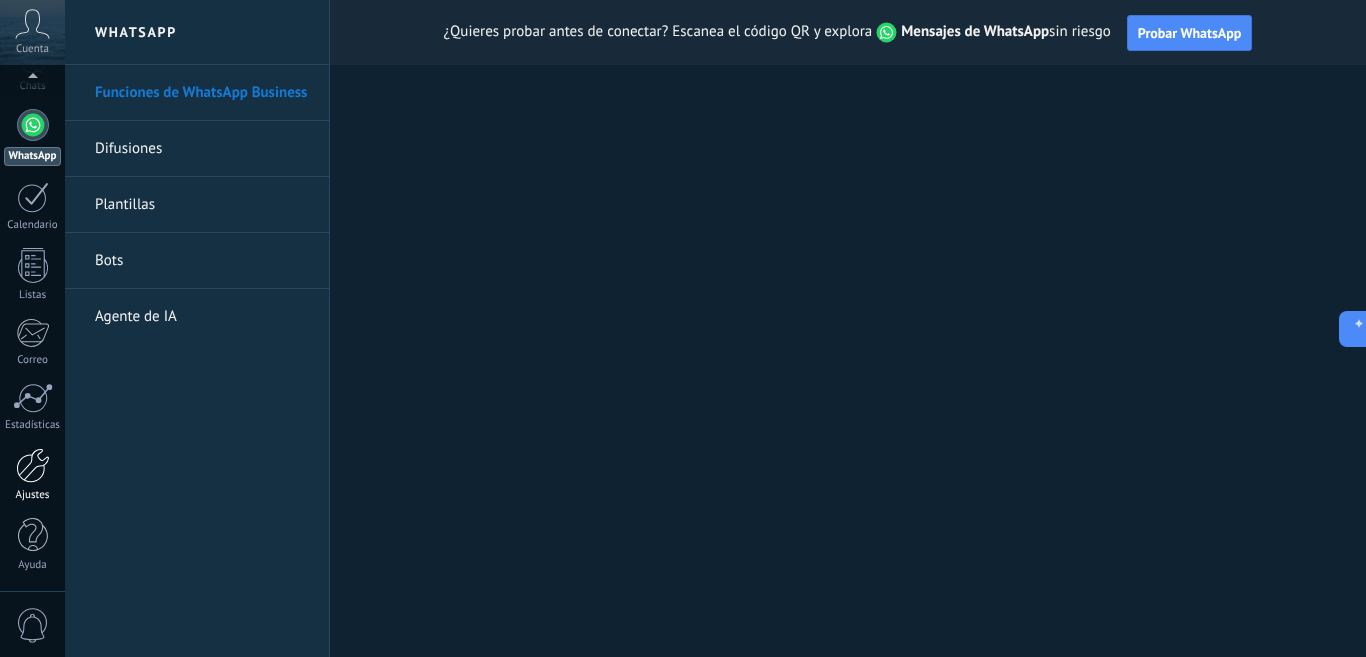 click at bounding box center [33, 465] 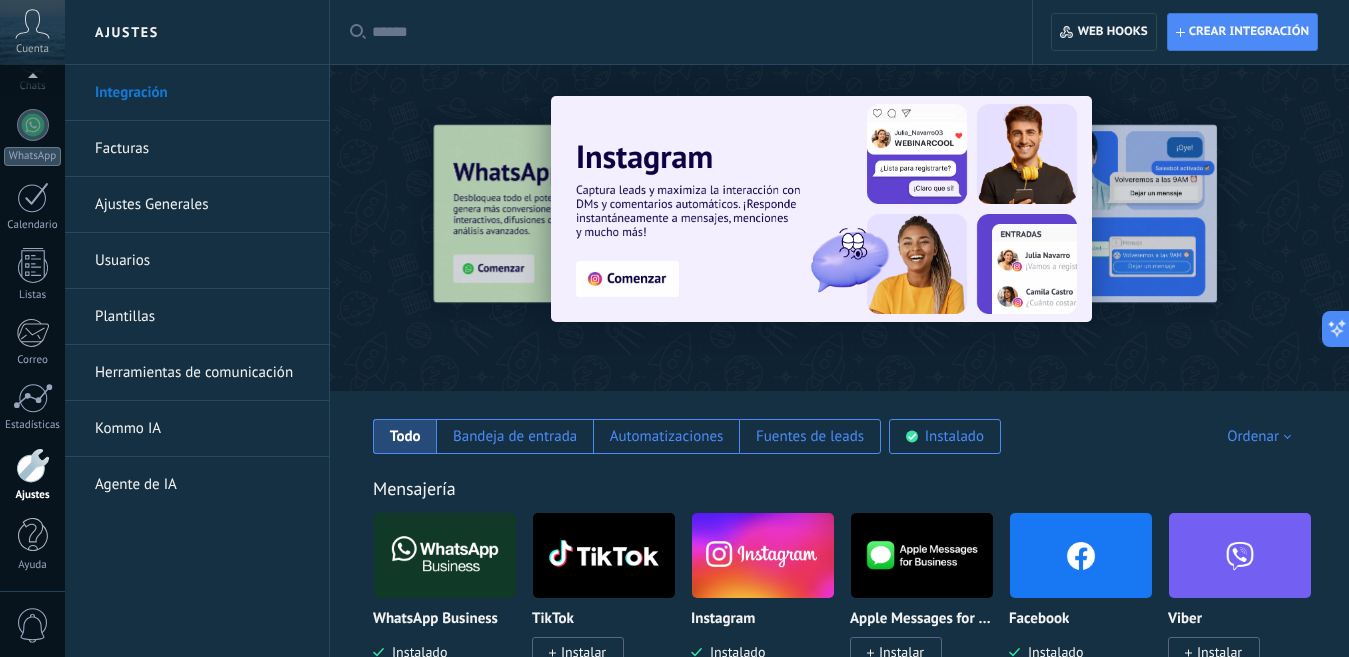 click on "Kommo IA" at bounding box center (202, 429) 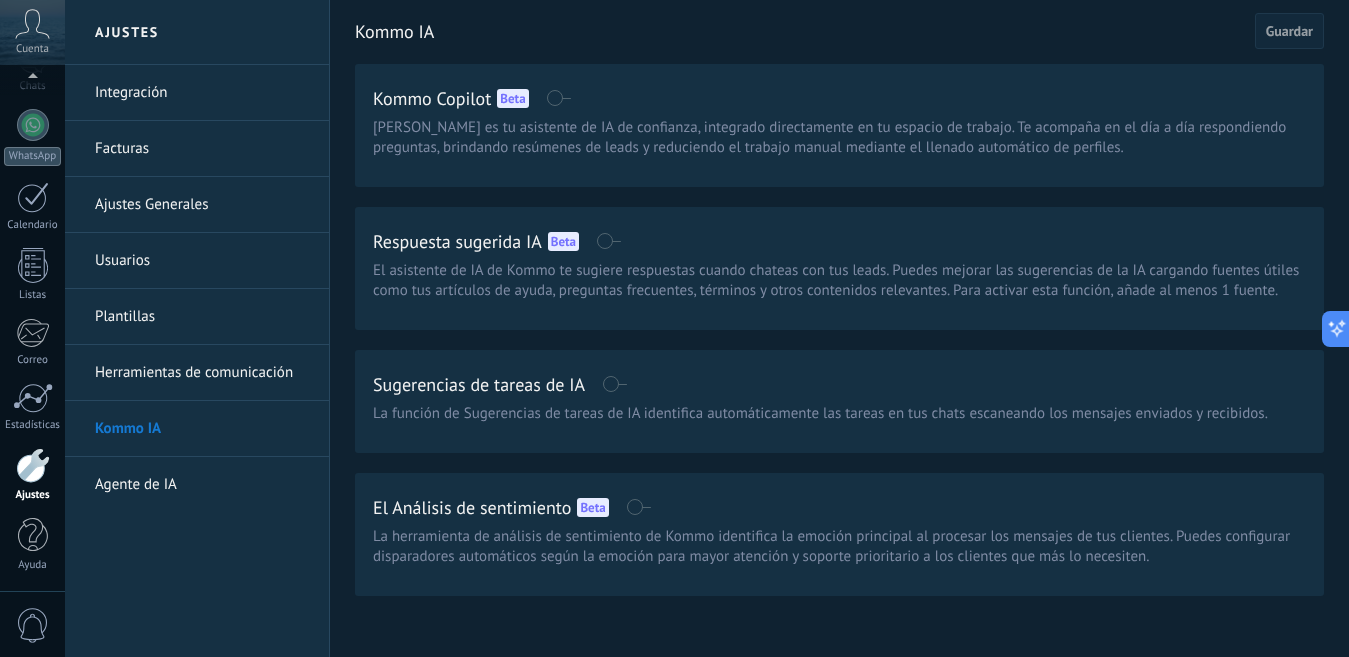 click on "Usuarios" at bounding box center [202, 261] 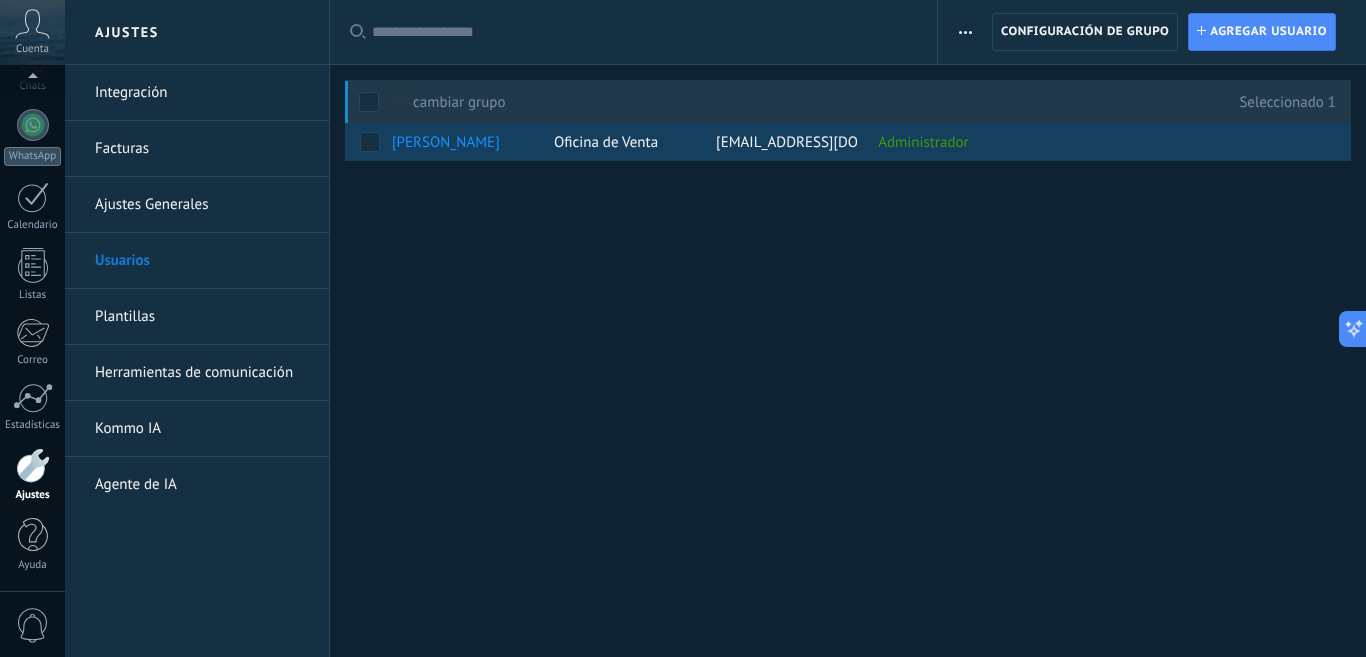 click on "[PERSON_NAME]" at bounding box center (446, 142) 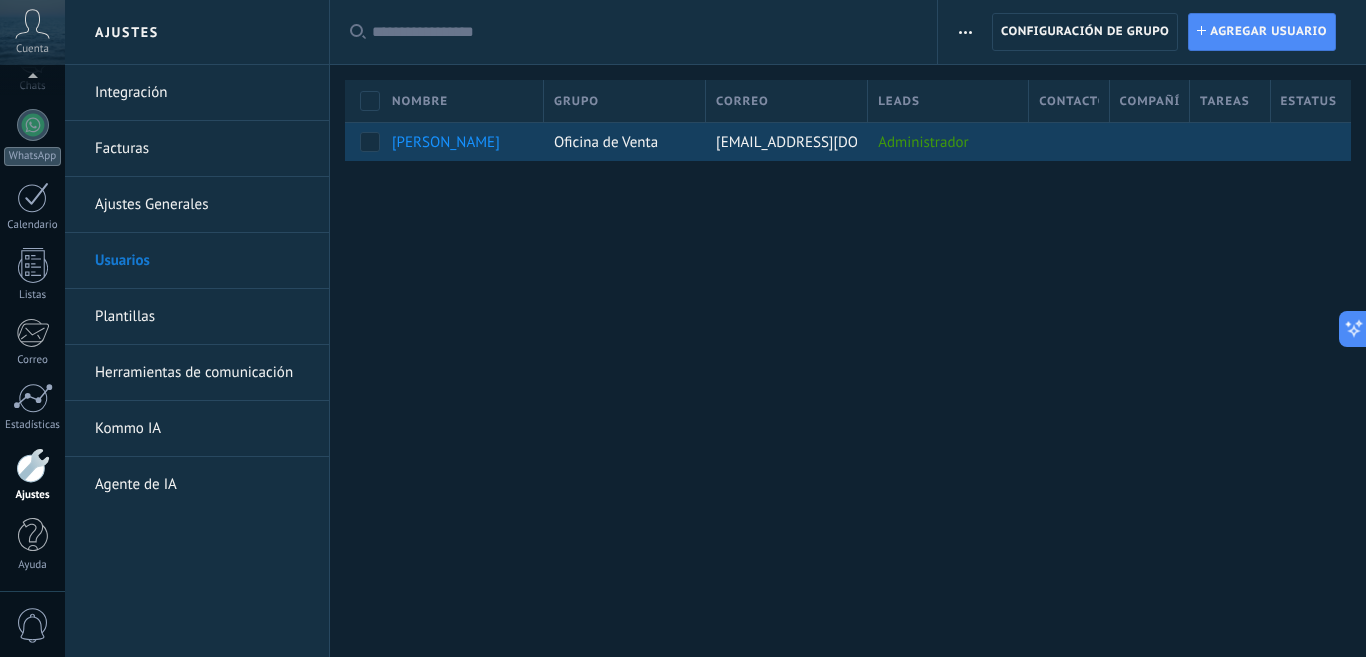 click on "[PERSON_NAME]" at bounding box center [463, 141] 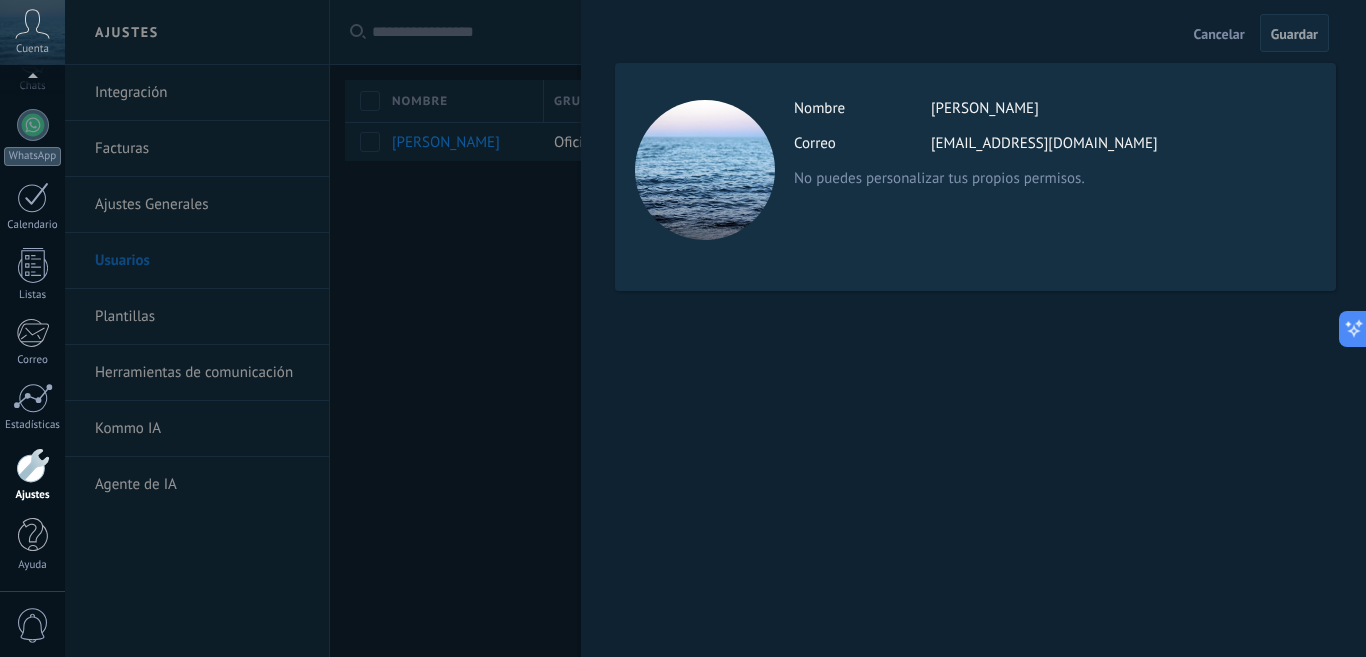 drag, startPoint x: 1080, startPoint y: 101, endPoint x: 1070, endPoint y: 112, distance: 14.866069 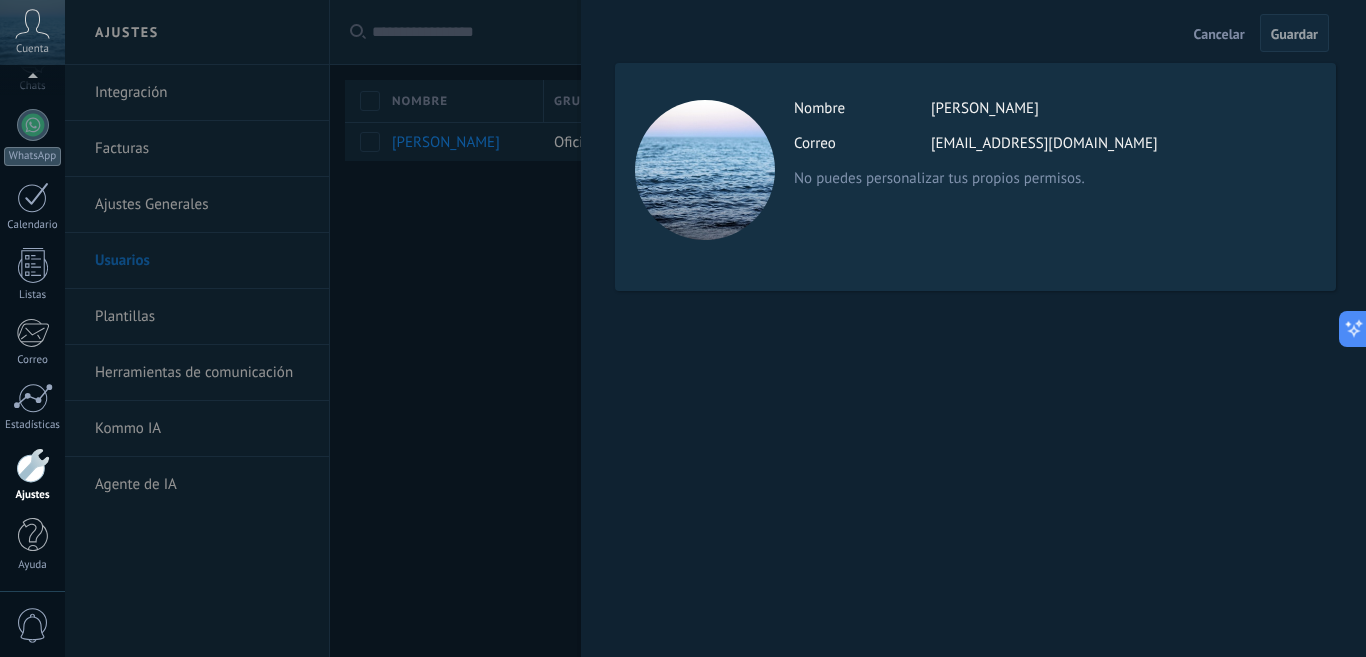 click on "[PERSON_NAME]" at bounding box center (985, 108) 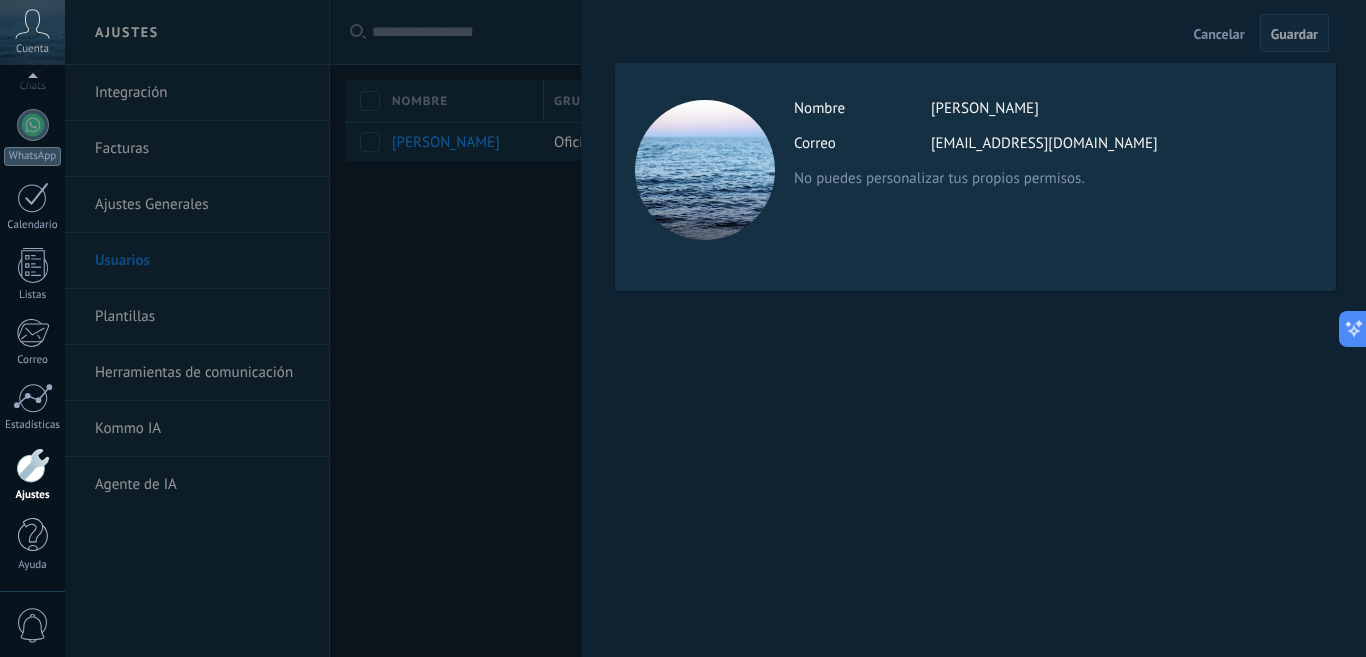 click on "No puedes personalizar tus propios permisos." at bounding box center (1054, 178) 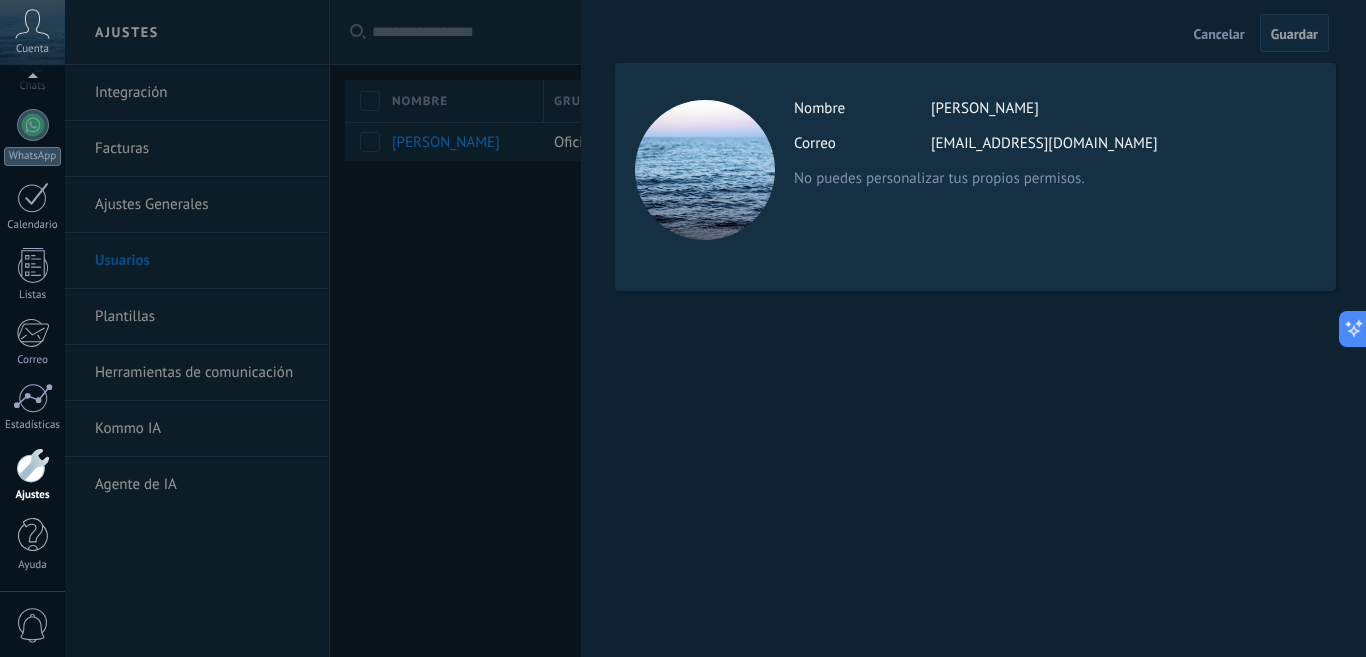 click at bounding box center [683, 328] 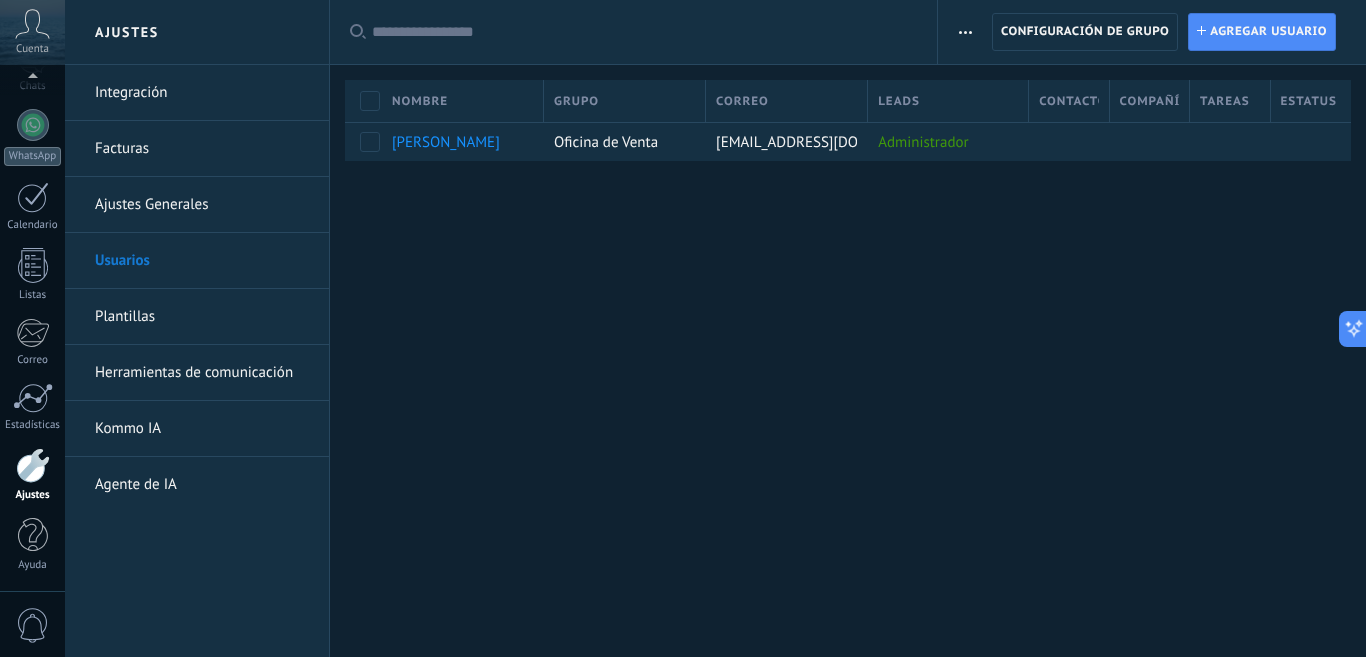 click on "Ajustes Generales" at bounding box center [202, 205] 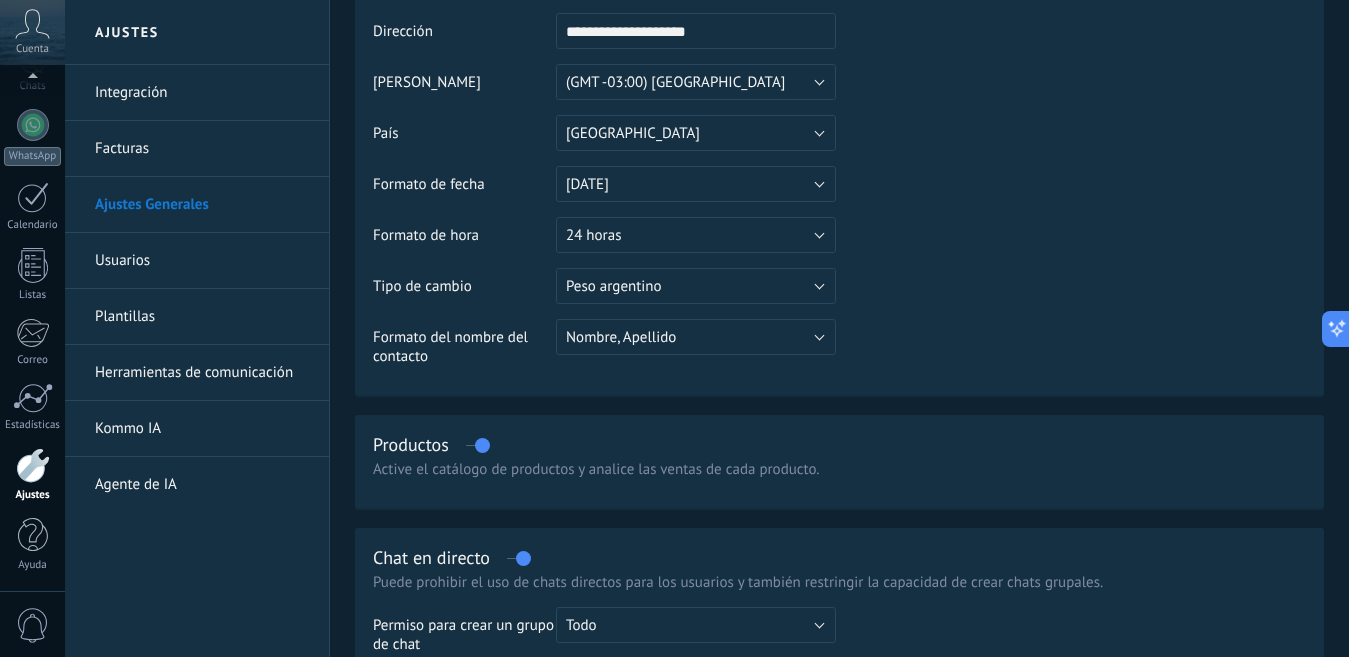 scroll, scrollTop: 300, scrollLeft: 0, axis: vertical 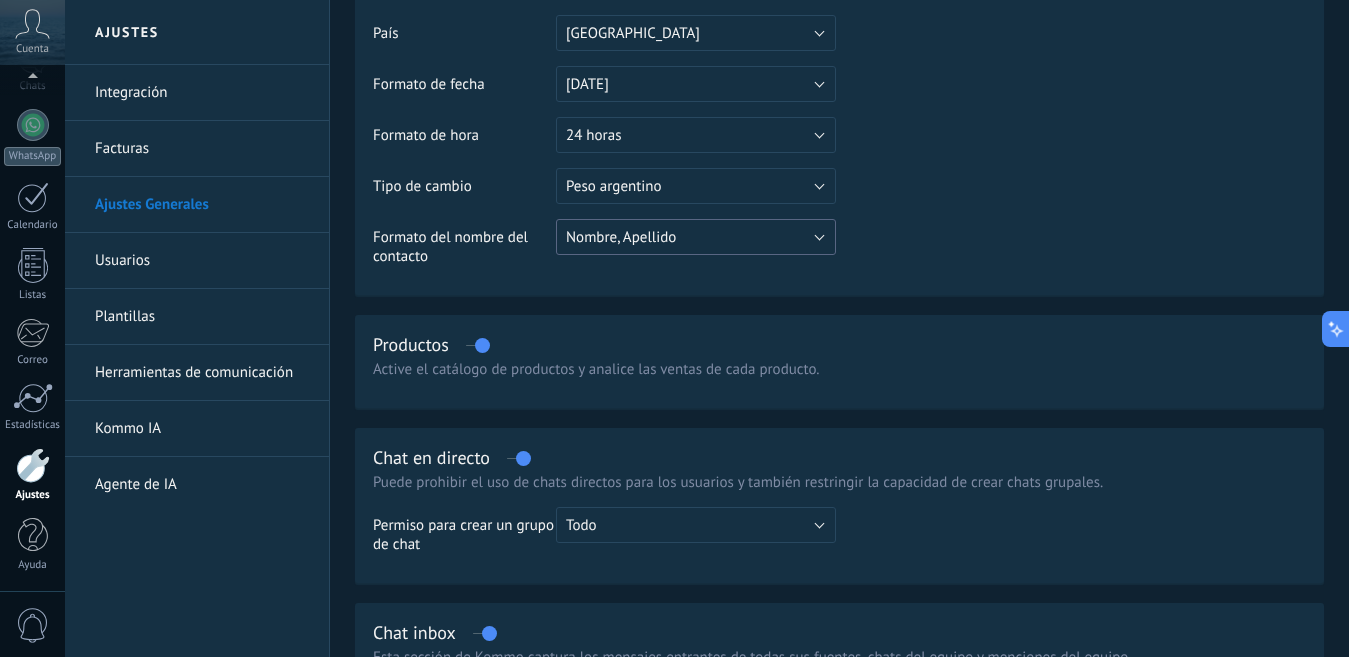 click on "Nombre, Apellido" at bounding box center (696, 237) 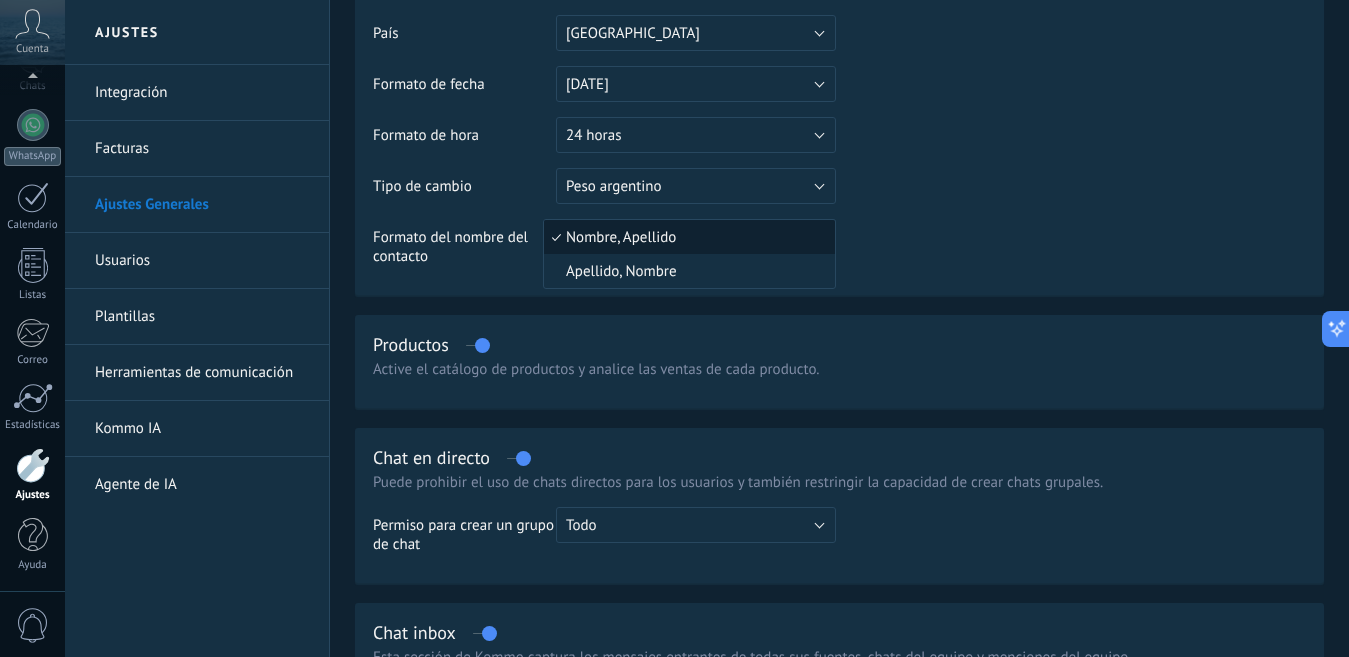 click on "**********" at bounding box center (839, 71) 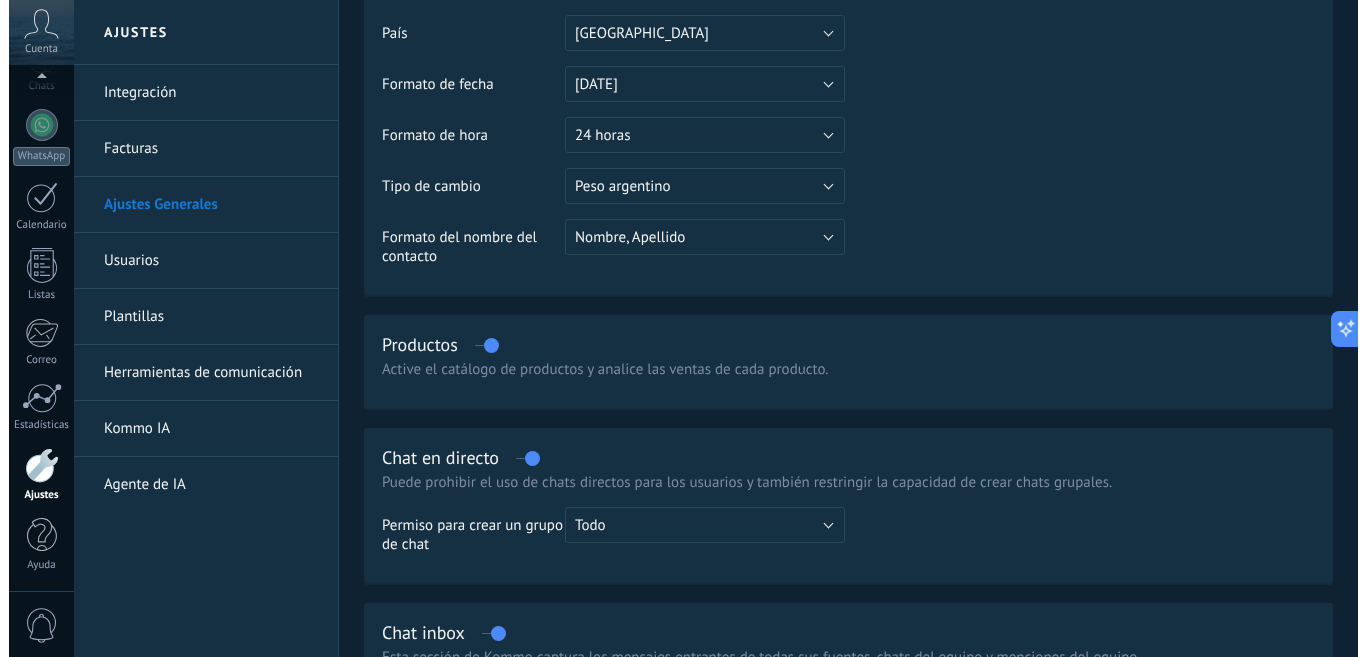 scroll, scrollTop: 0, scrollLeft: 0, axis: both 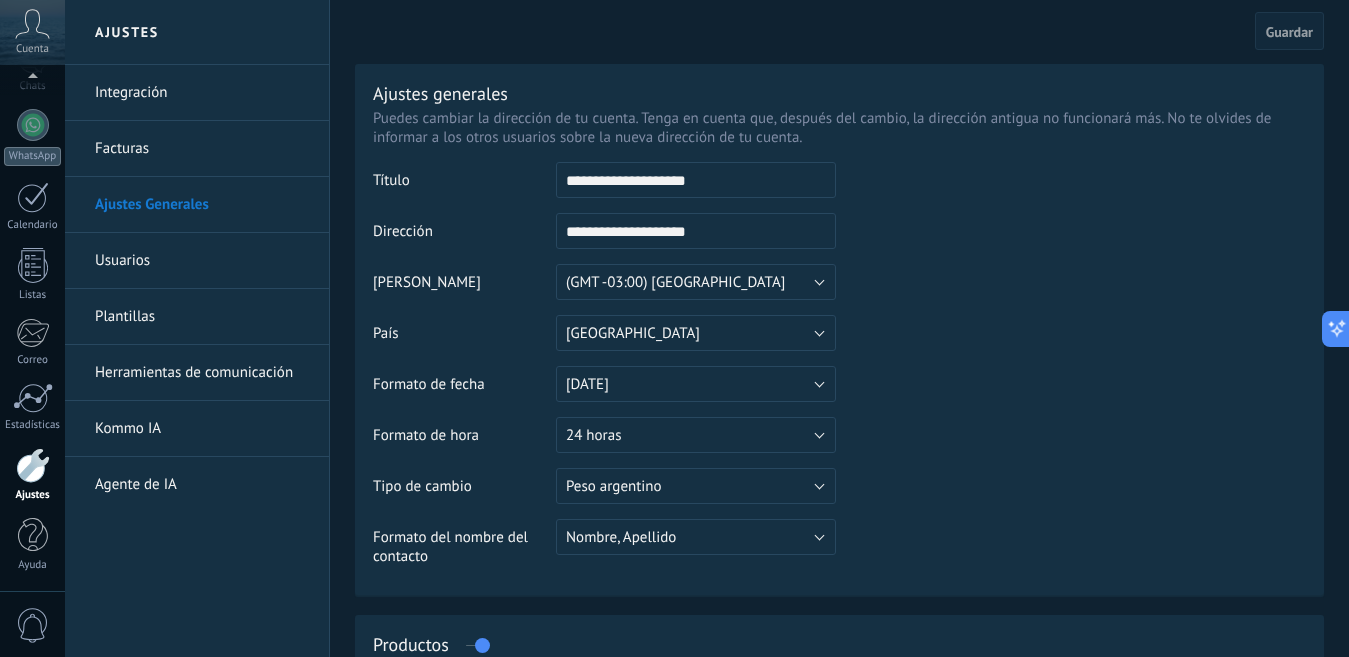 click on "Plantillas" at bounding box center (202, 317) 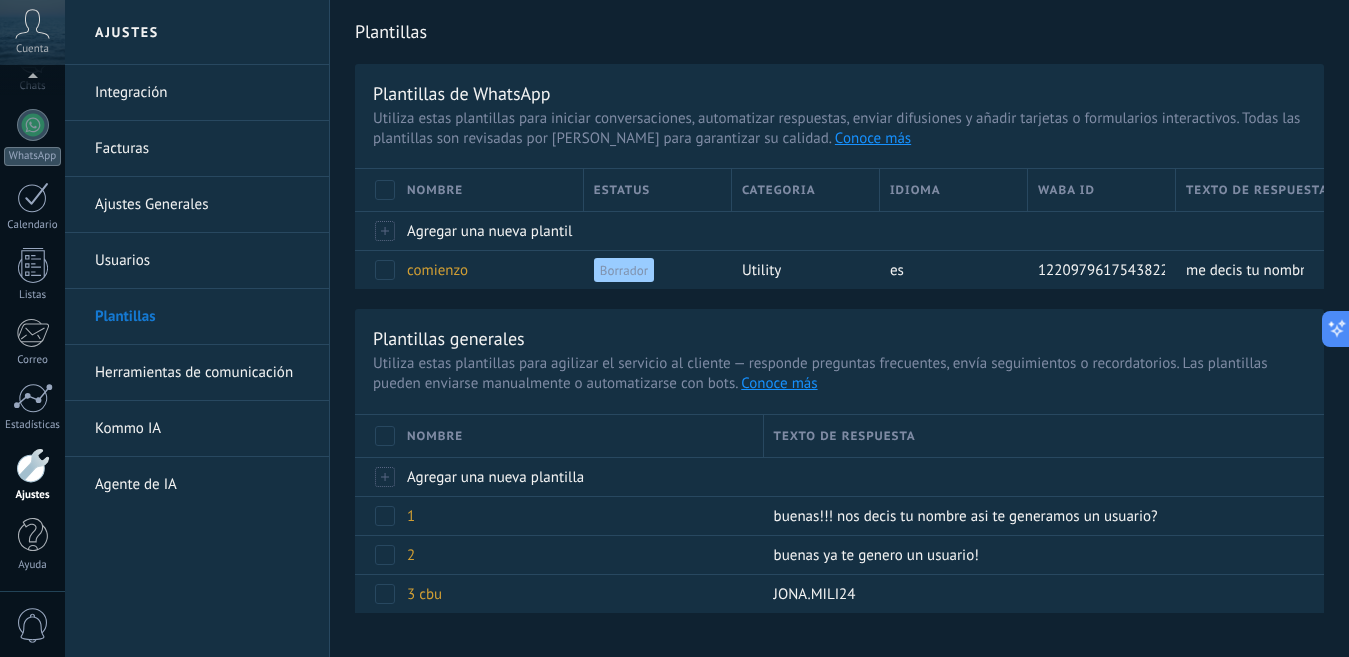 click on "Integración" at bounding box center (202, 93) 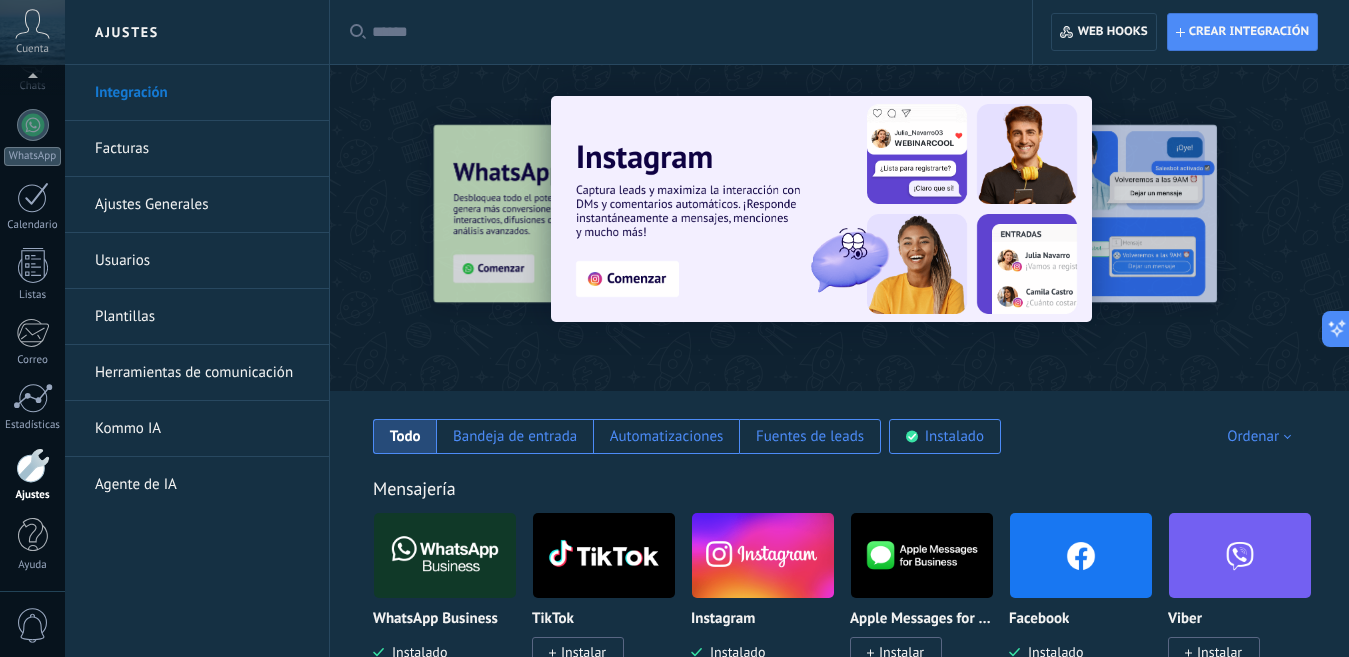 click on "Agente de IA" at bounding box center [202, 485] 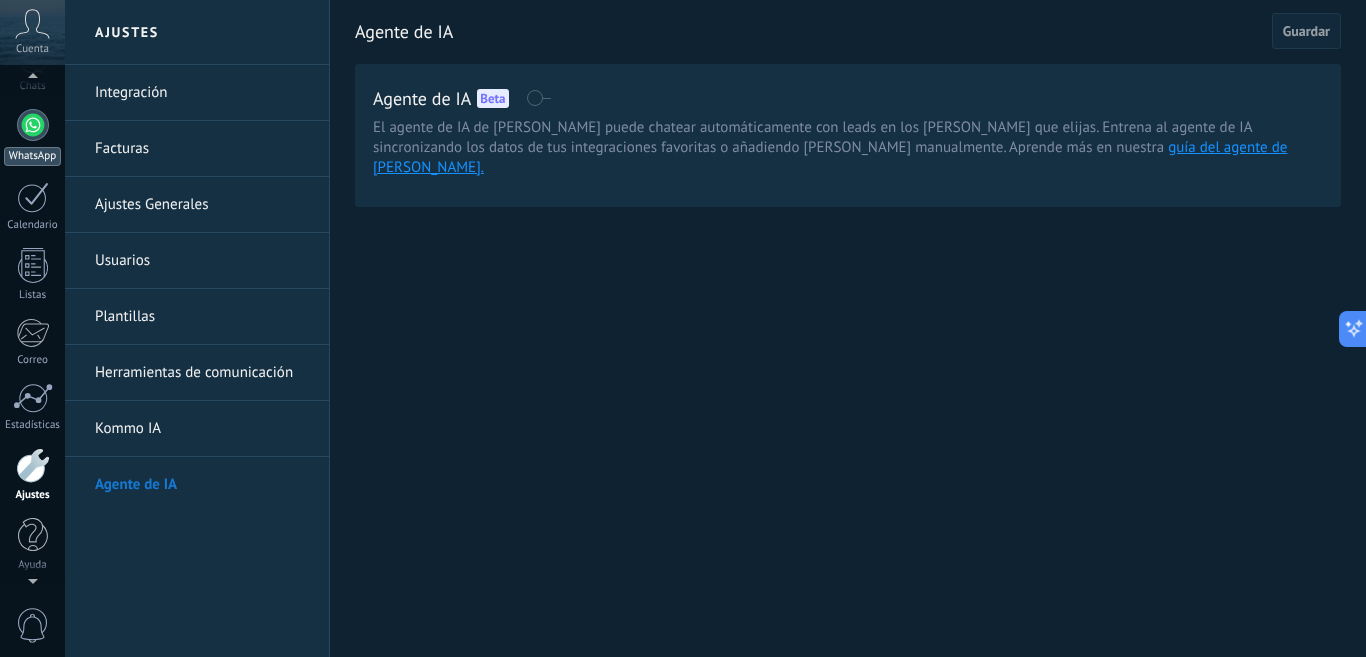 scroll, scrollTop: 0, scrollLeft: 0, axis: both 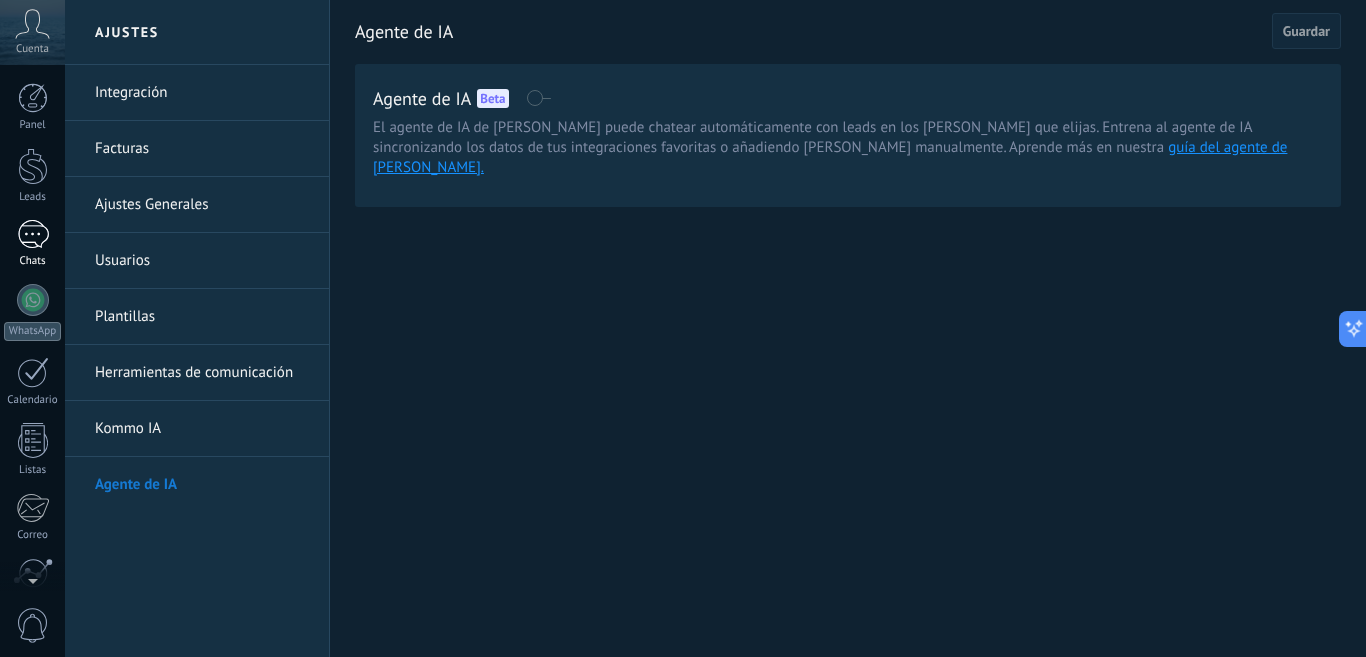 click on "1" at bounding box center [33, 234] 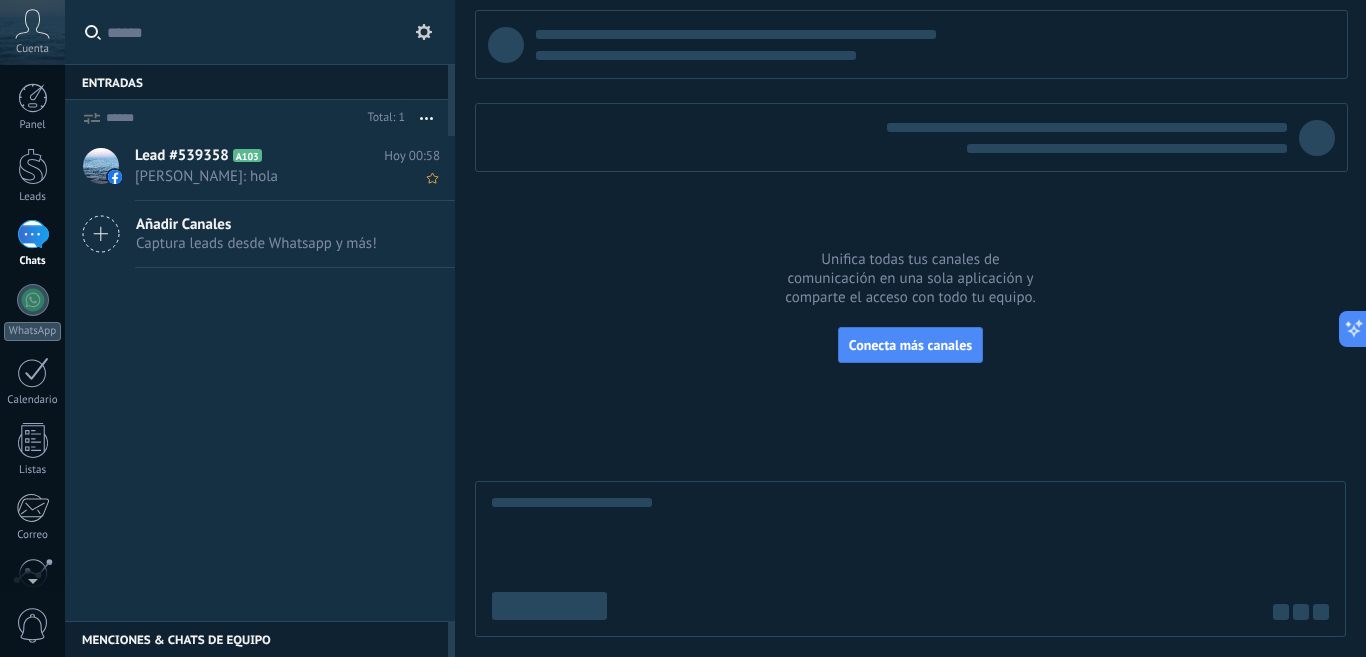 click on "Lead #539358
A103
Hoy 00:58
[PERSON_NAME]: hola" at bounding box center [295, 167] 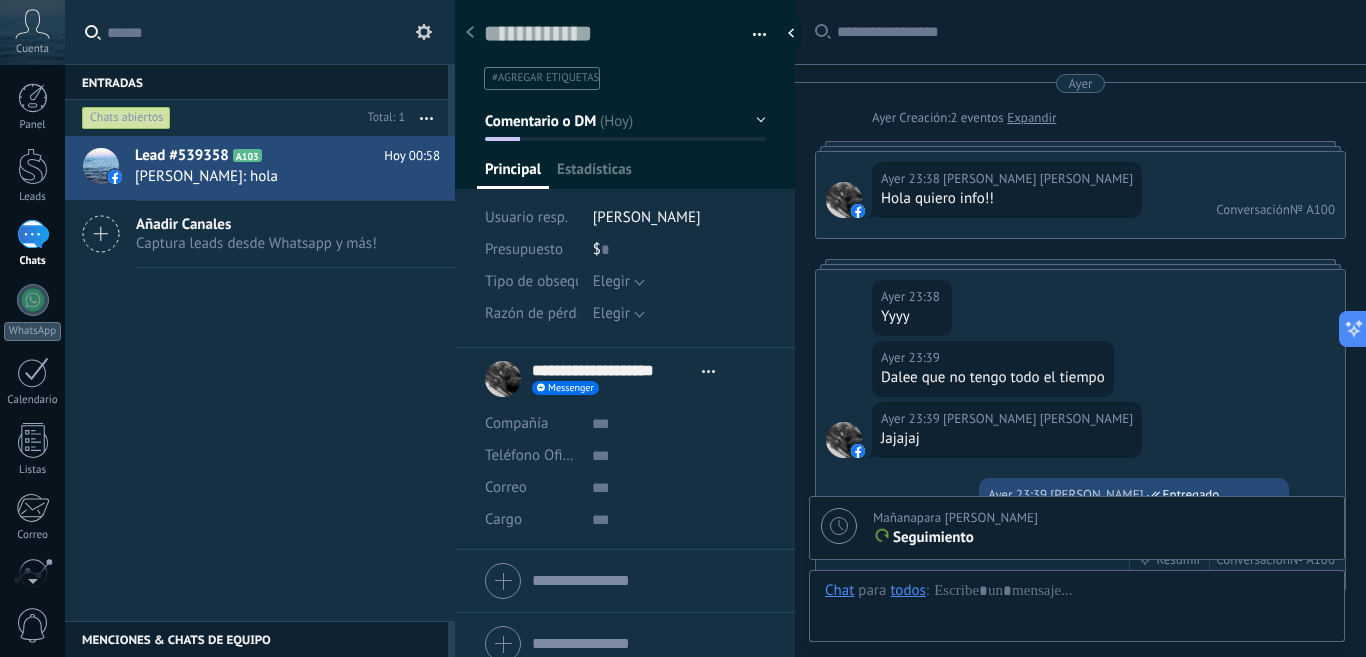 type on "**********" 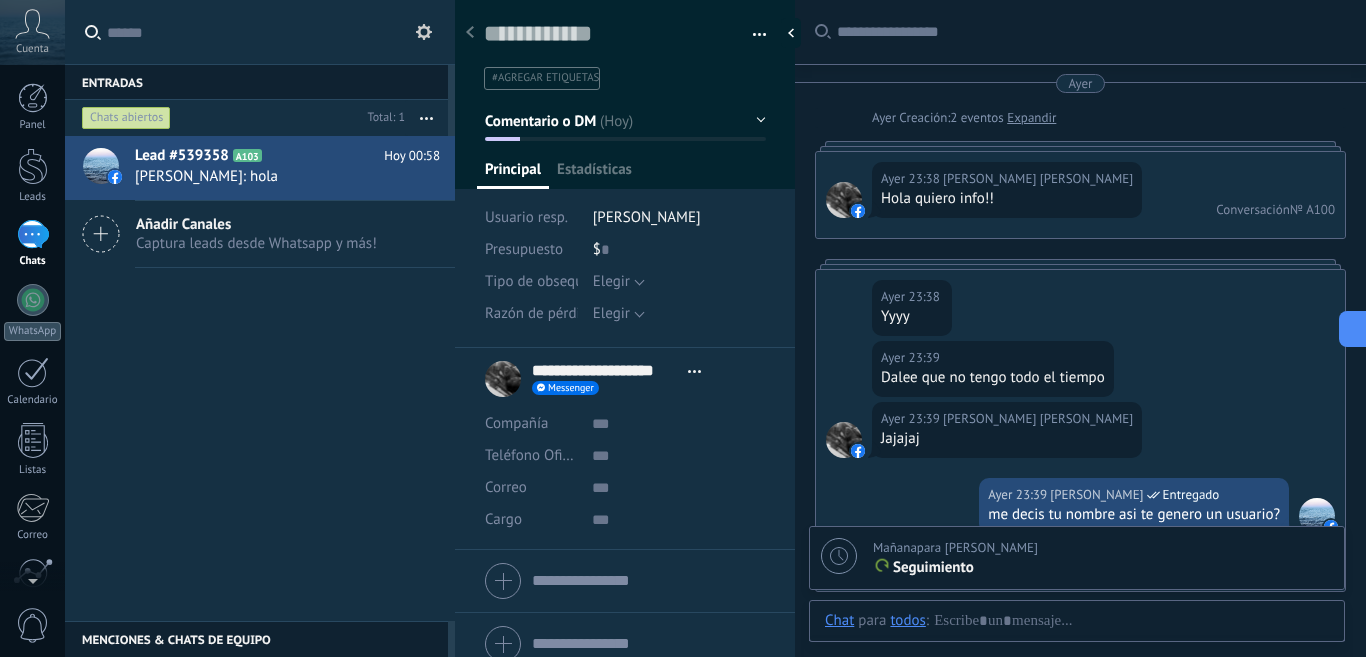scroll, scrollTop: 1640, scrollLeft: 0, axis: vertical 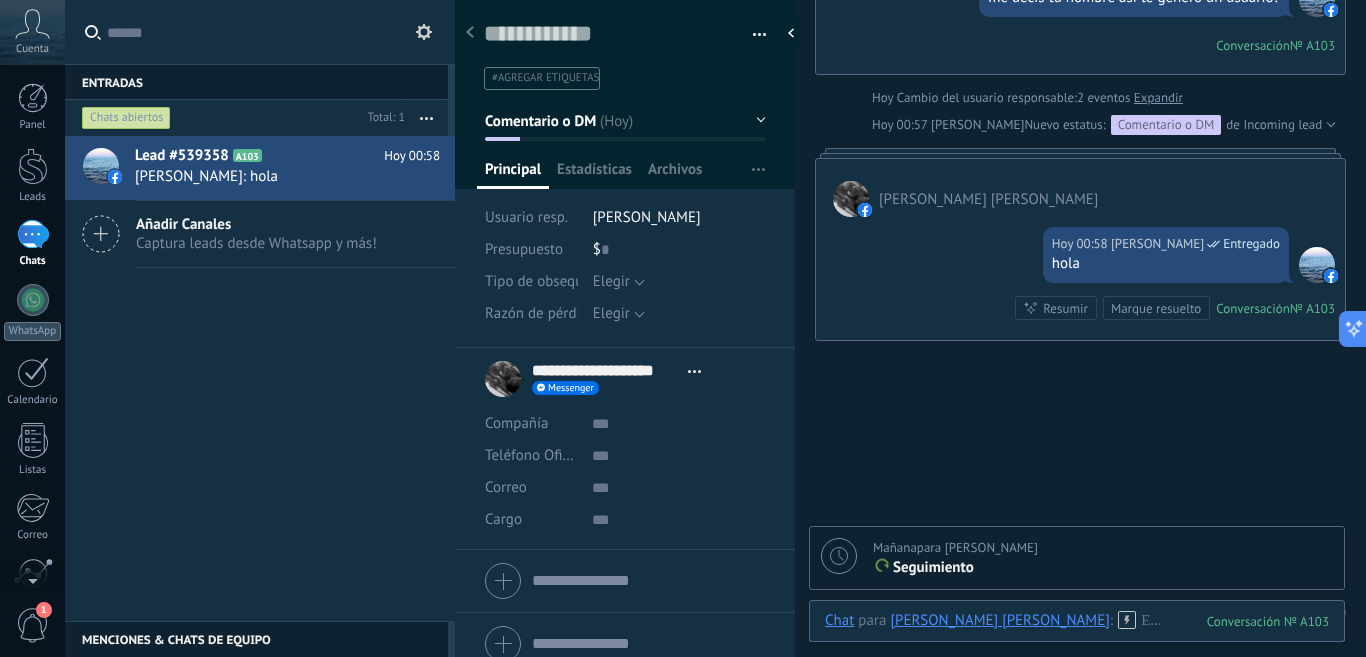 click on "[PERSON_NAME]" at bounding box center [647, 217] 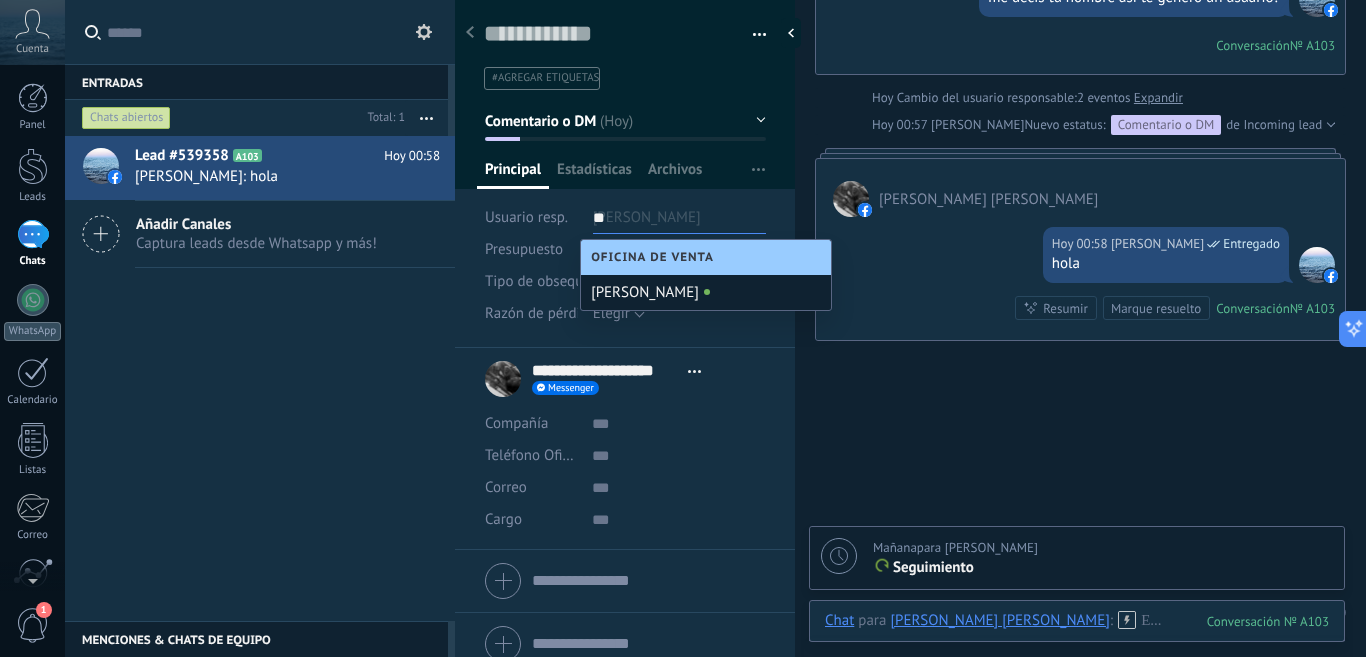 type on "*" 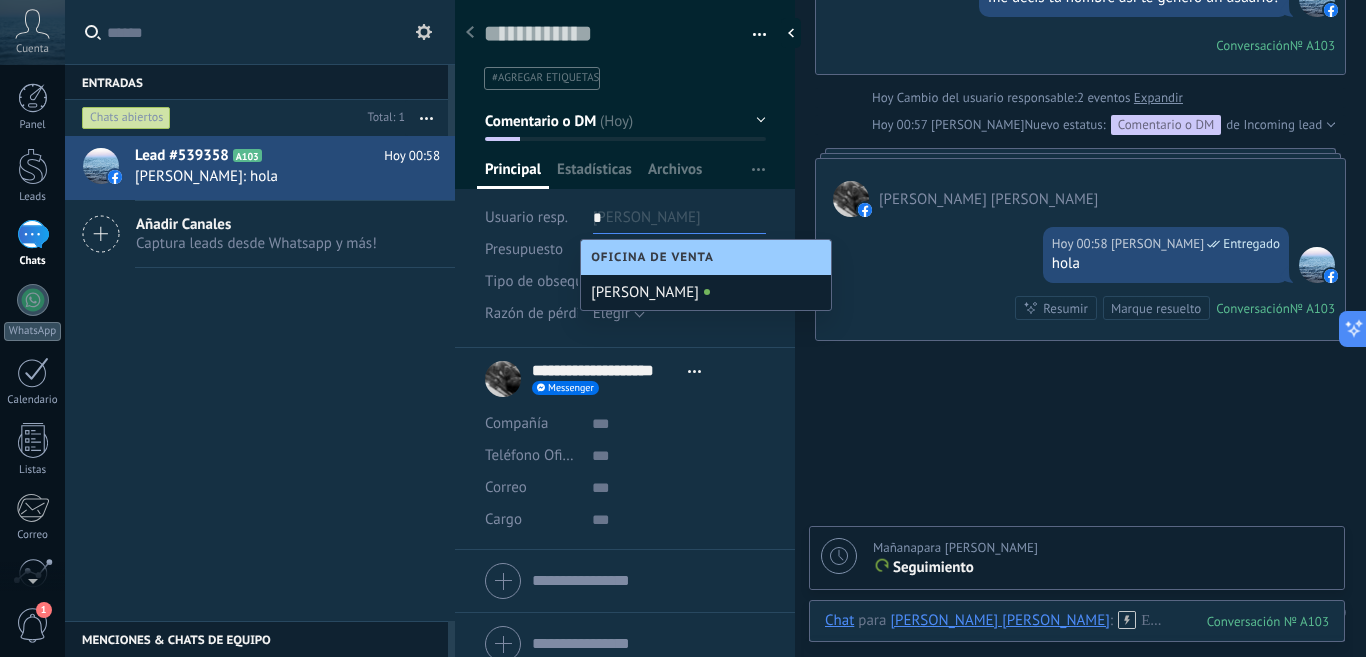 type 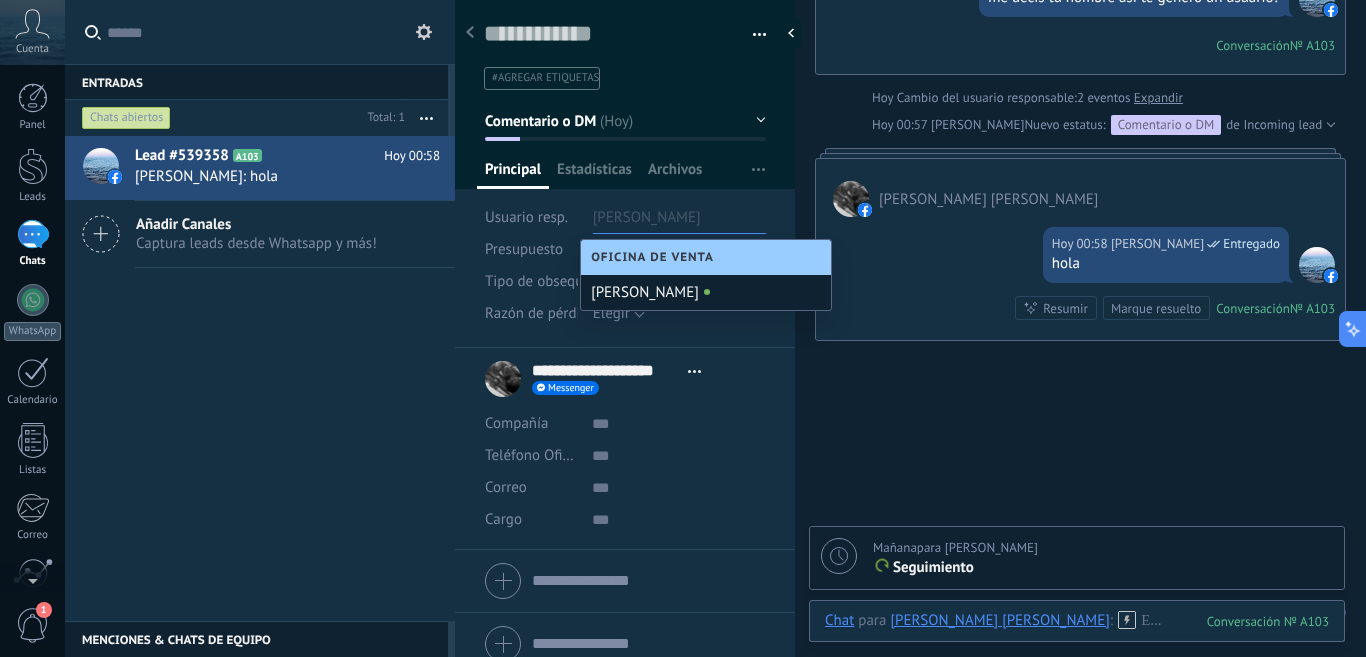drag, startPoint x: 722, startPoint y: 325, endPoint x: 735, endPoint y: 311, distance: 19.104973 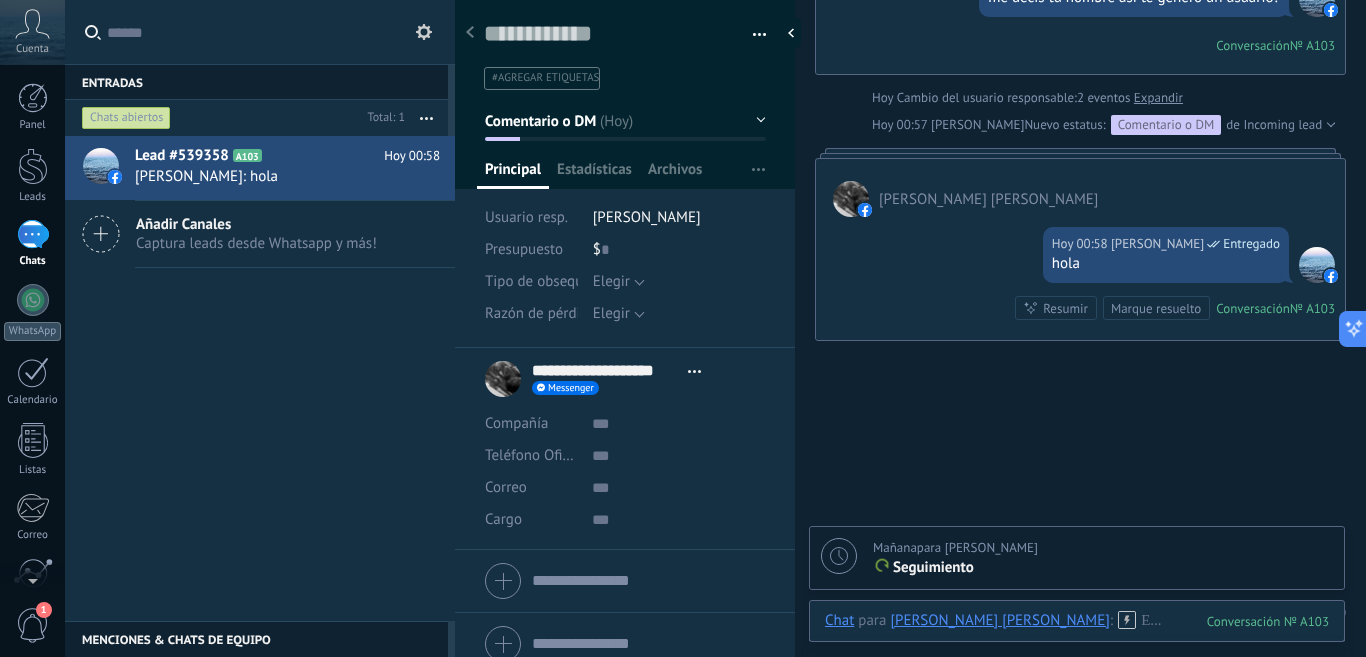 click on "Captura leads desde Whatsapp y más!" at bounding box center [256, 243] 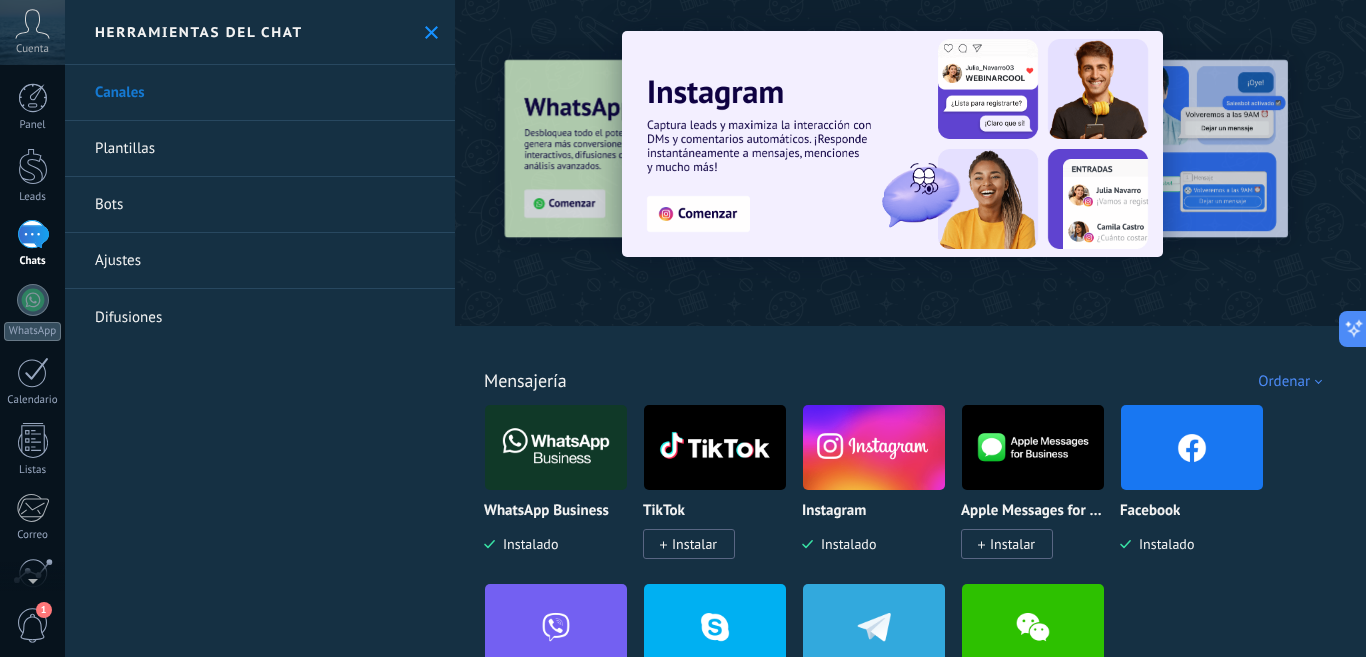 click at bounding box center [556, 447] 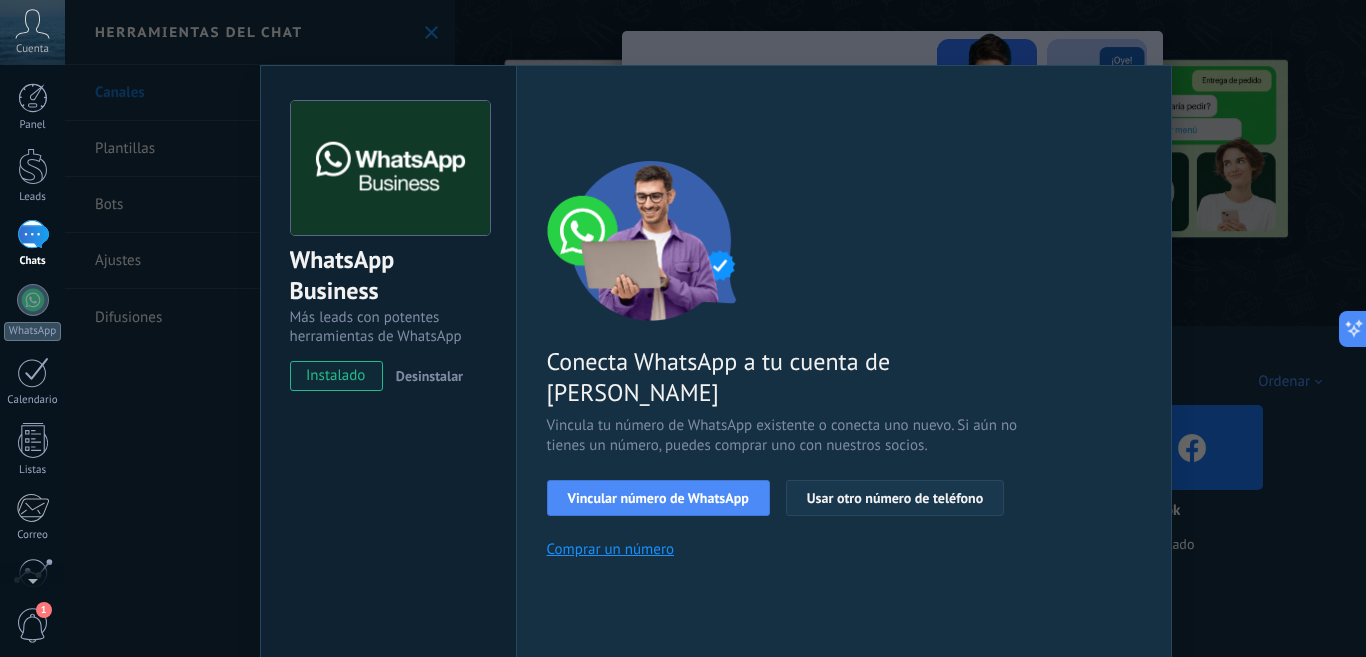 click on "Usar otro número de teléfono" at bounding box center [895, 498] 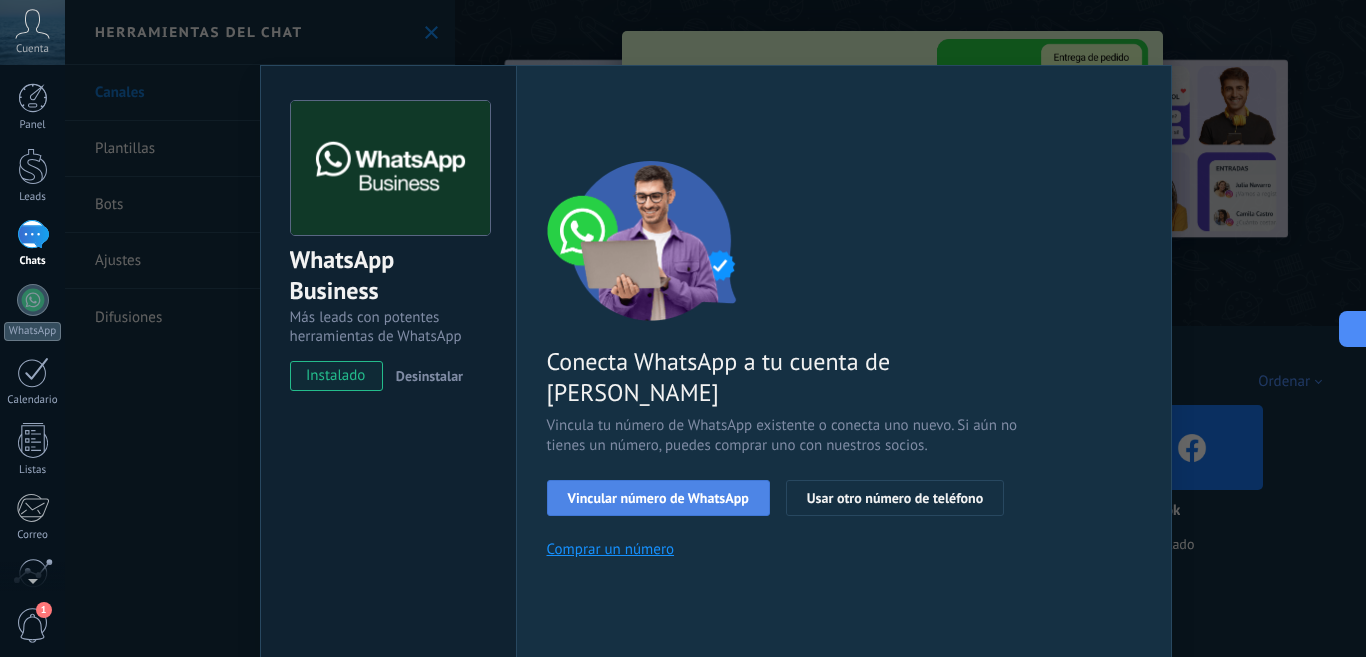 click on "Vincular número de WhatsApp" at bounding box center [658, 498] 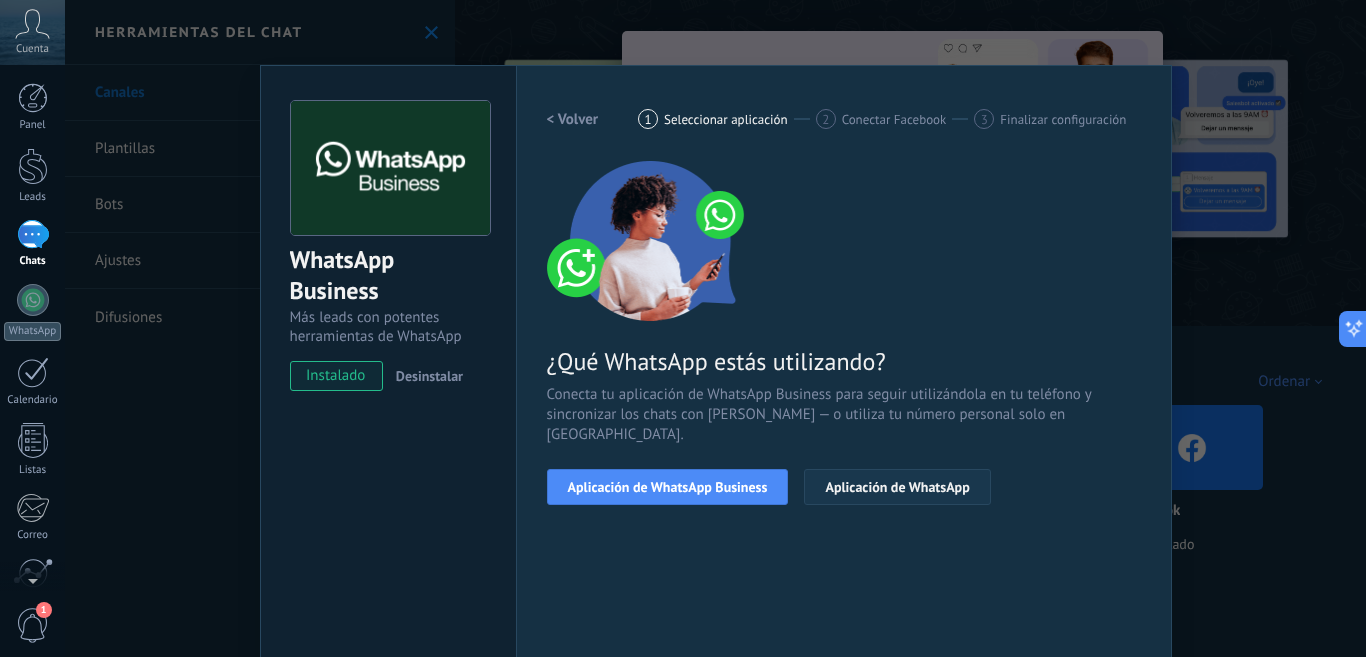 click on "Aplicación de WhatsApp" at bounding box center [897, 487] 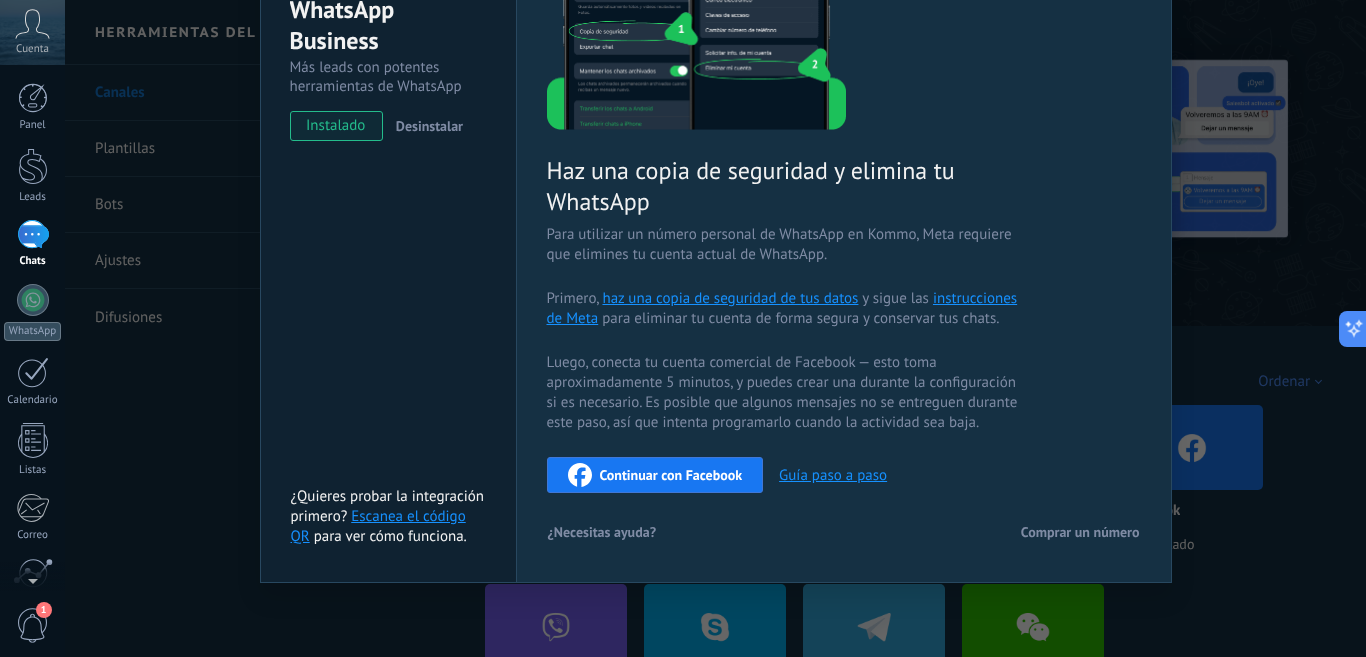 scroll, scrollTop: 0, scrollLeft: 0, axis: both 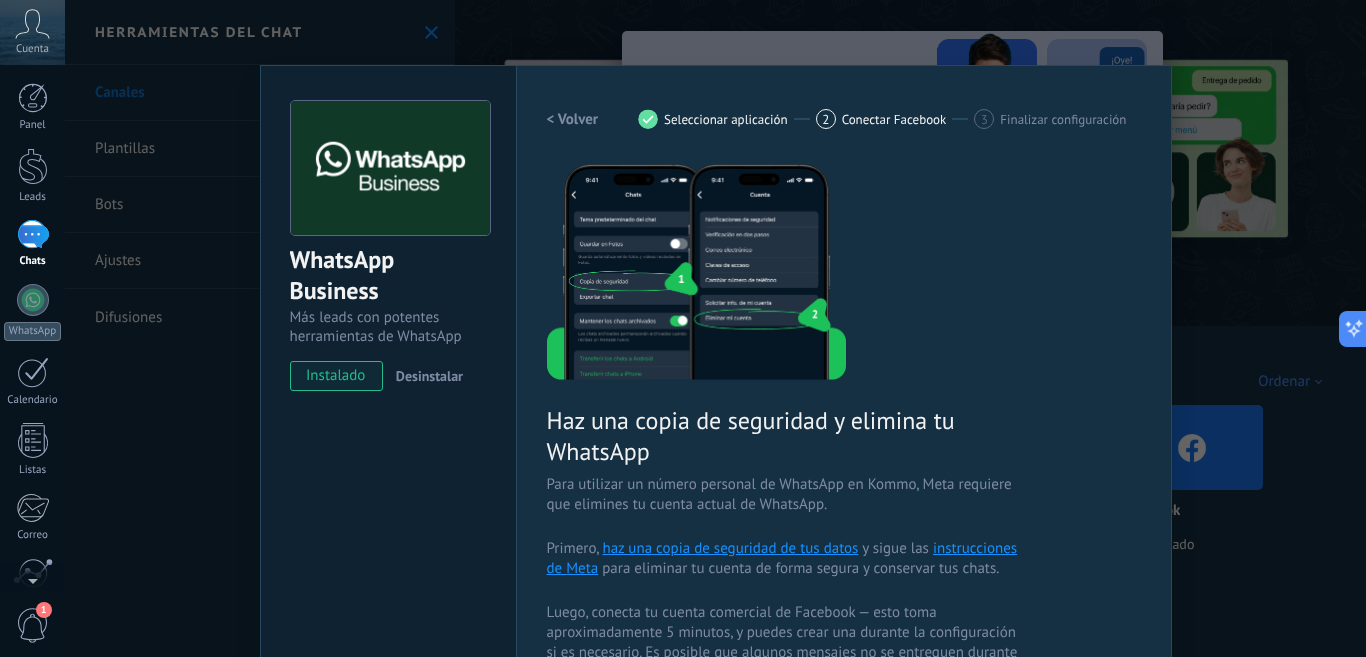 click on "< Volver" at bounding box center [573, 119] 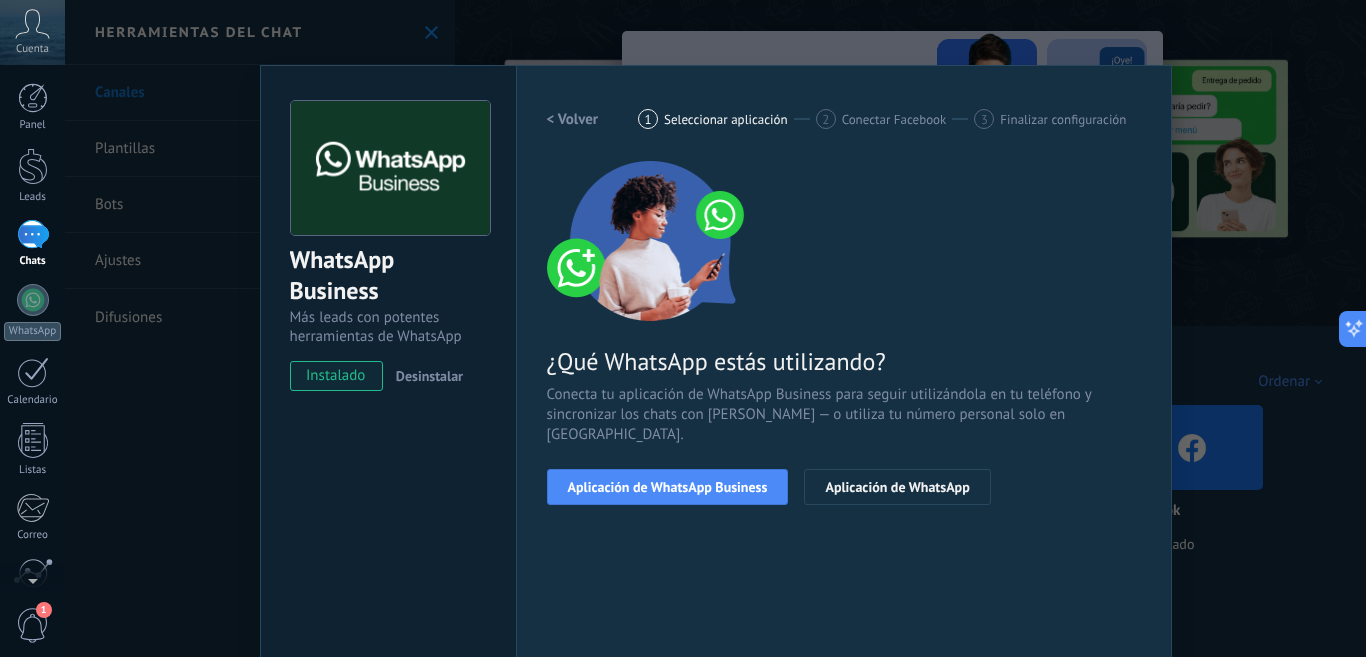 scroll, scrollTop: 173, scrollLeft: 0, axis: vertical 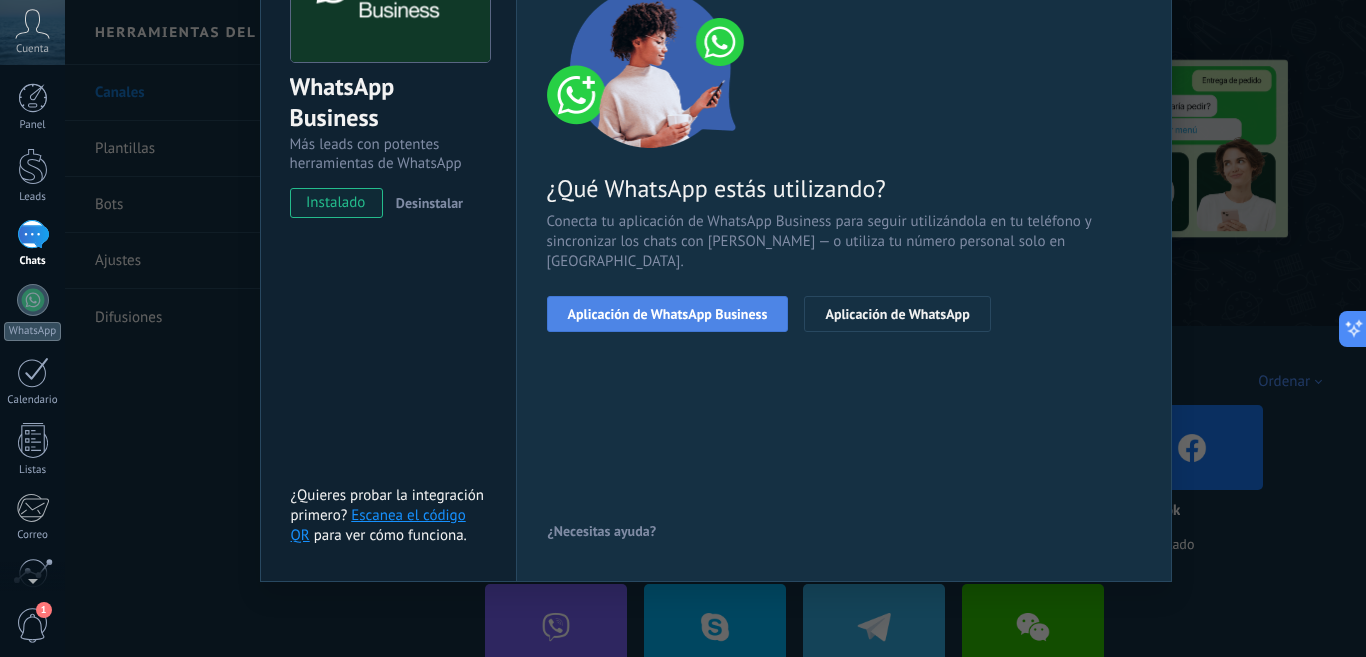 click on "Aplicación de WhatsApp Business" at bounding box center (668, 314) 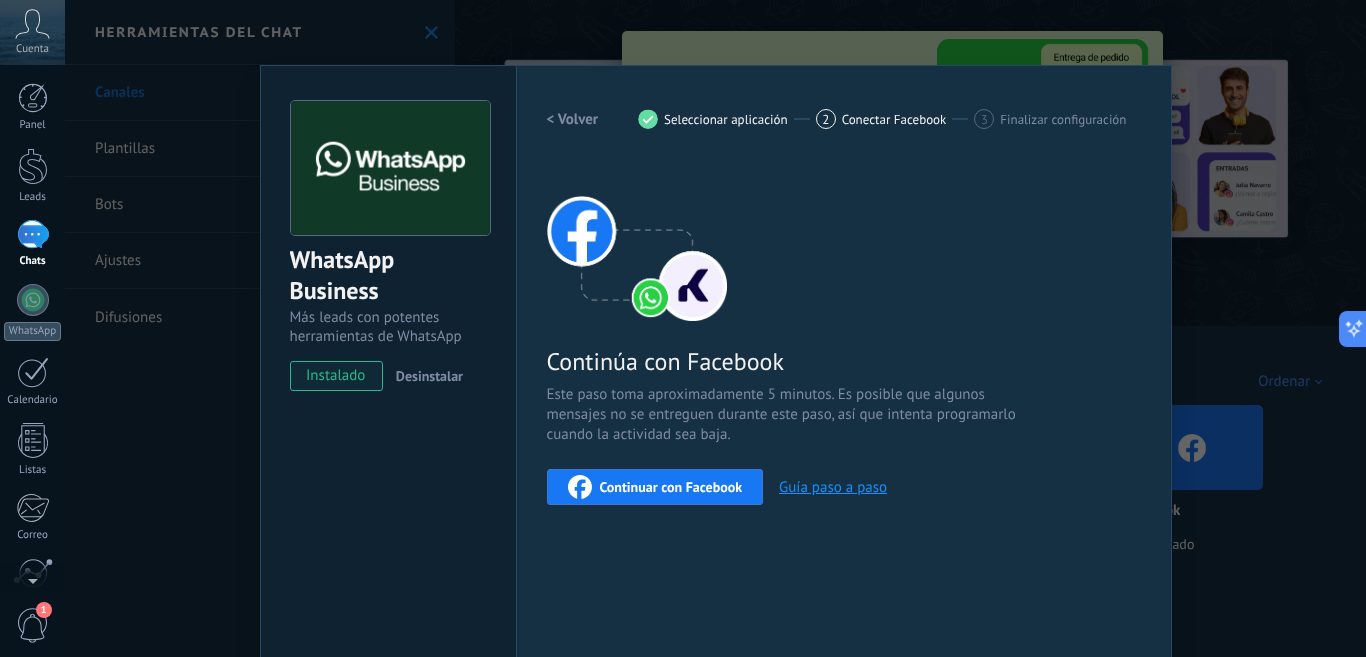 scroll, scrollTop: 173, scrollLeft: 0, axis: vertical 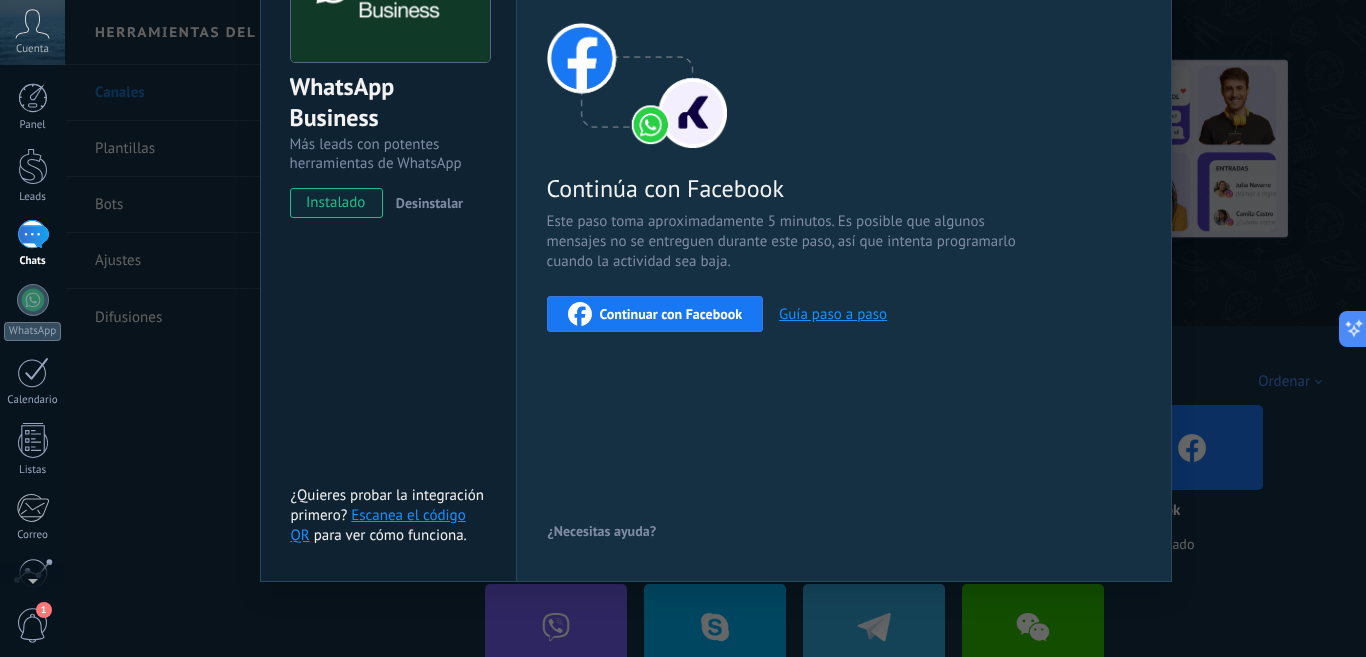 click on "WhatsApp Business Más leads con potentes herramientas de WhatsApp instalado Desinstalar ¿Quieres probar la integración primero?   Escanea el código QR   para ver cómo funciona. Configuraciones Autorizaciones Esta pestaña registra a los usuarios que han concedido acceso a las integración a esta cuenta. Si deseas remover la posibilidad que un usuario pueda enviar solicitudes a la cuenta en nombre de esta integración, puedes revocar el acceso. Si el acceso a todos los usuarios es revocado, la integración dejará de funcionar. Esta aplicacion está instalada, pero nadie le ha dado acceso aun. WhatsApp Cloud API más _:  Guardar < Volver 1 Seleccionar aplicación 2 Conectar Facebook  3 Finalizar configuración Continúa con Facebook Este paso toma aproximadamente 5 minutos. Es posible que algunos mensajes no se entreguen durante este paso, así que intenta programarlo cuando la actividad sea baja. Continuar con Facebook Guía paso a paso ¿Necesitas ayuda?" at bounding box center (715, 328) 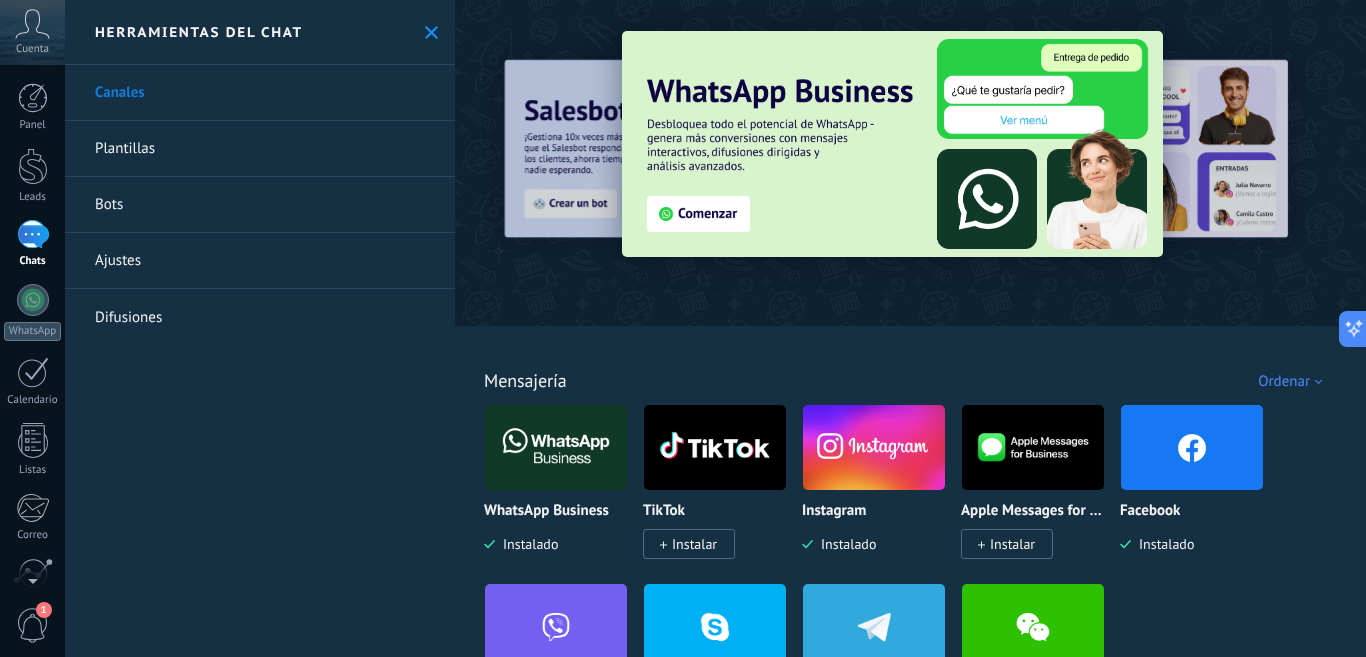 scroll, scrollTop: 0, scrollLeft: 0, axis: both 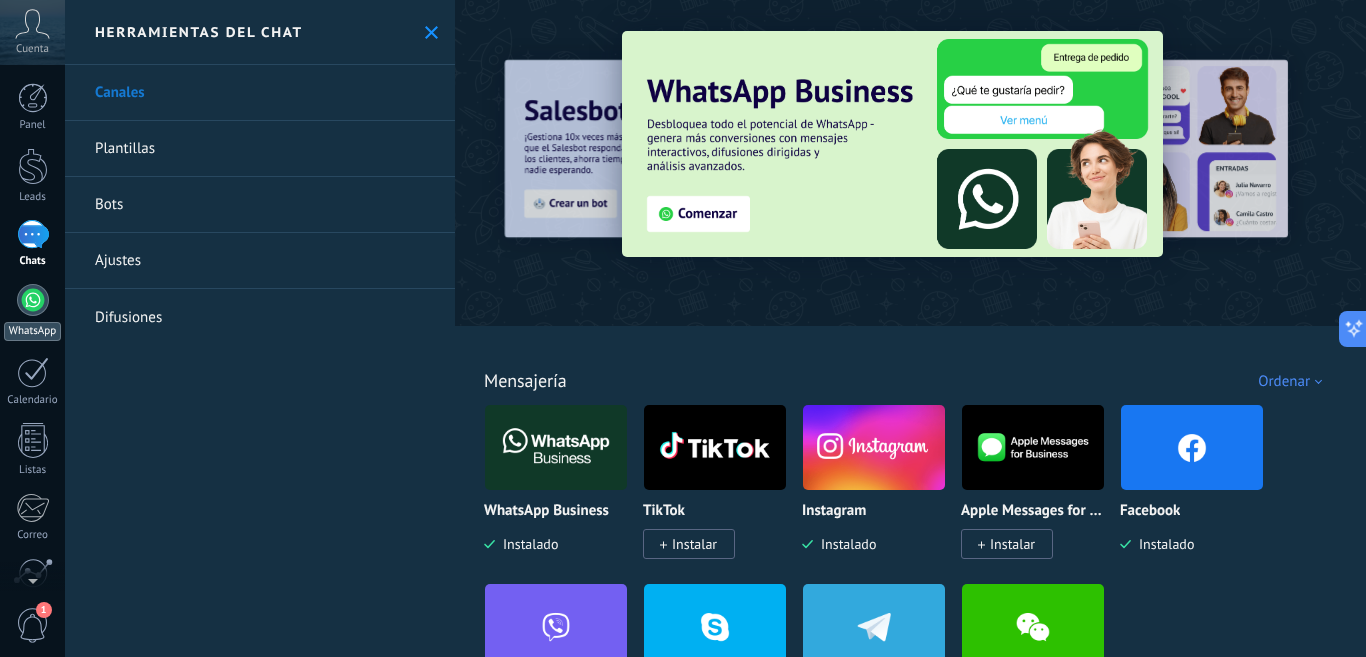 click at bounding box center (33, 300) 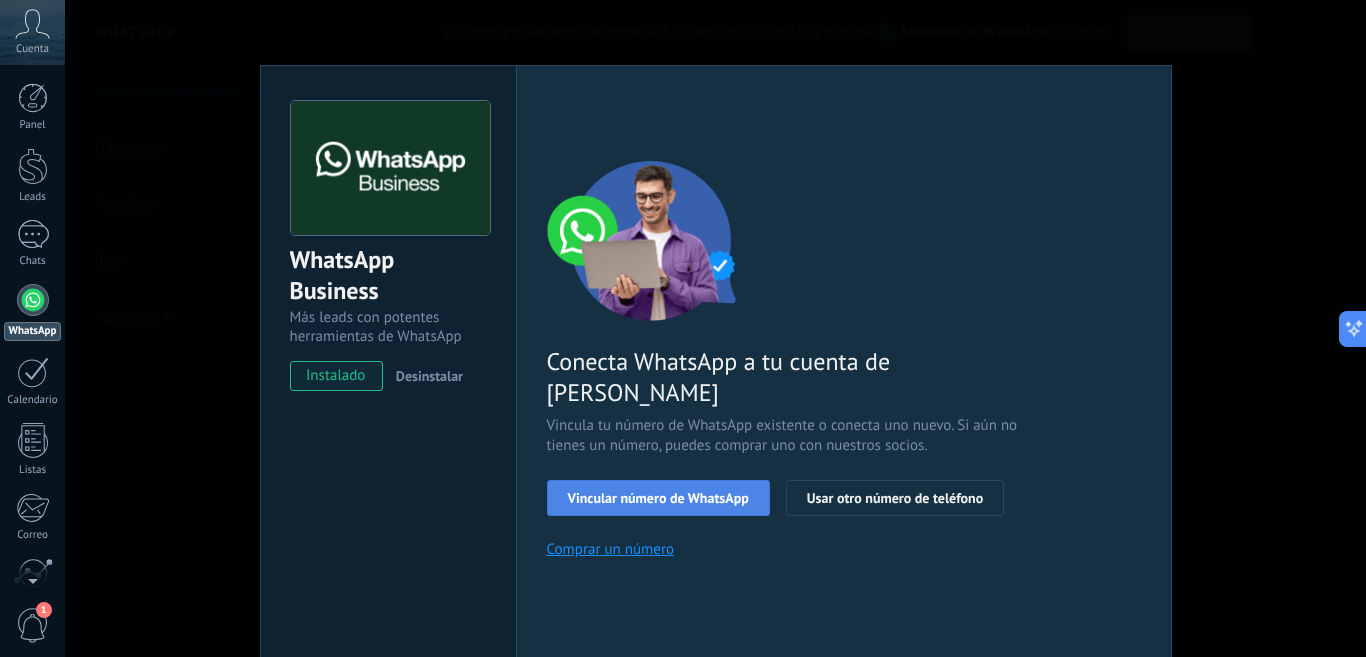 click on "Vincular número de WhatsApp" at bounding box center [658, 498] 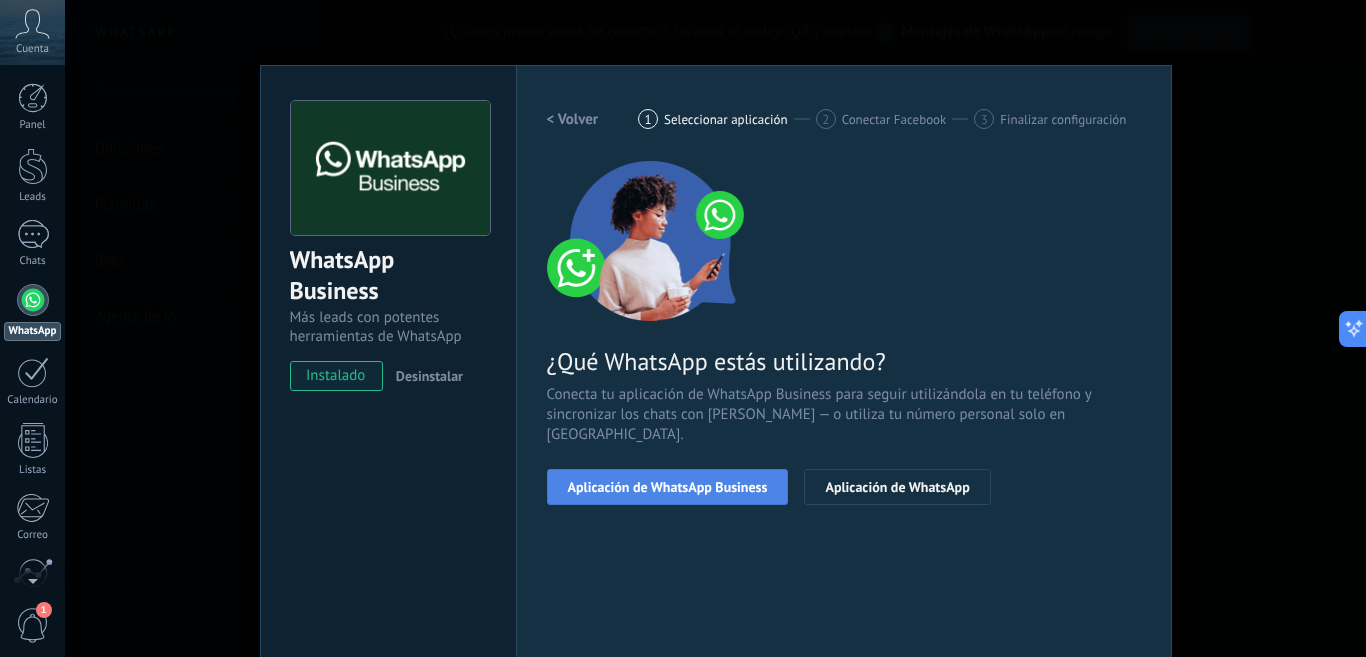 click on "Aplicación de WhatsApp Business" at bounding box center [668, 487] 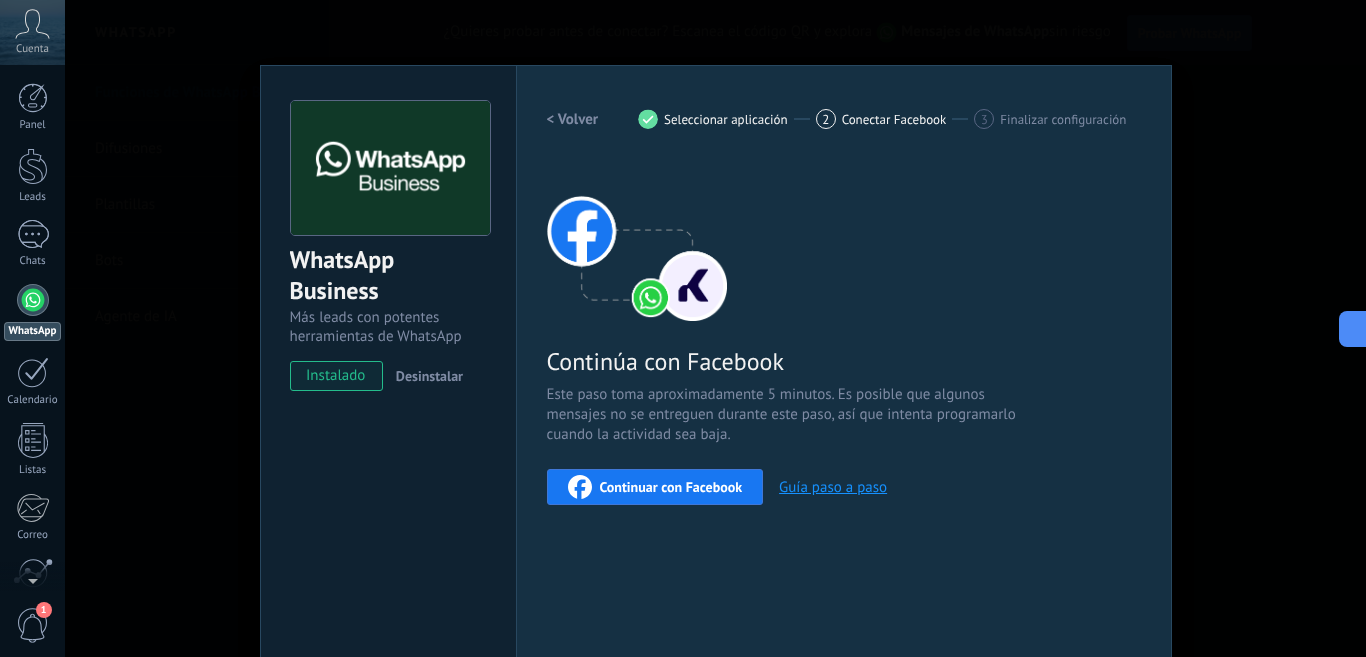 click on "Continuar con Facebook" at bounding box center [671, 487] 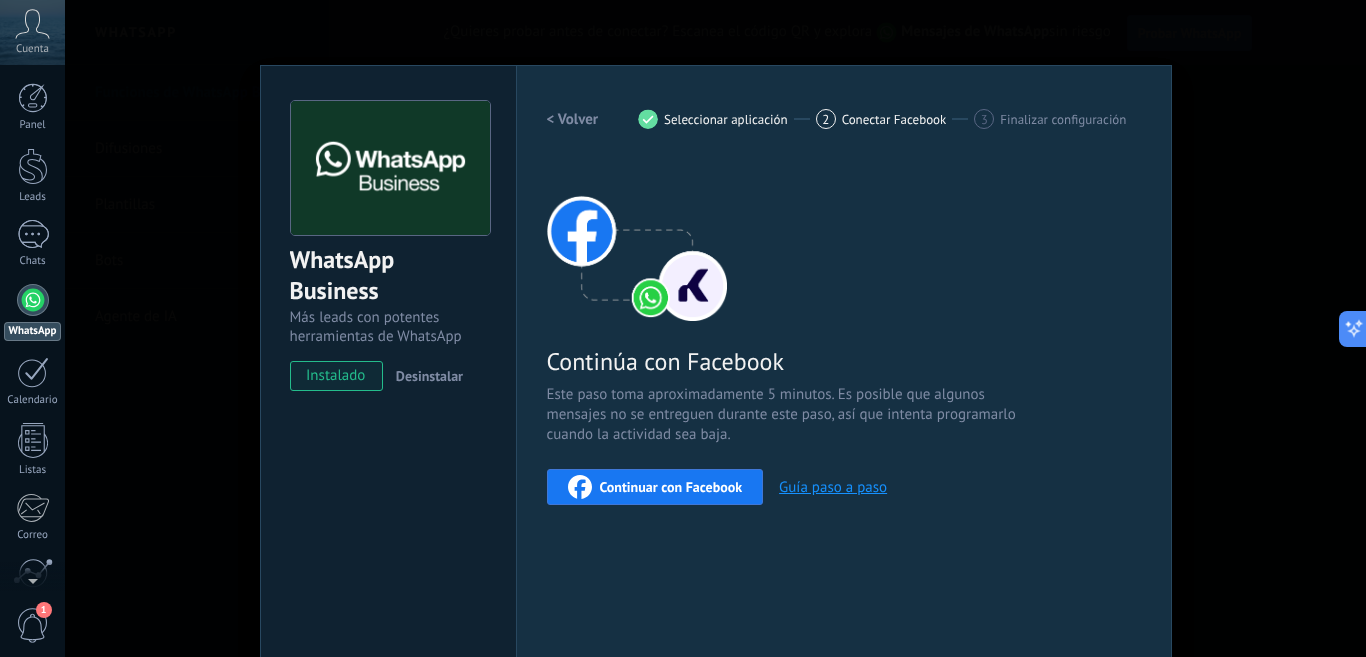 click at bounding box center (33, 300) 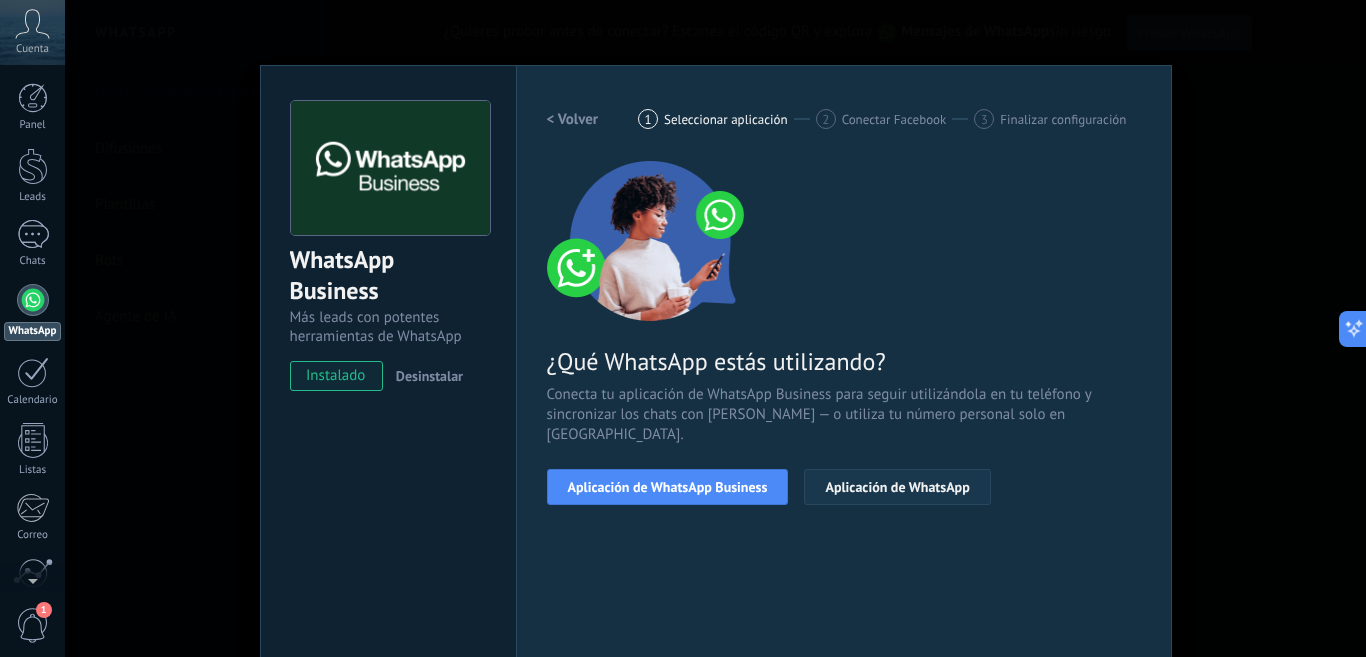 click on "Aplicación de WhatsApp" at bounding box center [897, 487] 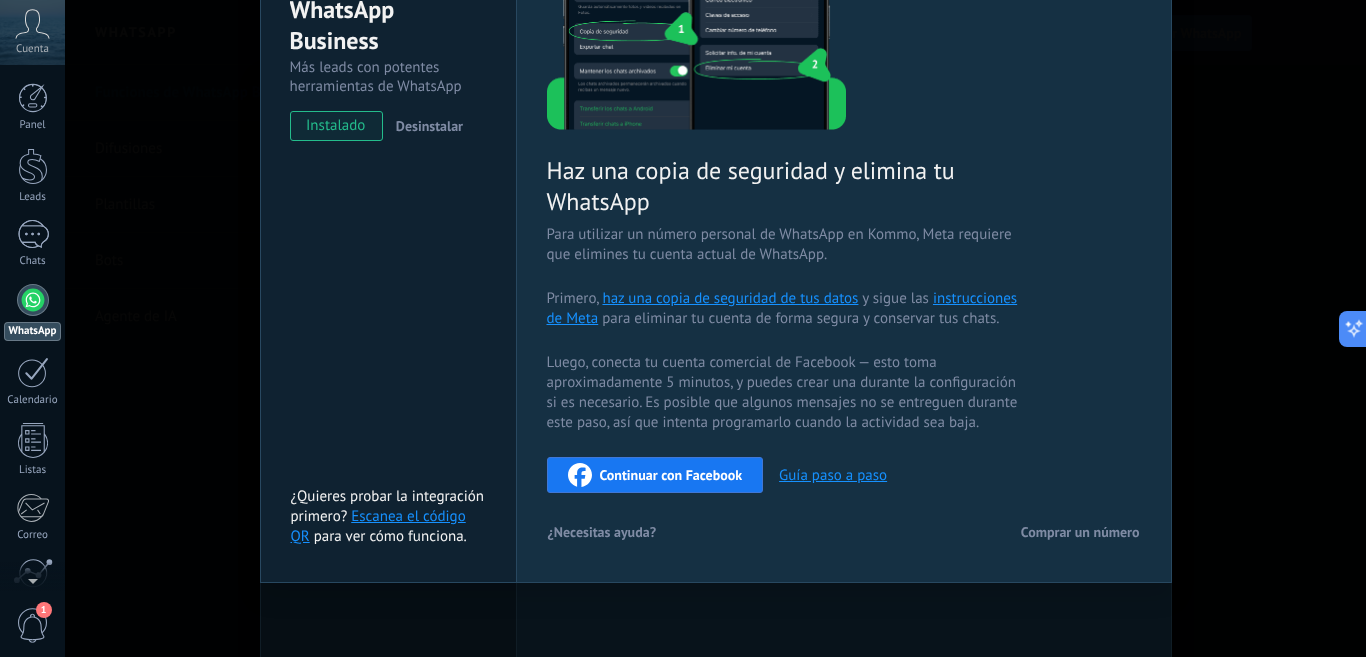 scroll, scrollTop: 0, scrollLeft: 0, axis: both 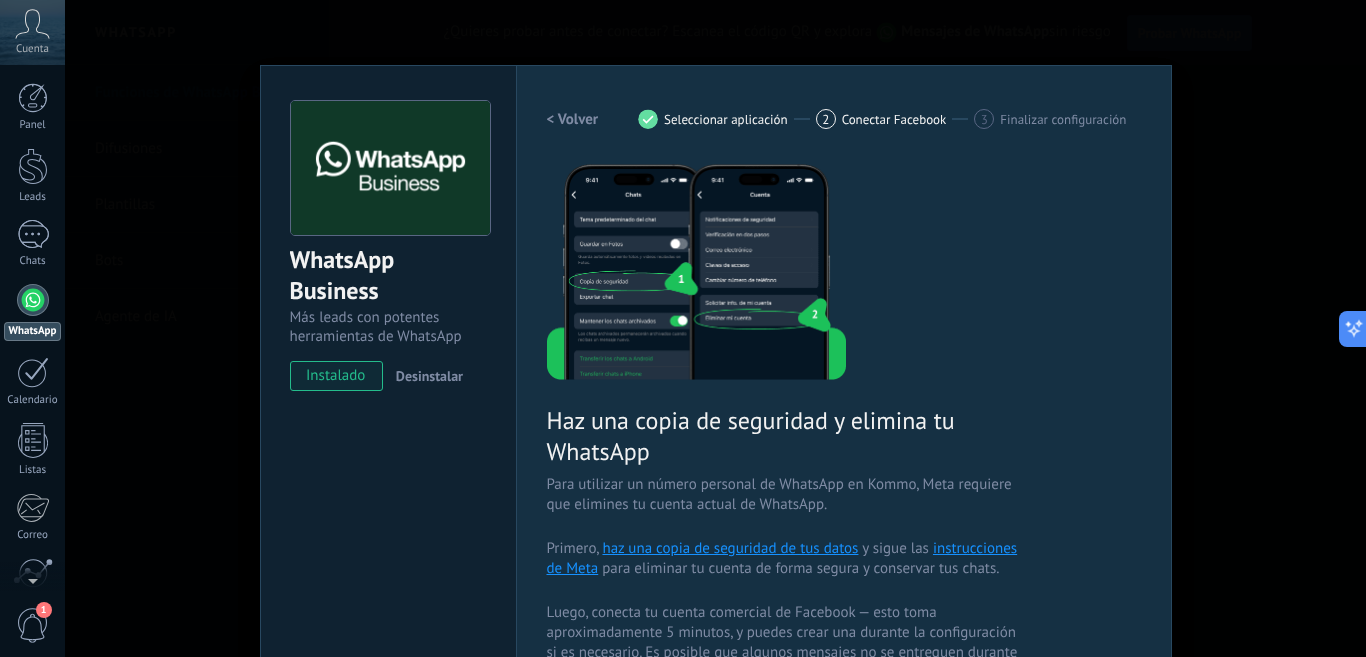 drag, startPoint x: 1196, startPoint y: 53, endPoint x: 223, endPoint y: 374, distance: 1024.5829 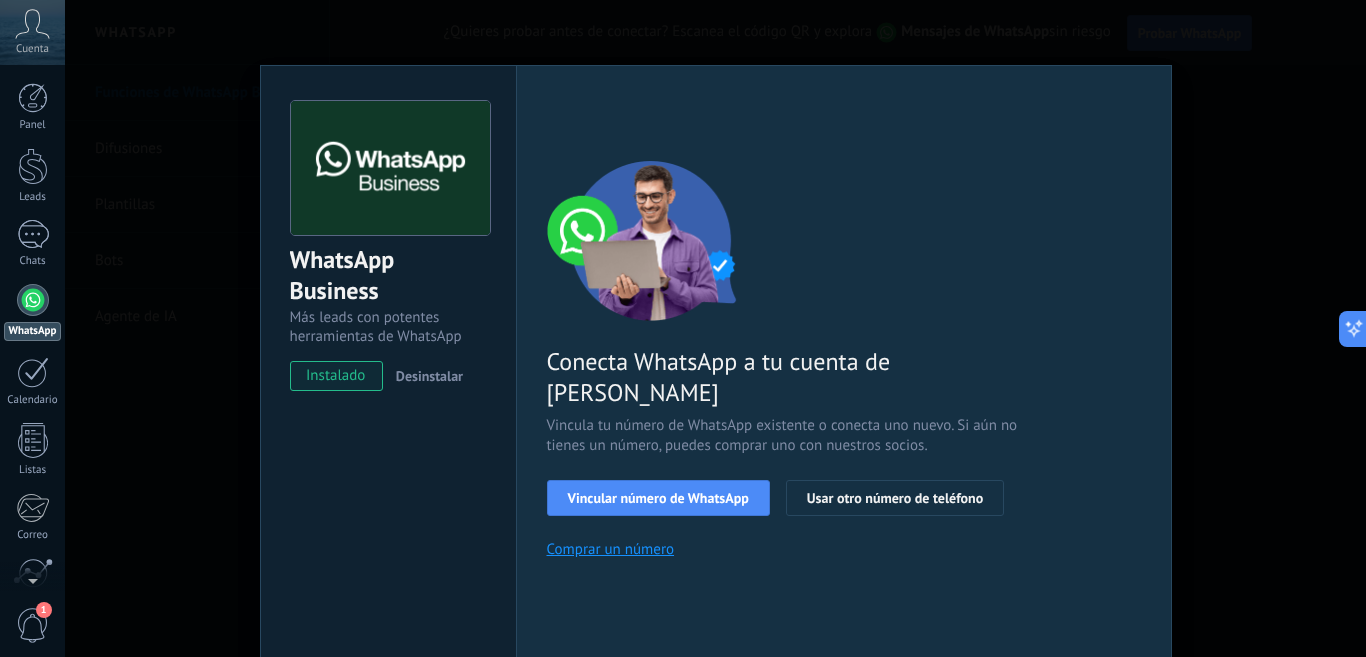 click at bounding box center (33, 300) 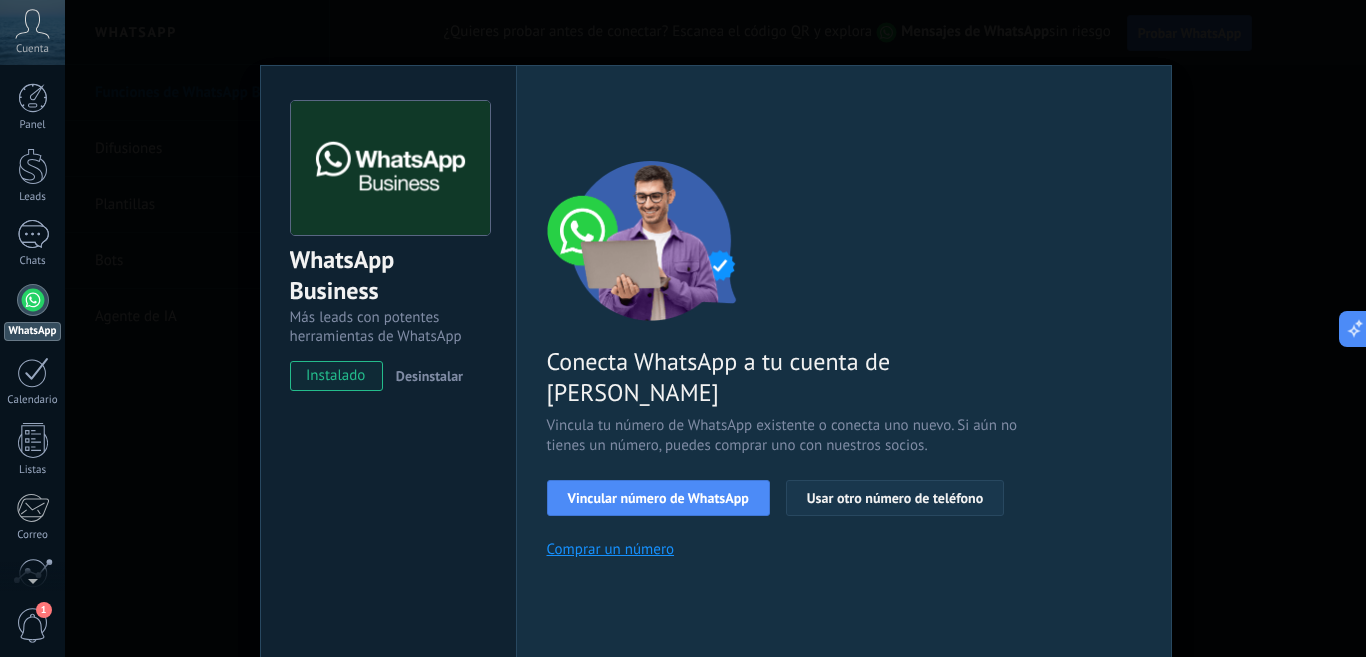 click on "Usar otro número de teléfono" at bounding box center (895, 498) 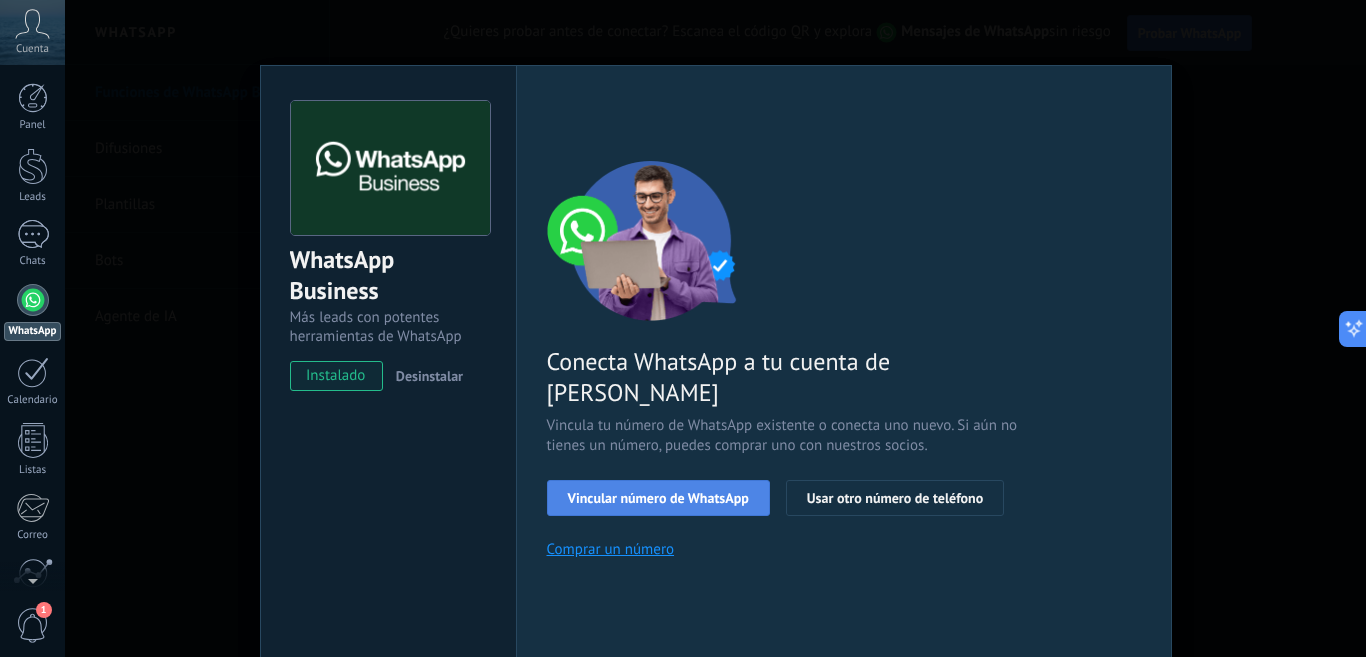 click on "Vincular número de WhatsApp" at bounding box center (658, 498) 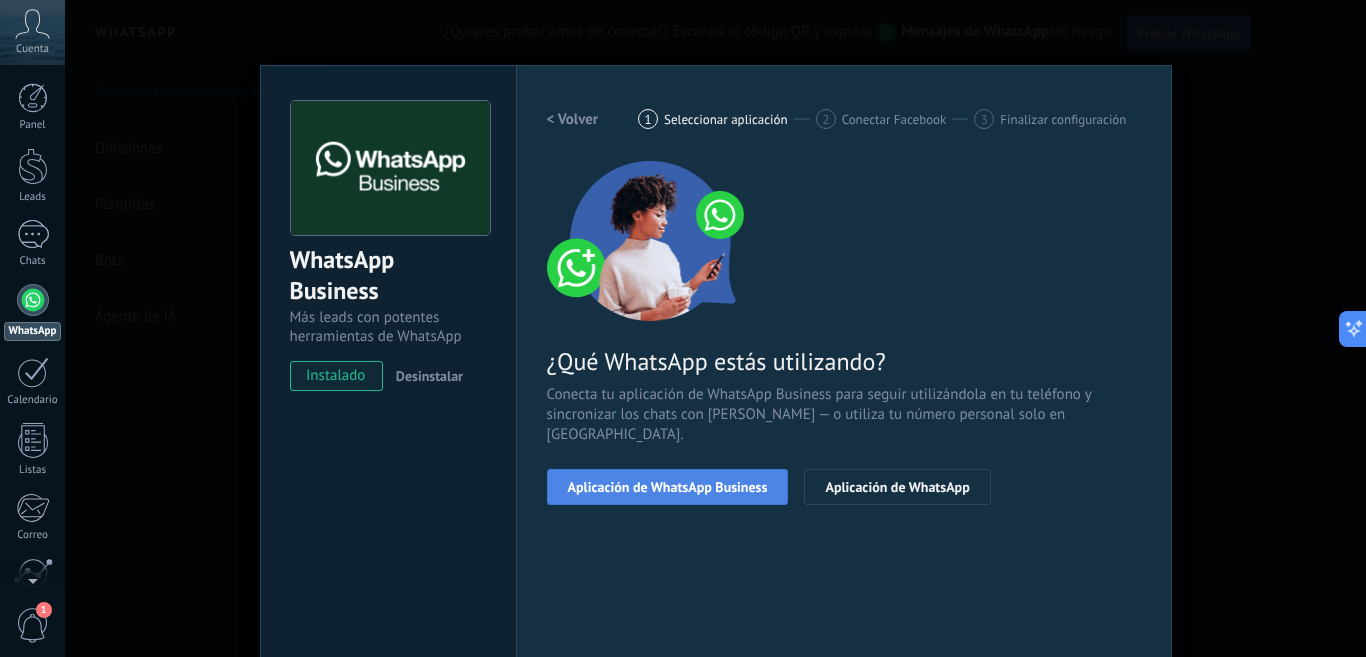 click on "Aplicación de WhatsApp Business" at bounding box center [668, 487] 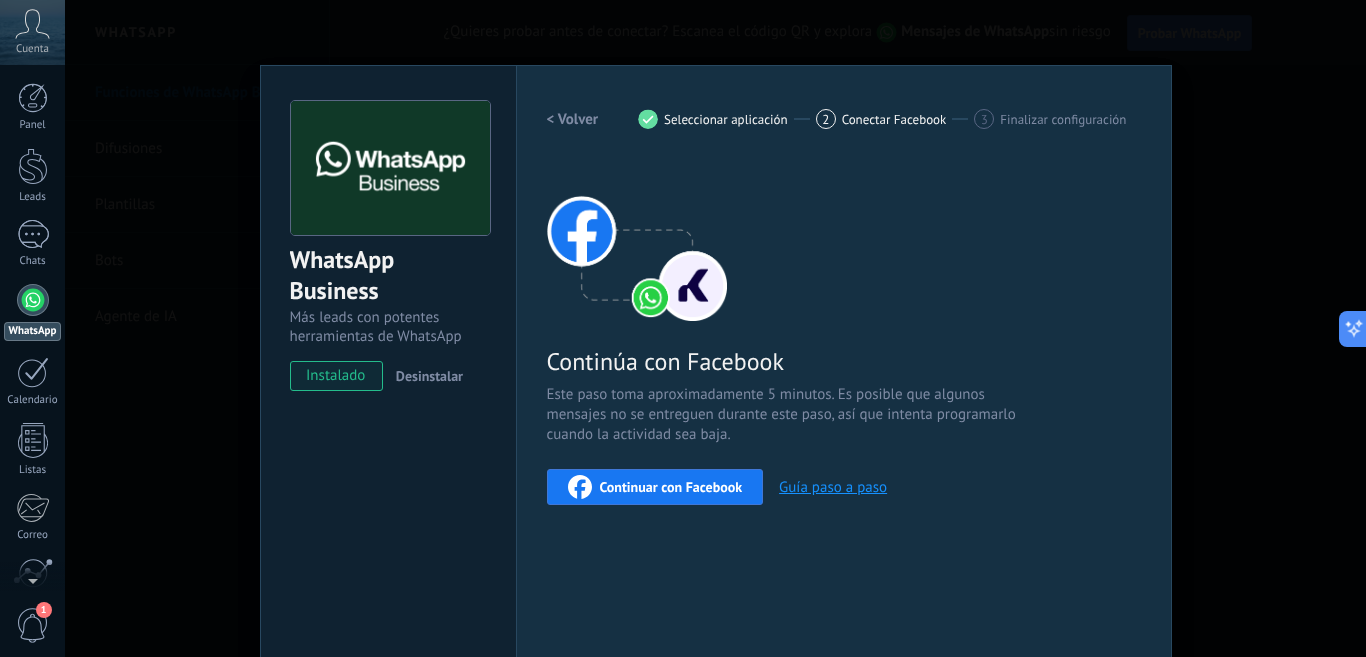 click on "Continuar con Facebook" at bounding box center (671, 487) 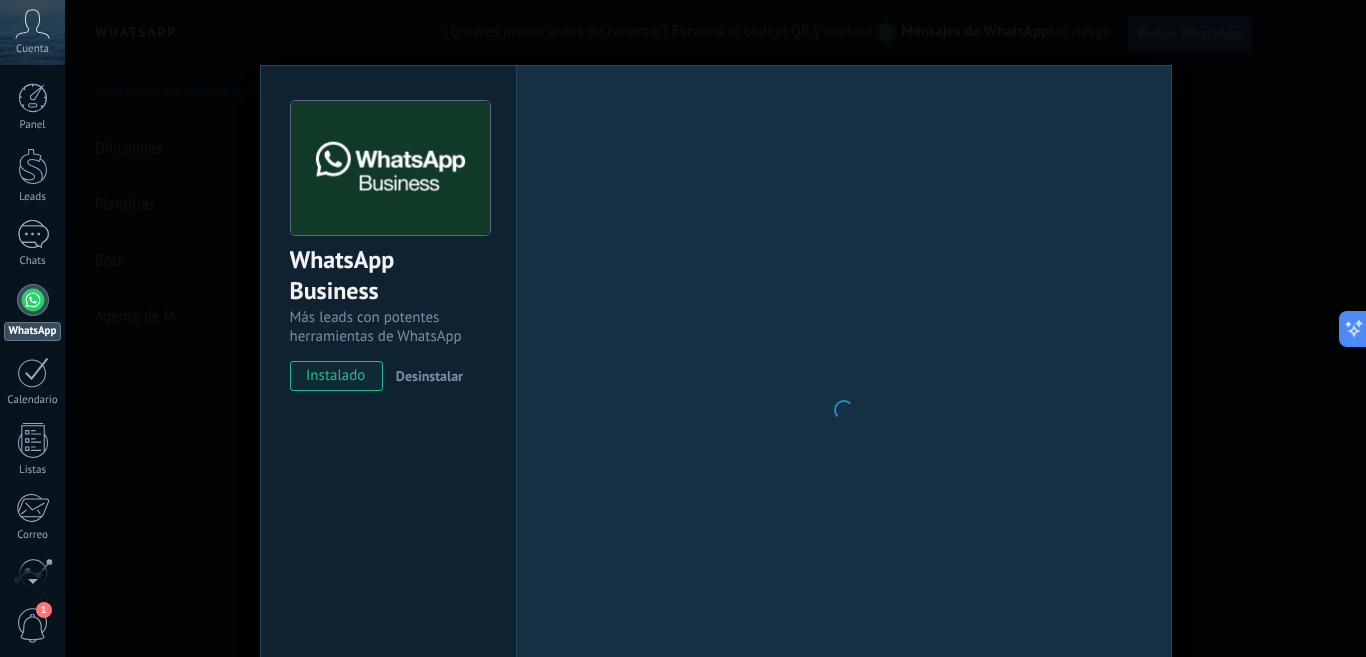 click at bounding box center [33, 300] 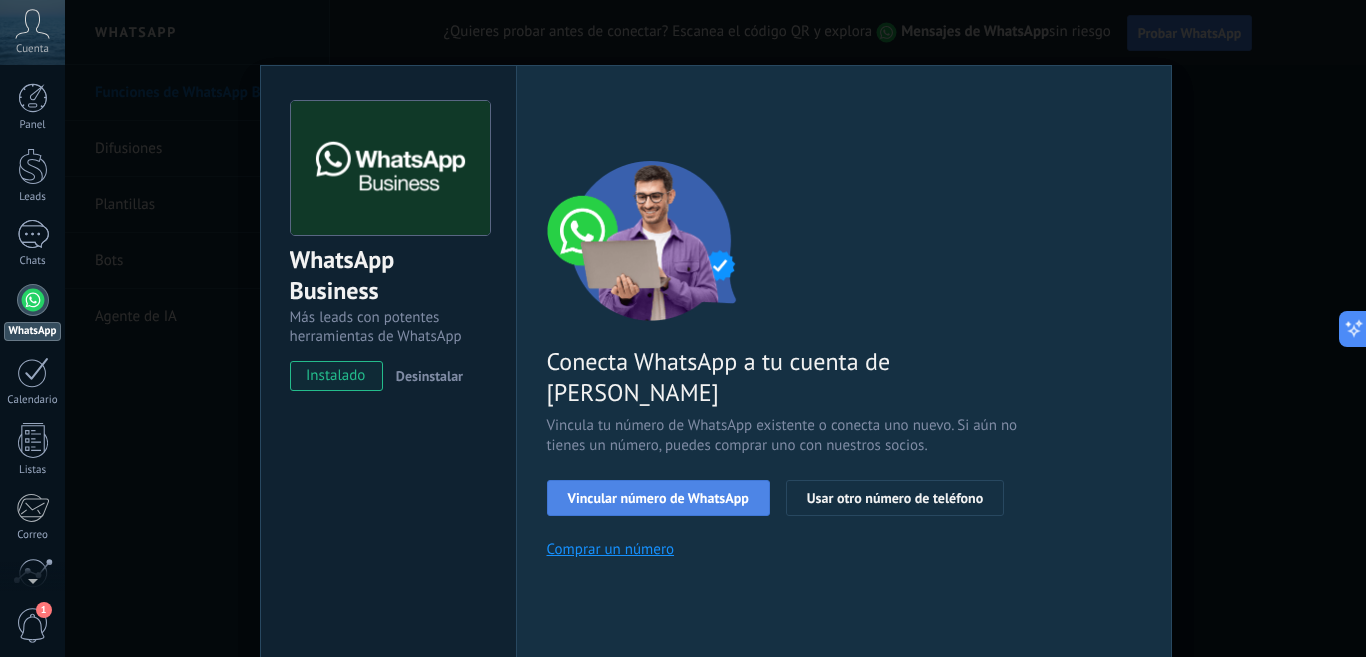 click on "Vincular número de WhatsApp" at bounding box center [658, 498] 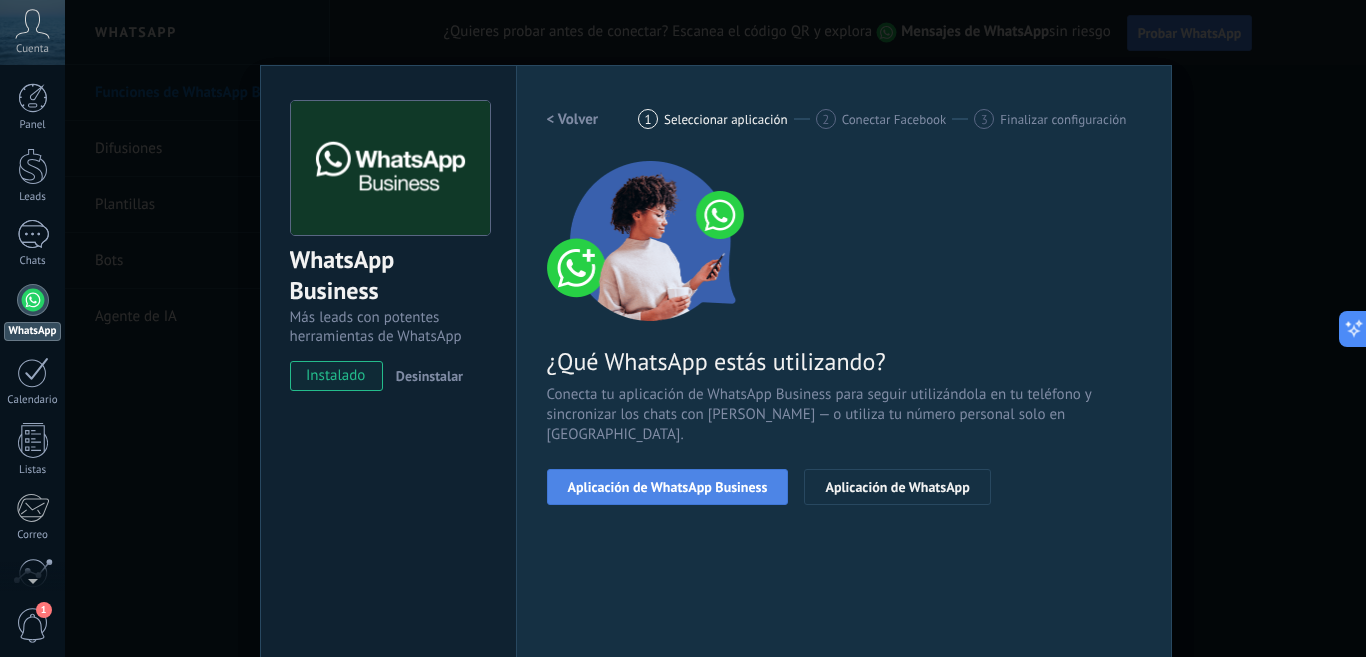 click on "Aplicación de WhatsApp Business" at bounding box center (668, 487) 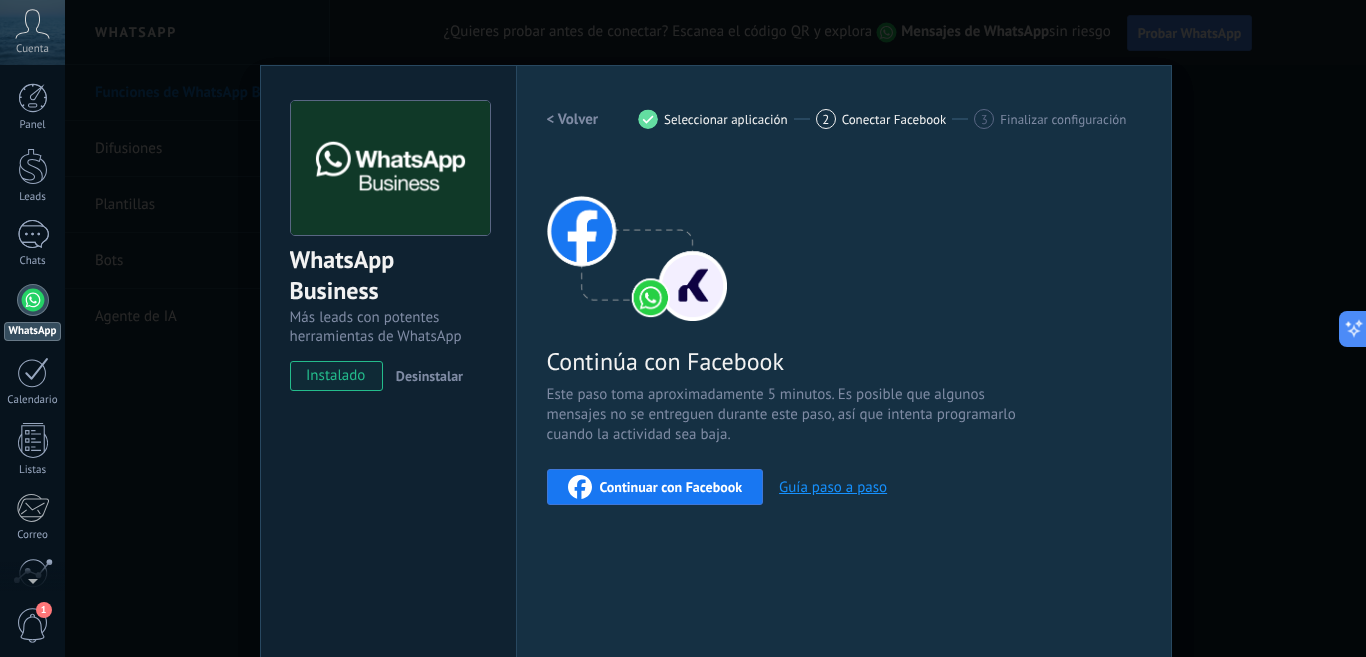 click on "Continuar con Facebook" at bounding box center [671, 487] 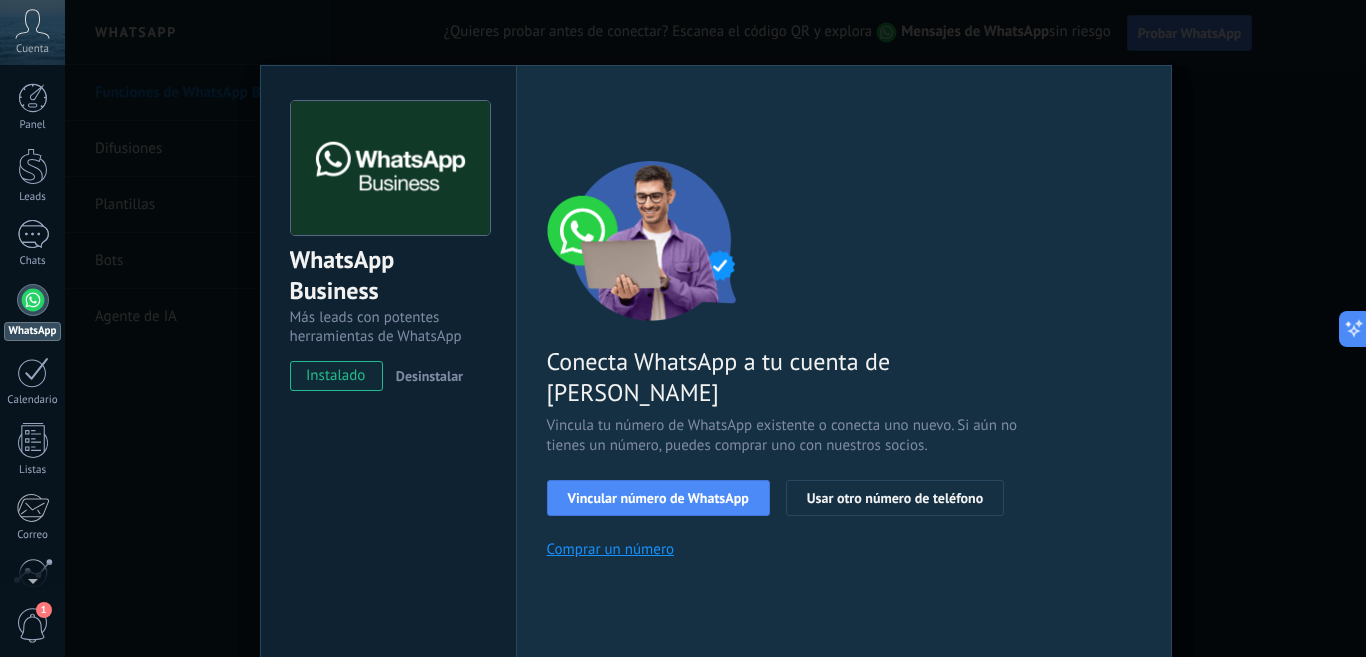 click on "WhatsApp Business Más leads con potentes herramientas de WhatsApp instalado Desinstalar ¿Quieres probar la integración primero?   Escanea el código QR   para ver cómo funciona. Configuraciones Autorizaciones Esta pestaña registra a los usuarios que han concedido acceso a las integración a esta cuenta. Si deseas remover la posibilidad que un usuario pueda enviar solicitudes a la cuenta en nombre de esta integración, puedes revocar el acceso. Si el acceso a todos los usuarios es revocado, la integración dejará de funcionar. Esta aplicacion está instalada, pero nadie le ha dado acceso aun. WhatsApp Cloud API más _:  Guardar < Volver 1 Seleccionar aplicación 2 Conectar Facebook  3 Finalizar configuración Conecta WhatsApp a tu cuenta de Kommo Vincula tu número de WhatsApp existente o conecta uno nuevo. Si aún no tienes un número, puedes comprar uno con nuestros socios. Vincular número de WhatsApp Usar otro número de teléfono Comprar un número ¿Necesitas ayuda?" at bounding box center (715, 328) 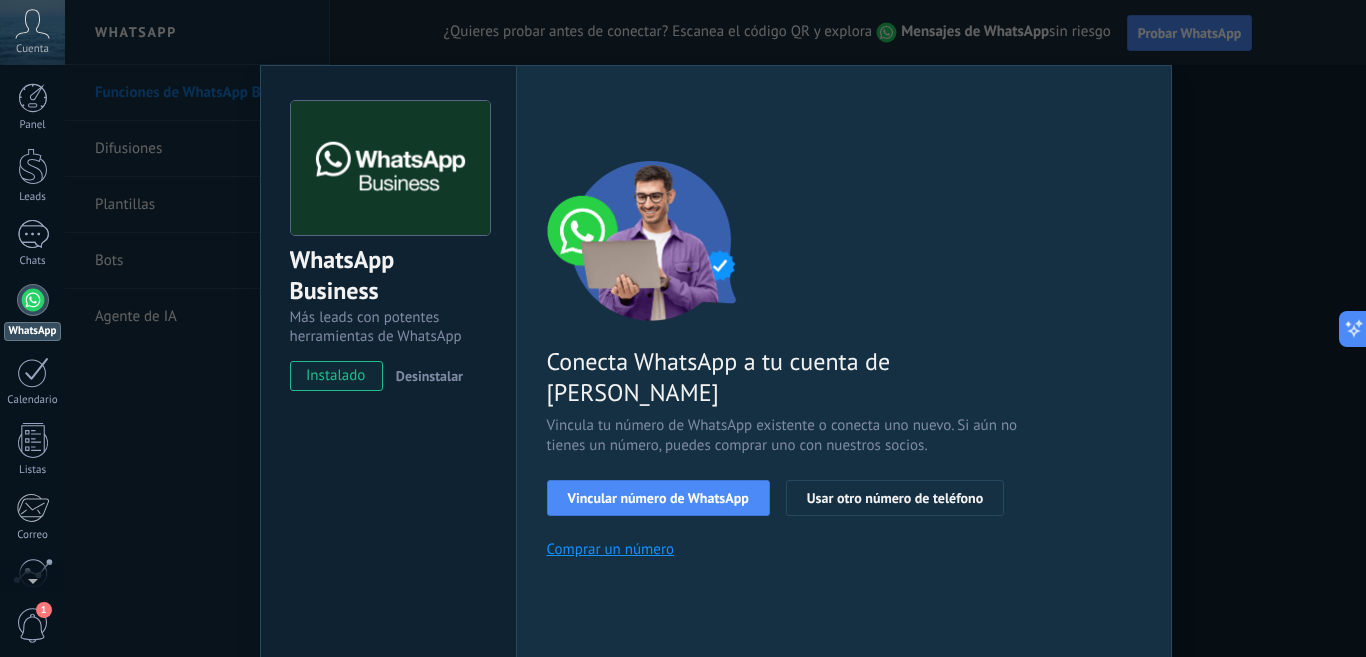 click on "WhatsApp Business Más leads con potentes herramientas de WhatsApp instalado Desinstalar ¿Quieres probar la integración primero?   Escanea el código QR   para ver cómo funciona. Configuraciones Autorizaciones Esta pestaña registra a los usuarios que han concedido acceso a las integración a esta cuenta. Si deseas remover la posibilidad que un usuario pueda enviar solicitudes a la cuenta en nombre de esta integración, puedes revocar el acceso. Si el acceso a todos los usuarios es revocado, la integración dejará de funcionar. Esta aplicacion está instalada, pero nadie le ha dado acceso aun. WhatsApp Cloud API más _:  Guardar < Volver 1 Seleccionar aplicación 2 Conectar Facebook  3 Finalizar configuración Conecta WhatsApp a tu cuenta de Kommo Vincula tu número de WhatsApp existente o conecta uno nuevo. Si aún no tienes un número, puedes comprar uno con nuestros socios. Vincular número de WhatsApp Usar otro número de teléfono Comprar un número ¿Necesitas ayuda?" at bounding box center (715, 328) 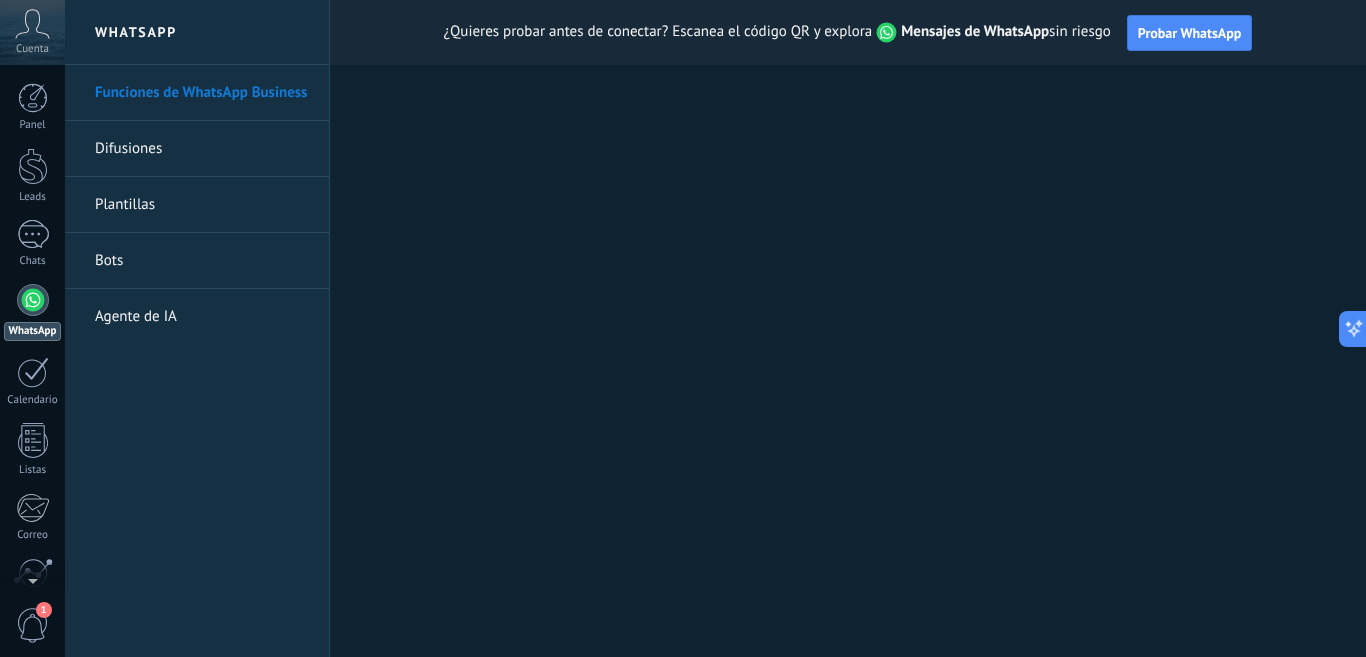 click at bounding box center [715, 328] 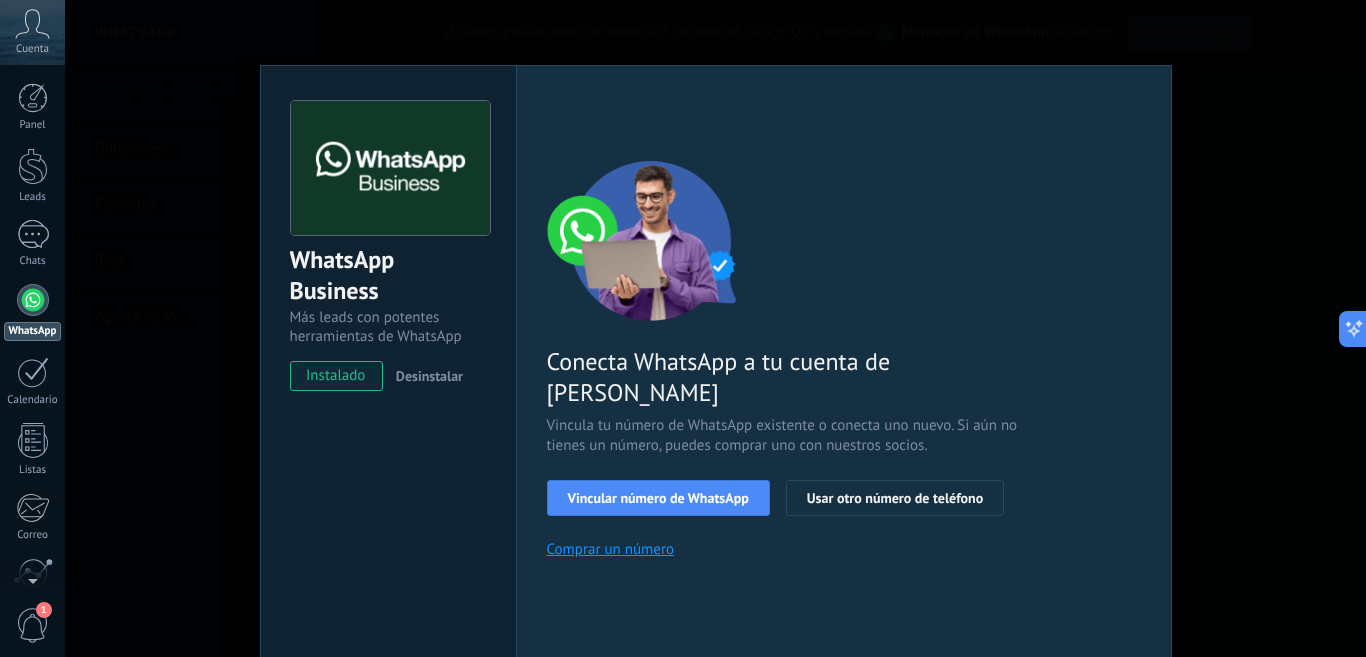 scroll, scrollTop: 173, scrollLeft: 0, axis: vertical 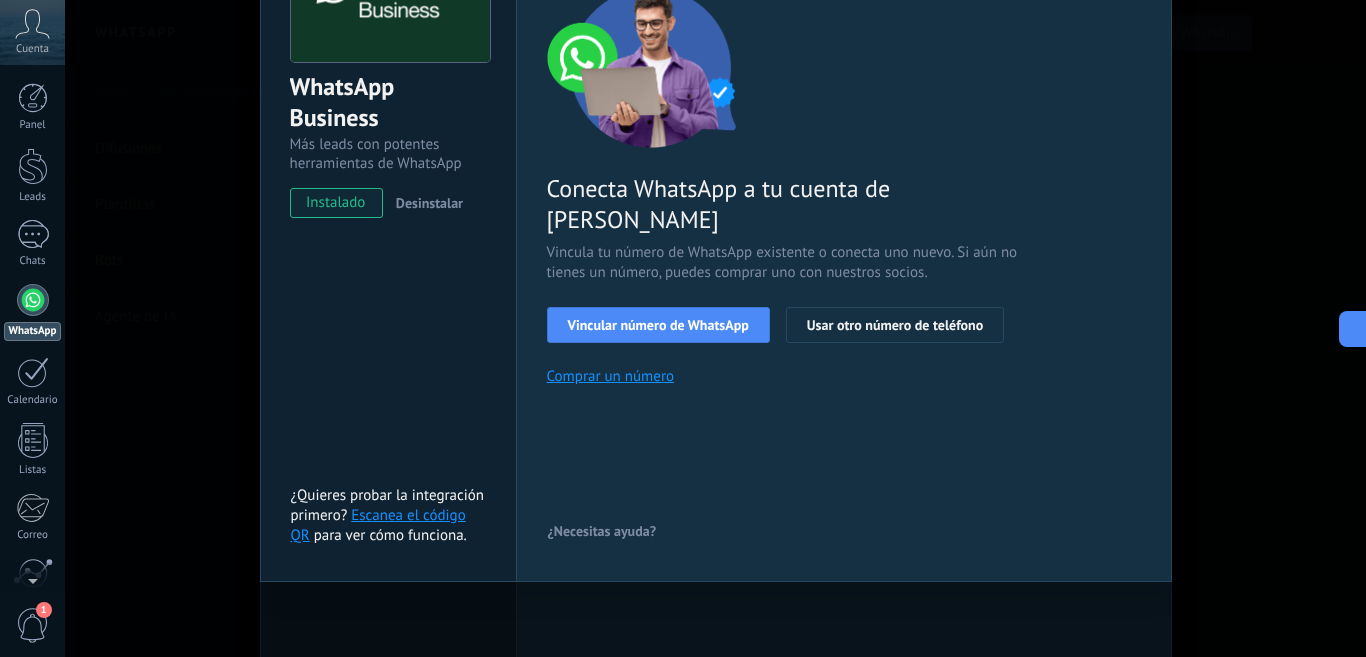 click on "Escanea el código QR" at bounding box center [378, 525] 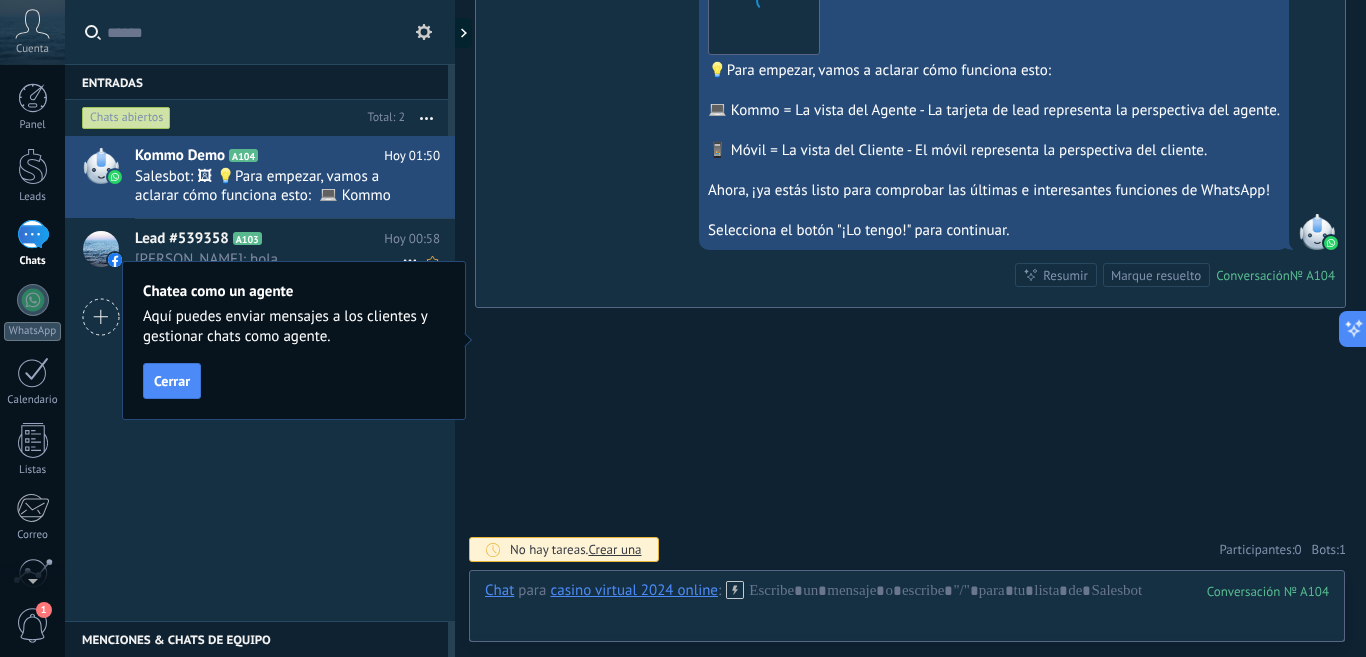 scroll, scrollTop: 688, scrollLeft: 0, axis: vertical 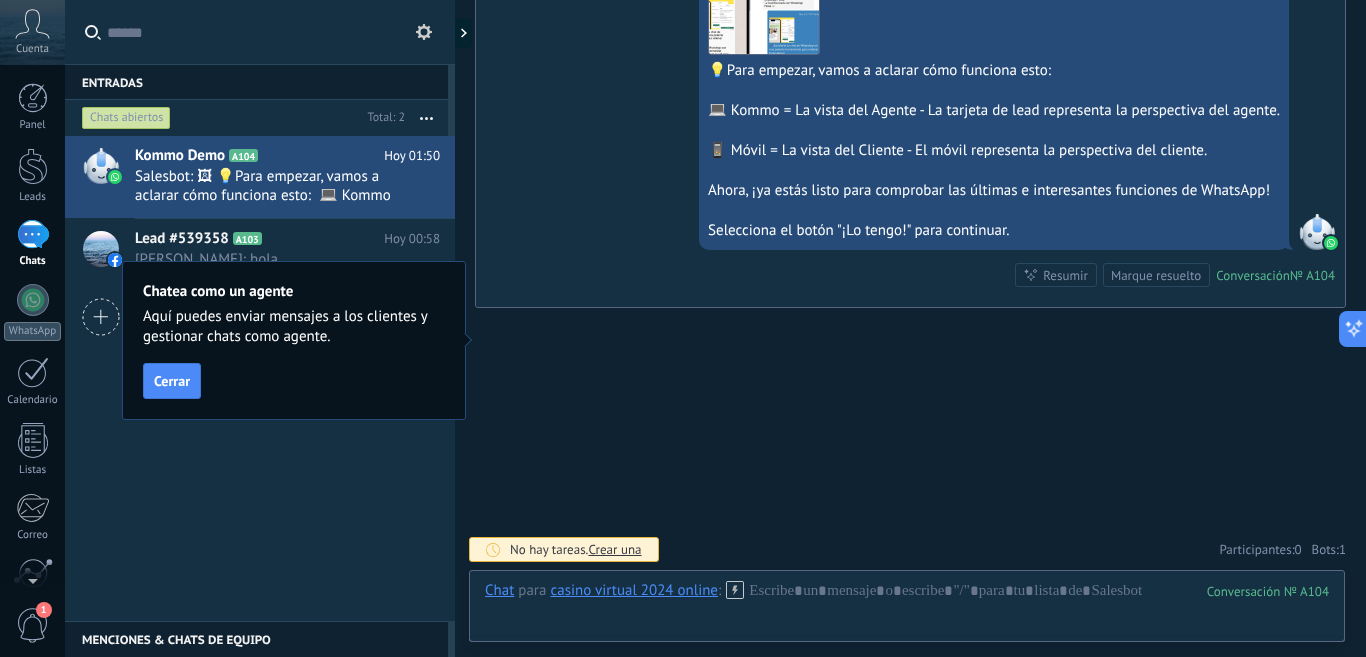drag, startPoint x: 185, startPoint y: 486, endPoint x: 127, endPoint y: 368, distance: 131.48384 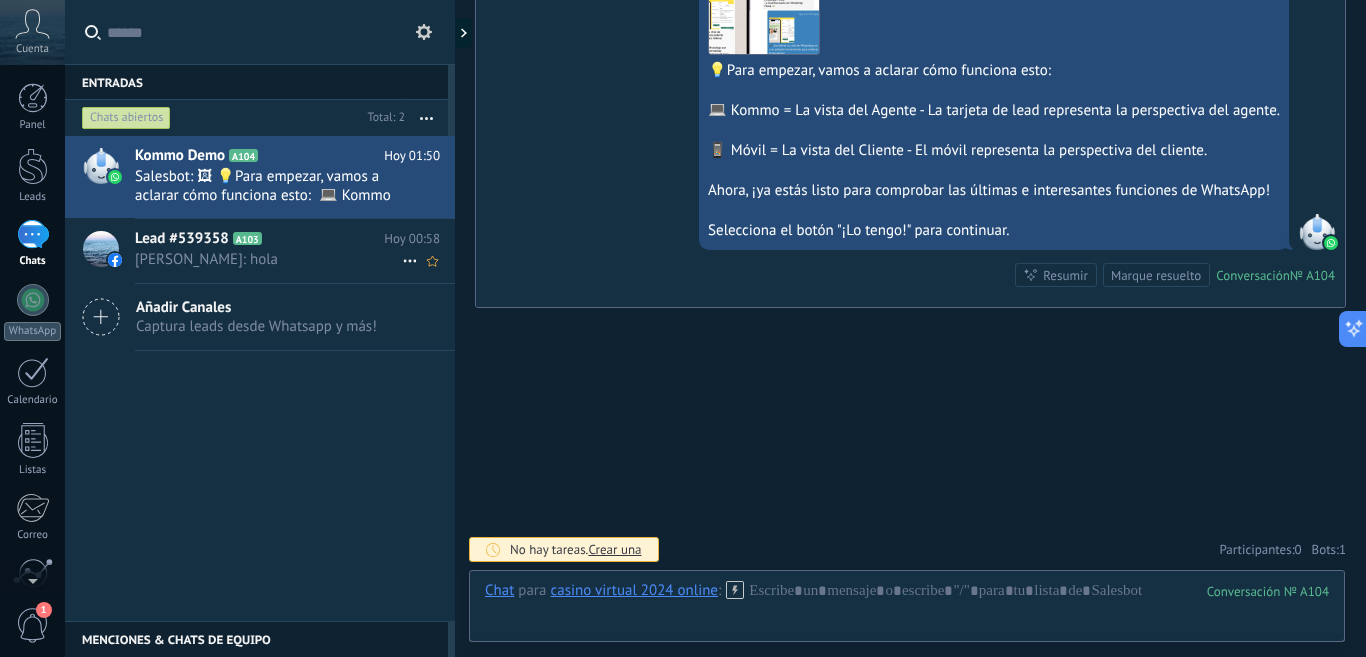 click on "[PERSON_NAME]: hola" at bounding box center [268, 259] 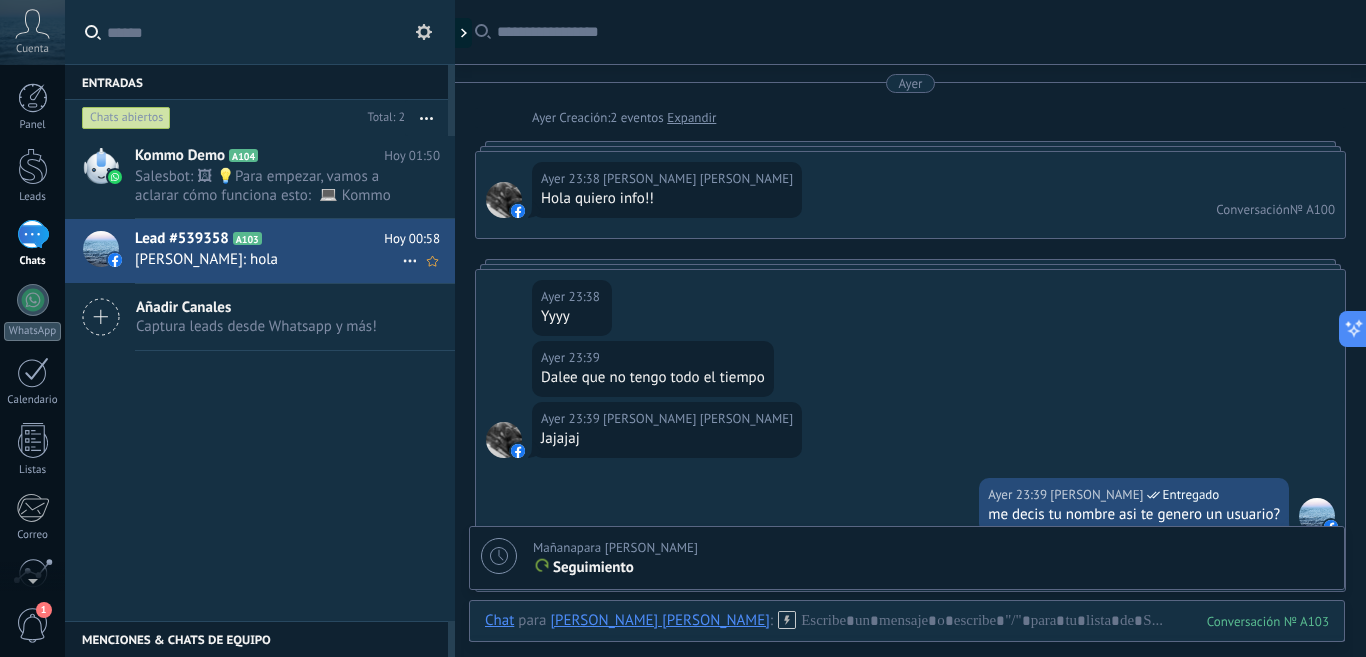 scroll, scrollTop: 1640, scrollLeft: 0, axis: vertical 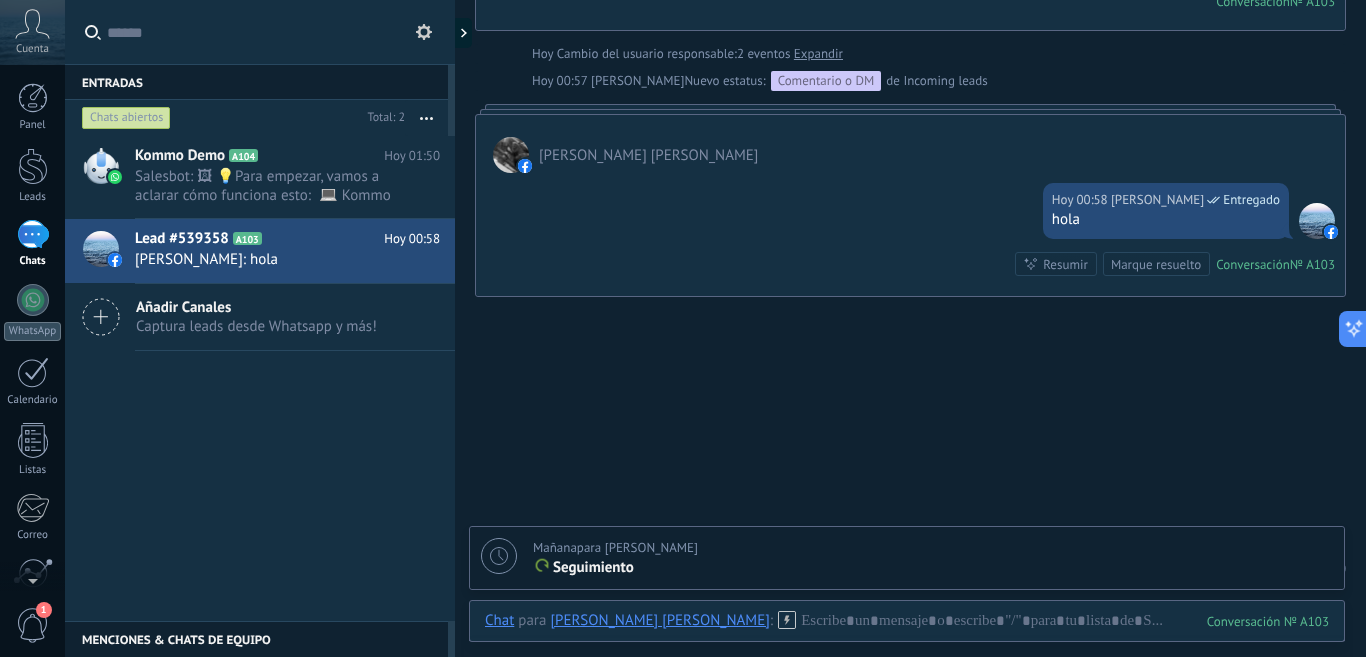 drag, startPoint x: 1141, startPoint y: 262, endPoint x: 726, endPoint y: 350, distance: 424.22754 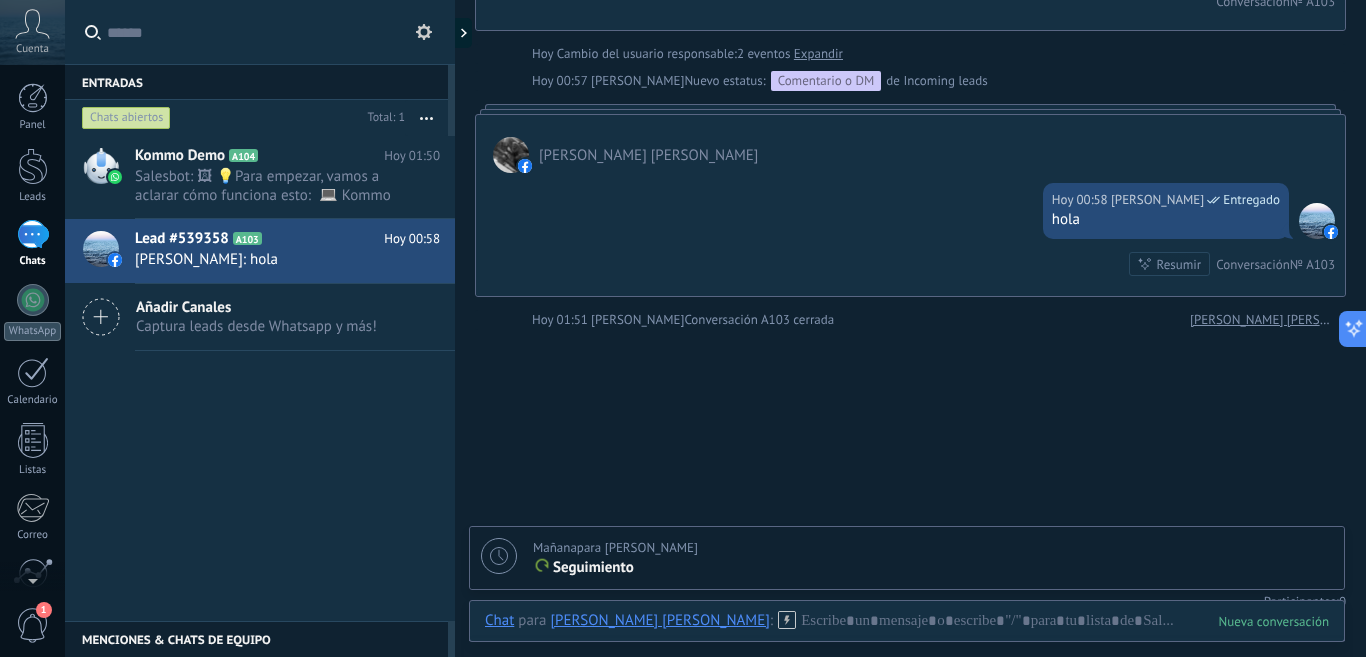 scroll, scrollTop: 1673, scrollLeft: 0, axis: vertical 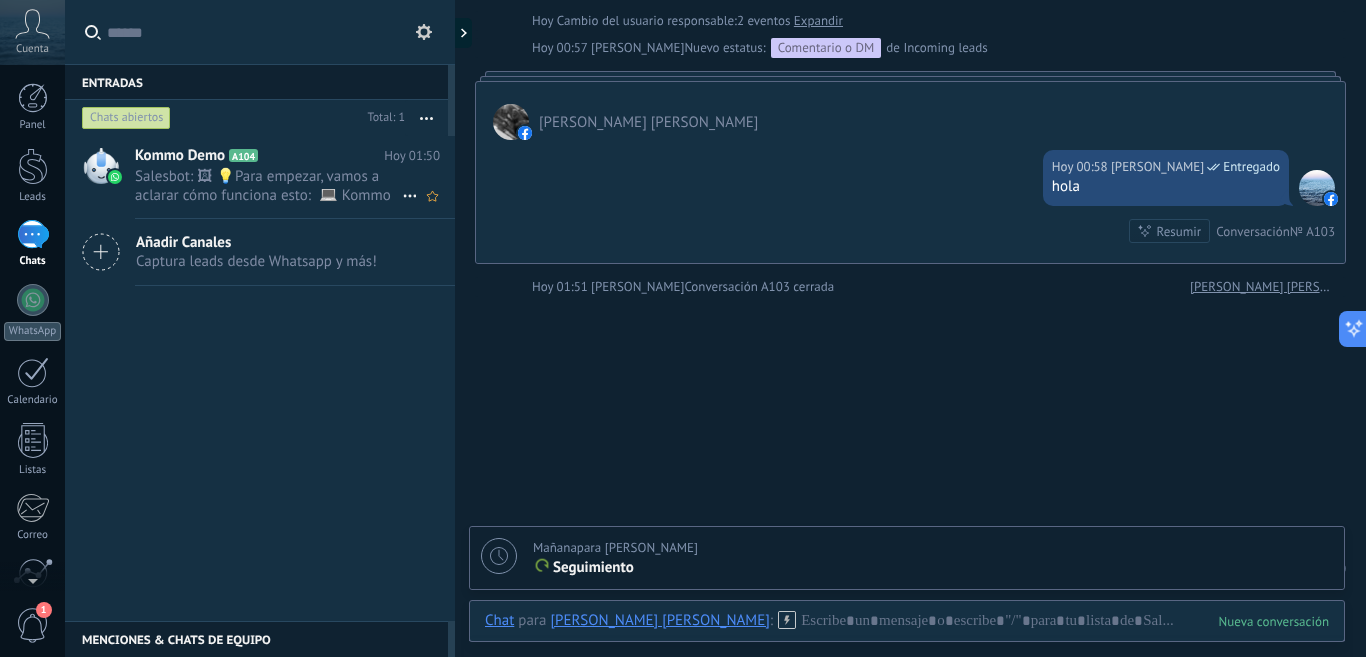 click on "Salesbot: 🖼 💡Para empezar, vamos a aclarar cómo funciona esto:
💻 Kommo = La vista del Agente - La tarjeta de lead repr..." at bounding box center [268, 186] 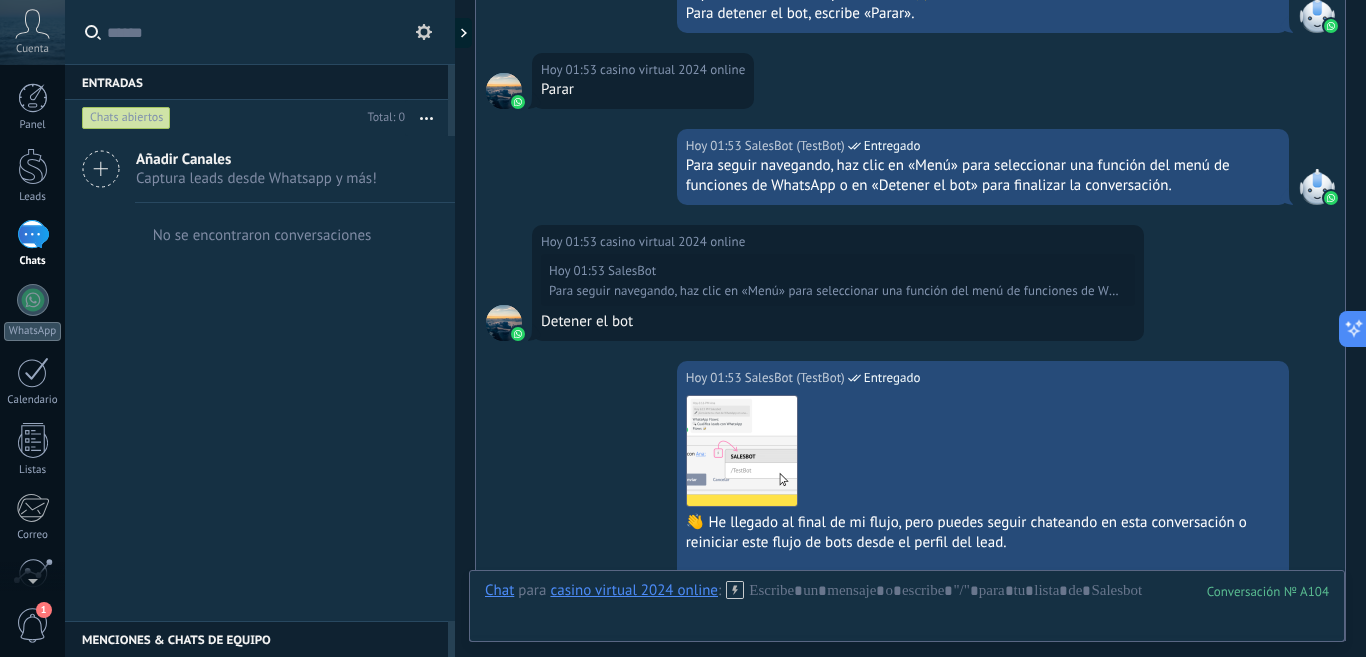 scroll, scrollTop: 2333, scrollLeft: 0, axis: vertical 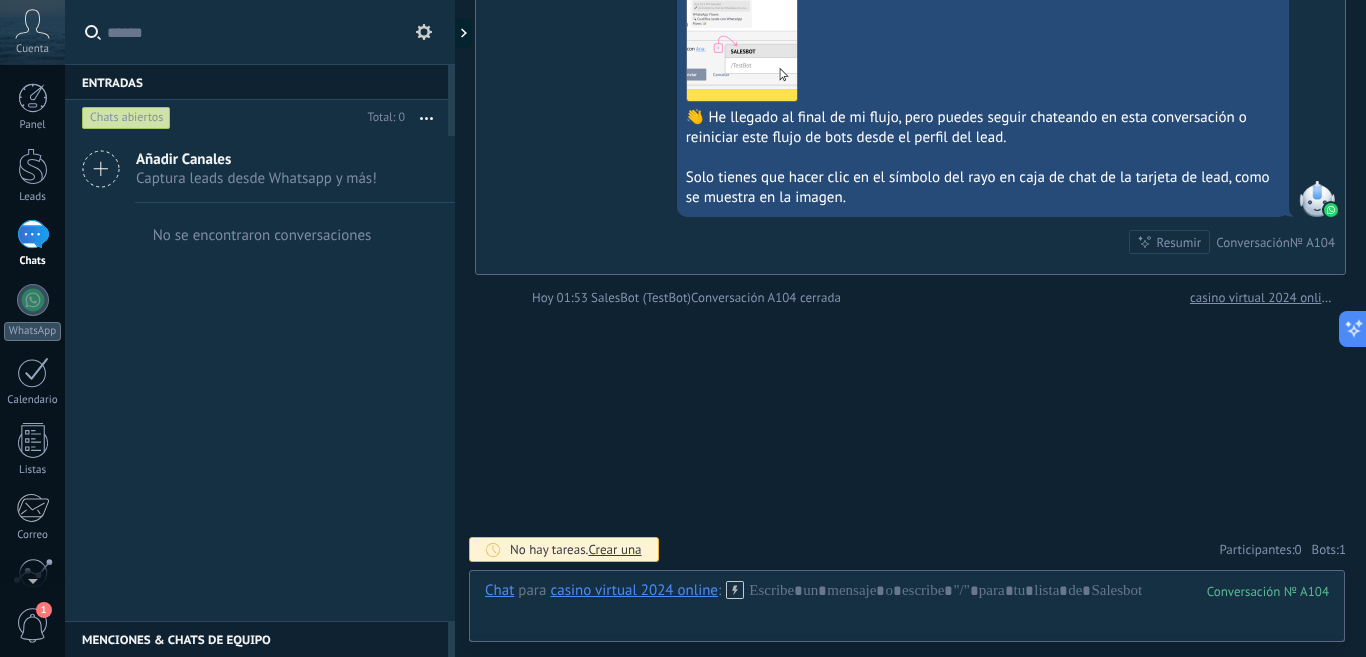 click on "Añadir Canales" at bounding box center [256, 159] 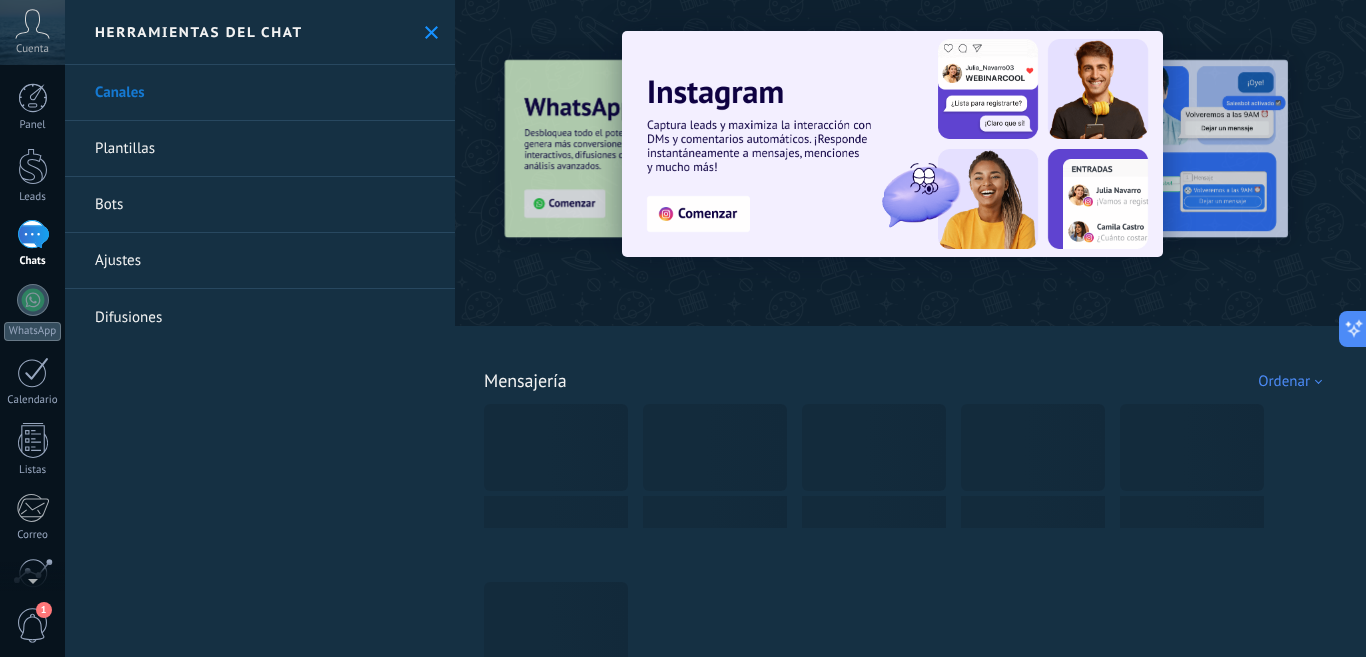 click on "1" at bounding box center (33, 234) 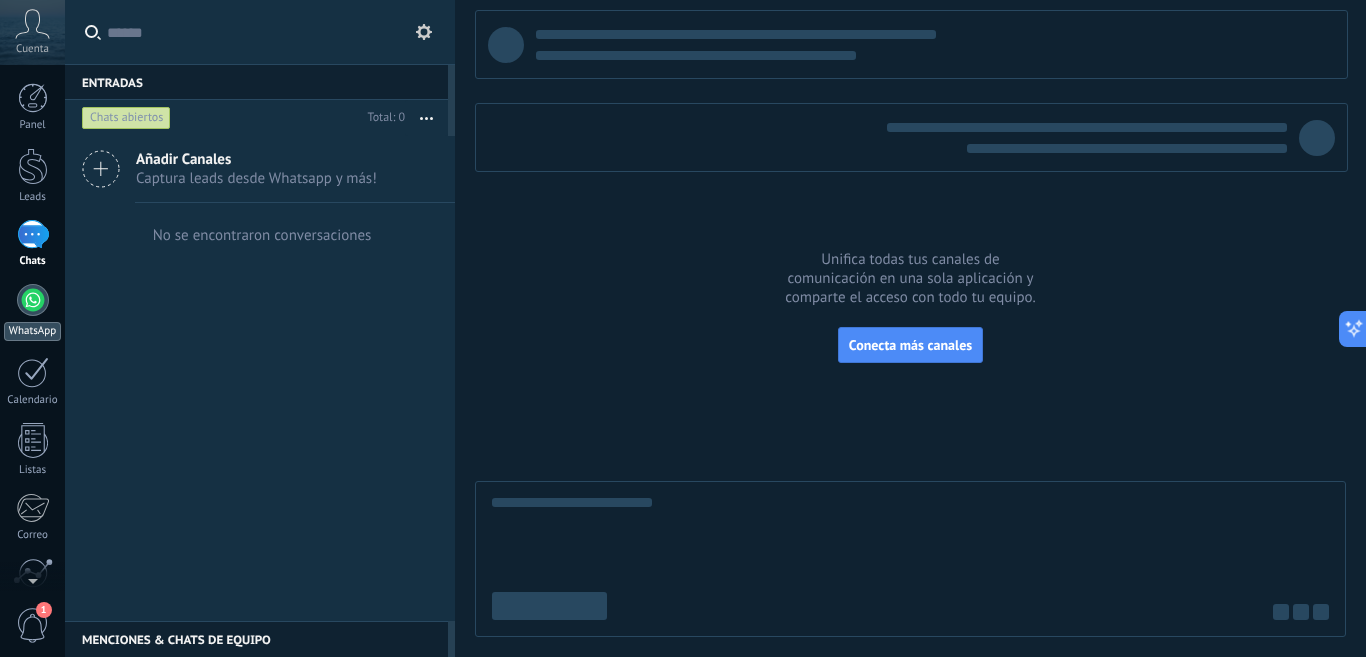 click at bounding box center (33, 300) 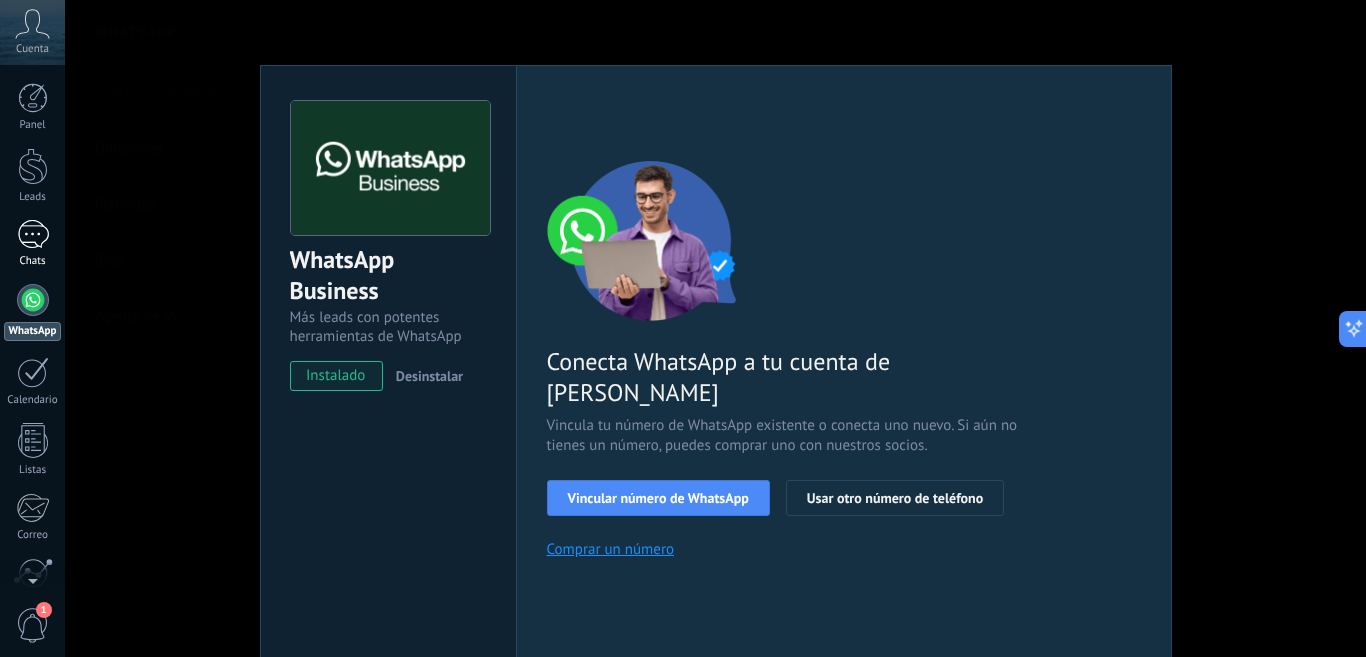 click on "1" at bounding box center (33, 234) 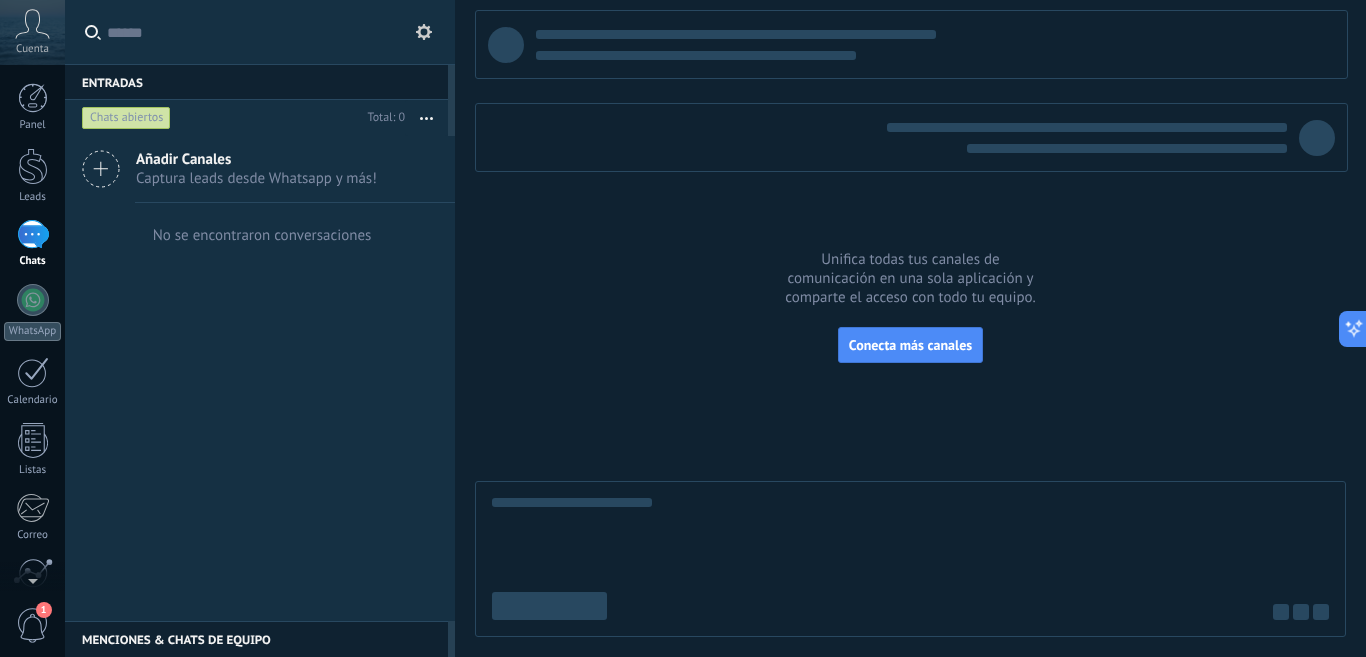 drag, startPoint x: 32, startPoint y: 314, endPoint x: 716, endPoint y: 398, distance: 689.1386 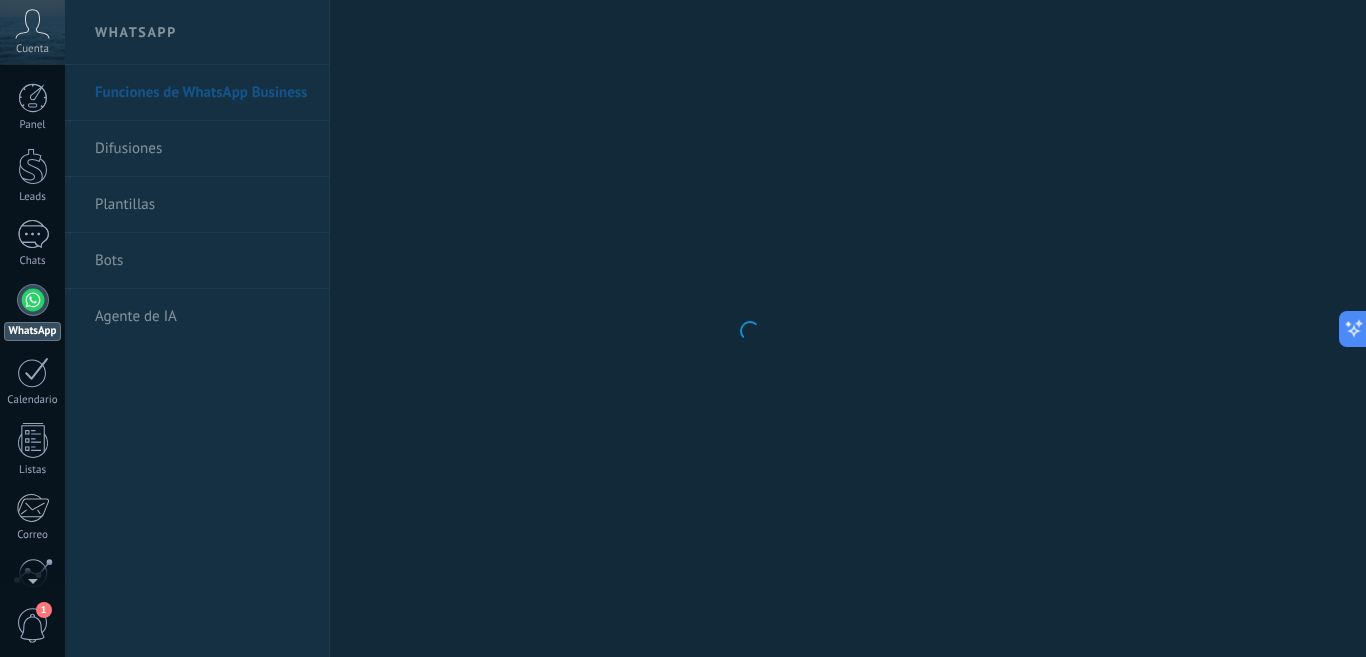 click on ".abccls-1,.abccls-2{fill-rule:evenodd}.abccls-2{fill:#fff} .abfcls-1{fill:none}.abfcls-2{fill:#fff} .abncls-1{isolation:isolate}.abncls-2{opacity:.06}.abncls-2,.abncls-3,.abncls-6{mix-blend-mode:multiply}.abncls-3{opacity:.15}.abncls-4,.abncls-8{fill:#fff}.abncls-5{fill:url(#abnlinear-gradient)}.abncls-6{opacity:.04}.abncls-7{fill:url(#abnlinear-gradient-2)}.abncls-8{fill-rule:evenodd} .abqst0{fill:#ffa200} .abwcls-1{fill:#252525} .cls-1{isolation:isolate} .acicls-1{fill:none} .aclcls-1{fill:#232323} .acnst0{display:none} .addcls-1,.addcls-2{fill:none;stroke-miterlimit:10}.addcls-1{stroke:#dfe0e5}.addcls-2{stroke:#a1a7ab} .adecls-1,.adecls-2{fill:none;stroke-miterlimit:10}.adecls-1{stroke:#dfe0e5}.adecls-2{stroke:#a1a7ab} .adqcls-1{fill:#8591a5;fill-rule:evenodd} .aeccls-1{fill:#5c9f37} .aeecls-1{fill:#f86161} .aejcls-1{fill:#8591a5;fill-rule:evenodd} .aekcls-1{fill-rule:evenodd} .aelcls-1{fill-rule:evenodd;fill:currentColor} .aemcls-1{fill-rule:evenodd;fill:currentColor} .aencls-2{fill:#f86161;opacity:.3}" at bounding box center (683, 328) 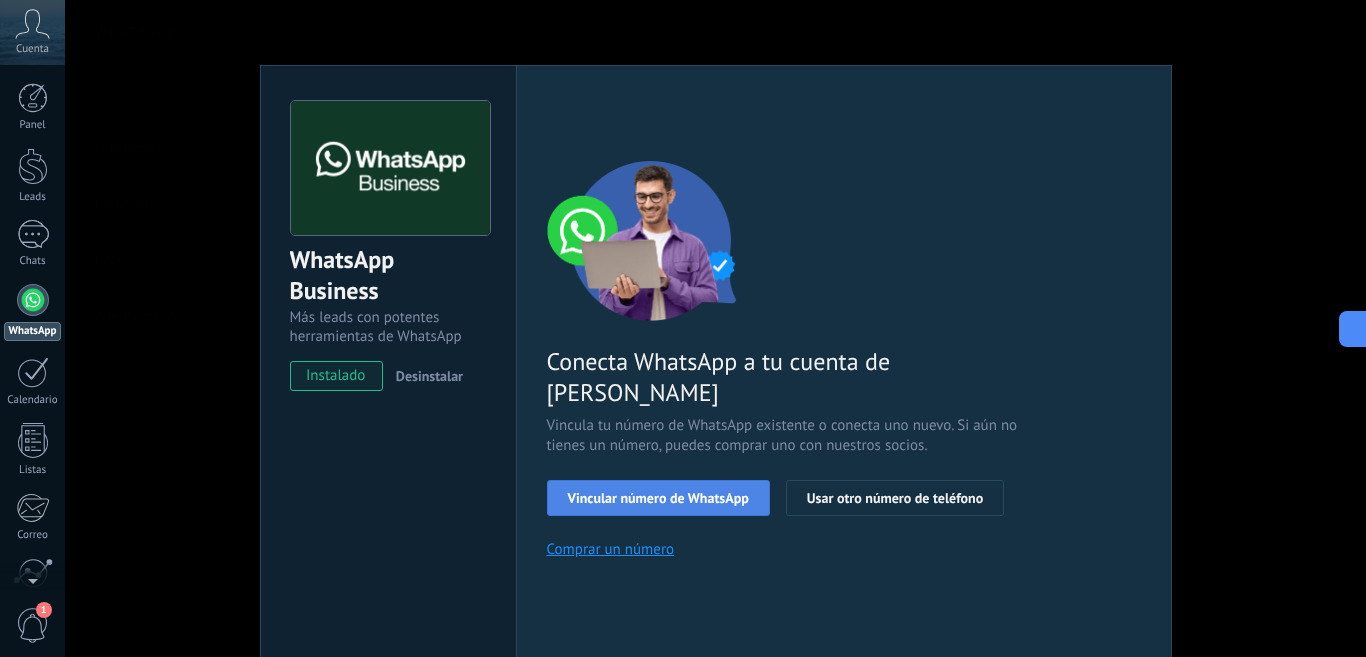 click on "Vincular número de WhatsApp" at bounding box center [658, 498] 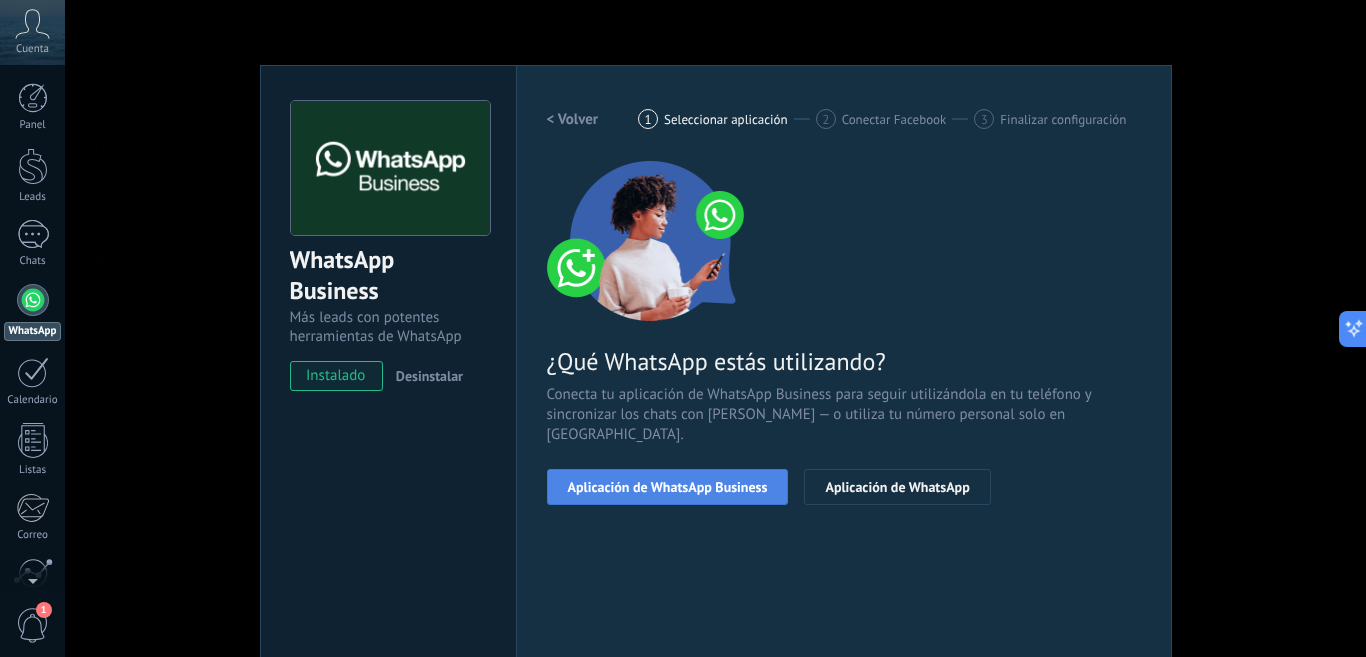 click on "Aplicación de WhatsApp Business" at bounding box center (668, 487) 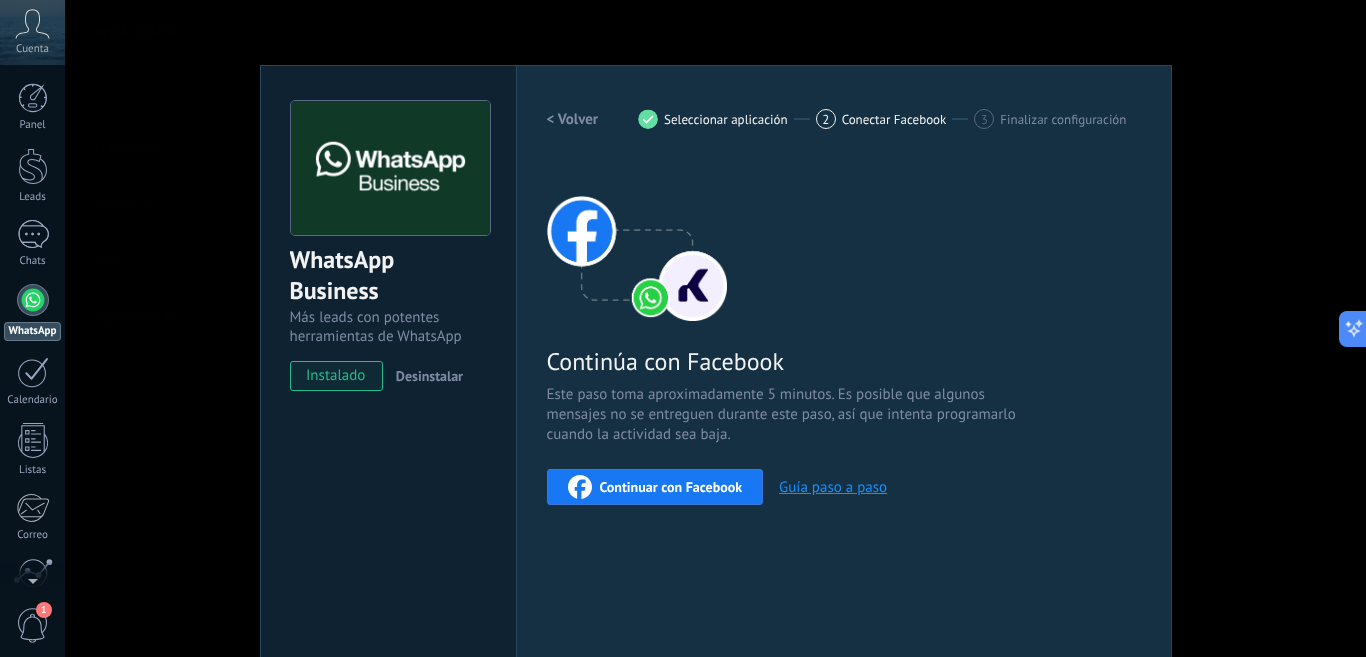 click on "Continuar con Facebook" at bounding box center [671, 487] 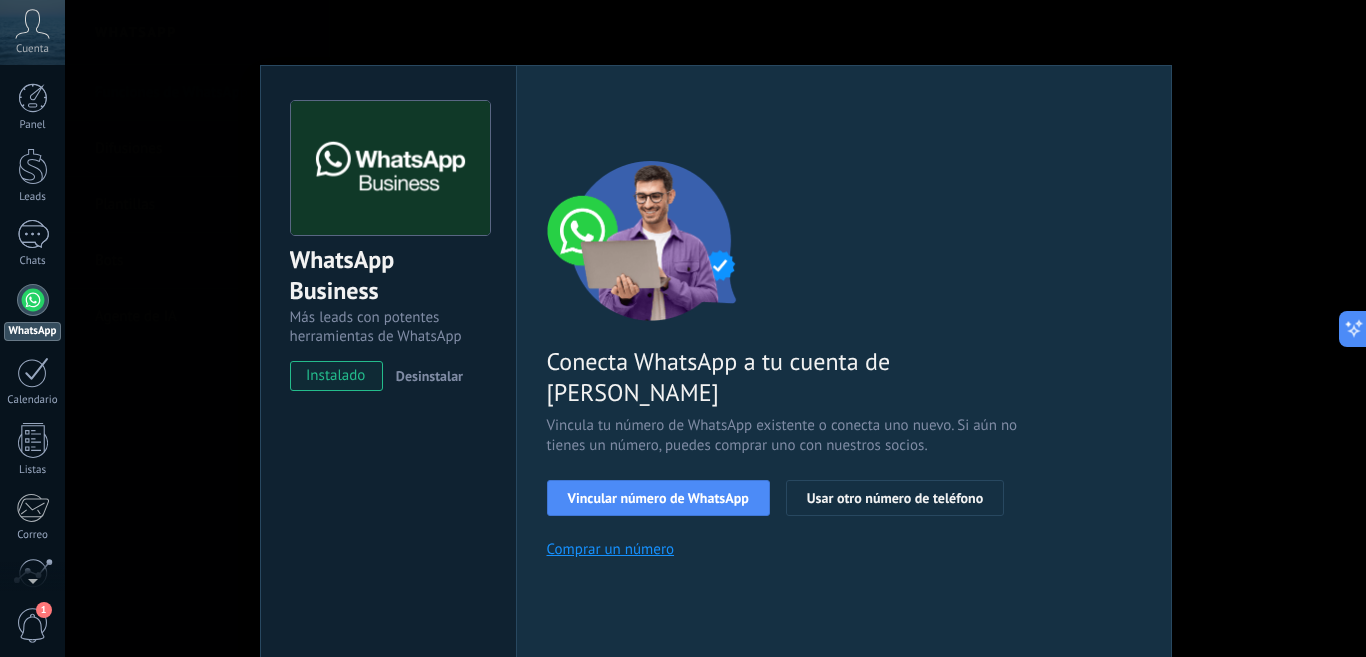 click on "WhatsApp Business Más leads con potentes herramientas de WhatsApp instalado Desinstalar Configuraciones Autorizaciones Esta pestaña registra a los usuarios que han concedido acceso a las integración a esta cuenta. Si deseas remover la posibilidad que un usuario pueda enviar solicitudes a la cuenta en nombre de esta integración, puedes revocar el acceso. Si el acceso a todos los usuarios es revocado, la integración dejará de funcionar. Esta aplicacion está instalada, pero nadie le ha dado acceso aun. WhatsApp Cloud API más _:  Guardar < Volver 1 Seleccionar aplicación 2 Conectar Facebook  3 Finalizar configuración Conecta WhatsApp a tu cuenta de Kommo Vincula tu número de WhatsApp existente o conecta uno nuevo. Si aún no tienes un número, puedes comprar uno con nuestros socios. Vincular número de WhatsApp Usar otro número de teléfono Comprar un número ¿Necesitas ayuda?" at bounding box center (715, 328) 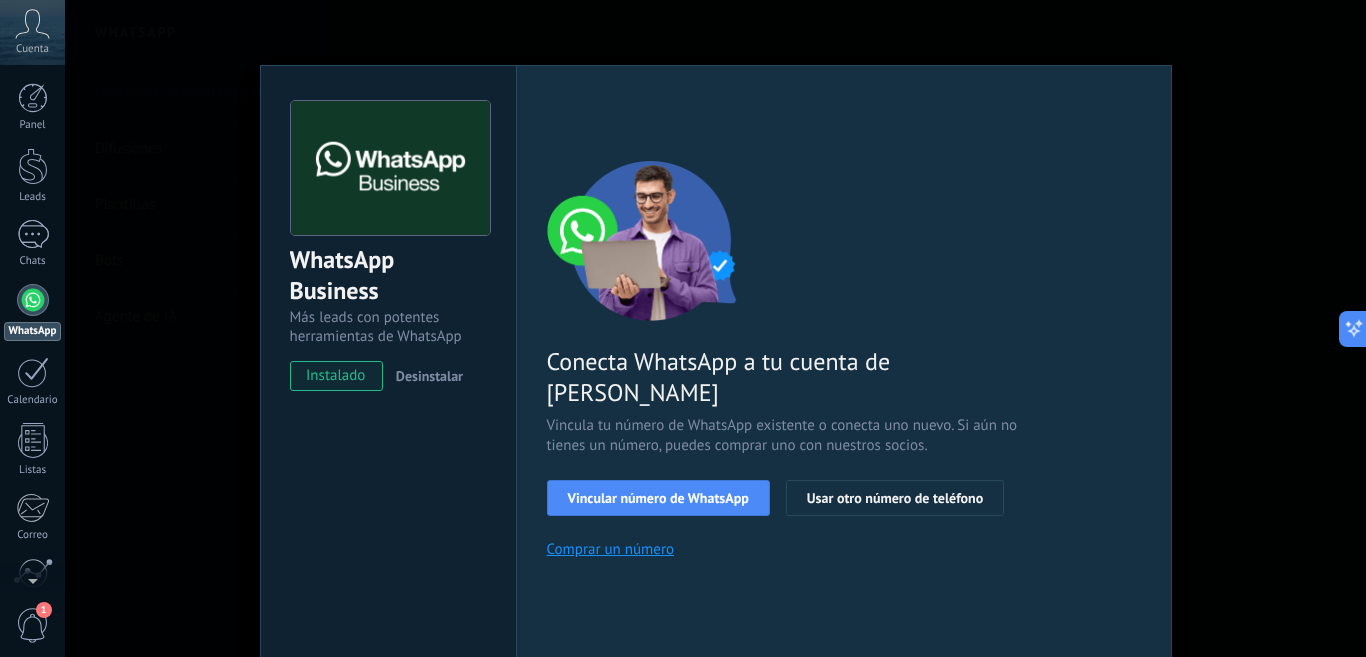 click on "WhatsApp Business Más leads con potentes herramientas de WhatsApp instalado Desinstalar Configuraciones Autorizaciones Esta pestaña registra a los usuarios que han concedido acceso a las integración a esta cuenta. Si deseas remover la posibilidad que un usuario pueda enviar solicitudes a la cuenta en nombre de esta integración, puedes revocar el acceso. Si el acceso a todos los usuarios es revocado, la integración dejará de funcionar. Esta aplicacion está instalada, pero nadie le ha dado acceso aun. WhatsApp Cloud API más _:  Guardar < Volver 1 Seleccionar aplicación 2 Conectar Facebook  3 Finalizar configuración Conecta WhatsApp a tu cuenta de Kommo Vincula tu número de WhatsApp existente o conecta uno nuevo. Si aún no tienes un número, puedes comprar uno con nuestros socios. Vincular número de WhatsApp Usar otro número de teléfono Comprar un número ¿Necesitas ayuda?" at bounding box center (715, 328) 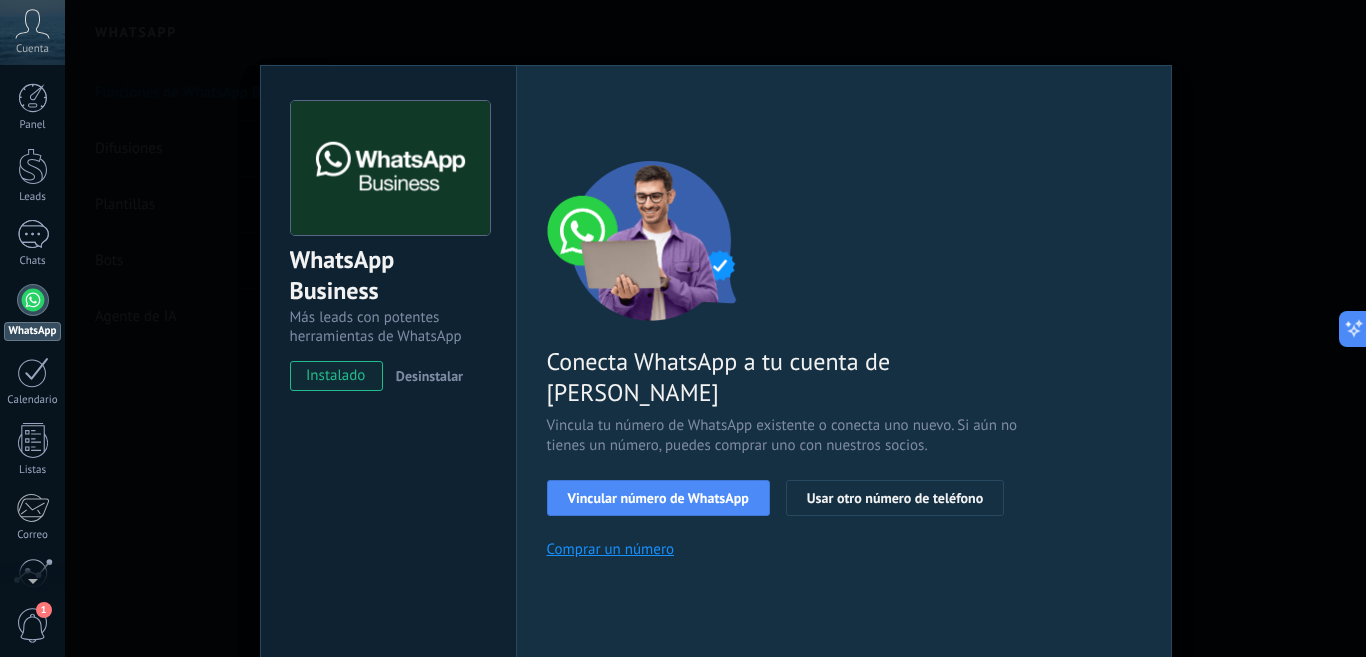 click at bounding box center (715, 328) 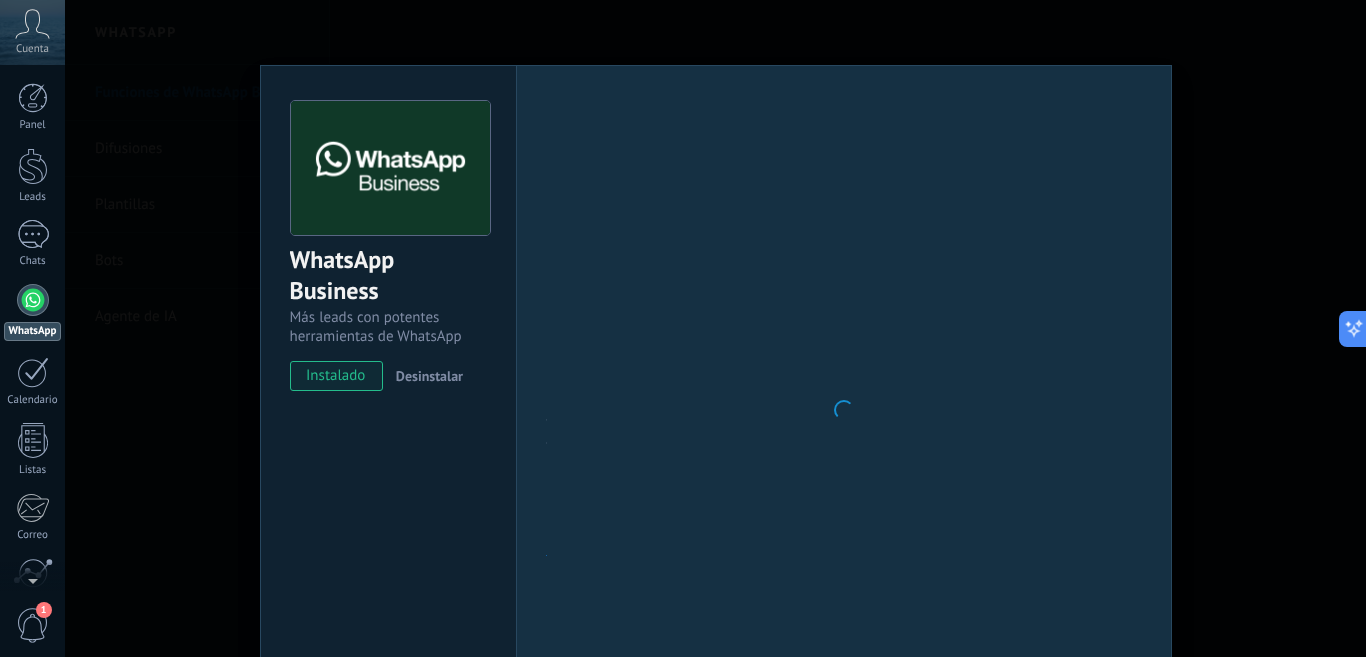 click on "WhatsApp Business Más leads con potentes herramientas de WhatsApp instalado Desinstalar Configuraciones Autorizaciones Esta pestaña registra a los usuarios que han concedido acceso a las integración a esta cuenta. Si deseas remover la posibilidad que un usuario pueda enviar solicitudes a la cuenta en nombre de esta integración, puedes revocar el acceso. Si el acceso a todos los usuarios es revocado, la integración dejará de funcionar. Esta aplicacion está instalada, pero nadie le ha dado acceso aun. WhatsApp Cloud API más _:  Guardar < Volver 1 Seleccionar aplicación 2 Conectar Facebook  3 Finalizar configuración Conecta WhatsApp a tu cuenta de Kommo Vincula tu número de WhatsApp existente o conecta uno nuevo. Si aún no tienes un número, puedes comprar uno con nuestros socios. Vincular número de WhatsApp Usar otro número de teléfono Comprar un número ¿Necesitas ayuda?" at bounding box center [715, 328] 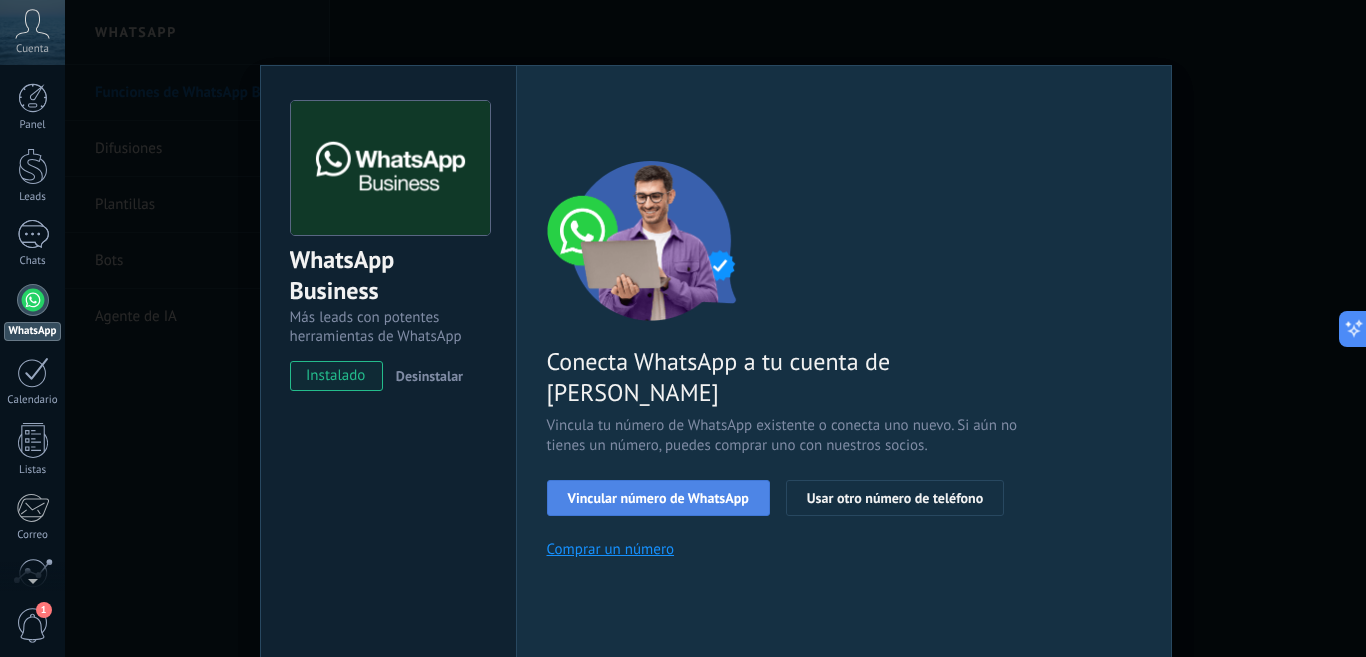 click on "Vincular número de WhatsApp" at bounding box center (658, 498) 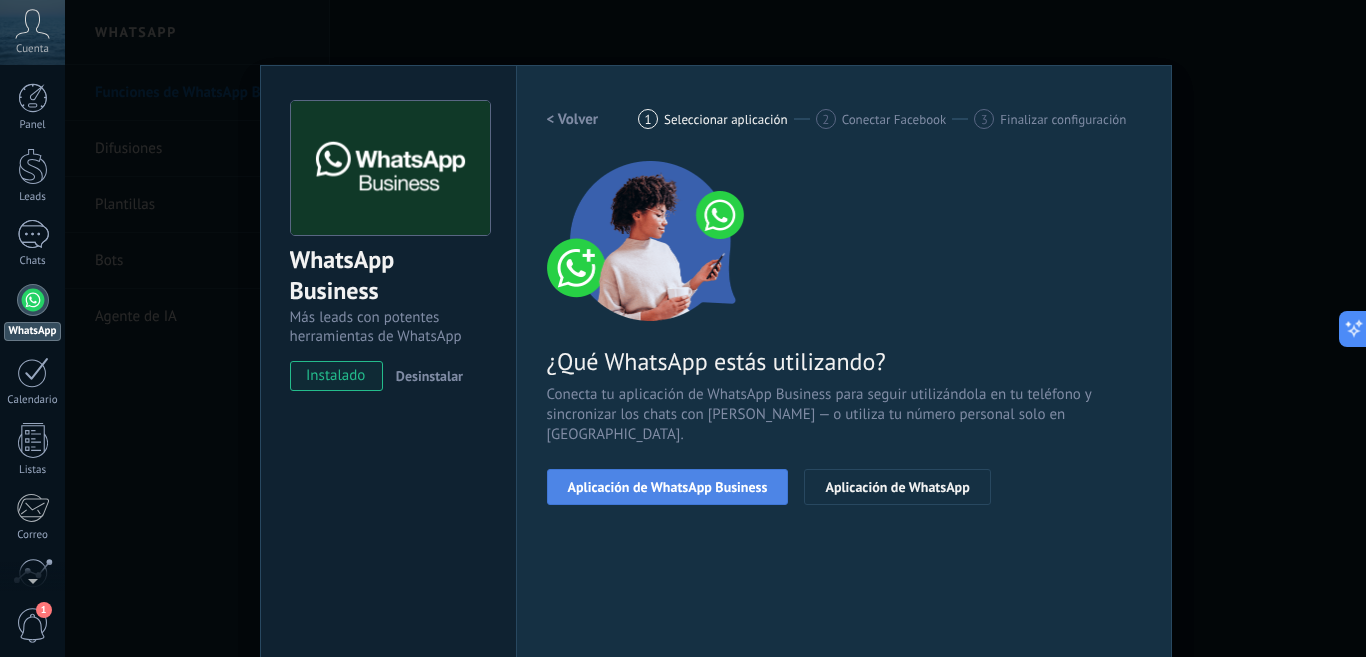 click on "Aplicación de WhatsApp Business" at bounding box center [668, 487] 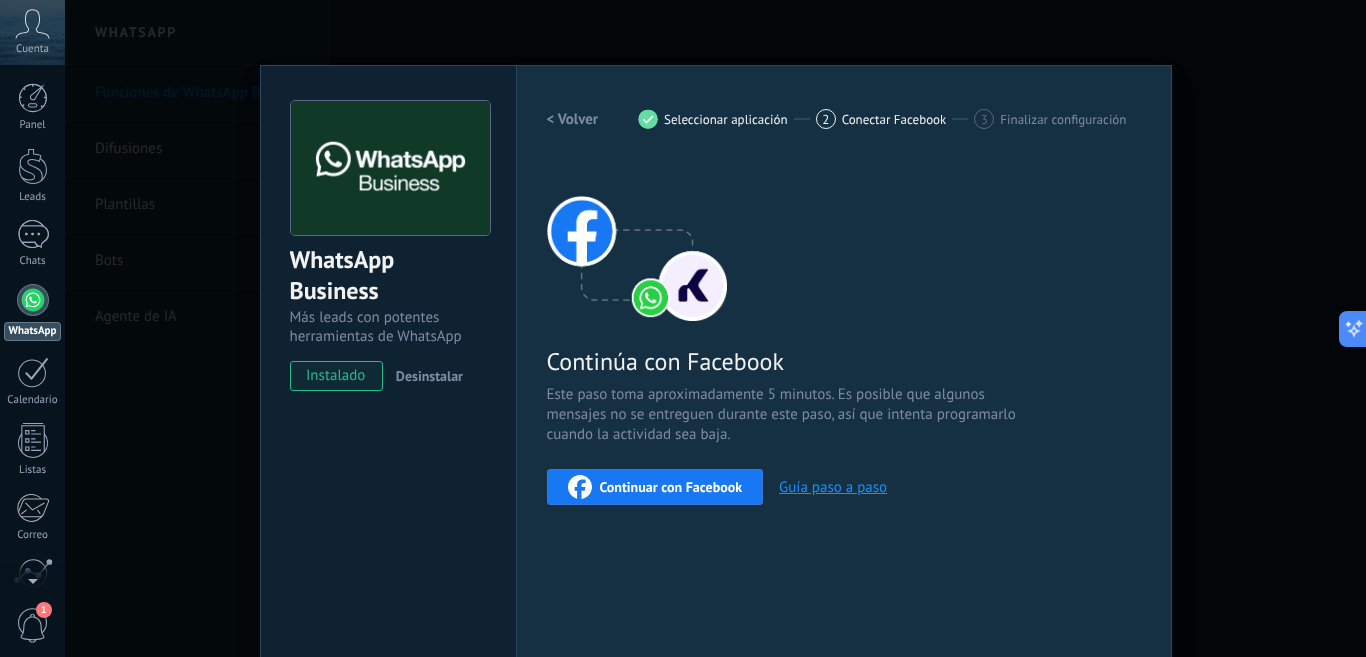 click on "Continuar con Facebook" at bounding box center [671, 487] 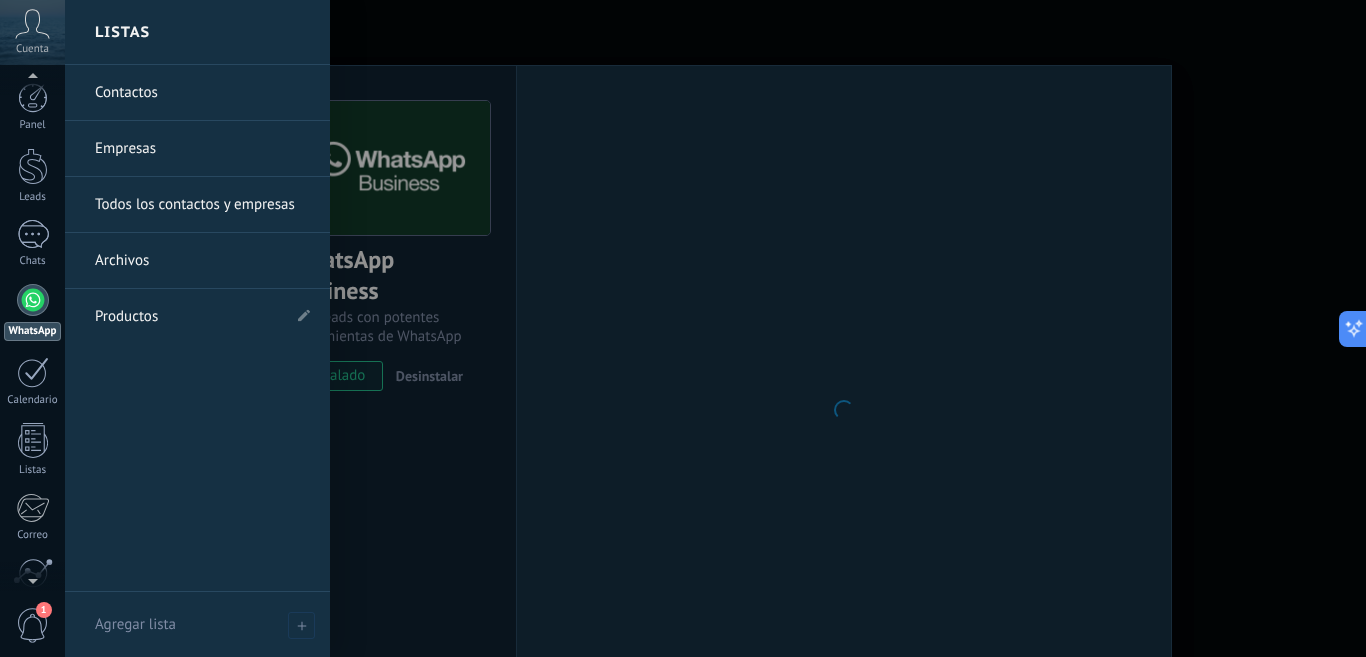 click on "1" at bounding box center [33, 625] 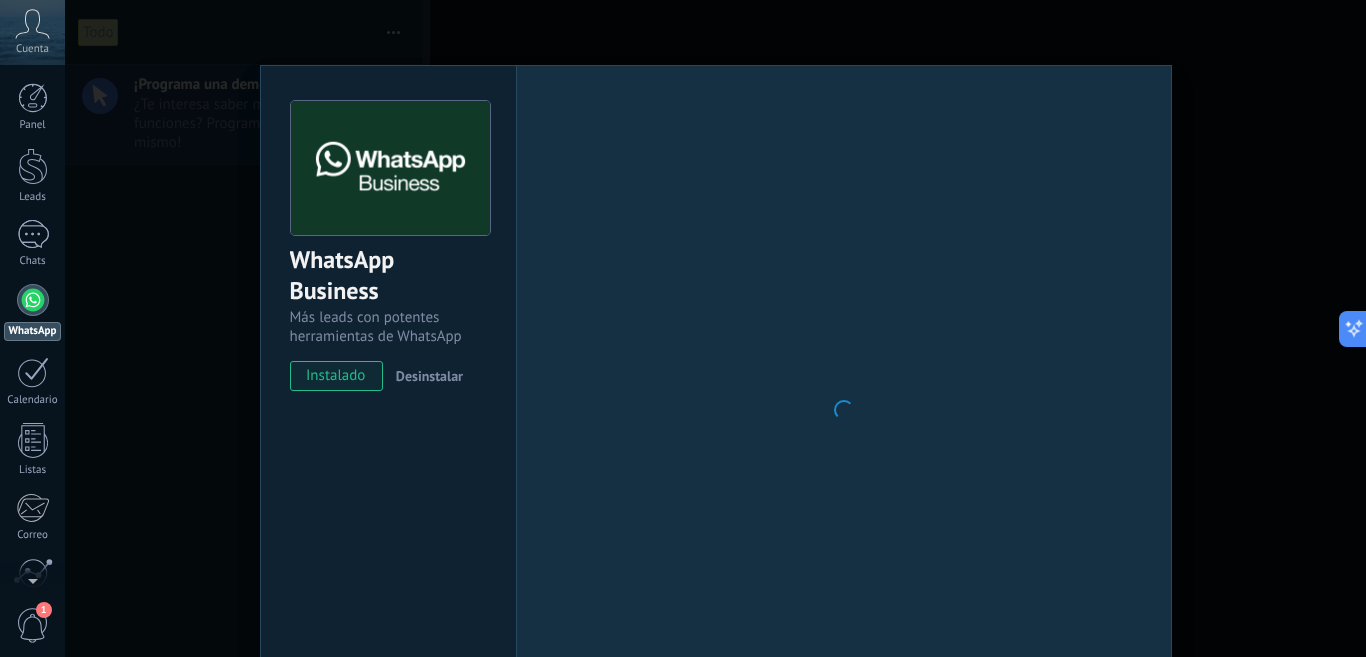 click on "WhatsApp Business Más leads con potentes herramientas de WhatsApp instalado Desinstalar Configuraciones Autorizaciones Esta pestaña registra a los usuarios que han concedido acceso a las integración a esta cuenta. Si deseas remover la posibilidad que un usuario pueda enviar solicitudes a la cuenta en nombre de esta integración, puedes revocar el acceso. Si el acceso a todos los usuarios es revocado, la integración dejará de funcionar. Esta aplicacion está instalada, pero nadie le ha dado acceso aun. WhatsApp Cloud API más _:  Guardar < Volver 1 Seleccionar aplicación 2 Conectar Facebook  3 Finalizar configuración Continúa con Facebook Este paso toma aproximadamente 5 minutos. Es posible que algunos mensajes no se entreguen durante este paso, así que intenta programarlo cuando la actividad sea baja. Continuar con Facebook Guía paso a paso ¿Necesitas ayuda?" at bounding box center [715, 328] 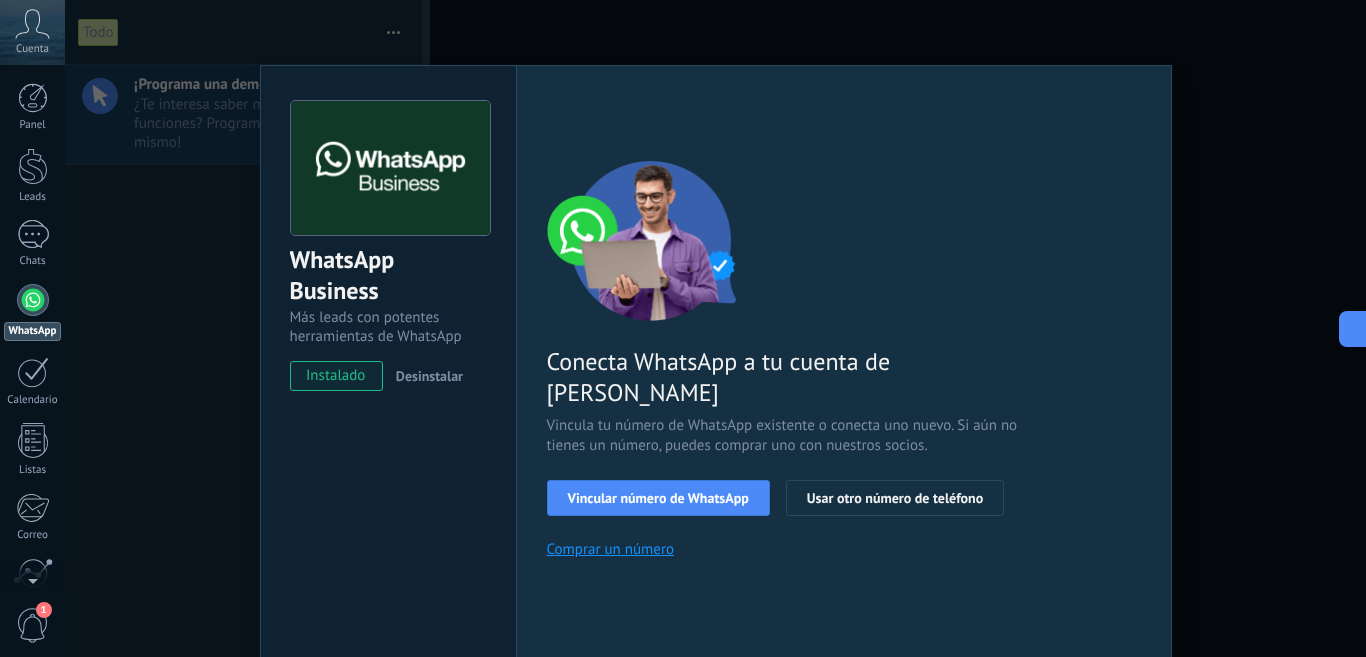 click on "WhatsApp Business Más leads con potentes herramientas de WhatsApp instalado Desinstalar Configuraciones Autorizaciones Esta pestaña registra a los usuarios que han concedido acceso a las integración a esta cuenta. Si deseas remover la posibilidad que un usuario pueda enviar solicitudes a la cuenta en nombre de esta integración, puedes revocar el acceso. Si el acceso a todos los usuarios es revocado, la integración dejará de funcionar. Esta aplicacion está instalada, pero nadie le ha dado acceso aun. WhatsApp Cloud API más _:  Guardar < Volver 1 Seleccionar aplicación 2 Conectar Facebook  3 Finalizar configuración Conecta WhatsApp a tu cuenta de Kommo Vincula tu número de WhatsApp existente o conecta uno nuevo. Si aún no tienes un número, puedes comprar uno con nuestros socios. Vincular número de WhatsApp Usar otro número de teléfono Comprar un número ¿Necesitas ayuda?" at bounding box center [715, 328] 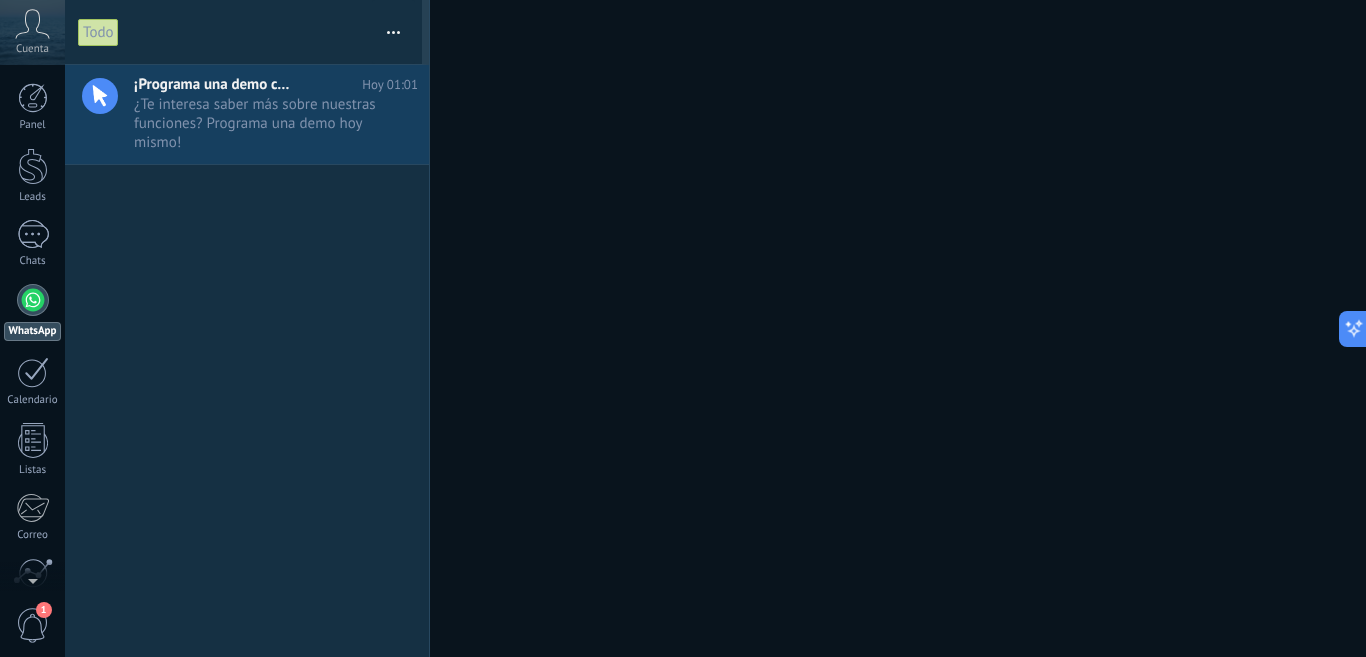 click at bounding box center (683, 328) 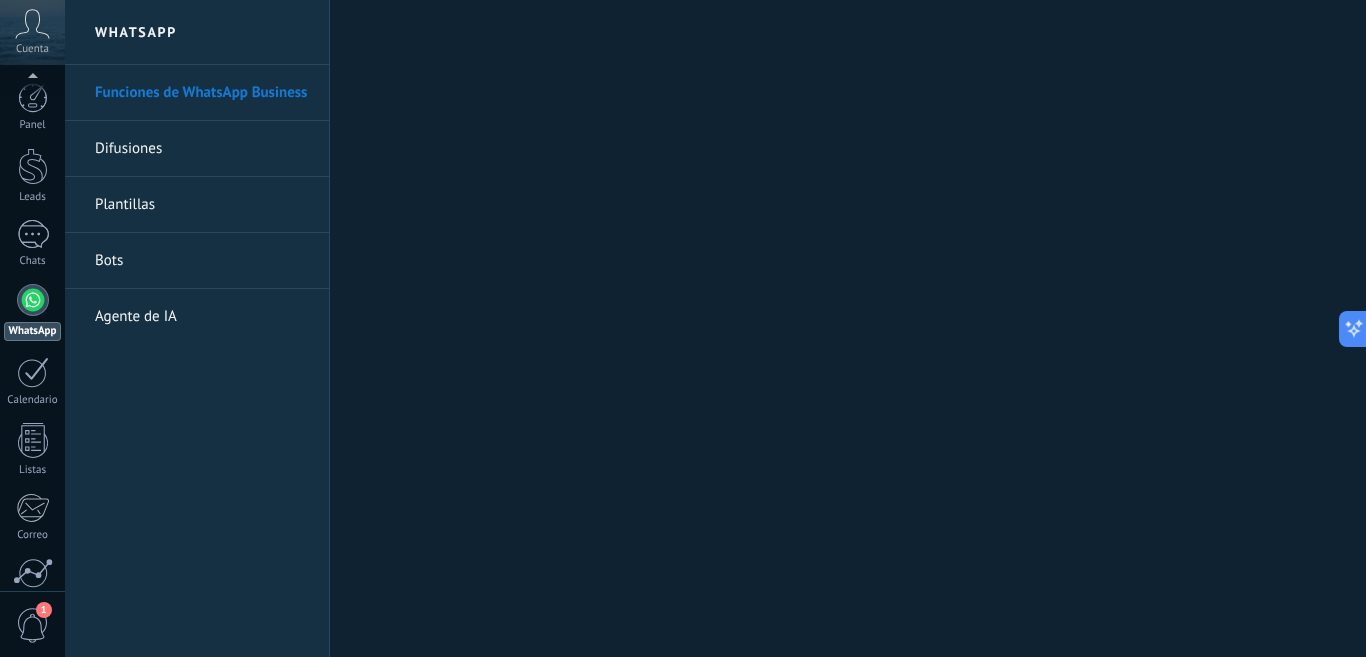 scroll, scrollTop: 175, scrollLeft: 0, axis: vertical 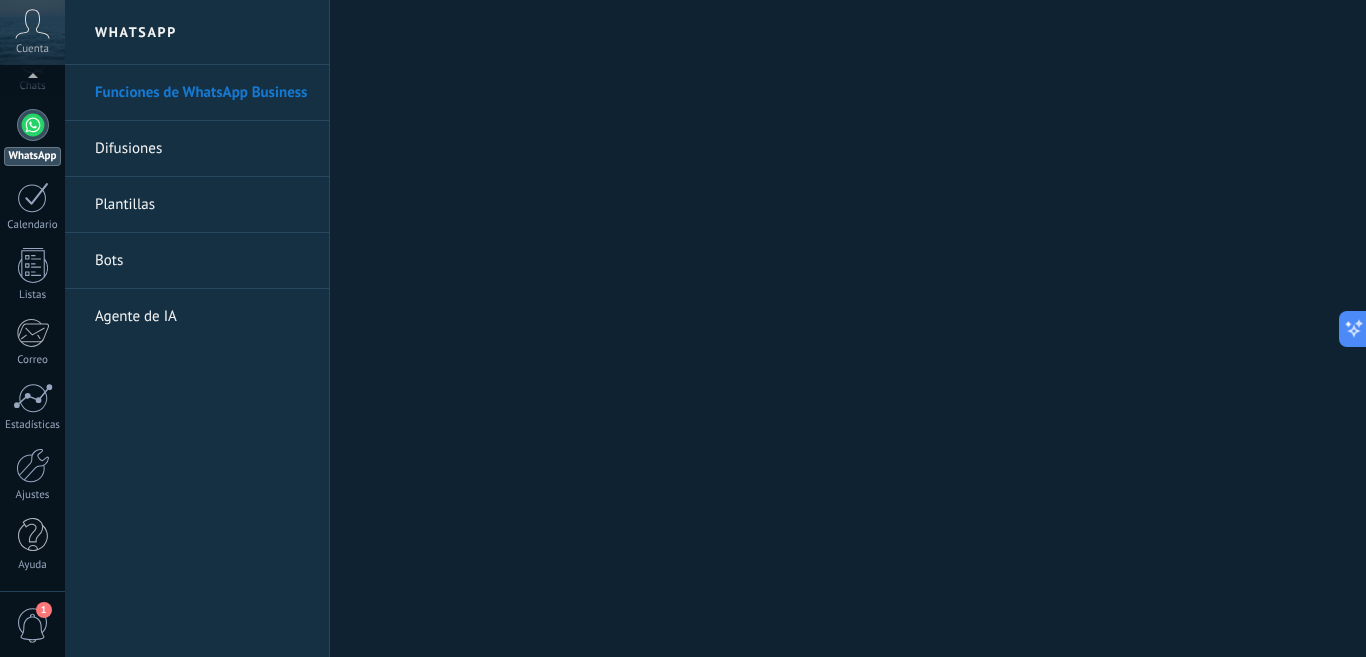 click at bounding box center [33, 125] 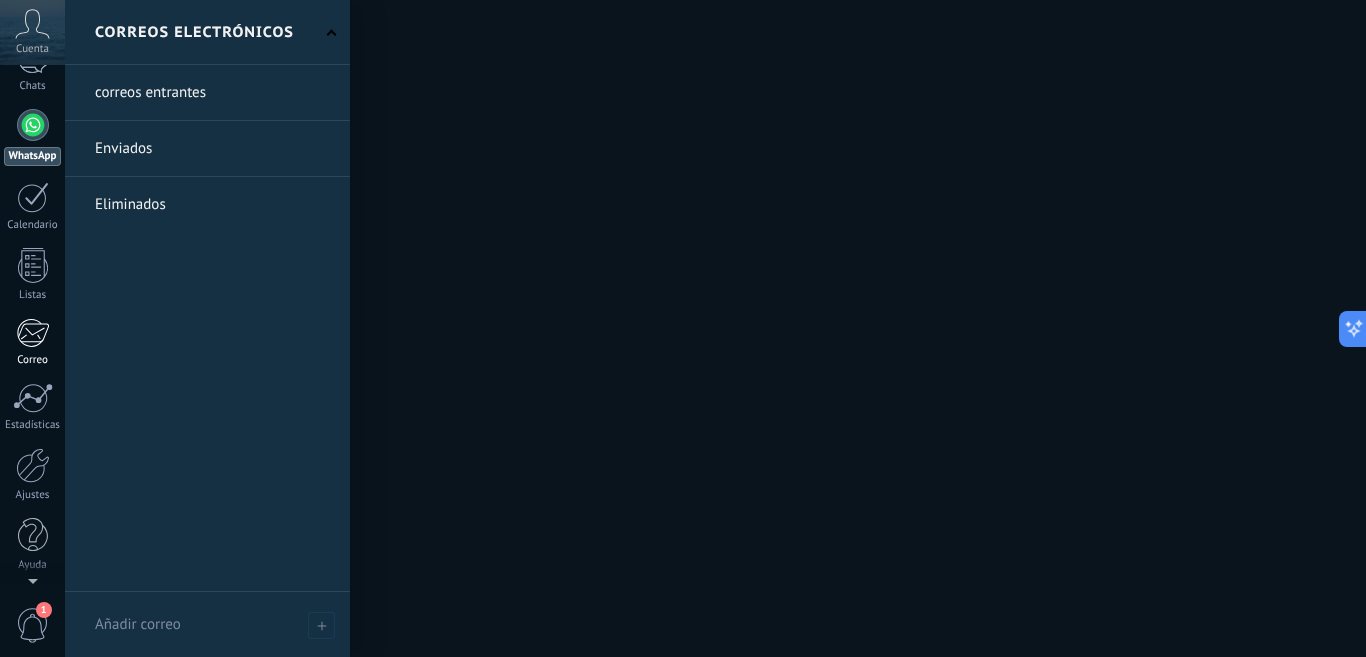 scroll, scrollTop: 0, scrollLeft: 0, axis: both 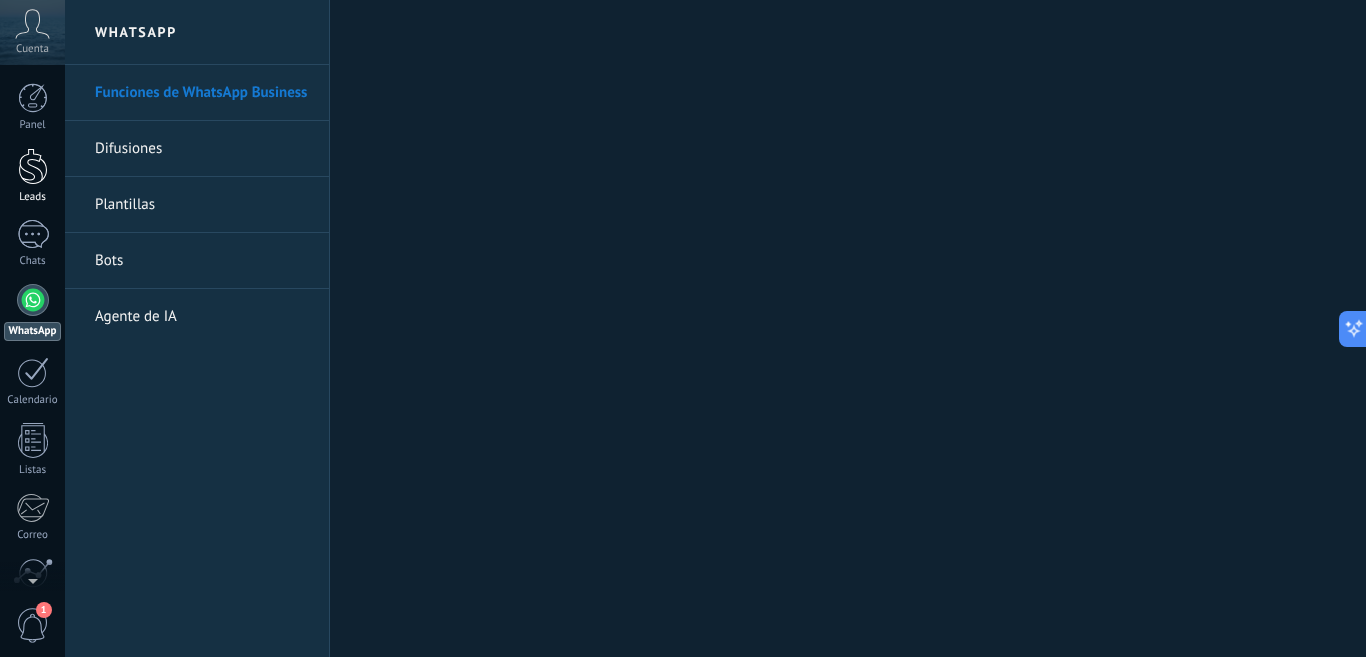 click at bounding box center [33, 166] 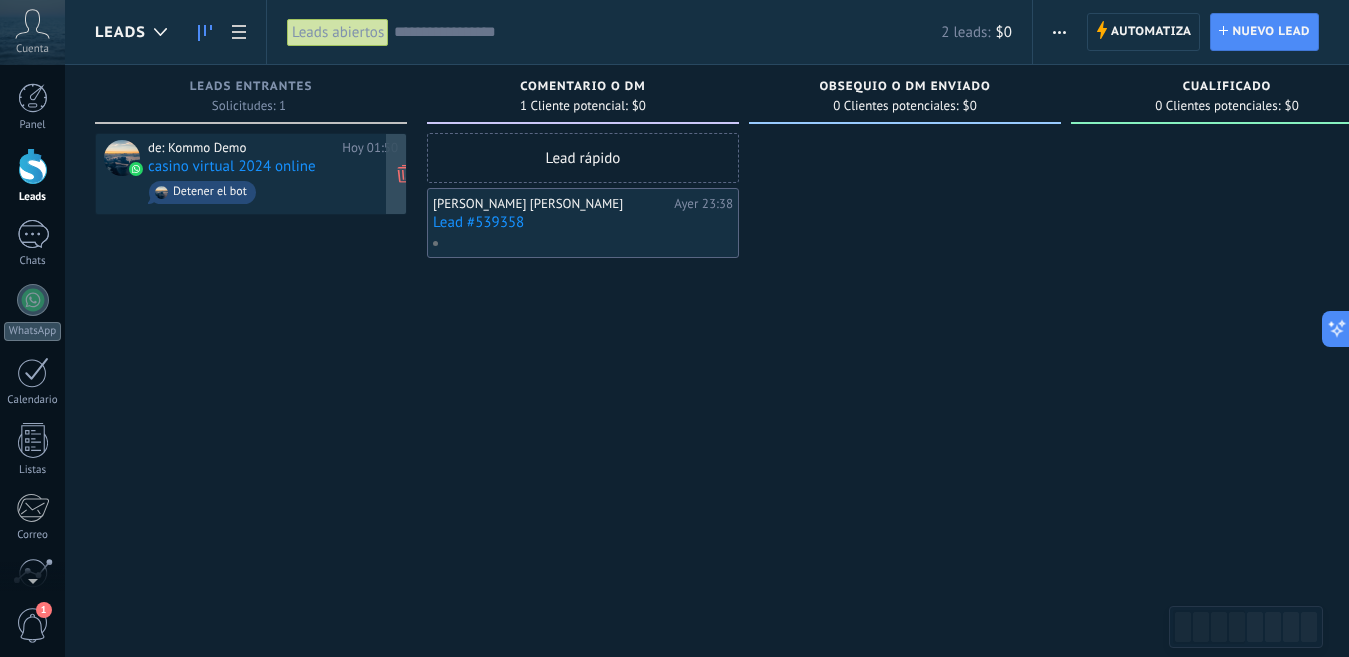 click on "casino virtual 2024 online" at bounding box center [232, 166] 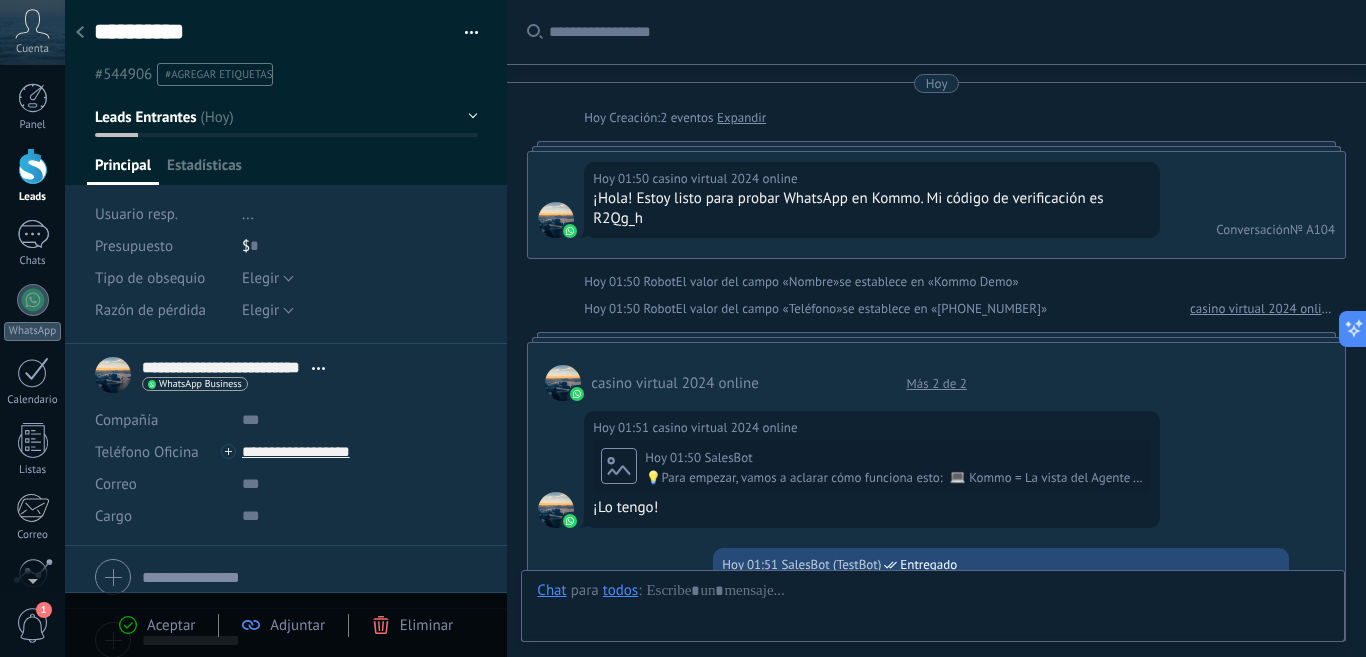 type on "**********" 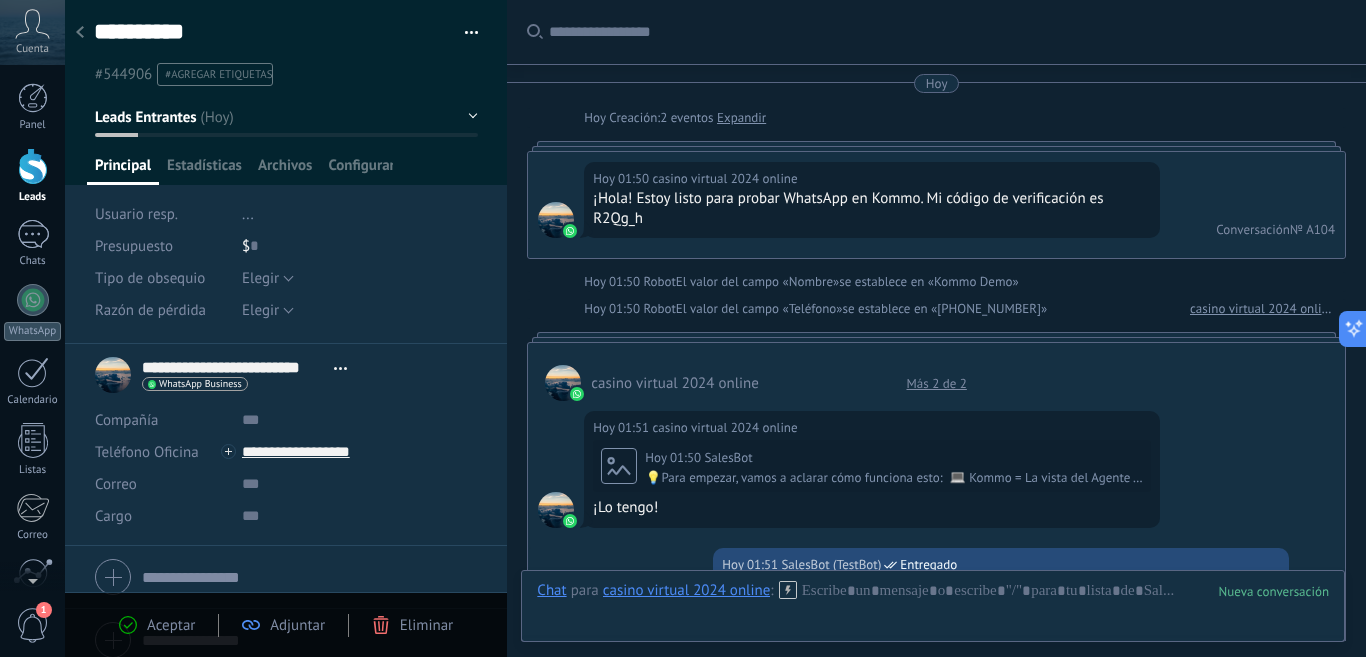 scroll, scrollTop: 1786, scrollLeft: 0, axis: vertical 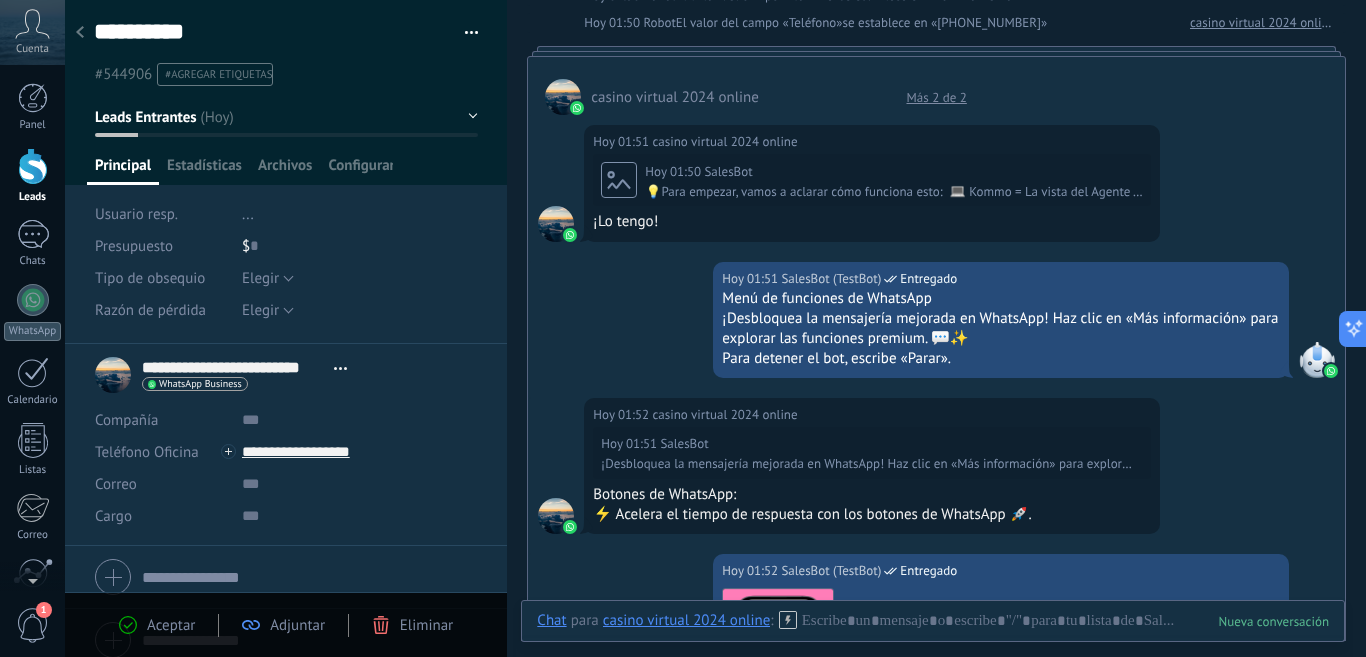 drag, startPoint x: 348, startPoint y: 103, endPoint x: 406, endPoint y: 32, distance: 91.67879 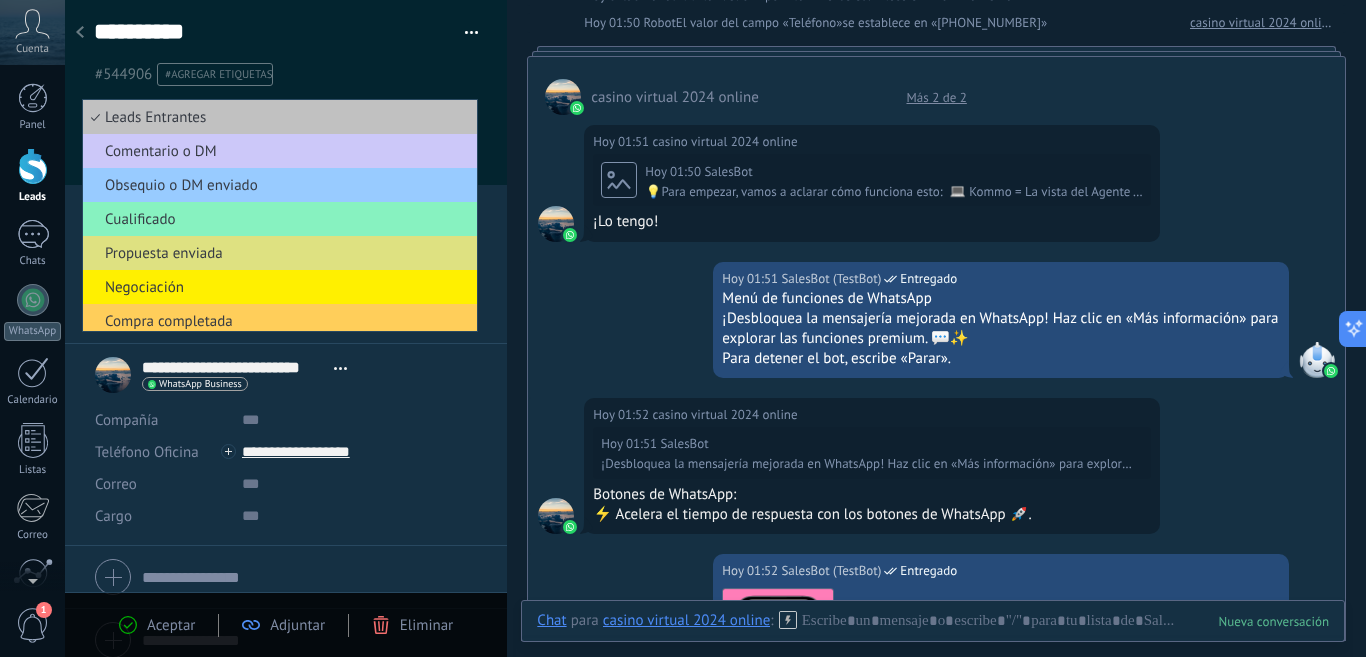 click at bounding box center [80, 33] 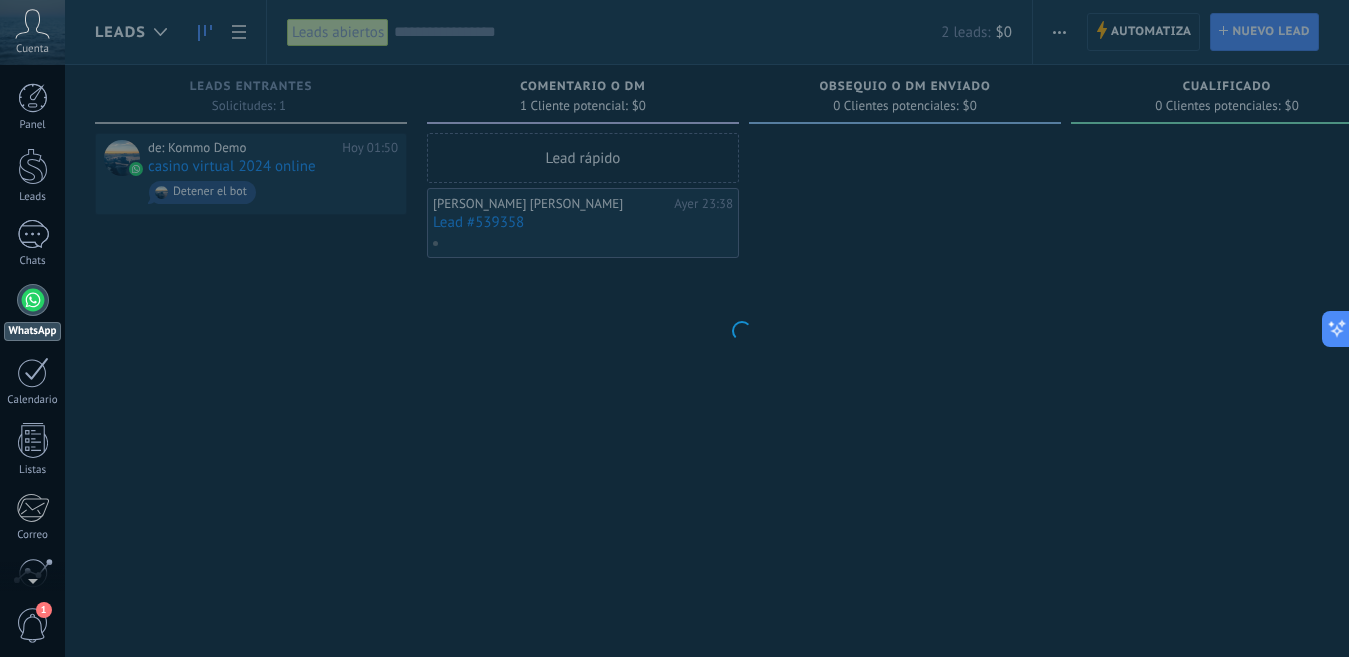 click on "Cuenta" at bounding box center (32, 49) 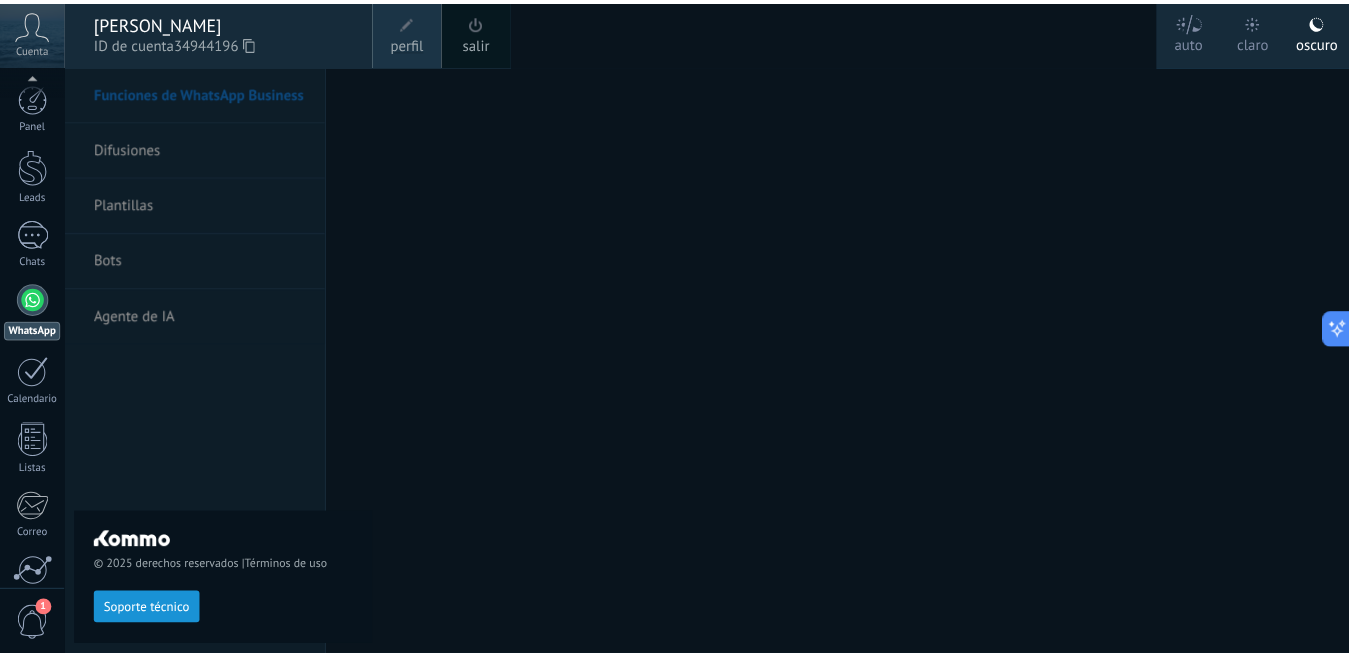 scroll, scrollTop: 175, scrollLeft: 0, axis: vertical 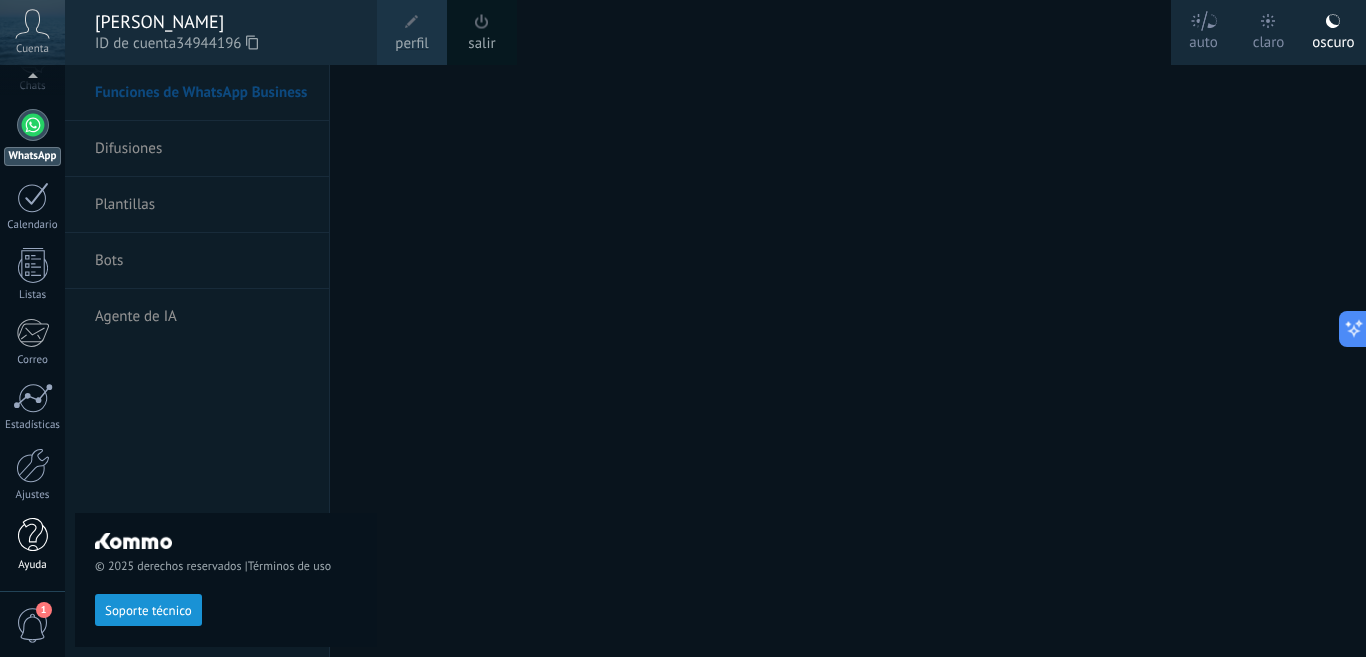 click at bounding box center (33, 535) 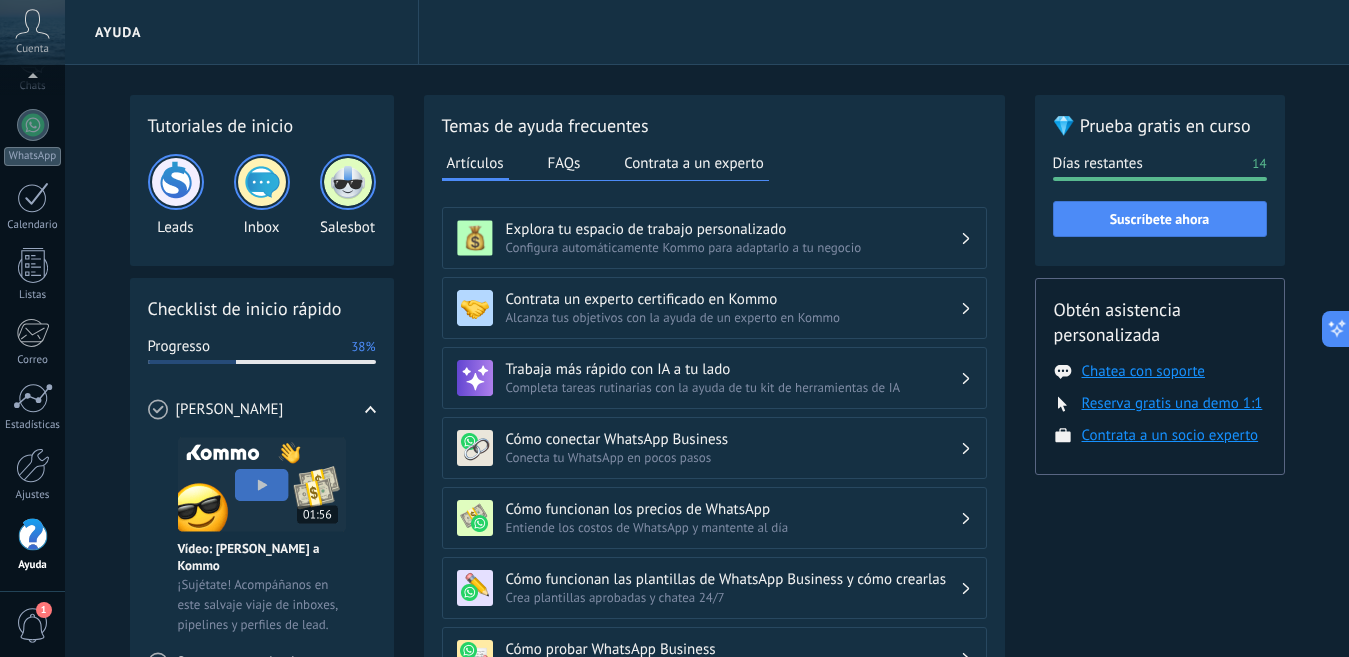 click on "Conecta tu WhatsApp en pocos pasos" at bounding box center [733, 457] 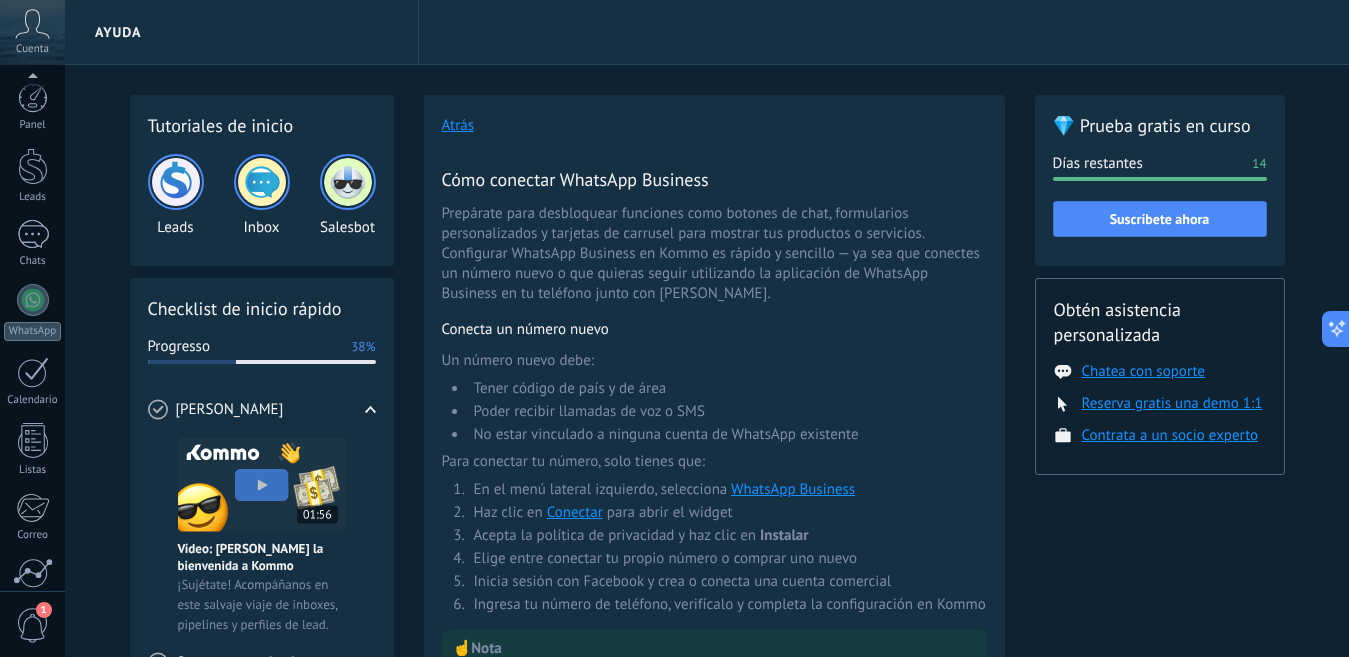 scroll, scrollTop: 0, scrollLeft: 0, axis: both 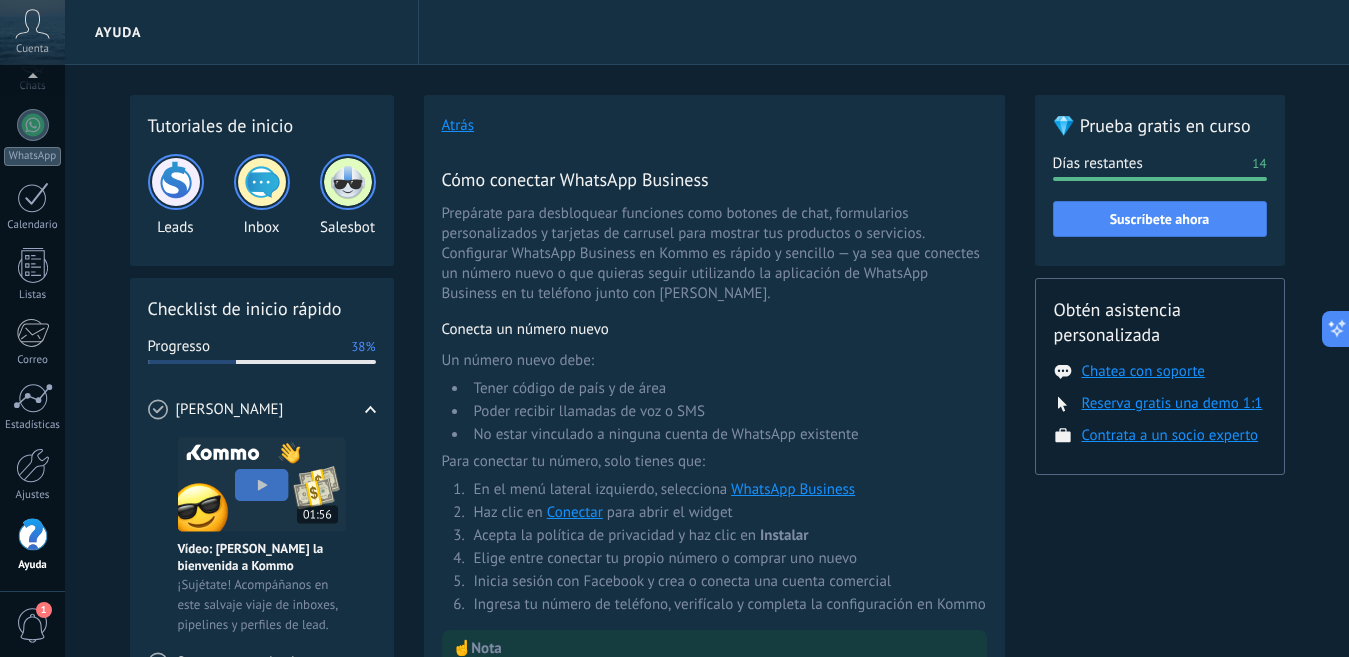 click on "Ayuda" at bounding box center (707, 32) 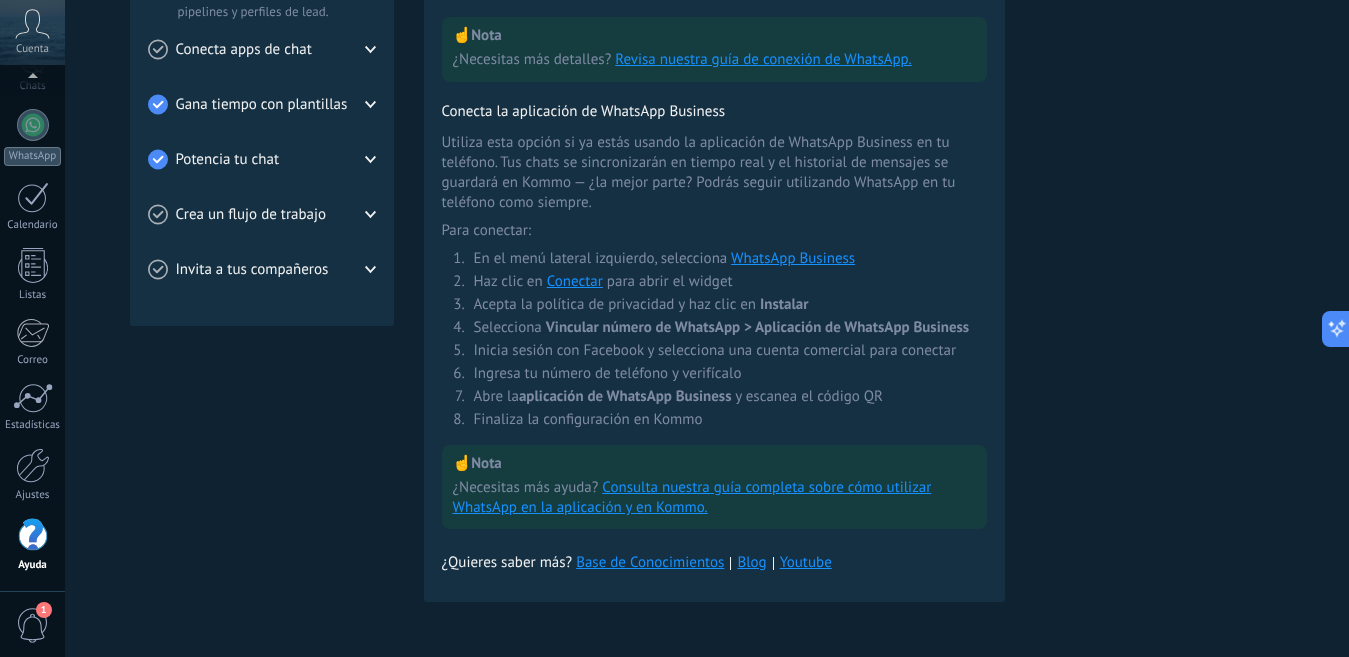 scroll, scrollTop: 415, scrollLeft: 0, axis: vertical 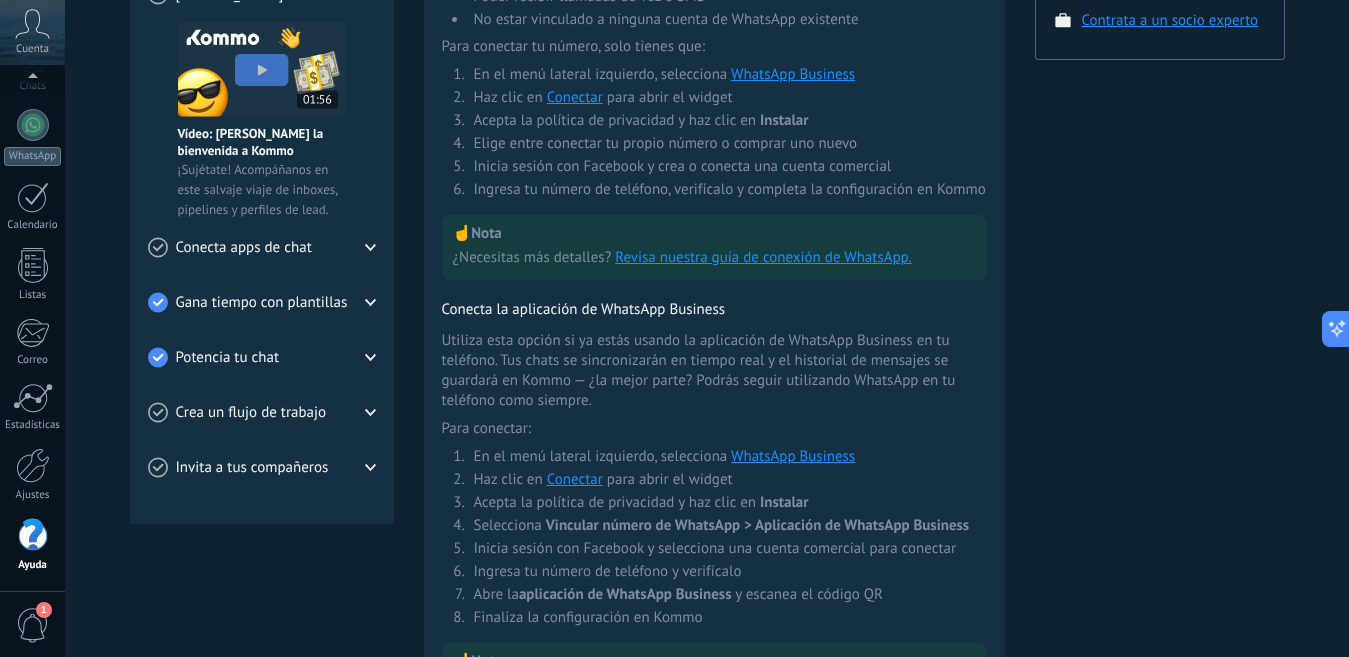 click on "WhatsApp Business" at bounding box center [793, 456] 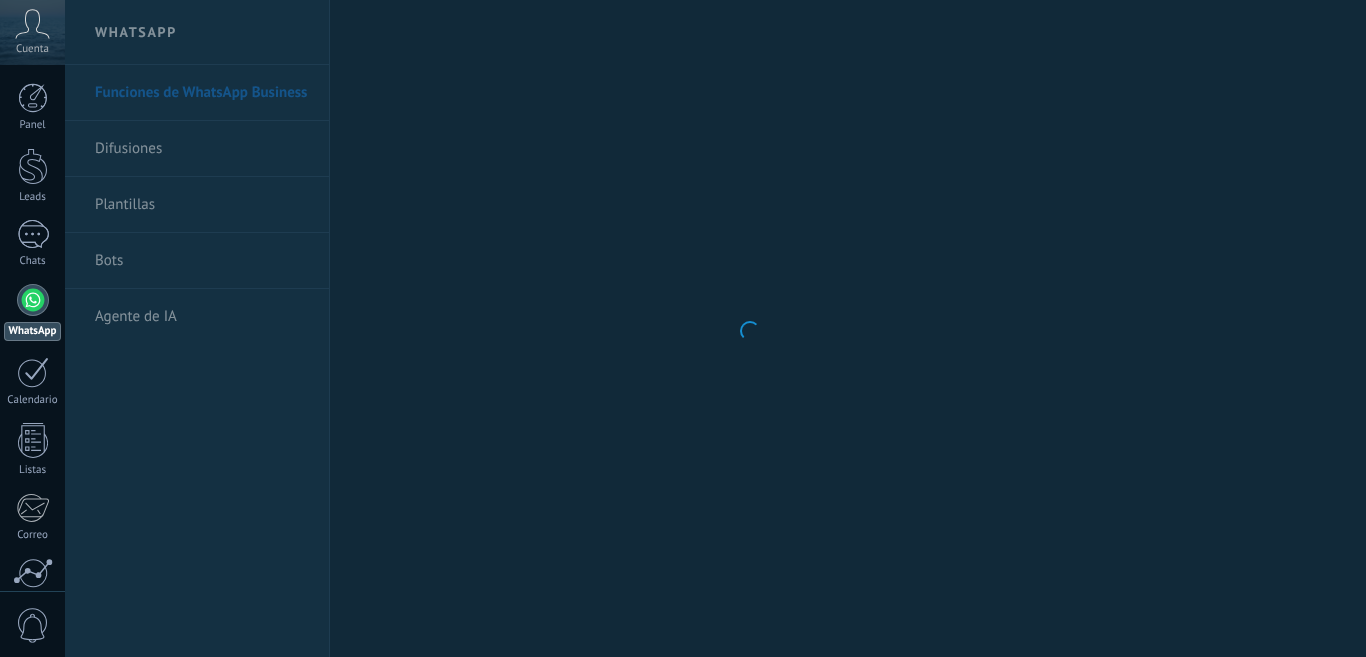 scroll, scrollTop: 0, scrollLeft: 0, axis: both 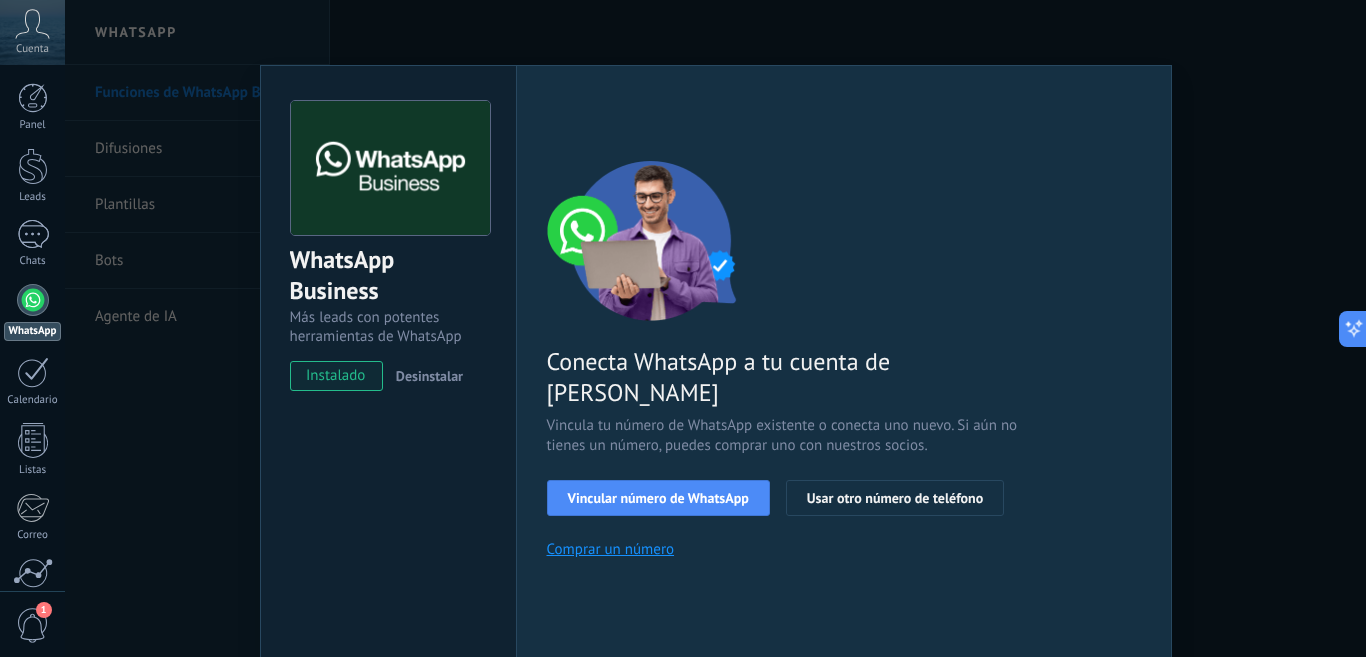 click on "Desinstalar" at bounding box center [429, 376] 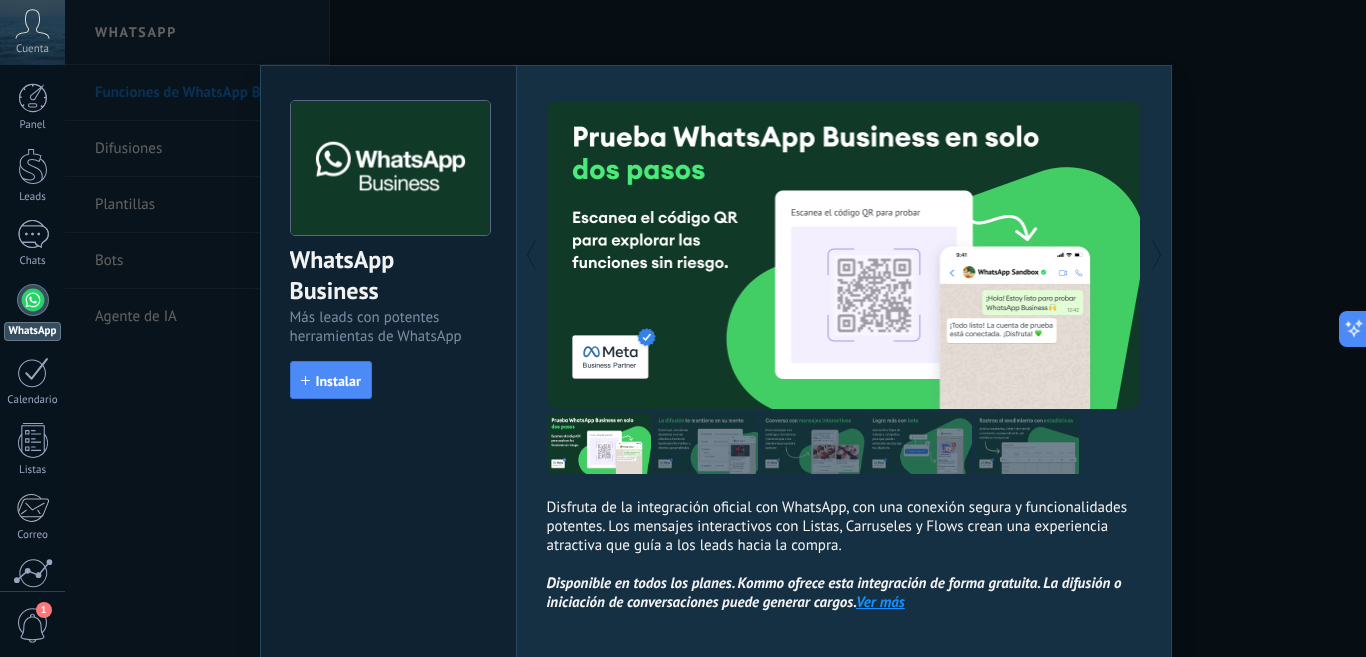 scroll, scrollTop: 88, scrollLeft: 0, axis: vertical 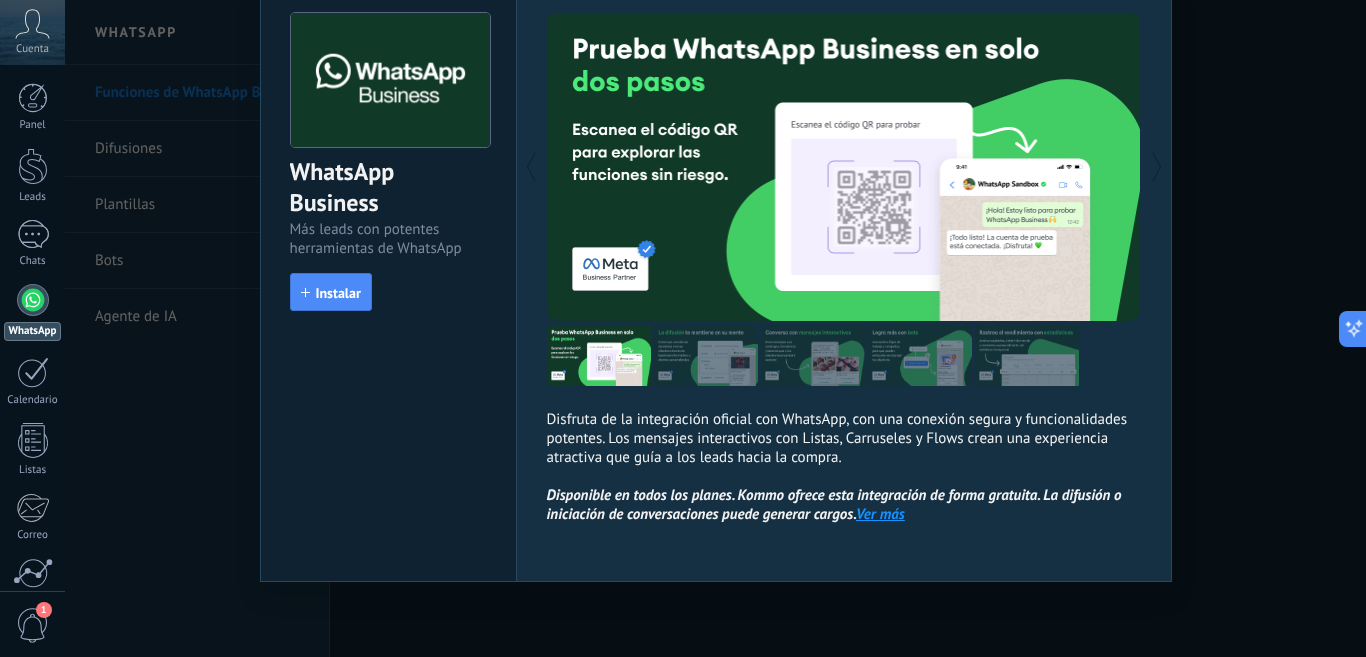 click on "WhatsApp Business Más leads con potentes herramientas de WhatsApp install Instalar Disfruta de la integración oficial con WhatsApp, con una conexión segura y funcionalidades potentes. Los mensajes interactivos con Listas, Carruseles y Flows crean una experiencia atractiva que guía a los leads hacia la compra.    Disponible en todos los planes. Kommo ofrece esta integración de forma gratuita. La difusión o iniciación de conversaciones puede generar cargos.  Ver más más" at bounding box center [715, 328] 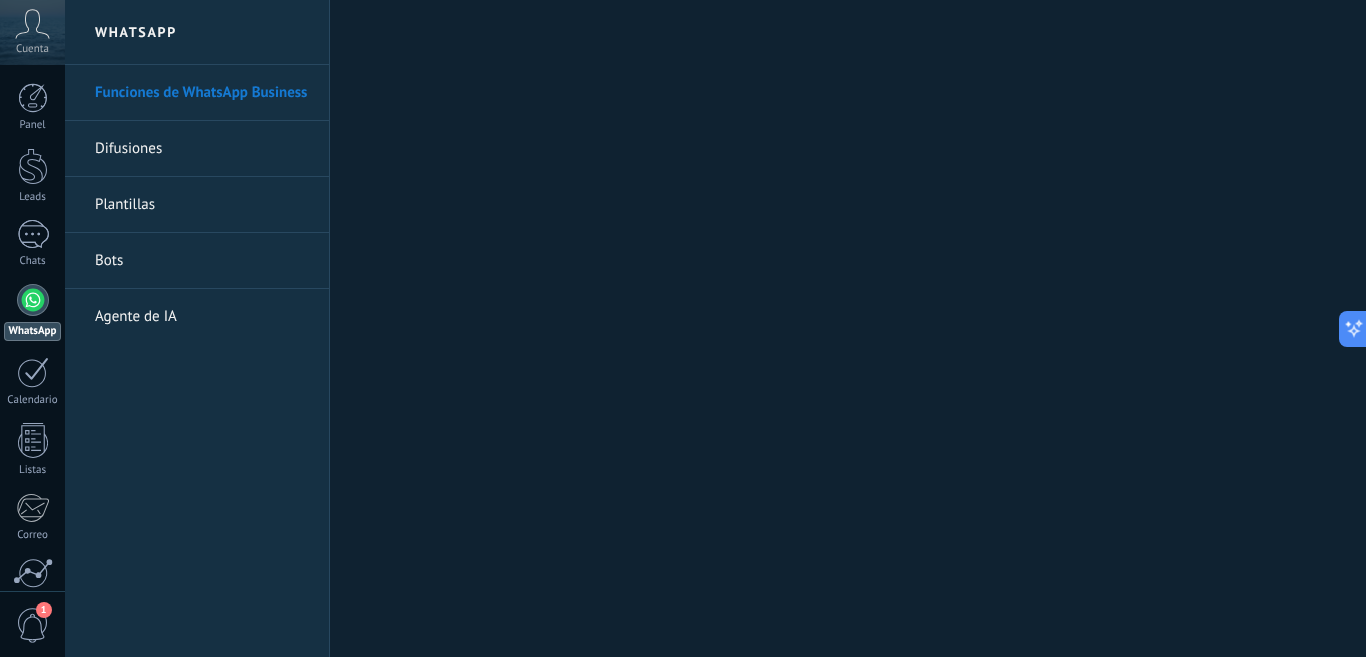 click at bounding box center (715, 328) 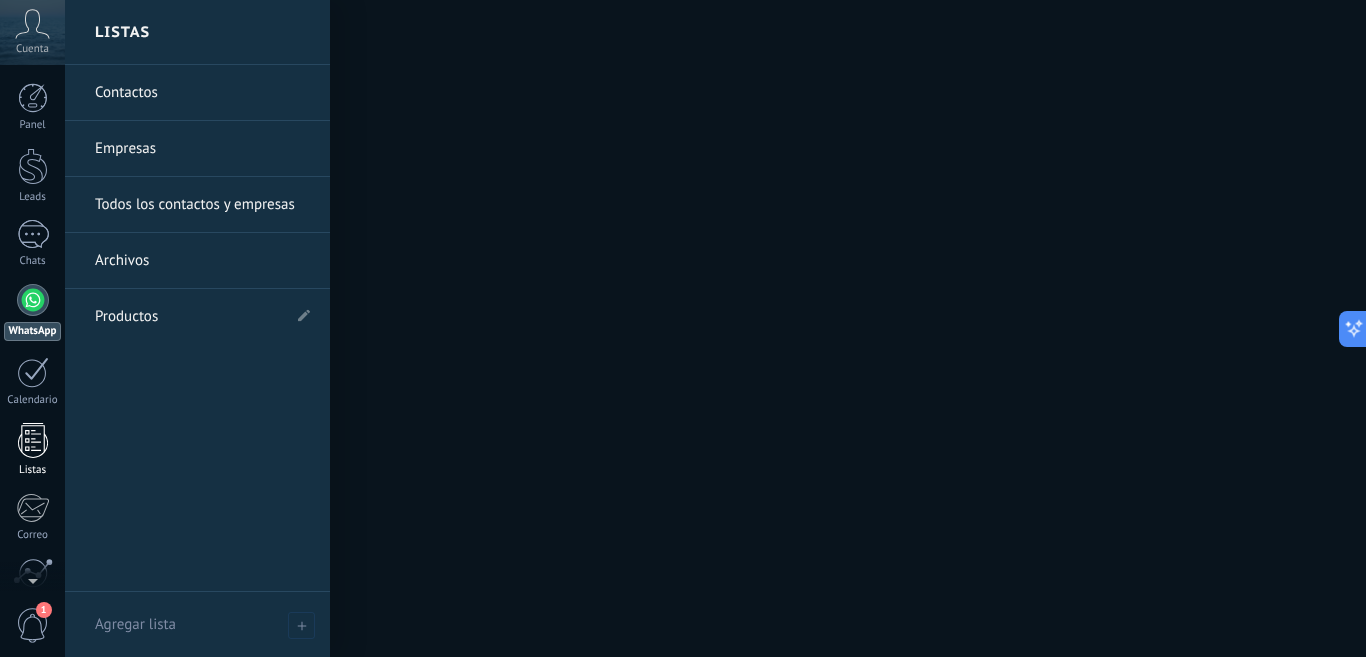 click at bounding box center (33, 440) 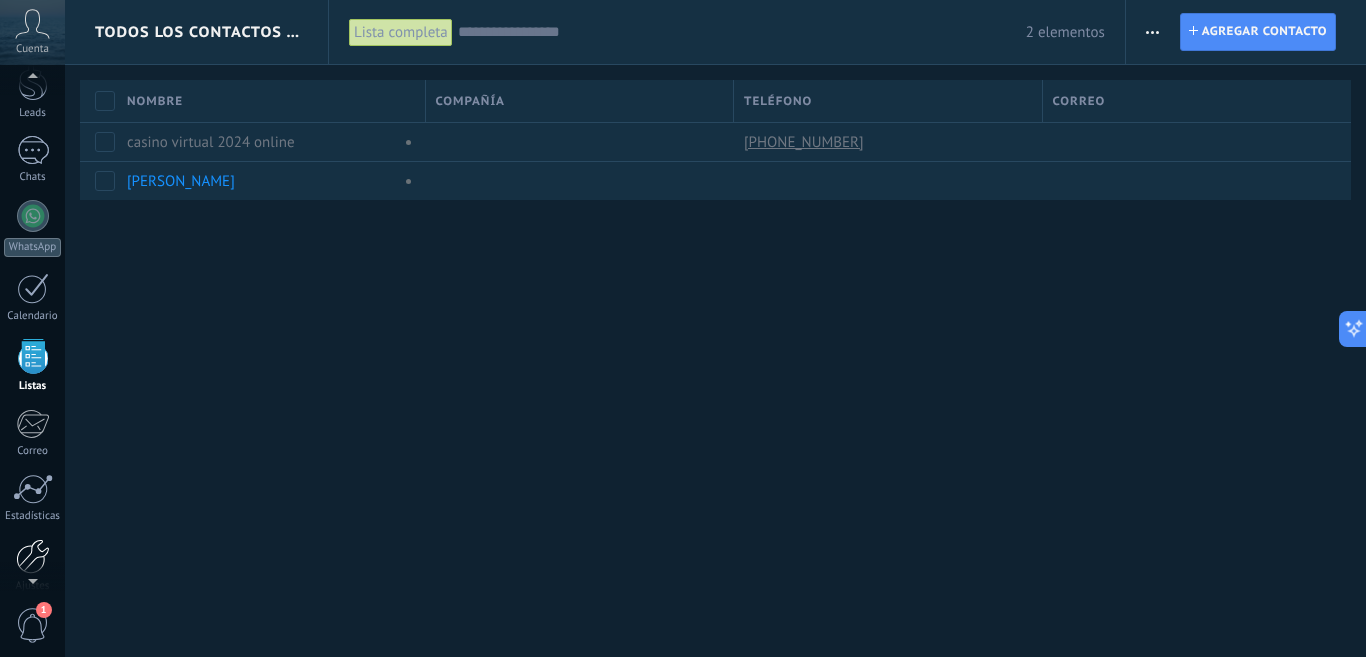 scroll, scrollTop: 93, scrollLeft: 0, axis: vertical 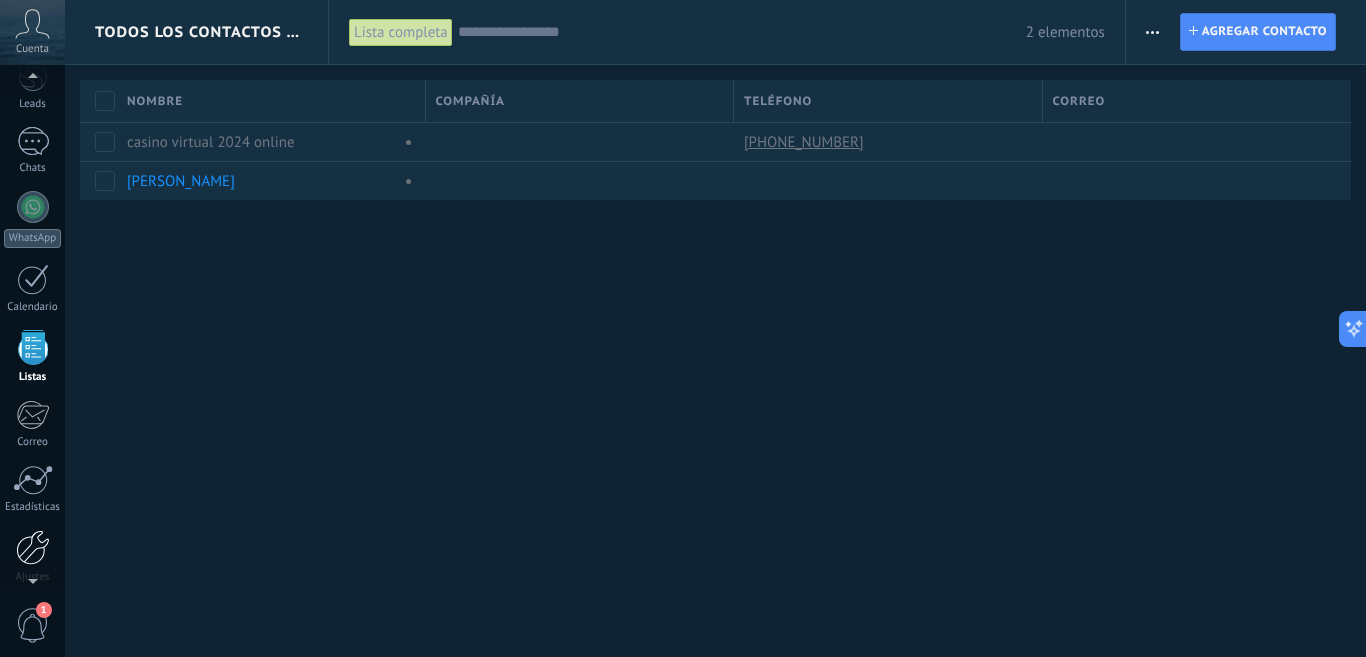 click at bounding box center [33, 547] 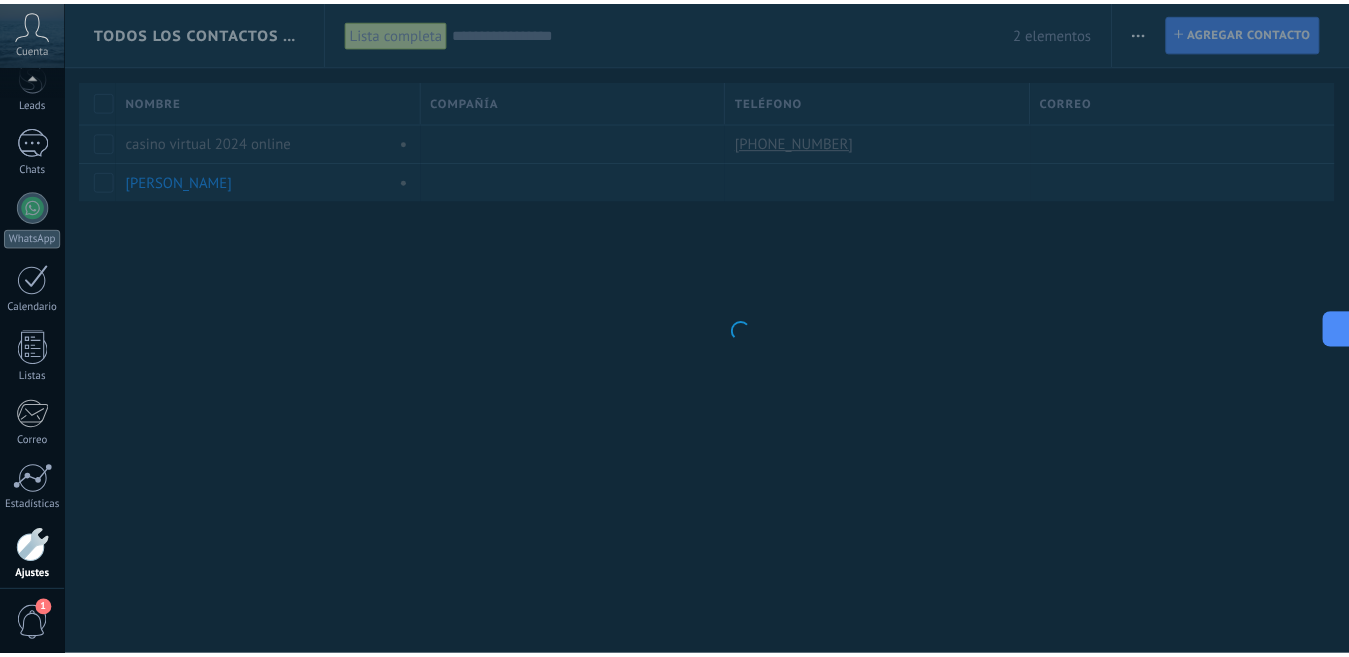 scroll, scrollTop: 175, scrollLeft: 0, axis: vertical 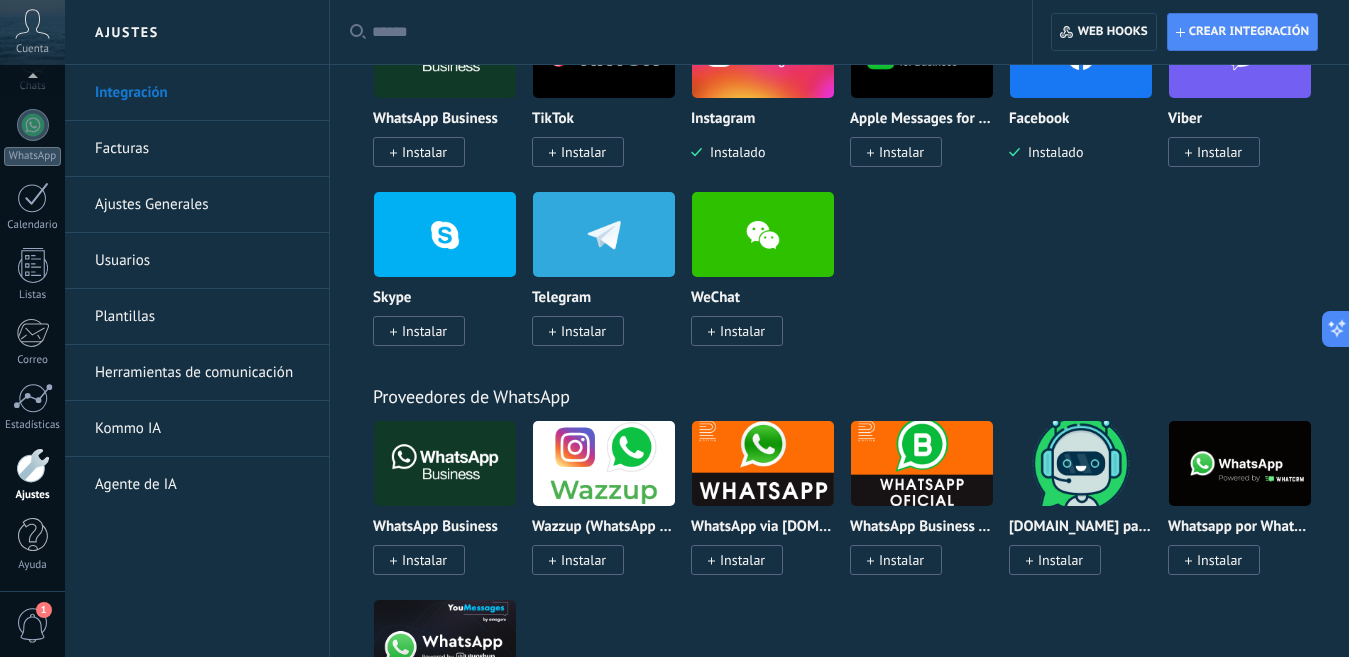 click on "Instalar" at bounding box center (901, 560) 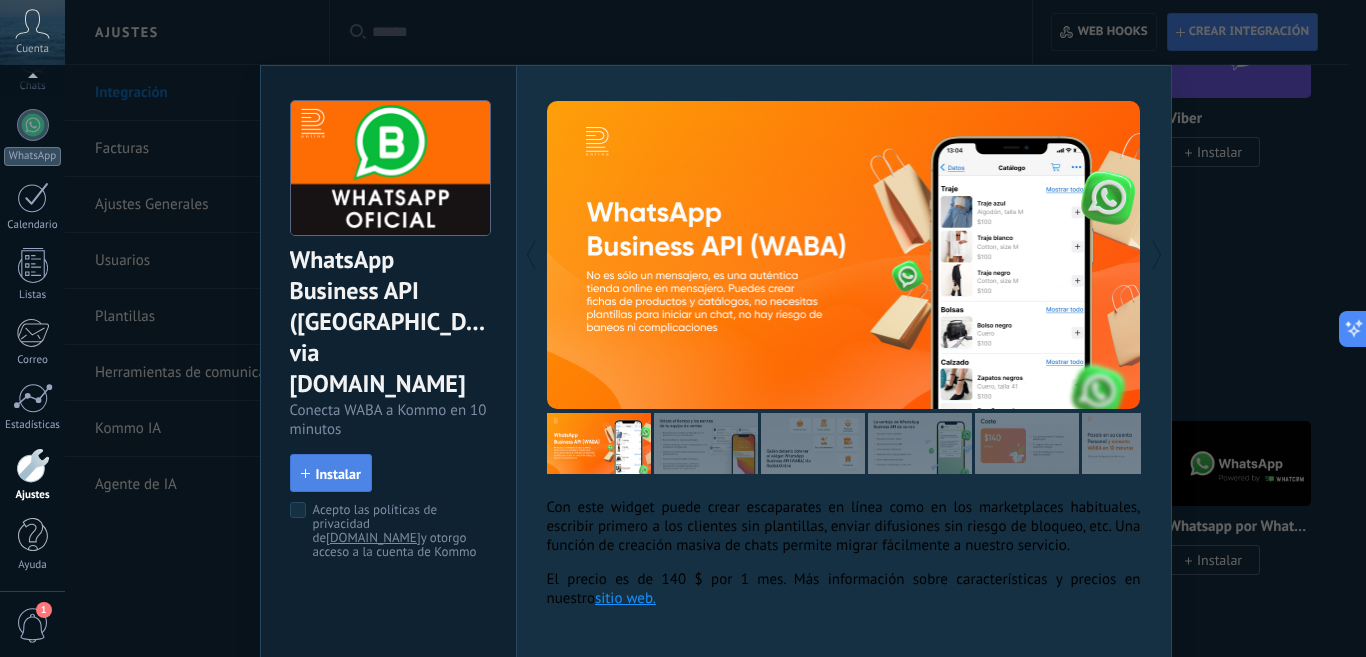 click on "Instalar" at bounding box center [338, 474] 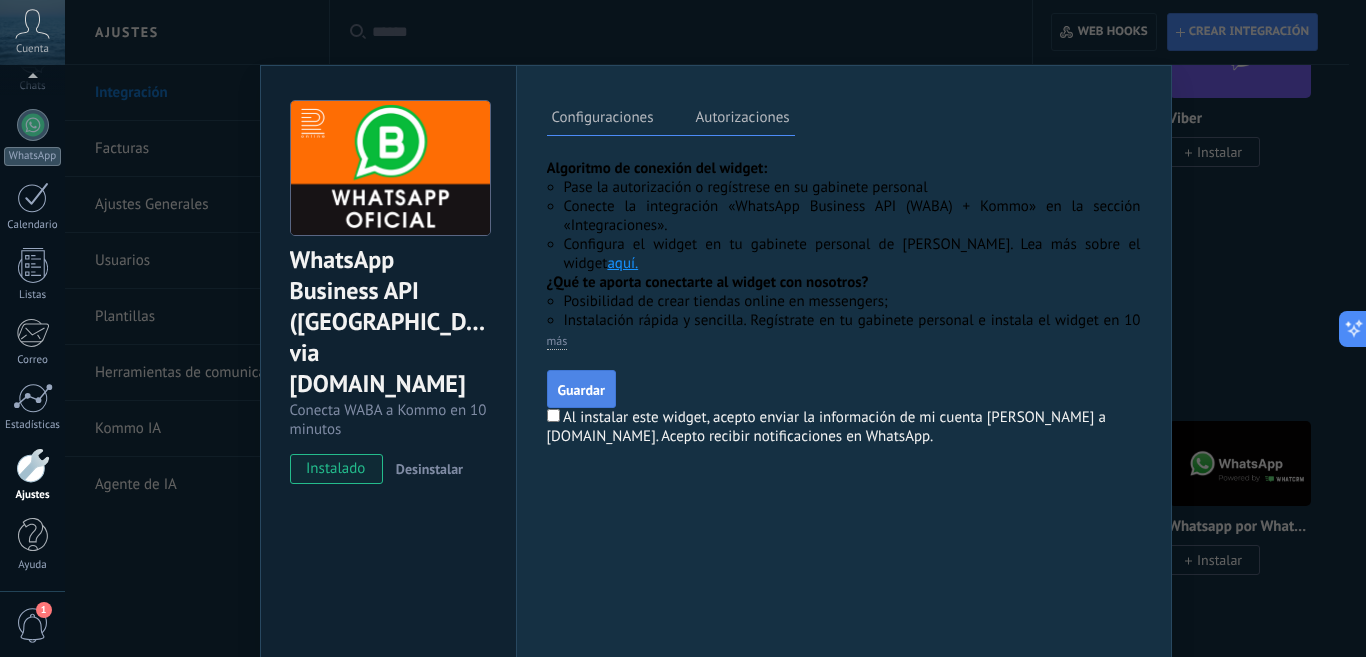 click on "Guardar" at bounding box center (581, 389) 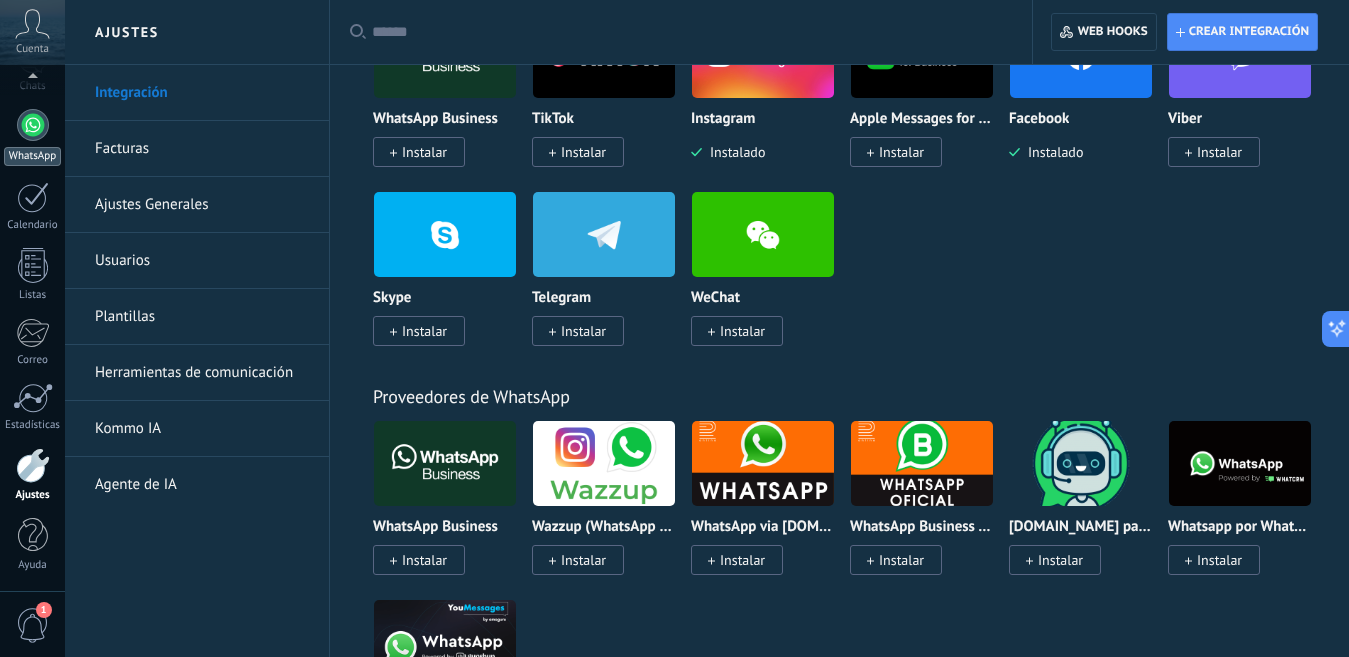 click at bounding box center (33, 125) 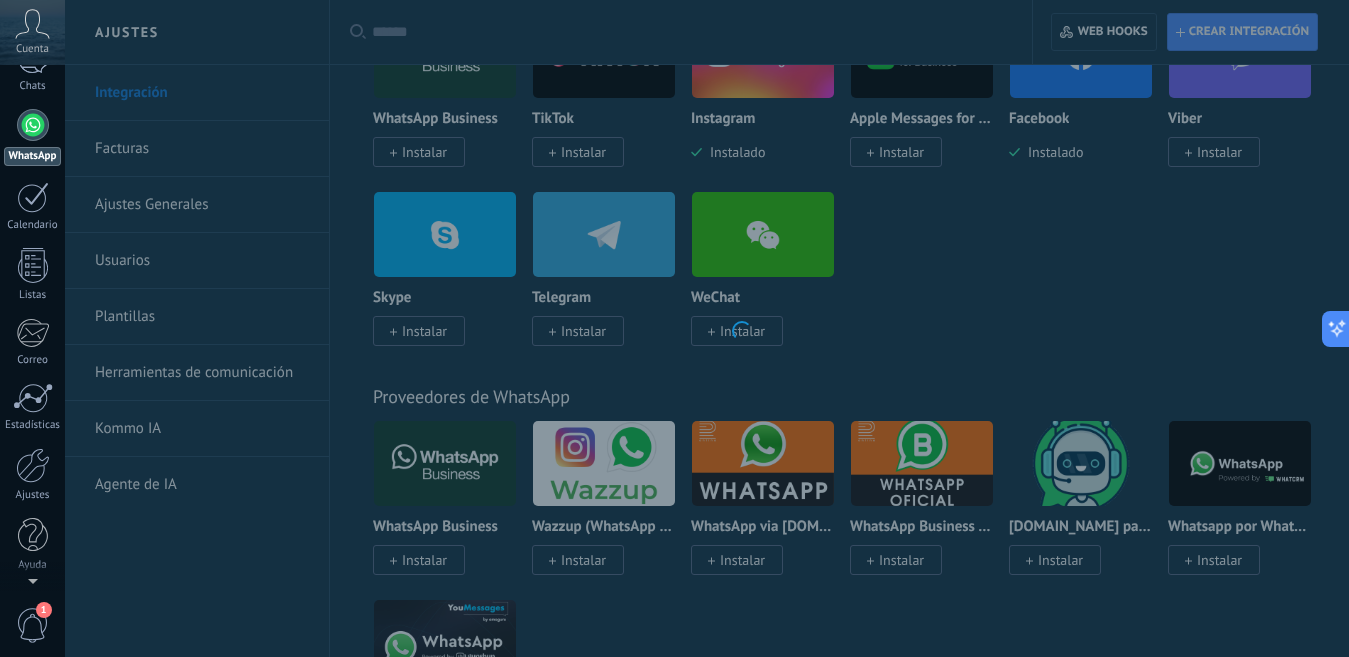 scroll, scrollTop: 0, scrollLeft: 0, axis: both 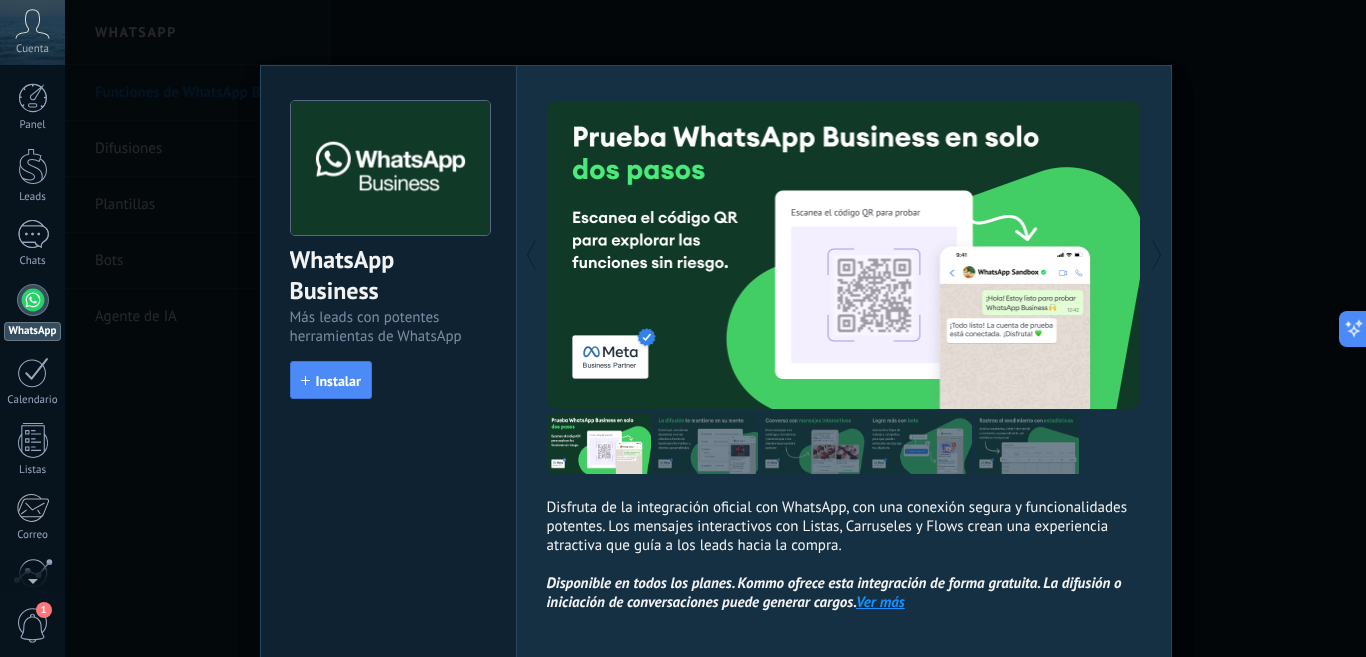 click on "WhatsApp Business Más leads con potentes herramientas de WhatsApp install Instalar Disfruta de la integración oficial con WhatsApp, con una conexión segura y funcionalidades potentes. Los mensajes interactivos con Listas, Carruseles y Flows crean una experiencia atractiva que guía a los leads hacia la compra.    Disponible en todos los planes. Kommo ofrece esta integración de forma gratuita. La difusión o iniciación de conversaciones puede generar cargos.  Ver más más" at bounding box center (715, 328) 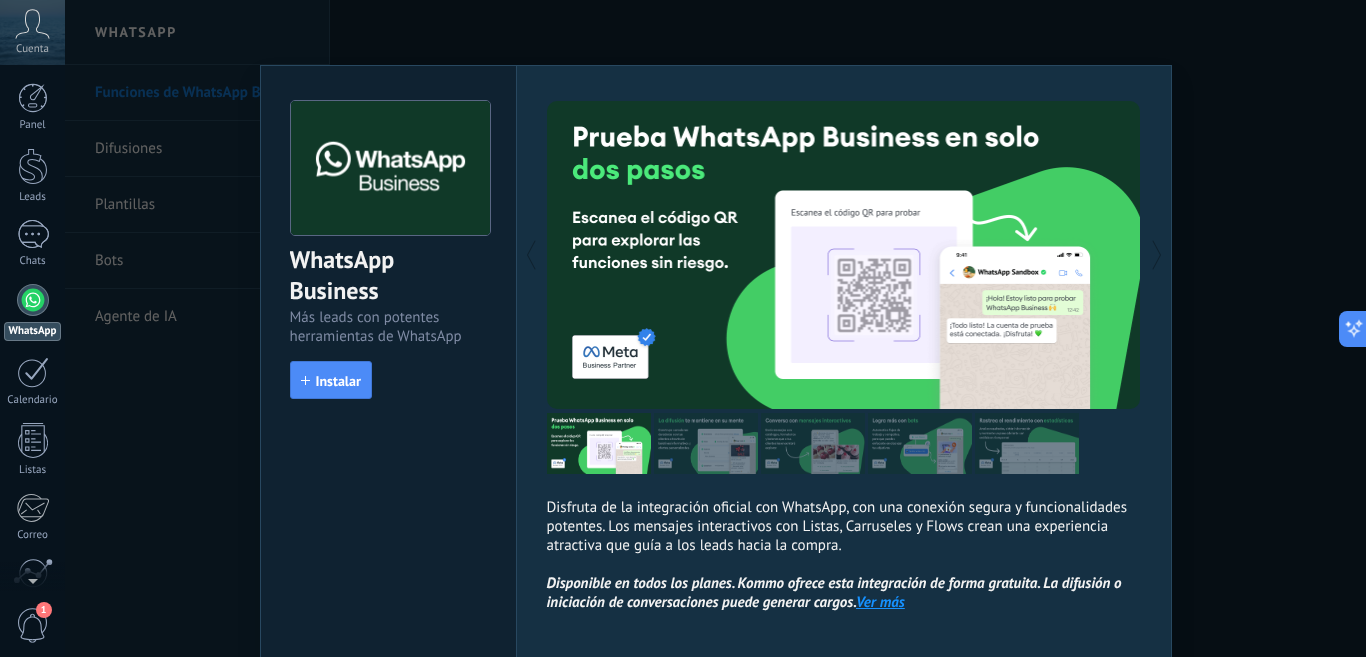 scroll, scrollTop: 88, scrollLeft: 0, axis: vertical 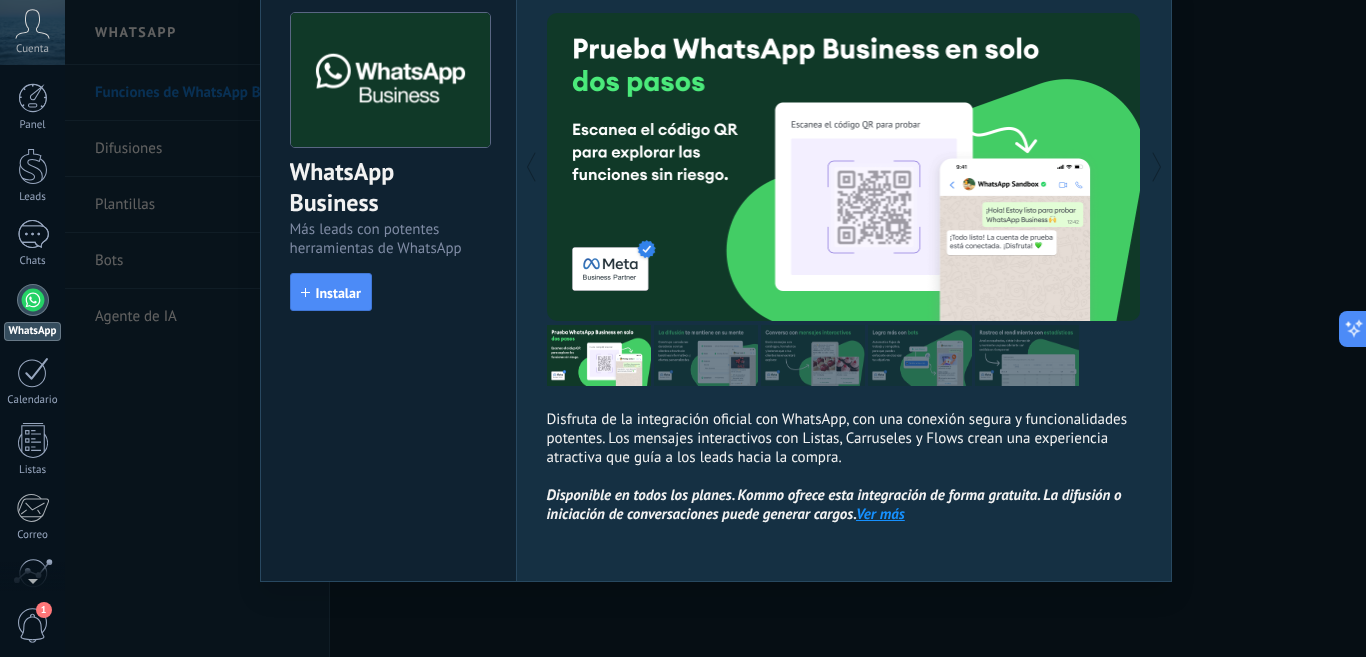 click on "WhatsApp Business Más leads con potentes herramientas de WhatsApp install Instalar Disfruta de la integración oficial con WhatsApp, con una conexión segura y funcionalidades potentes. Los mensajes interactivos con Listas, Carruseles y Flows crean una experiencia atractiva que guía a los leads hacia la compra.    Disponible en todos los planes. Kommo ofrece esta integración de forma gratuita. La difusión o iniciación de conversaciones puede generar cargos.  Ver más más" at bounding box center (715, 328) 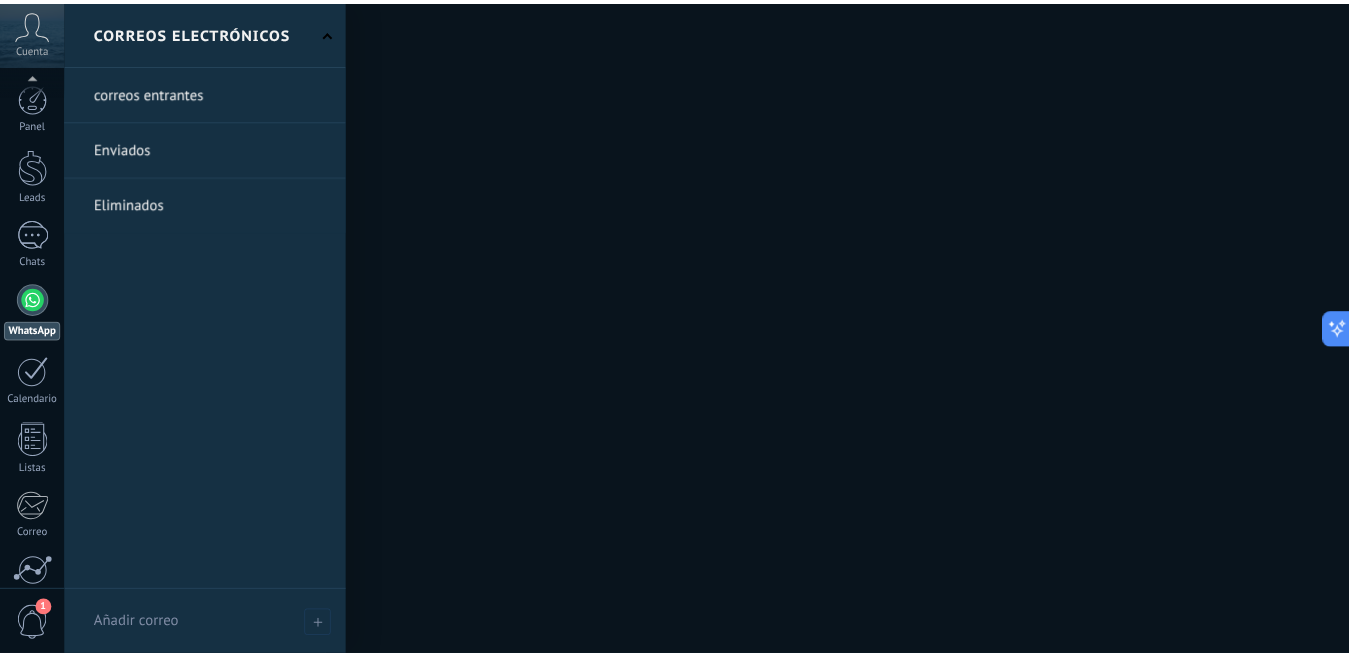 scroll, scrollTop: 175, scrollLeft: 0, axis: vertical 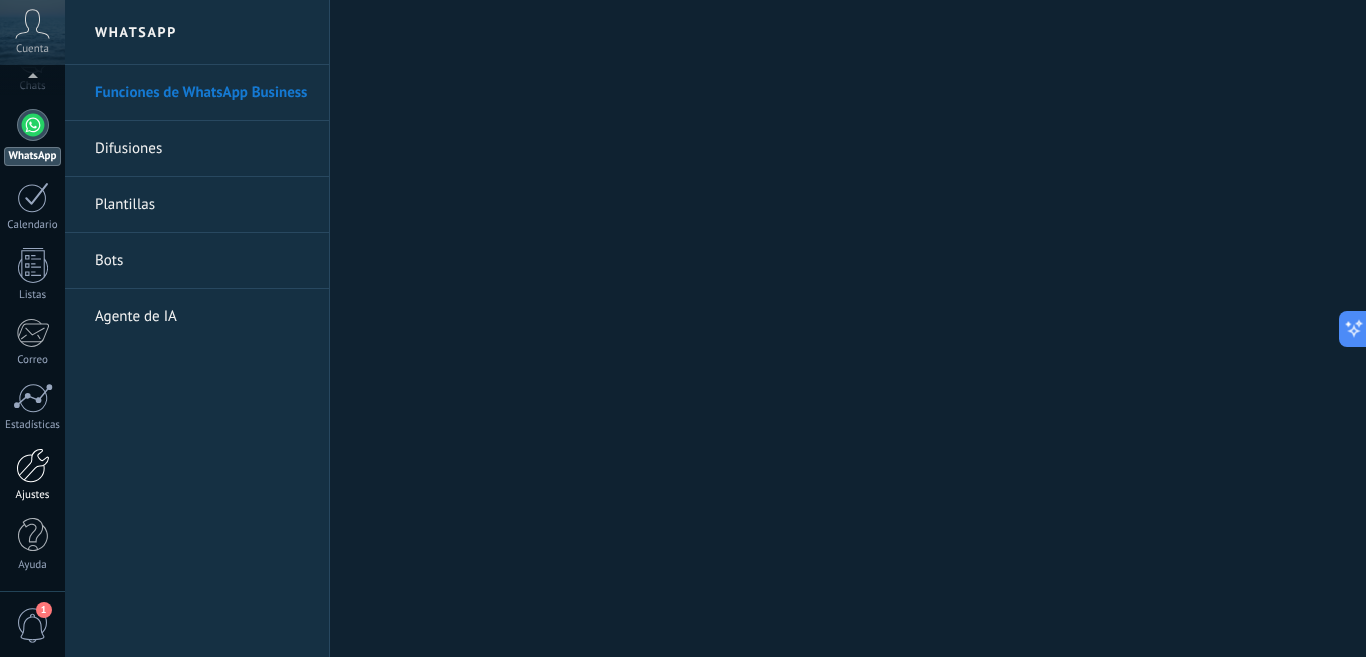 click at bounding box center (33, 465) 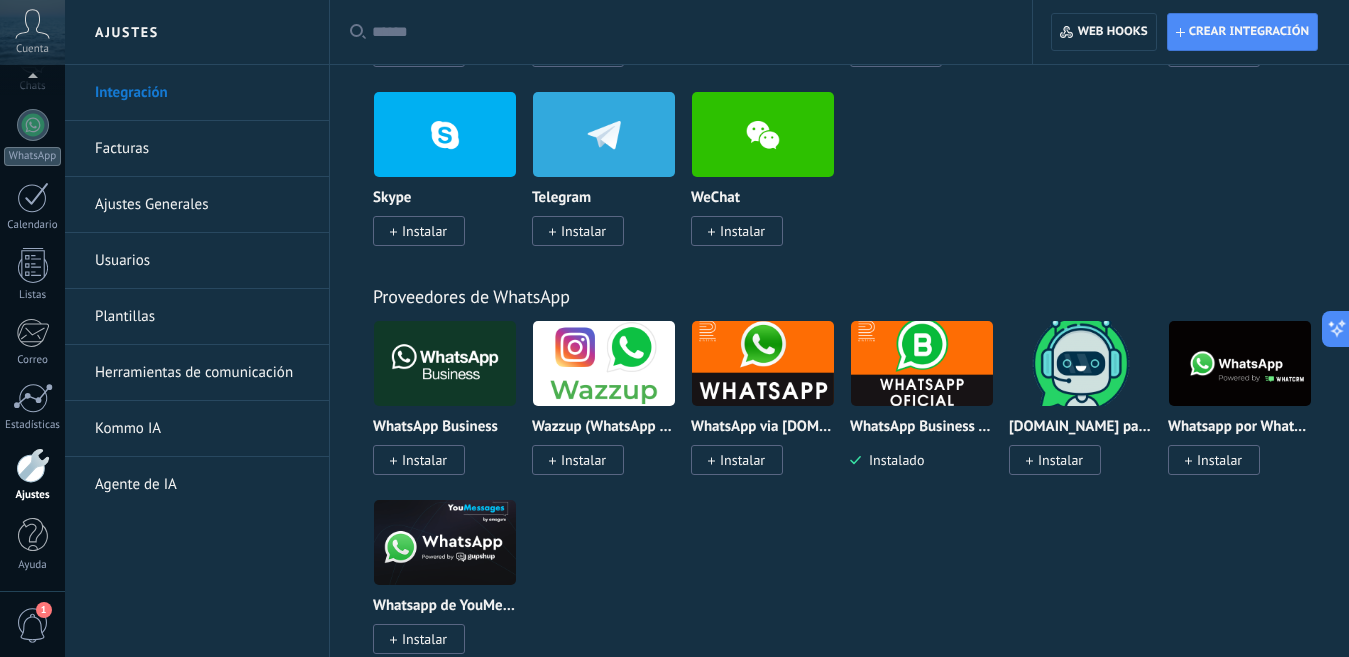 scroll, scrollTop: 700, scrollLeft: 0, axis: vertical 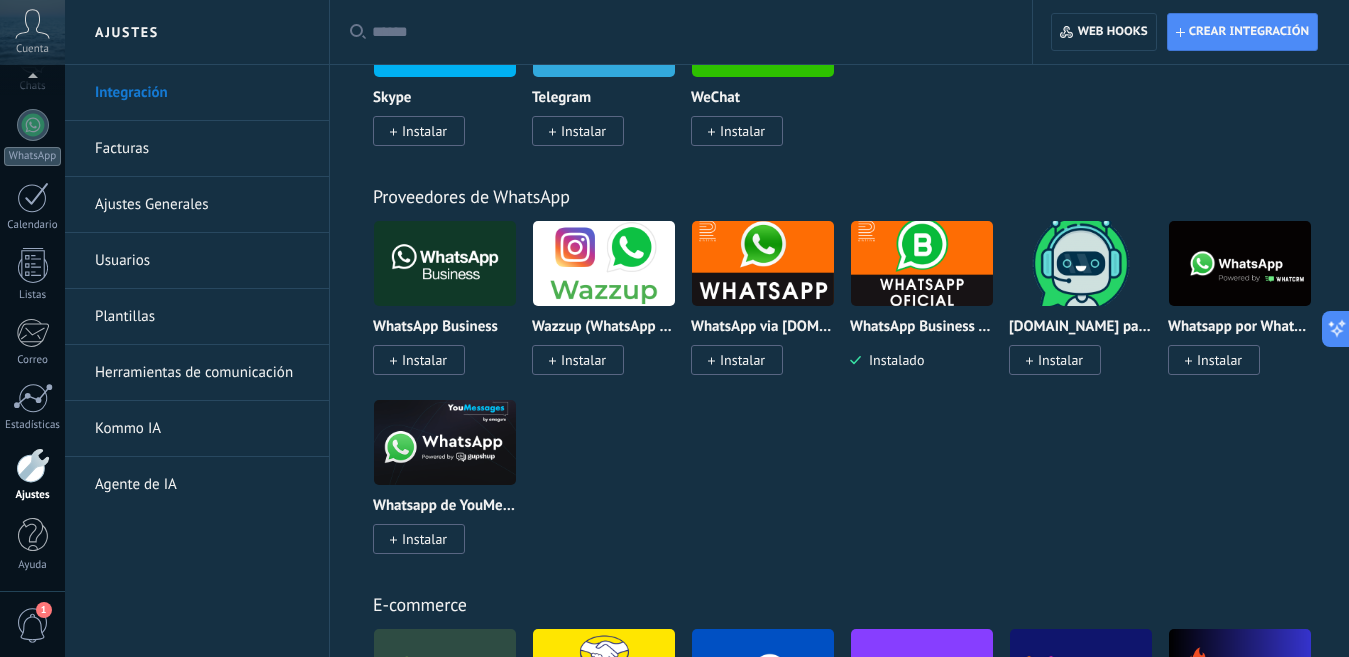 click on "Instalar" at bounding box center (1060, 360) 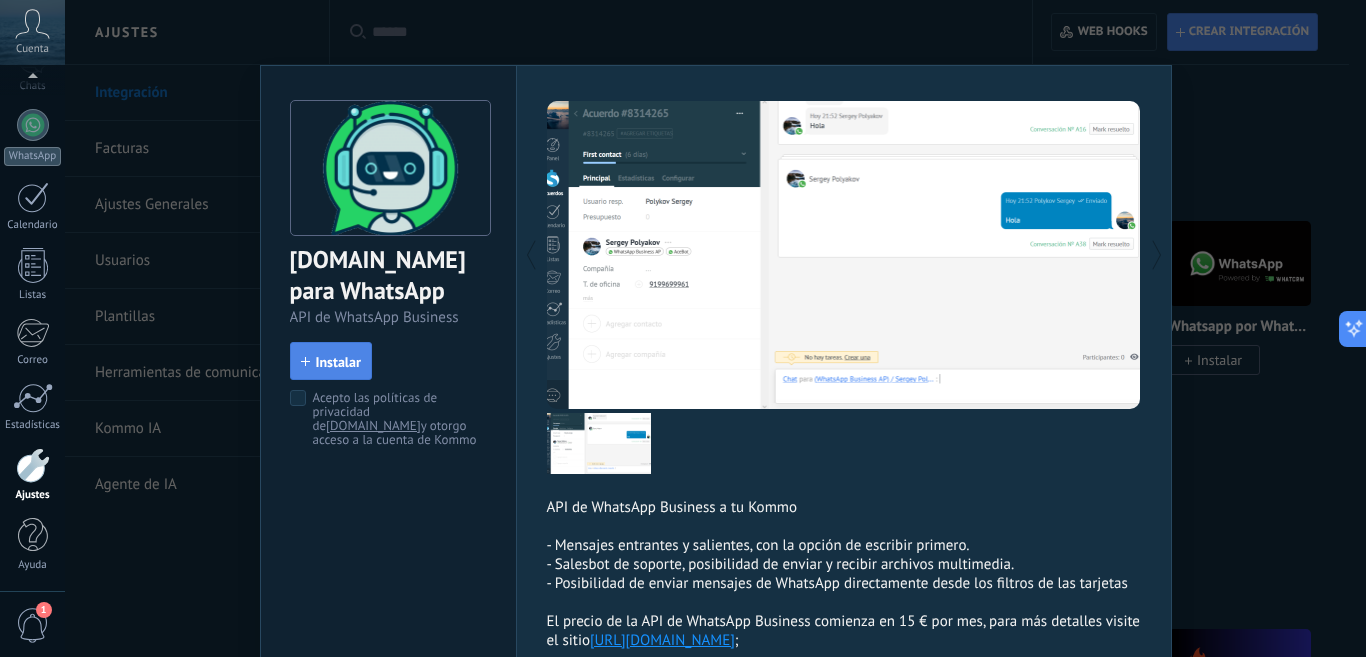 click on "Instalar" at bounding box center (338, 362) 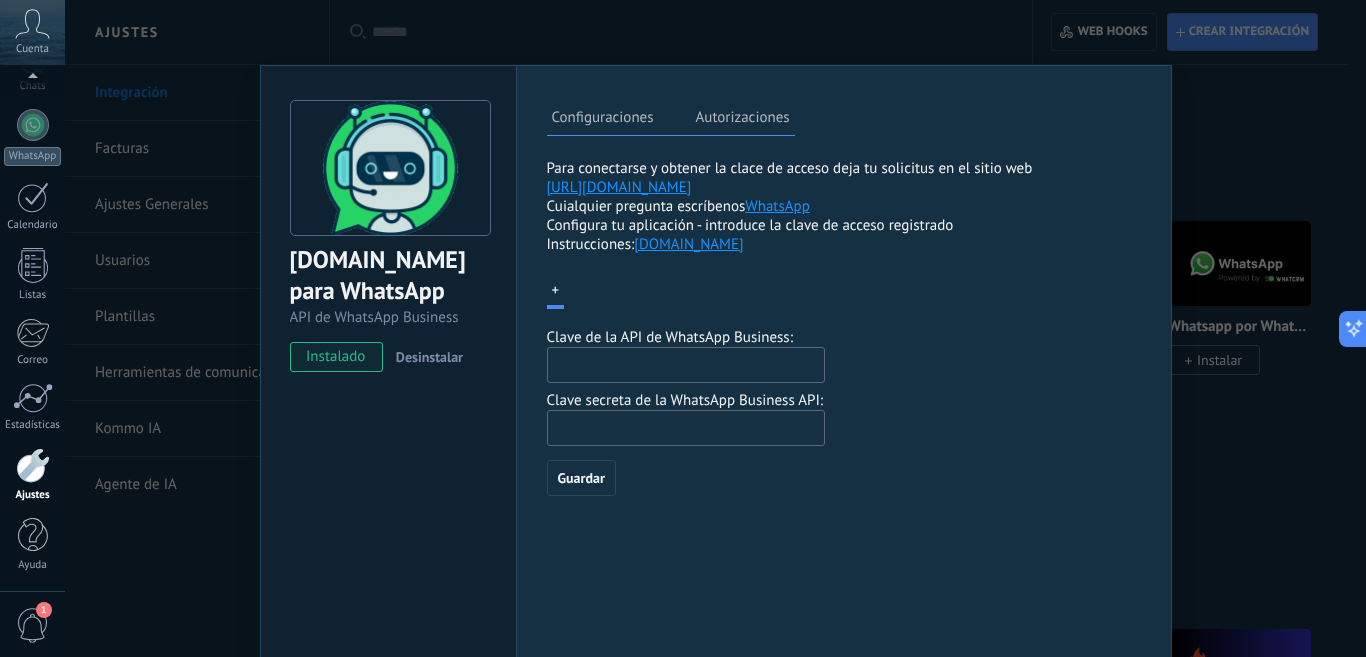 click at bounding box center [686, 365] 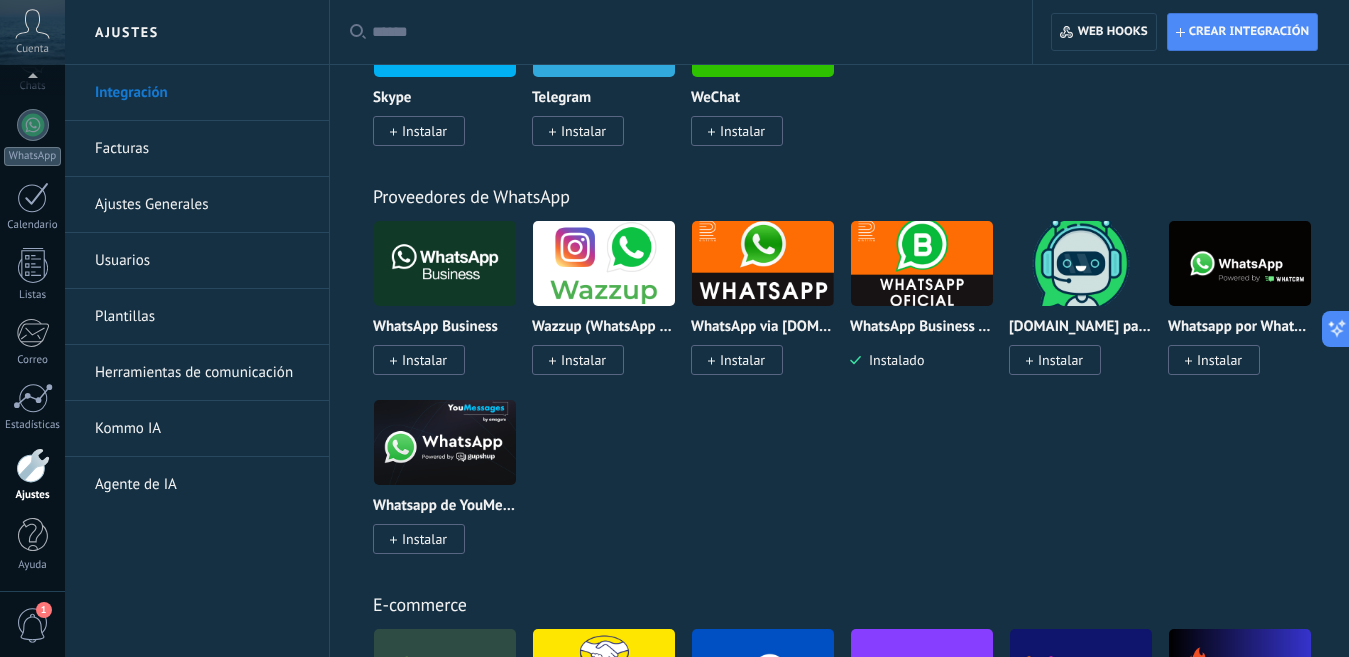 click on "WhatsApp Business API ([GEOGRAPHIC_DATA]) via [DOMAIN_NAME]" at bounding box center (922, 327) 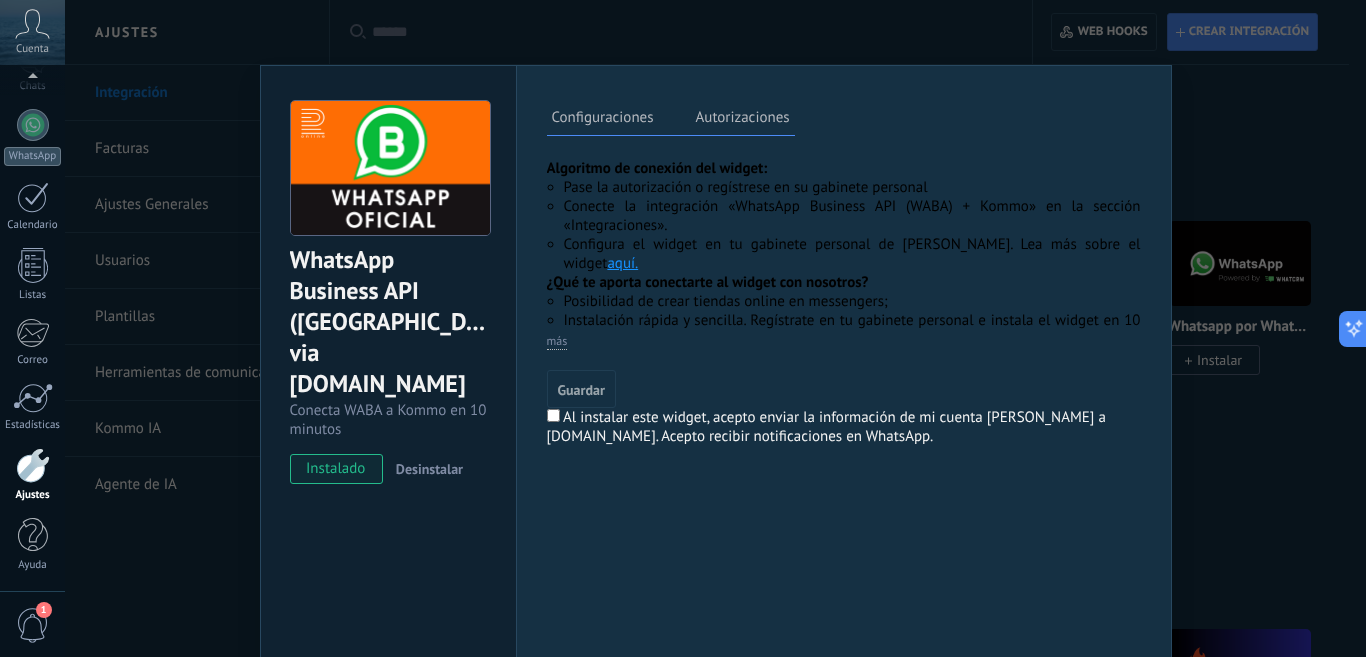 click on "más" at bounding box center (557, 341) 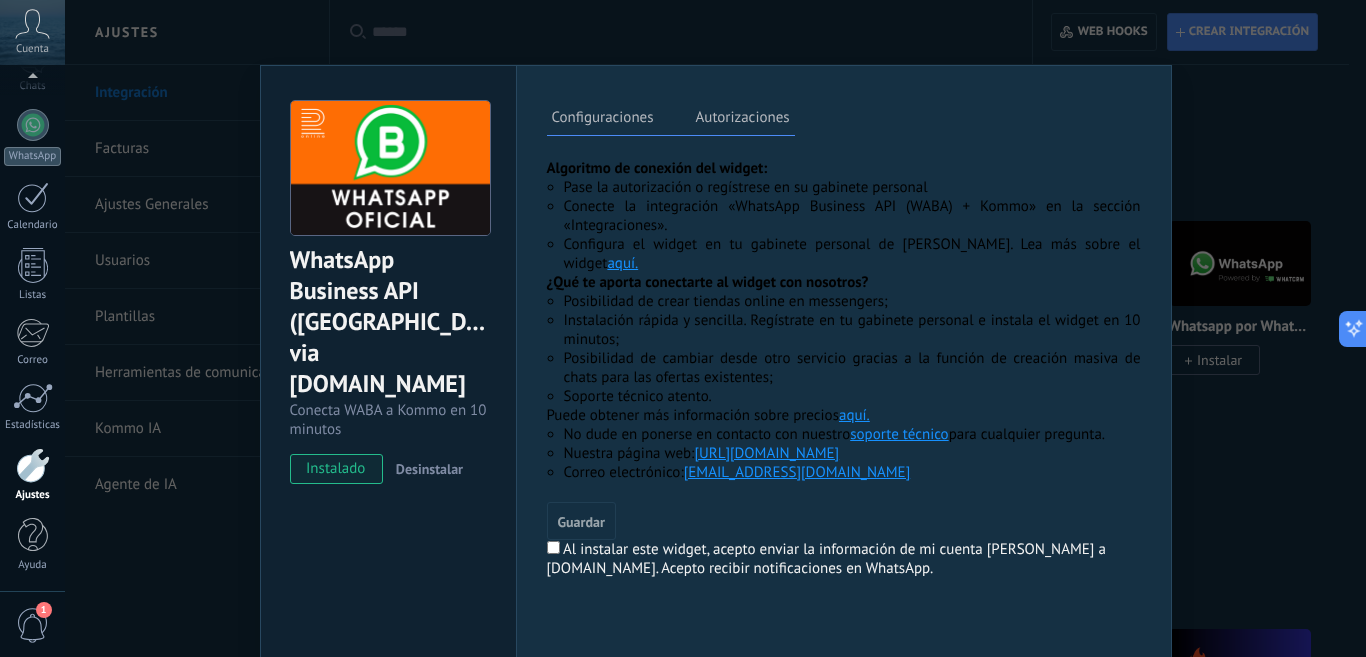 click on "WhatsApp Business API (WABA) via Radist.Online Conecta WABA a Kommo en 10 minutos instalado Desinstalar Configuraciones Autorizaciones Esta pestaña registra a los usuarios que han concedido acceso a las integración a esta cuenta. Si deseas remover la posibilidad que un usuario pueda enviar solicitudes a la cuenta en nombre de esta integración, puedes revocar el acceso. Si el acceso a todos los usuarios es revocado, la integración dejará de funcionar. Esta aplicacion está instalada, pero nadie le ha dado acceso aun.
Algoritmo de conexión del widget:
Pase la autorización o regístrese en su gabinete personal
Conecte la integración «WhatsApp Business API (WABA) + Kommo» en la sección «Integraciones».
Configura el widget en tu gabinete personal de RadistWeb. Lea más sobre el widget  aquí.
¿Qué te aporta conectarte al widget con nosotros?
Posibilidad de crear tiendas online en messengers;" at bounding box center (715, 328) 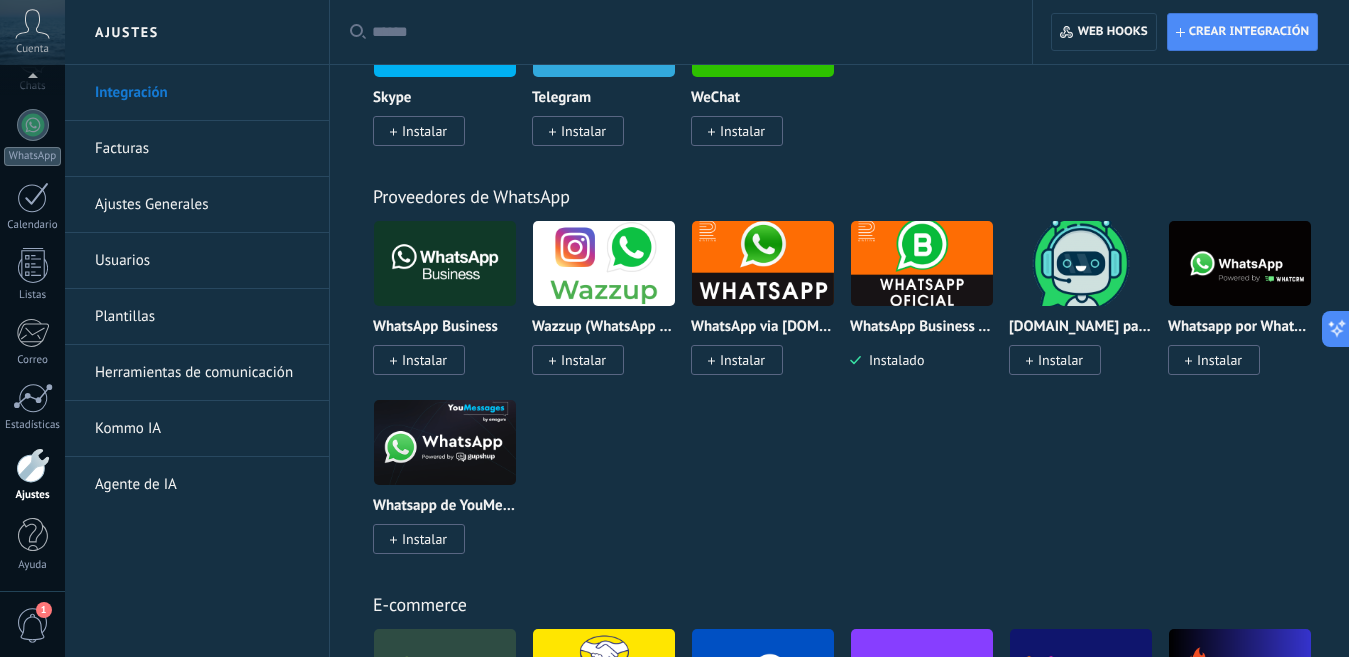 click on "Instalar" at bounding box center [424, 539] 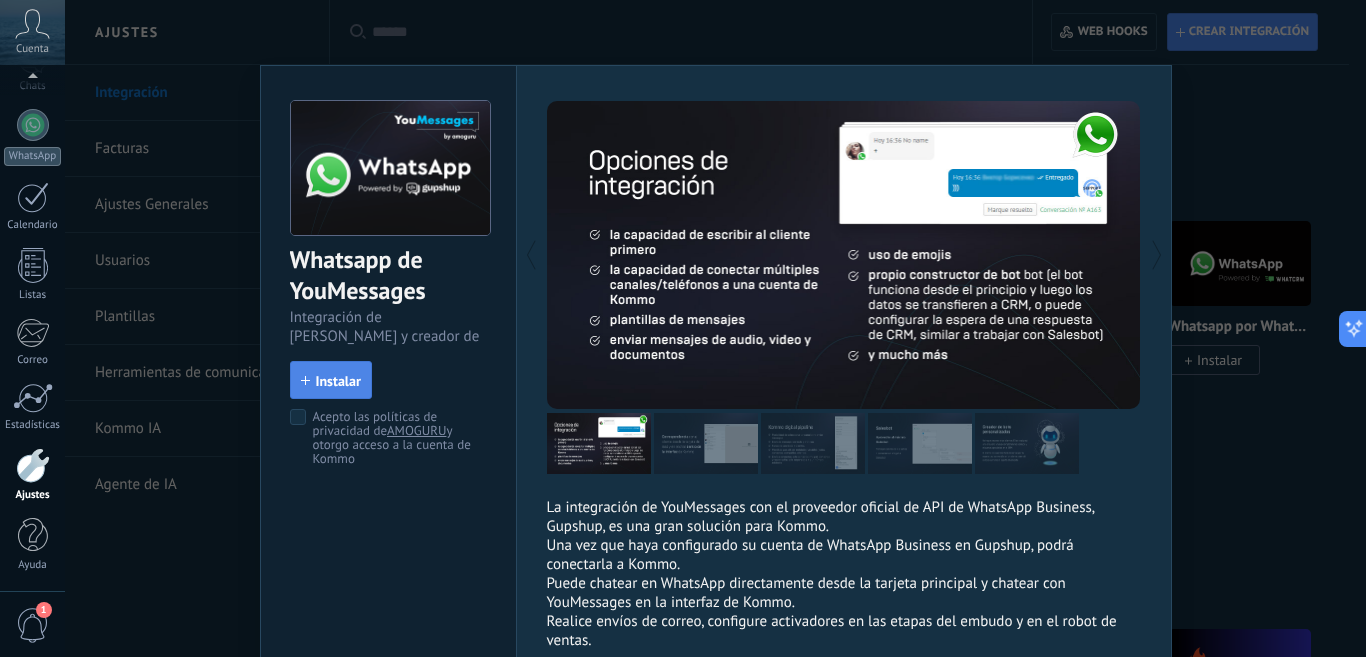 click on "Instalar" at bounding box center [338, 381] 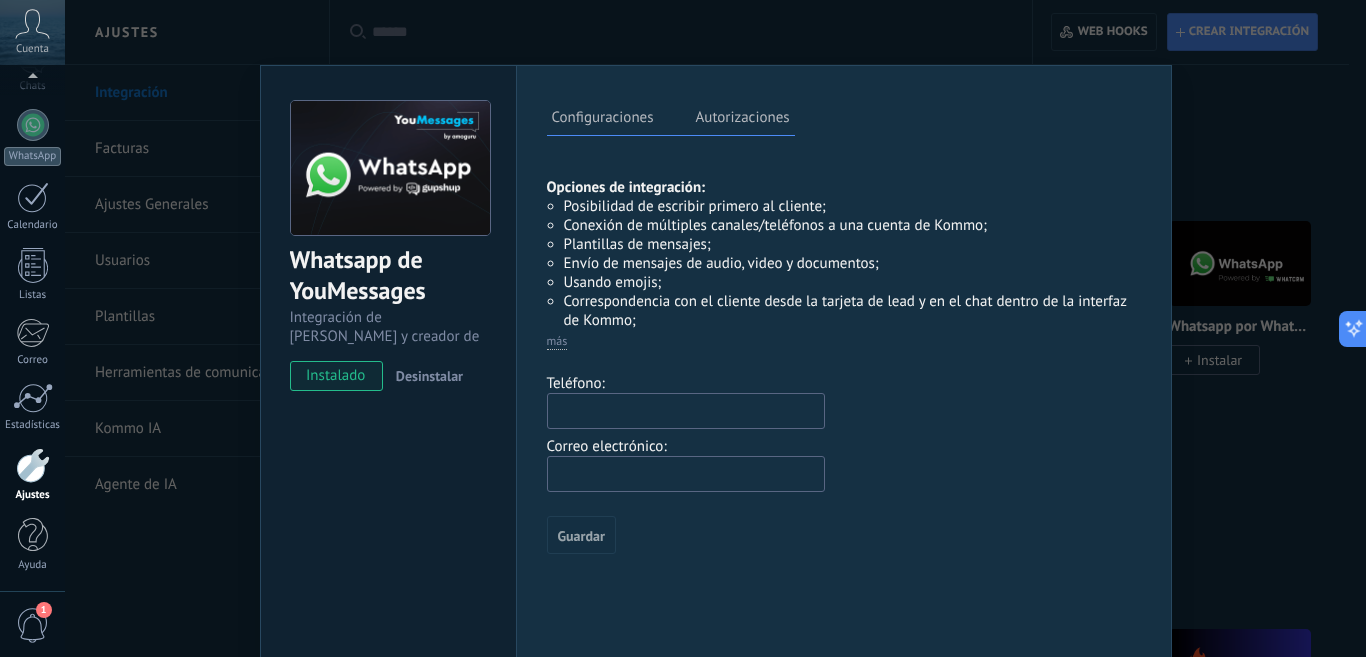 click at bounding box center (686, 411) 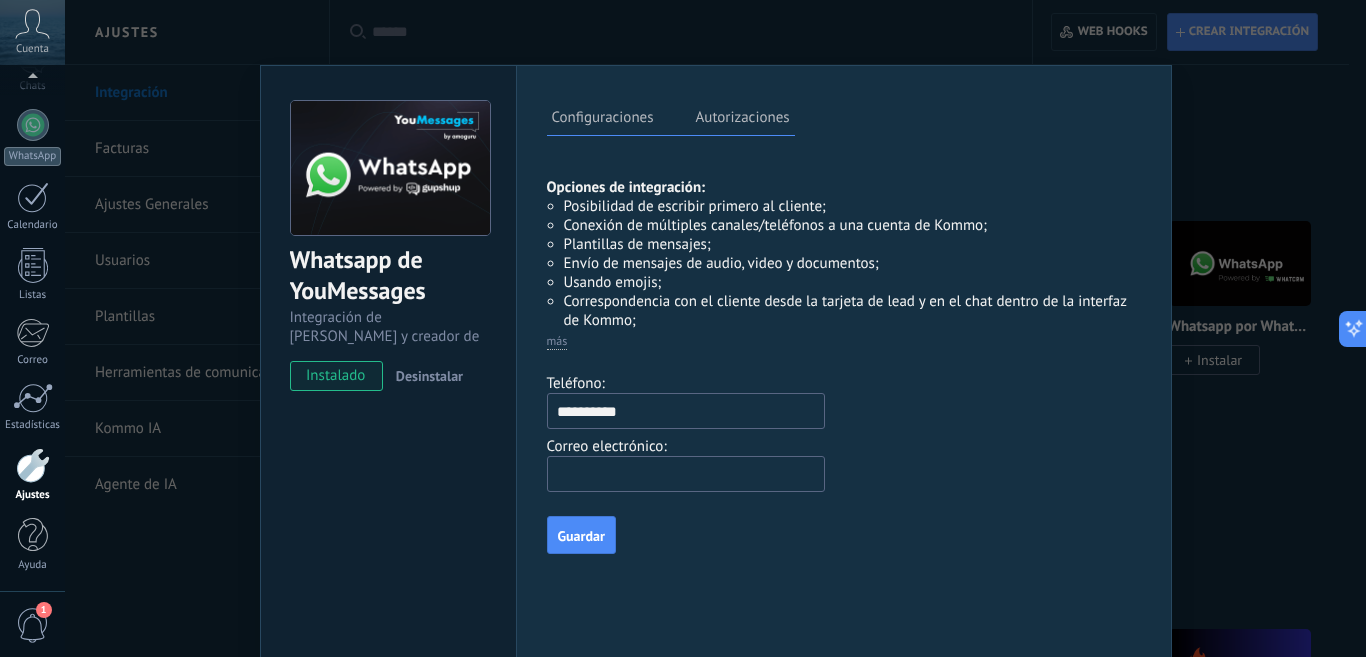 type on "**********" 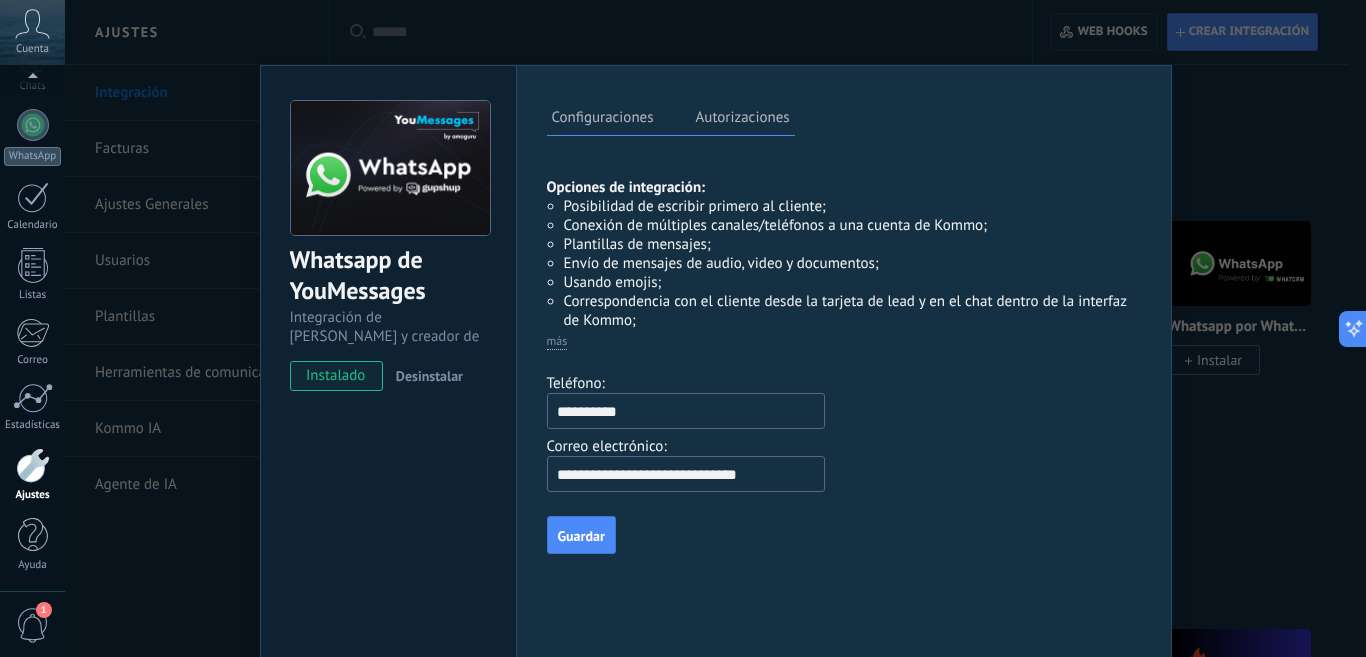 type on "**********" 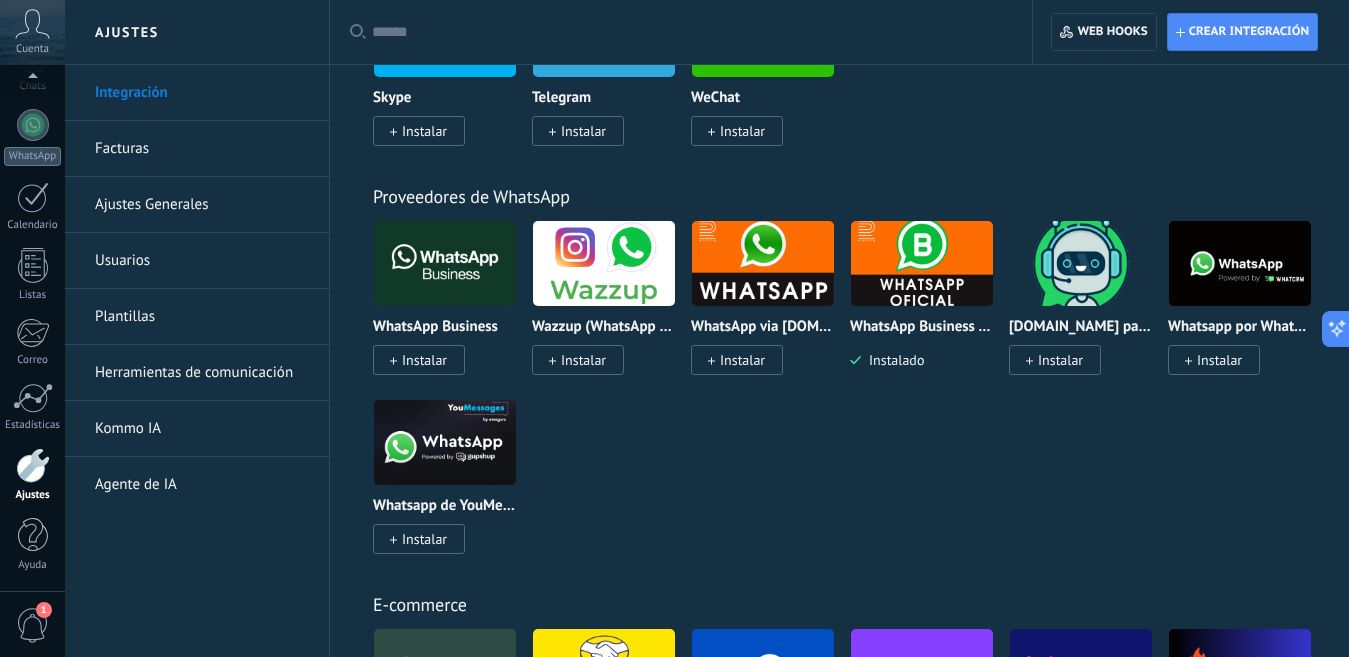 scroll, scrollTop: 0, scrollLeft: 0, axis: both 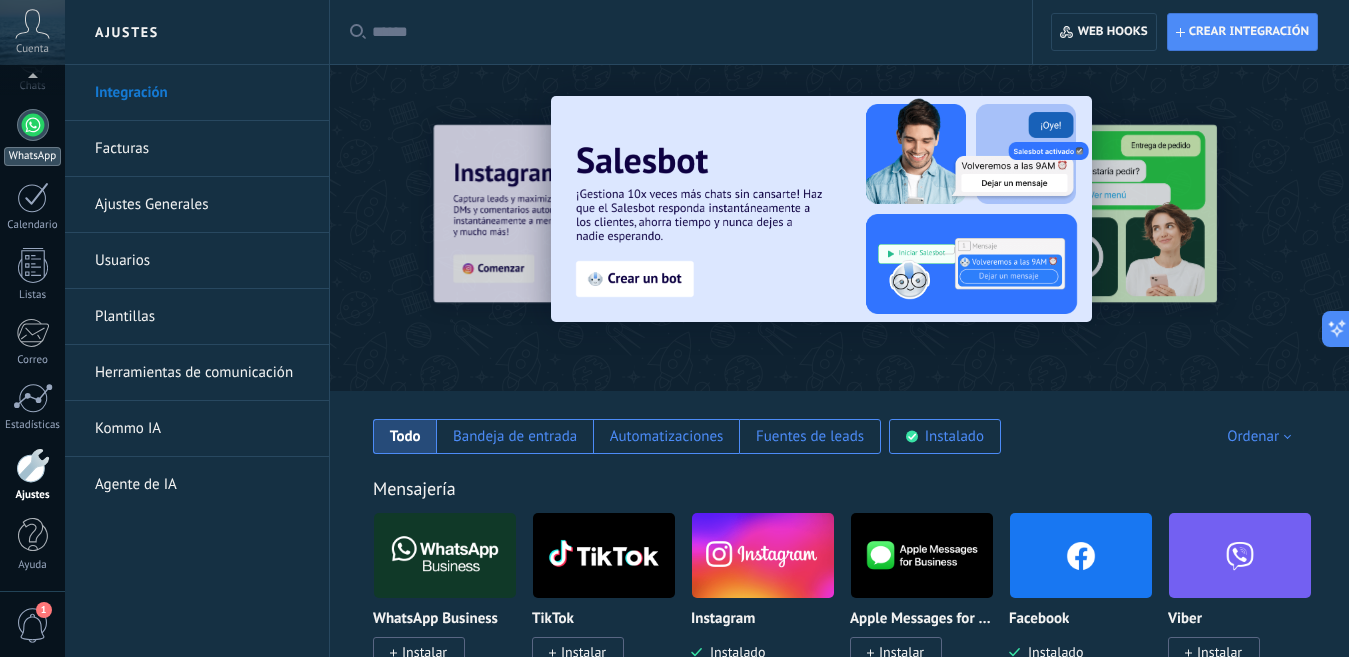 click at bounding box center (33, 125) 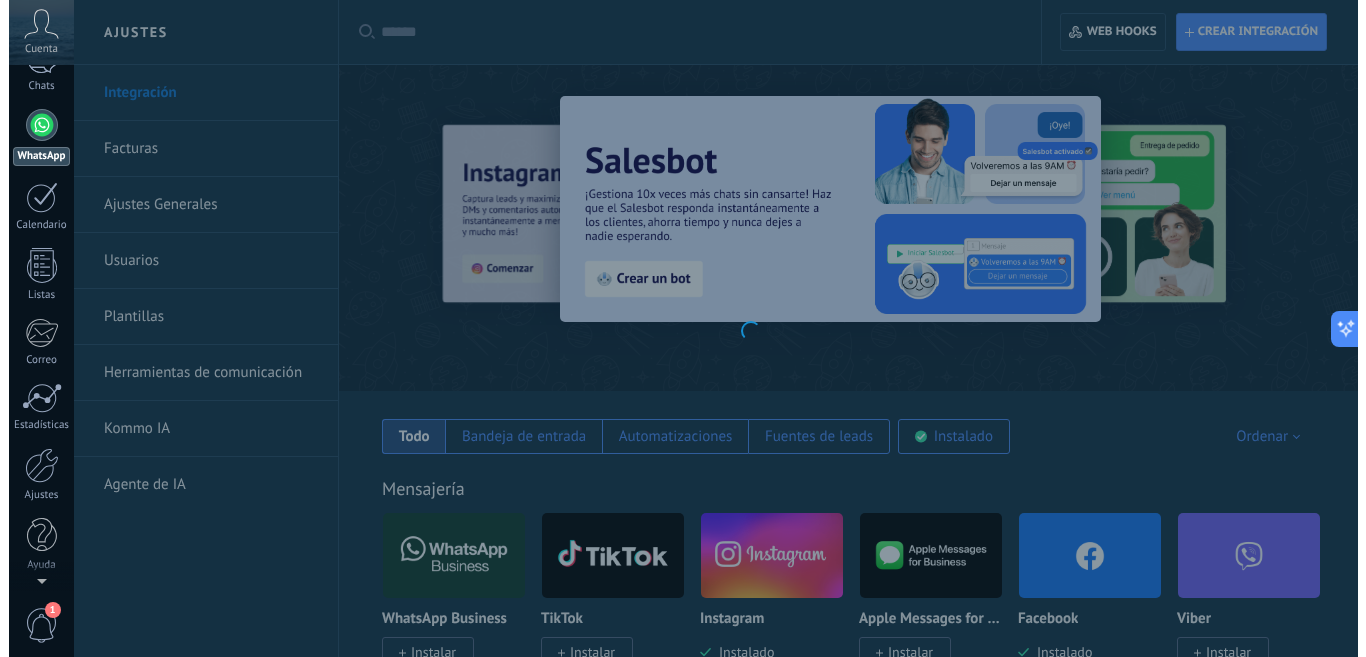 scroll, scrollTop: 0, scrollLeft: 0, axis: both 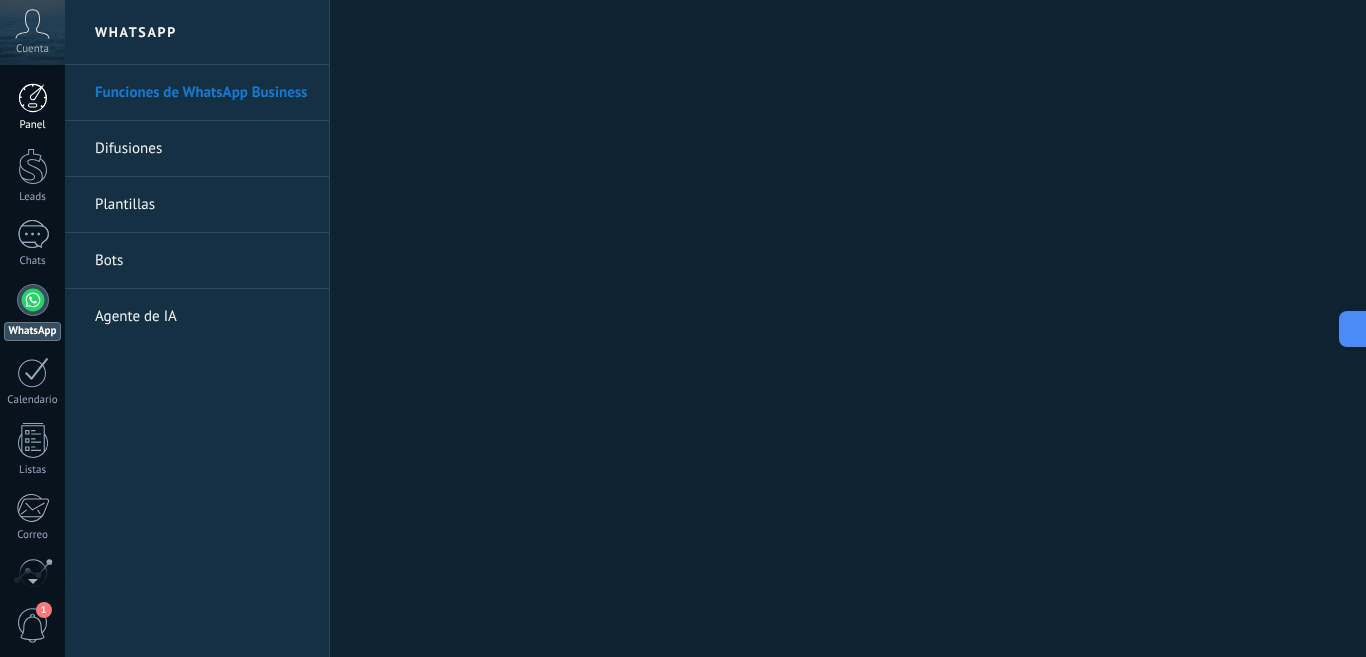 click at bounding box center (33, 98) 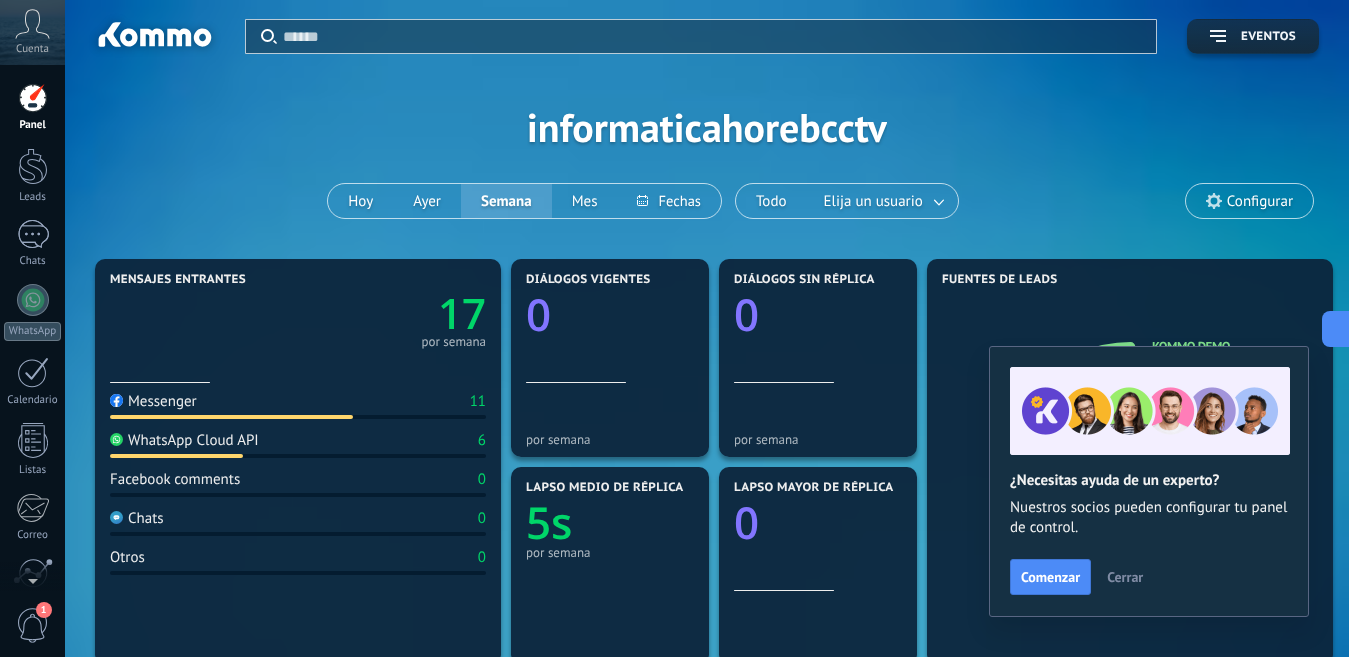 drag, startPoint x: 155, startPoint y: 444, endPoint x: 288, endPoint y: 446, distance: 133.01503 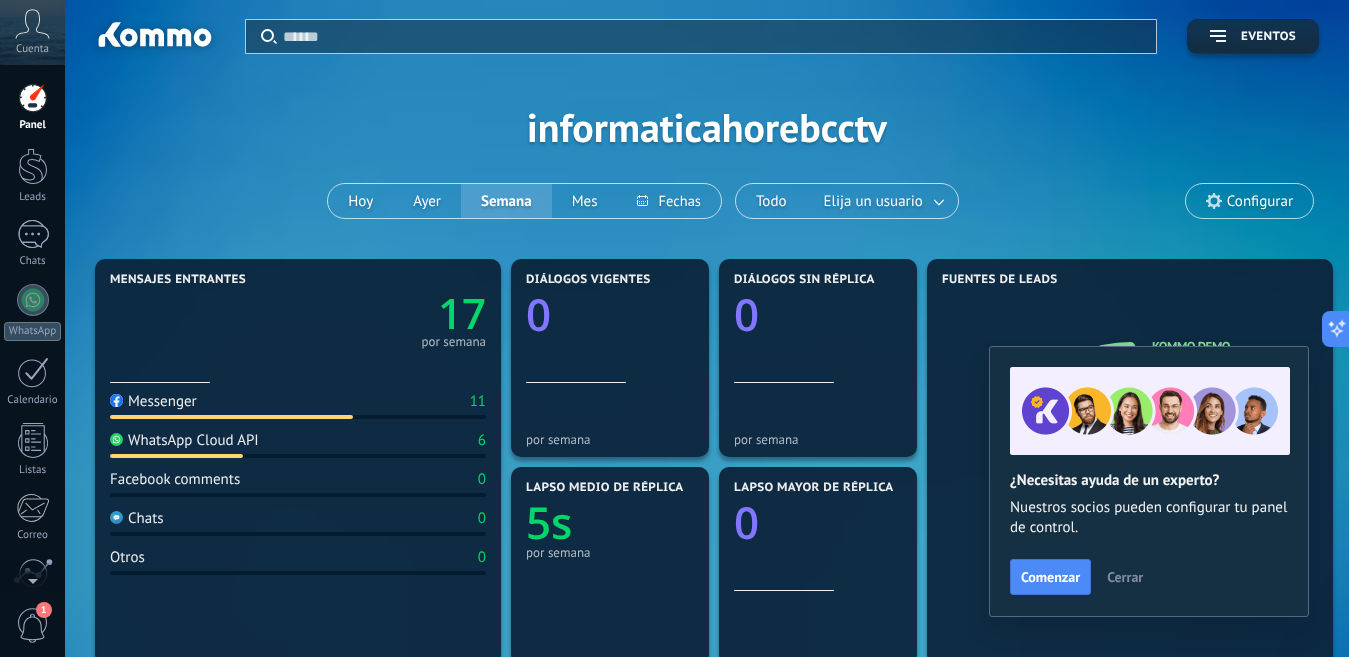click on "Mensajes entrantes 17 por semana   Messenger    11 WhatsApp Cloud API   6 Facebook comments   0 Chats   0 Otros   0" at bounding box center (298, 462) 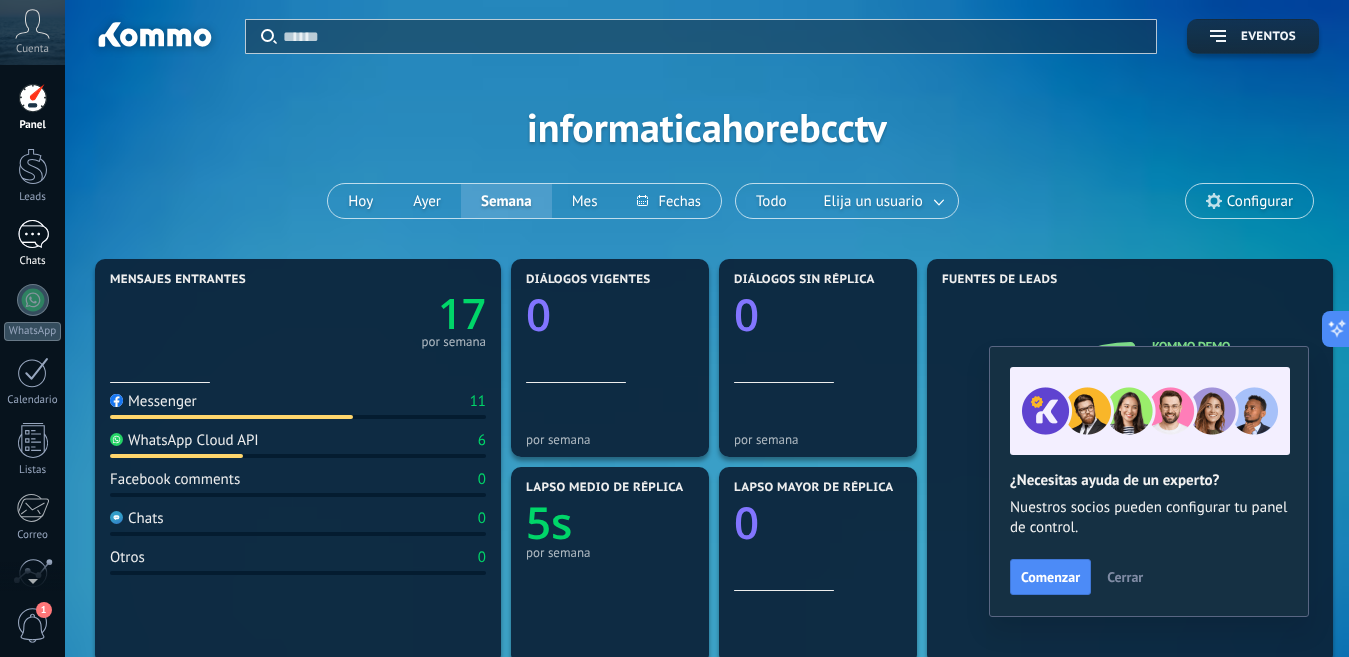 click at bounding box center (33, 234) 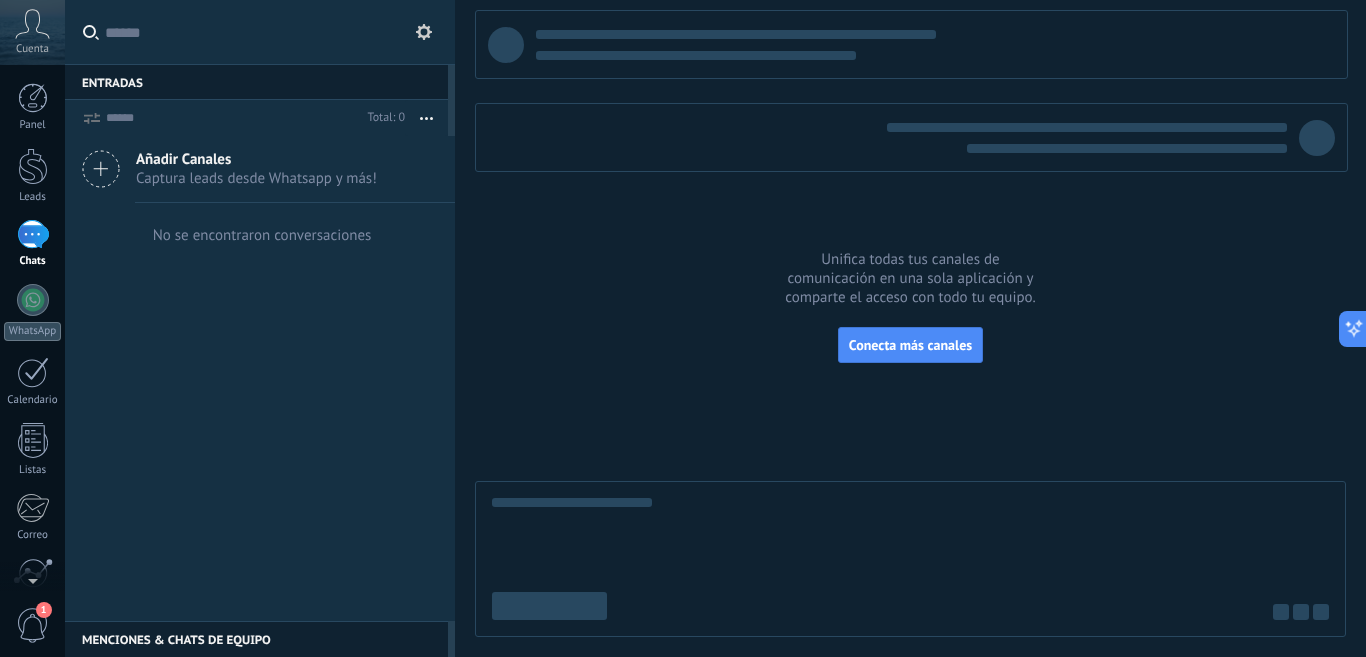 click on "Captura leads desde Whatsapp y más!" at bounding box center (256, 178) 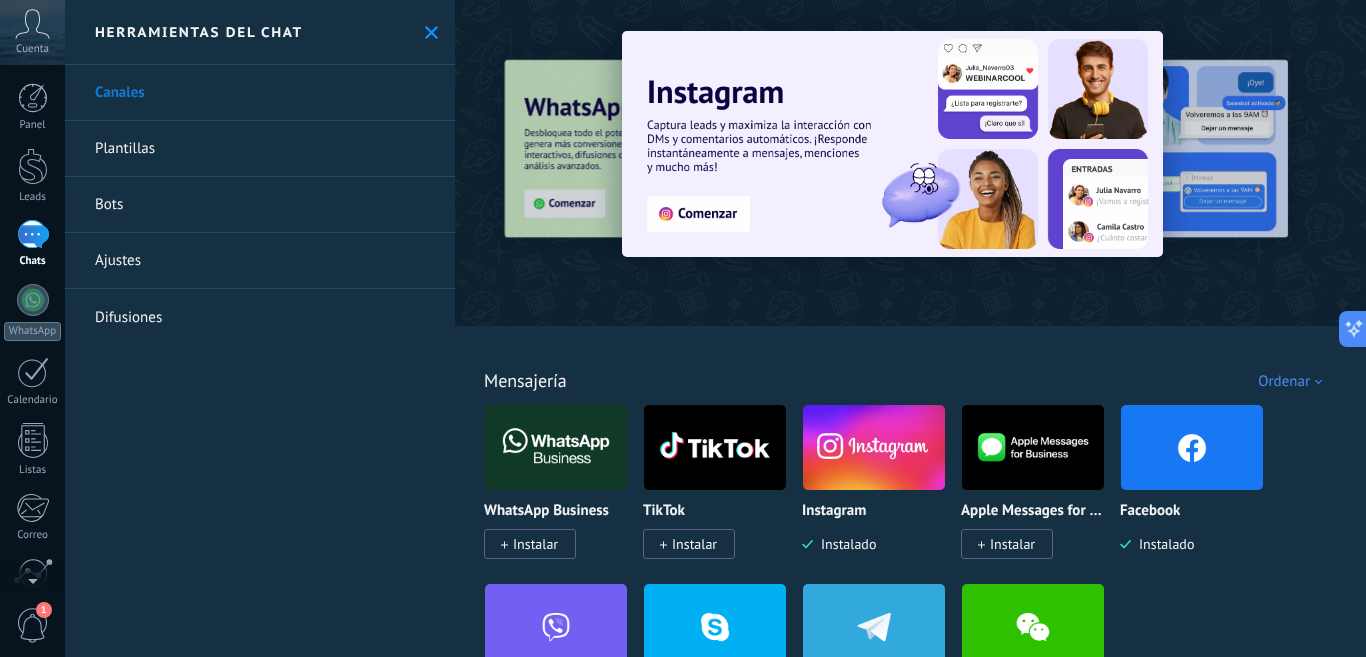 click on "Canales" at bounding box center [260, 93] 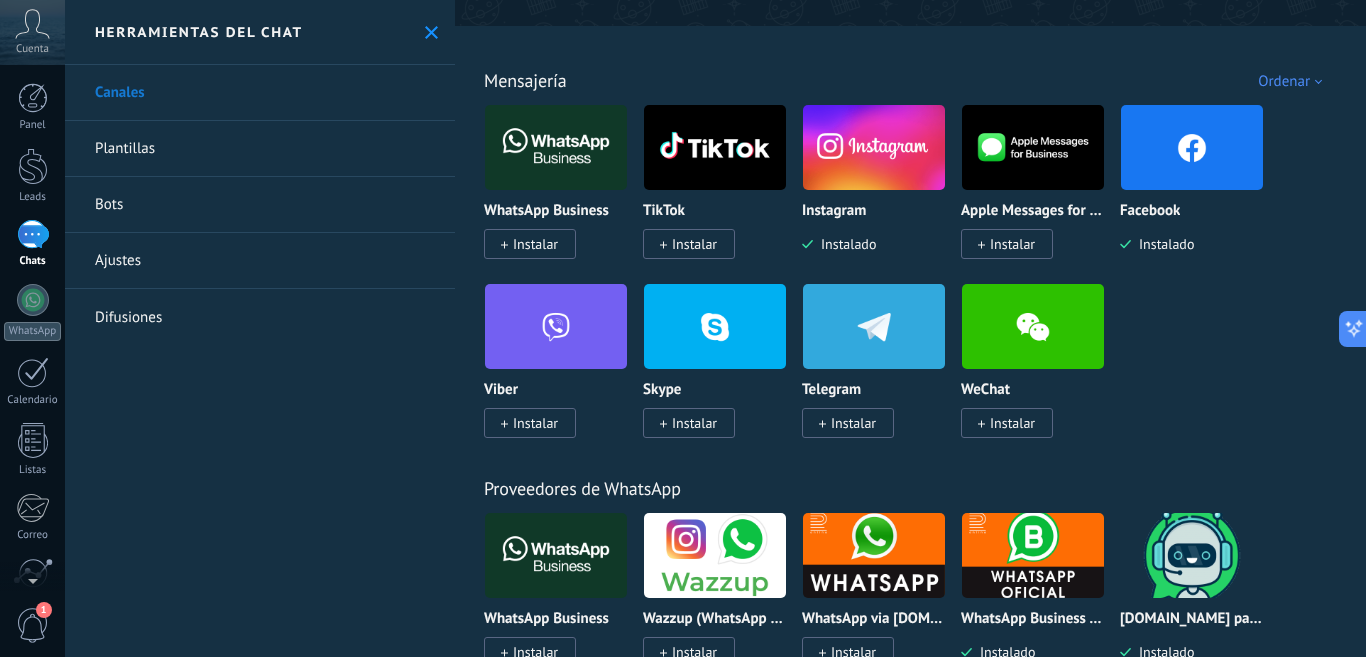 scroll, scrollTop: 500, scrollLeft: 0, axis: vertical 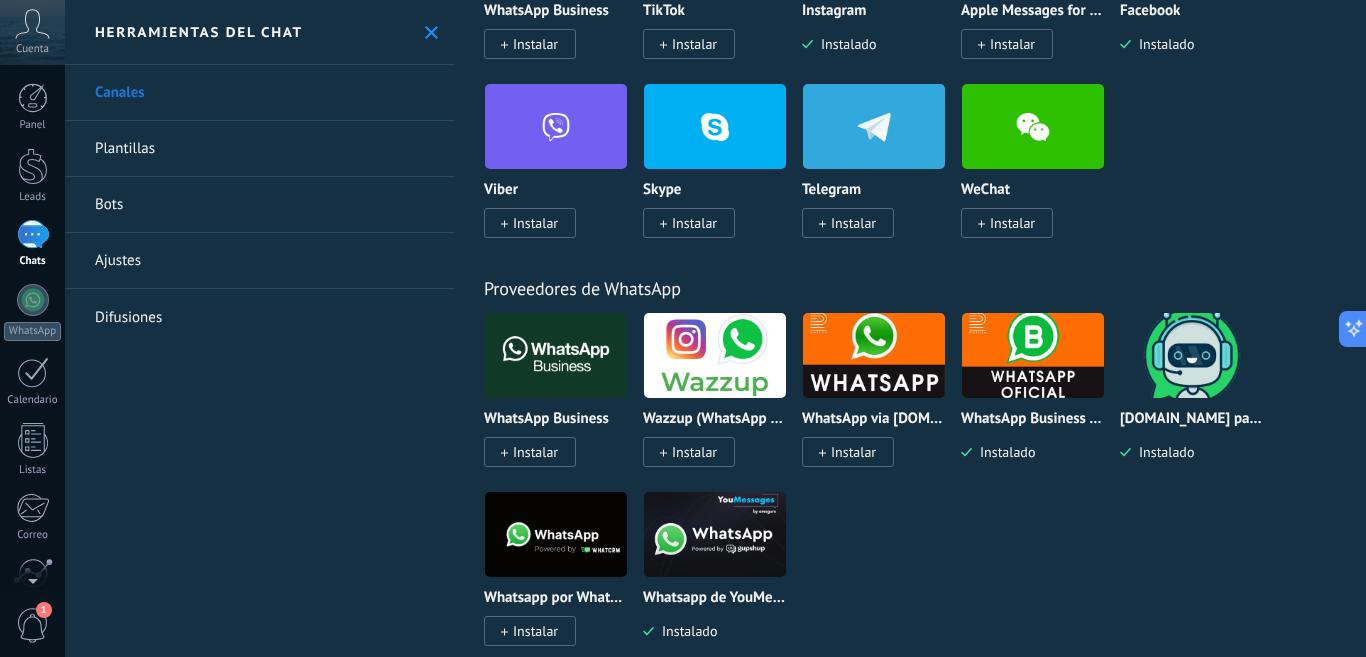 click on "WhatsApp Business API ([GEOGRAPHIC_DATA]) via [DOMAIN_NAME]" at bounding box center [1033, 419] 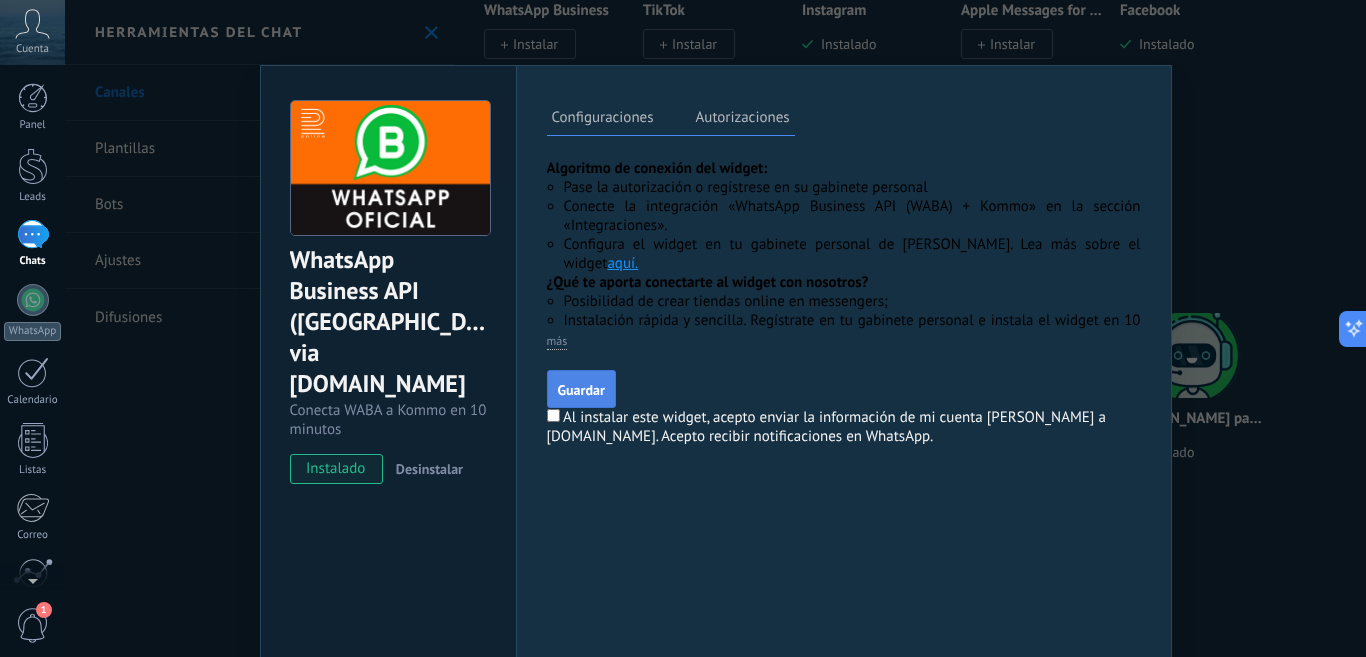 click on "Guardar" at bounding box center [581, 389] 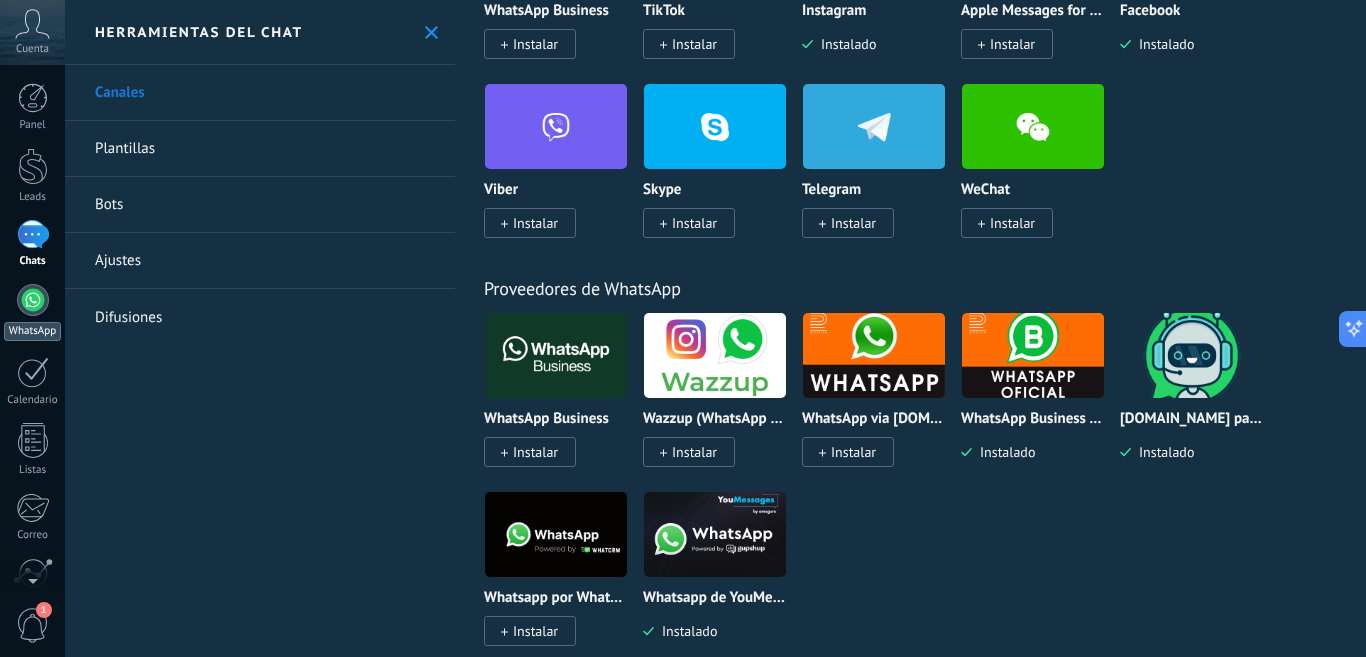 click at bounding box center [33, 300] 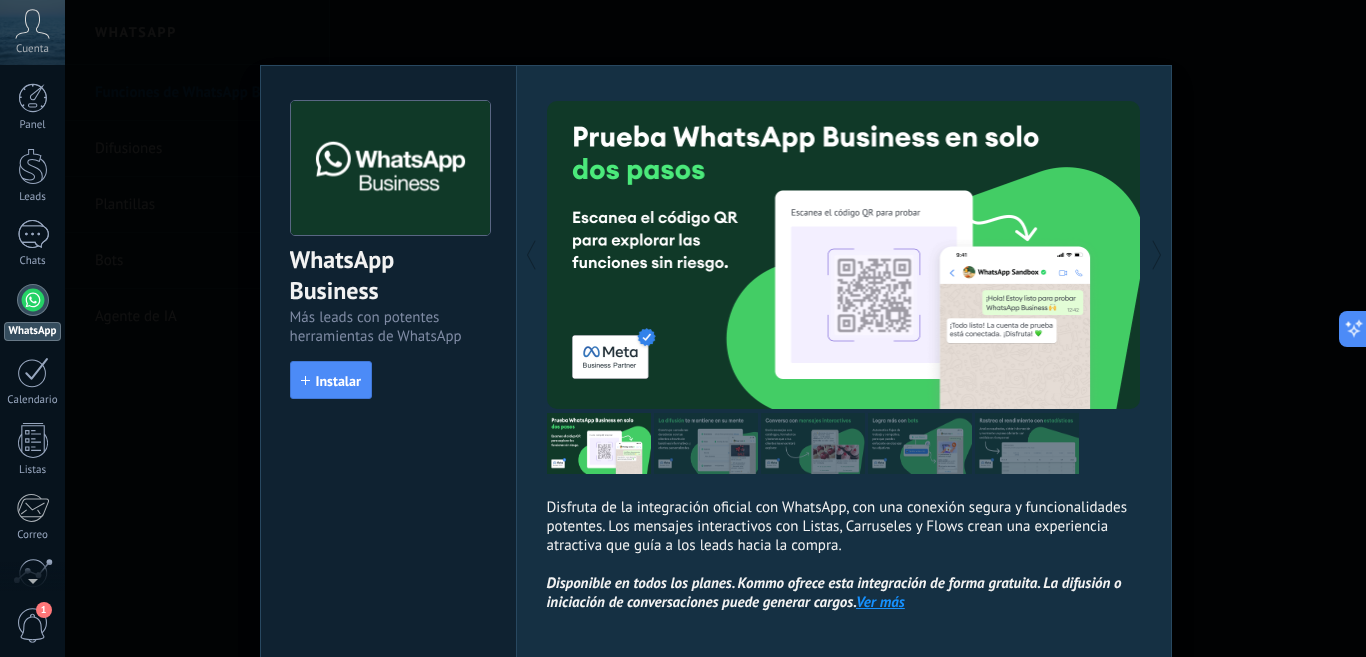 scroll, scrollTop: 88, scrollLeft: 0, axis: vertical 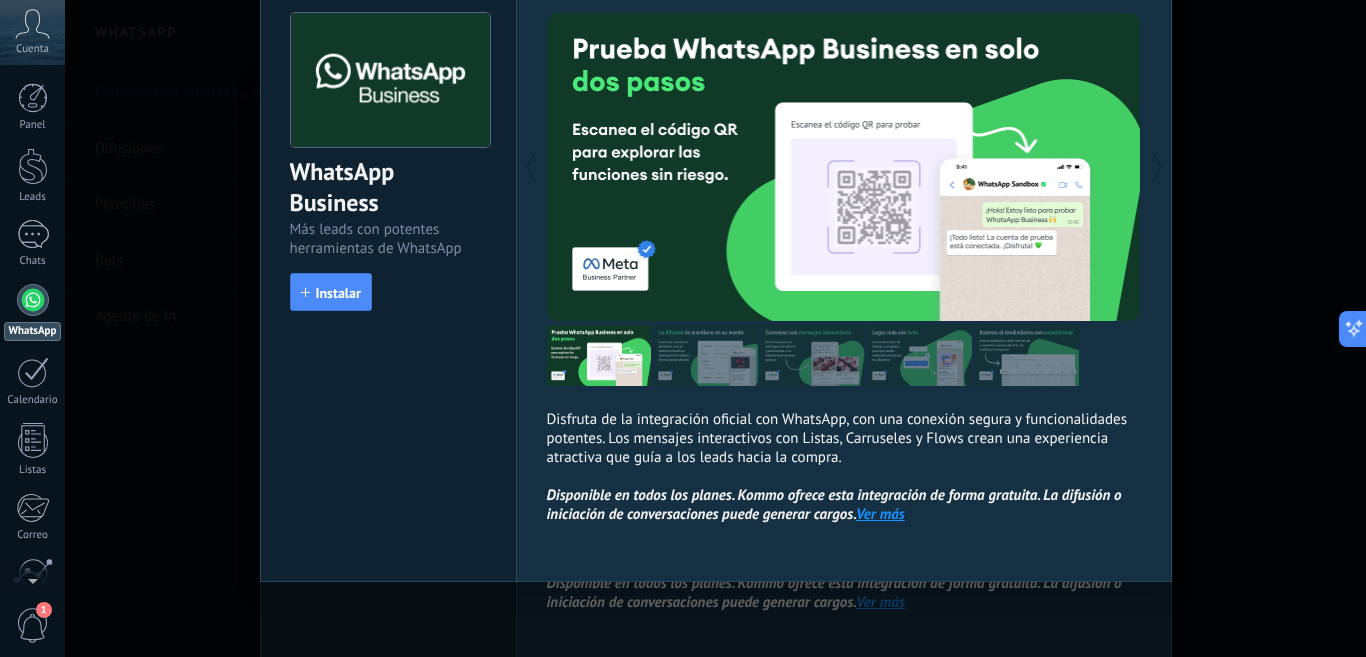 drag, startPoint x: 885, startPoint y: 514, endPoint x: 853, endPoint y: 531, distance: 36.23534 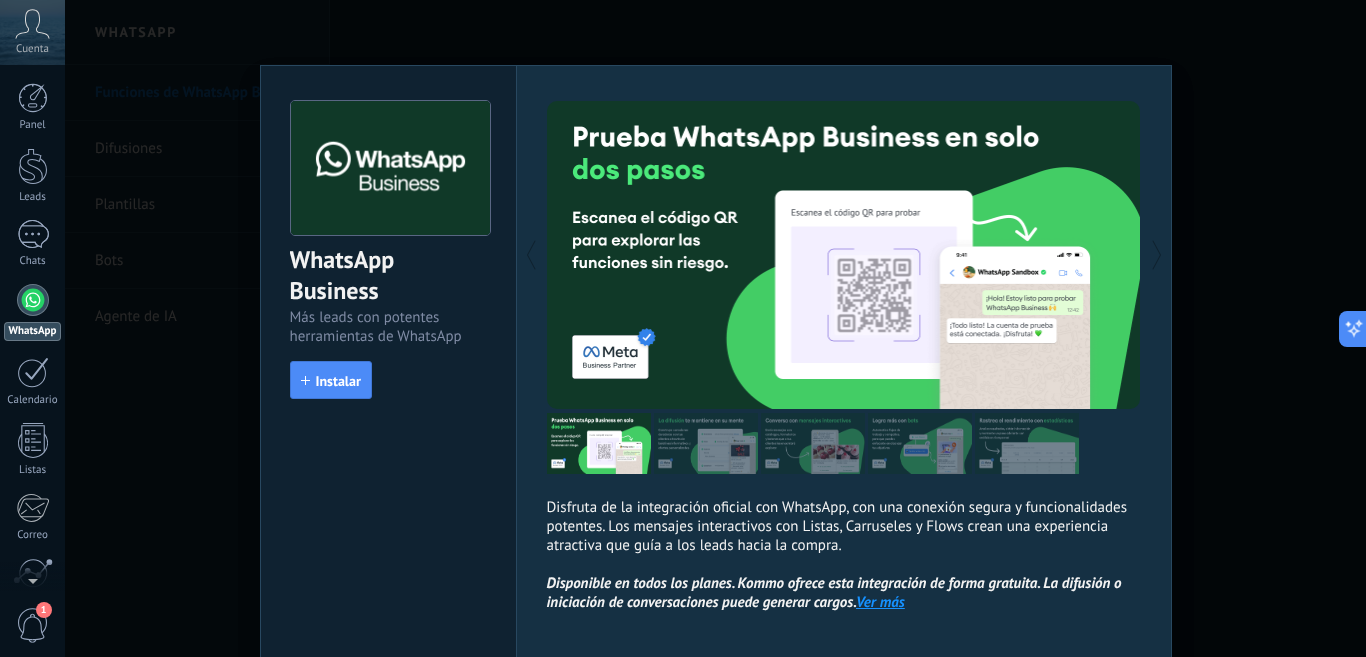 scroll, scrollTop: 0, scrollLeft: 0, axis: both 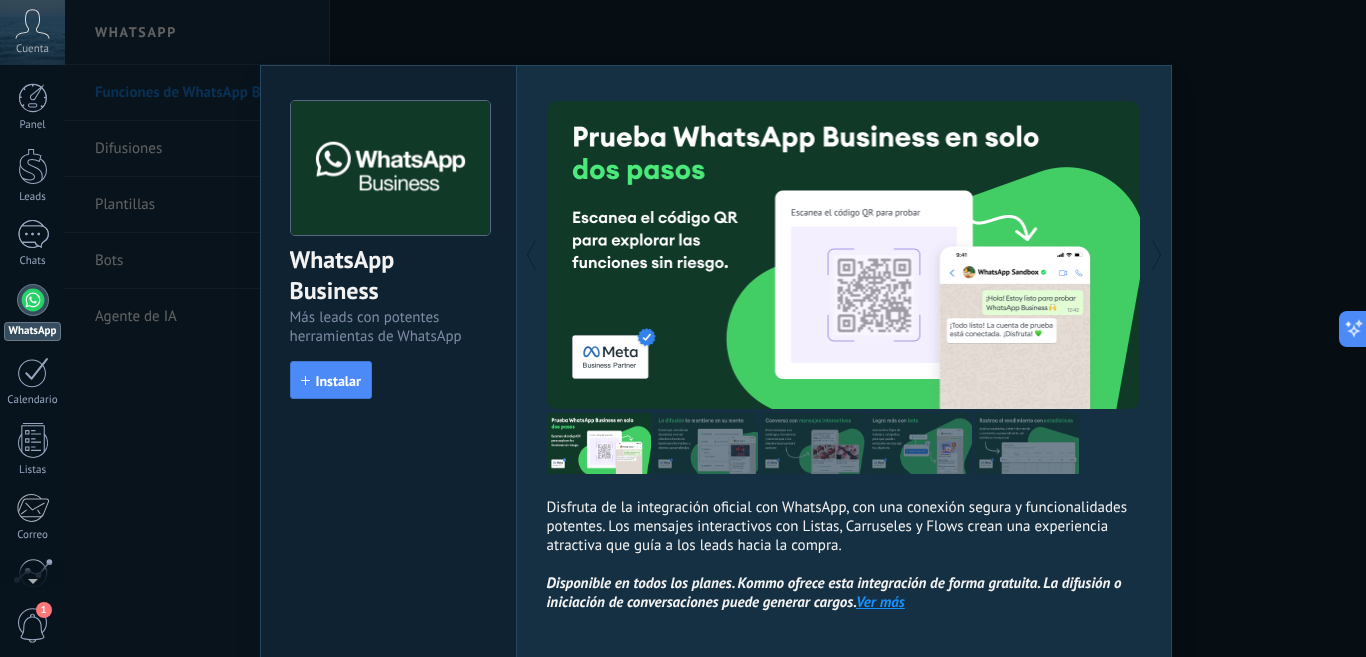 click on "WhatsApp Business Más leads con potentes herramientas de WhatsApp install Instalar Disfruta de la integración oficial con WhatsApp, con una conexión segura y funcionalidades potentes. Los mensajes interactivos con Listas, Carruseles y Flows crean una experiencia atractiva que guía a los leads hacia la compra.    Disponible en todos los planes. Kommo ofrece esta integración de forma gratuita. La difusión o iniciación de conversaciones puede generar cargos.  Ver más más" at bounding box center [715, 328] 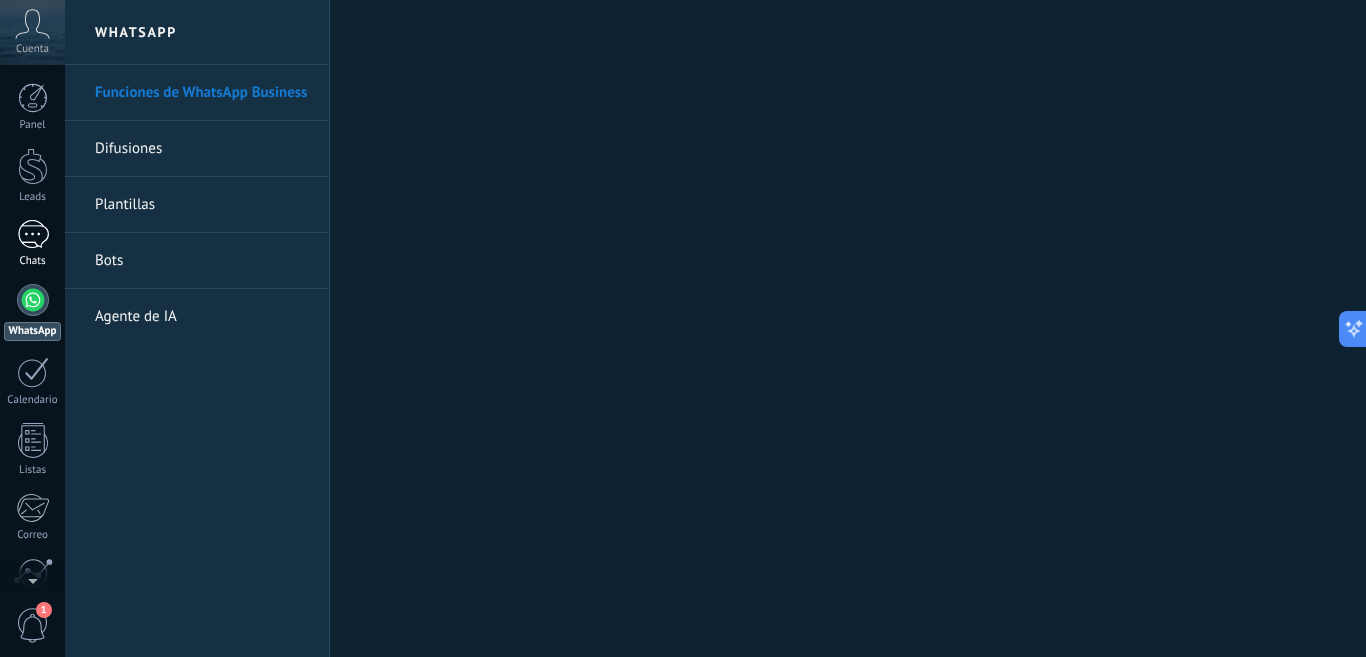 click at bounding box center (33, 234) 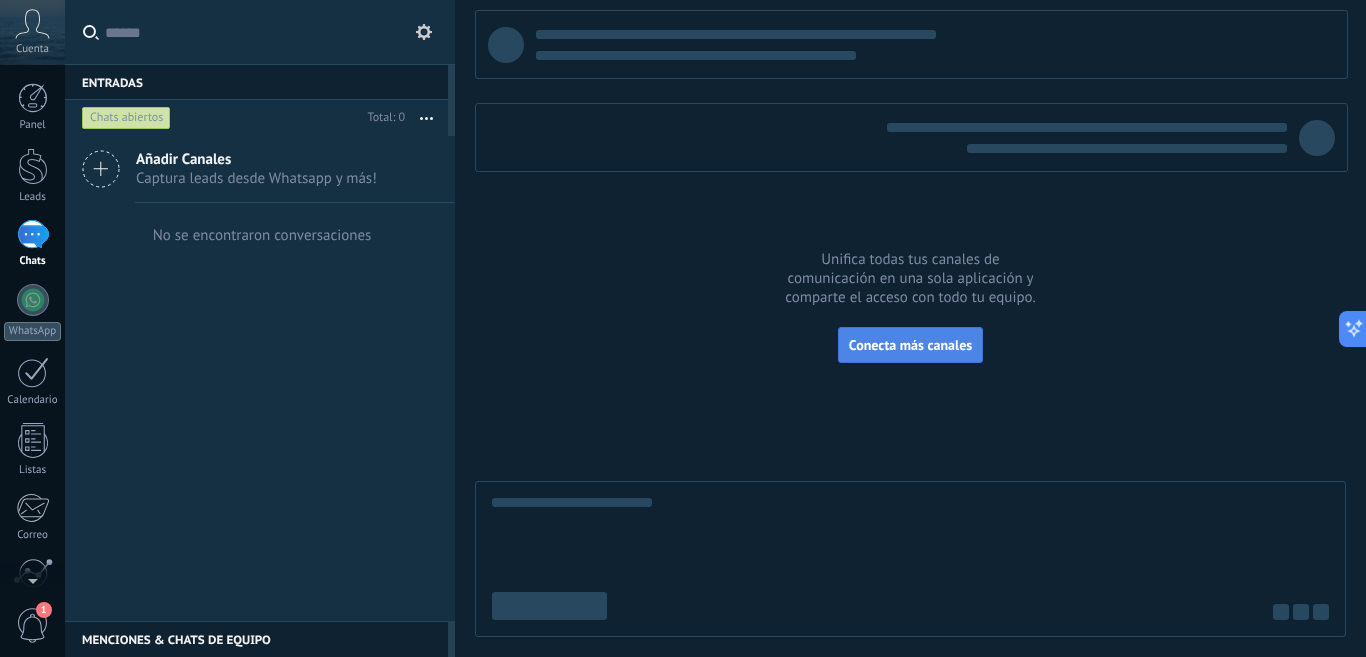 click on "Conecta más canales" at bounding box center (910, 345) 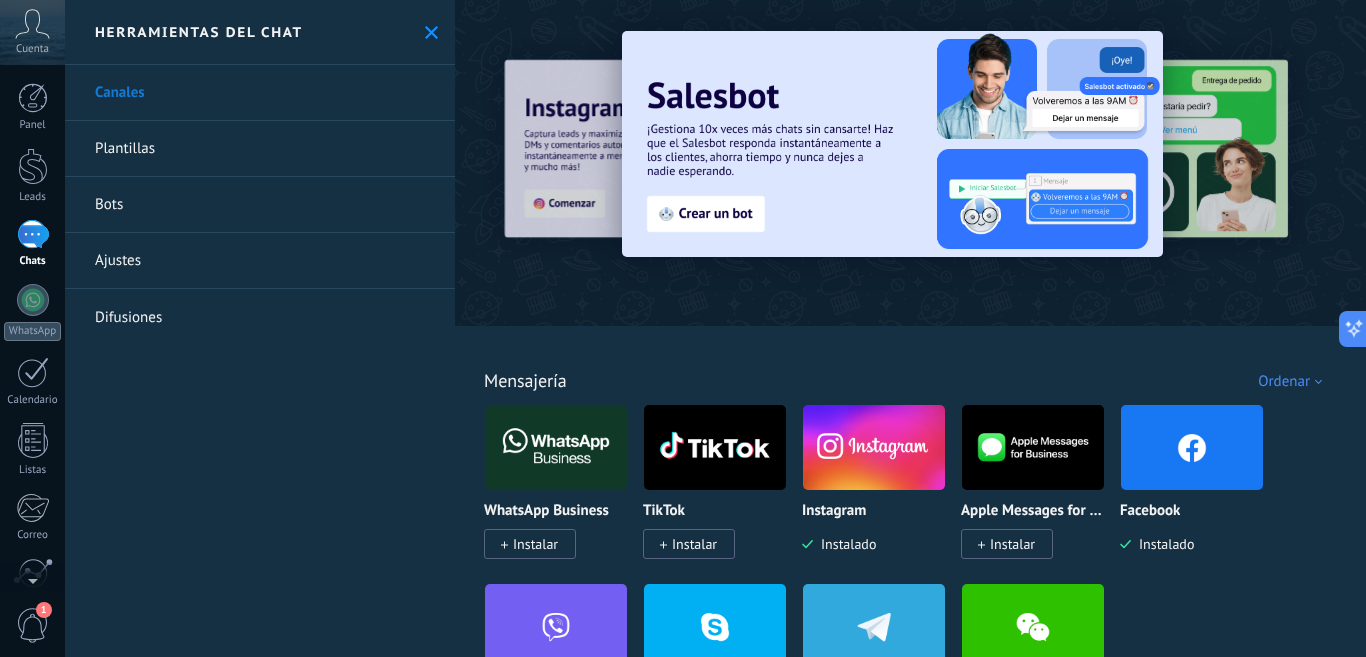 click 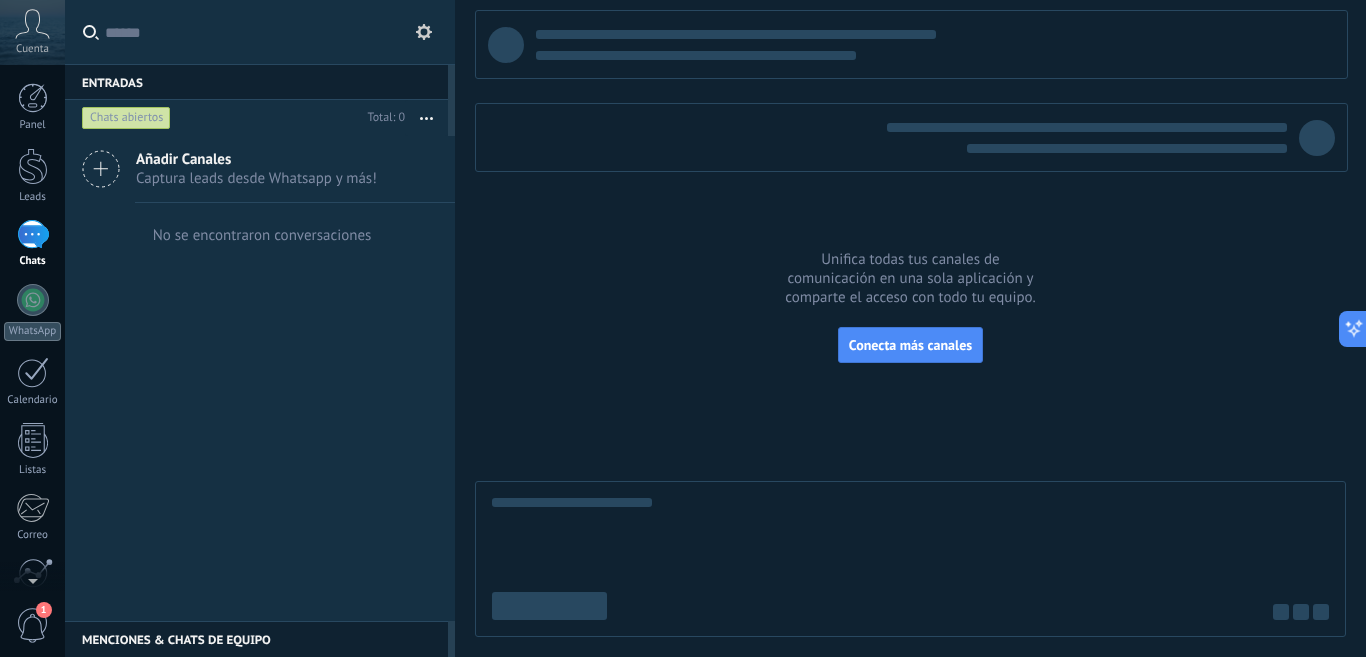 click on "Añadir Canales" at bounding box center (256, 159) 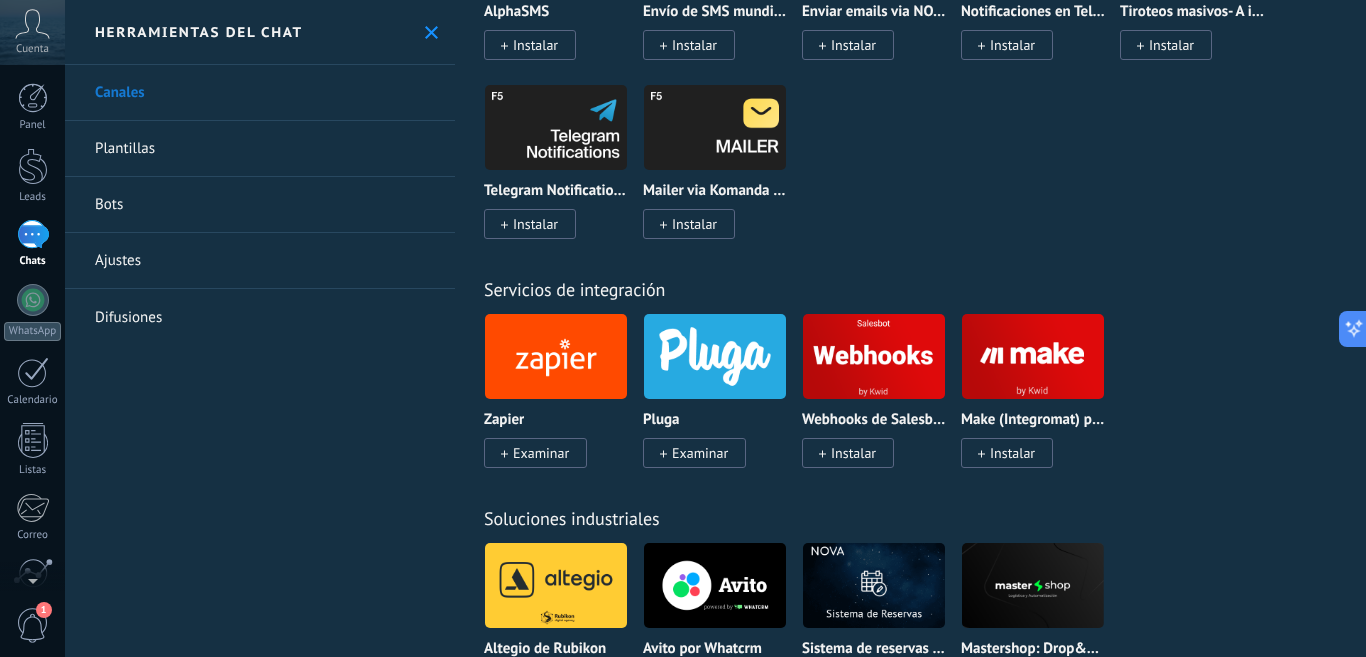 scroll, scrollTop: 4700, scrollLeft: 0, axis: vertical 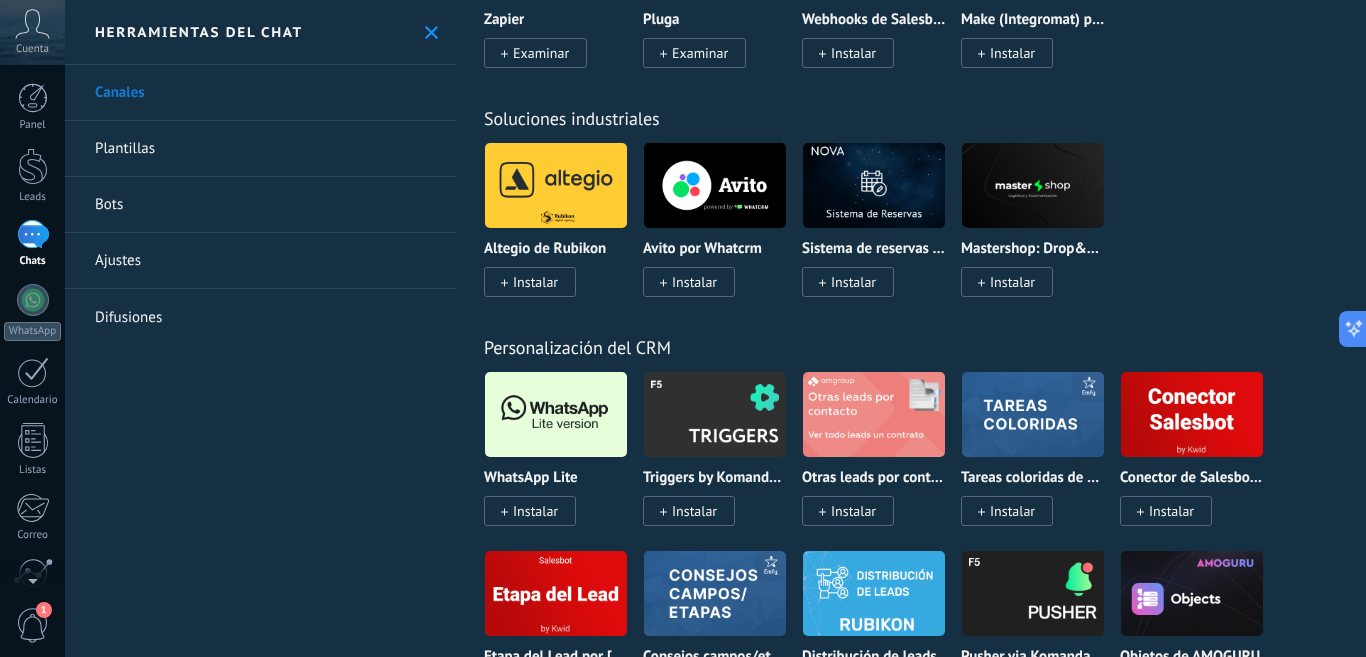 click on "Instalar" at bounding box center (535, 511) 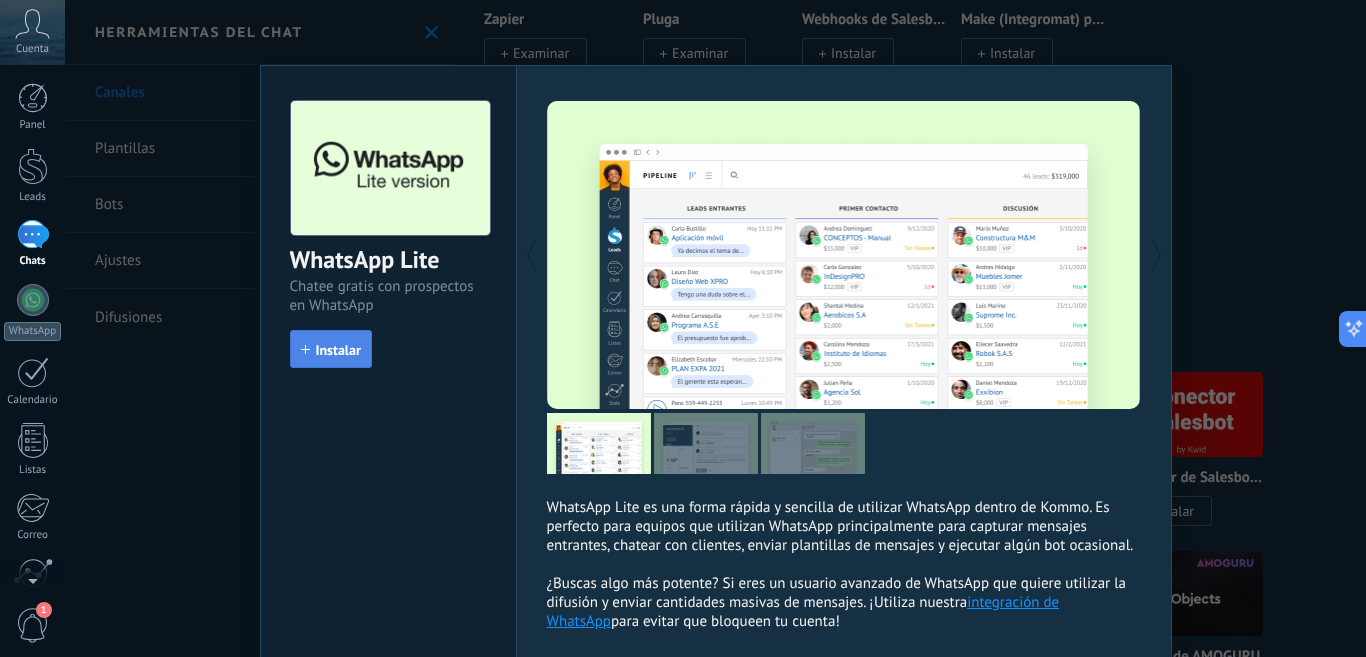 click on "Instalar" at bounding box center (338, 350) 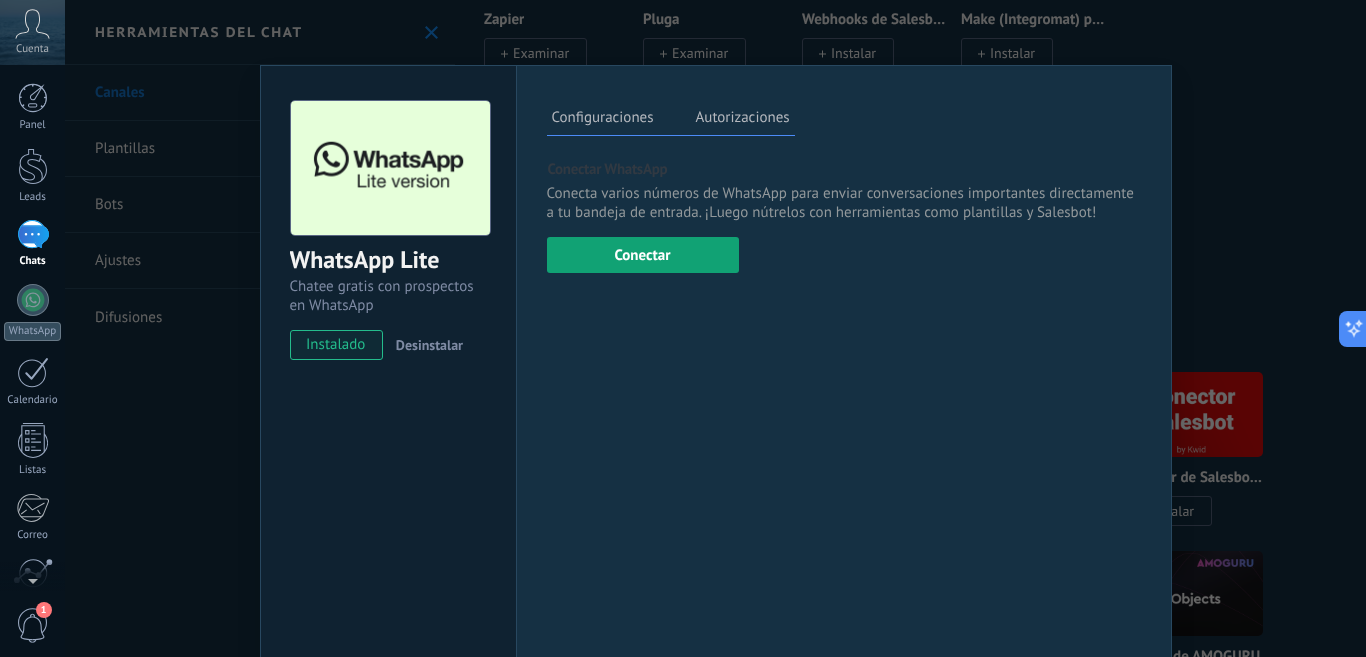 click on "Conectar" at bounding box center (643, 255) 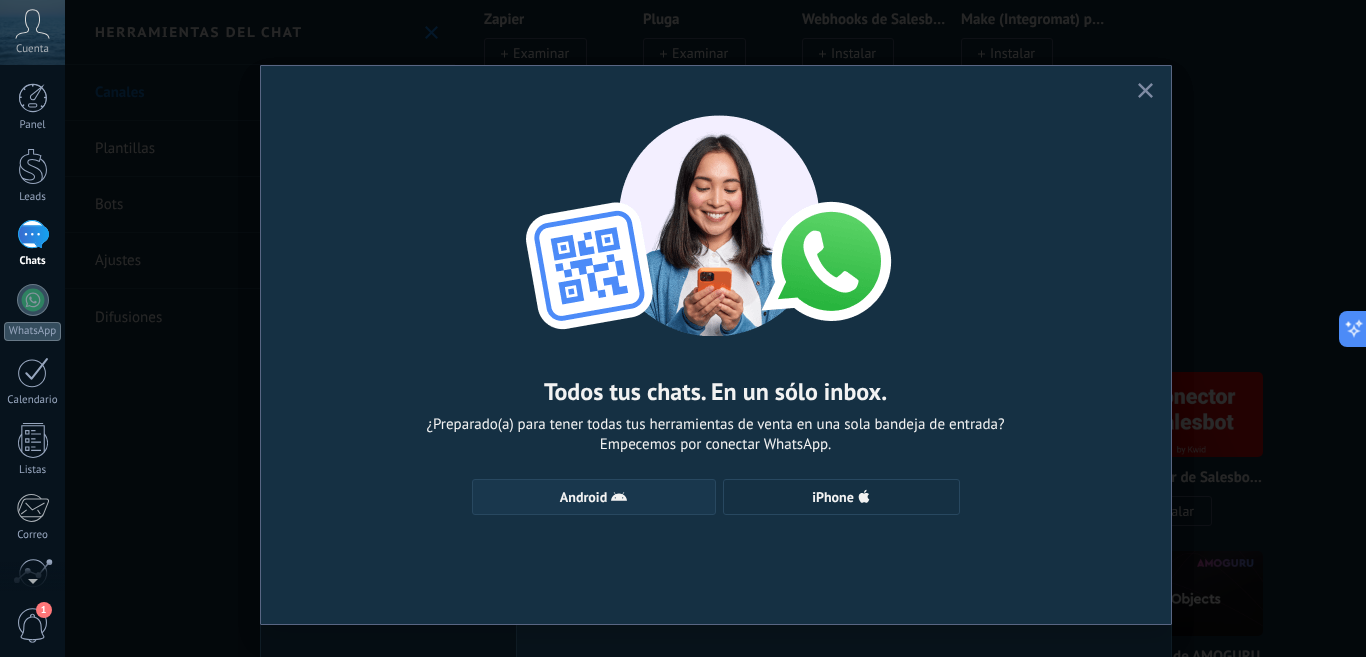 click 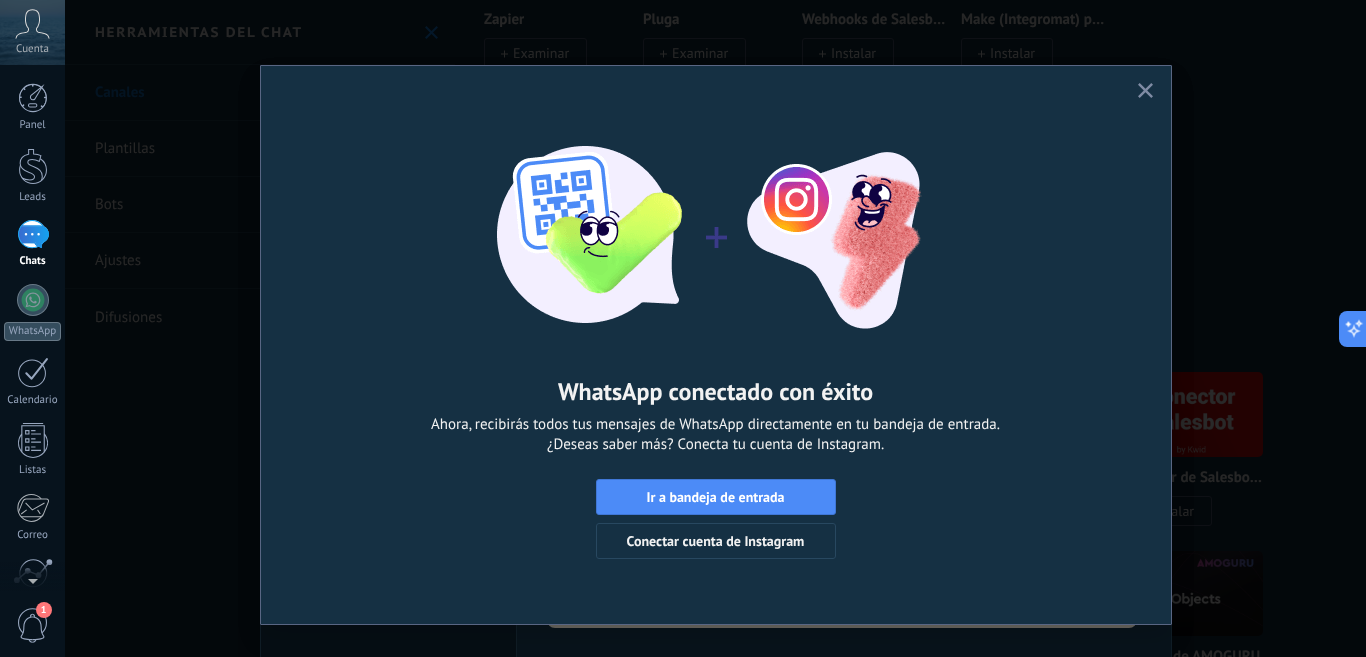 click on "Ir a bandeja de entrada" at bounding box center [715, 497] 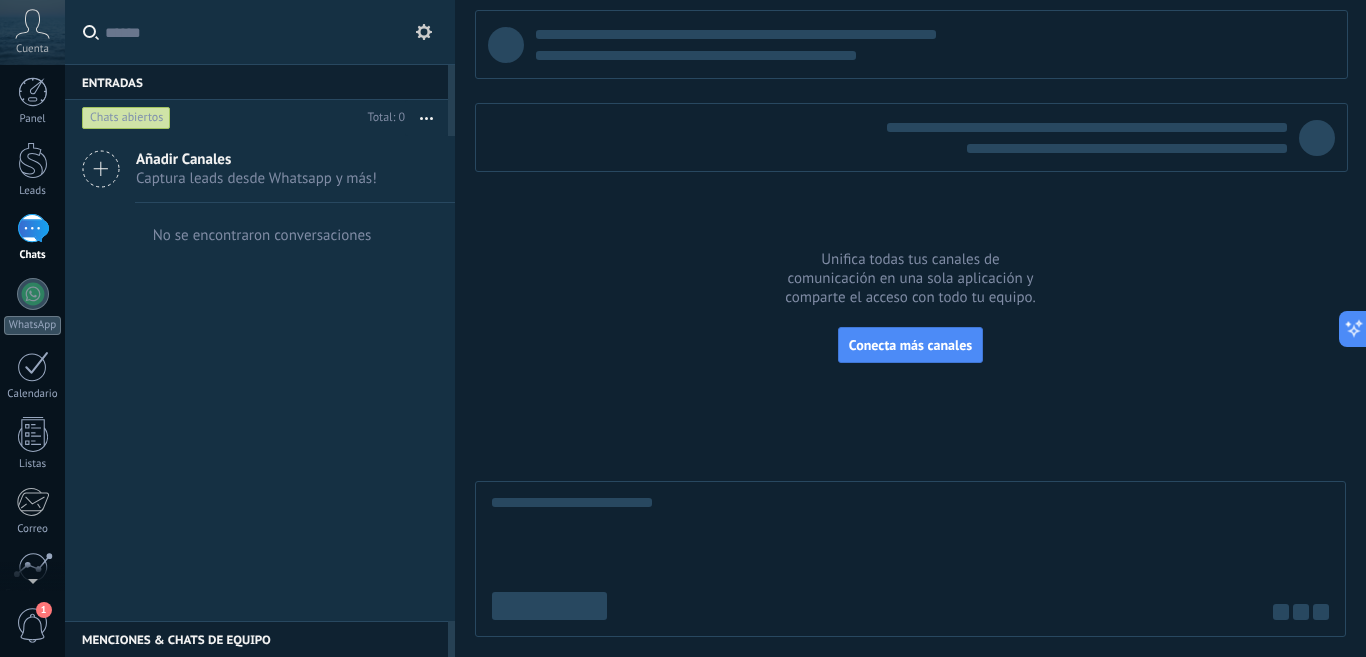 scroll, scrollTop: 0, scrollLeft: 0, axis: both 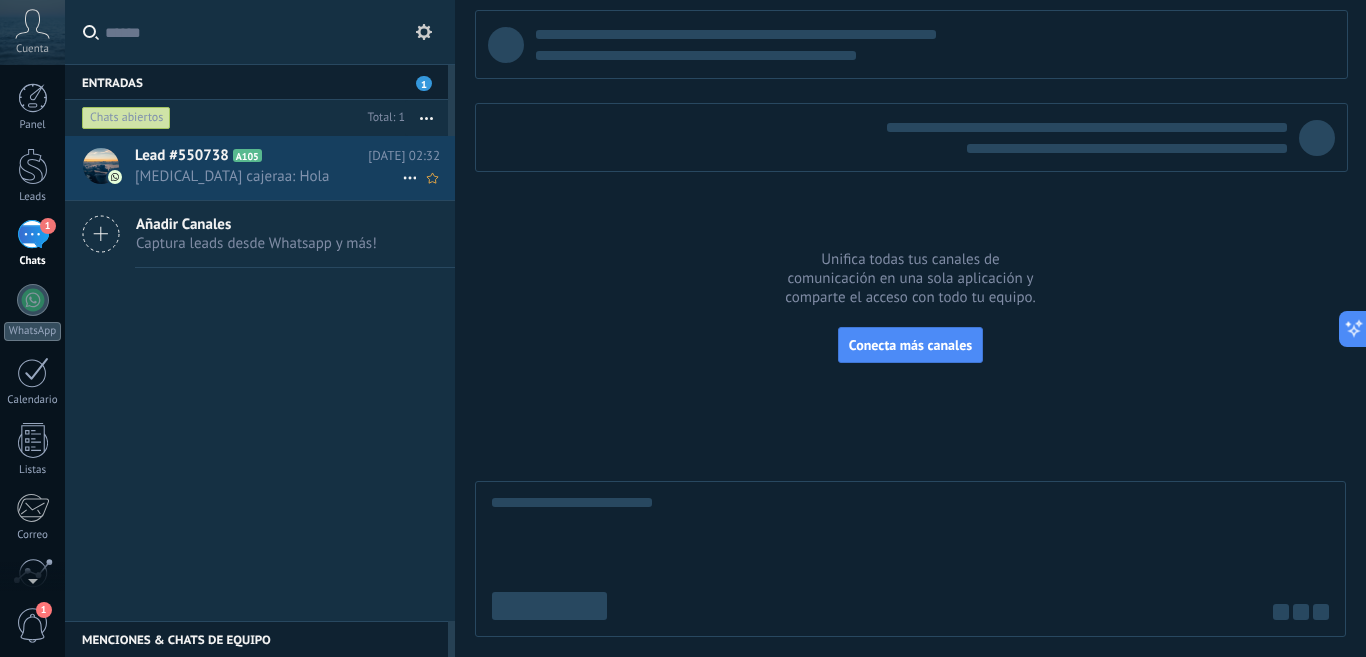 click 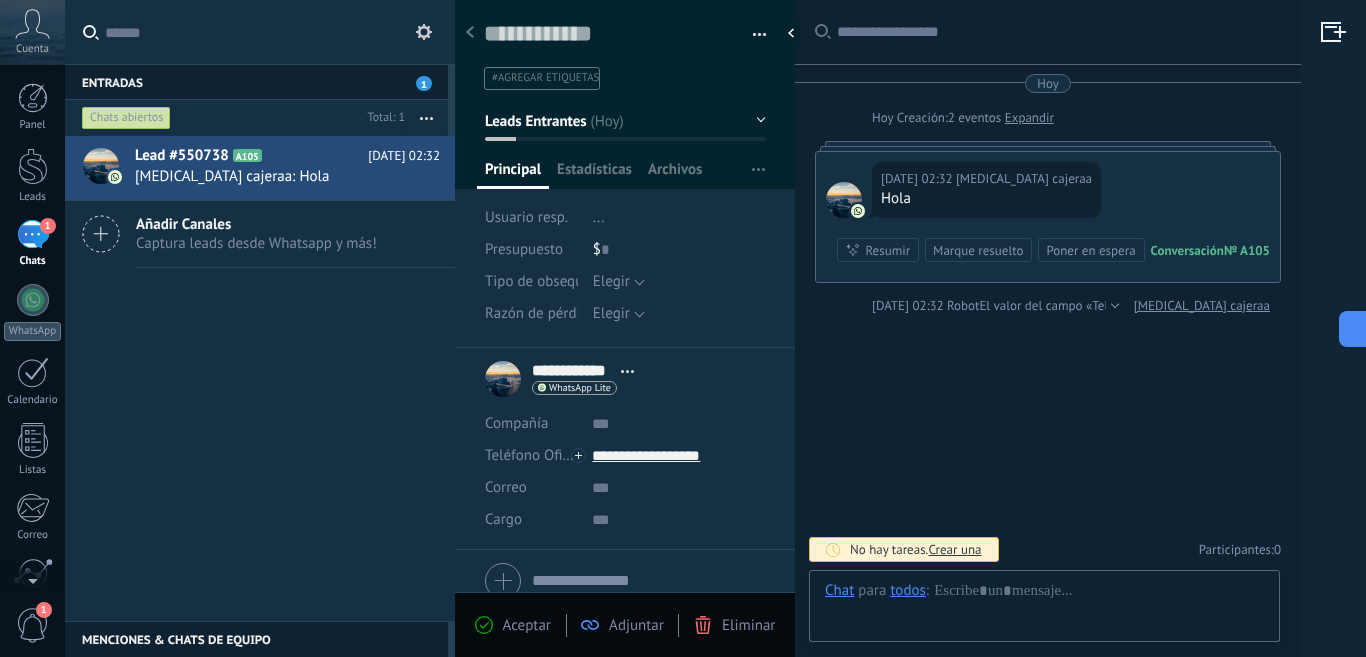 scroll, scrollTop: 0, scrollLeft: 0, axis: both 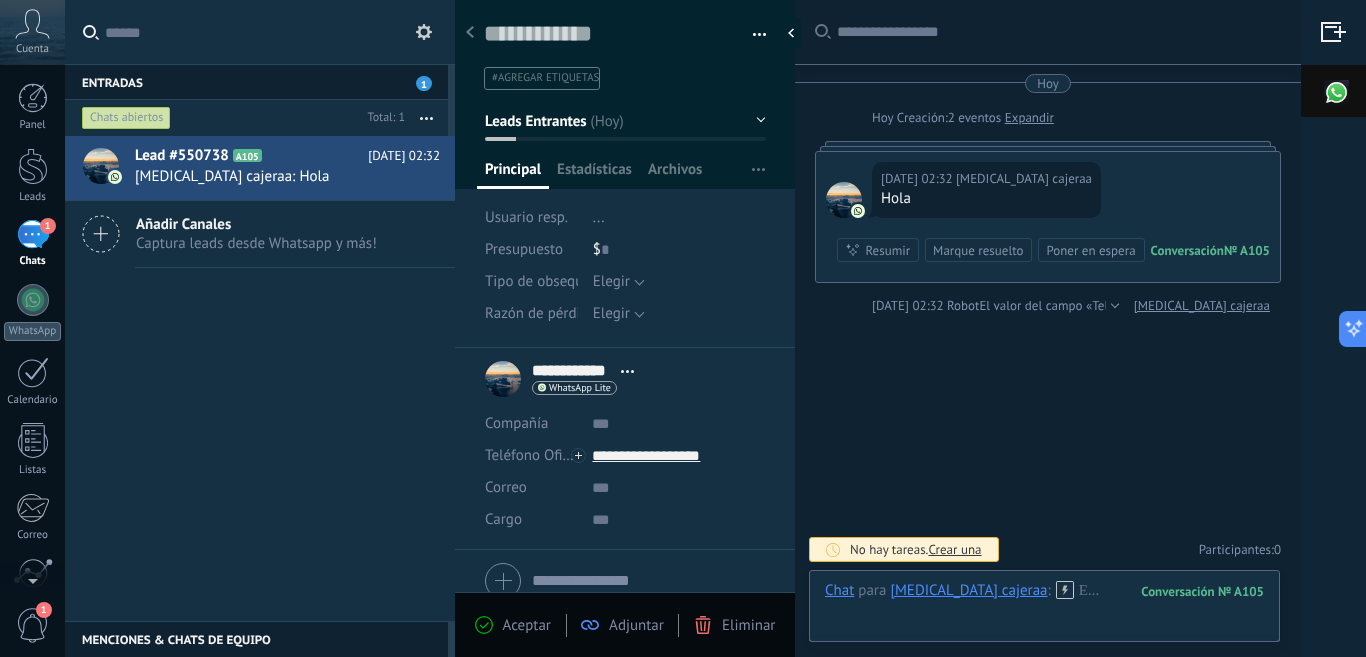 click at bounding box center (1059, 32) 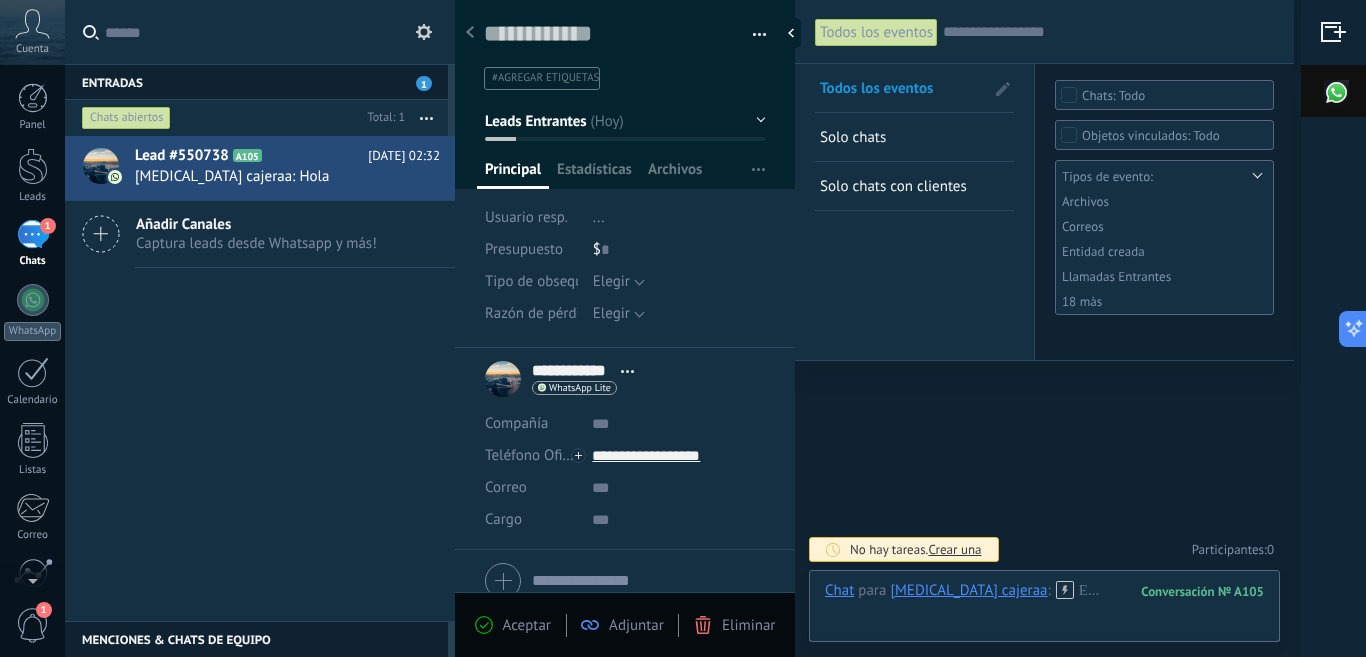 click on "1" at bounding box center (33, 234) 